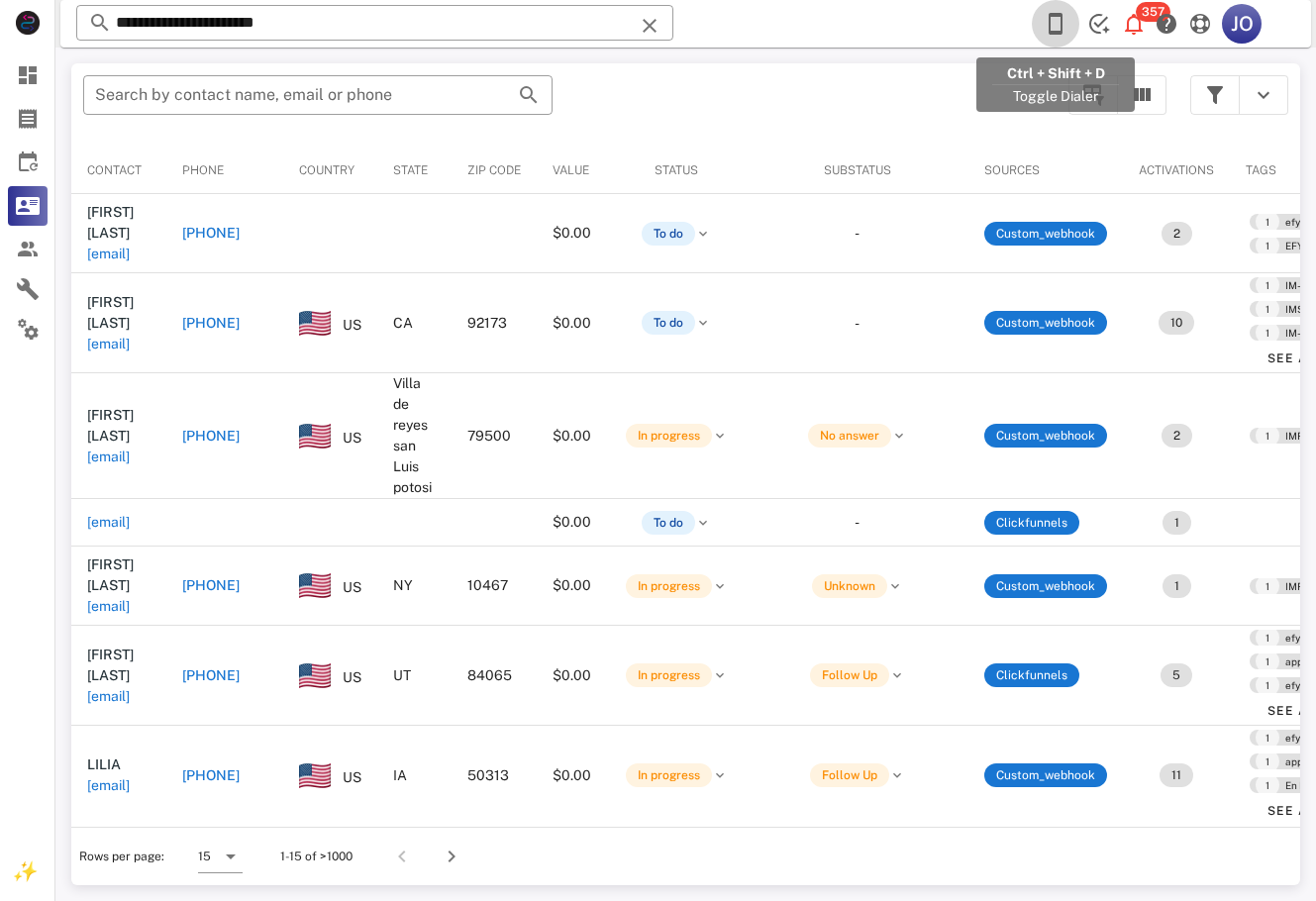 click at bounding box center (1056, 24) 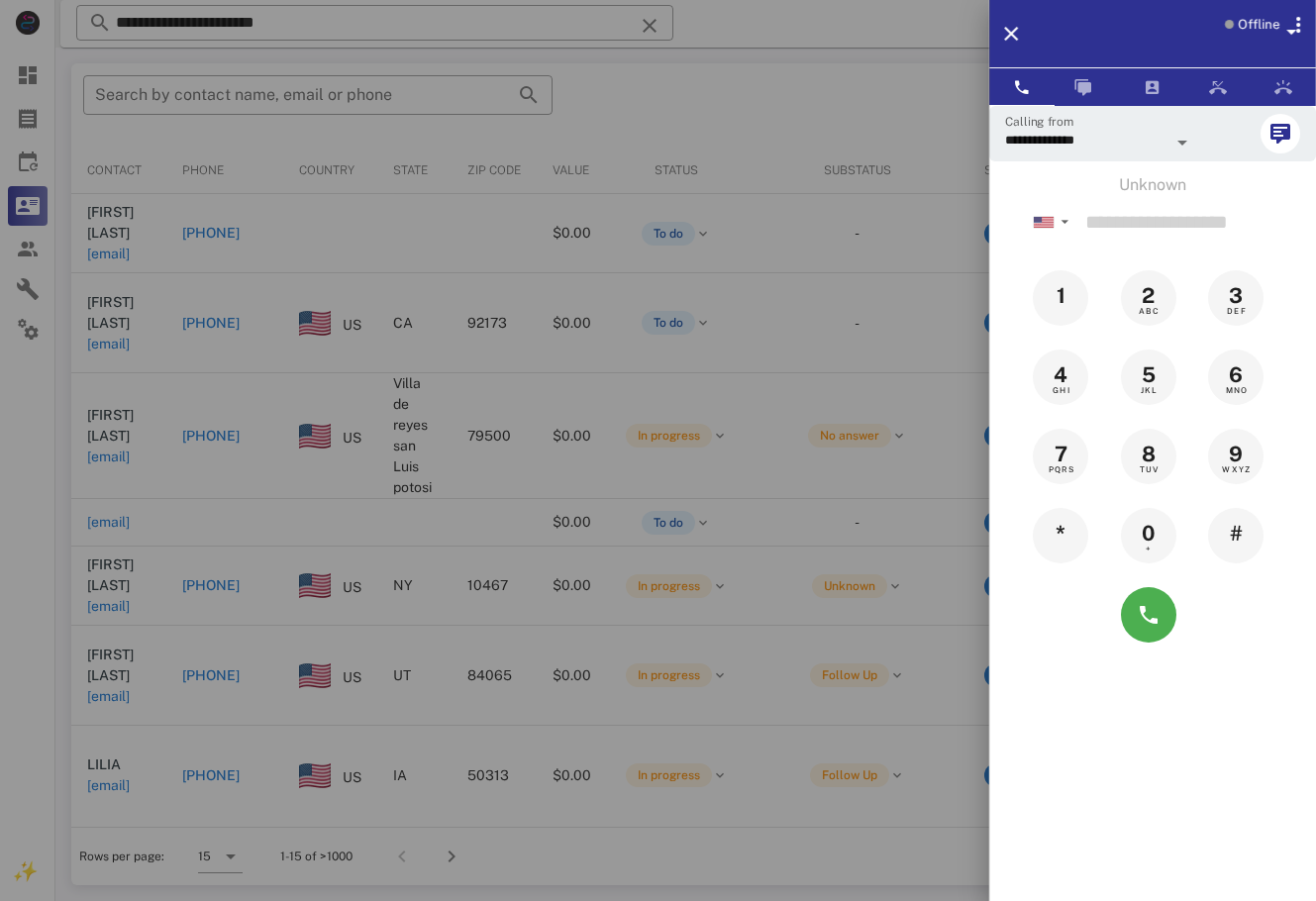 scroll, scrollTop: 0, scrollLeft: 0, axis: both 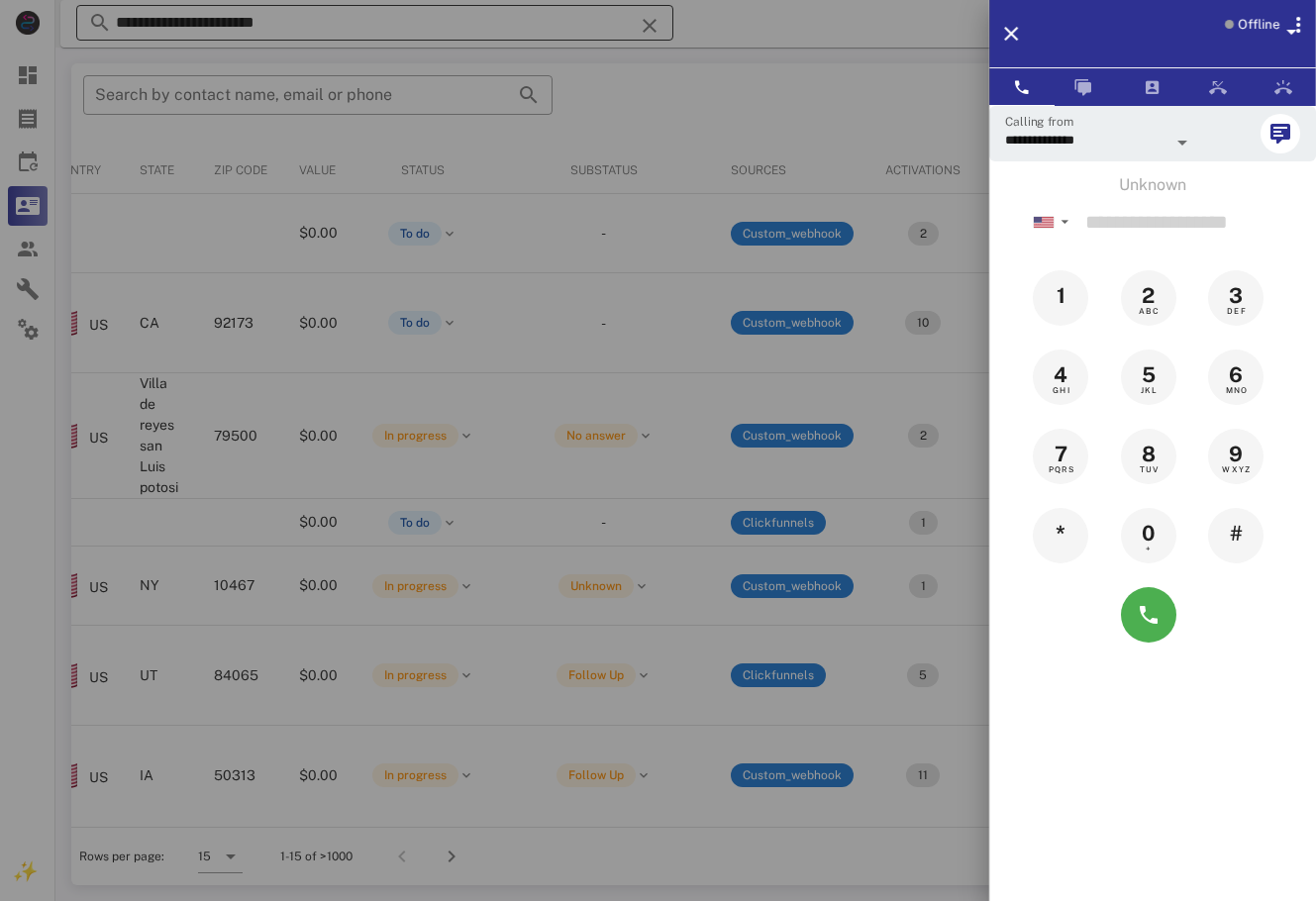 click at bounding box center [658, 450] 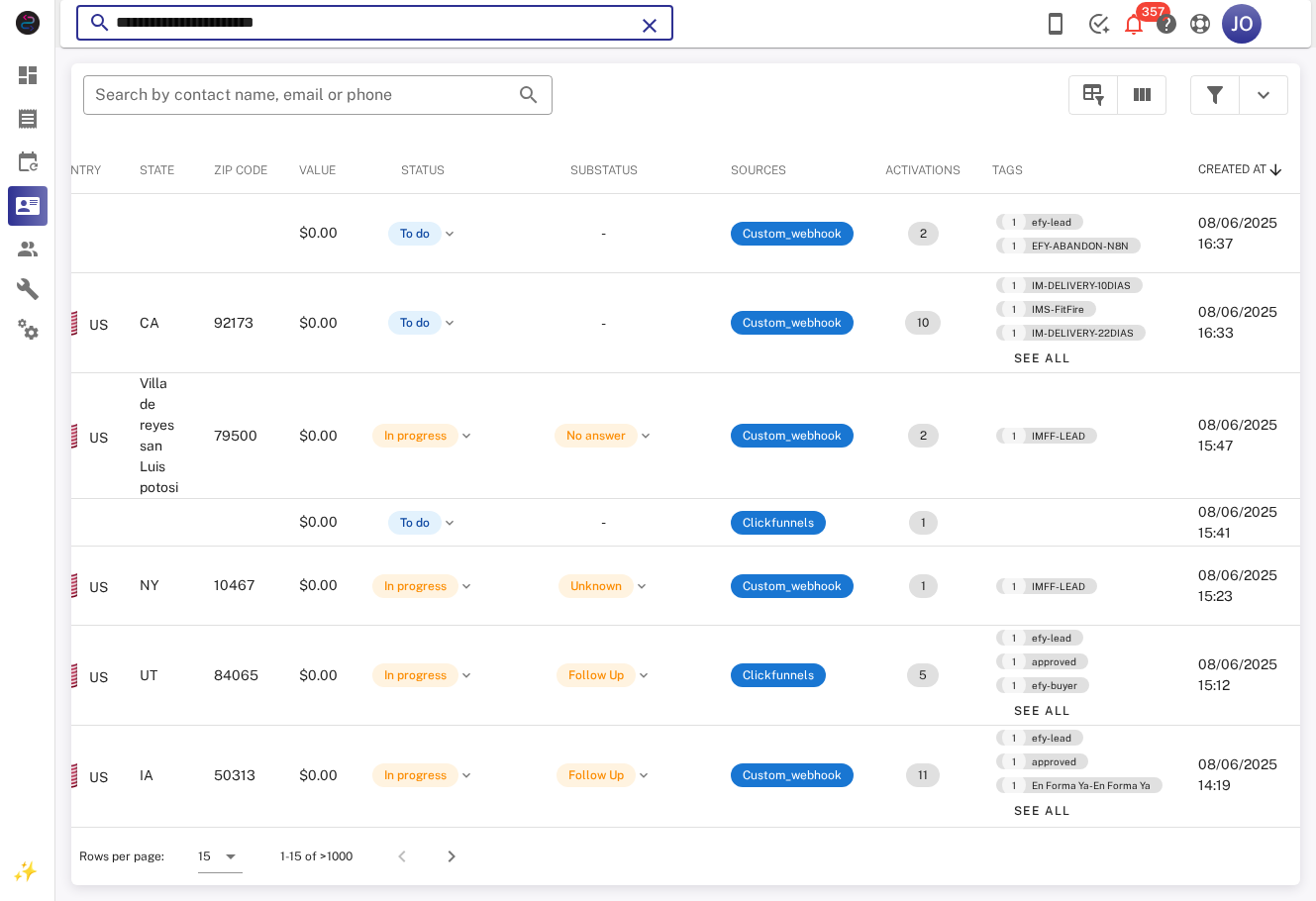 drag, startPoint x: 386, startPoint y: 29, endPoint x: 96, endPoint y: 28, distance: 290.0017 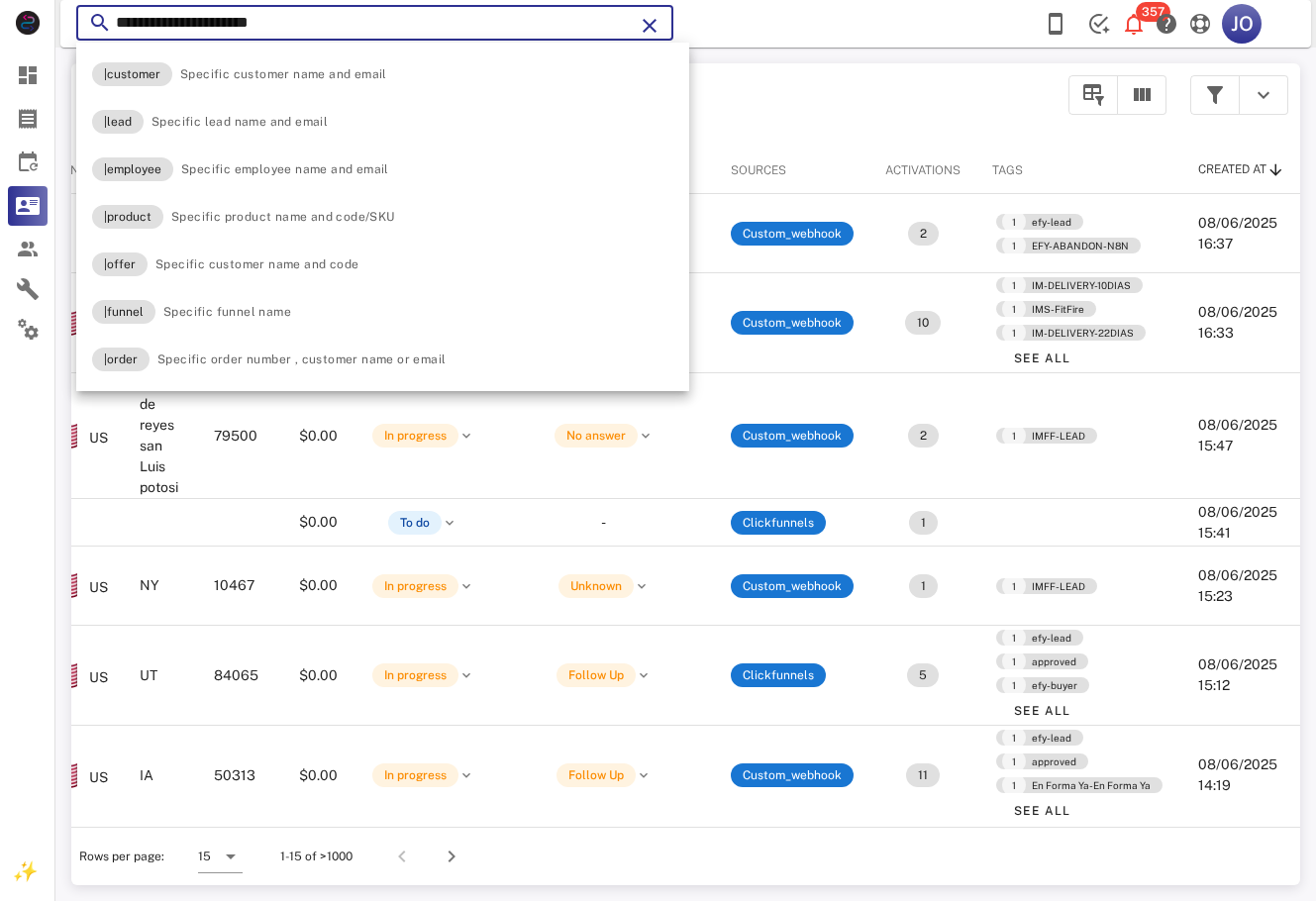 click on "**********" at bounding box center (374, 23) 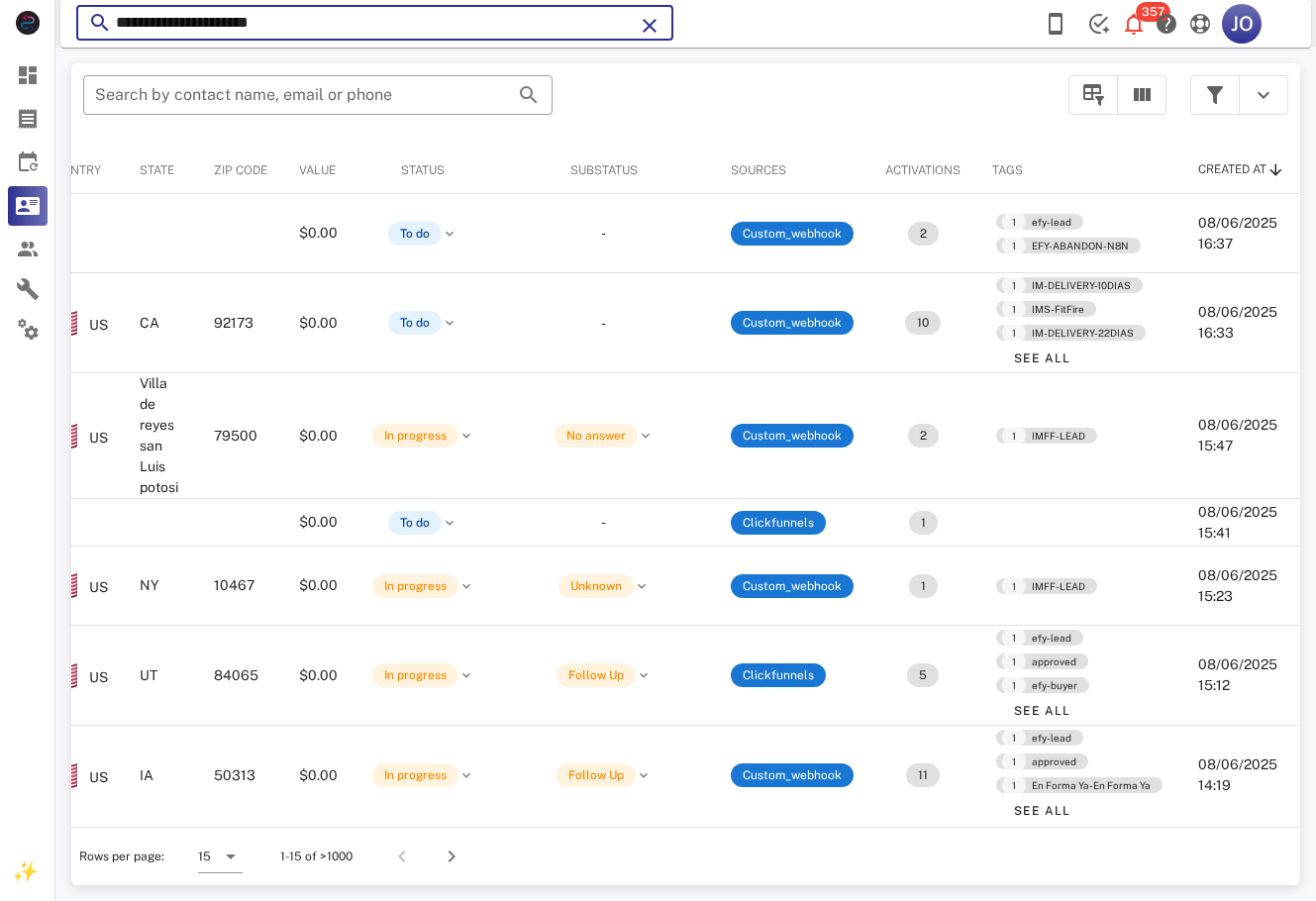 click on "**********" at bounding box center (374, 23) 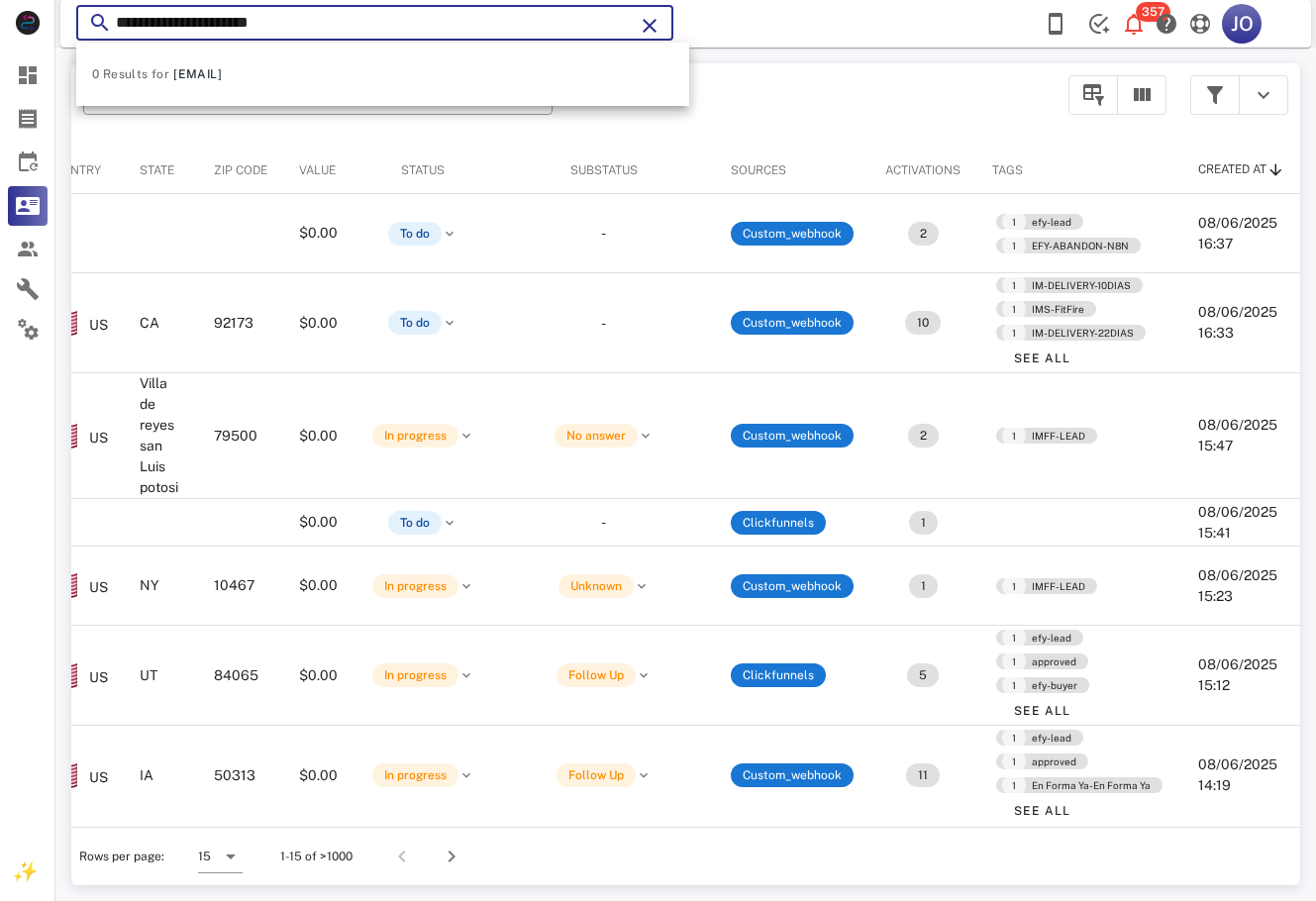 click on "**********" at bounding box center [374, 23] 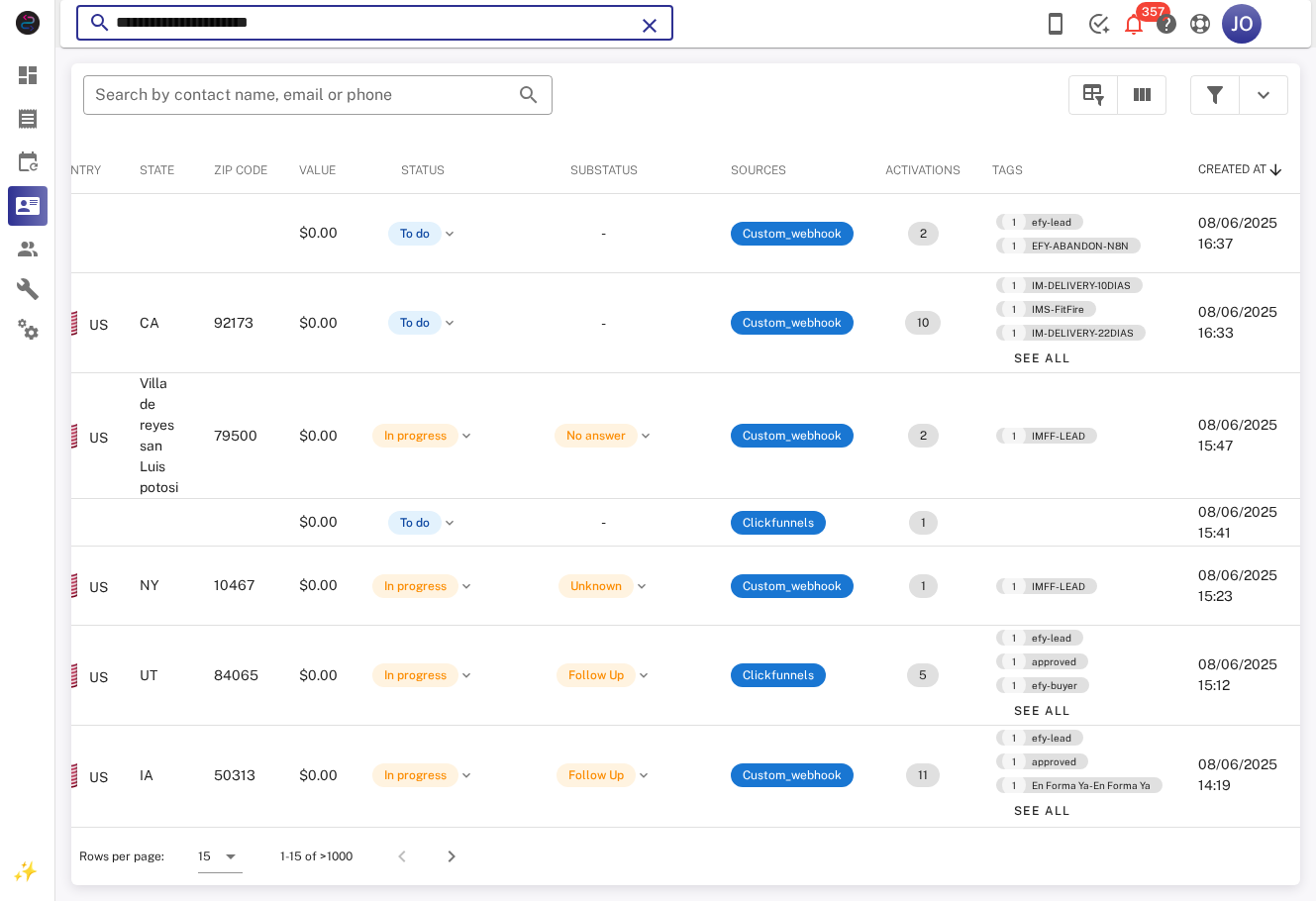 click on "**********" at bounding box center (374, 23) 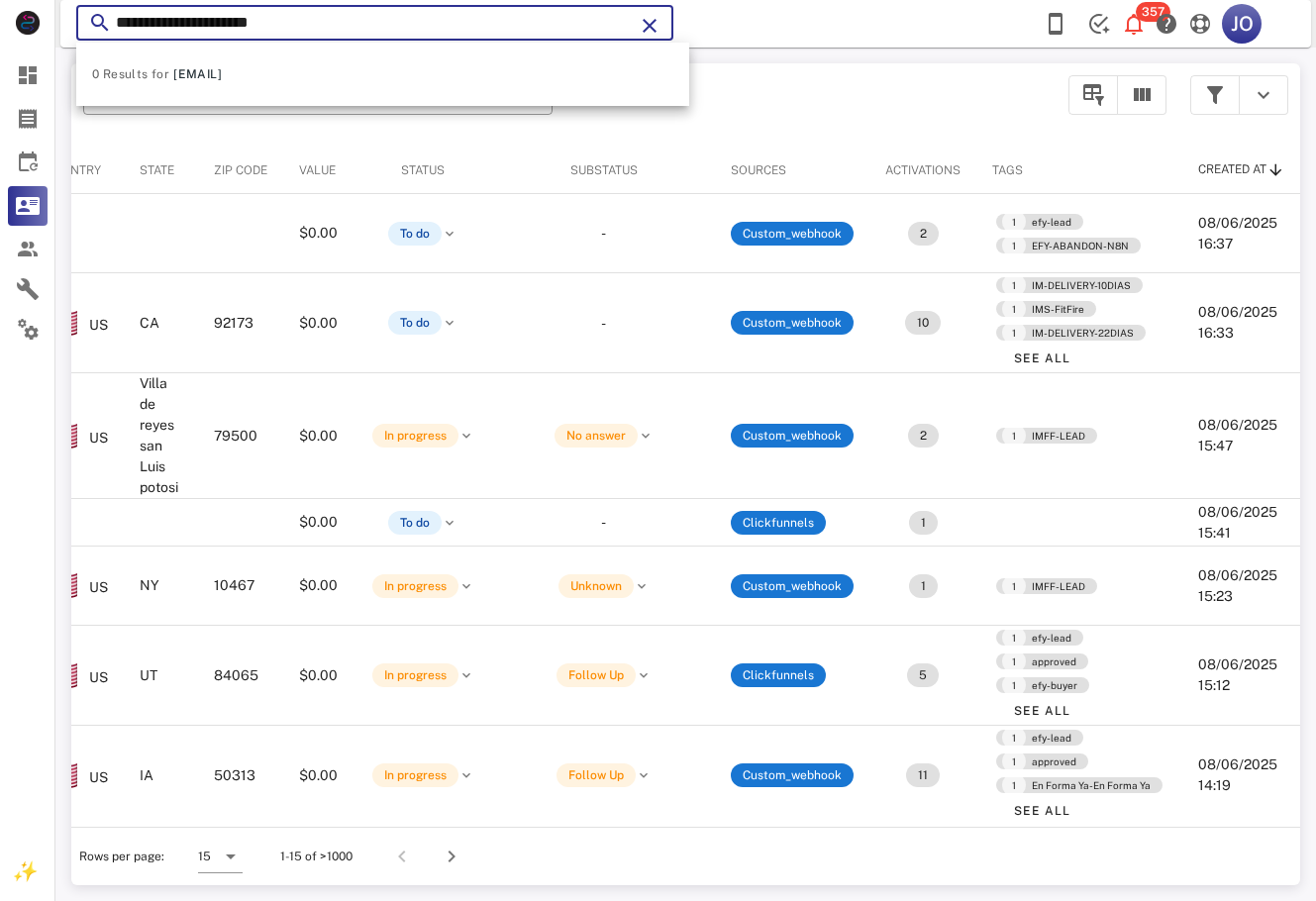 drag, startPoint x: 362, startPoint y: 34, endPoint x: 118, endPoint y: 30, distance: 244.03278 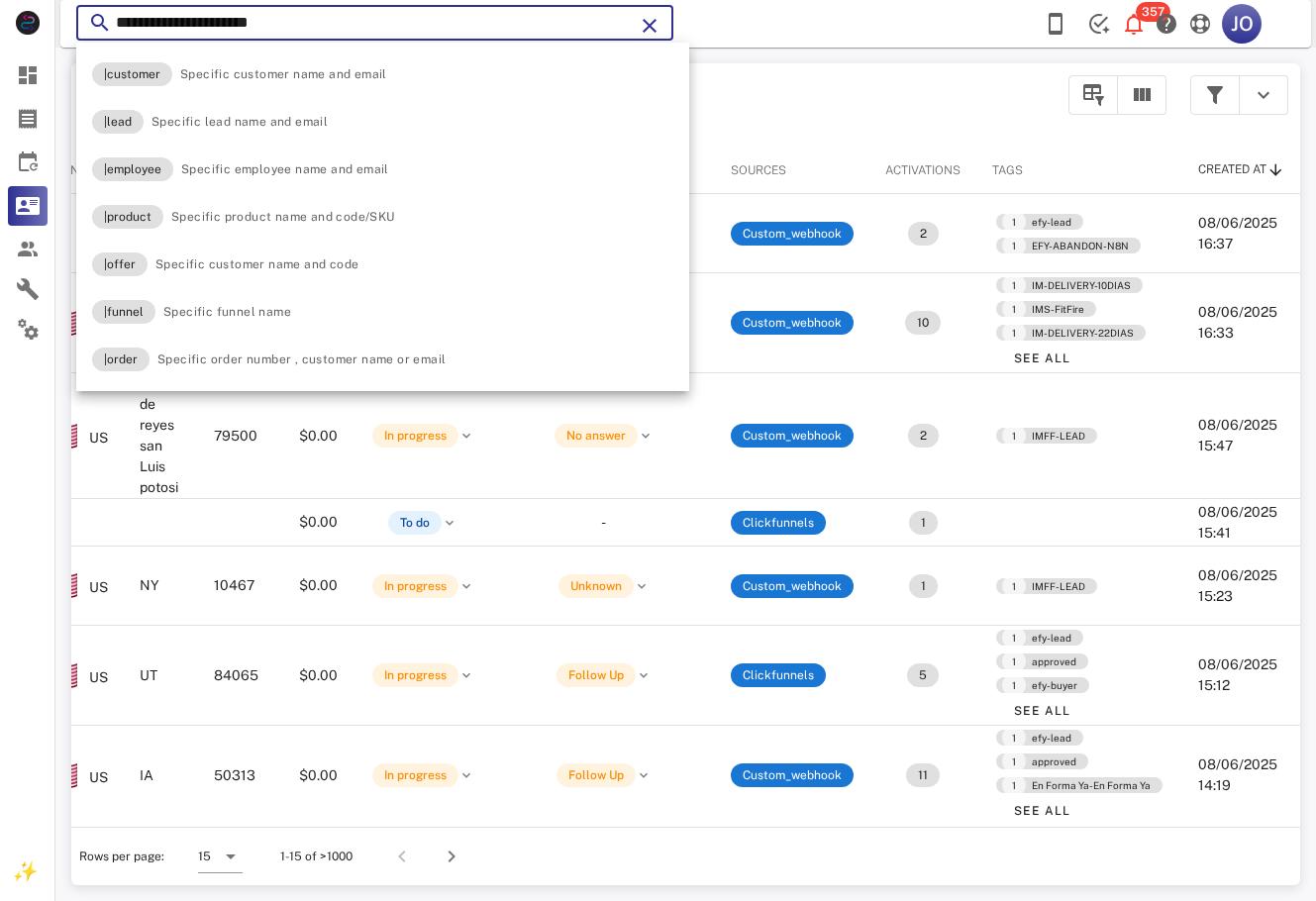 click on "**********" at bounding box center [374, 23] 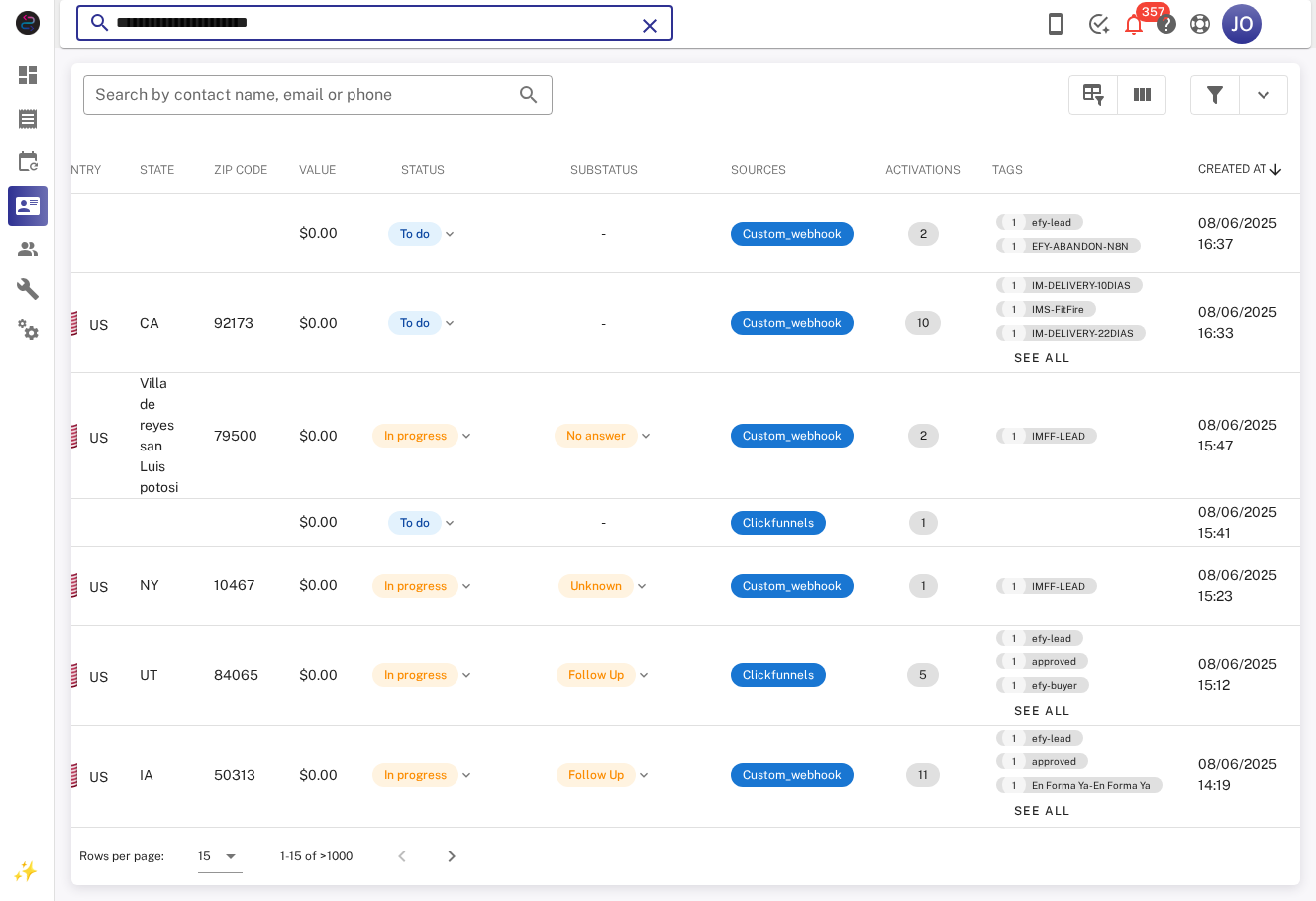 click on "**********" at bounding box center [374, 23] 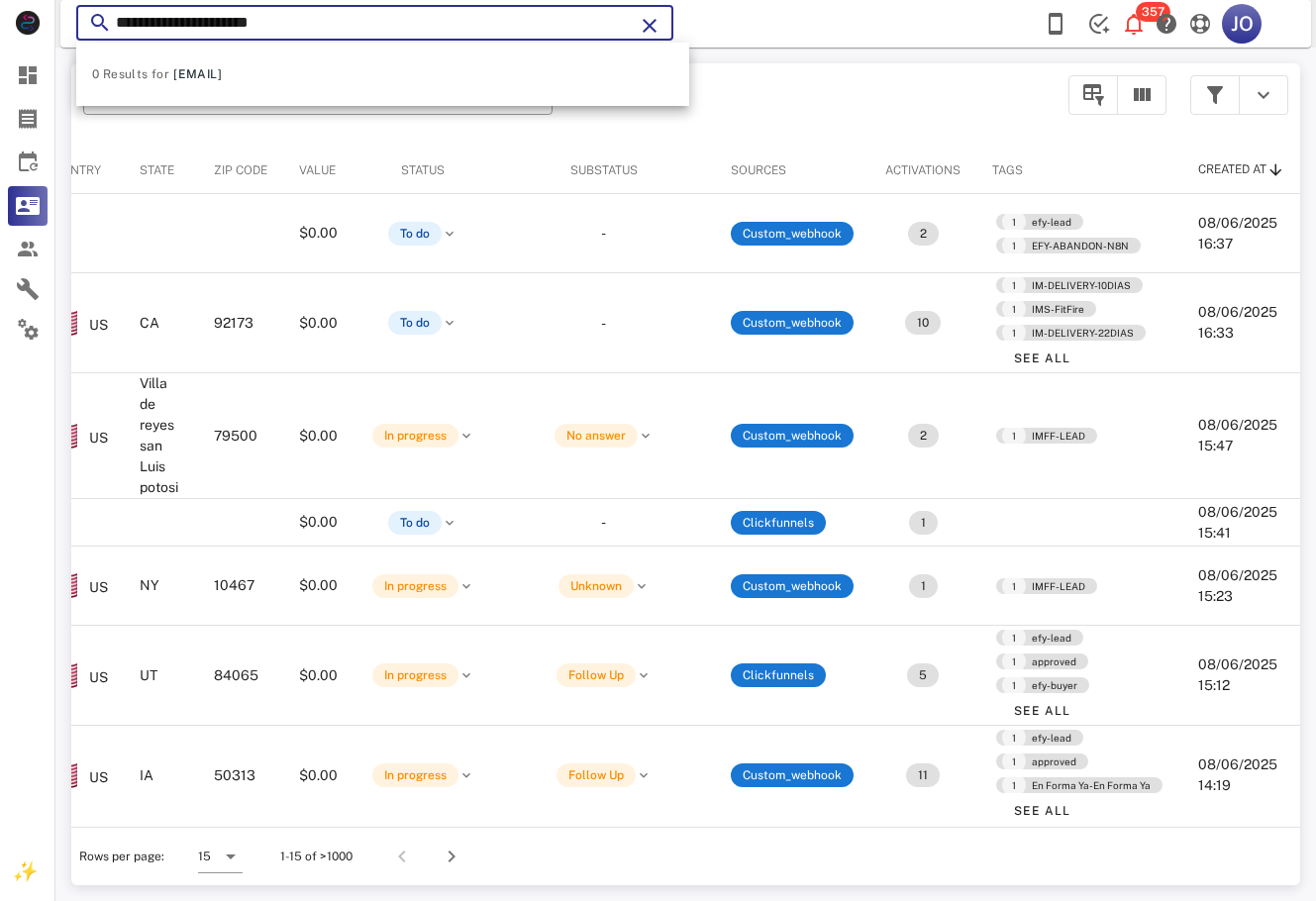 click on "**********" at bounding box center (374, 23) 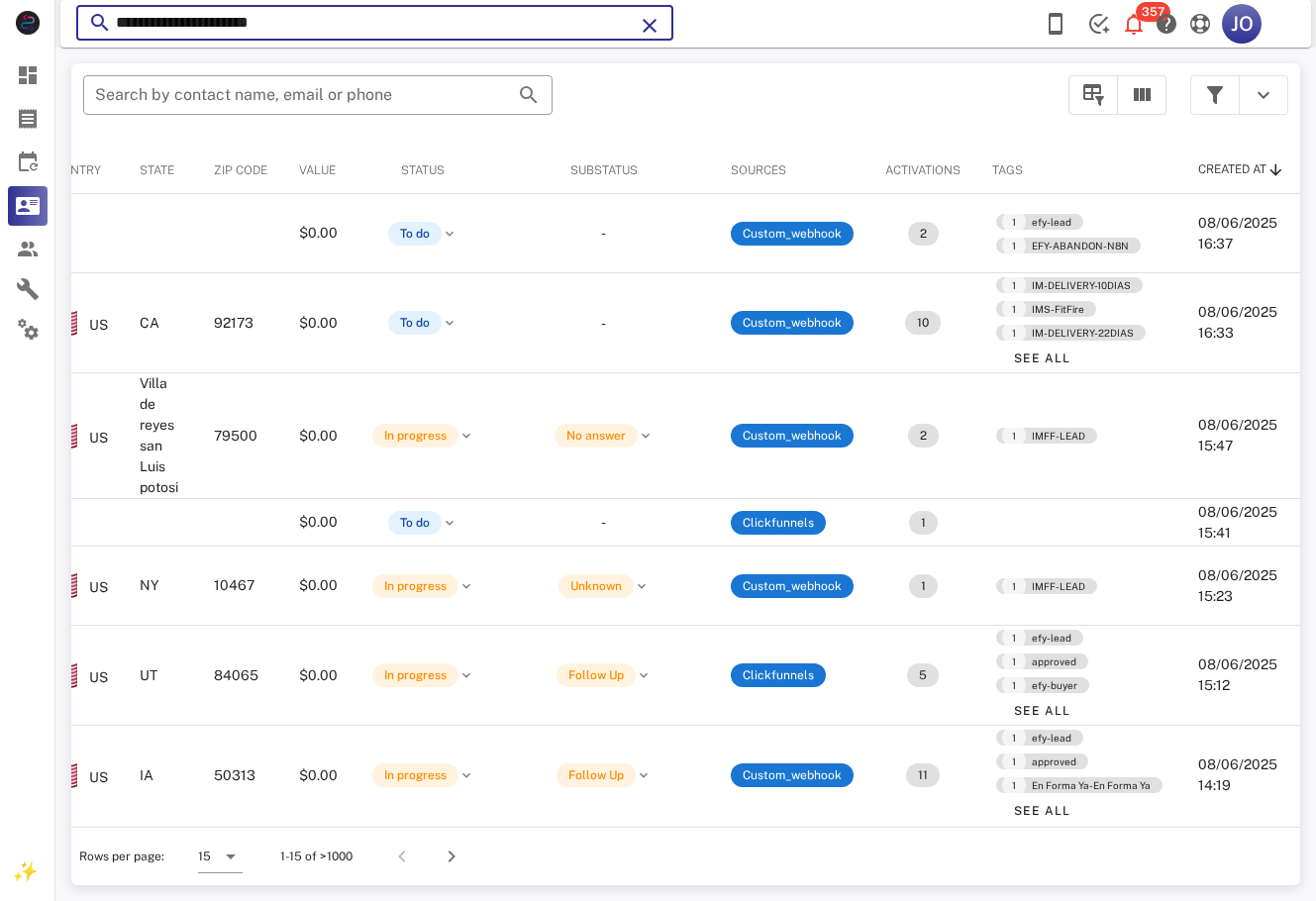 drag, startPoint x: 335, startPoint y: 18, endPoint x: 146, endPoint y: 18, distance: 189 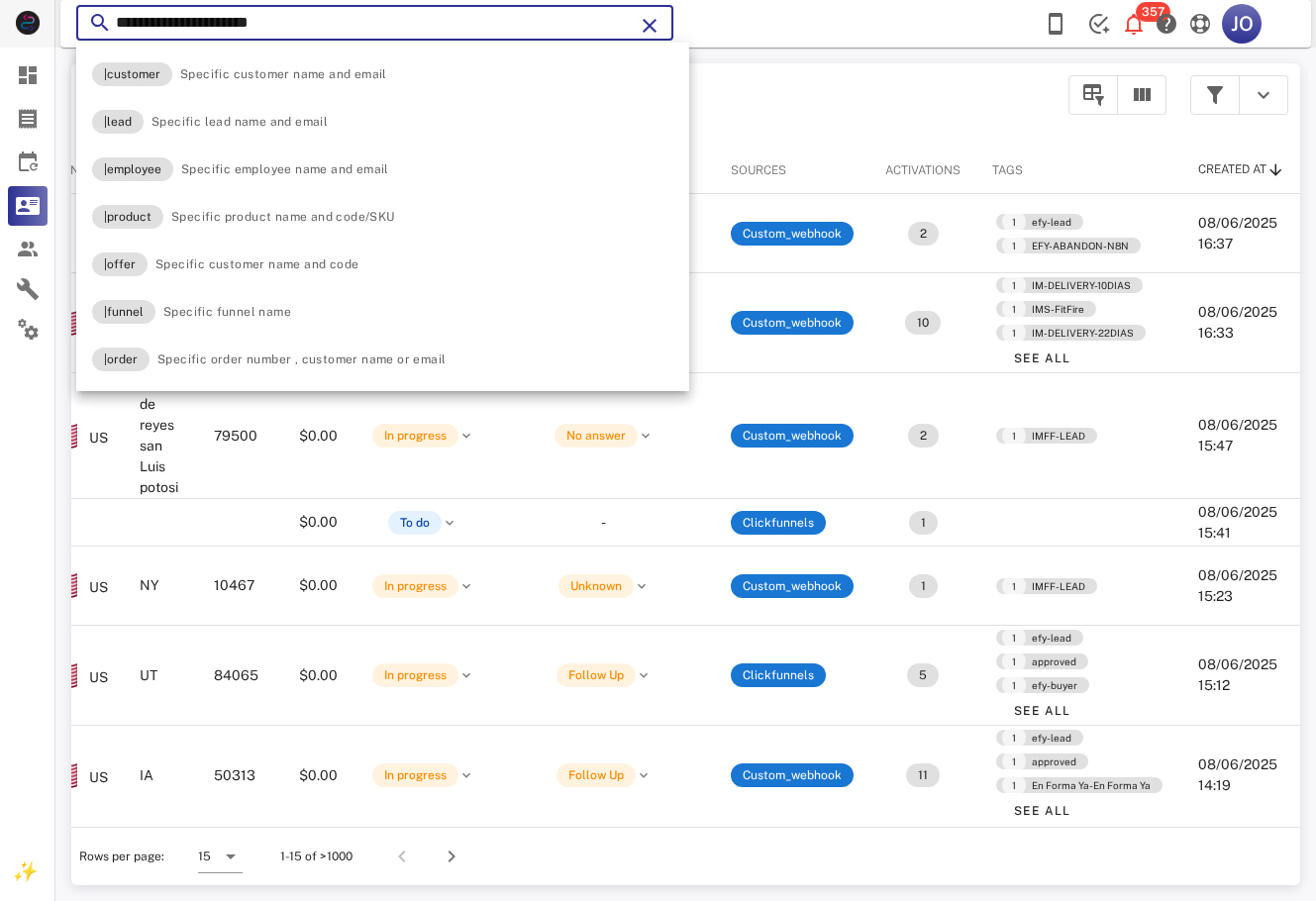 drag, startPoint x: 350, startPoint y: 30, endPoint x: 39, endPoint y: 30, distance: 311 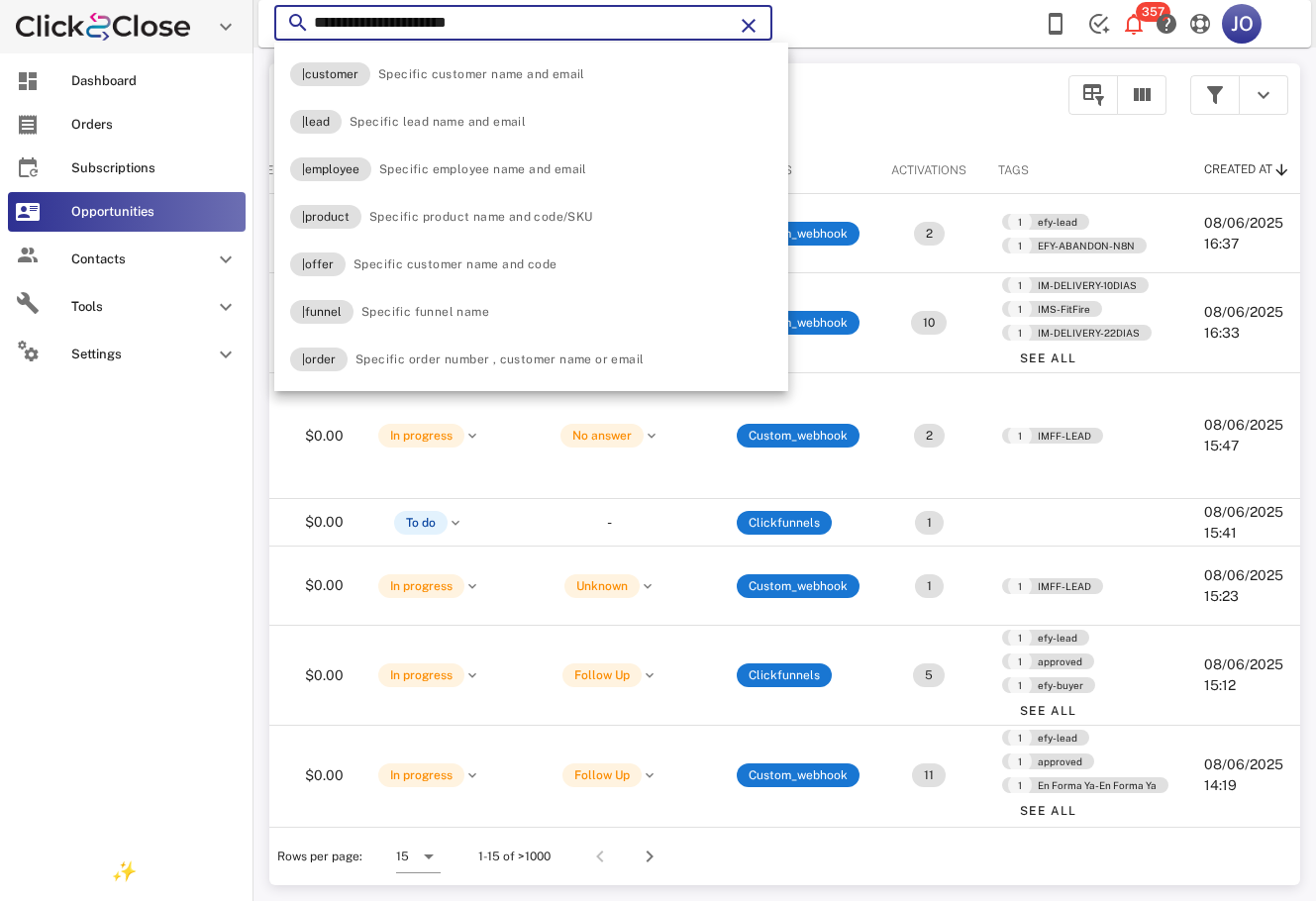 paste 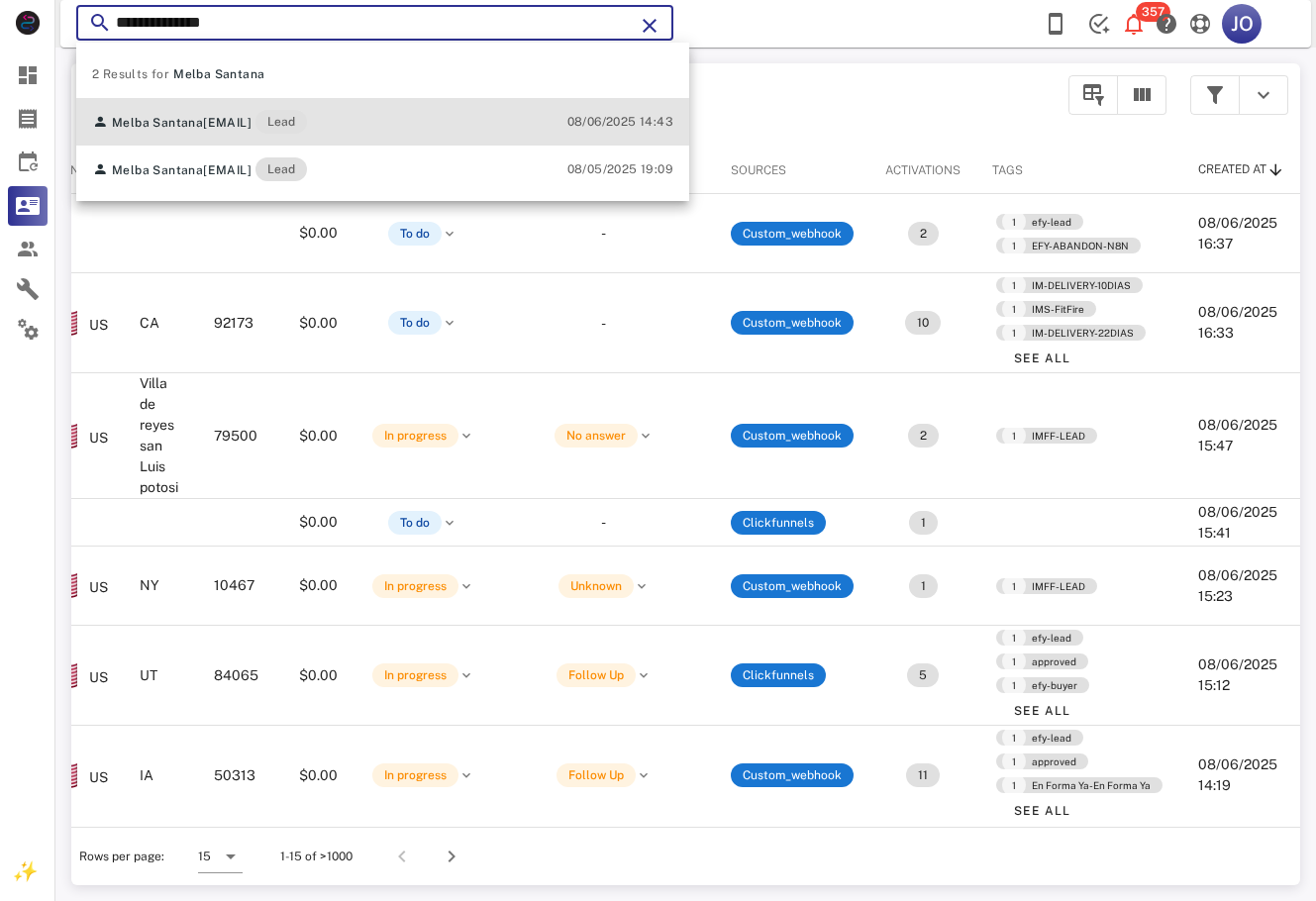 click on "[FIRST] [LAST]   [EMAIL]   Lead   08/06/2025 14:43" at bounding box center (382, 122) 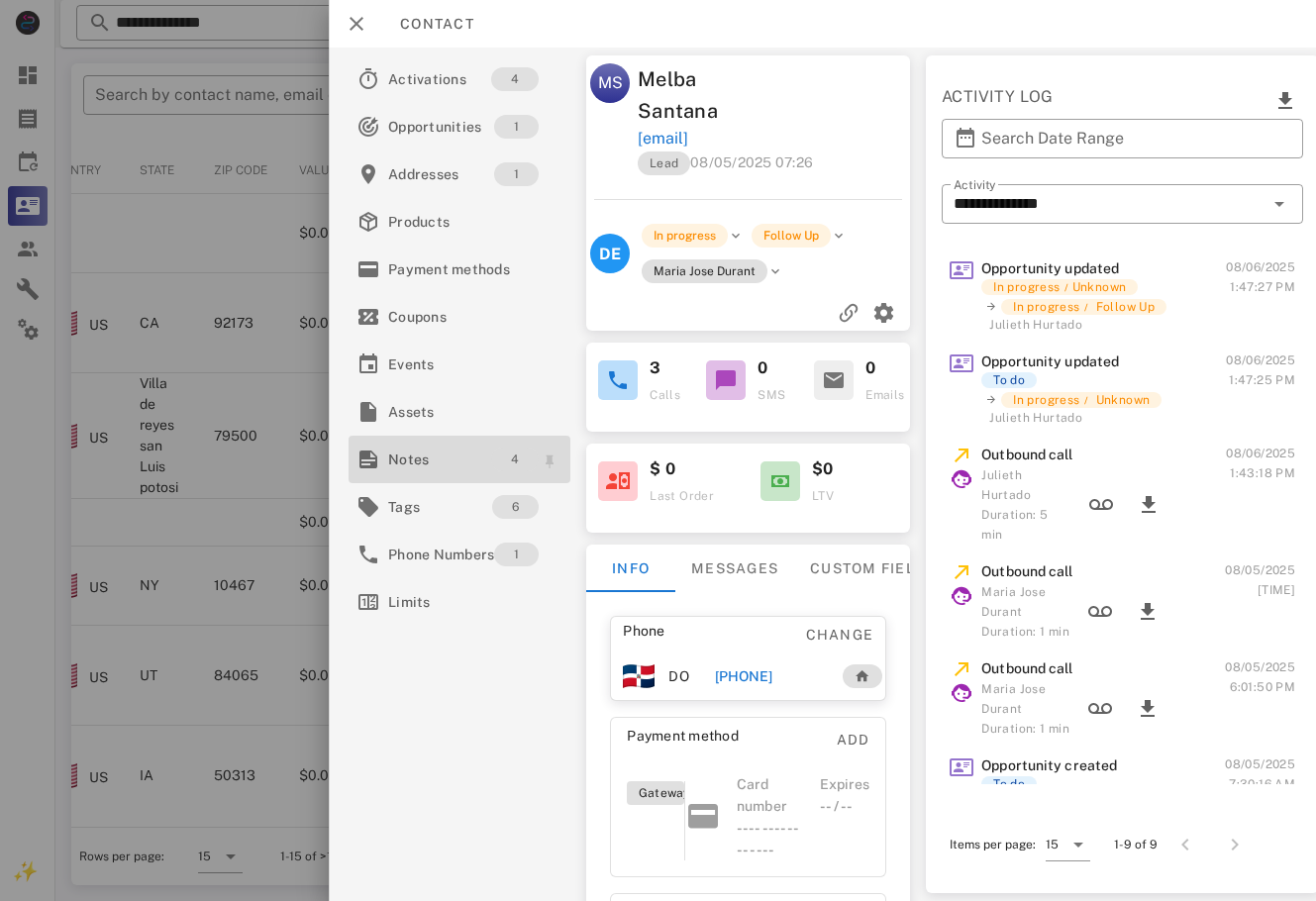 click on "4" at bounding box center [516, 459] 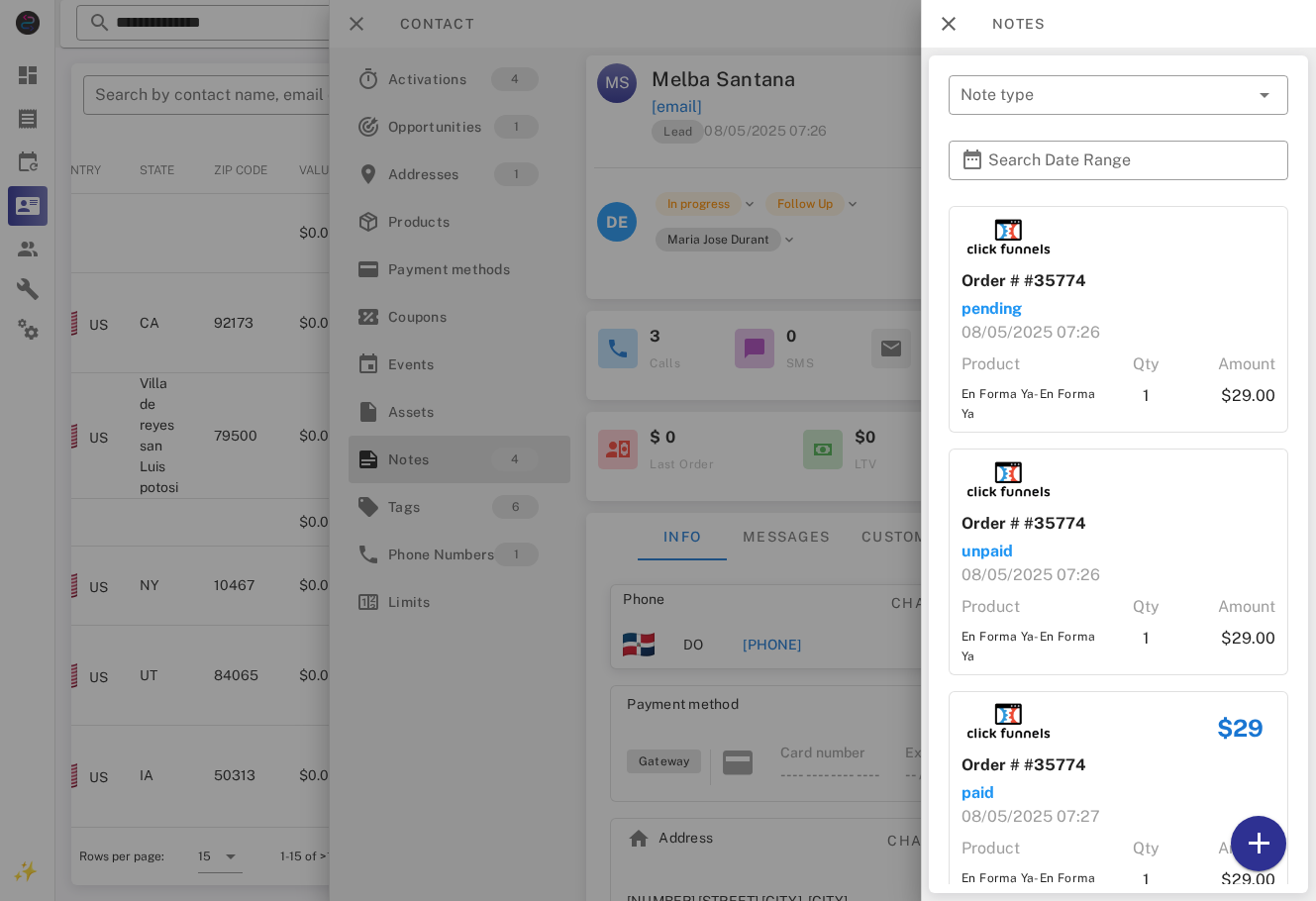 scroll, scrollTop: 225, scrollLeft: 0, axis: vertical 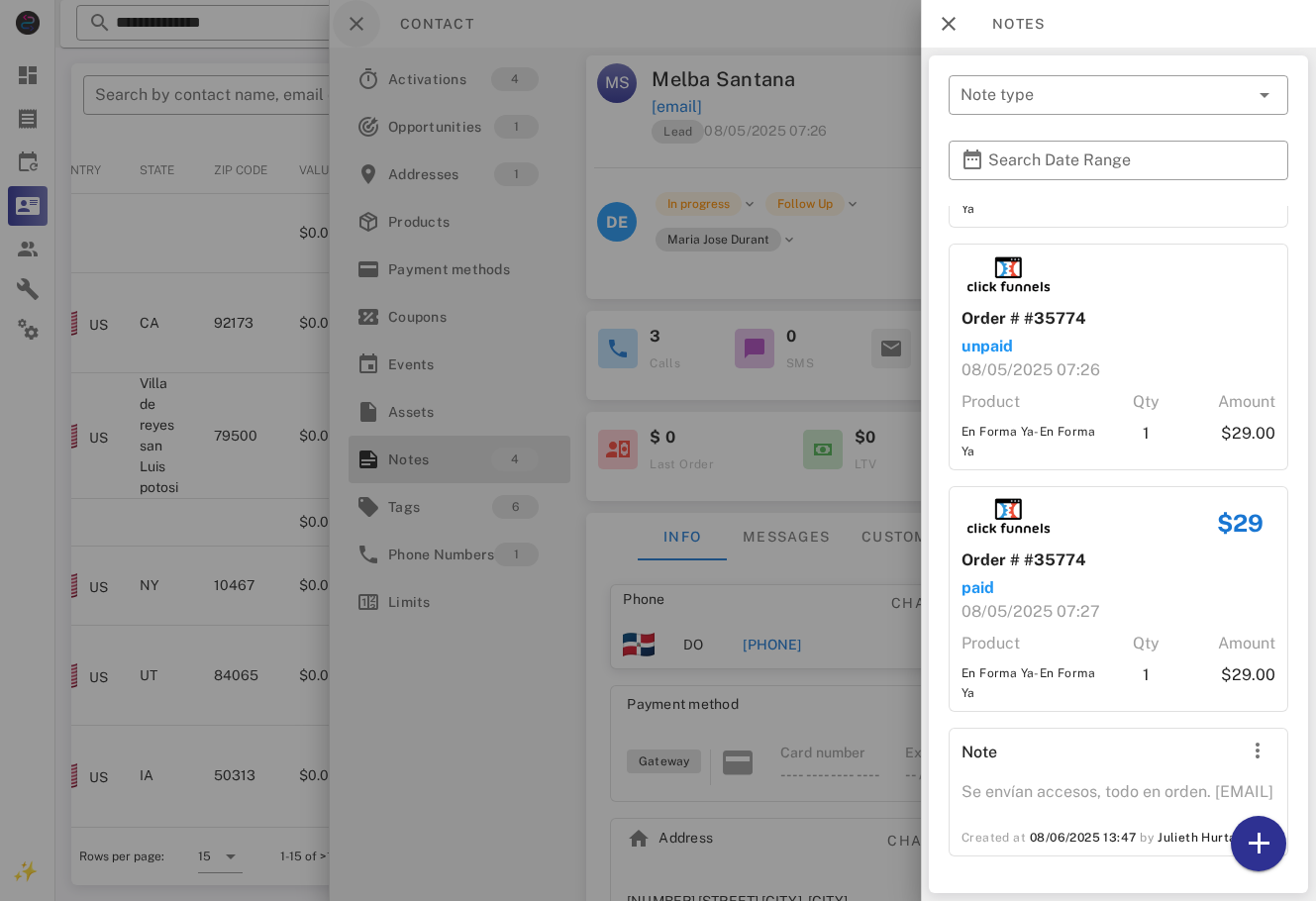click at bounding box center (658, 450) 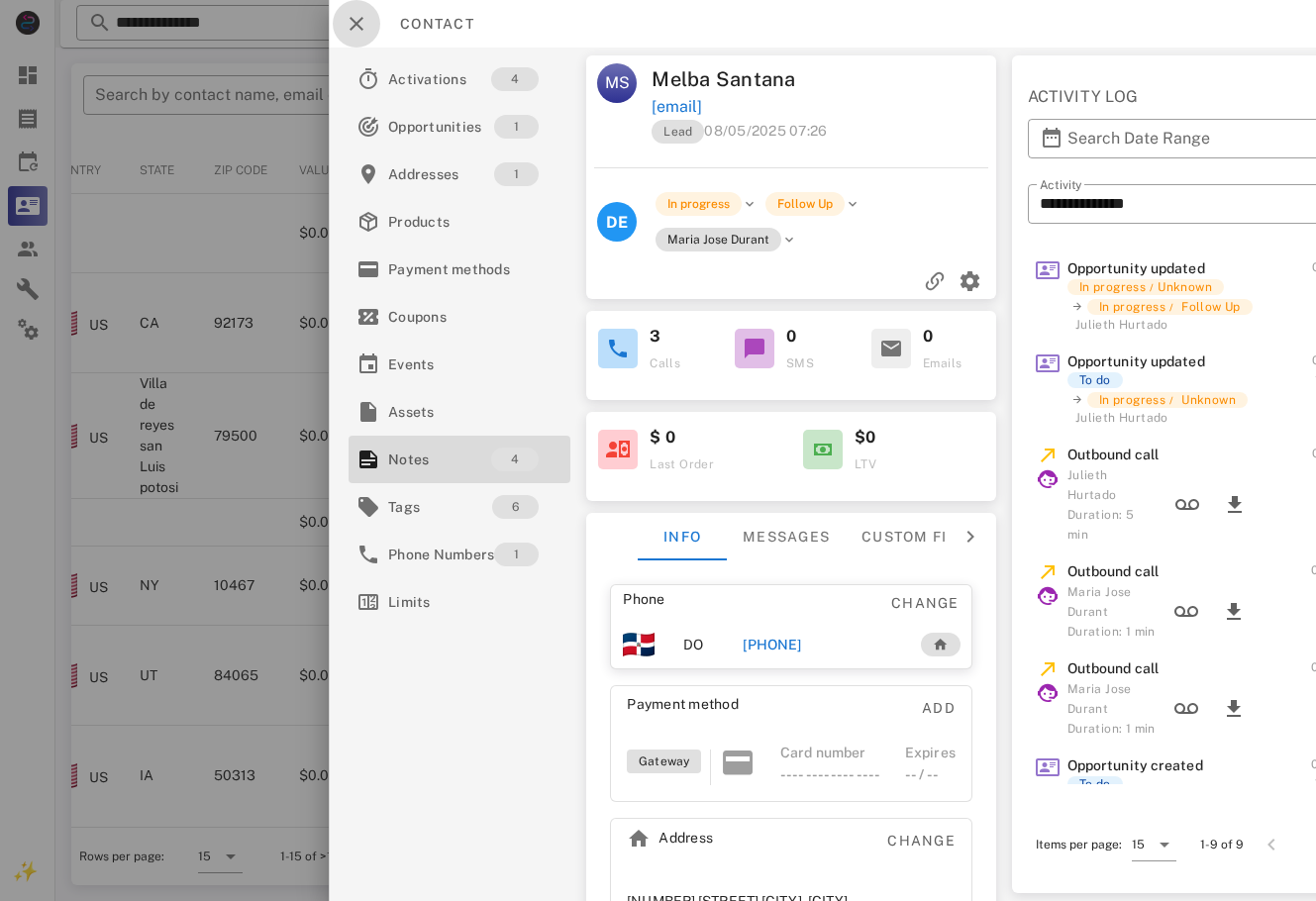 click at bounding box center (356, 24) 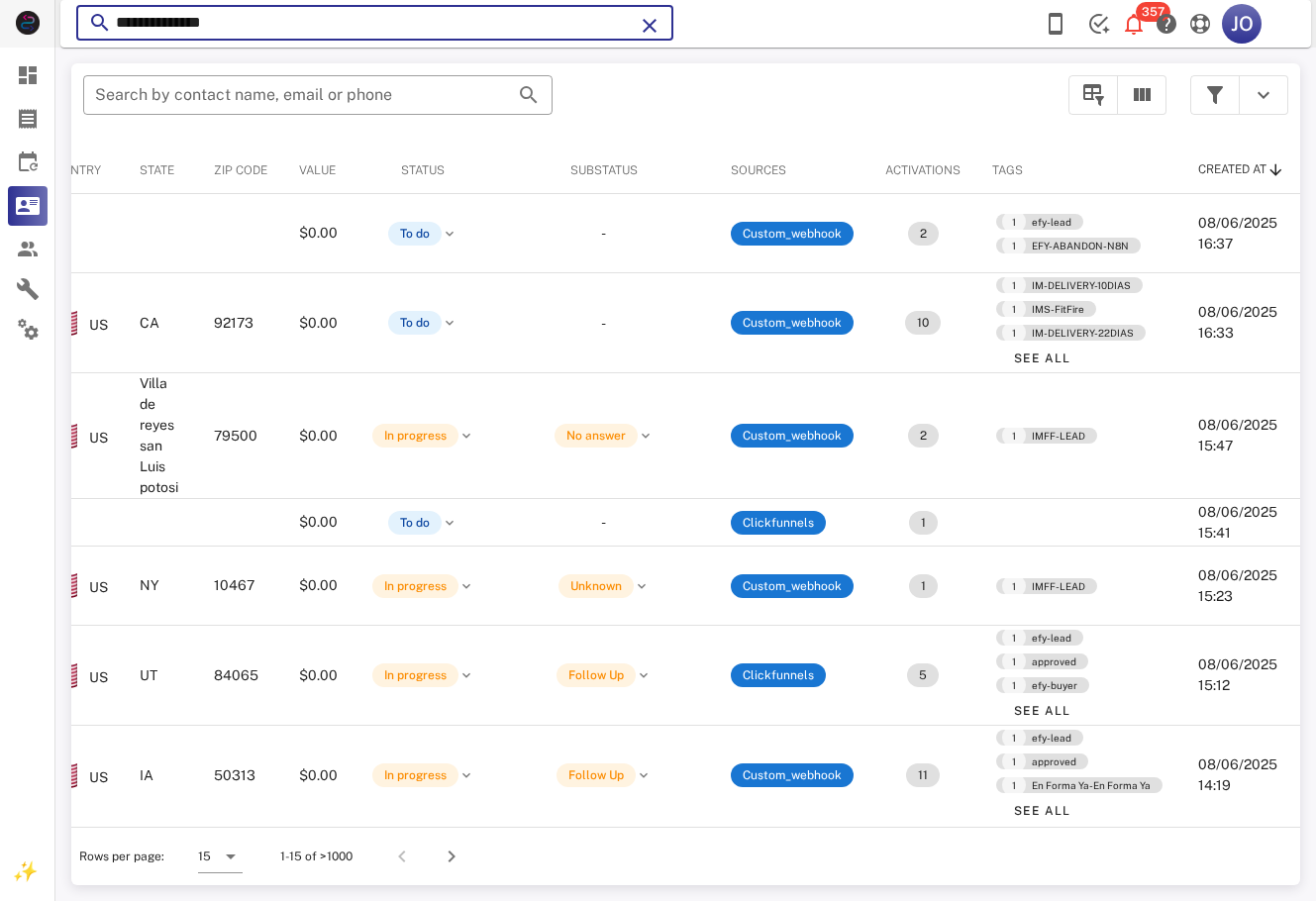 drag, startPoint x: 304, startPoint y: 24, endPoint x: 61, endPoint y: 30, distance: 243.07406 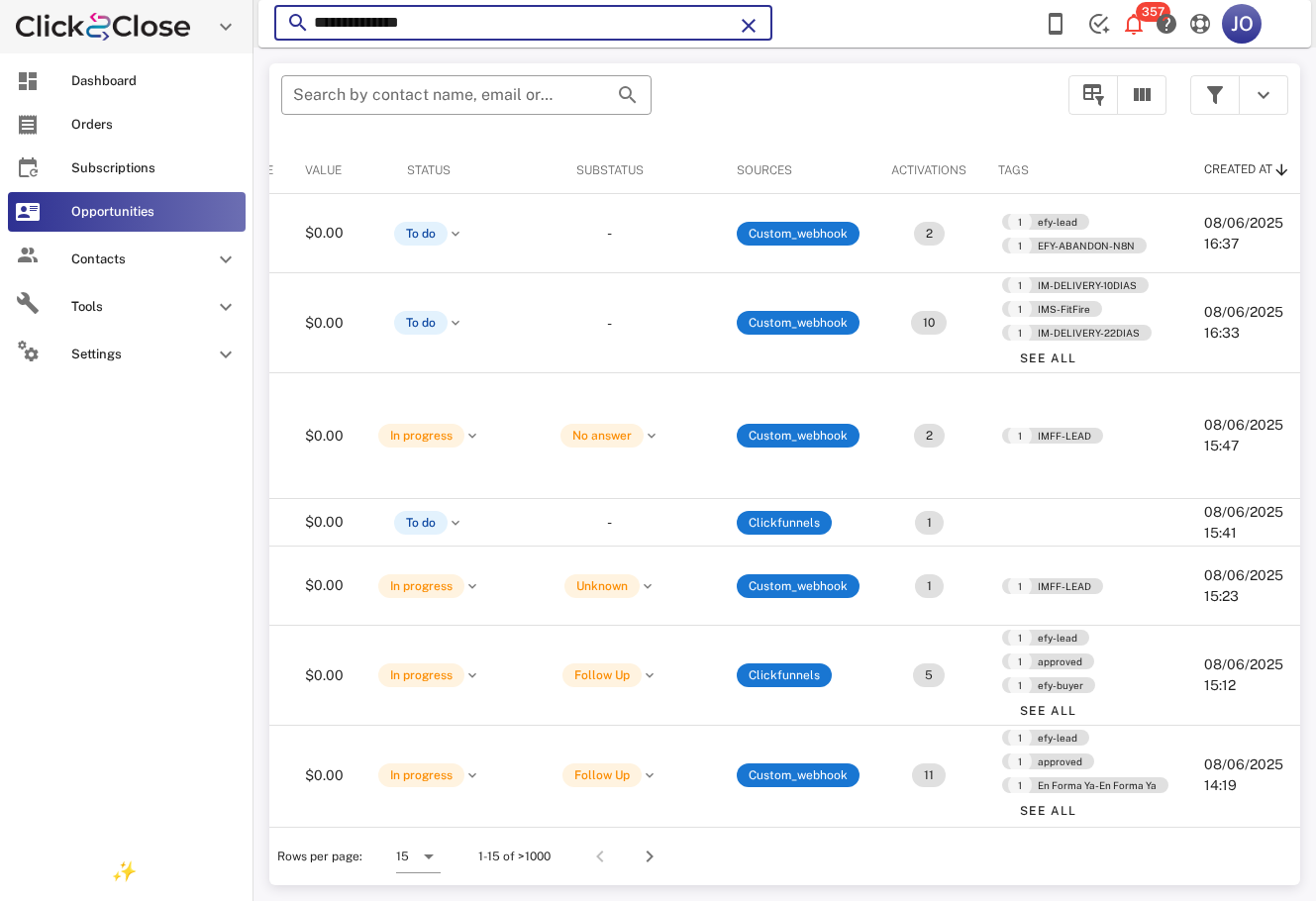 paste on "******" 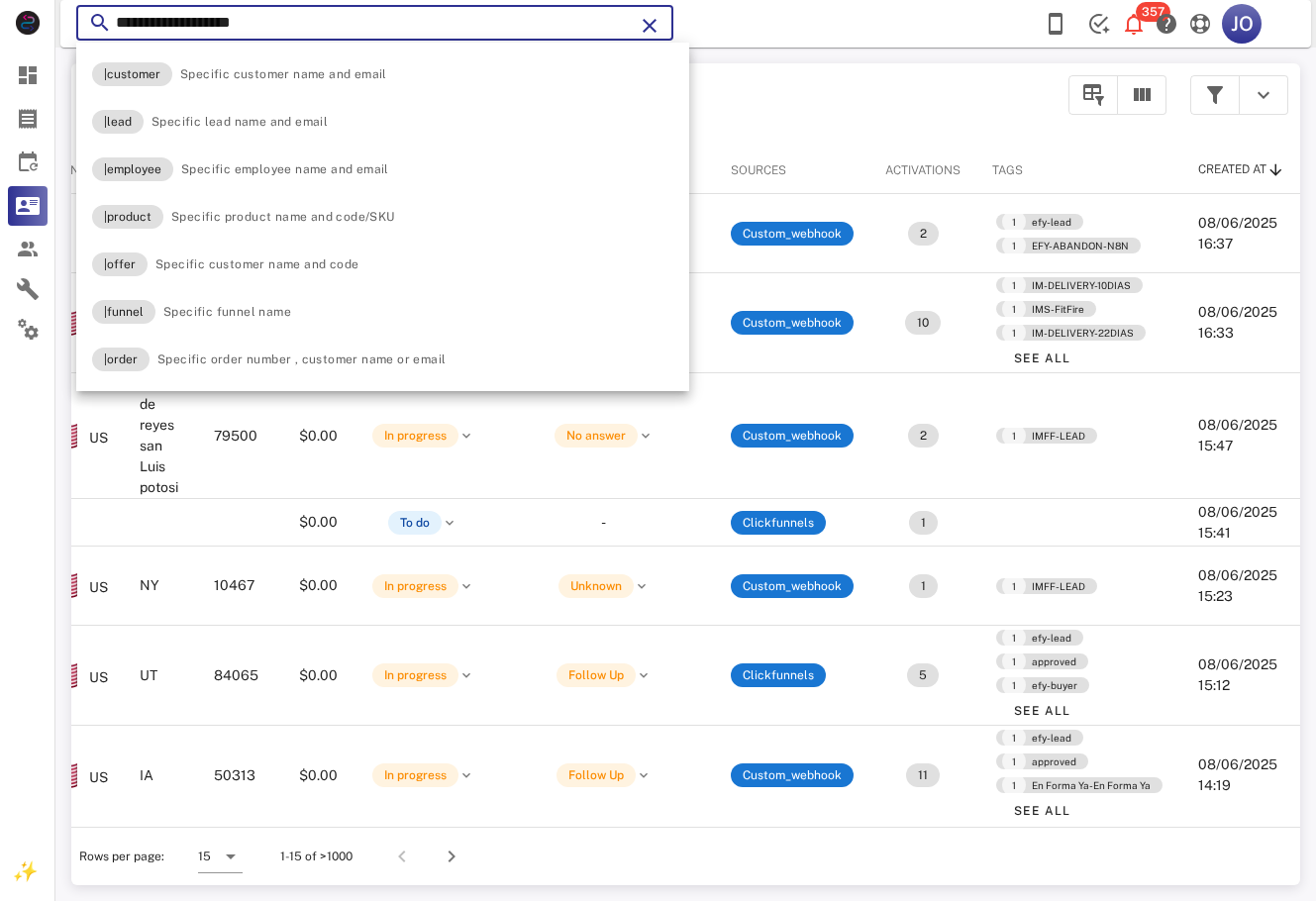 click on "**********" at bounding box center [374, 23] 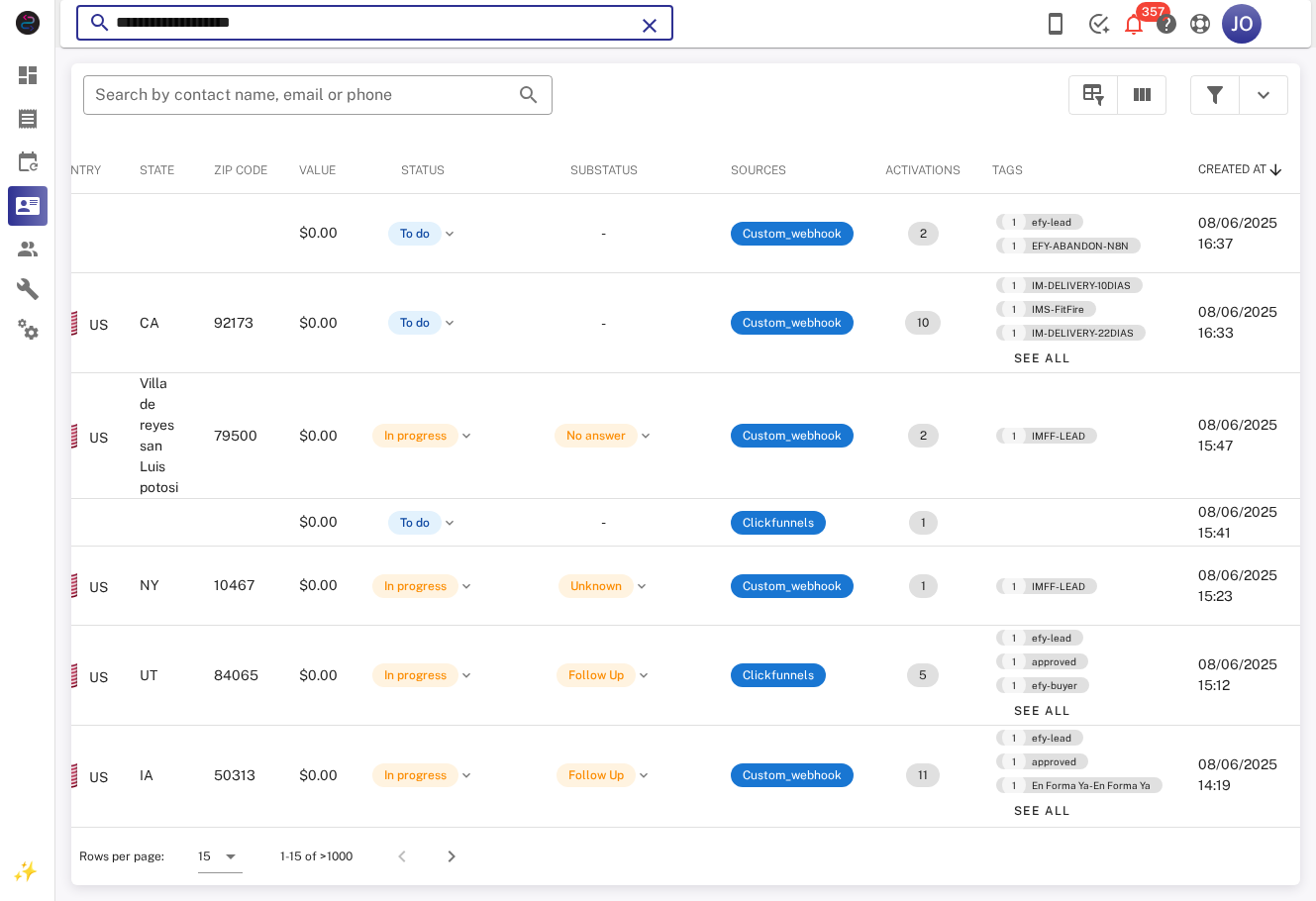 click on "**********" at bounding box center [374, 23] 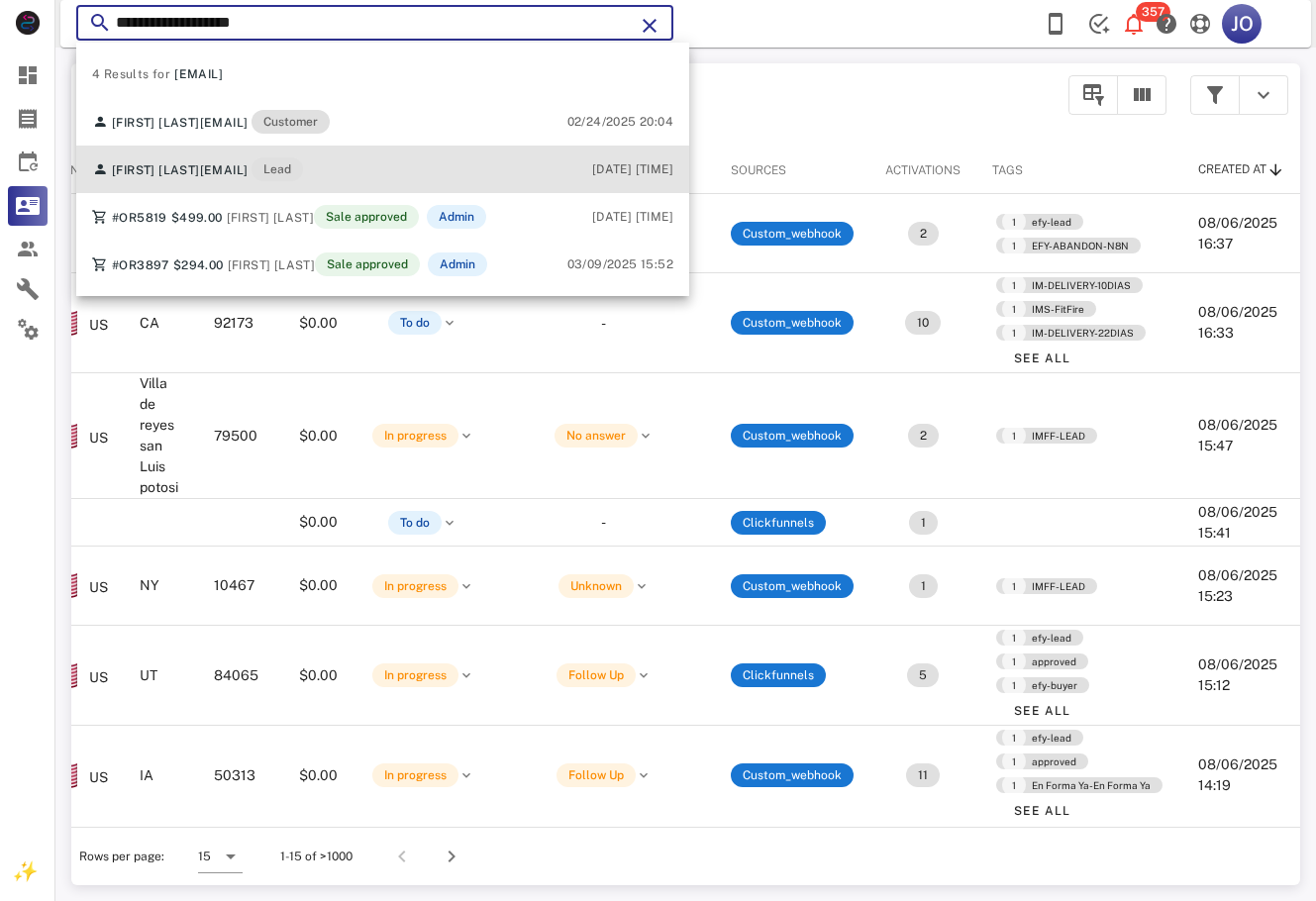 click on "[FIRST] [LAST] [EMAIL]   Lead   [DATE] [TIME]" at bounding box center (382, 169) 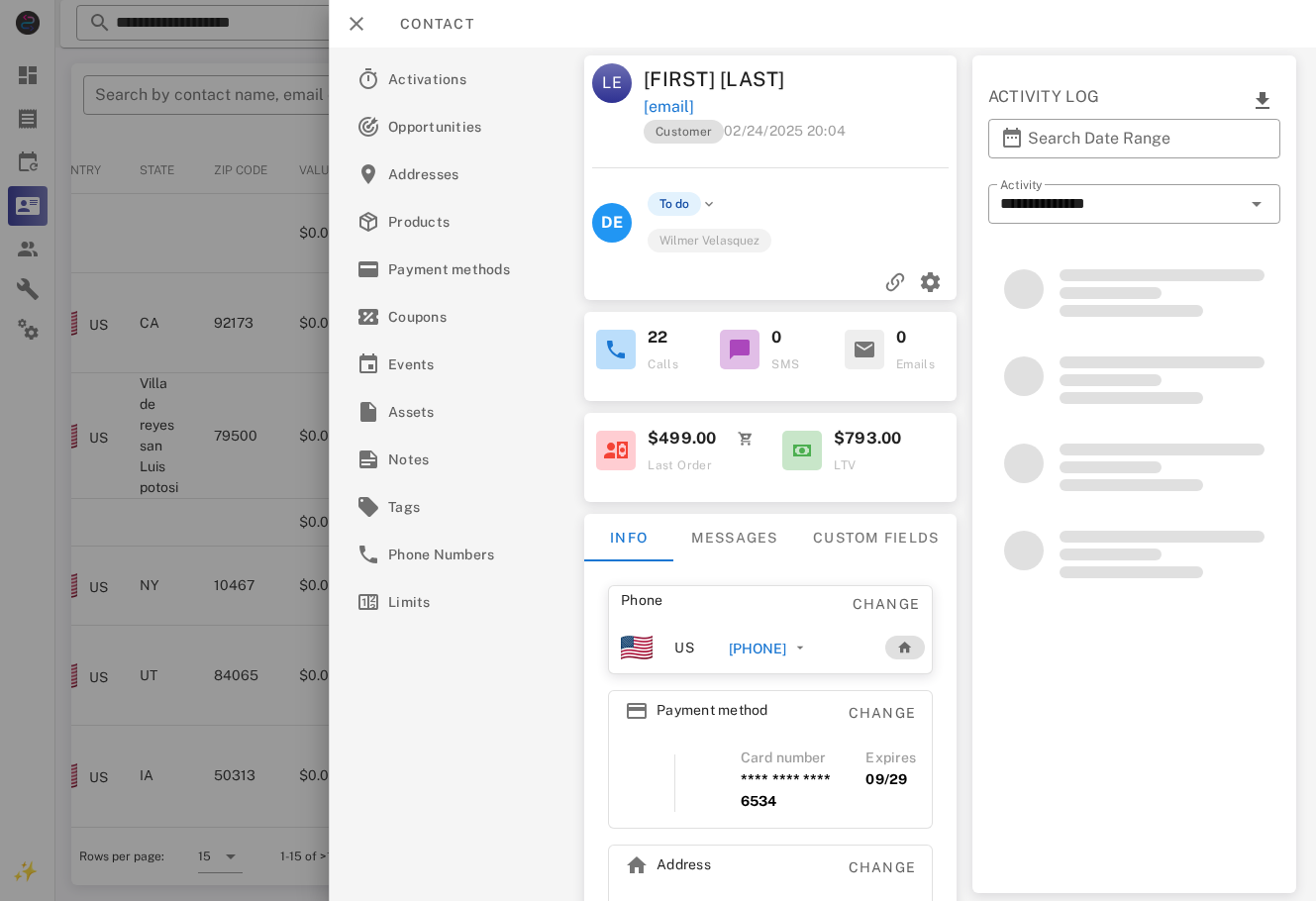 scroll, scrollTop: 0, scrollLeft: 222, axis: horizontal 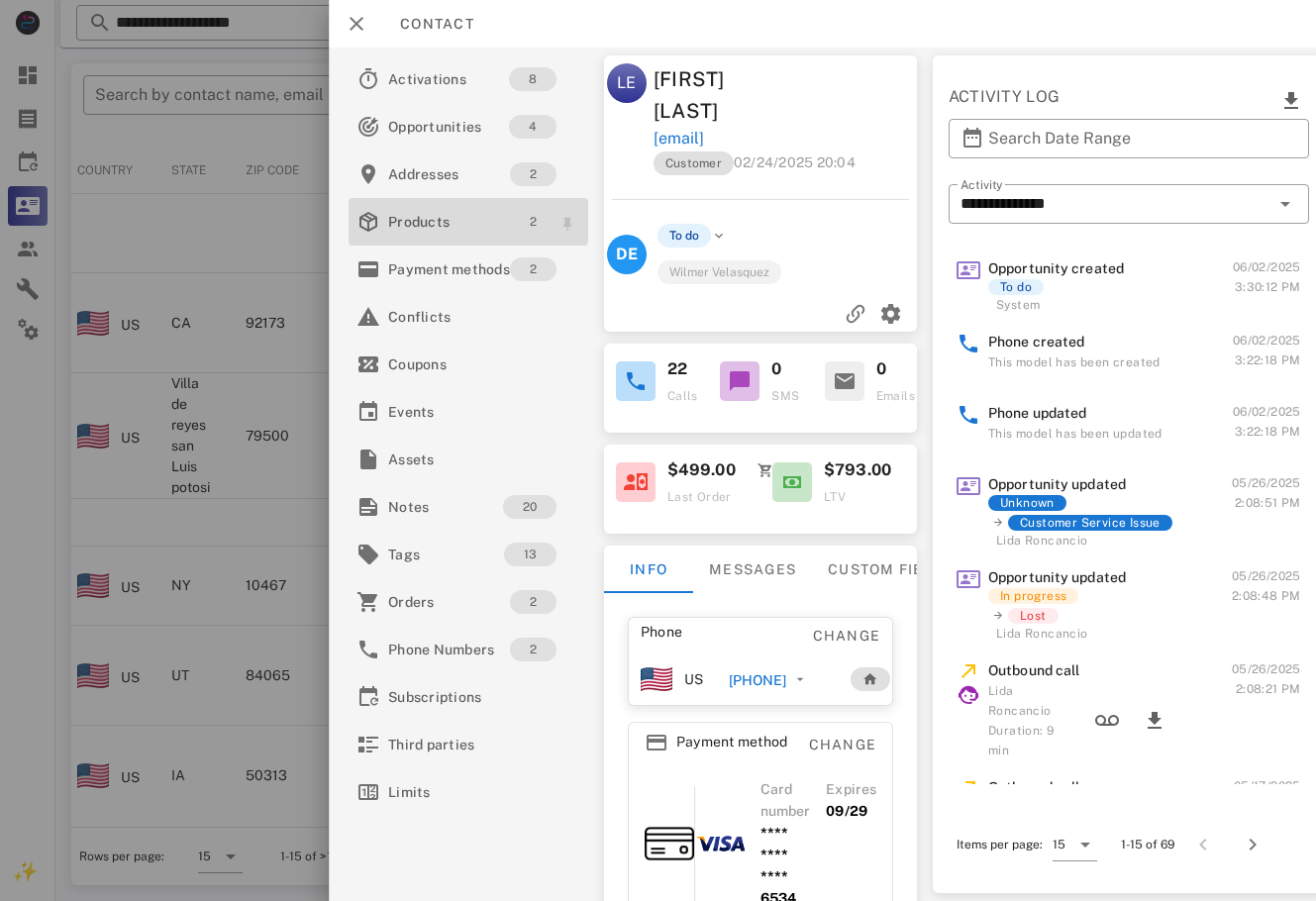 click on "2" at bounding box center (533, 222) 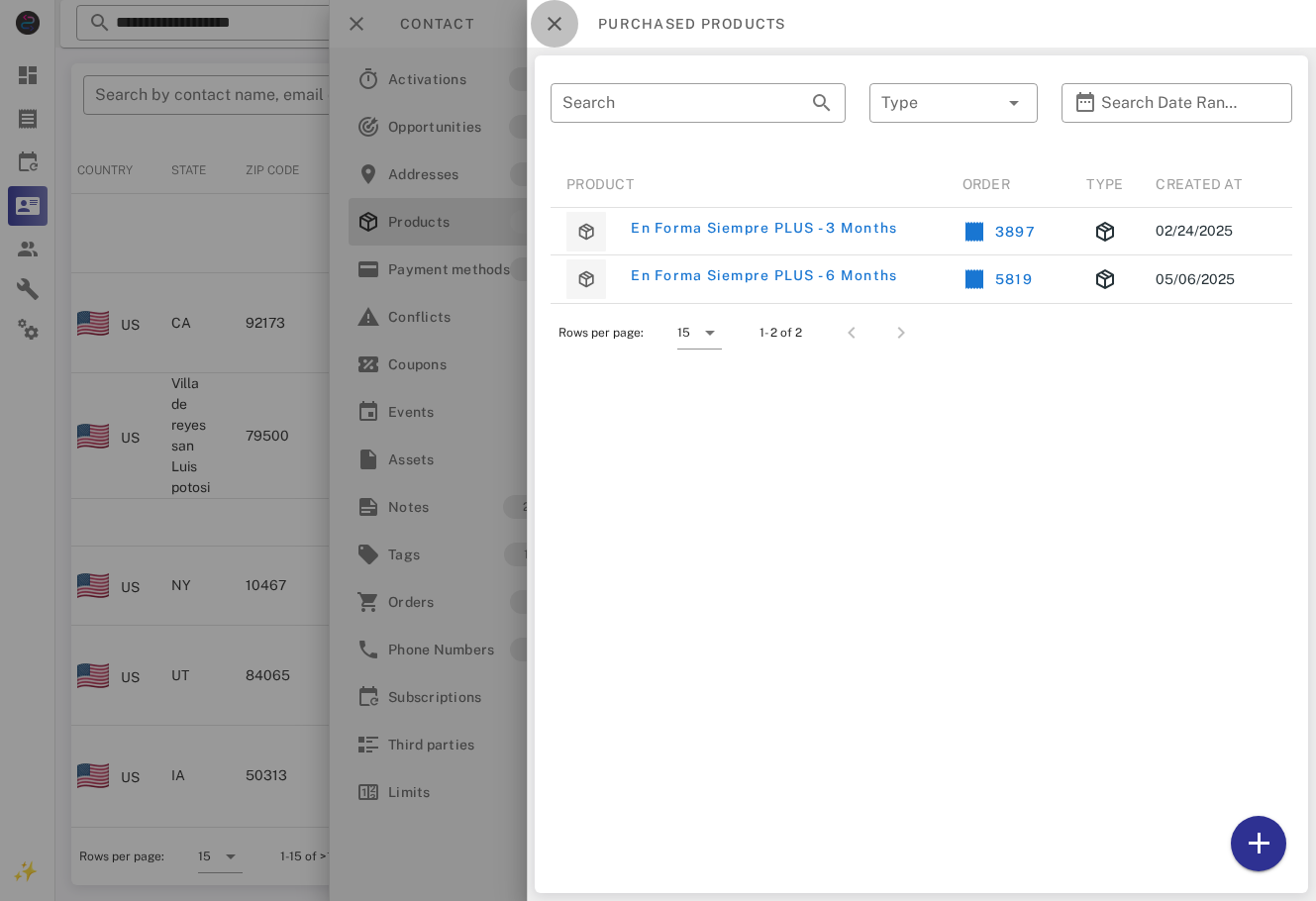 drag, startPoint x: 576, startPoint y: 34, endPoint x: 533, endPoint y: 30, distance: 43.185646 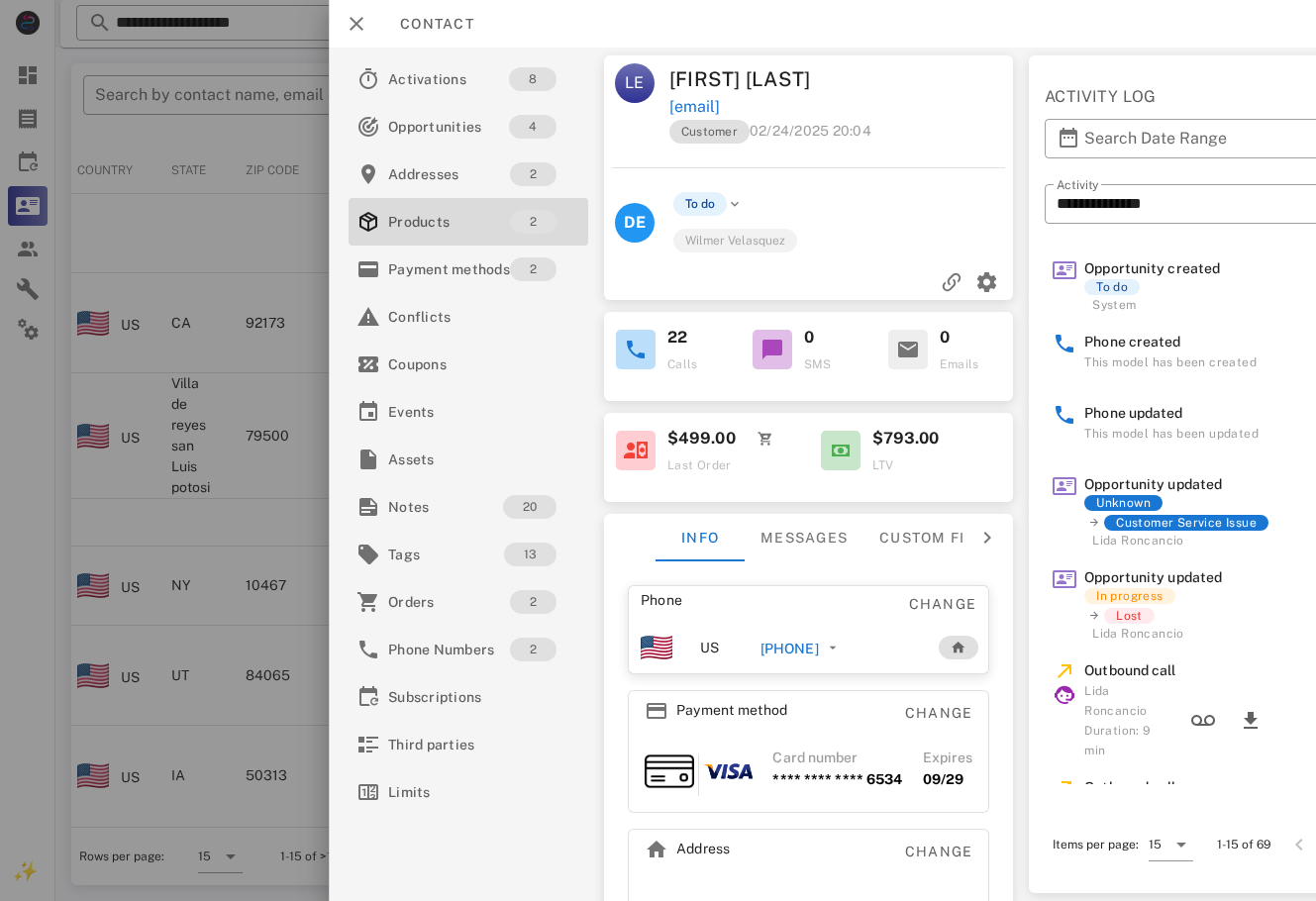 click on "Contact" at bounding box center (427, 24) 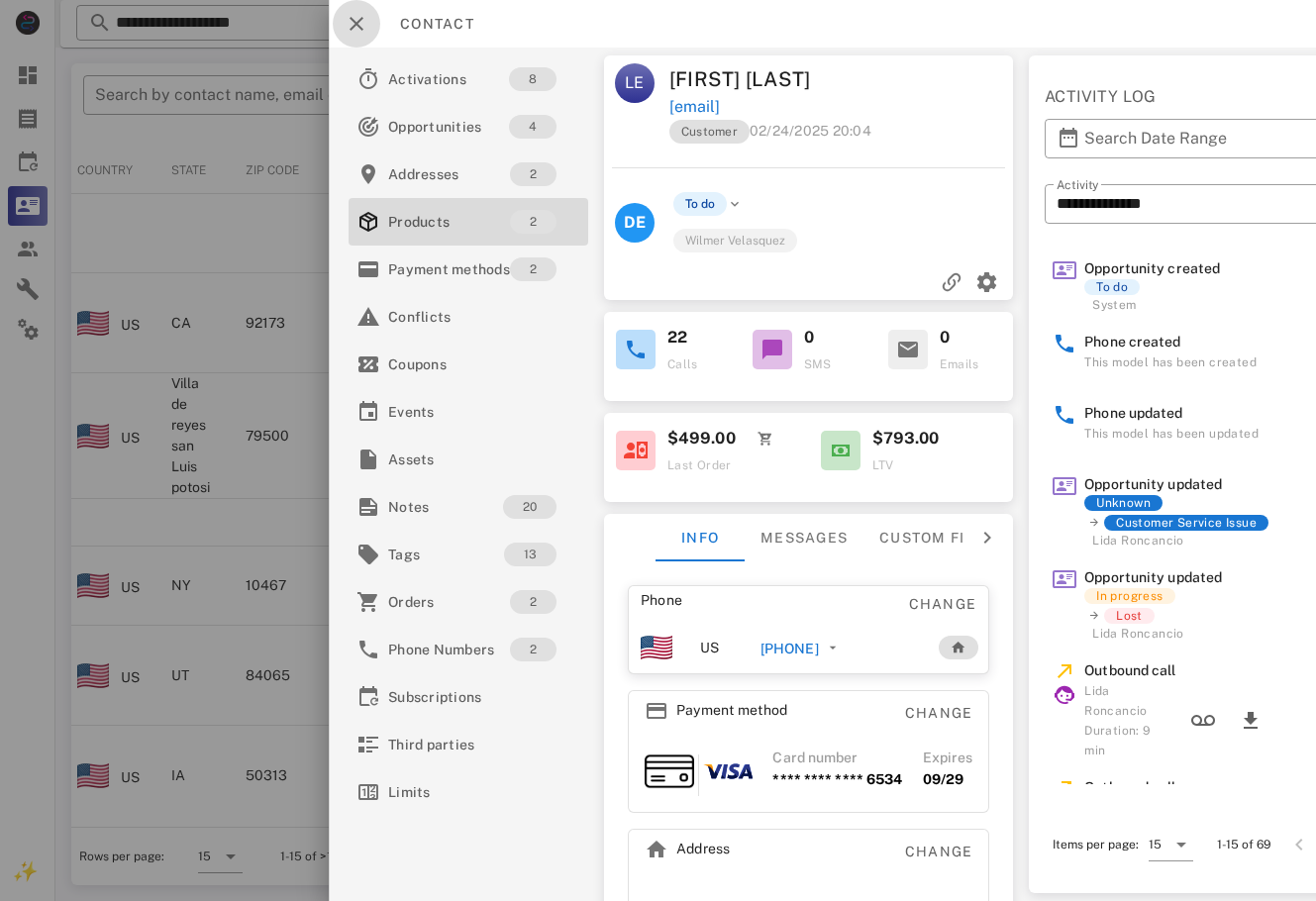 click at bounding box center [356, 24] 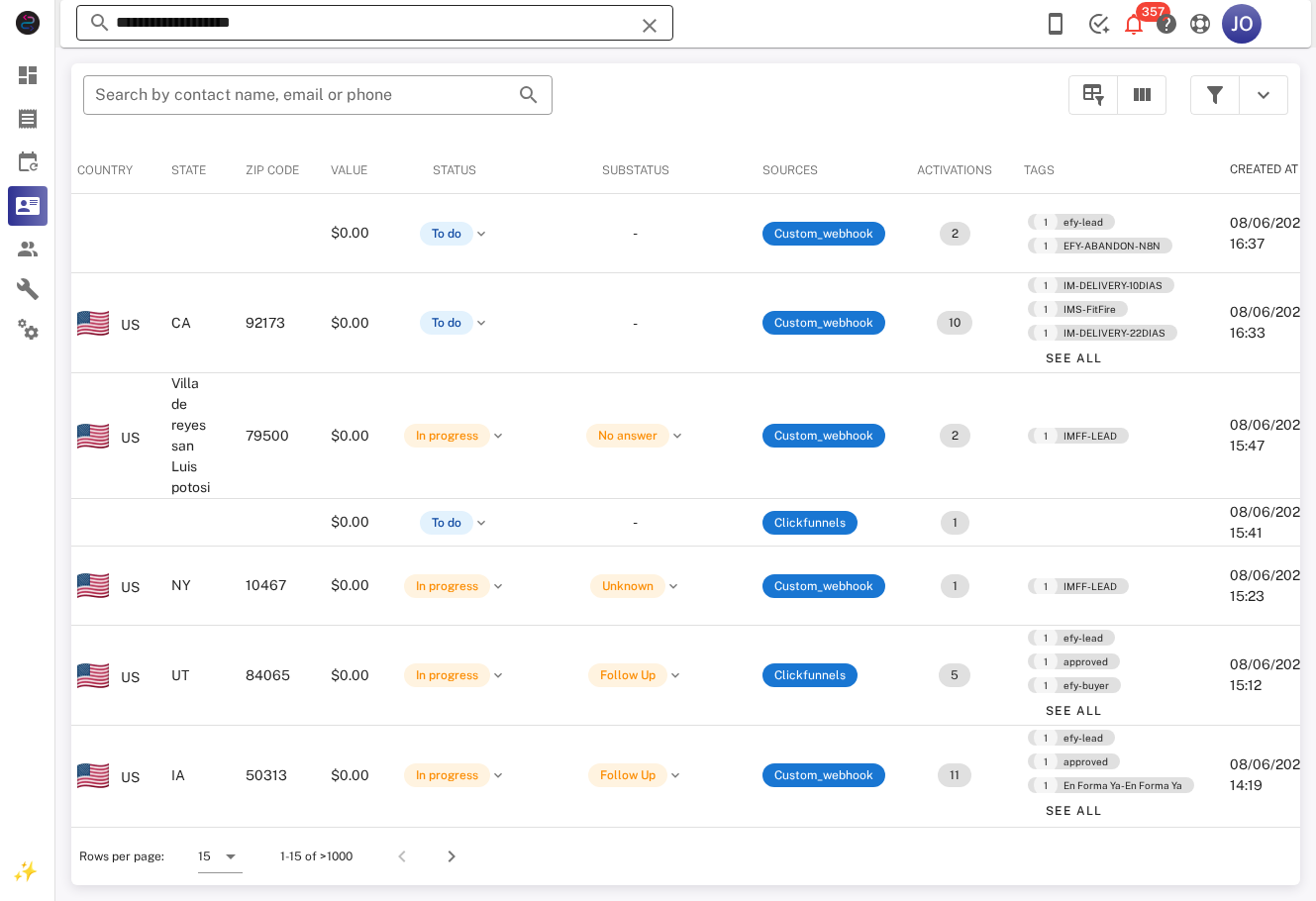 click on "**********" at bounding box center (374, 23) 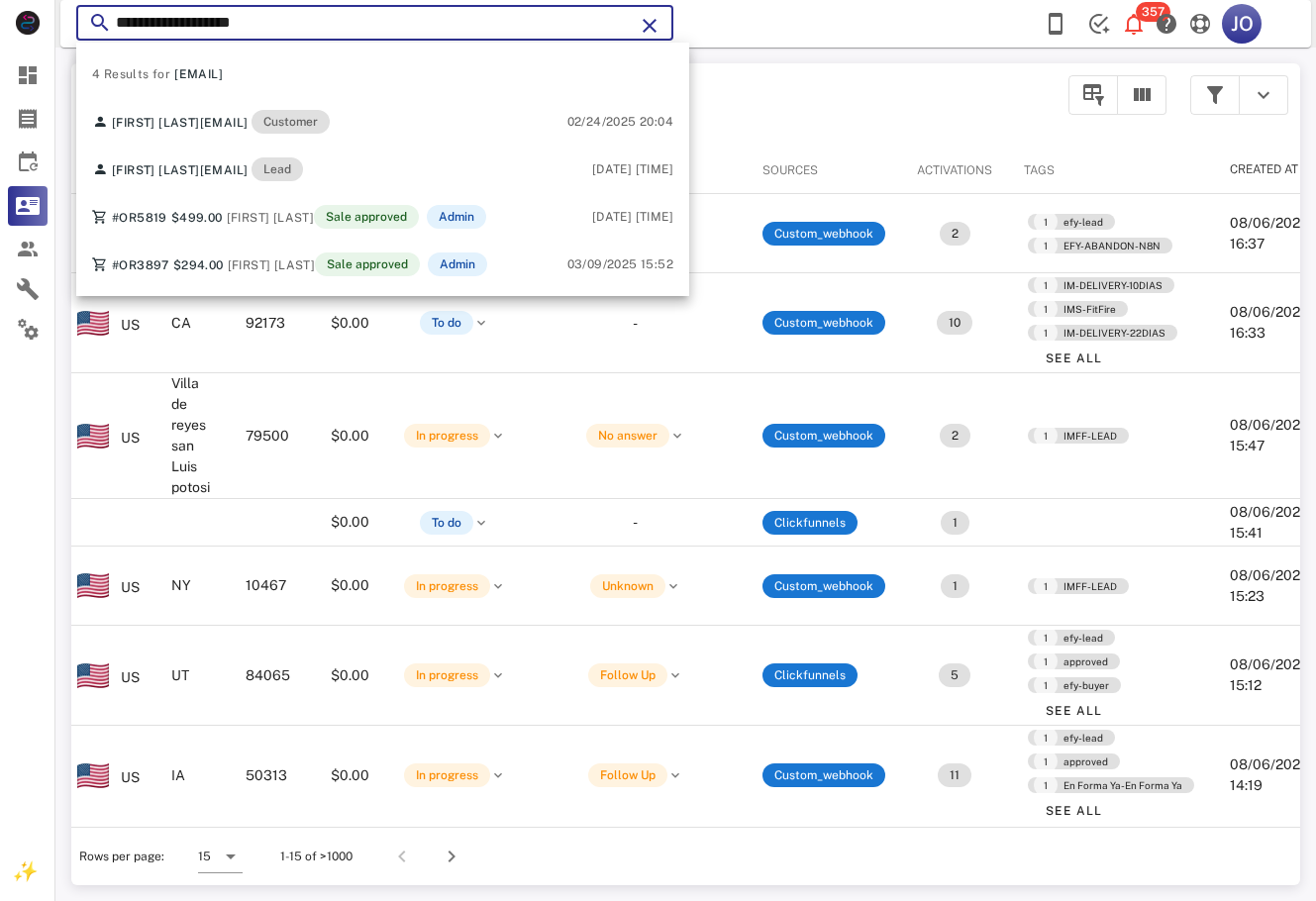 drag, startPoint x: 315, startPoint y: 28, endPoint x: 86, endPoint y: 23, distance: 229.05458 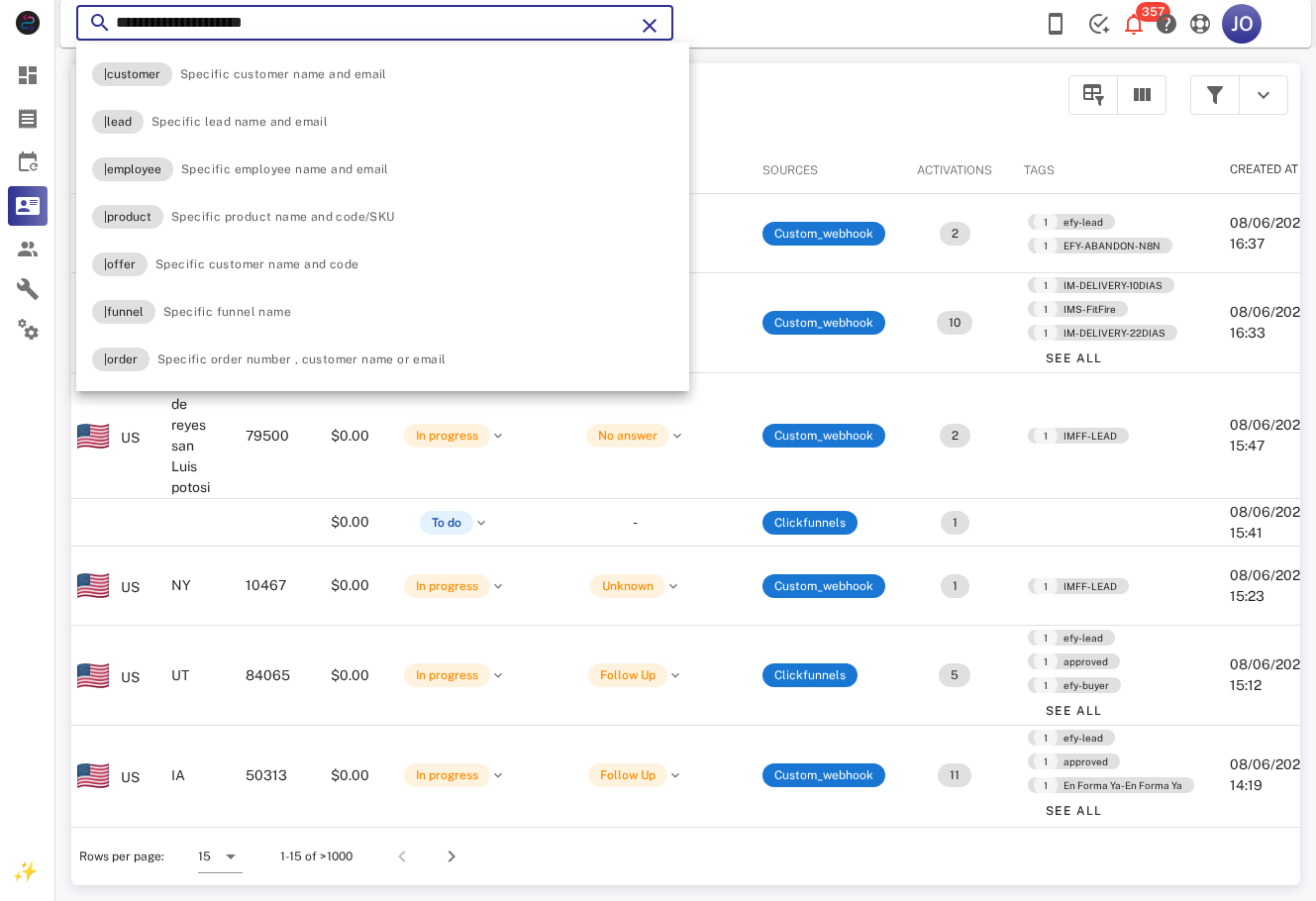 click on "**********" at bounding box center [374, 23] 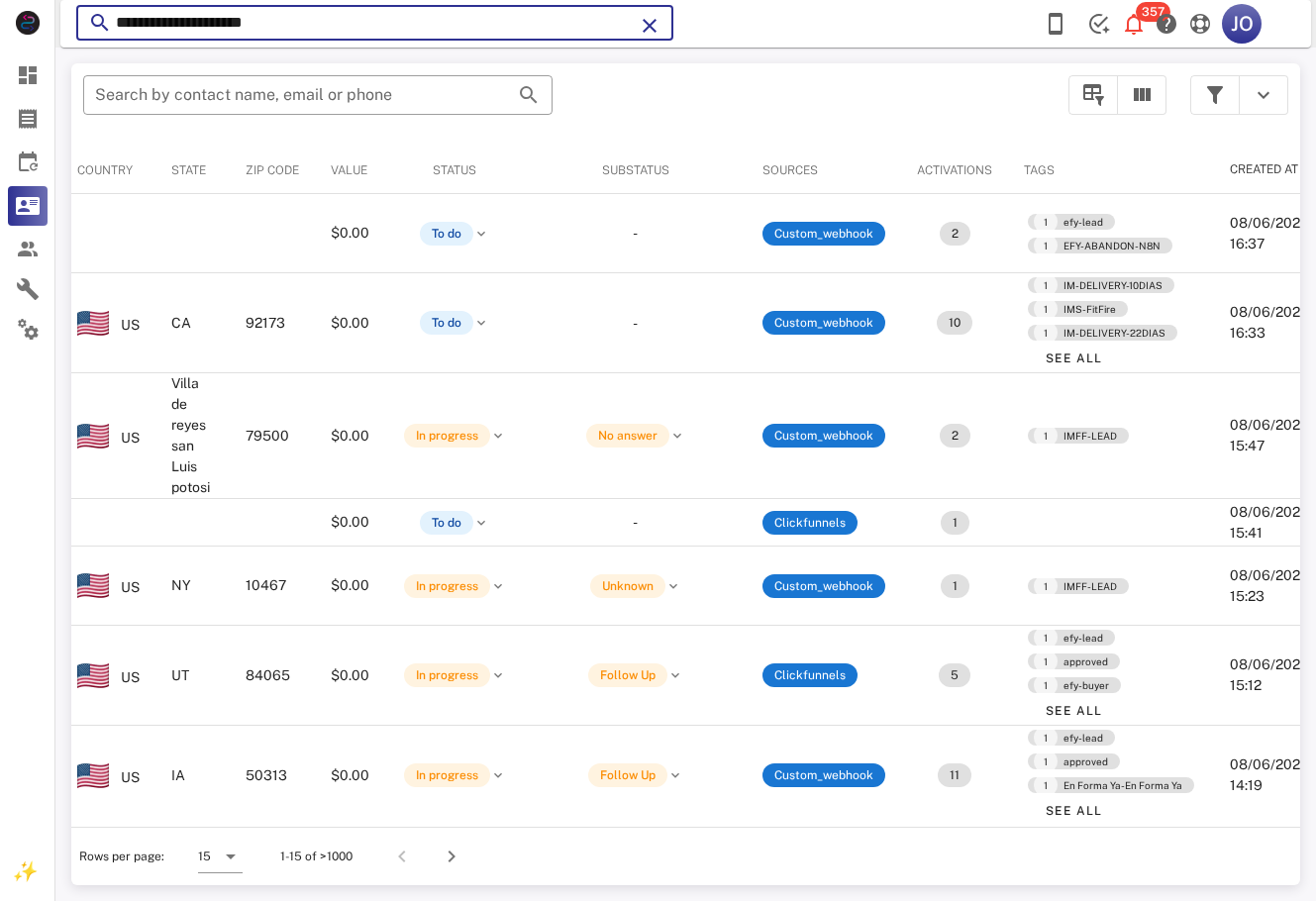 click on "**********" at bounding box center [374, 23] 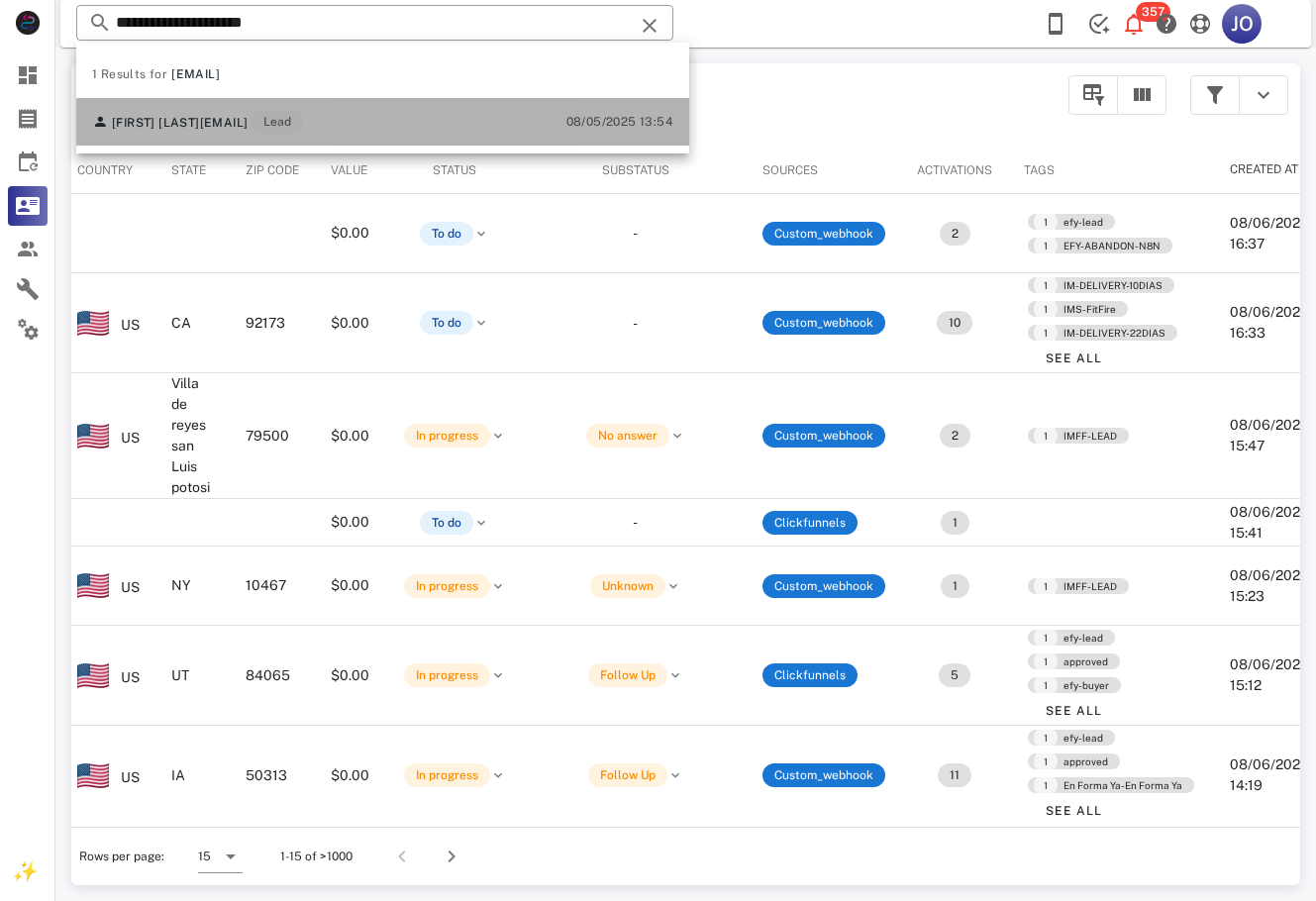 click on "[FIRST] [LAST]" at bounding box center (155, 123) 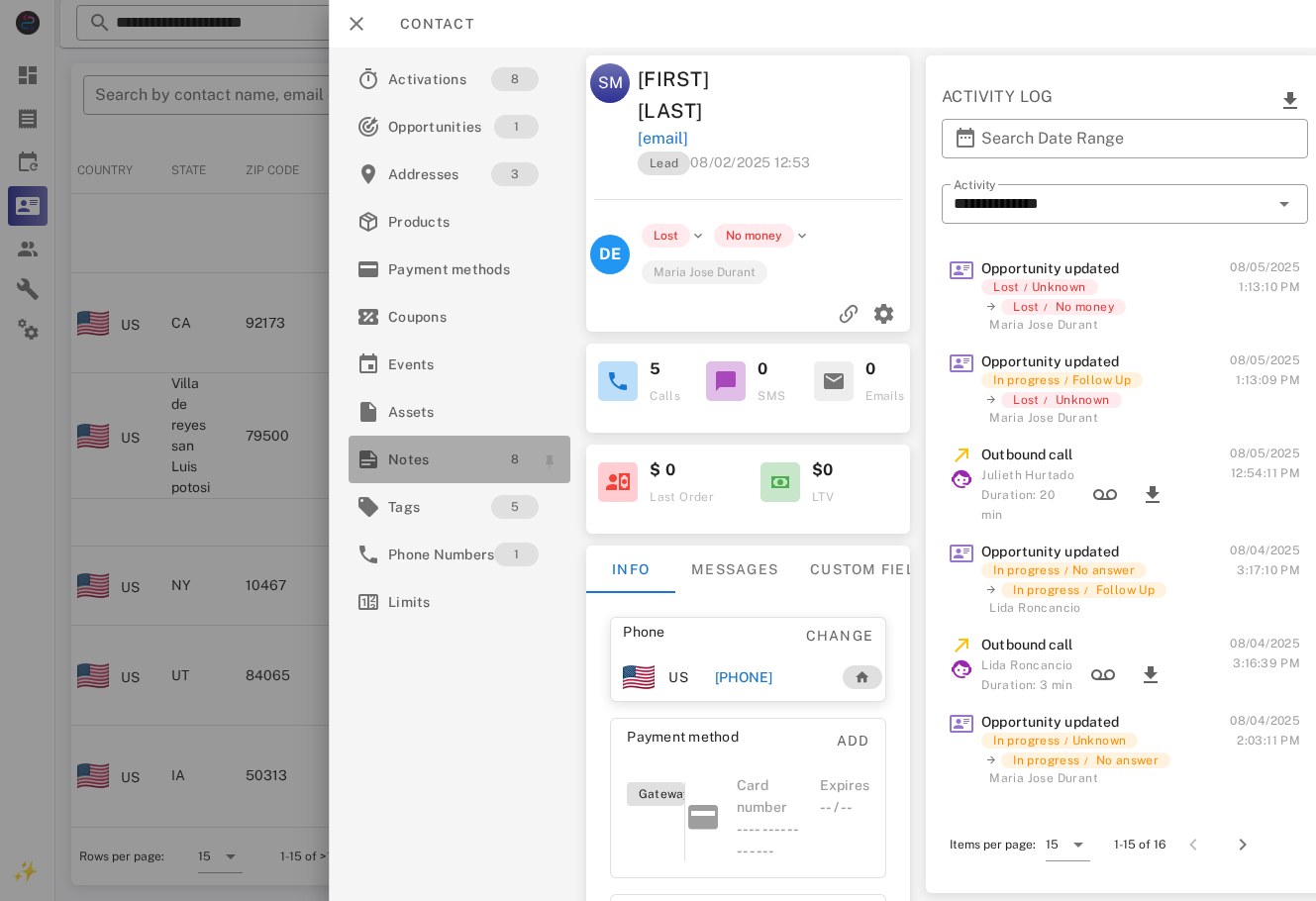 click on "8" at bounding box center [516, 459] 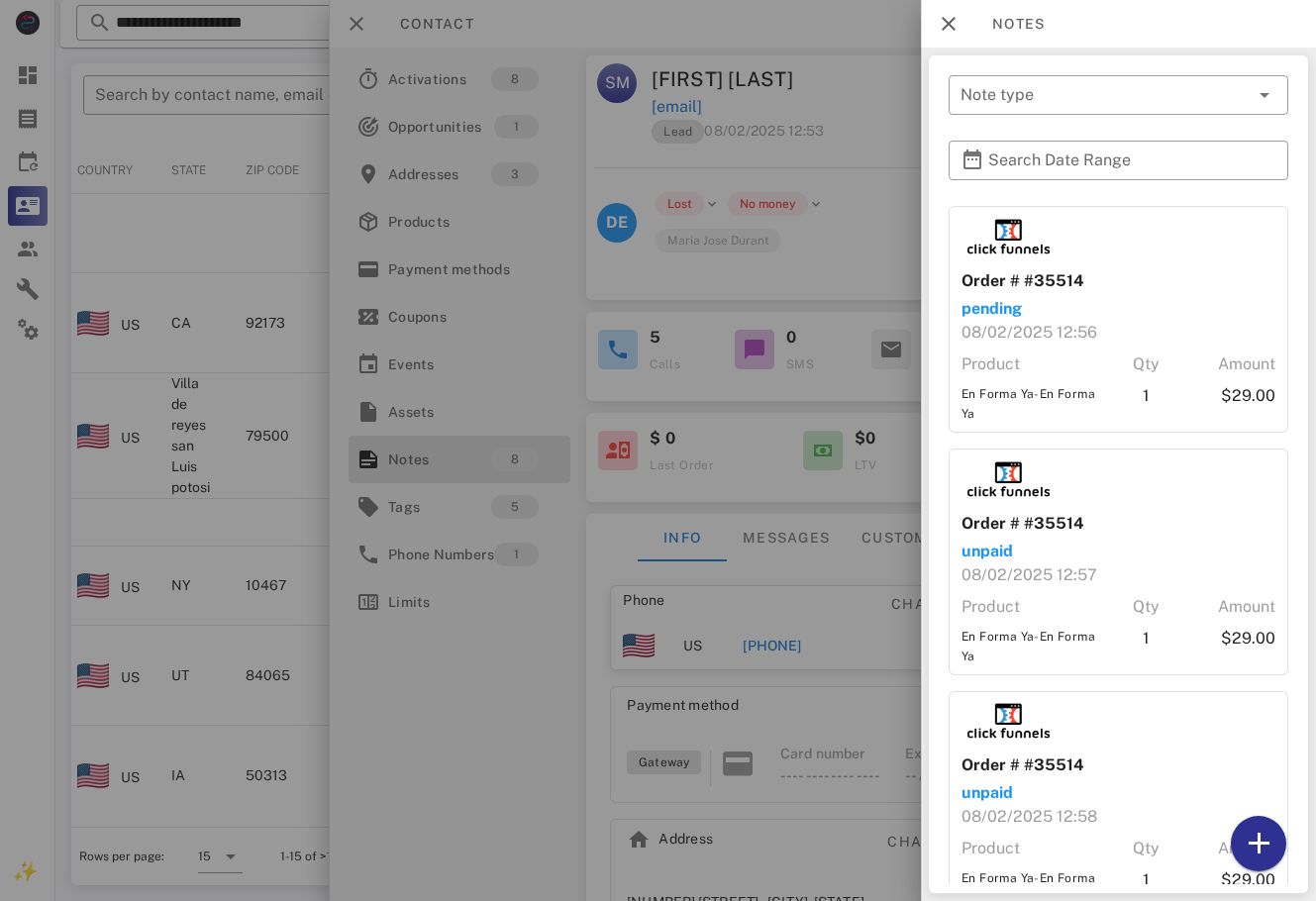 click on "Order # #35514   pending   [DATE] [TIME]   Product Qty Amount  En Forma Ya-En Forma Ya  1 $29.00  Order # #35514   unpaid   [DATE] [TIME]   Product Qty Amount  En Forma Ya-En Forma Ya  1 $29.00  Order # #35514   unpaid   [DATE] [TIME]   Product Qty Amount  En Forma Ya-En Forma Ya  1 $29.00  Order # #35514   unpaid   [DATE] [TIME]   Product Qty Amount  En Forma Ya-En Forma Ya  1 $29.00  Order # #35640   pending   [DATE] [TIME]   Product Qty Amount  En Forma Ya-En Forma Ya  1 $29.00  $29   Order # #35640   paid   [DATE] [TIME]   Product Qty Amount  En Forma Ya-En Forma Ya  1 $29.00  Note  Se envían accesos y se resuelven las preguntas  Created at   [DATE] [TIME]   by   [FIRST] [LAST]   Note  se hace guion , se realiza ptoceso cierre en descenso indica que no -.  Created at   [DATE] [TIME]   by   [FIRST] [LAST]" at bounding box center (1118, 1082) 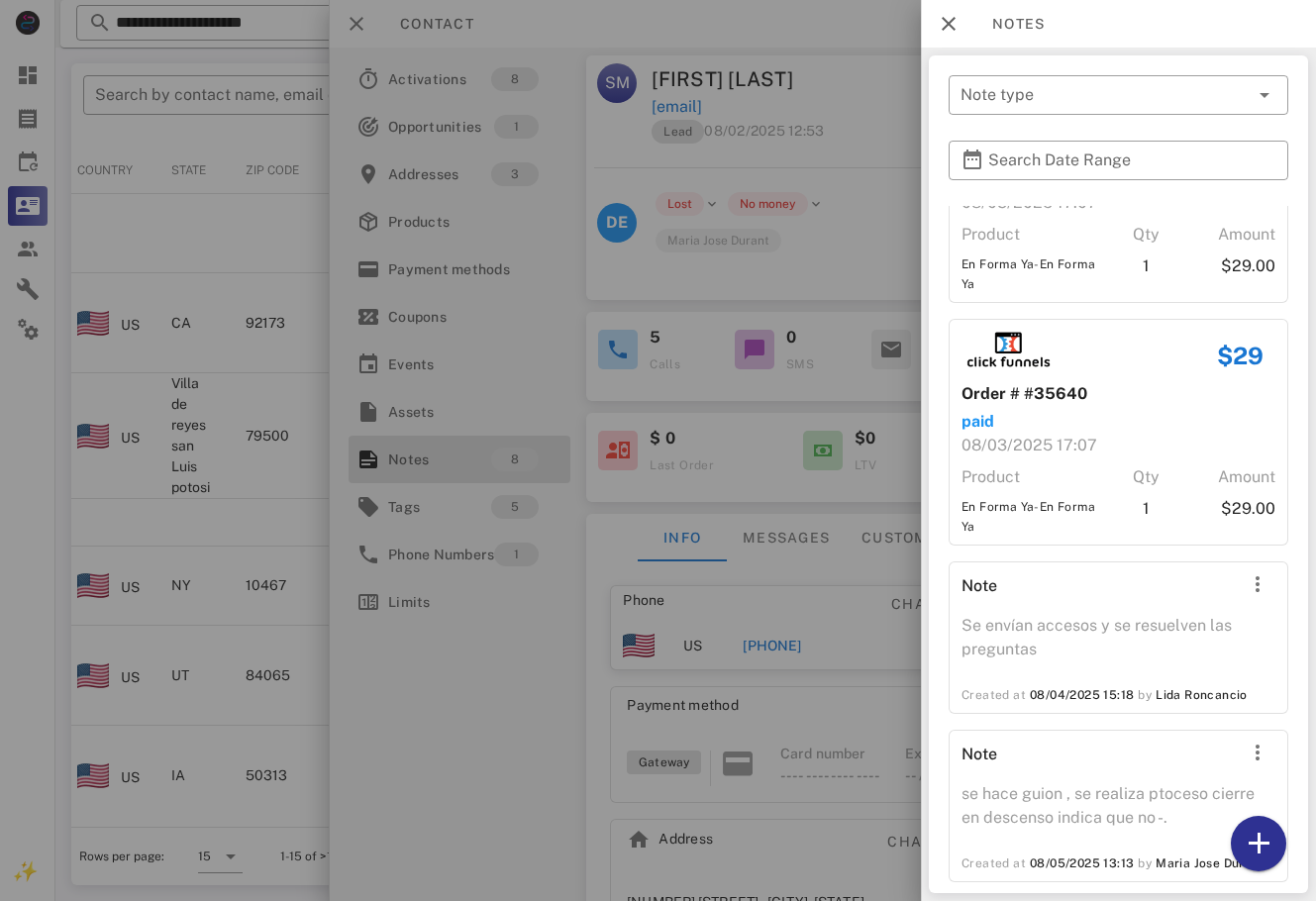 scroll, scrollTop: 1116, scrollLeft: 0, axis: vertical 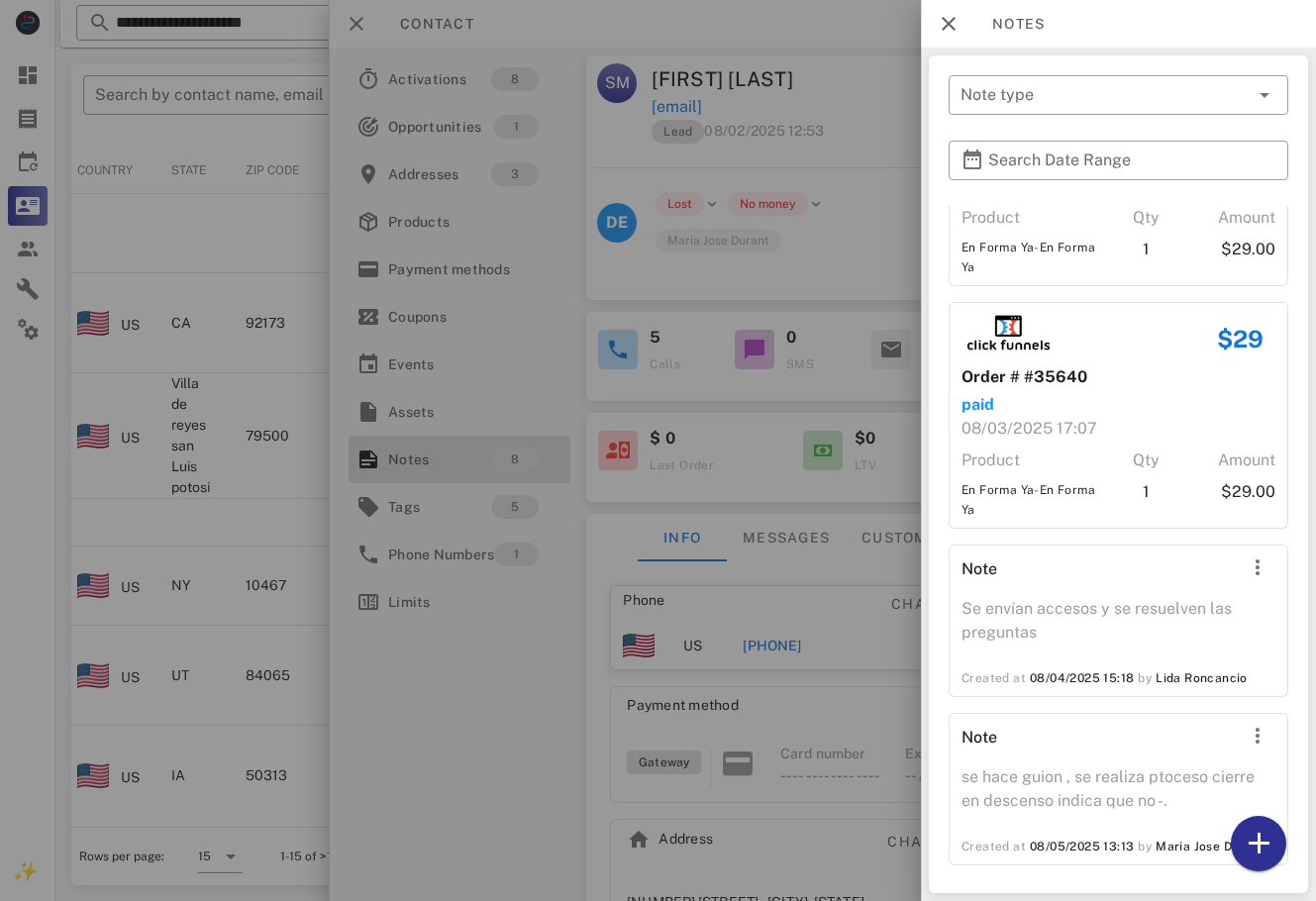 click at bounding box center [658, 450] 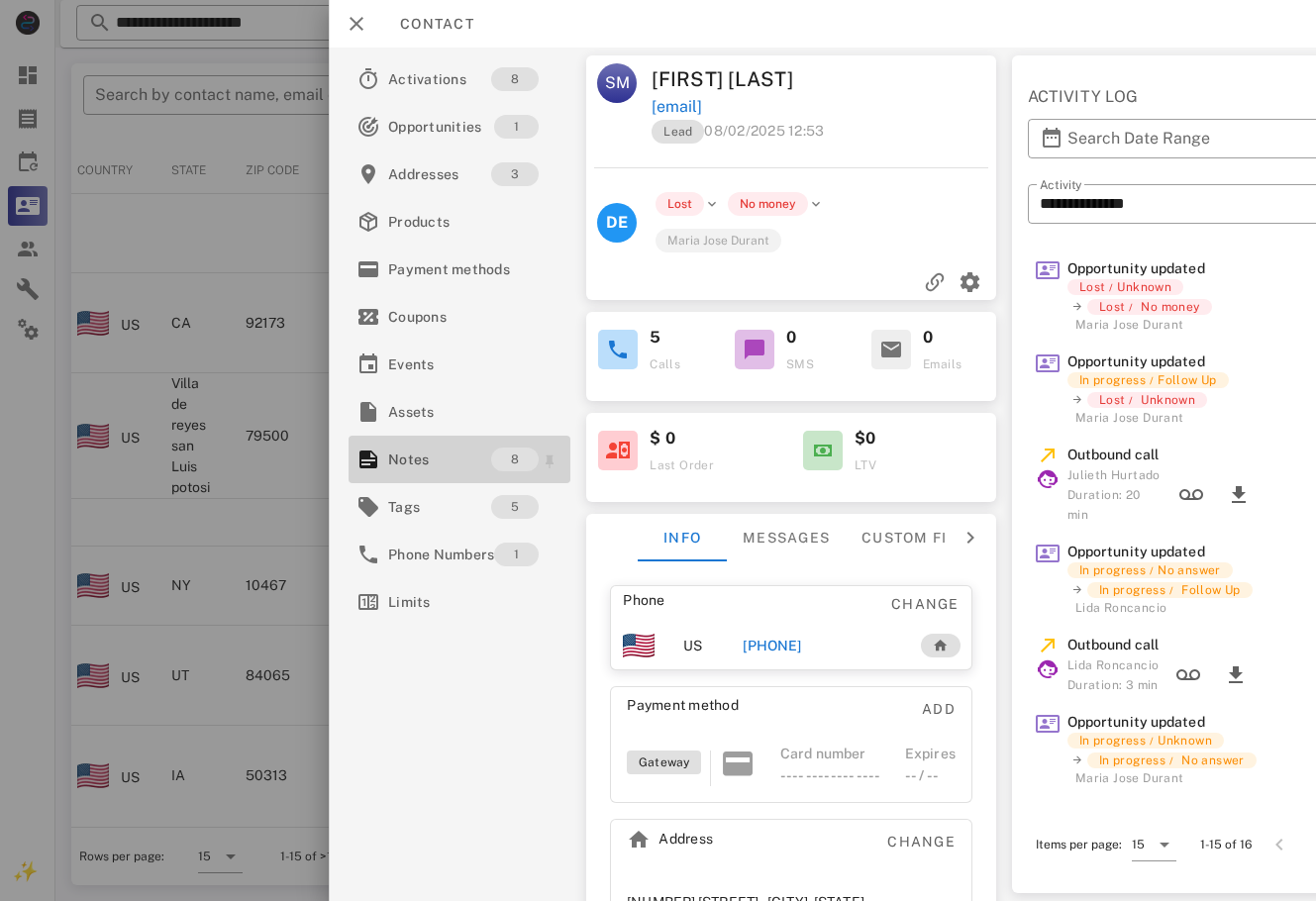 click on "Notes" at bounding box center [440, 459] 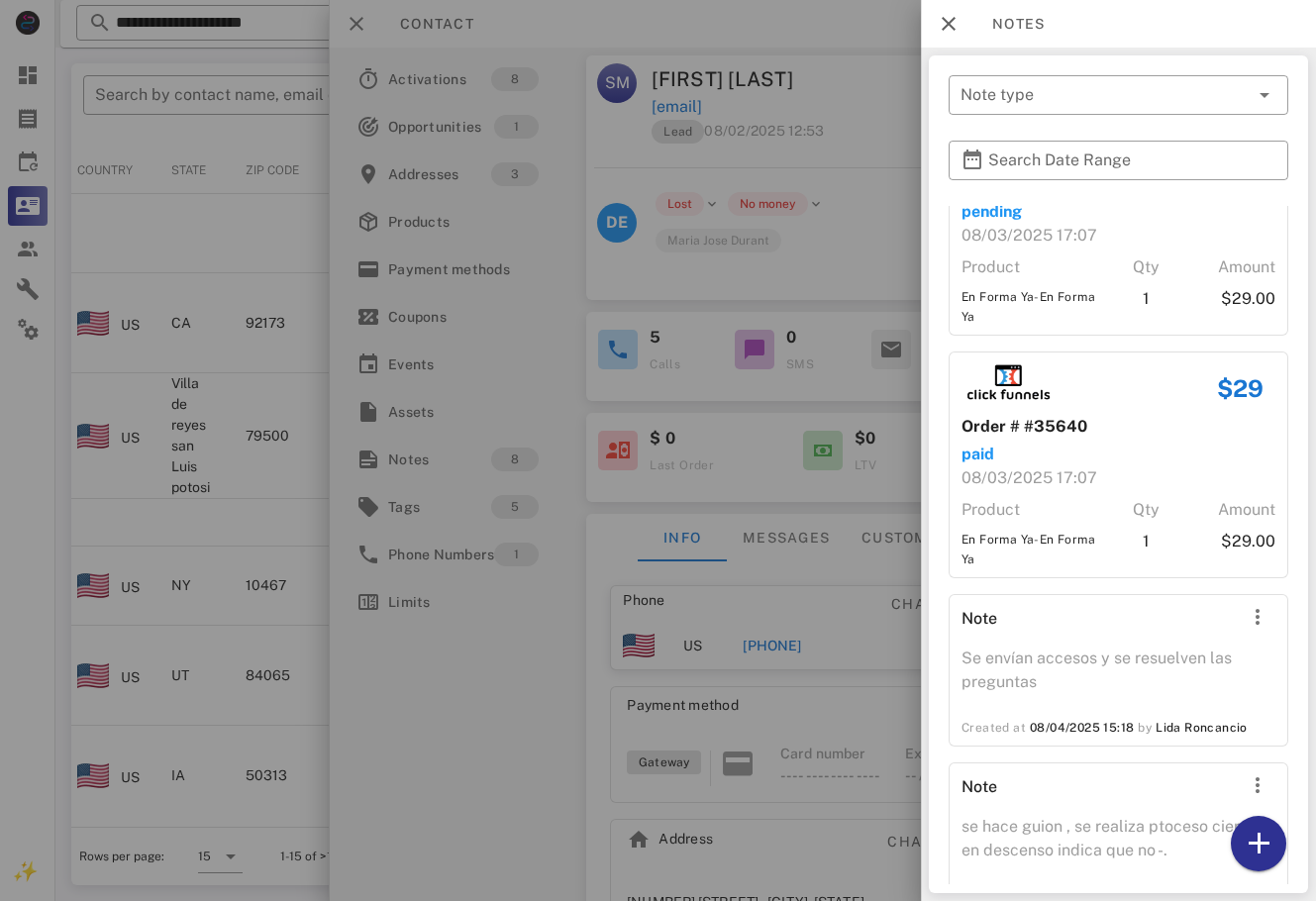 scroll, scrollTop: 1116, scrollLeft: 0, axis: vertical 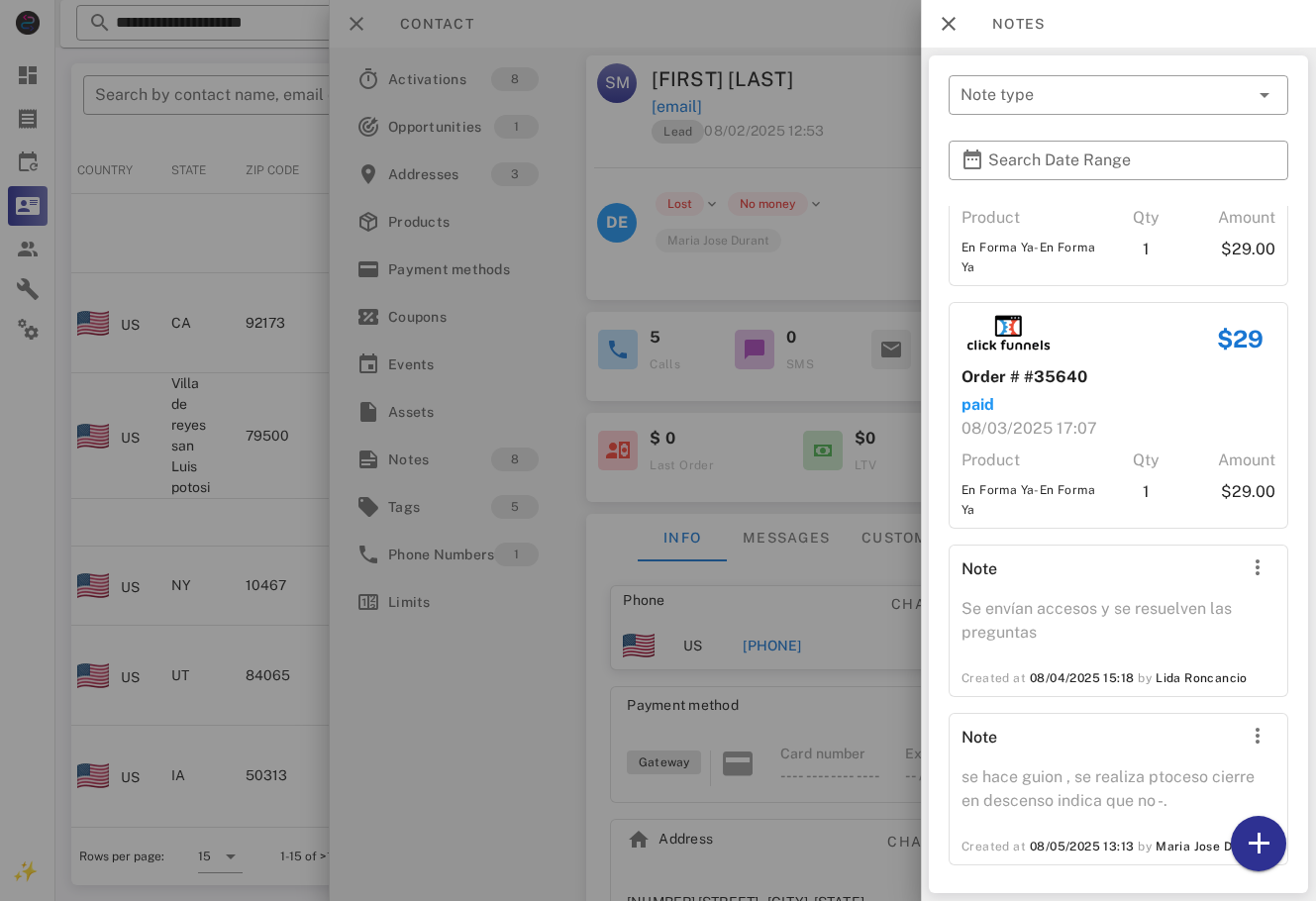 click at bounding box center (658, 450) 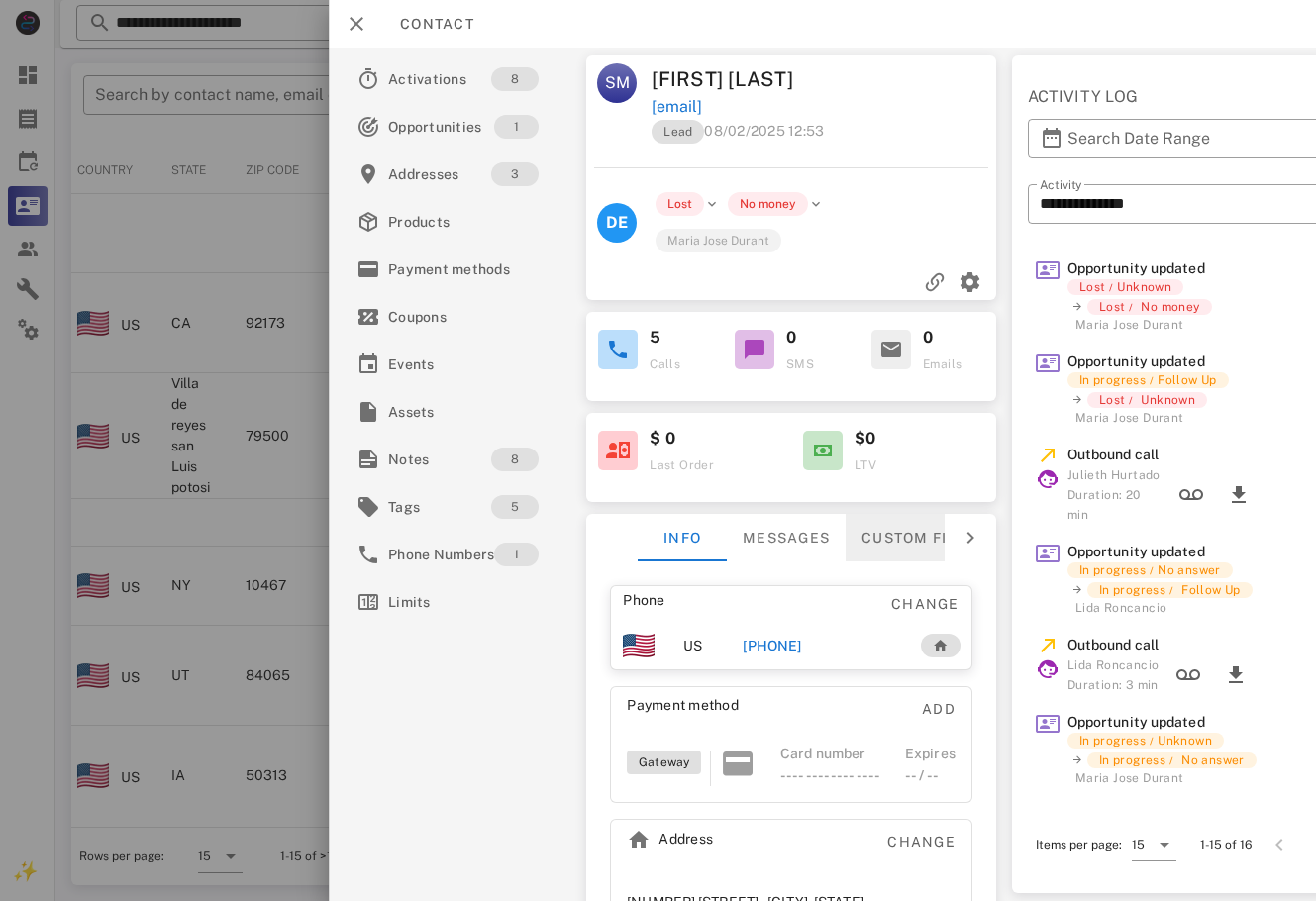 click on "Custom fields" at bounding box center (925, 538) 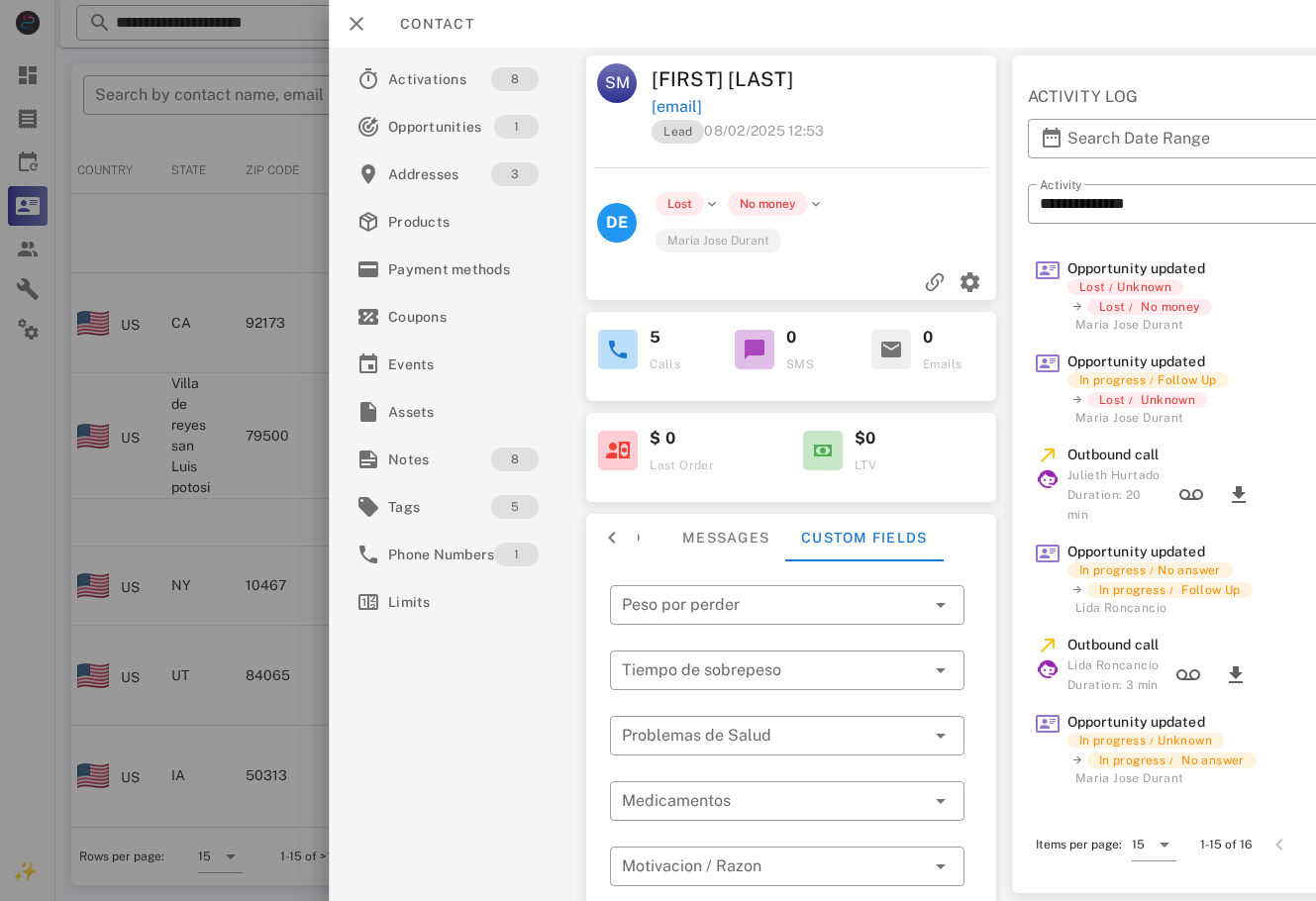 click at bounding box center [658, 450] 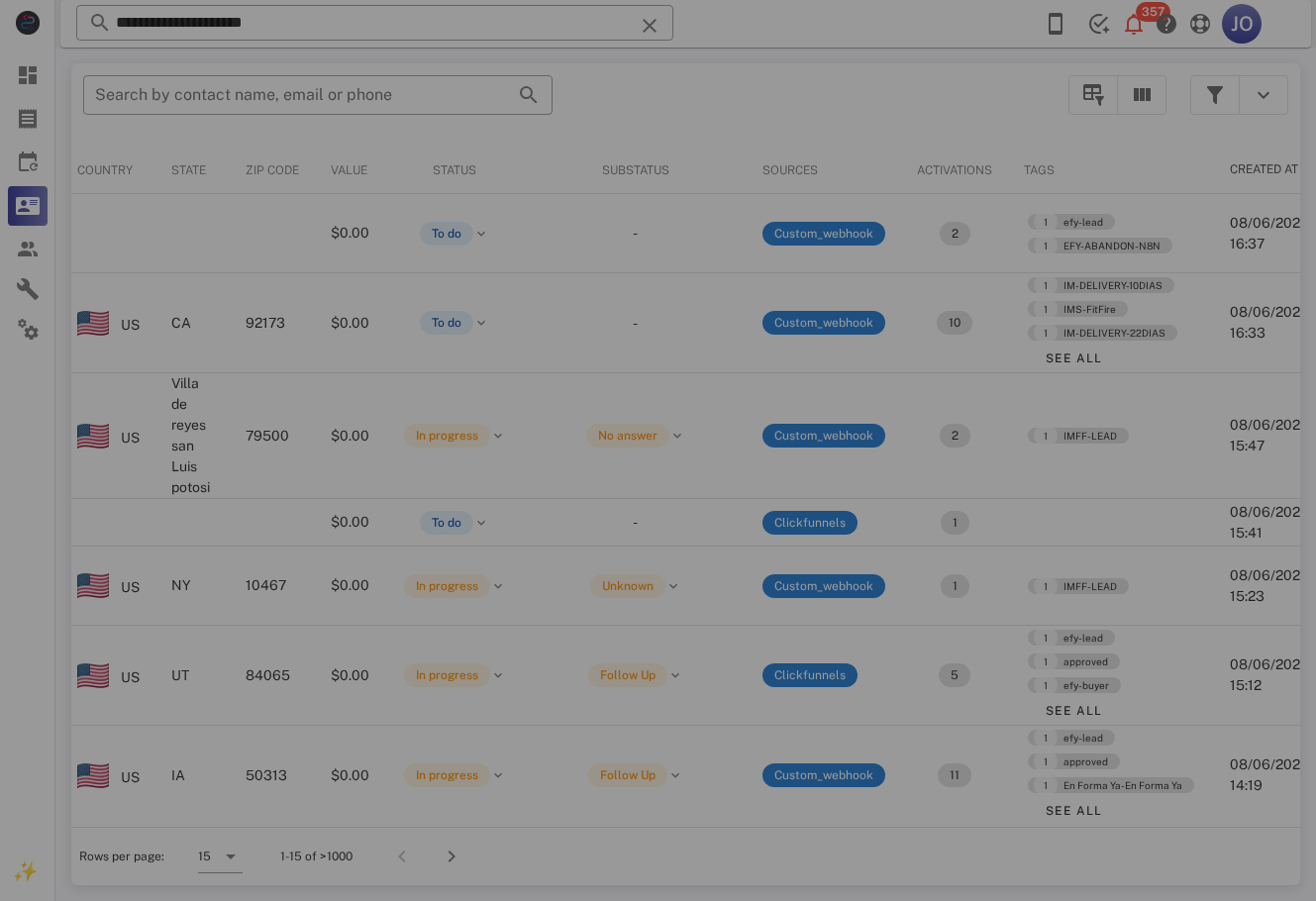 click at bounding box center [658, 450] 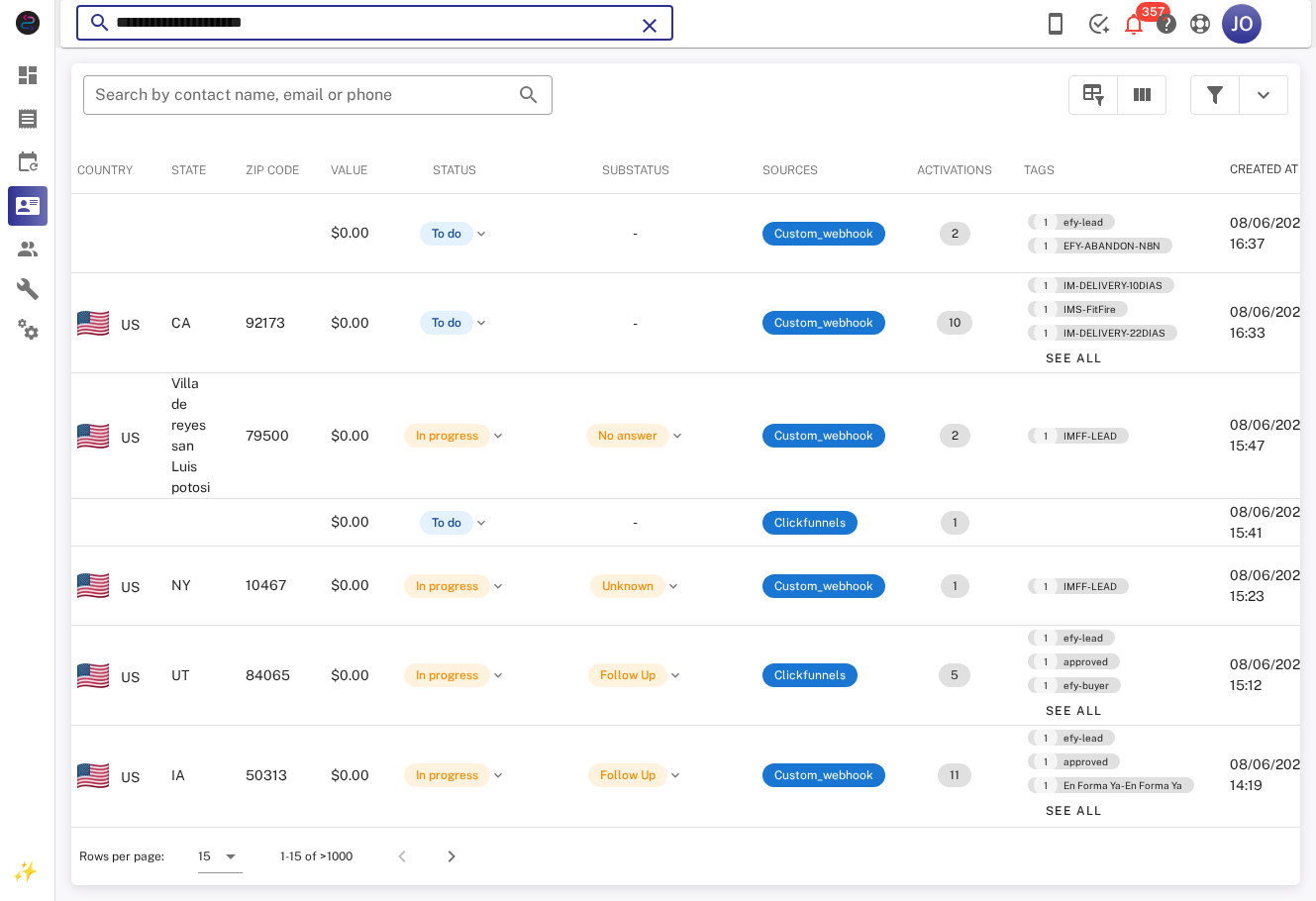 drag, startPoint x: 307, startPoint y: 19, endPoint x: 100, endPoint y: 8, distance: 207.29206 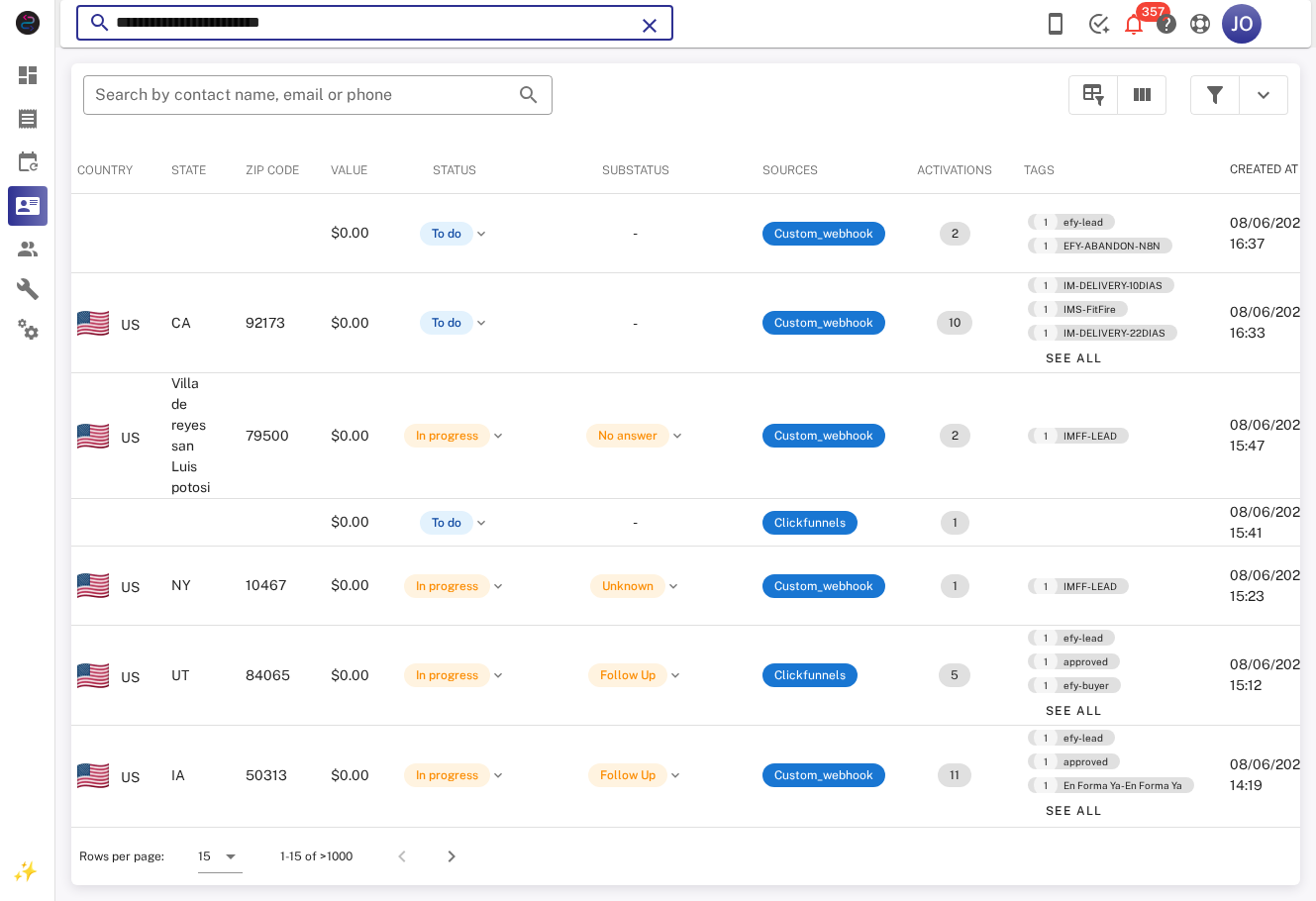 click on "**********" at bounding box center [374, 23] 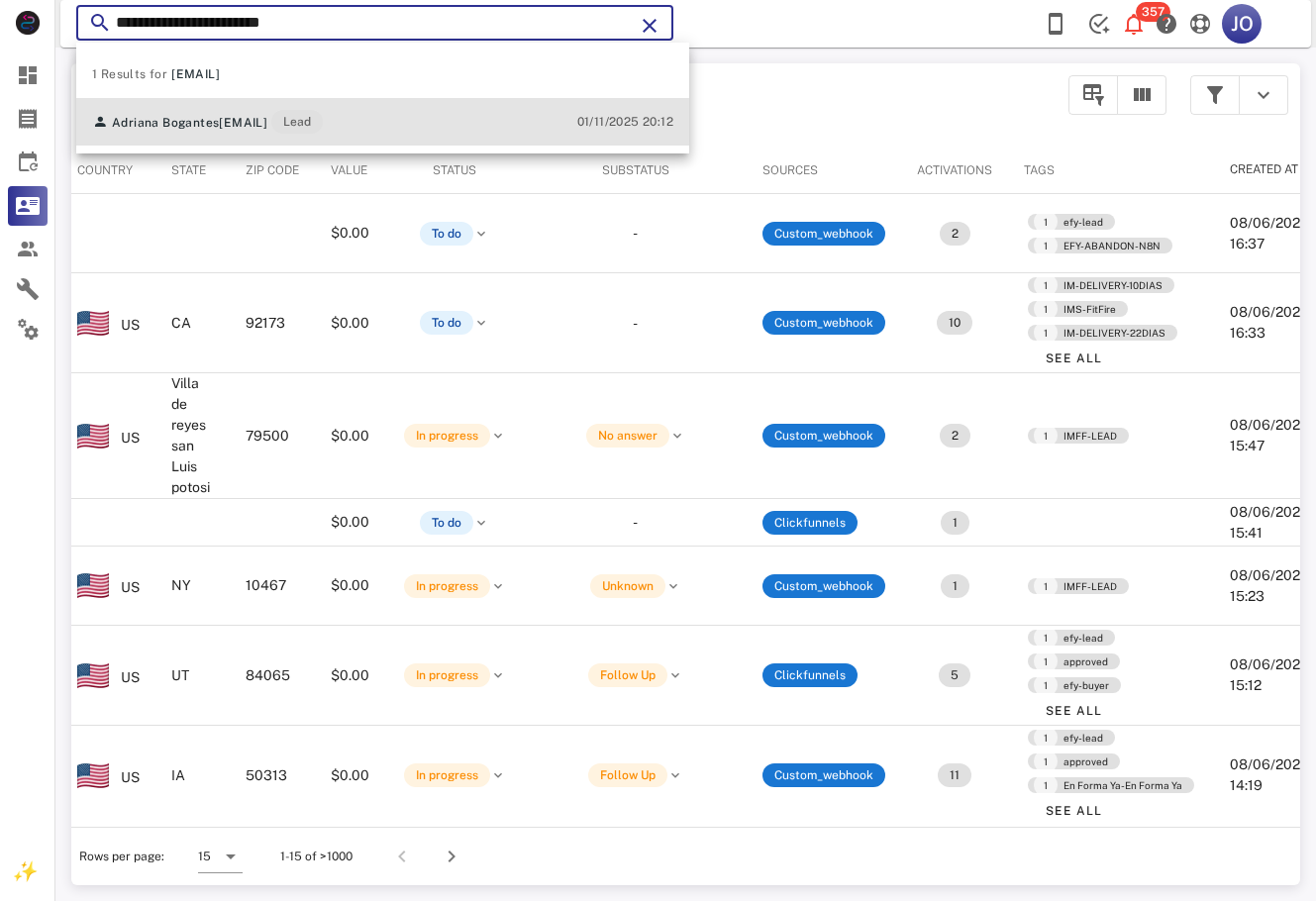 click on "[EMAIL]" at bounding box center [243, 123] 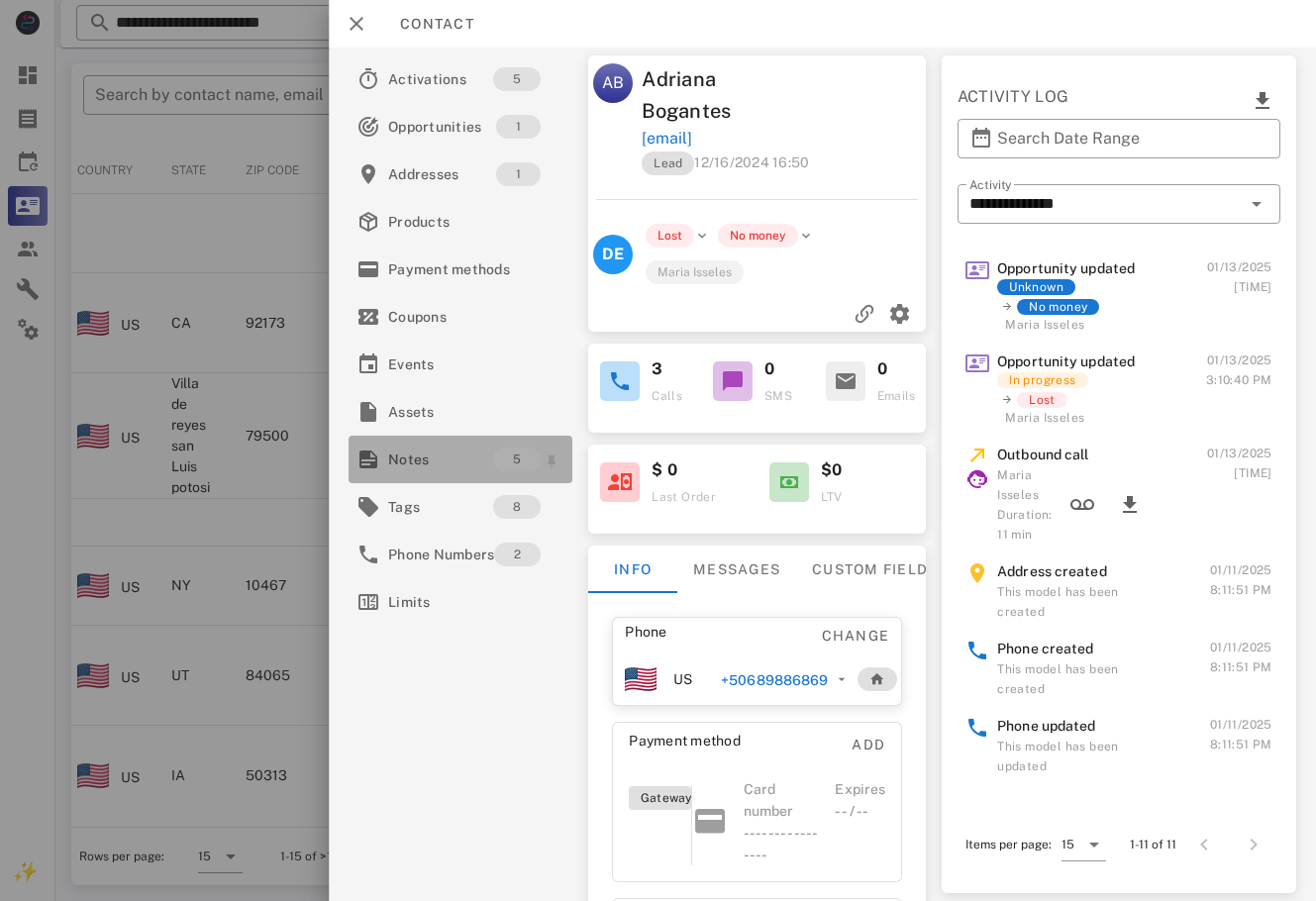 click on "Notes" at bounding box center [441, 459] 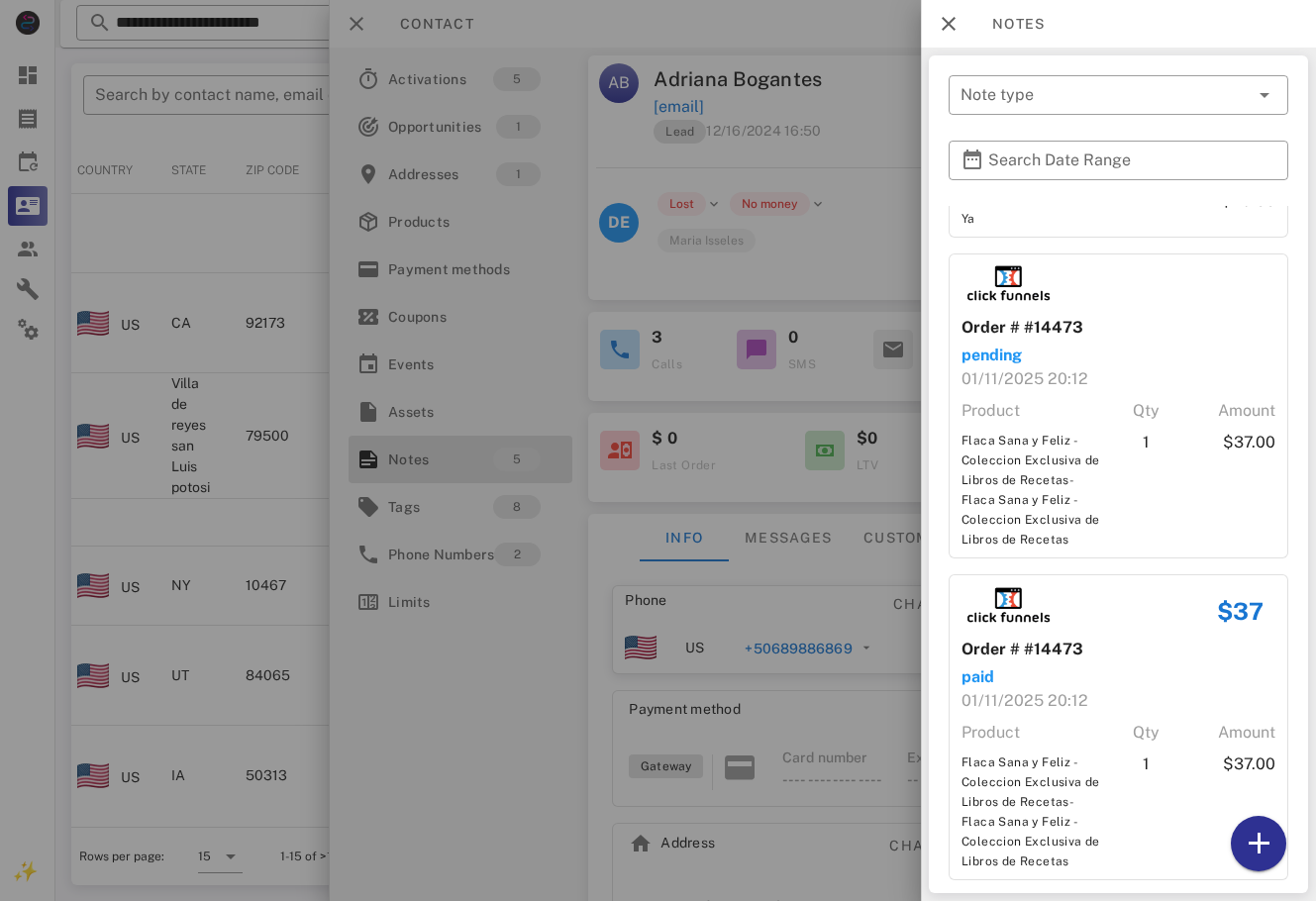 scroll, scrollTop: 601, scrollLeft: 0, axis: vertical 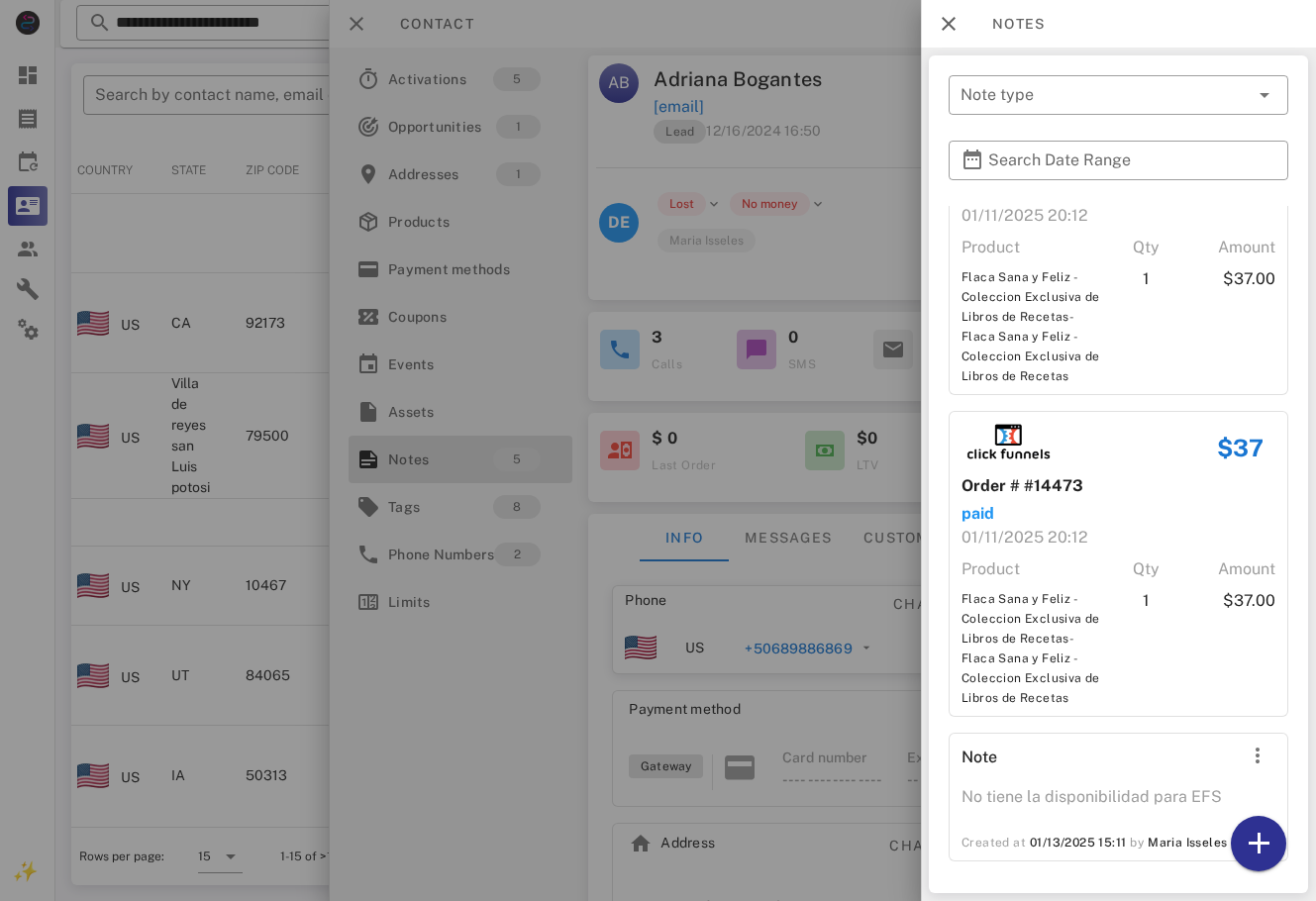 click at bounding box center [658, 450] 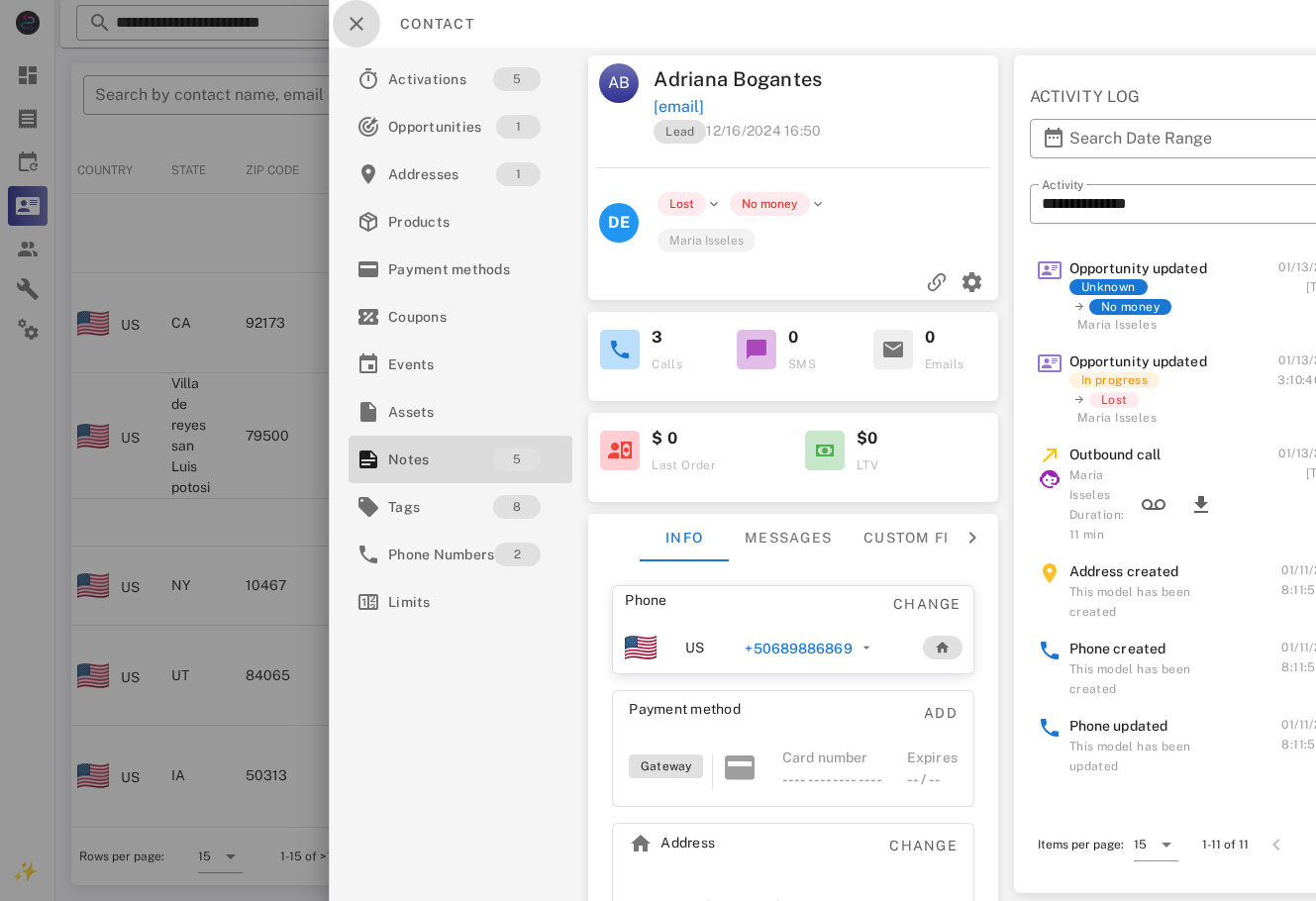 click at bounding box center [356, 24] 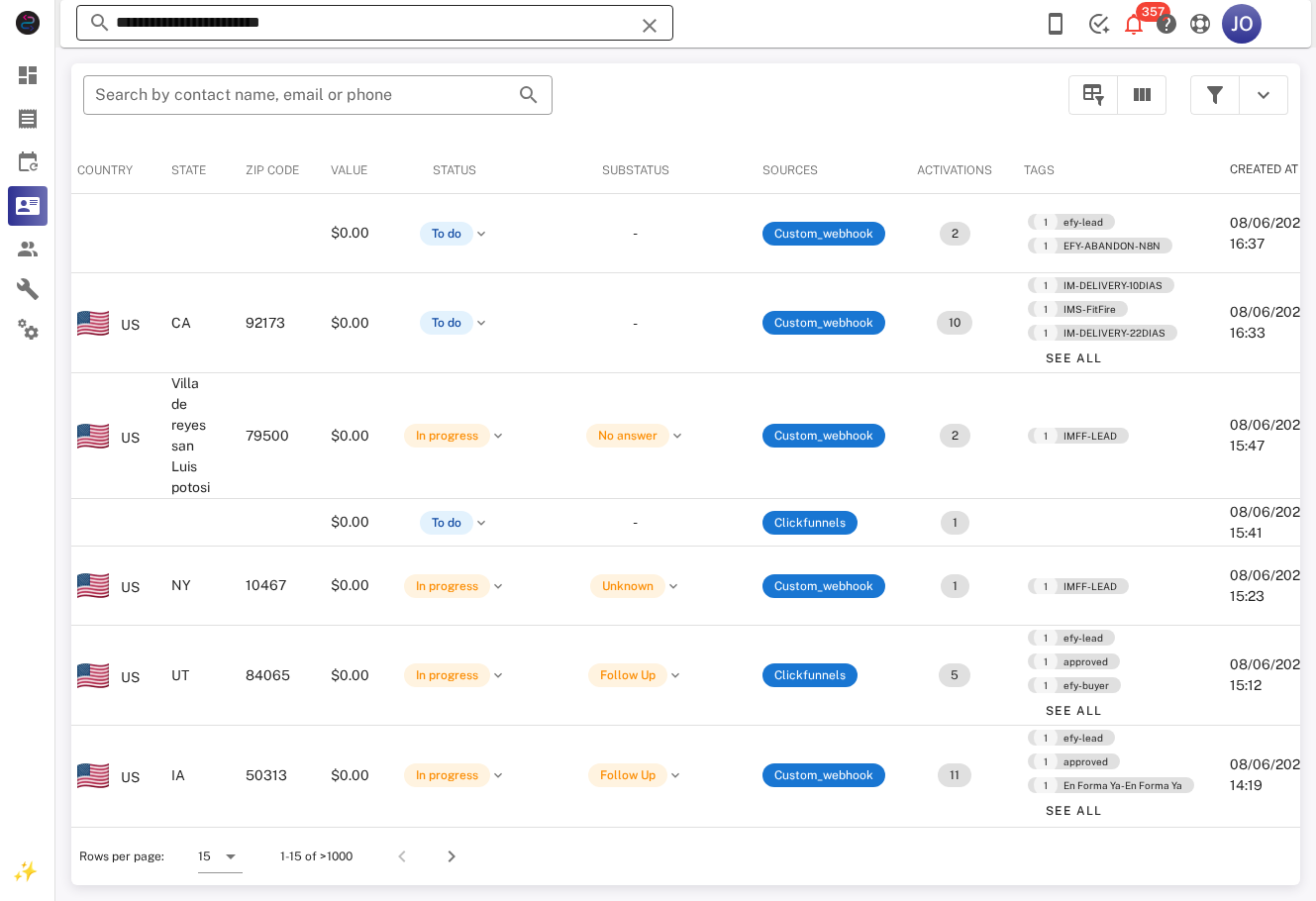 click on "**********" at bounding box center [374, 23] 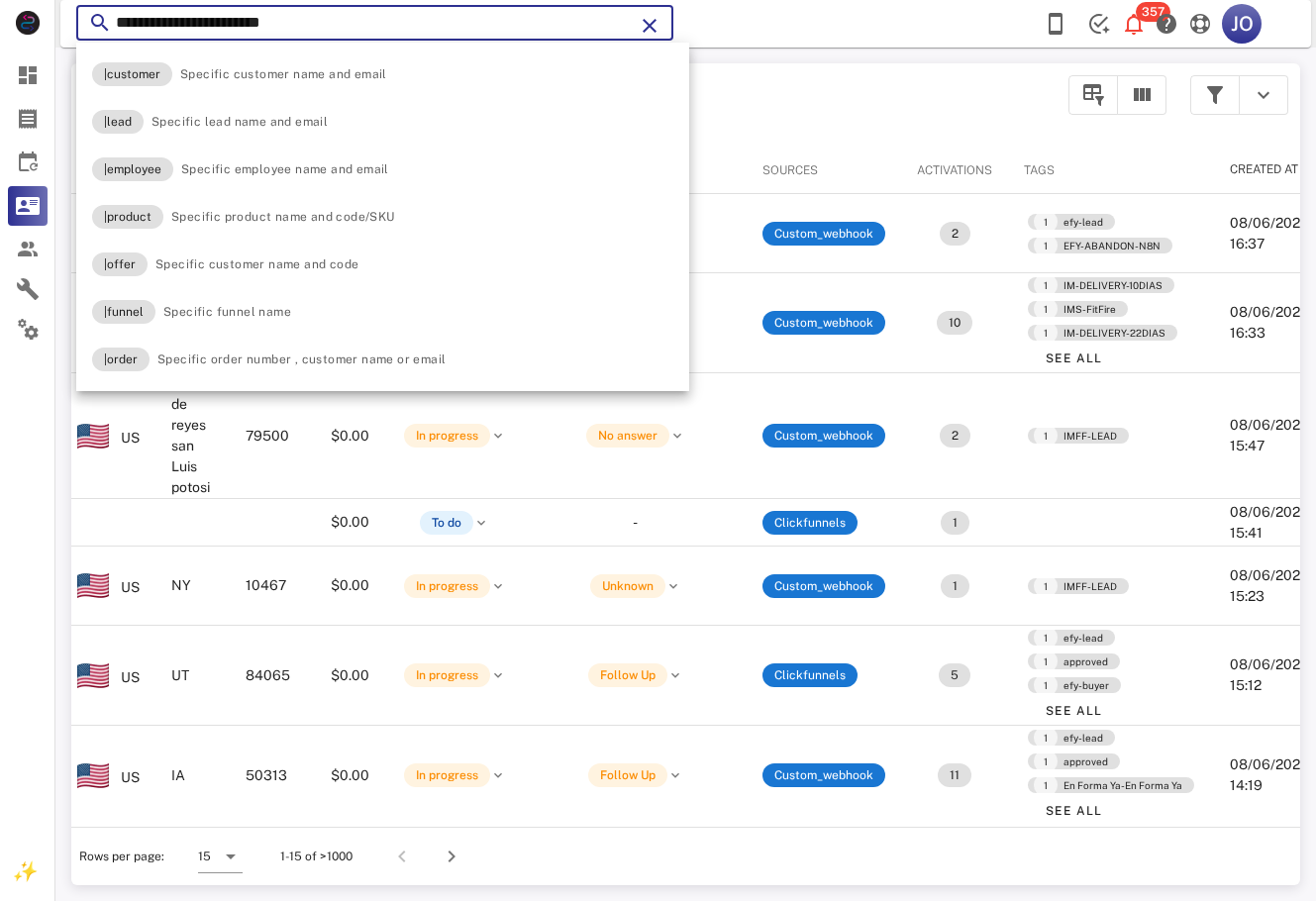 drag, startPoint x: 148, startPoint y: 21, endPoint x: 71, endPoint y: 35, distance: 78.26238 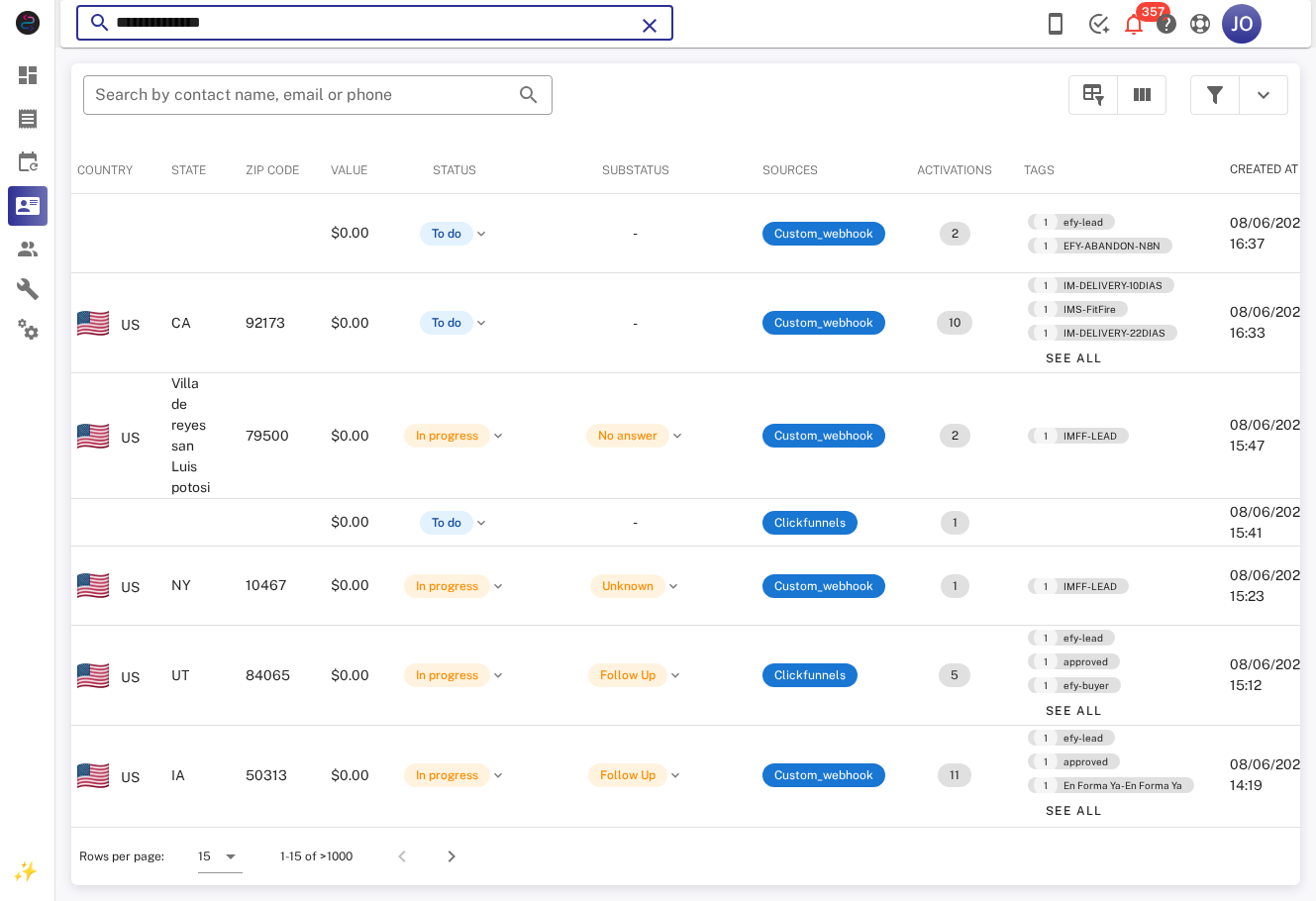 type on "**********" 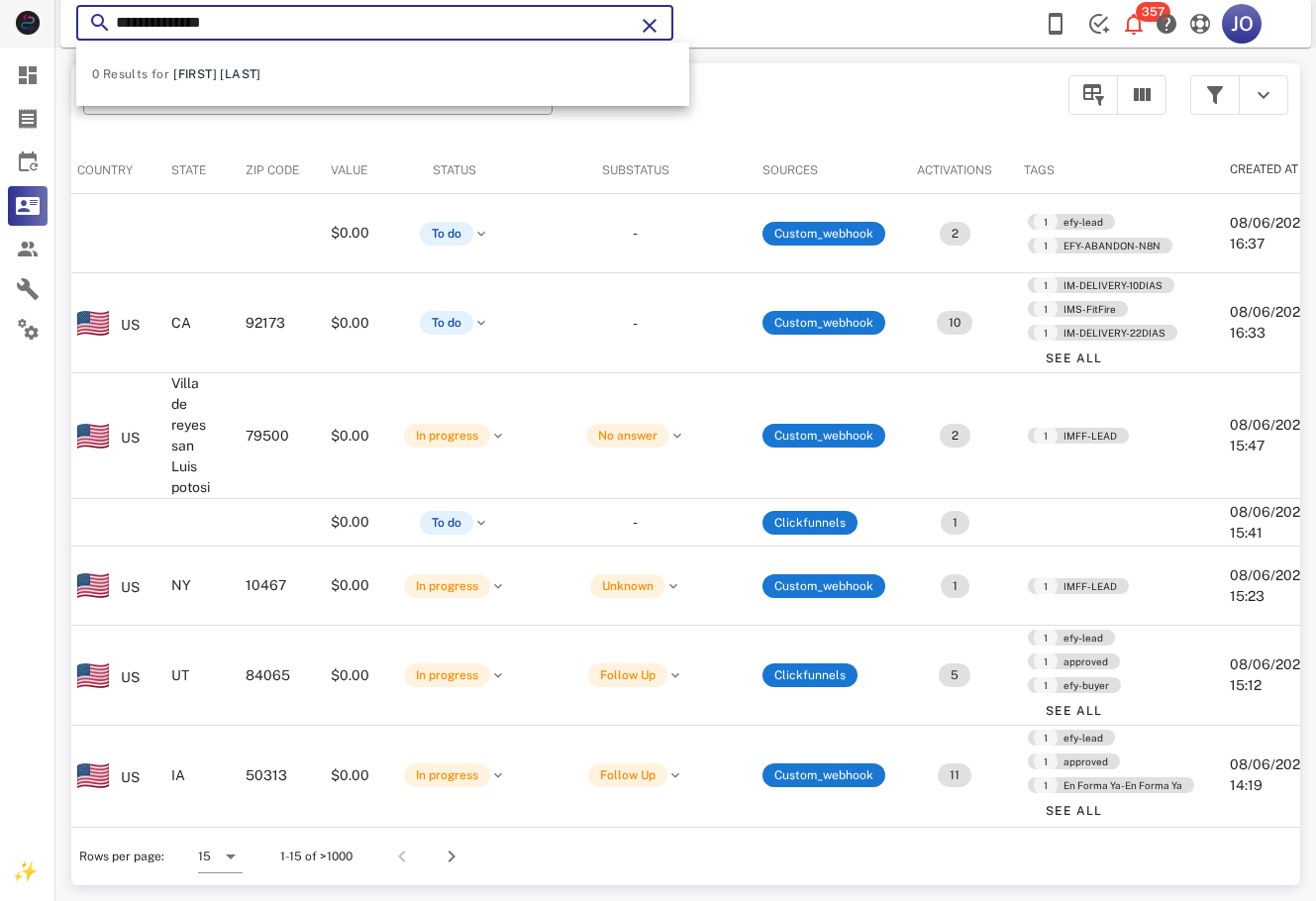 drag, startPoint x: 258, startPoint y: 22, endPoint x: 41, endPoint y: 41, distance: 217.83021 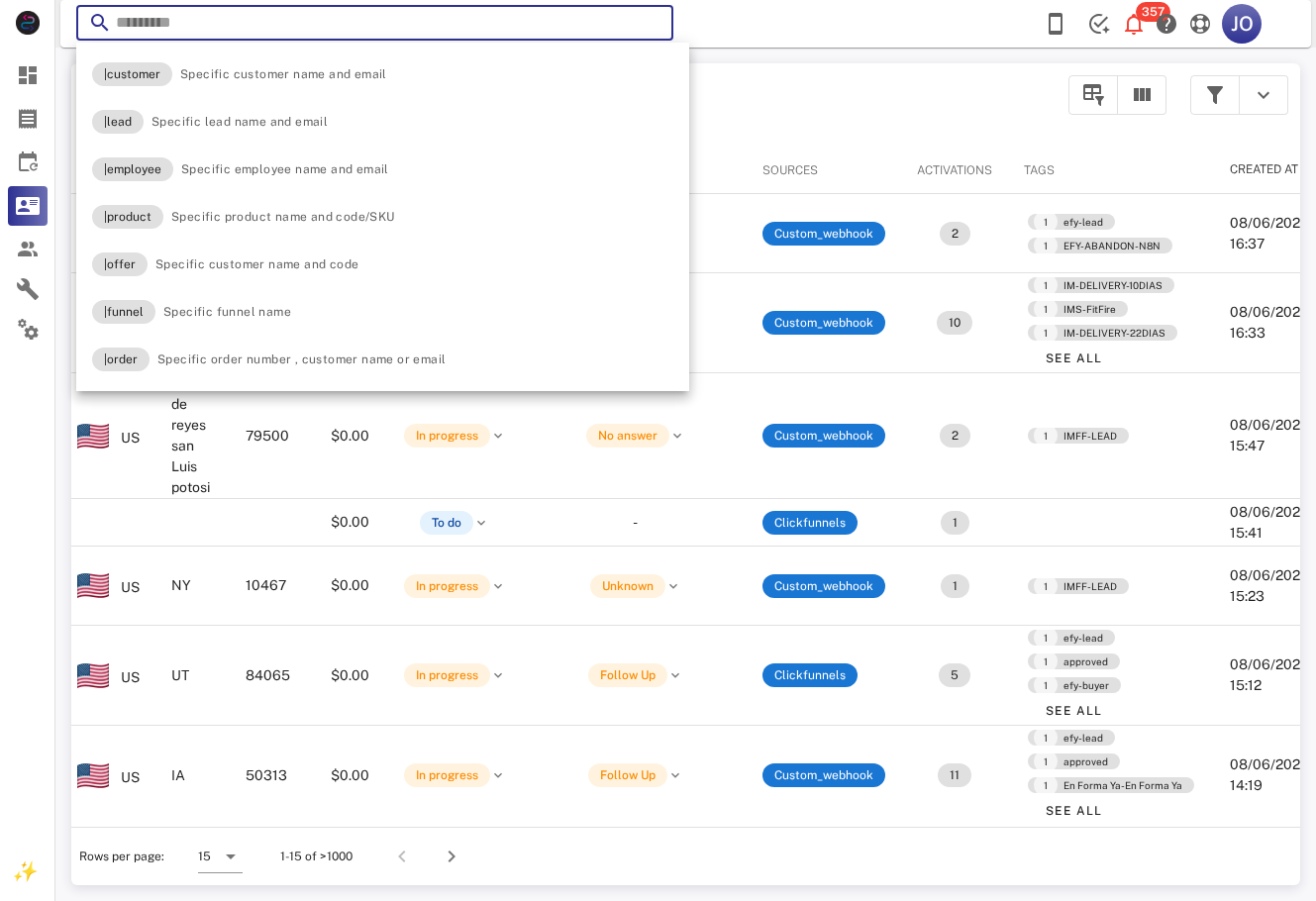 click at bounding box center [374, 23] 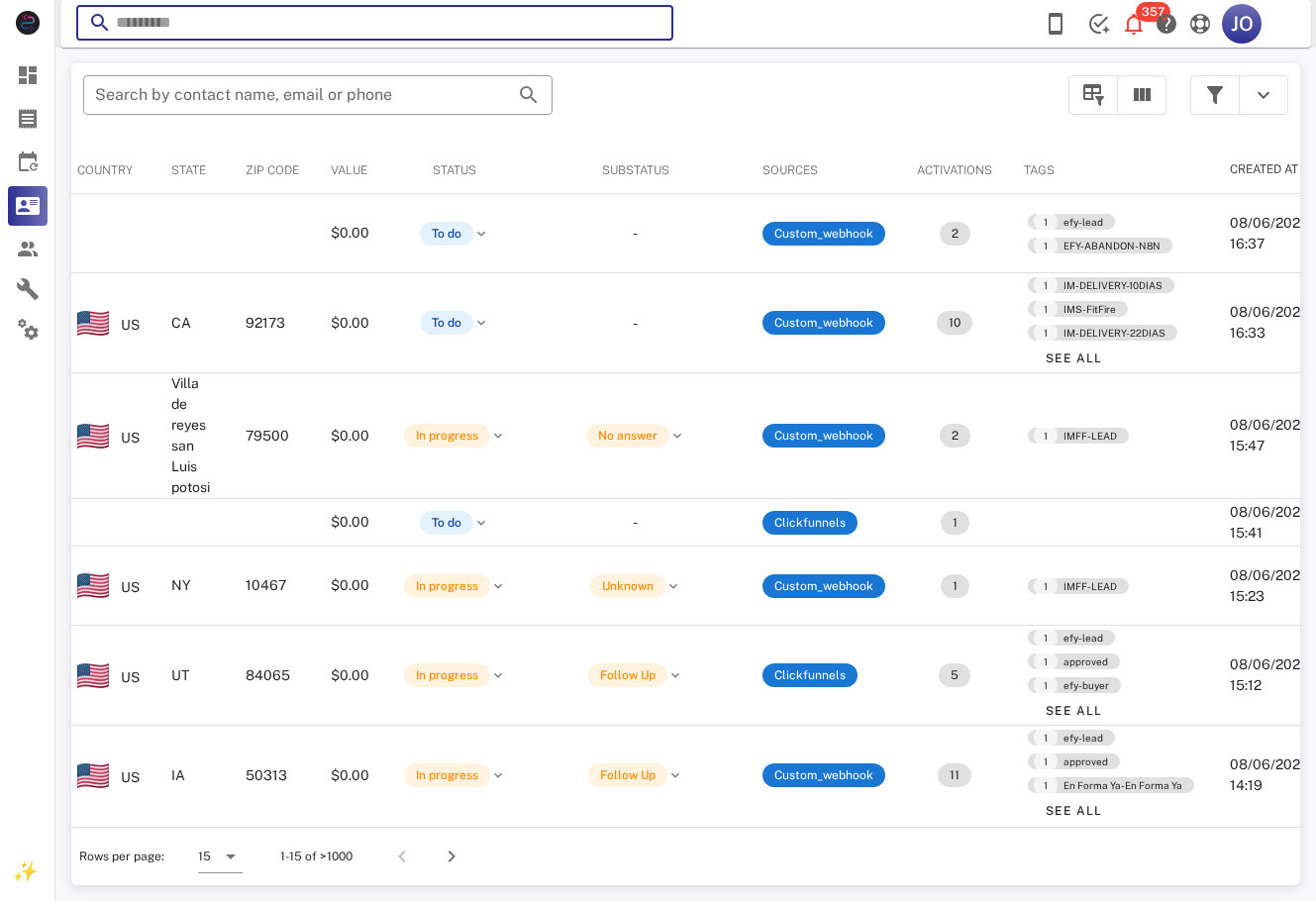 click at bounding box center (374, 23) 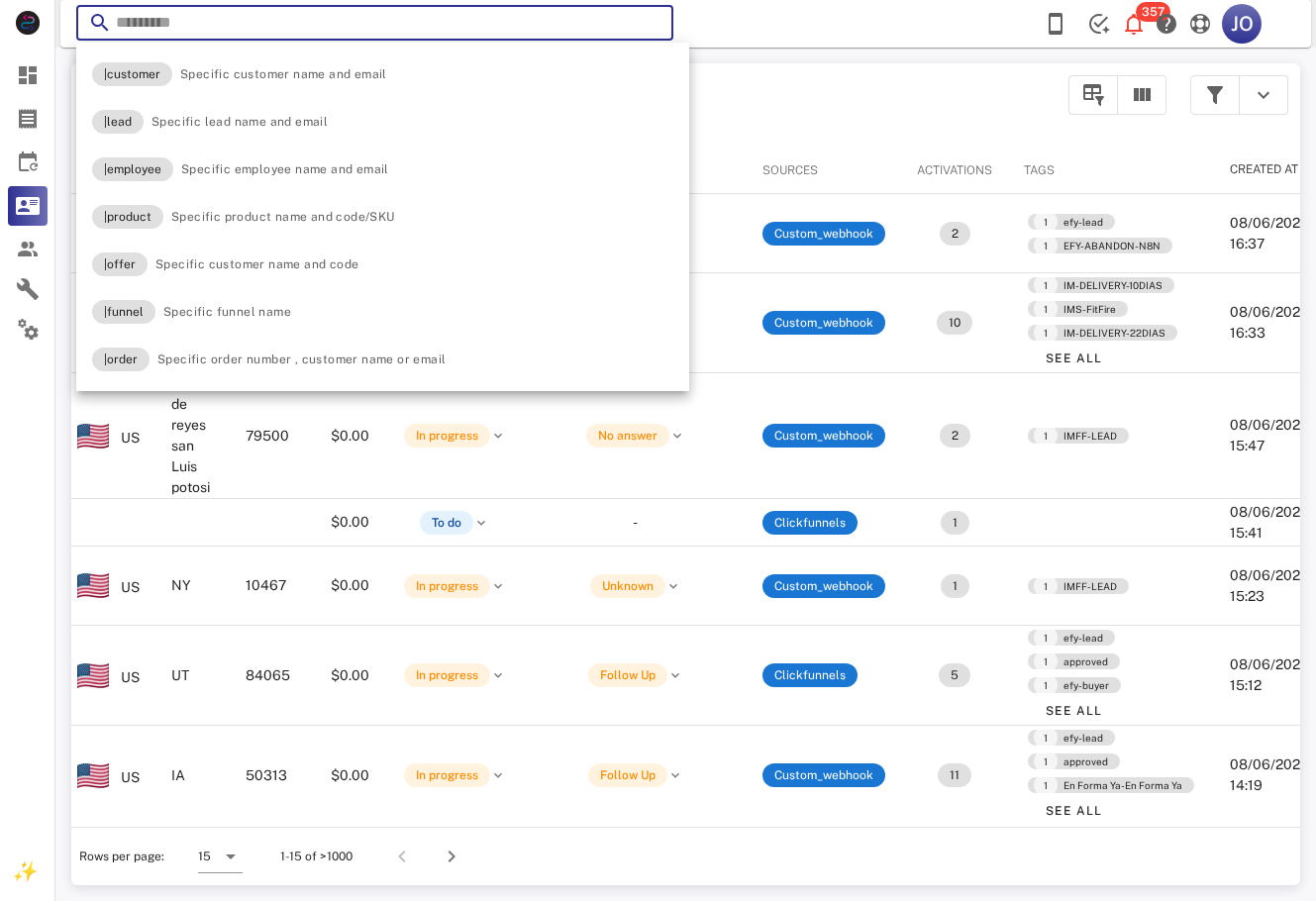 paste on "**********" 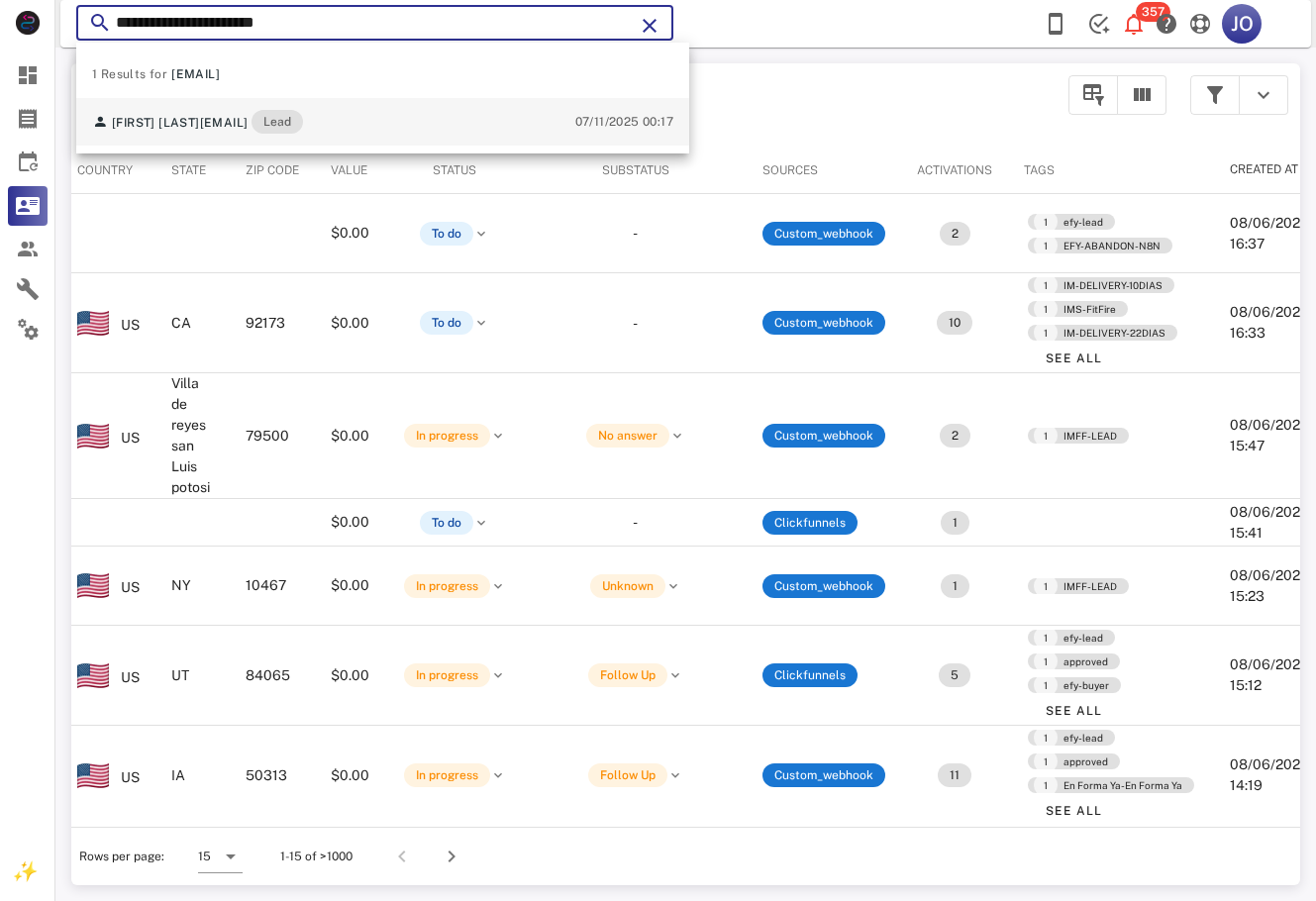 type on "**********" 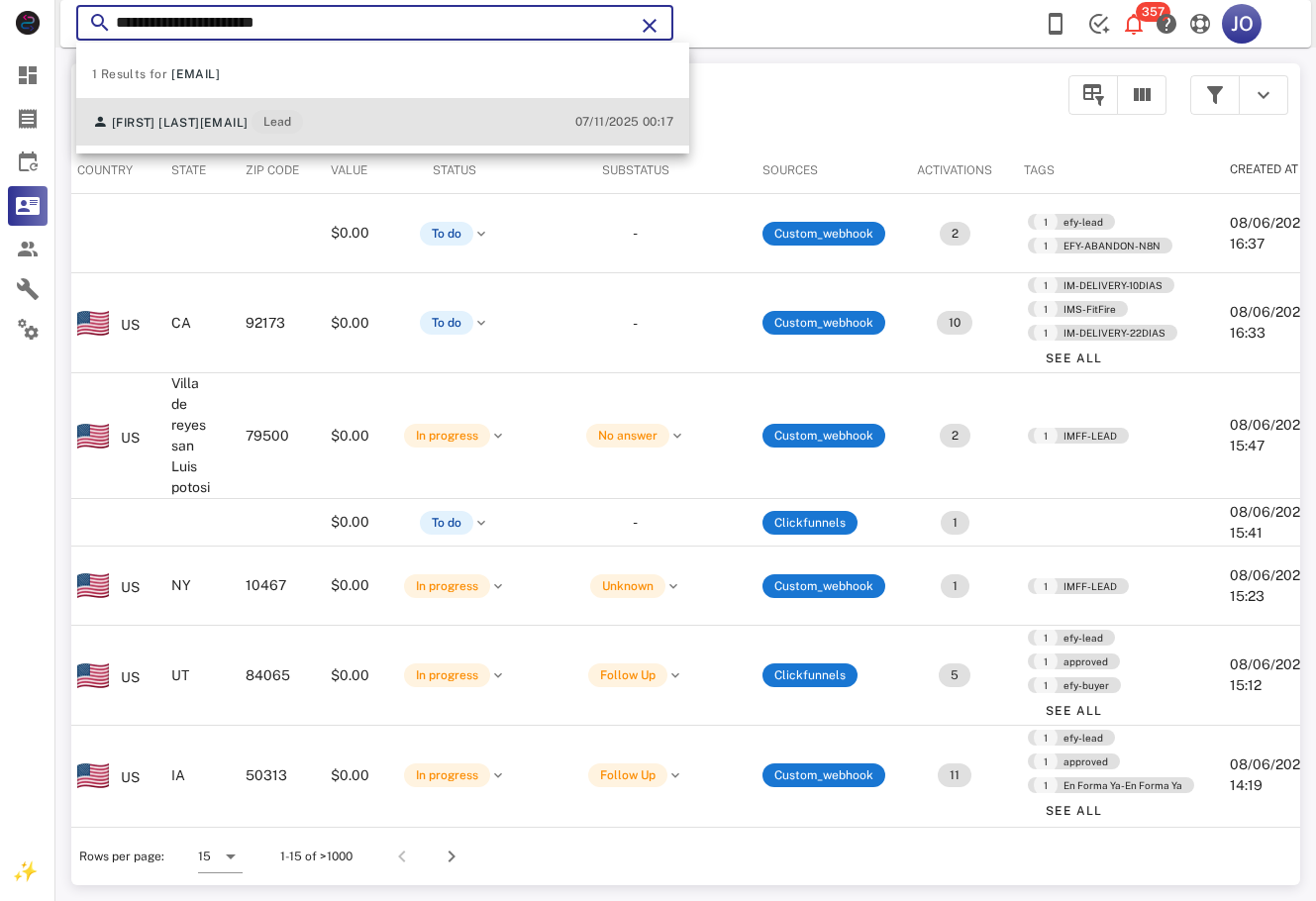click on "[FIRST] [LAST] [EMAIL]   Lead" at bounding box center [220, 122] 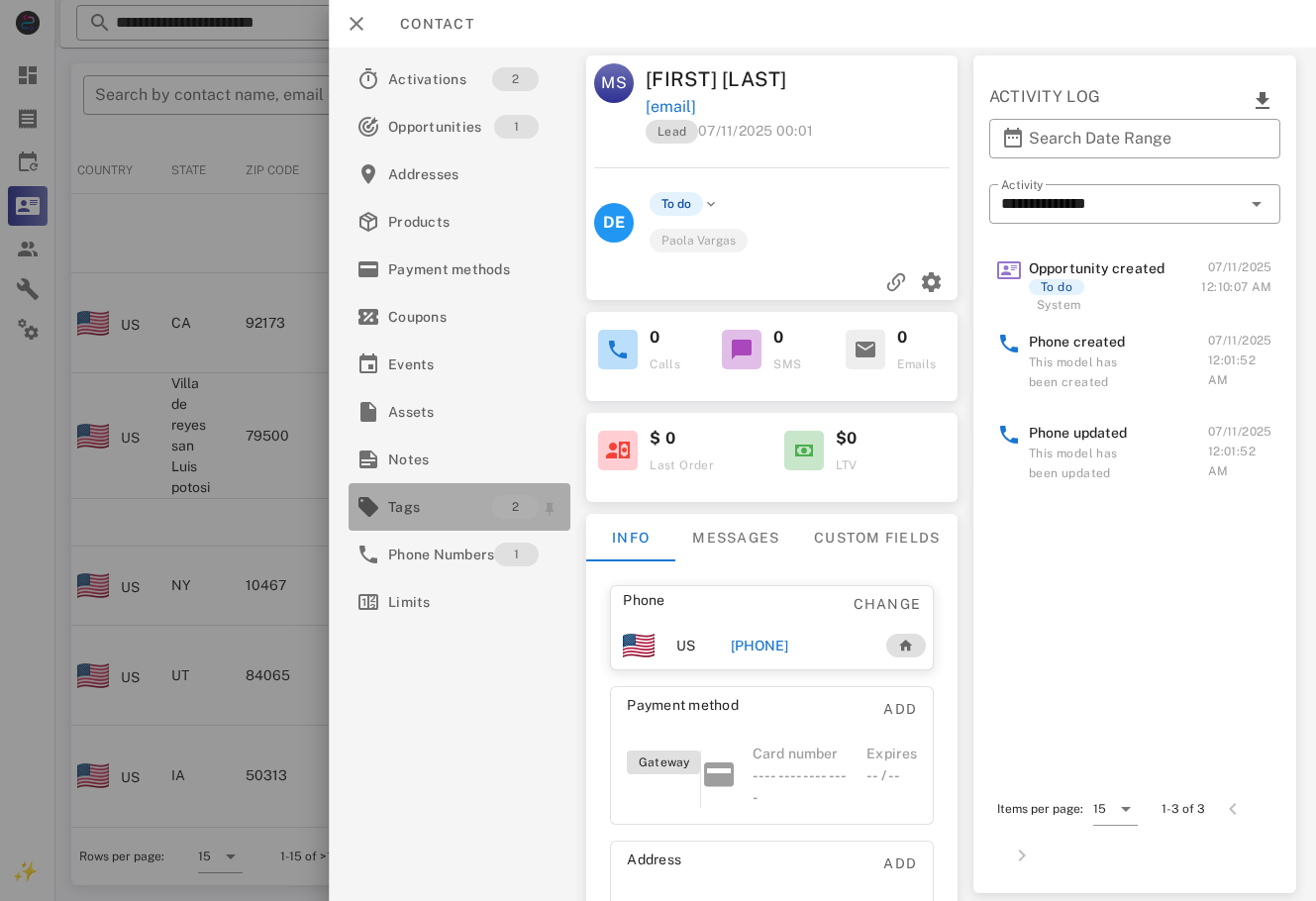 click on "Tags" at bounding box center [440, 507] 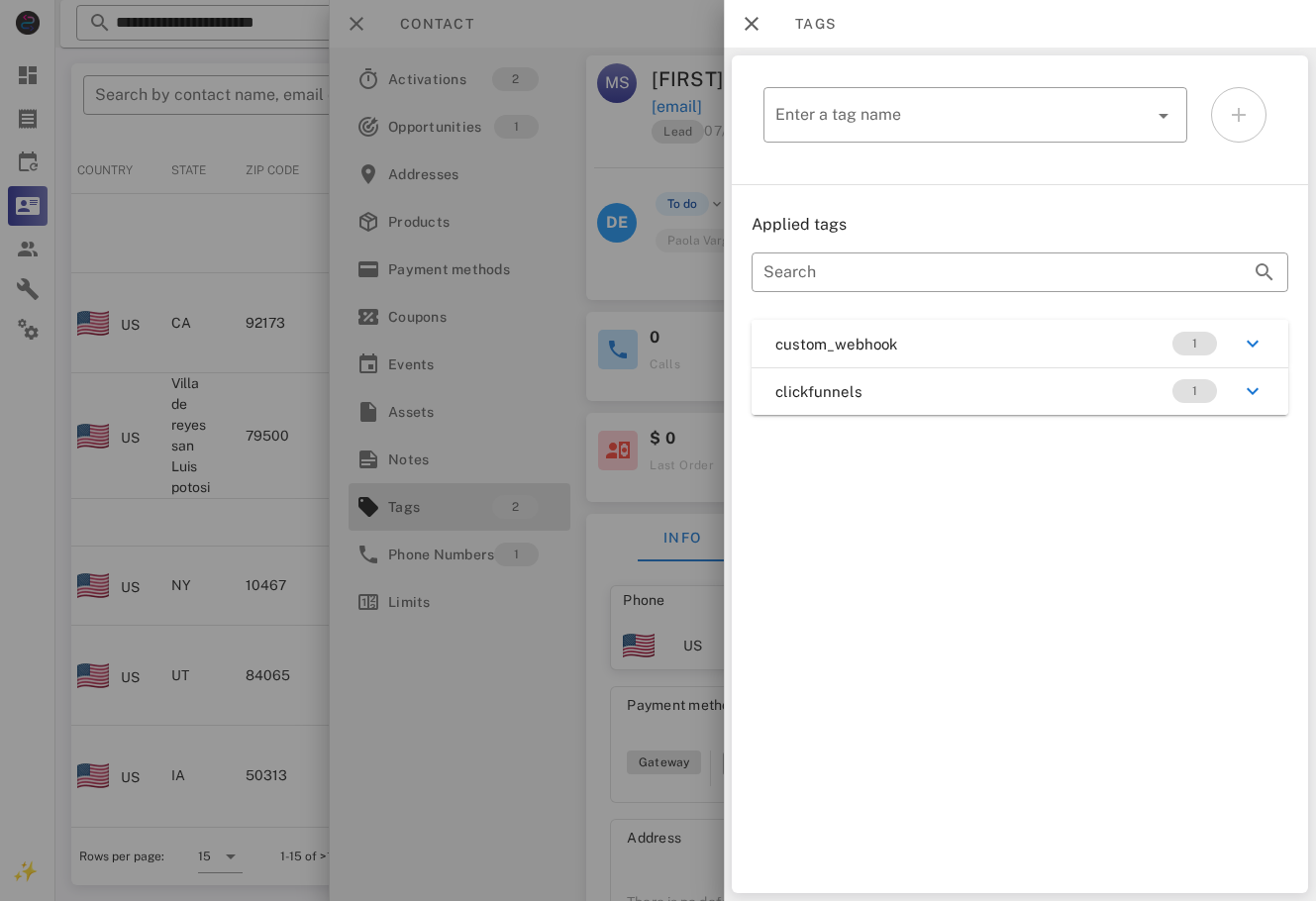 click at bounding box center (658, 450) 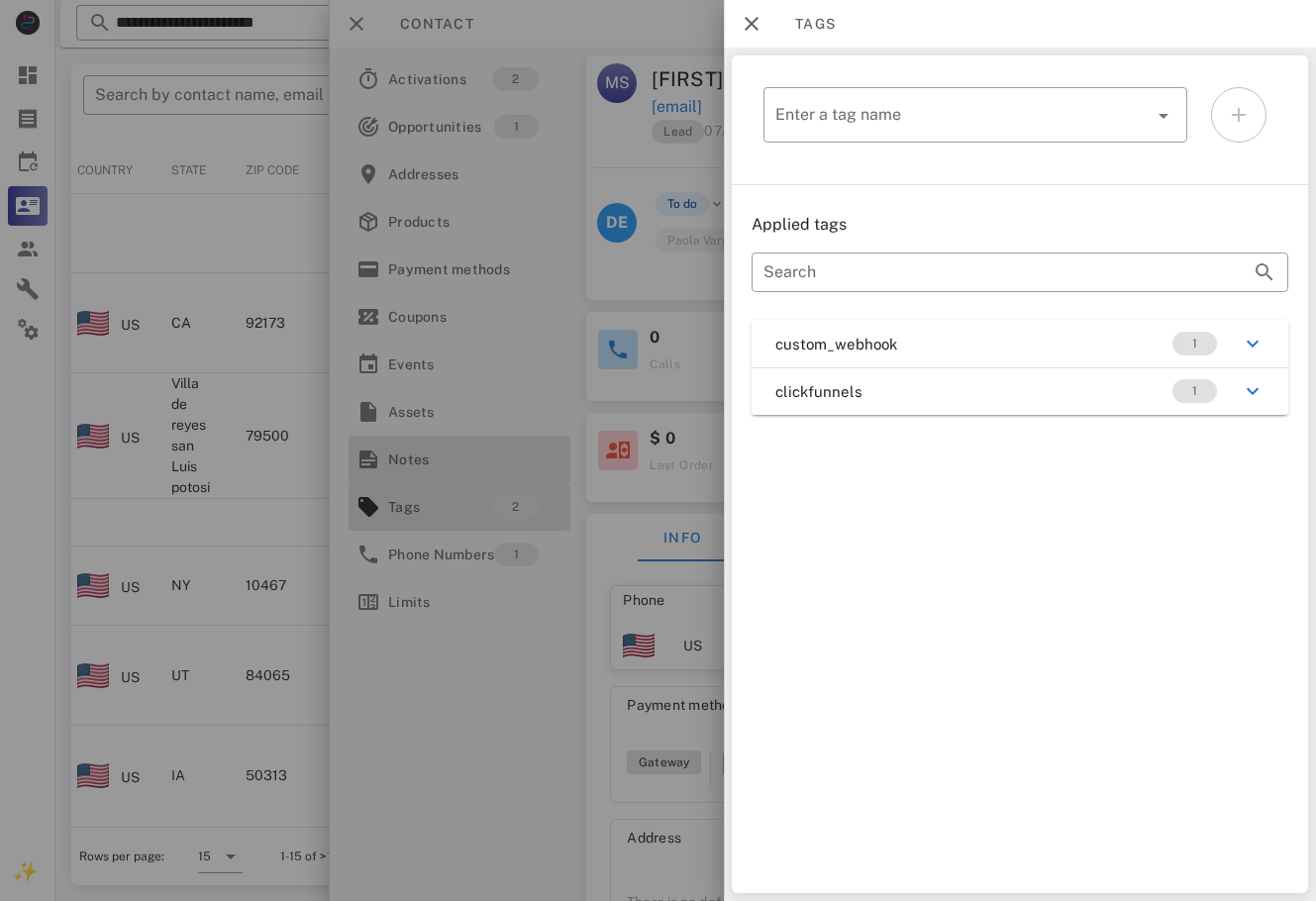 click on "Notes" at bounding box center [456, 459] 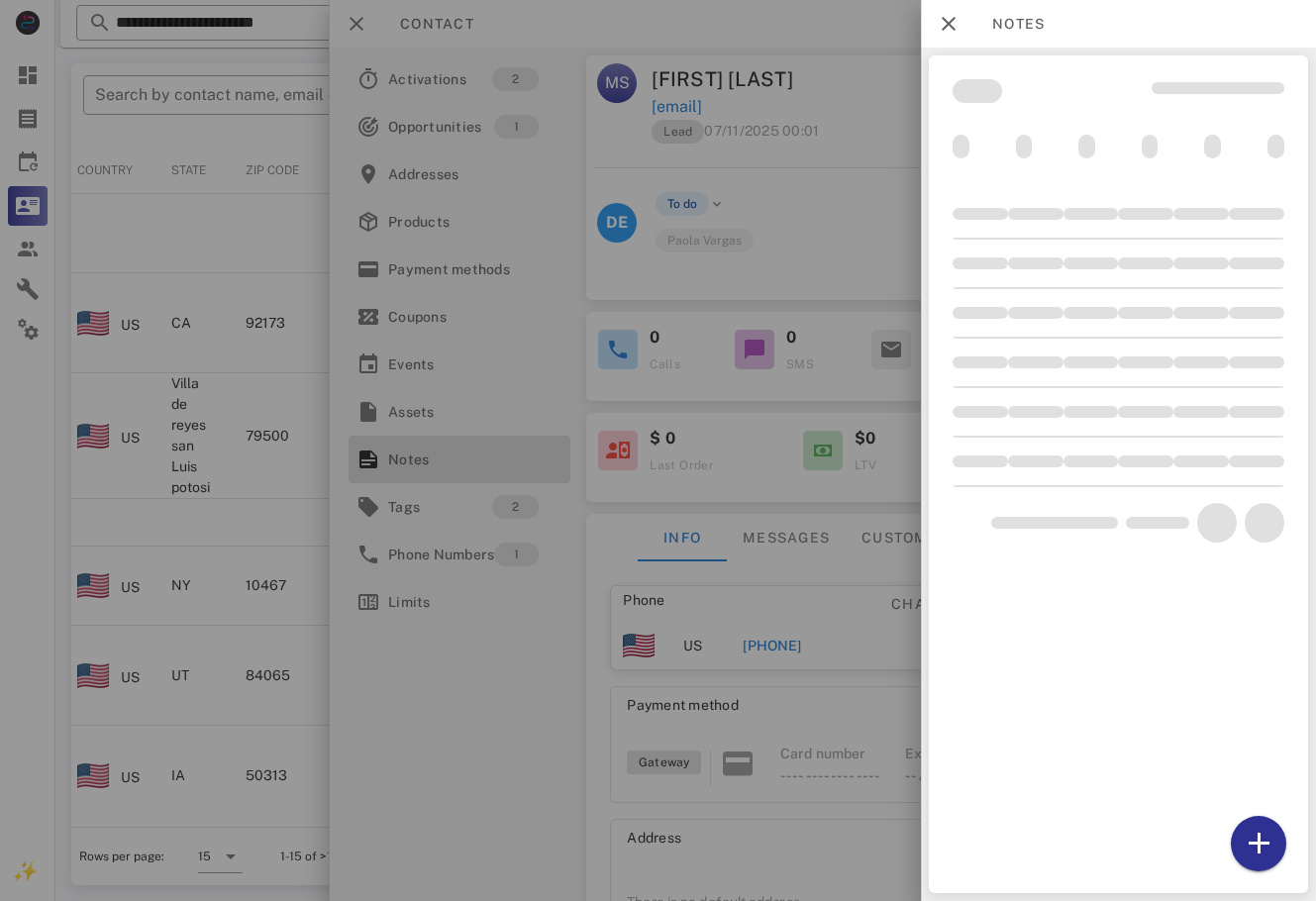 click on "**********" at bounding box center [685, 48] 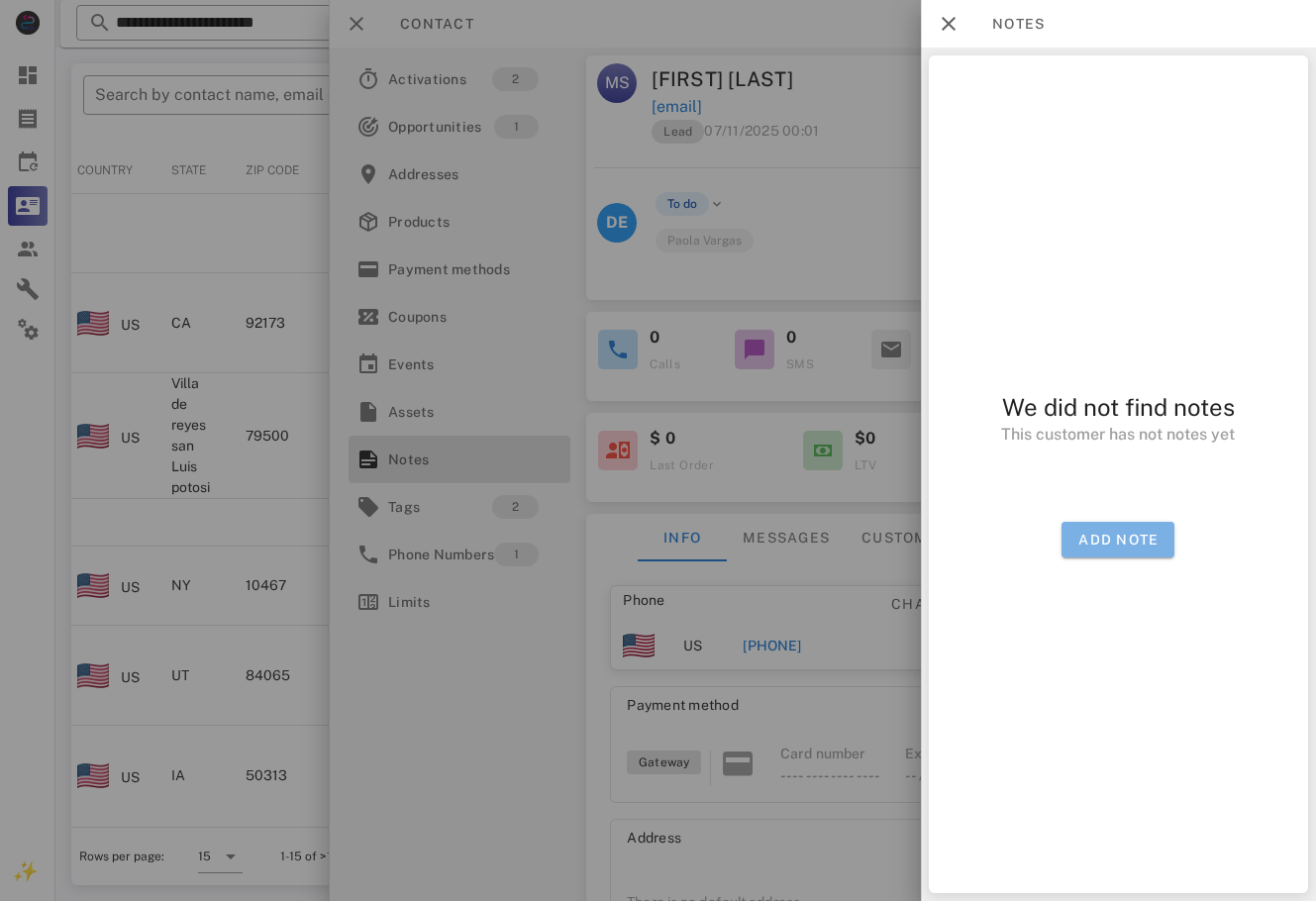 click on "Add note" at bounding box center [1119, 540] 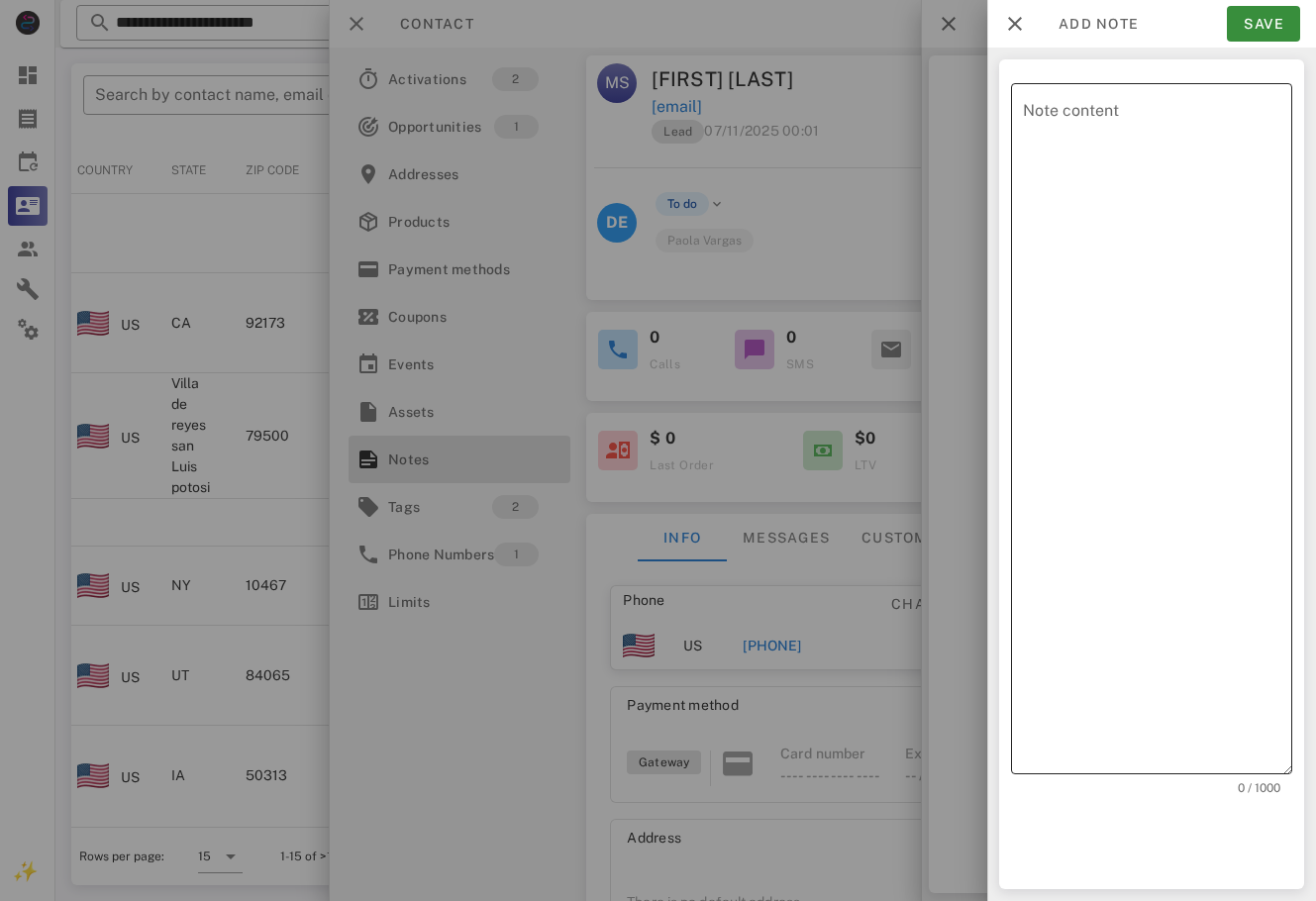 click on "Note content" at bounding box center (1158, 434) 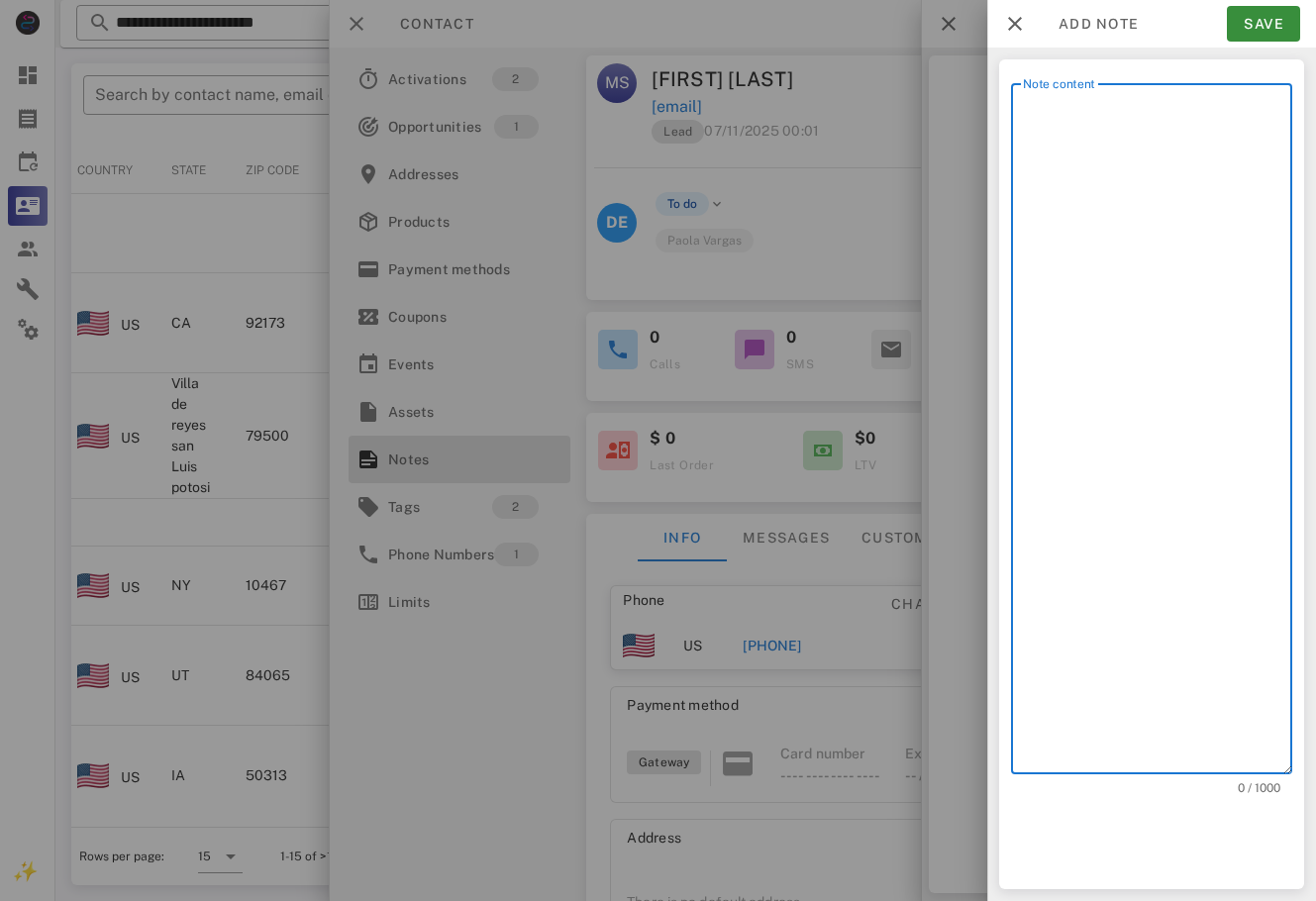 click at bounding box center [658, 450] 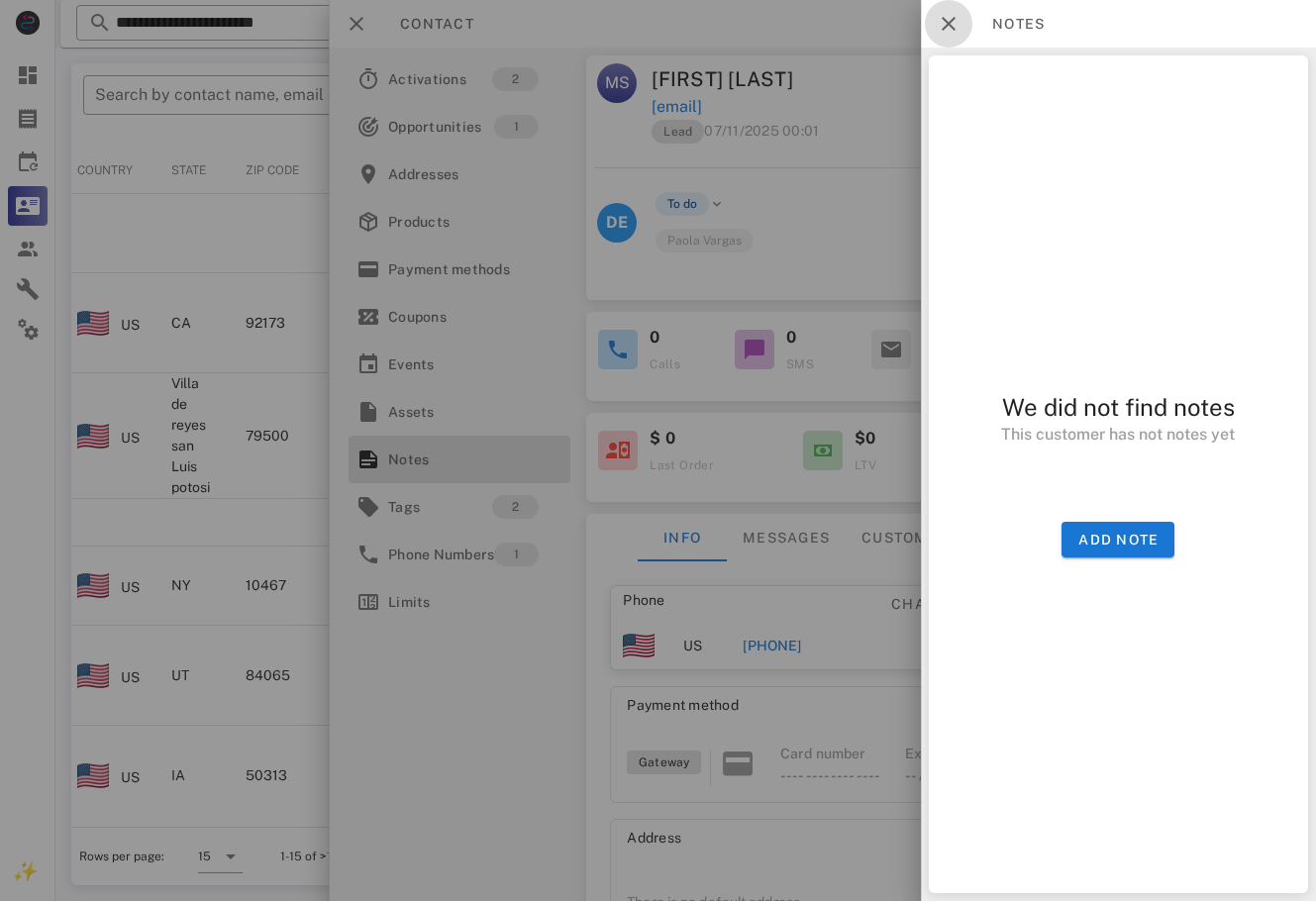 click at bounding box center (949, 24) 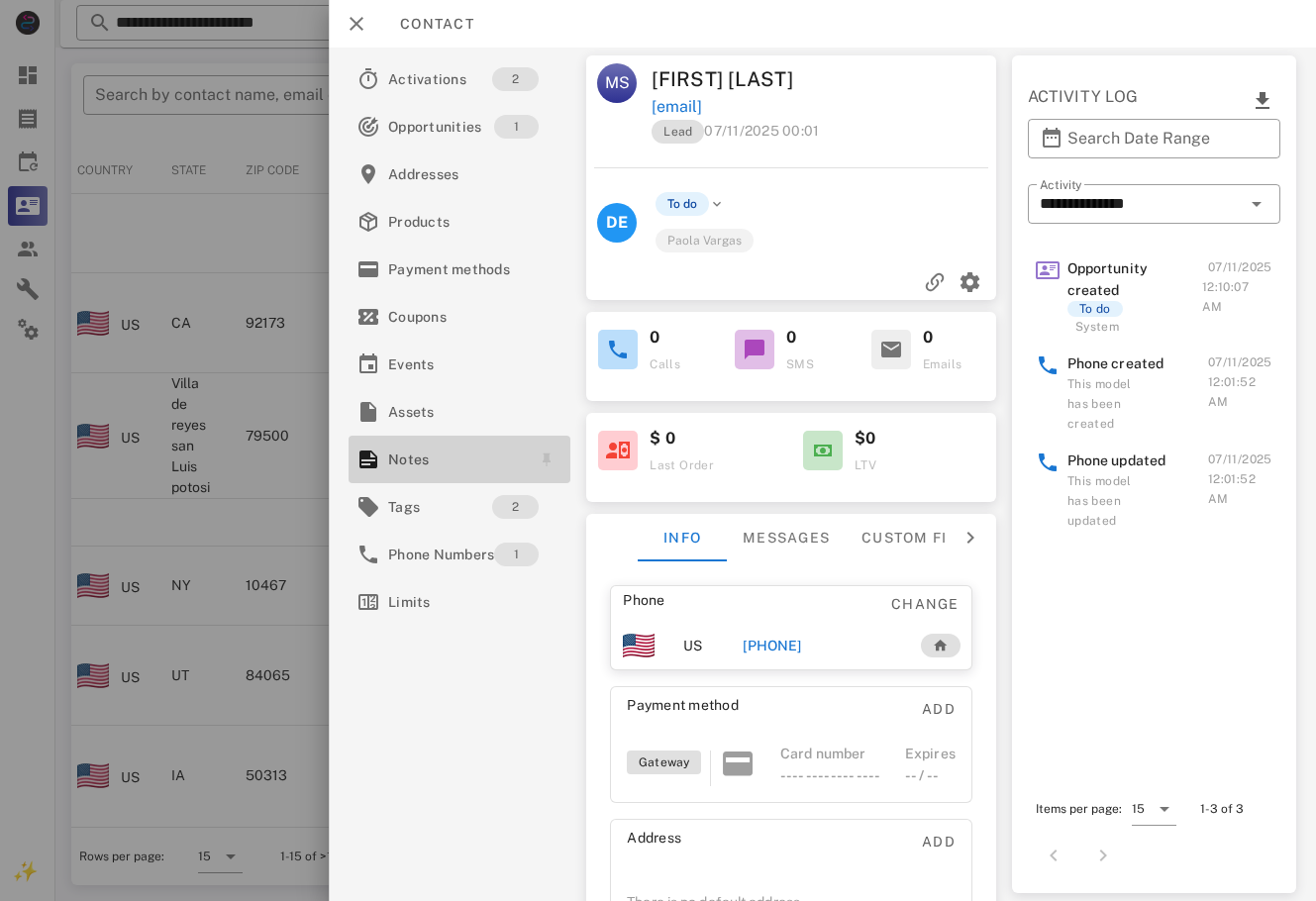 click on "Notes" at bounding box center (456, 459) 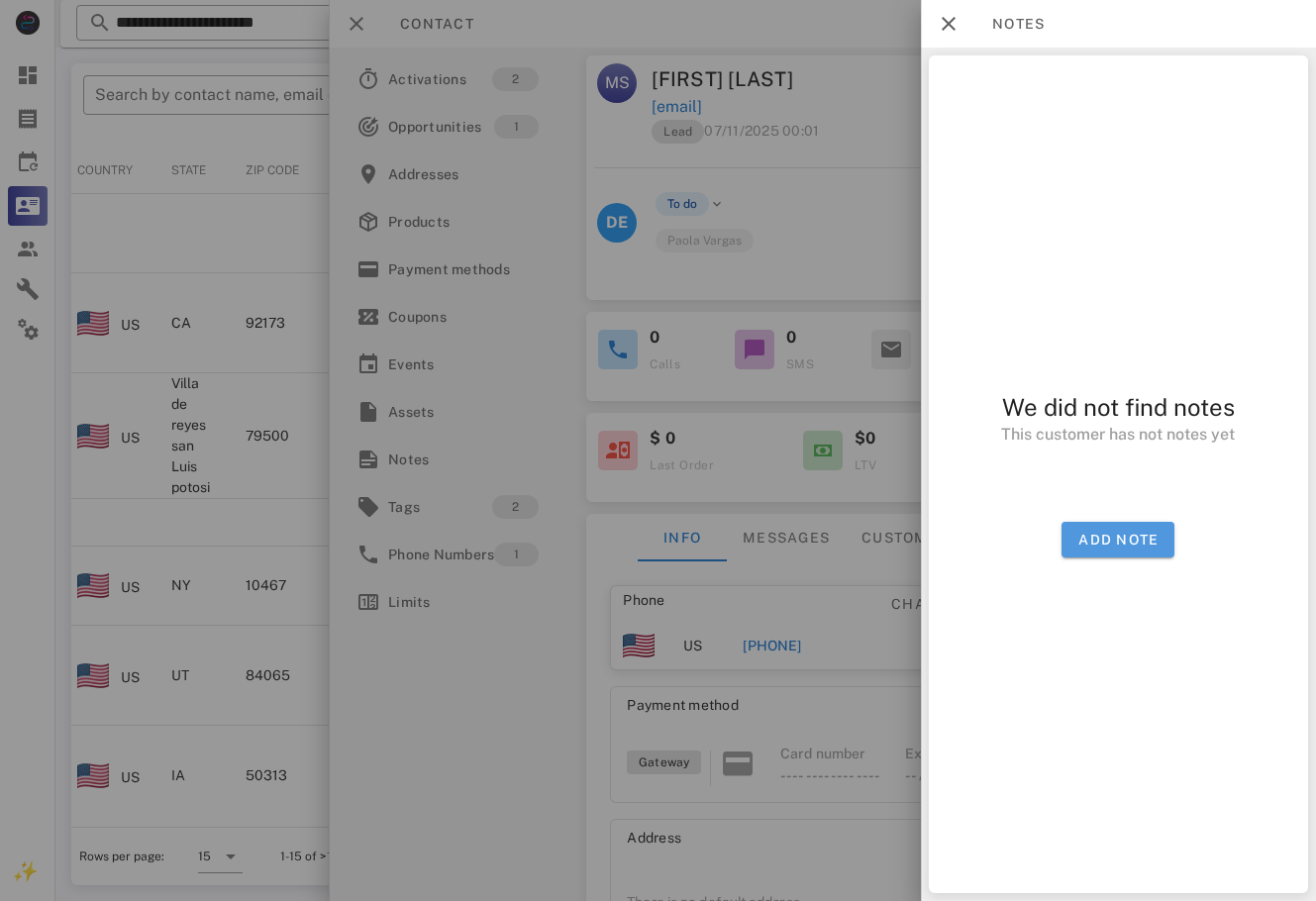 click on "Add note" at bounding box center (1119, 540) 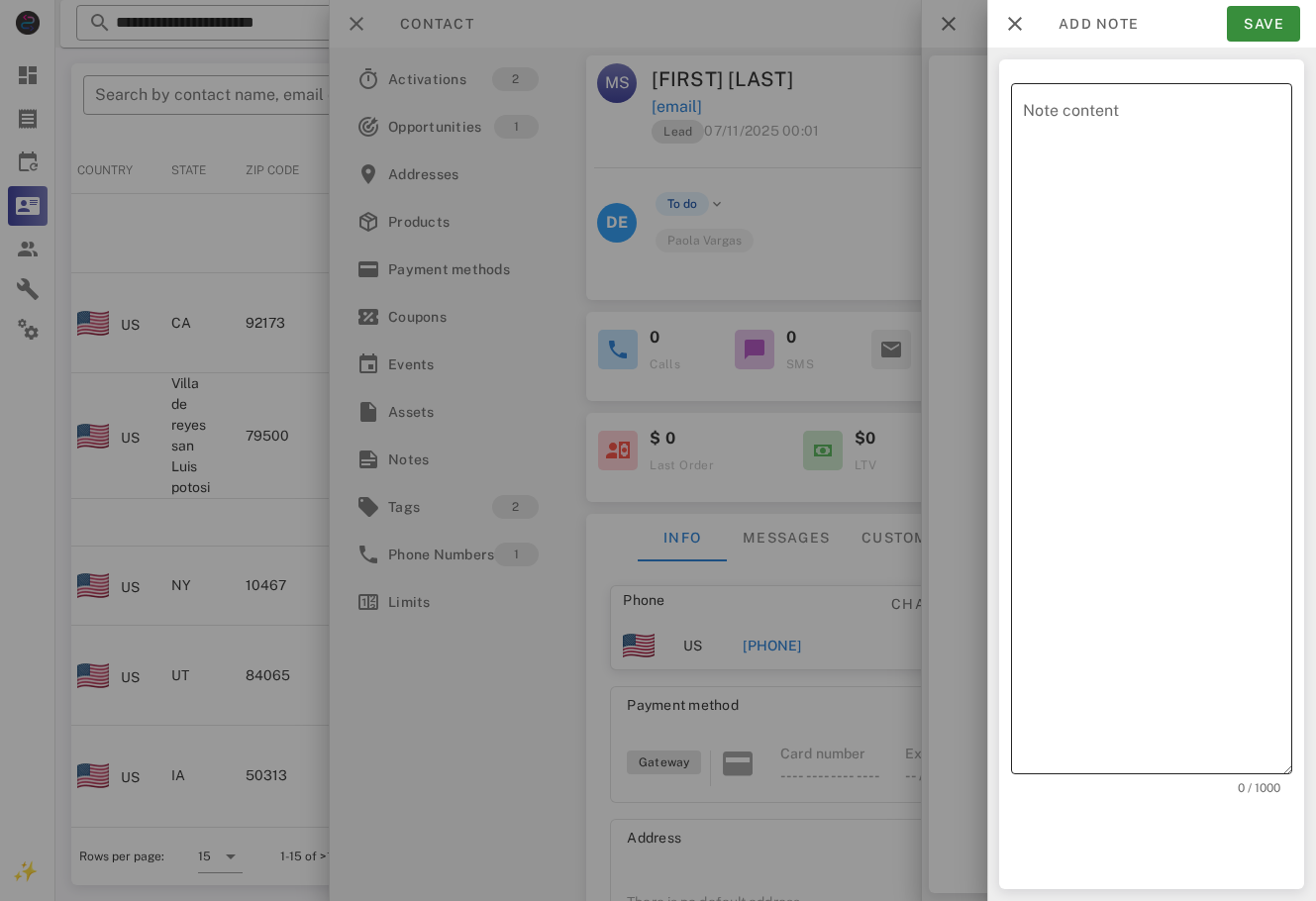 click on "Note content" at bounding box center (1158, 434) 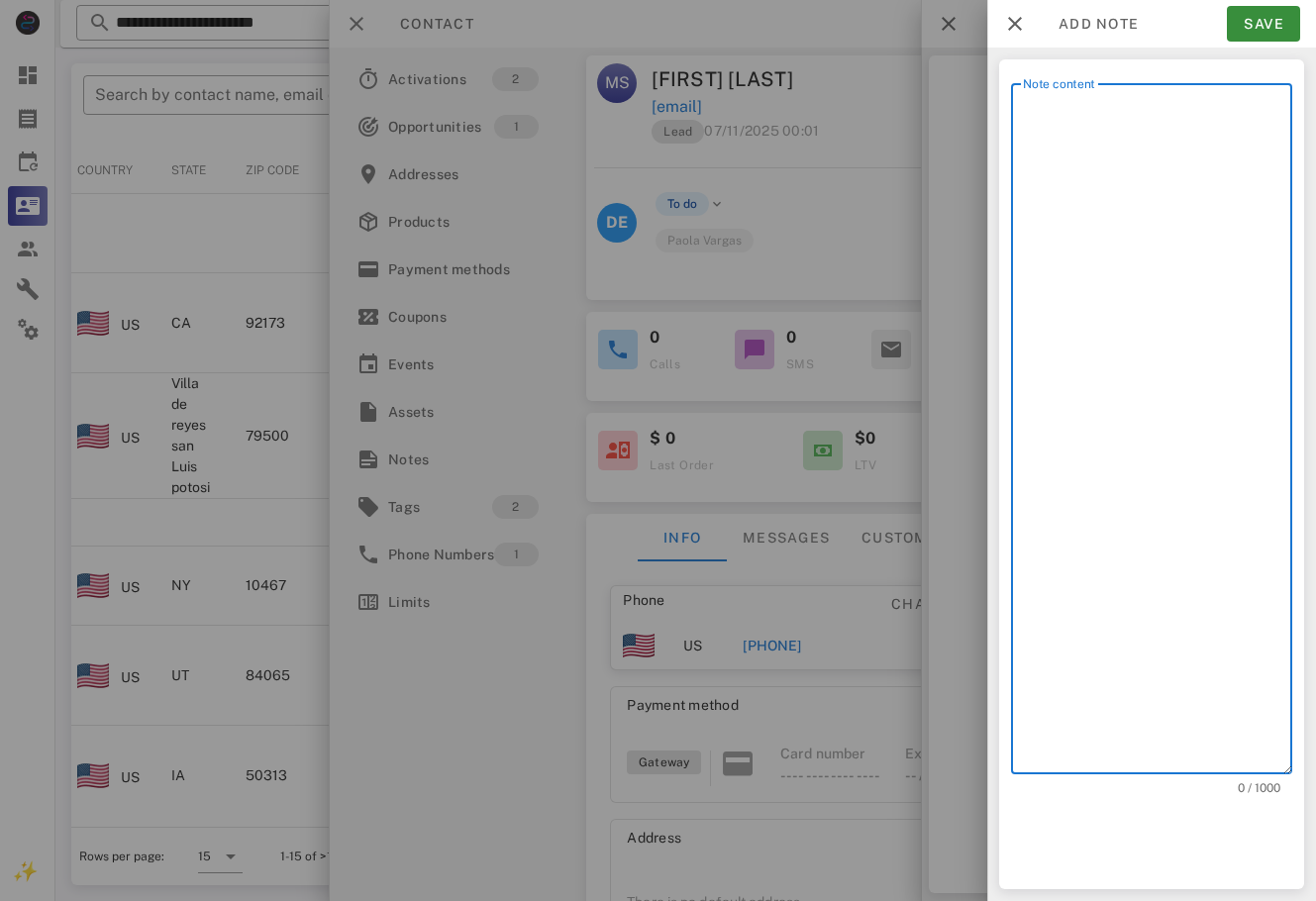 paste on "**********" 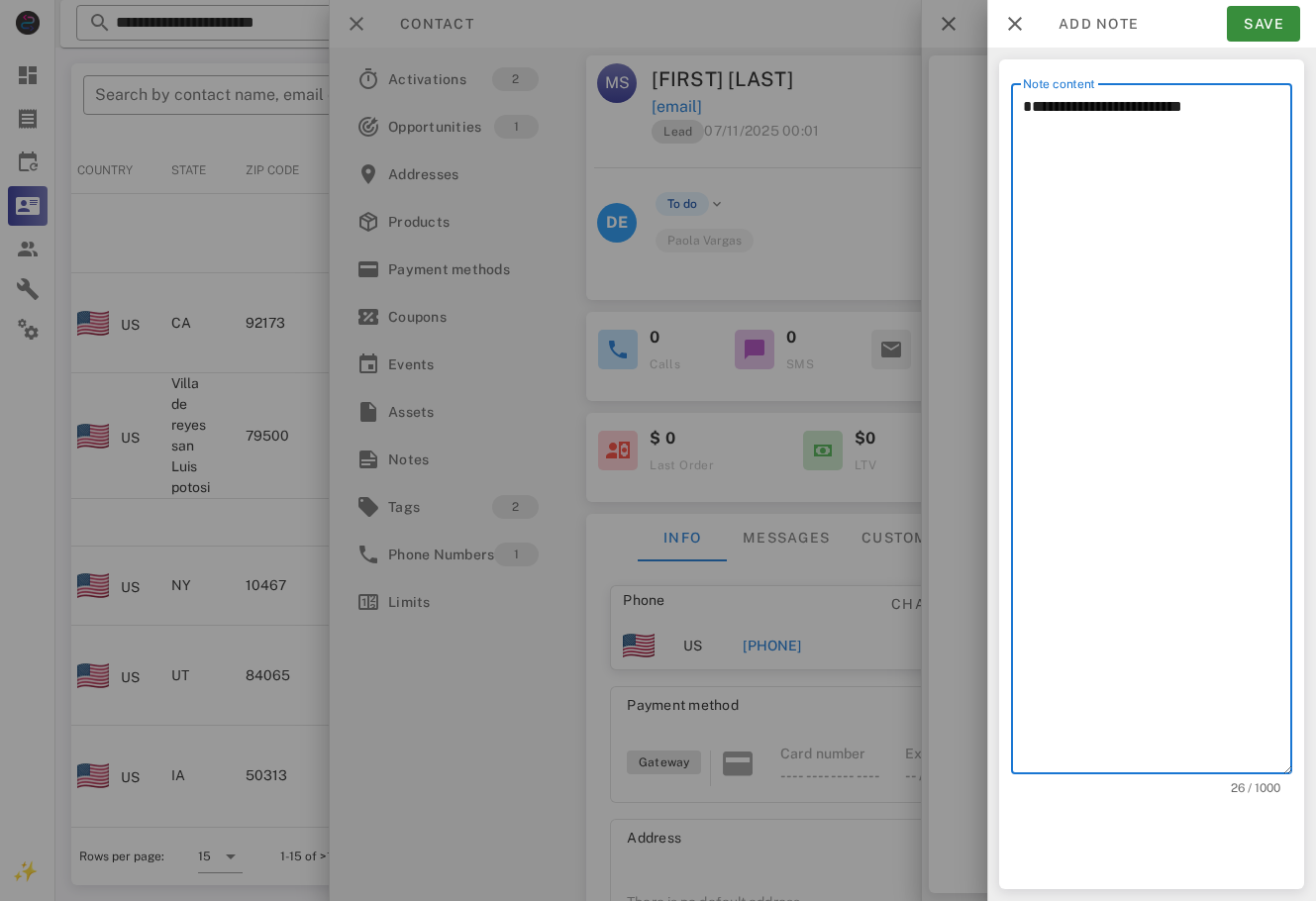 drag, startPoint x: 1247, startPoint y: 109, endPoint x: 921, endPoint y: 103, distance: 326.05521 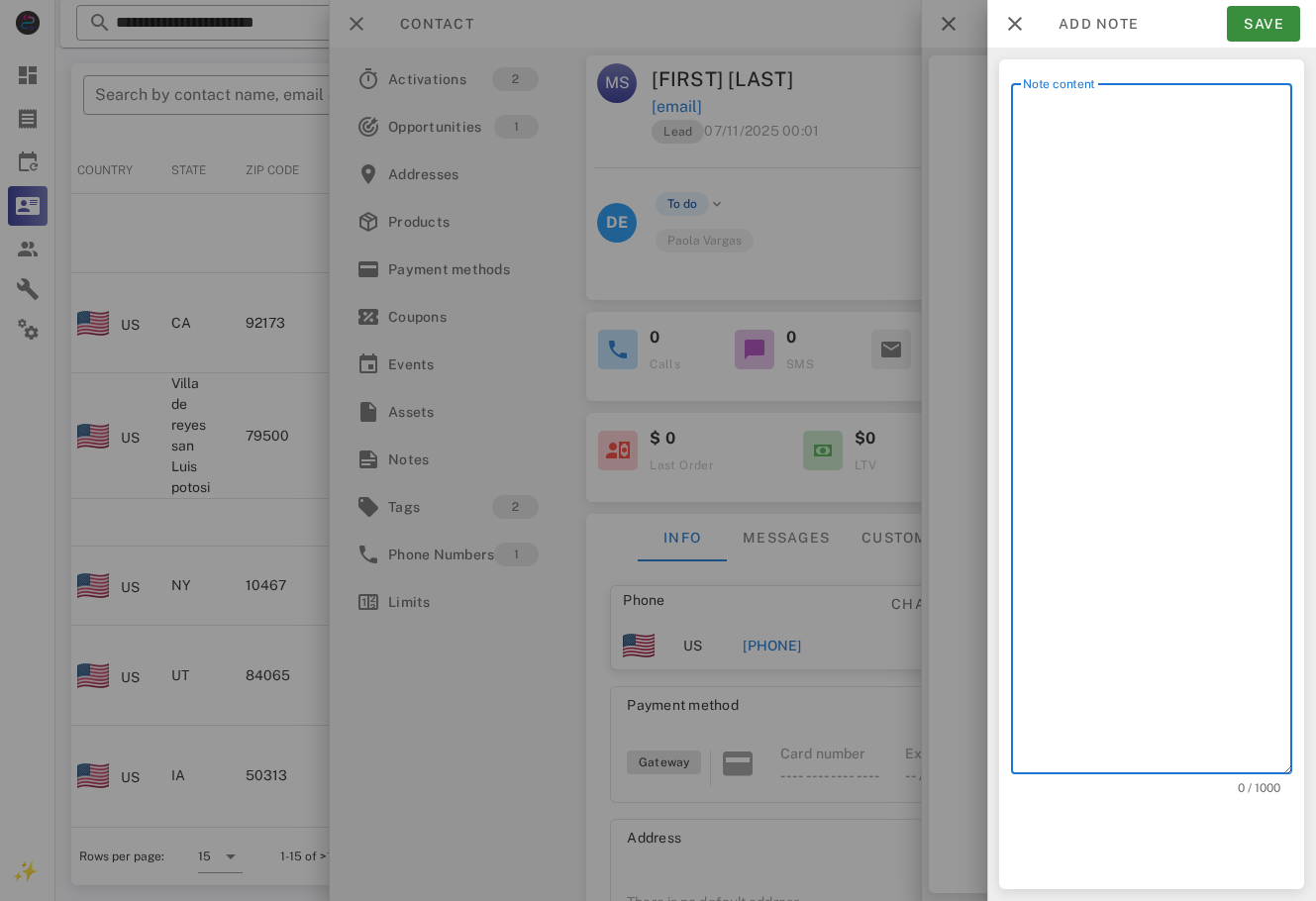 click on "Note content" at bounding box center [1158, 434] 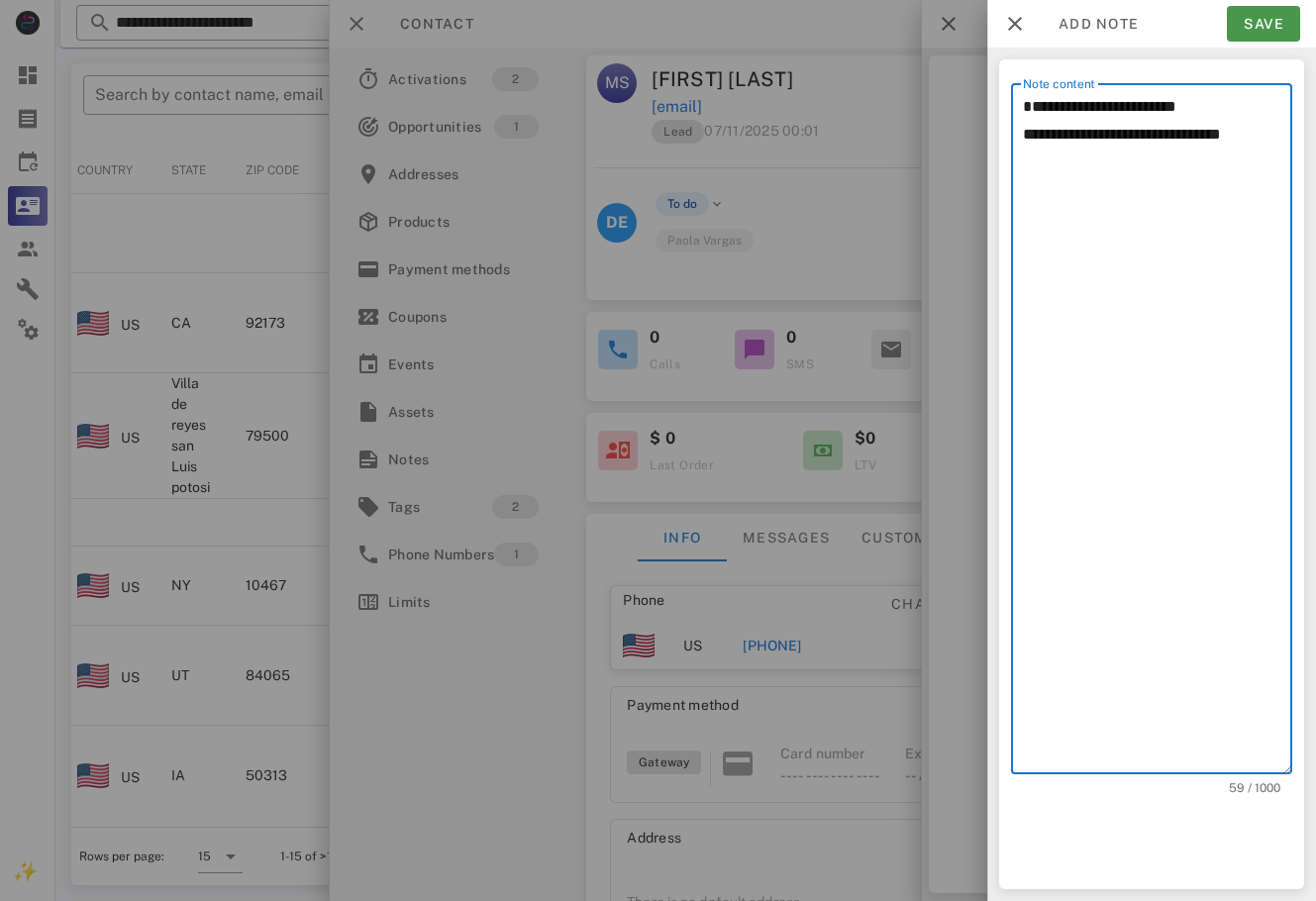 type on "**********" 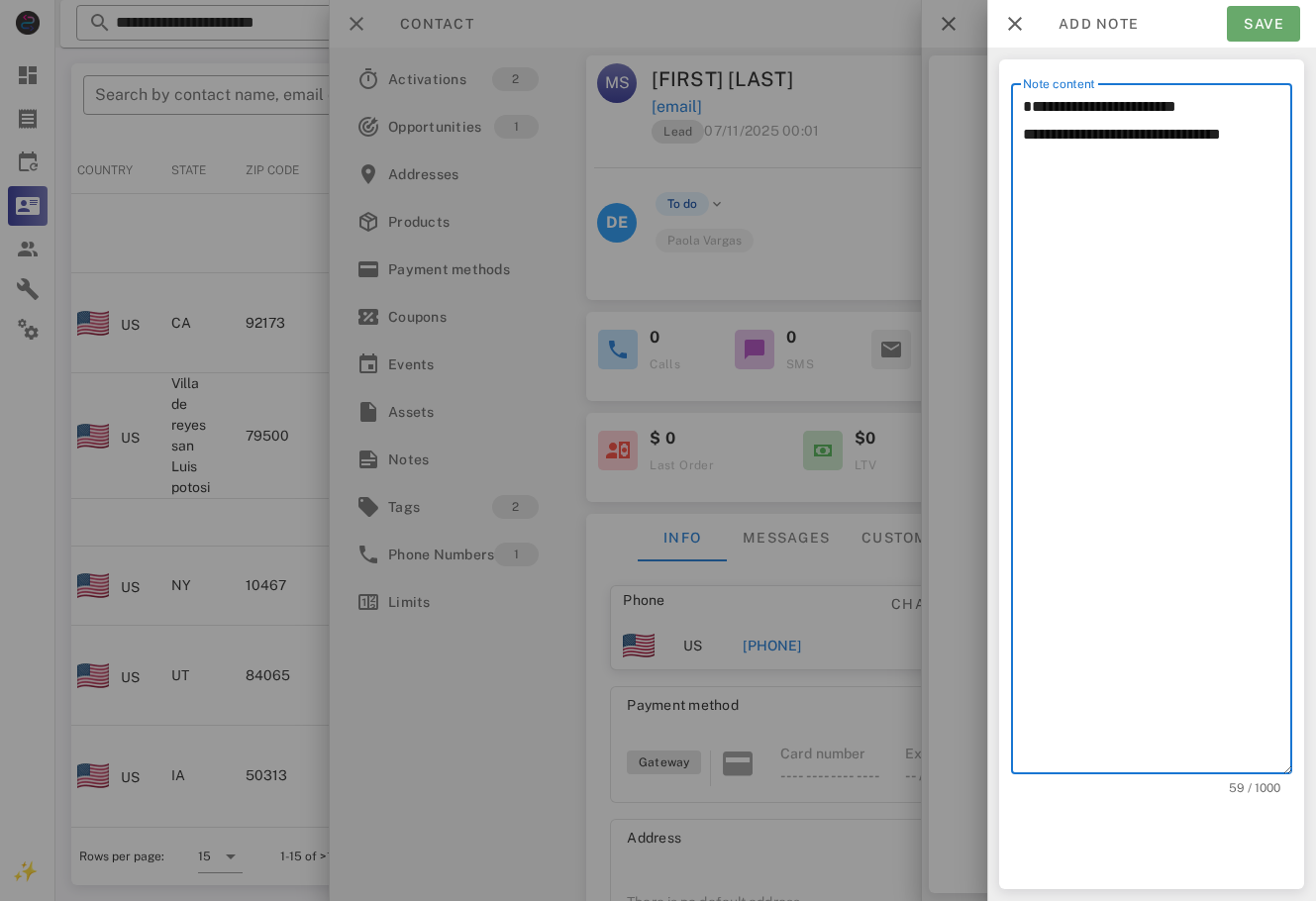 click on "Save" at bounding box center [1264, 24] 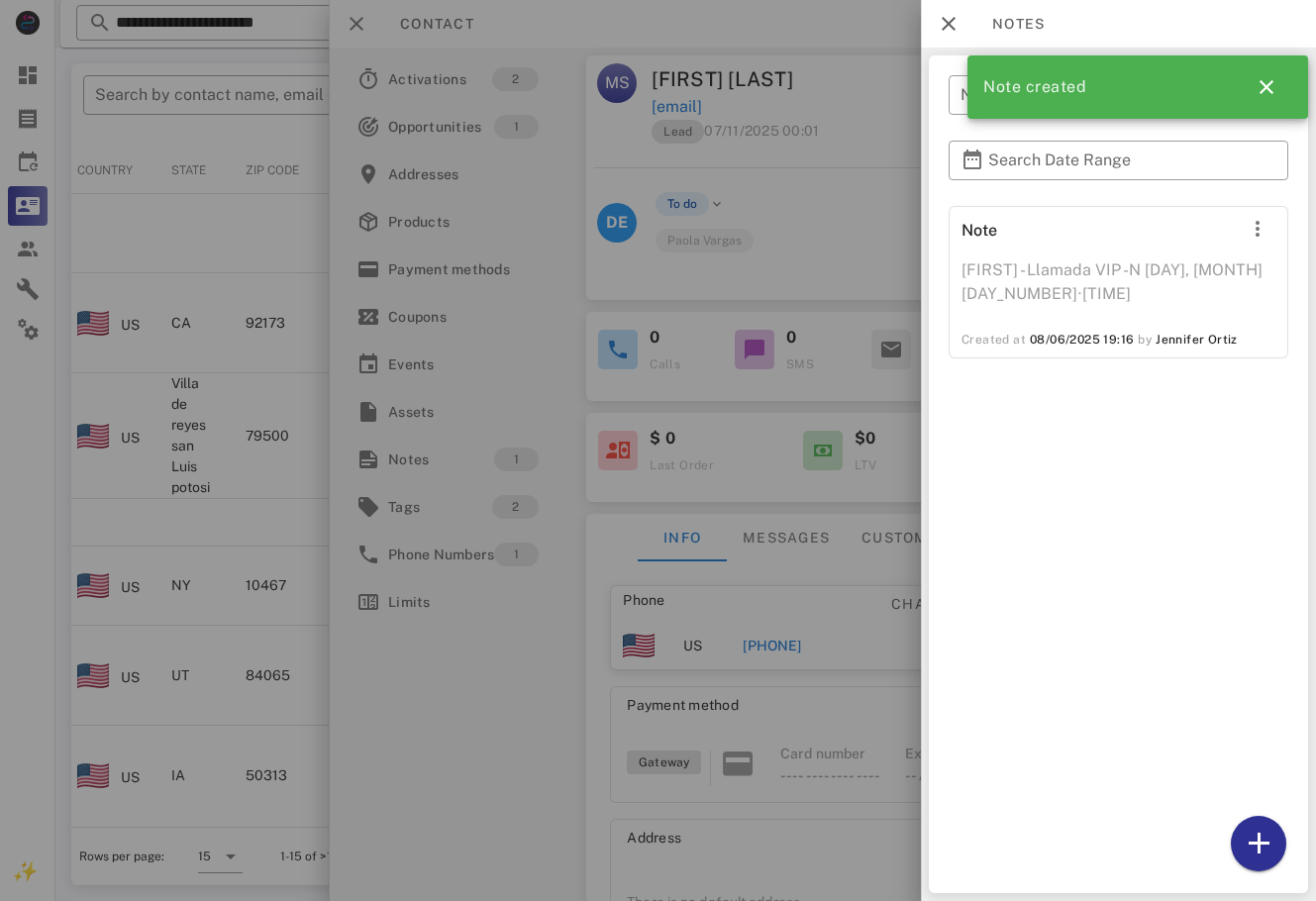 click at bounding box center [658, 450] 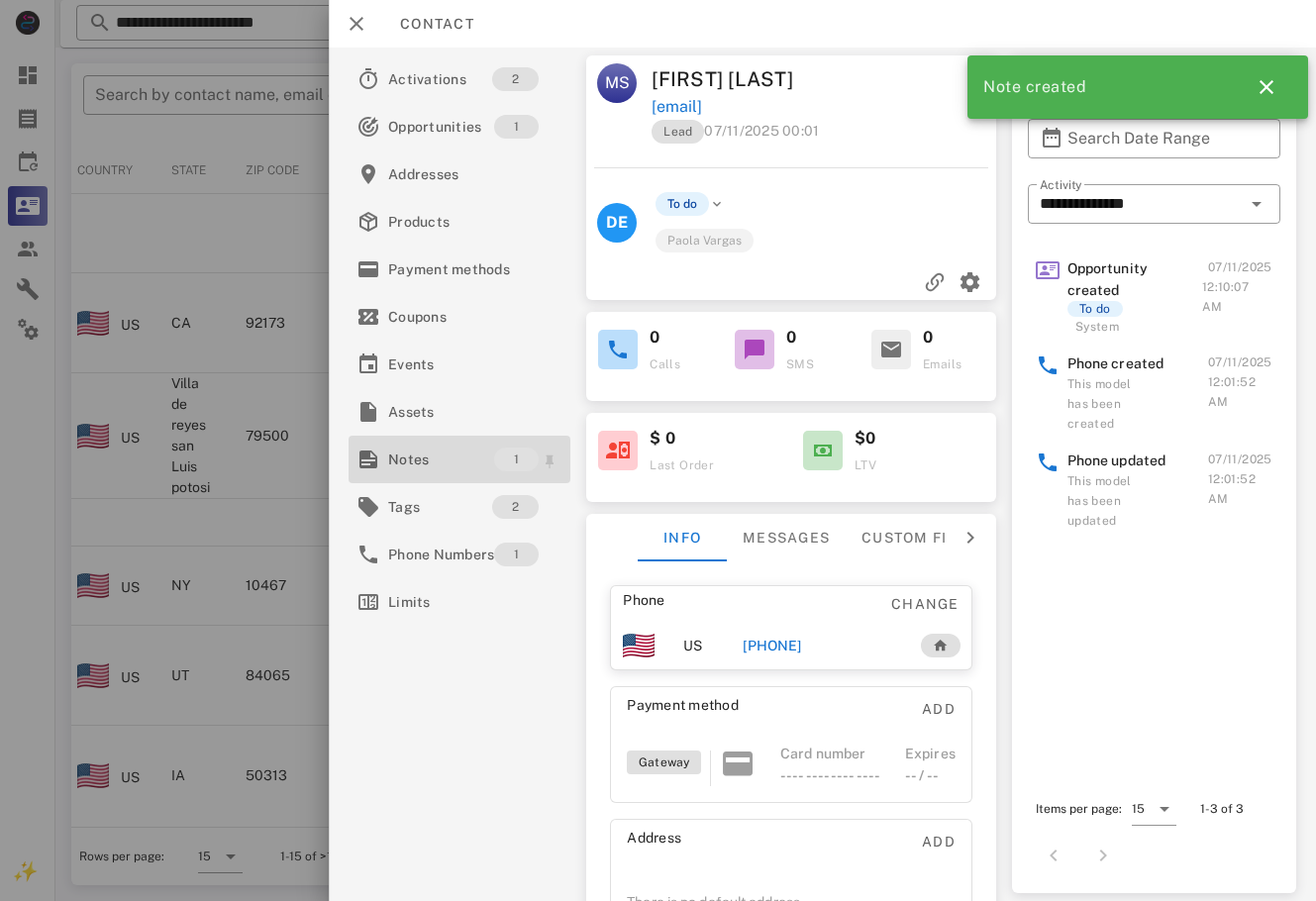 click on "Notes" at bounding box center (441, 459) 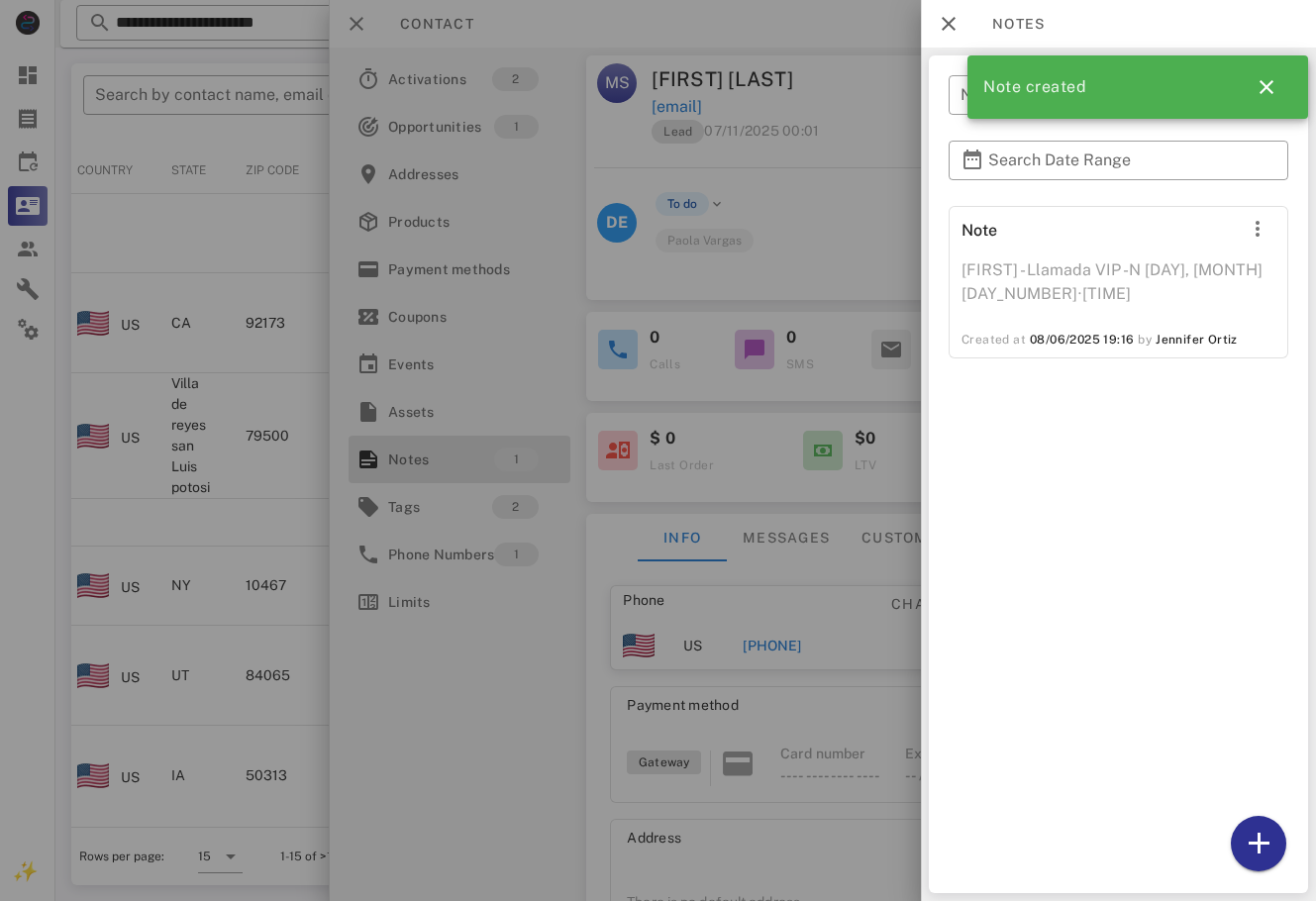 click at bounding box center (658, 450) 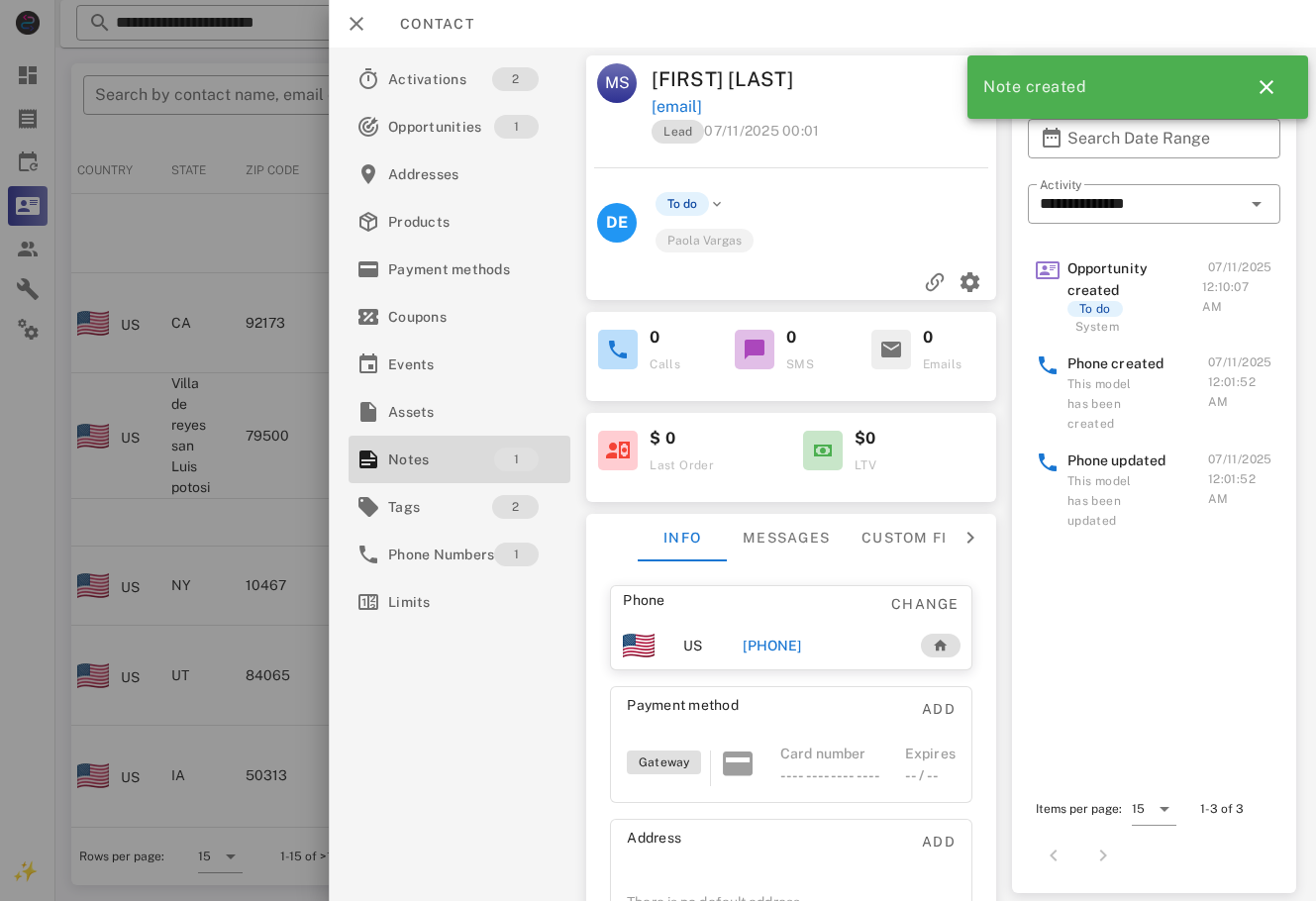 click at bounding box center [658, 450] 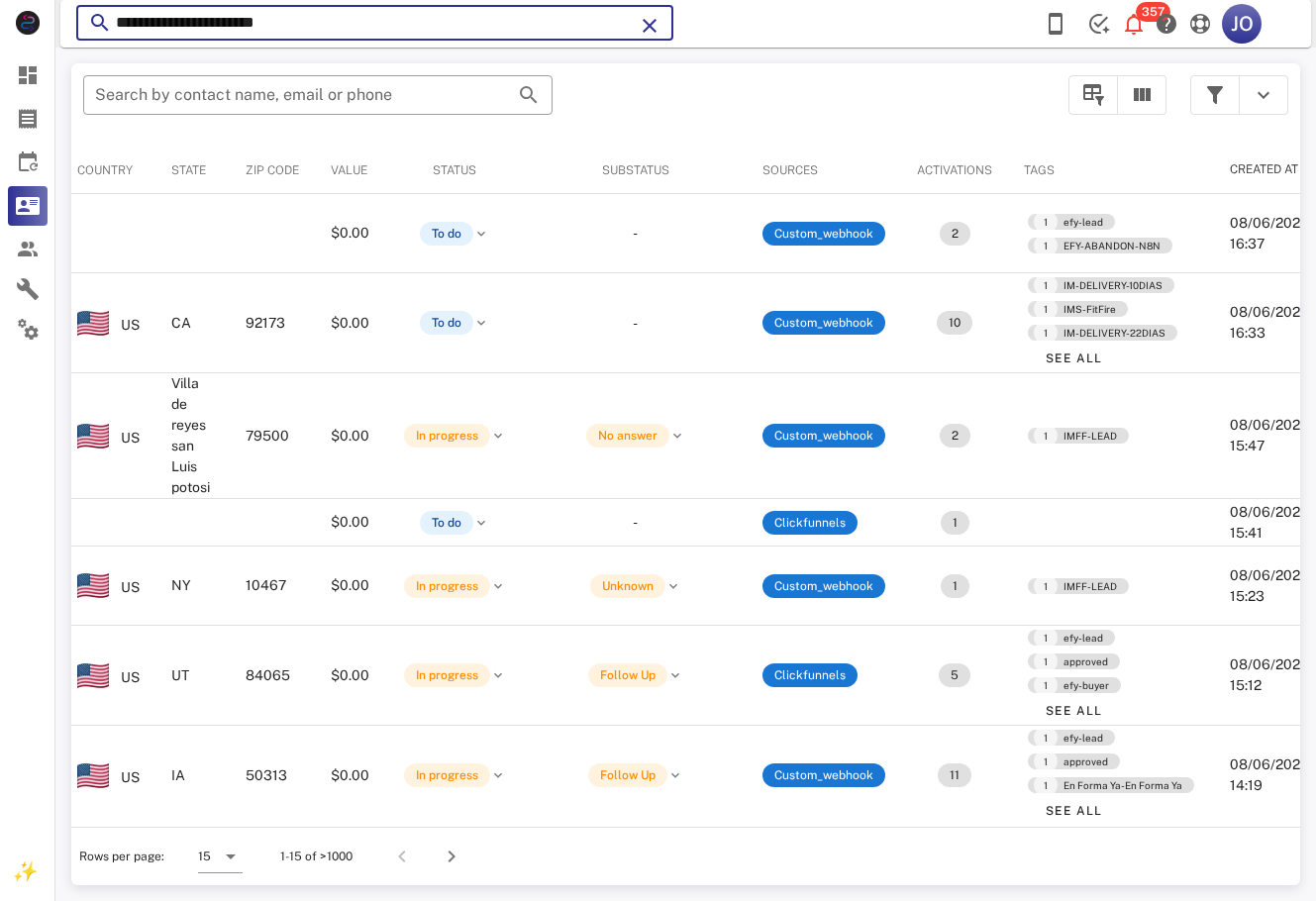 drag, startPoint x: 372, startPoint y: 18, endPoint x: 121, endPoint y: 59, distance: 254.32656 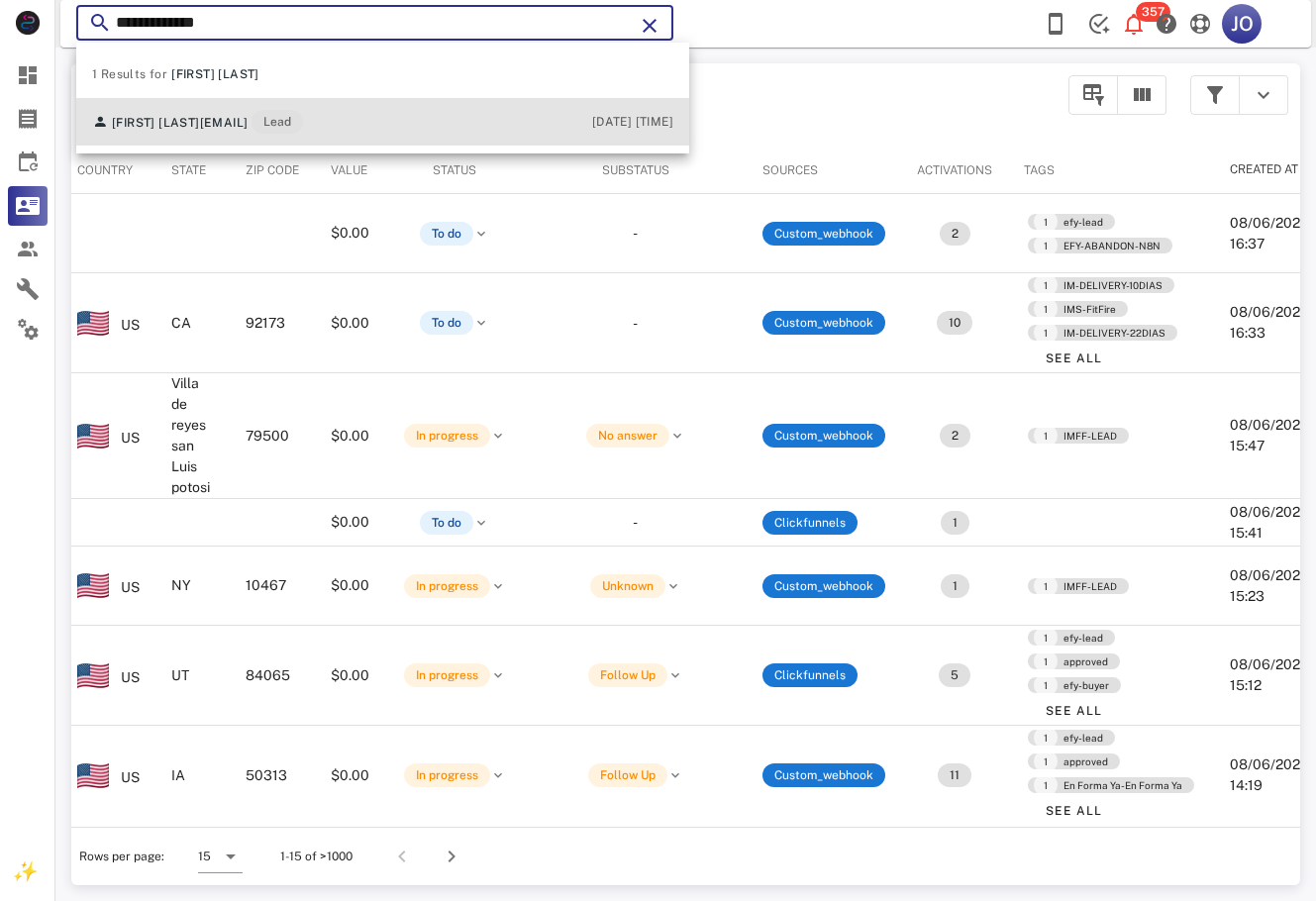 click on "[EMAIL]" at bounding box center [224, 123] 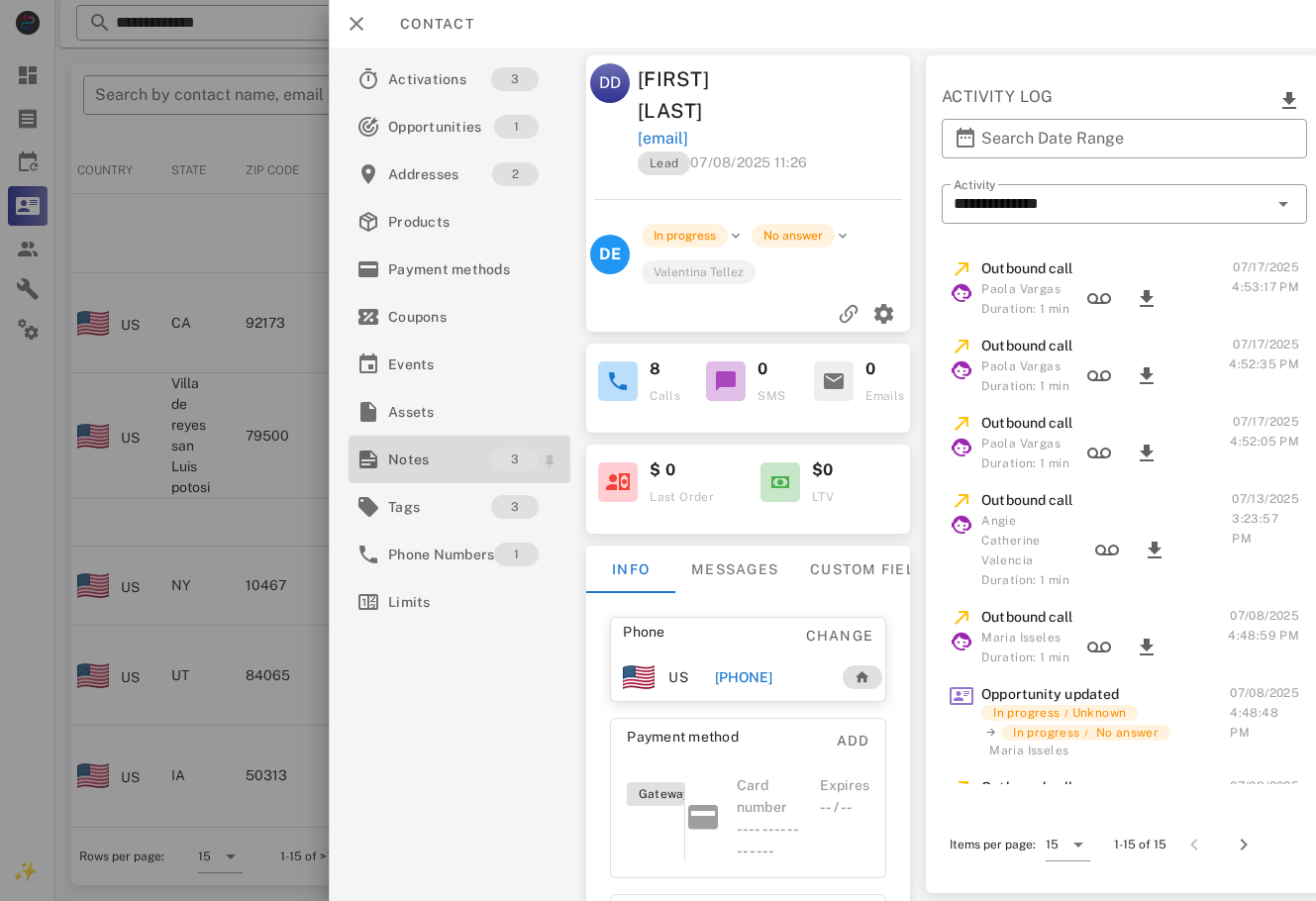 click on "Notes" at bounding box center (440, 459) 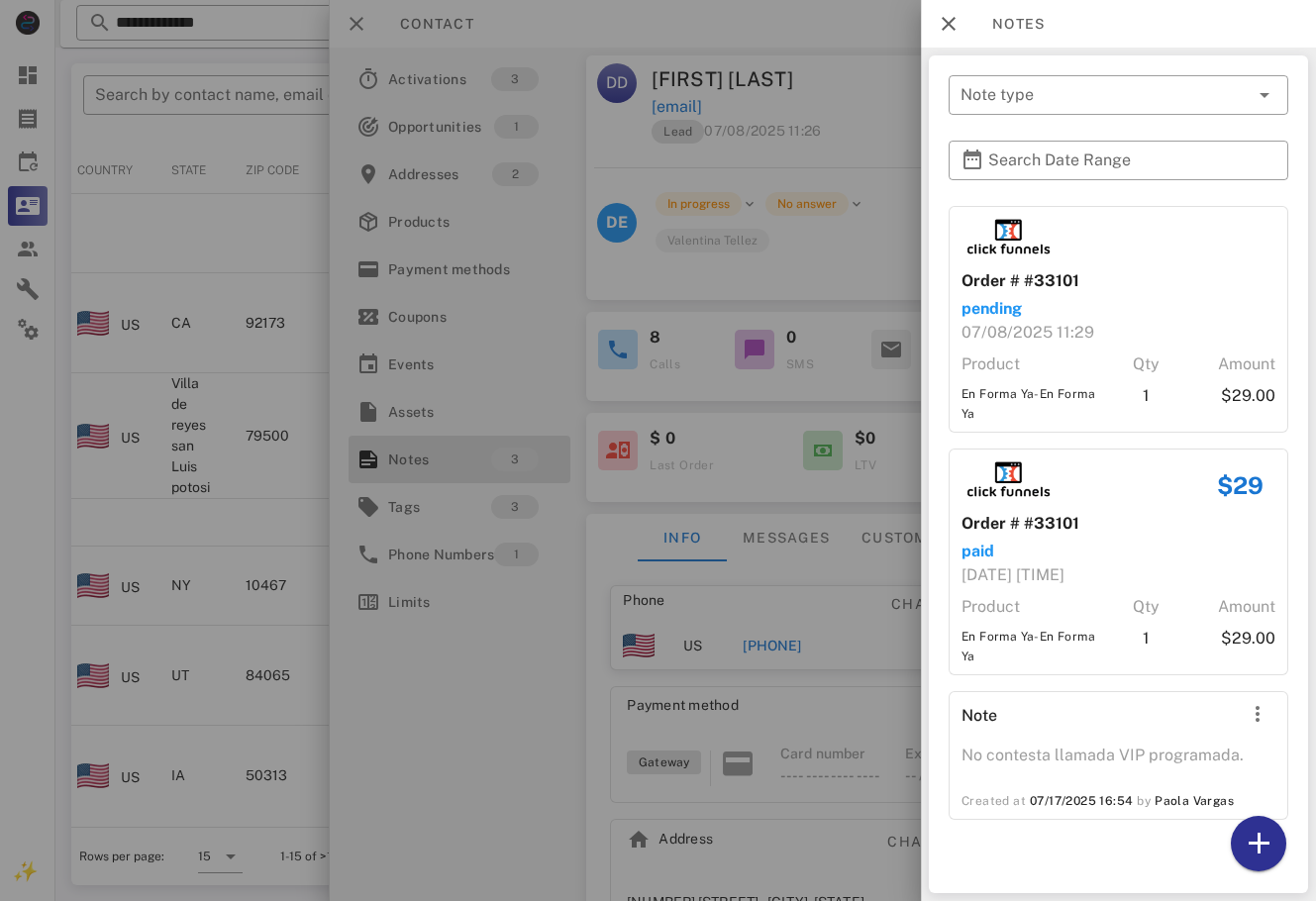 click at bounding box center [658, 450] 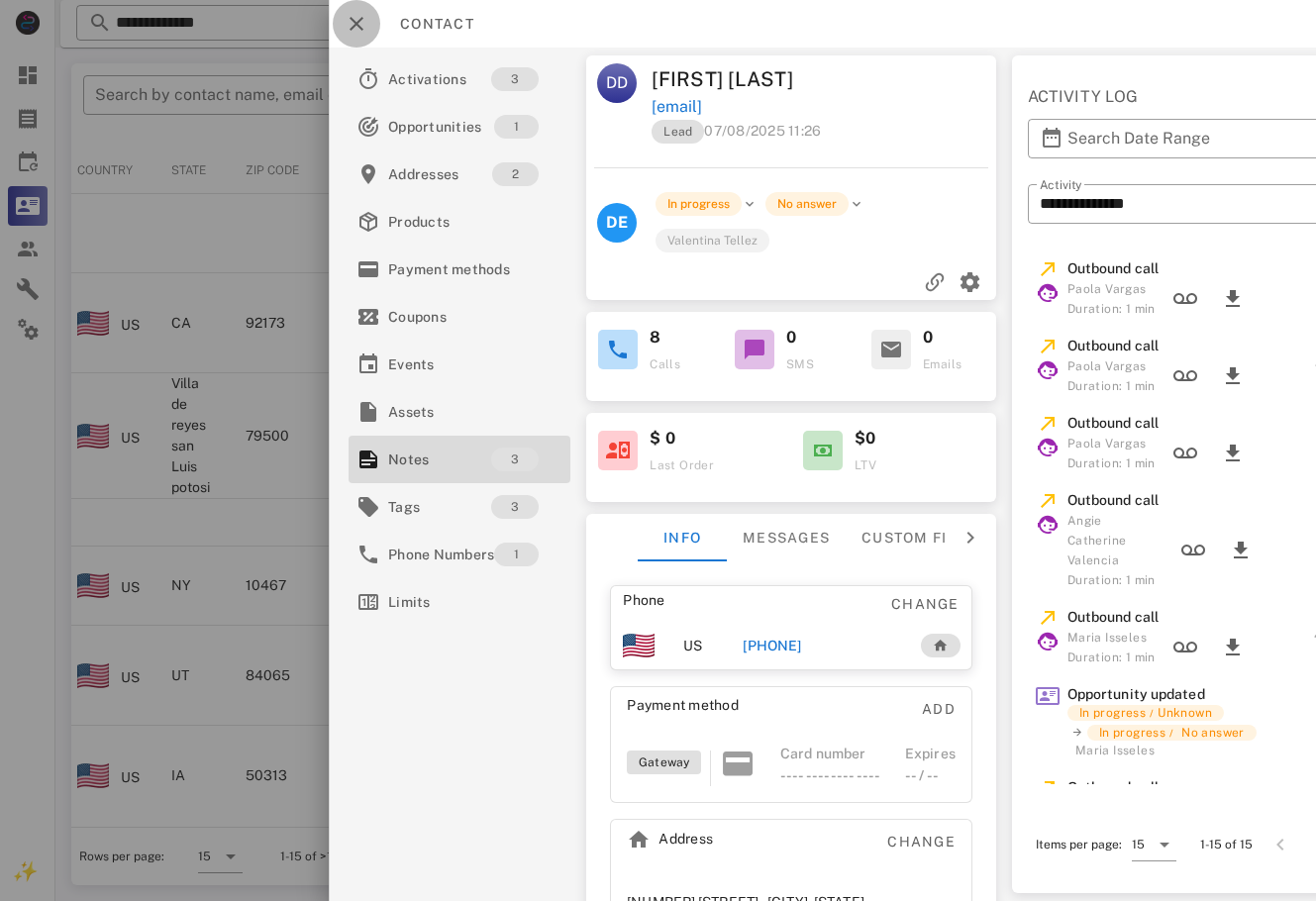 click at bounding box center (356, 24) 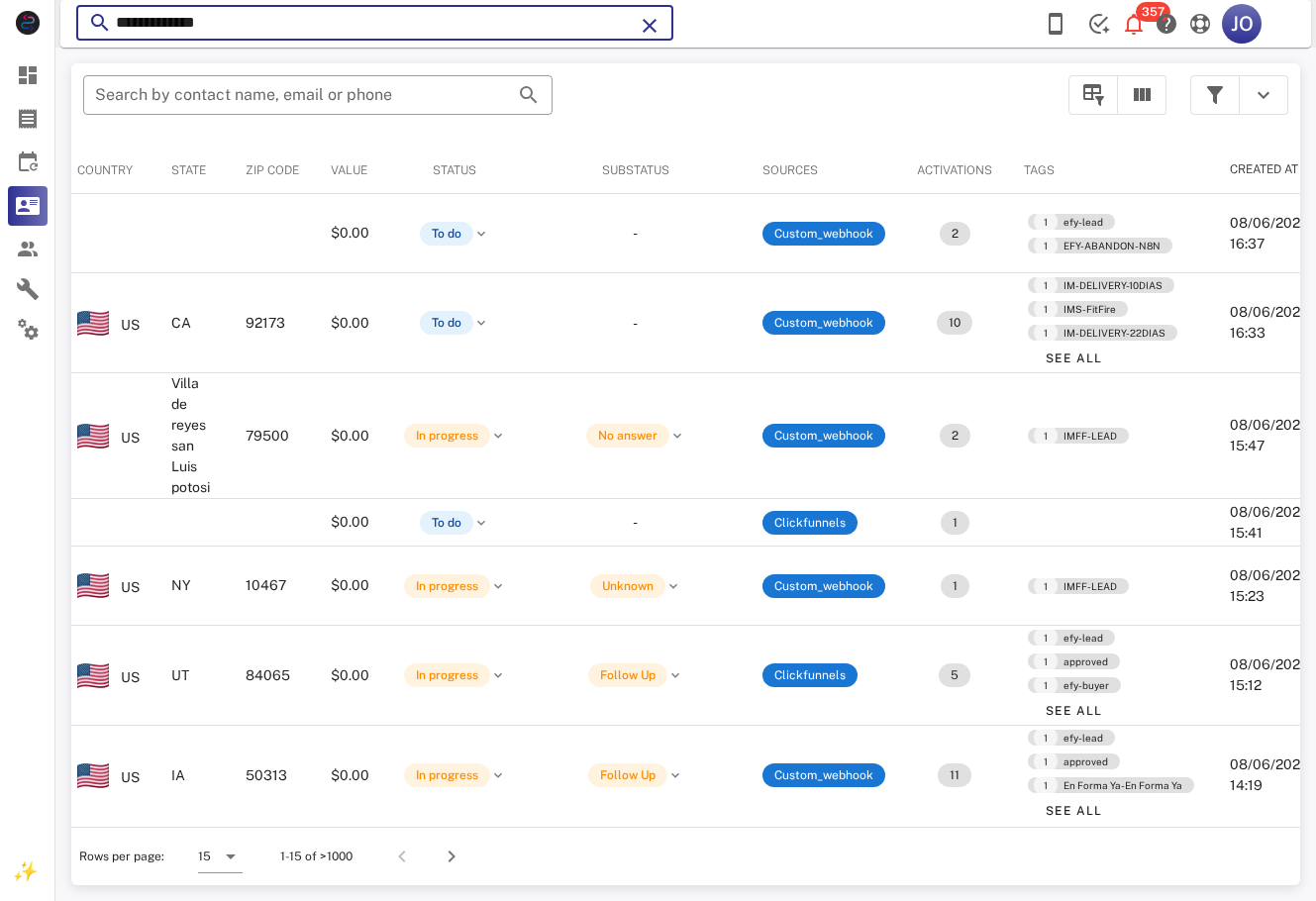 click on "**********" at bounding box center [374, 23] 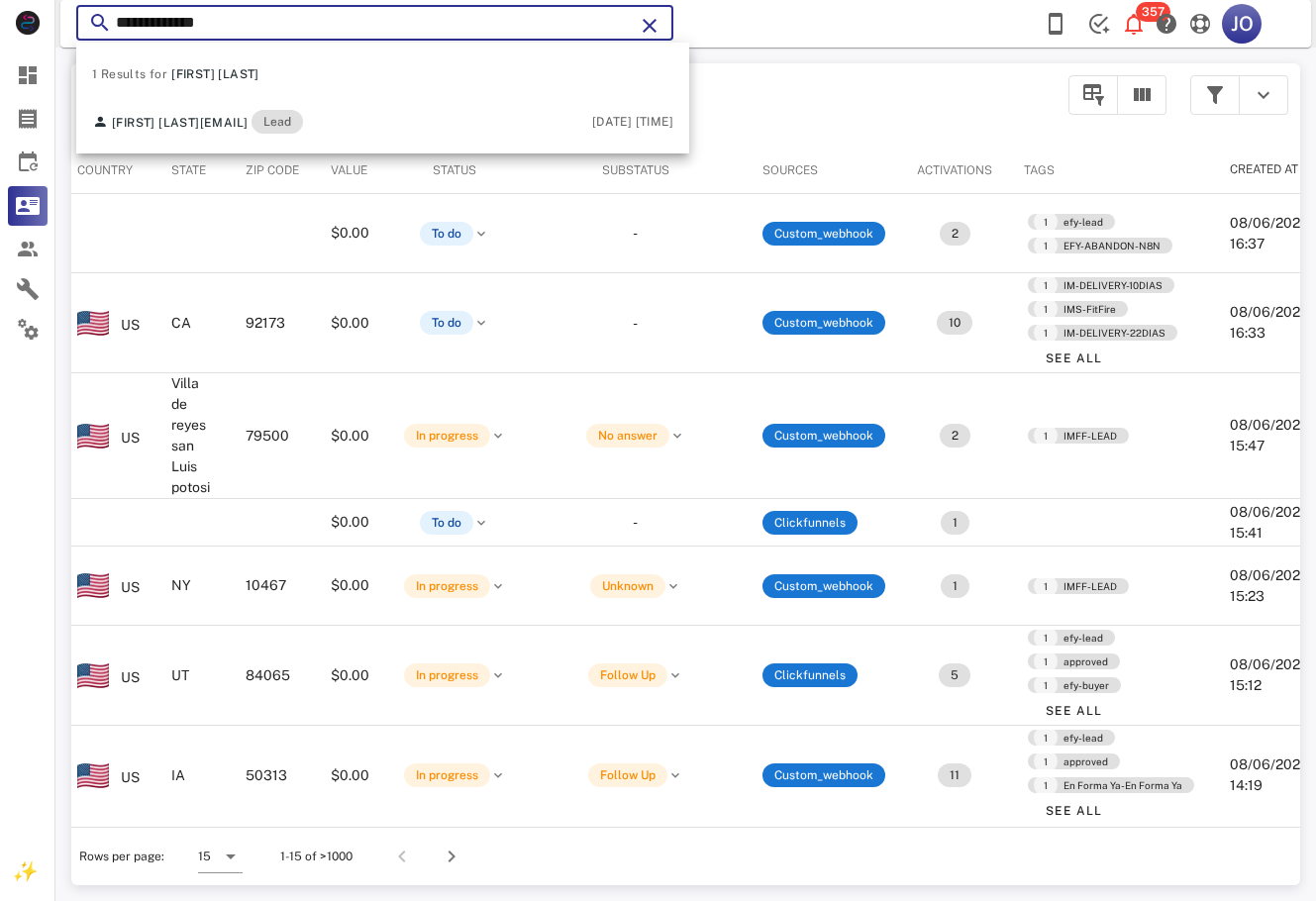 click on "**********" at bounding box center (374, 23) 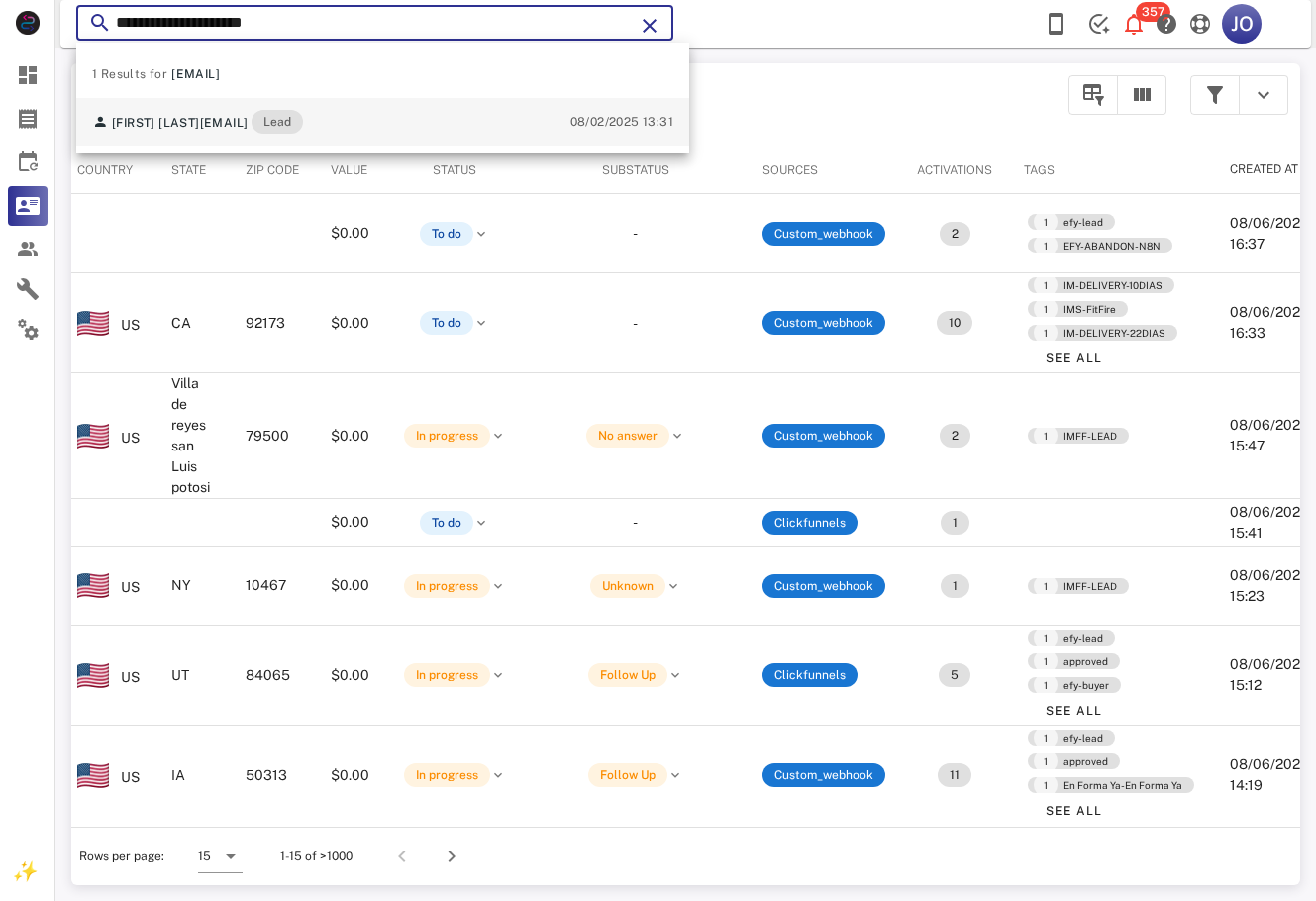 type on "**********" 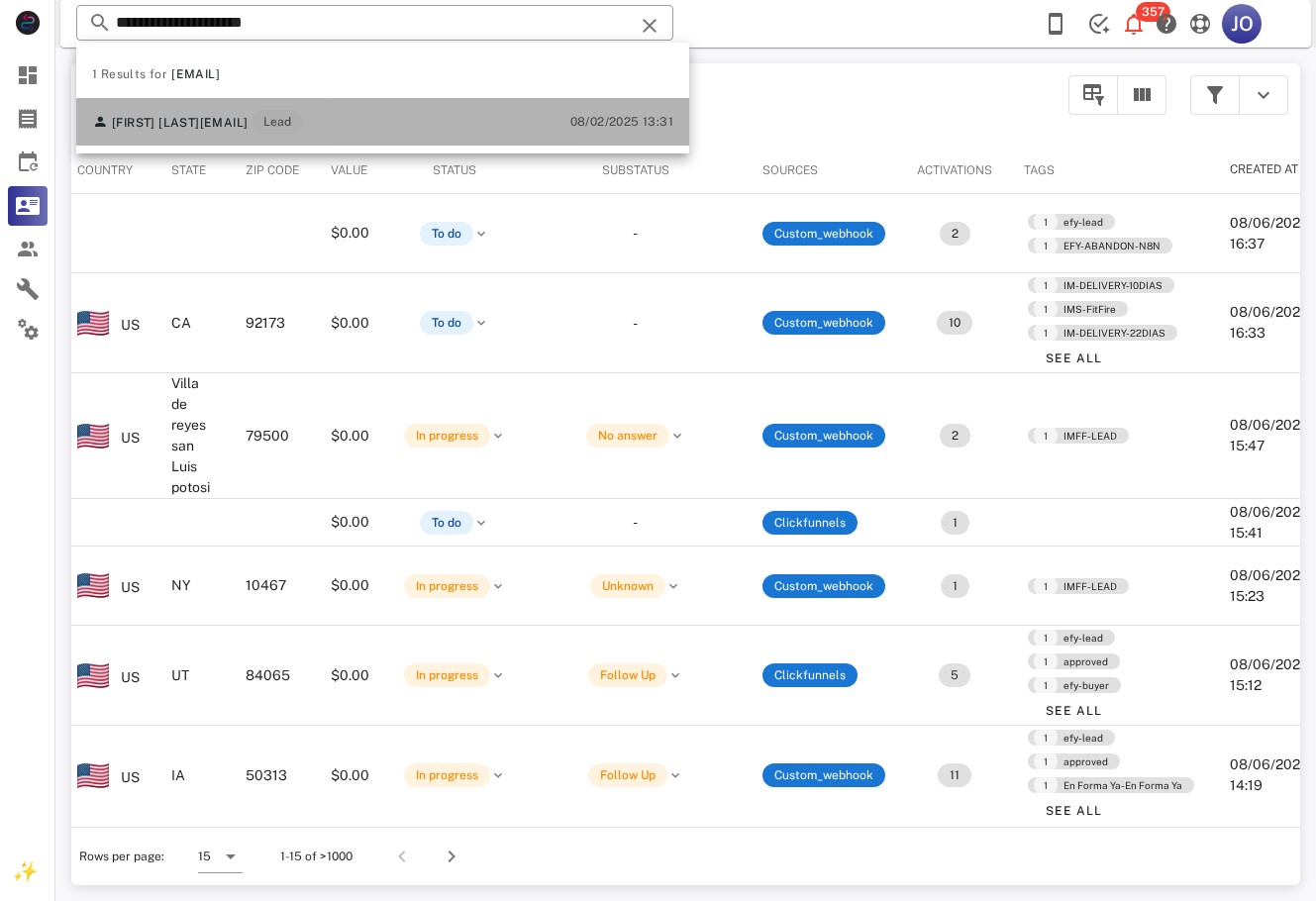 click on "[EMAIL]" at bounding box center (224, 123) 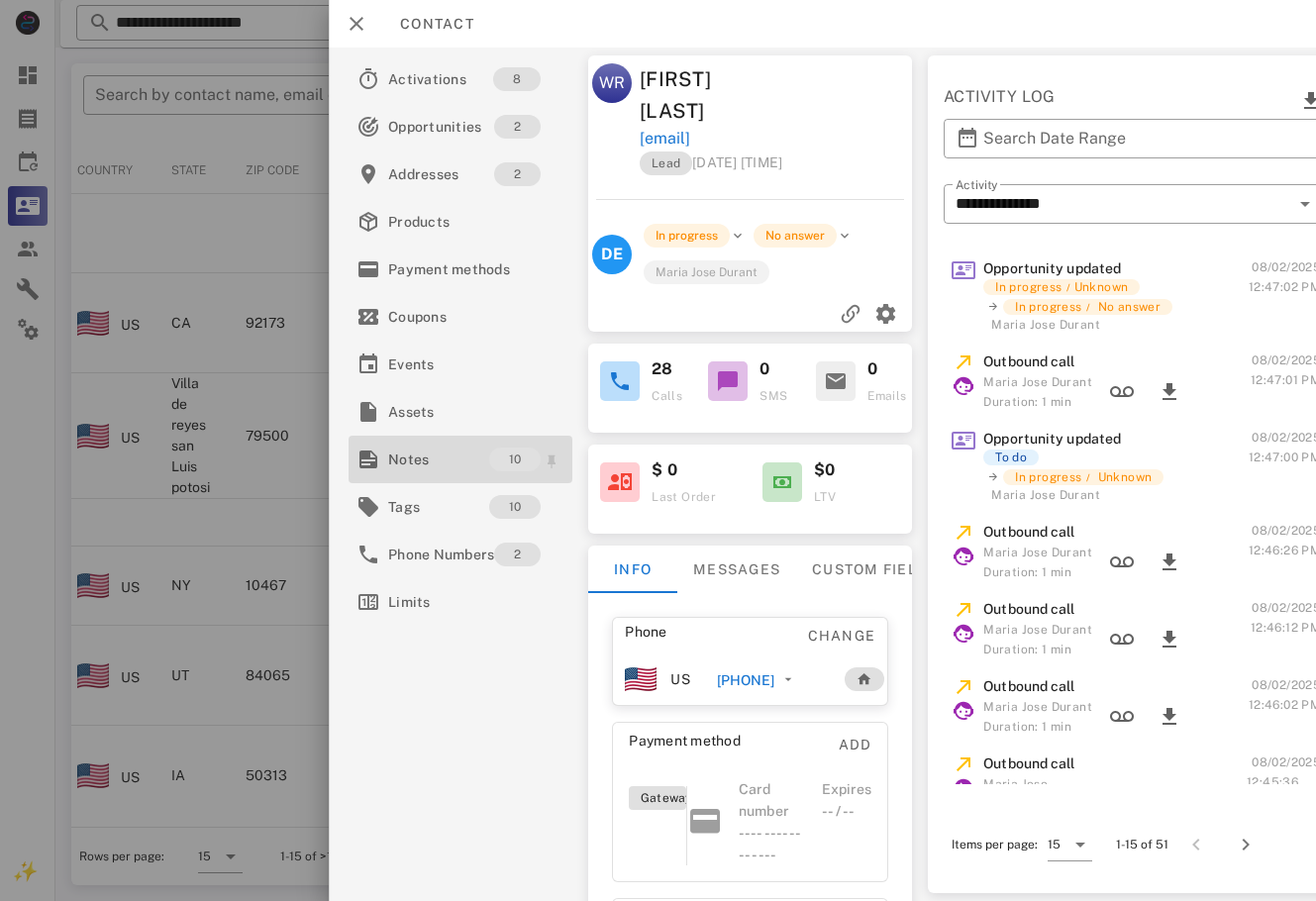 click on "Notes" at bounding box center (439, 459) 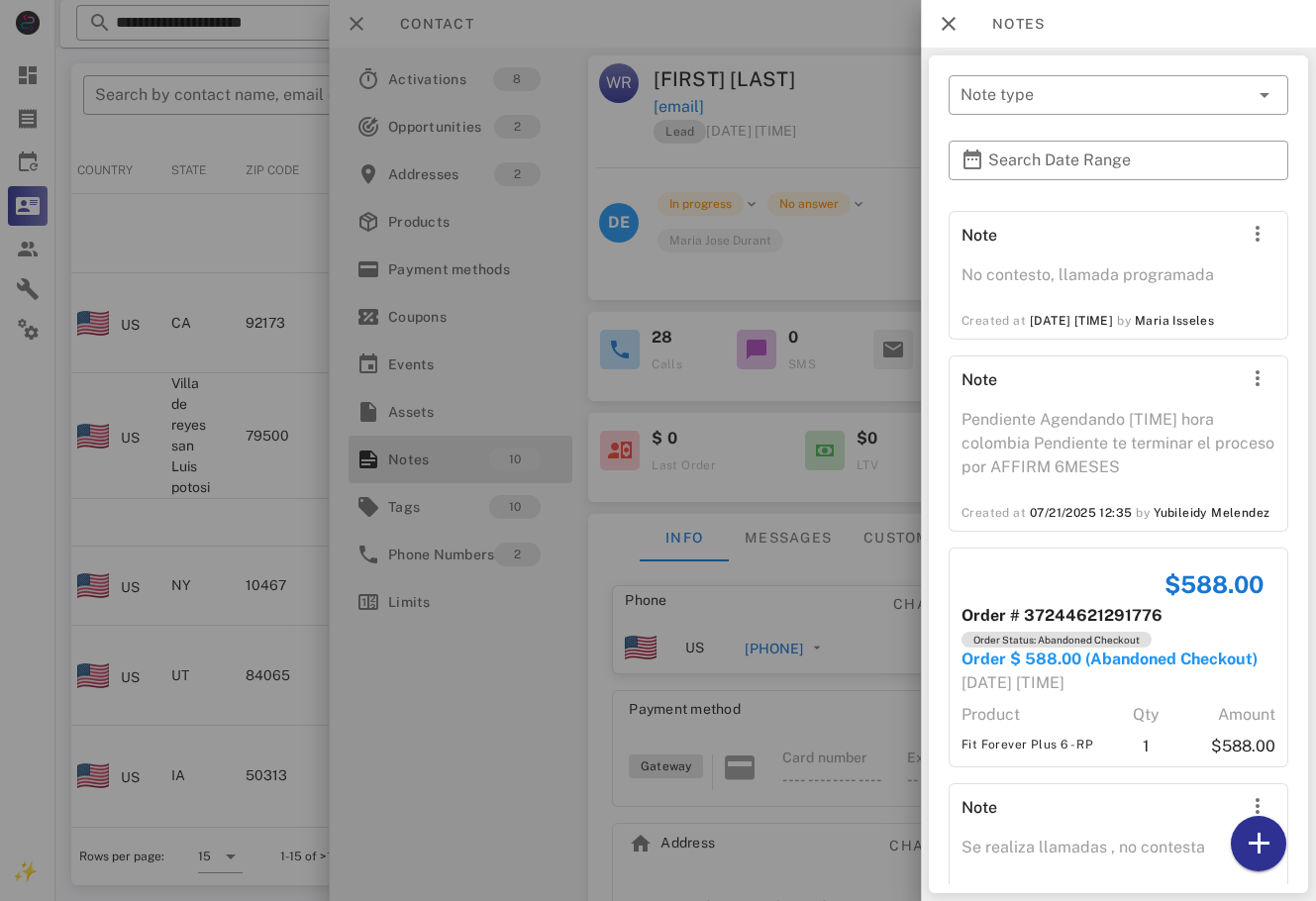 scroll, scrollTop: 1423, scrollLeft: 0, axis: vertical 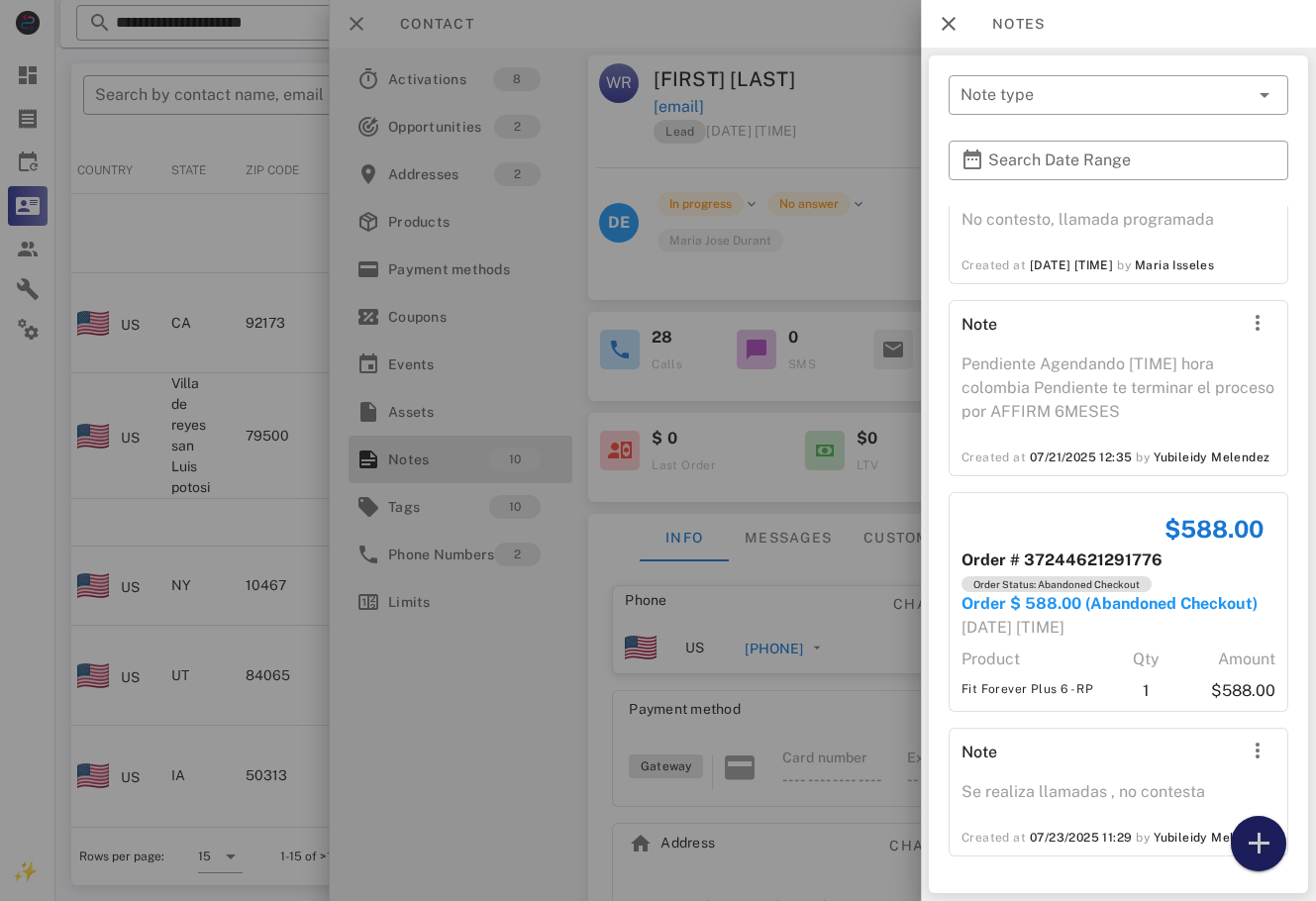 click at bounding box center (1259, 844) 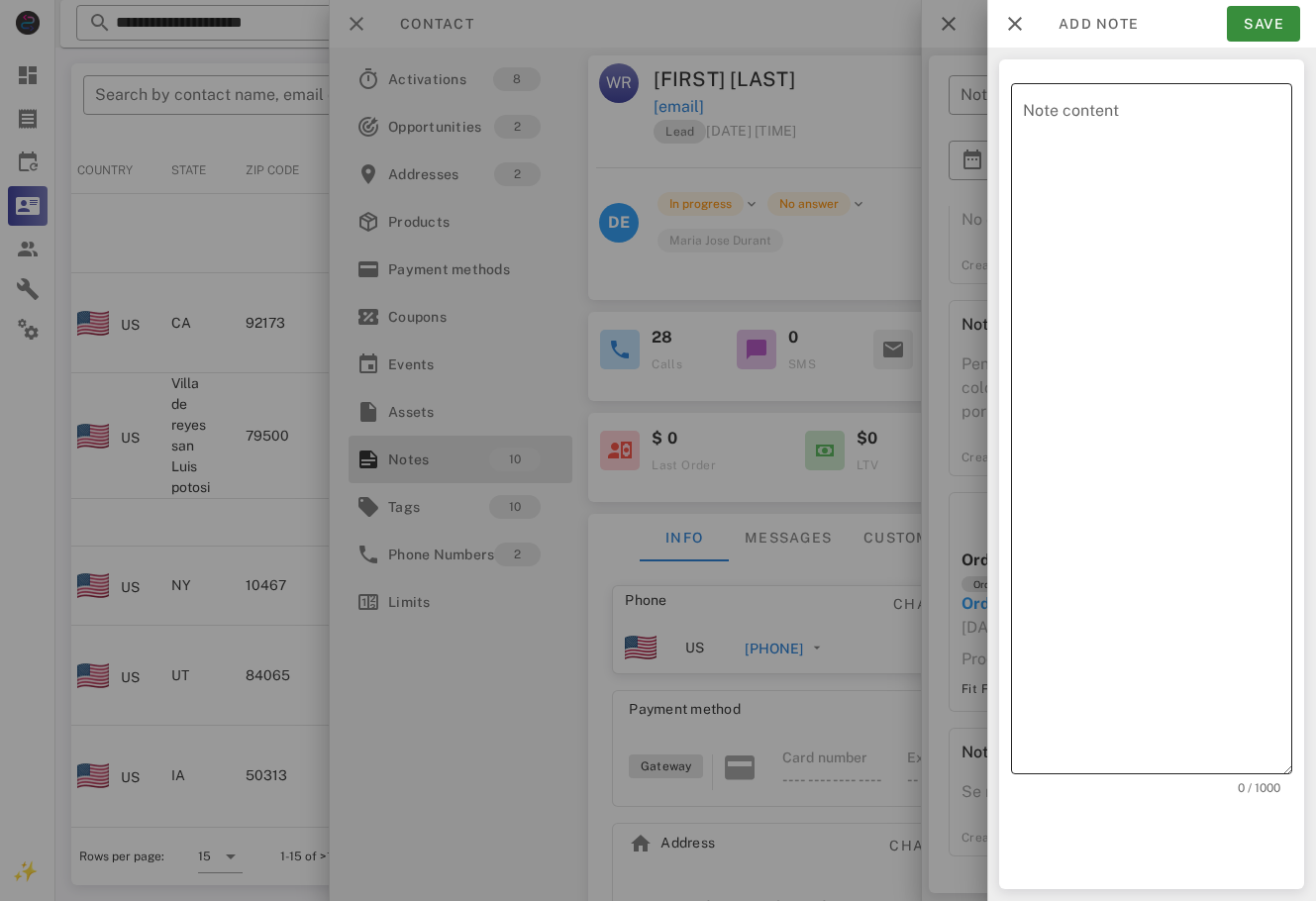 click on "Note content" at bounding box center (1158, 434) 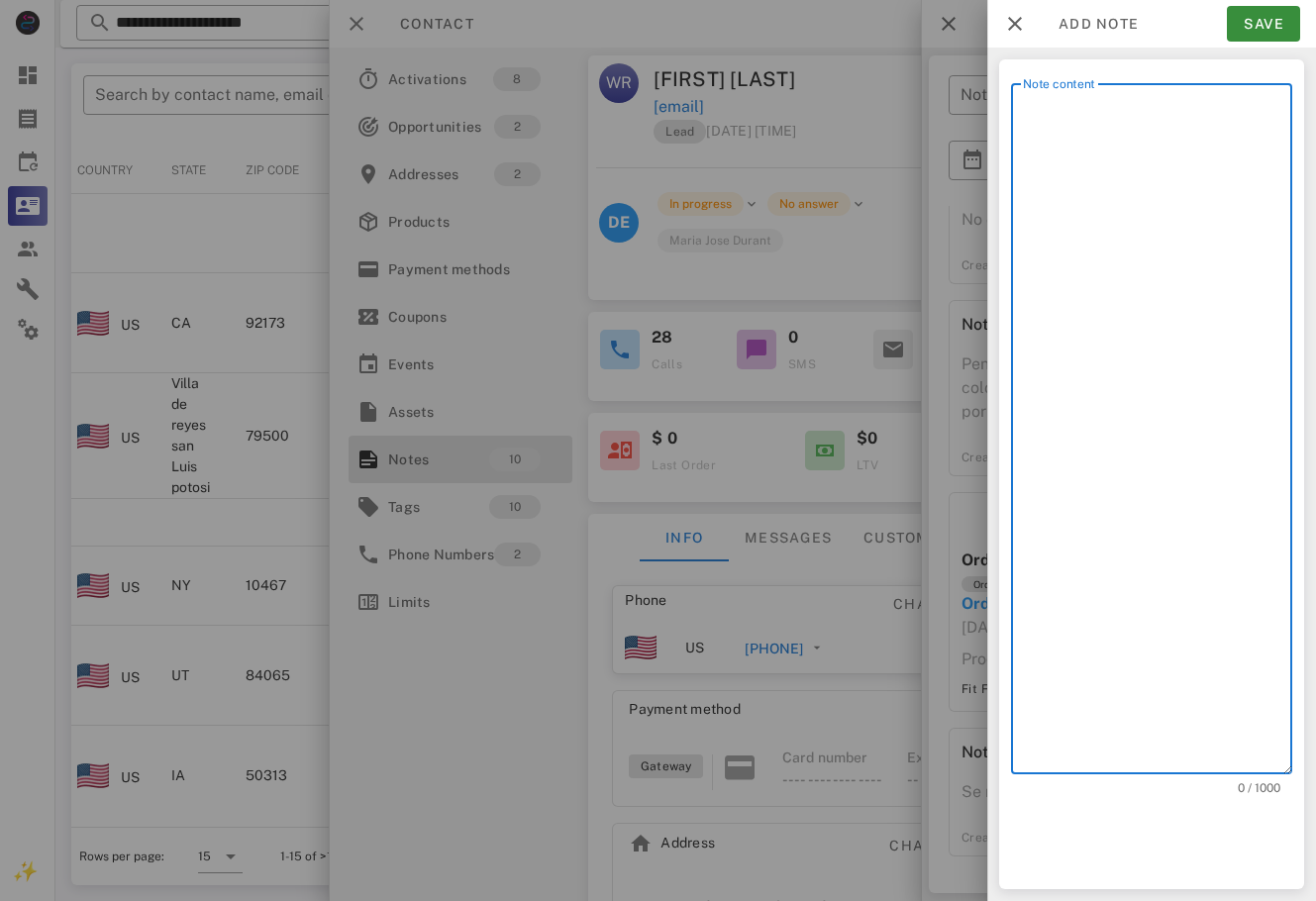 paste on "**********" 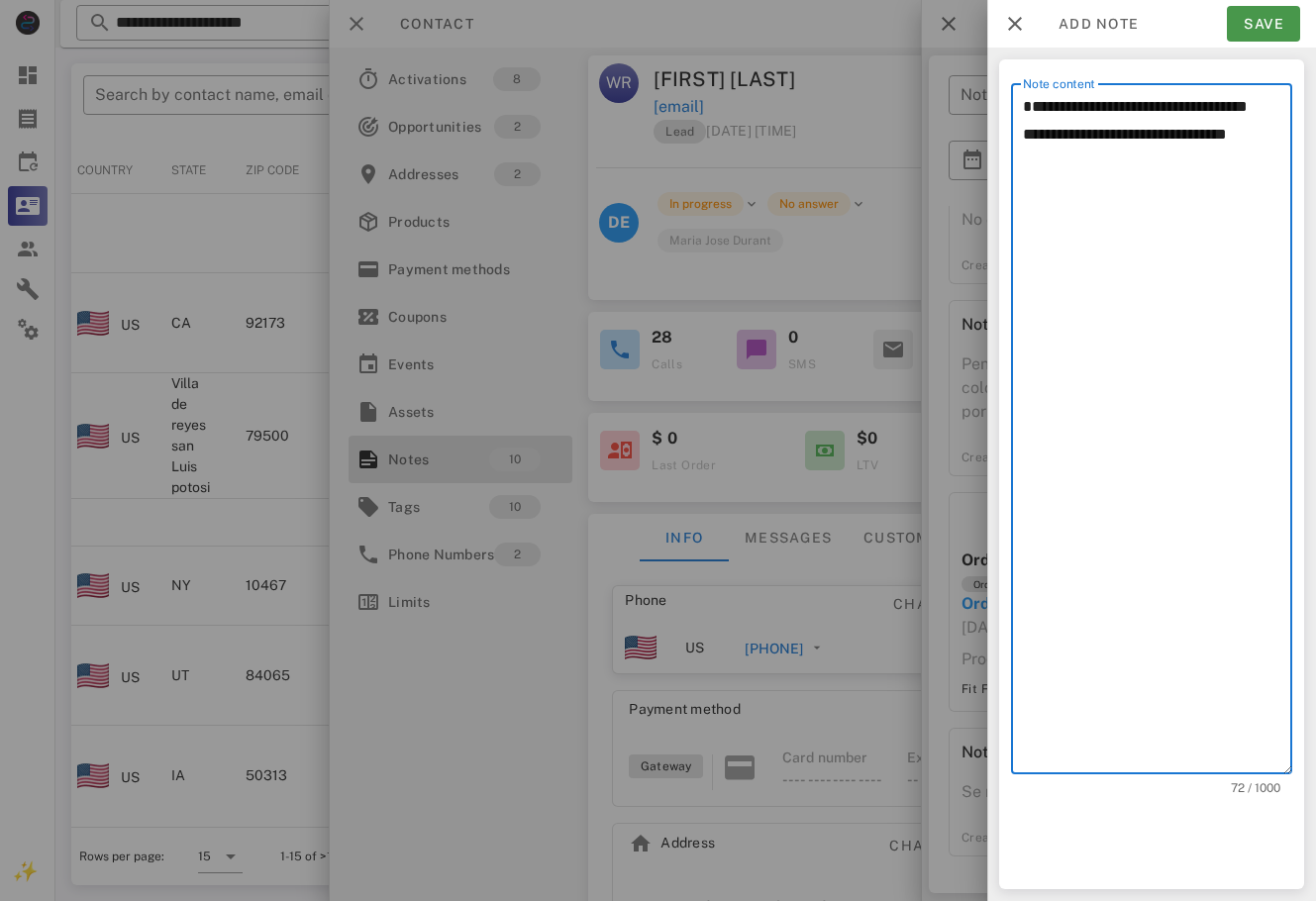 type on "**********" 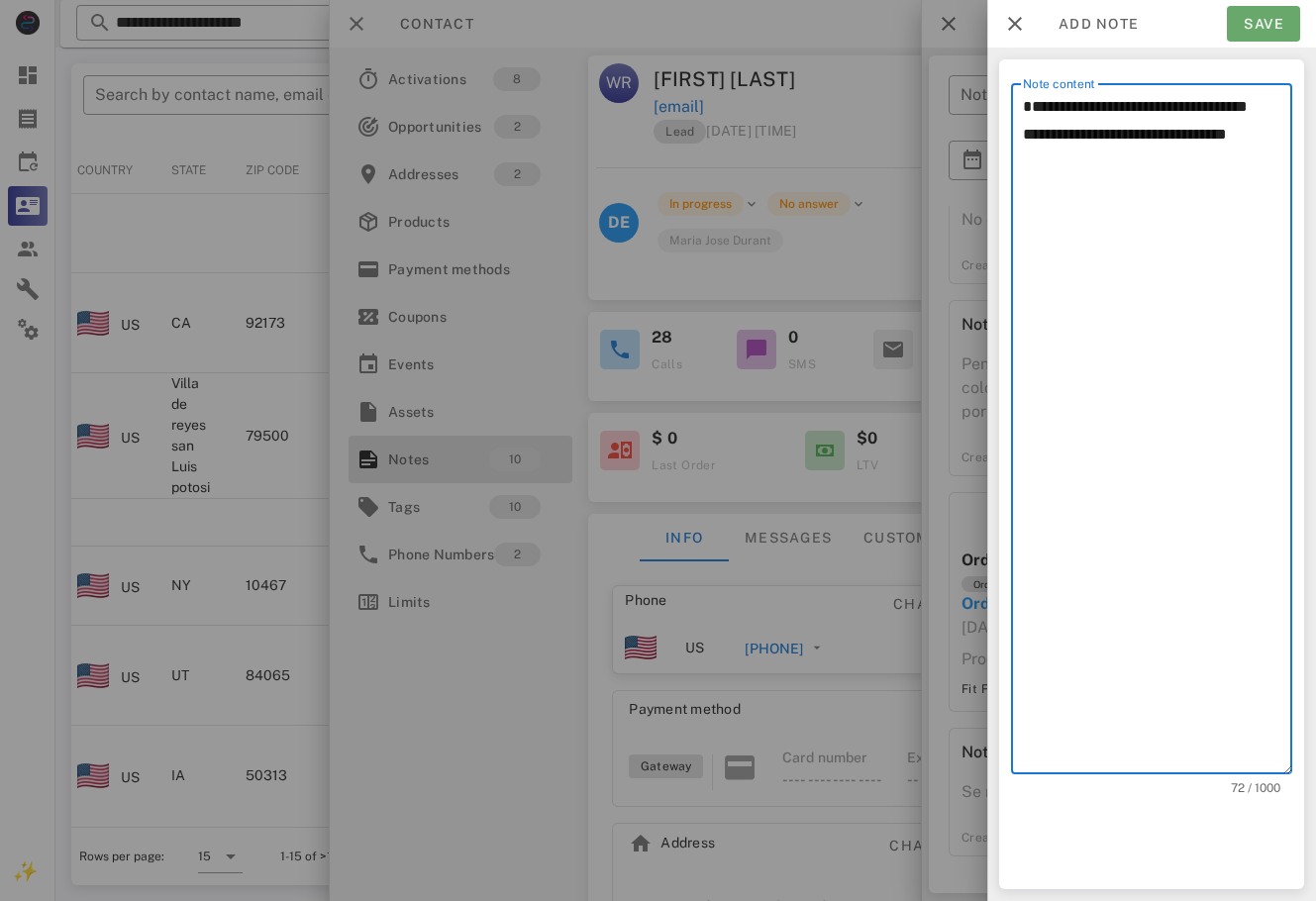 click on "Save" at bounding box center (1264, 24) 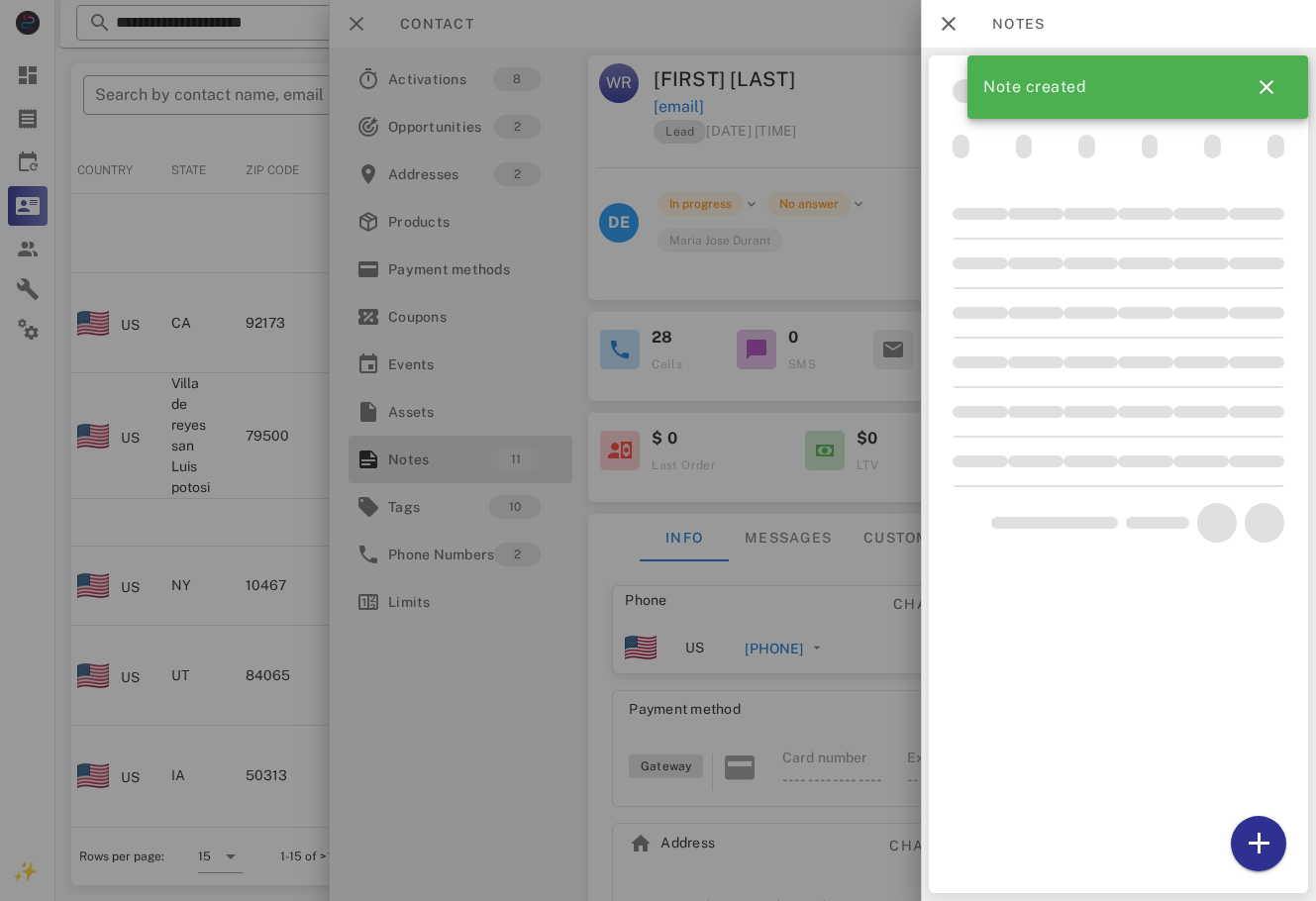 click at bounding box center (658, 450) 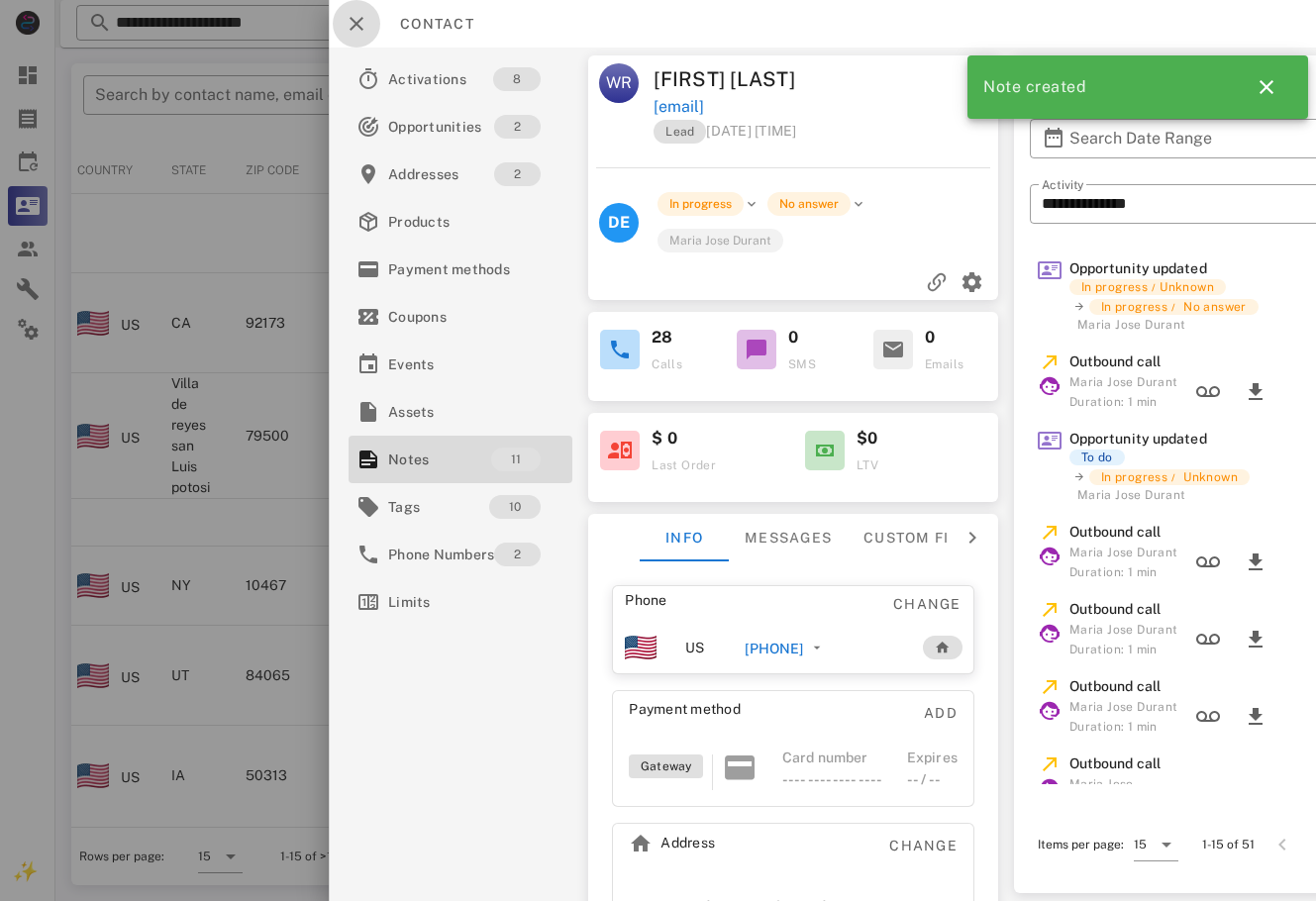 drag, startPoint x: 351, startPoint y: 17, endPoint x: 321, endPoint y: 18, distance: 30.016662 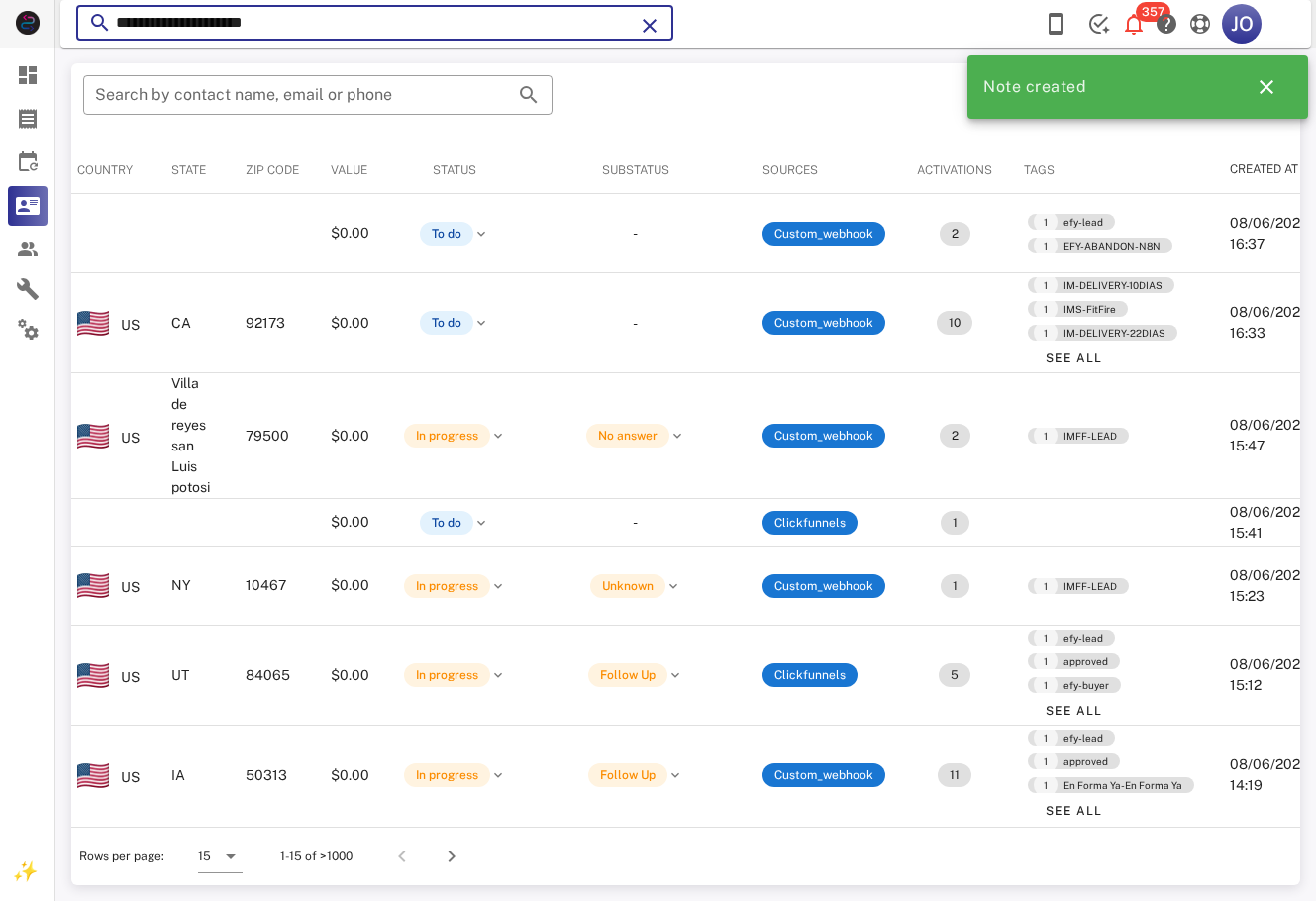 drag, startPoint x: 316, startPoint y: 18, endPoint x: 35, endPoint y: 16, distance: 281.00712 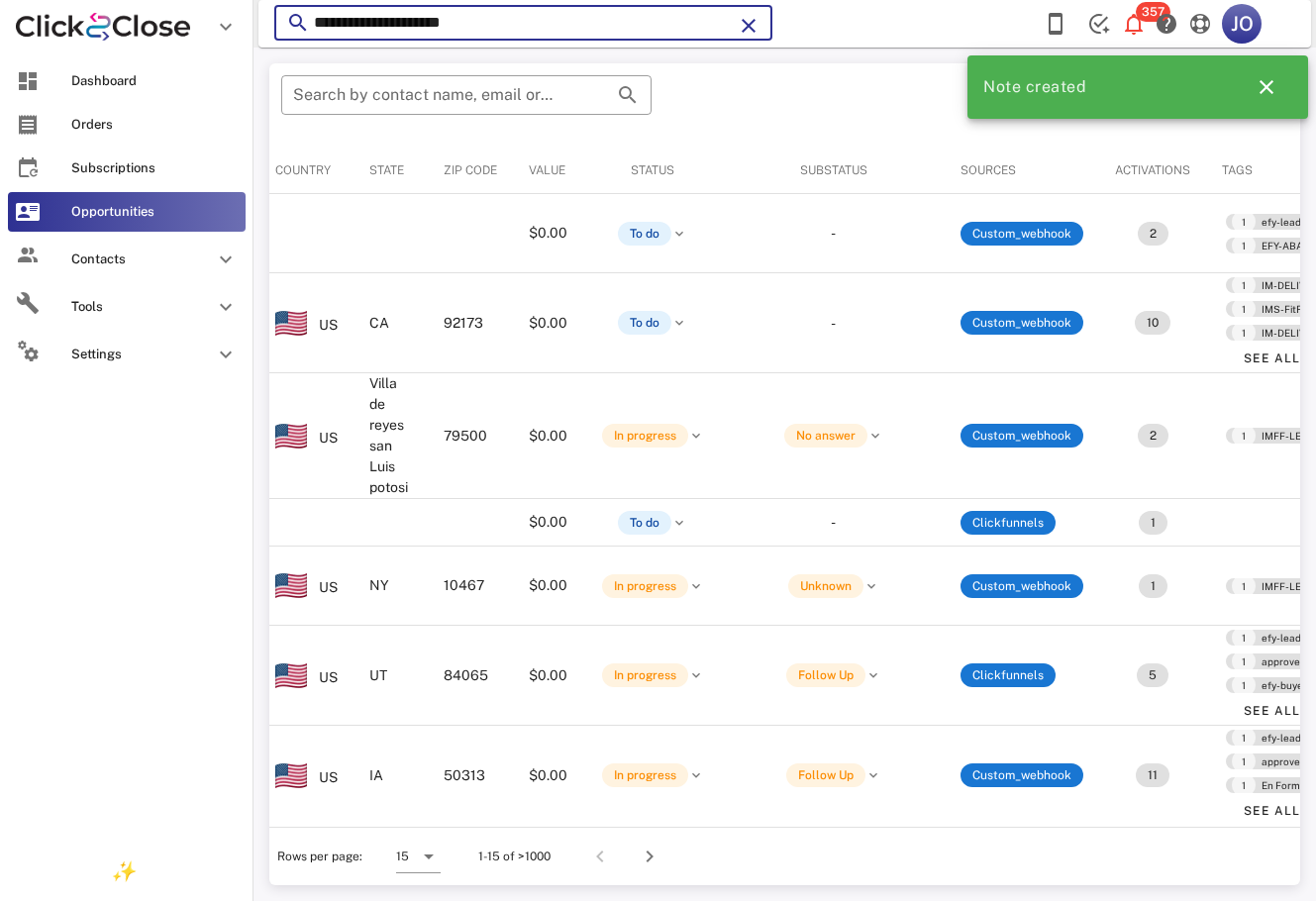 paste on "**" 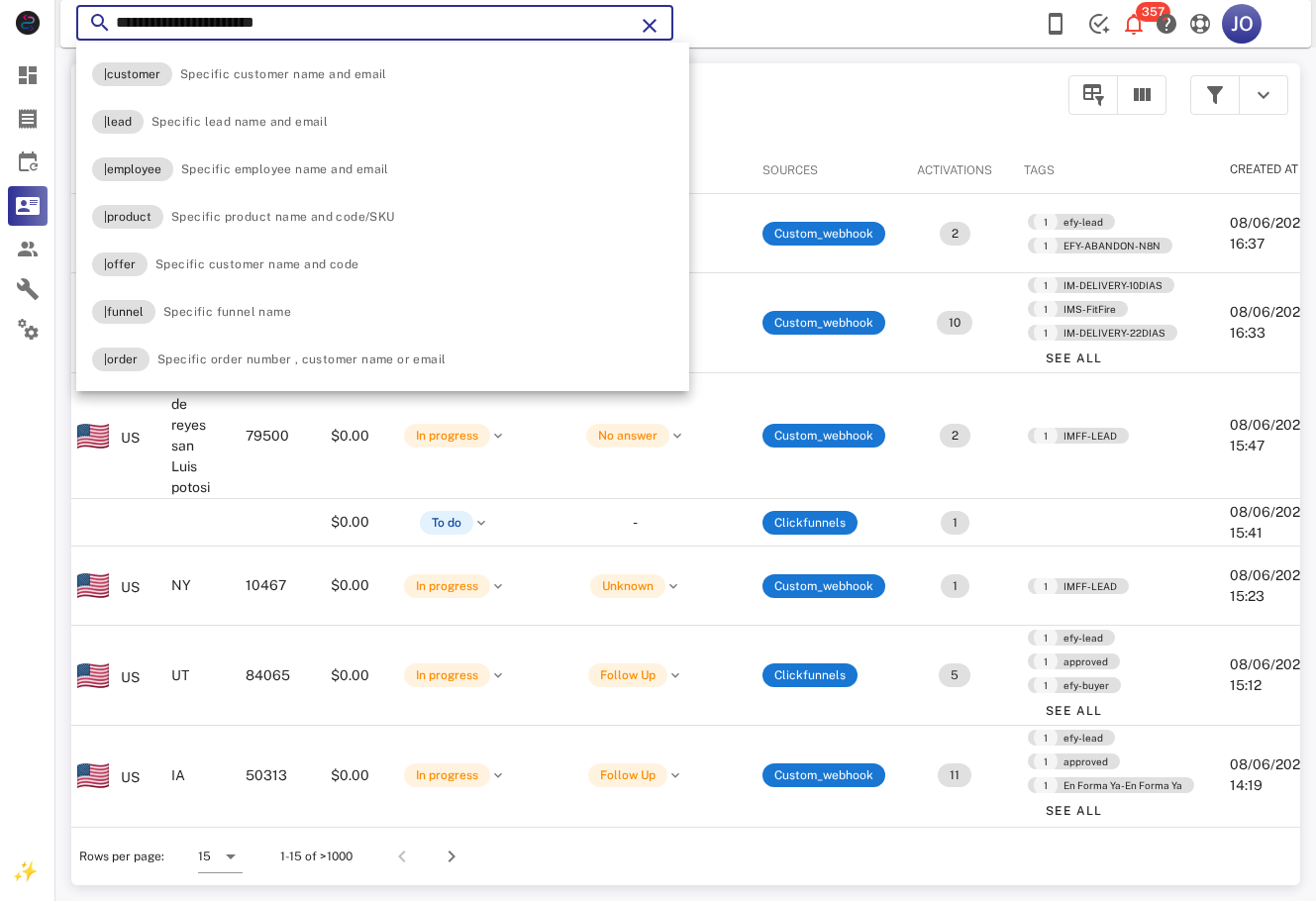 click on "**********" at bounding box center [374, 23] 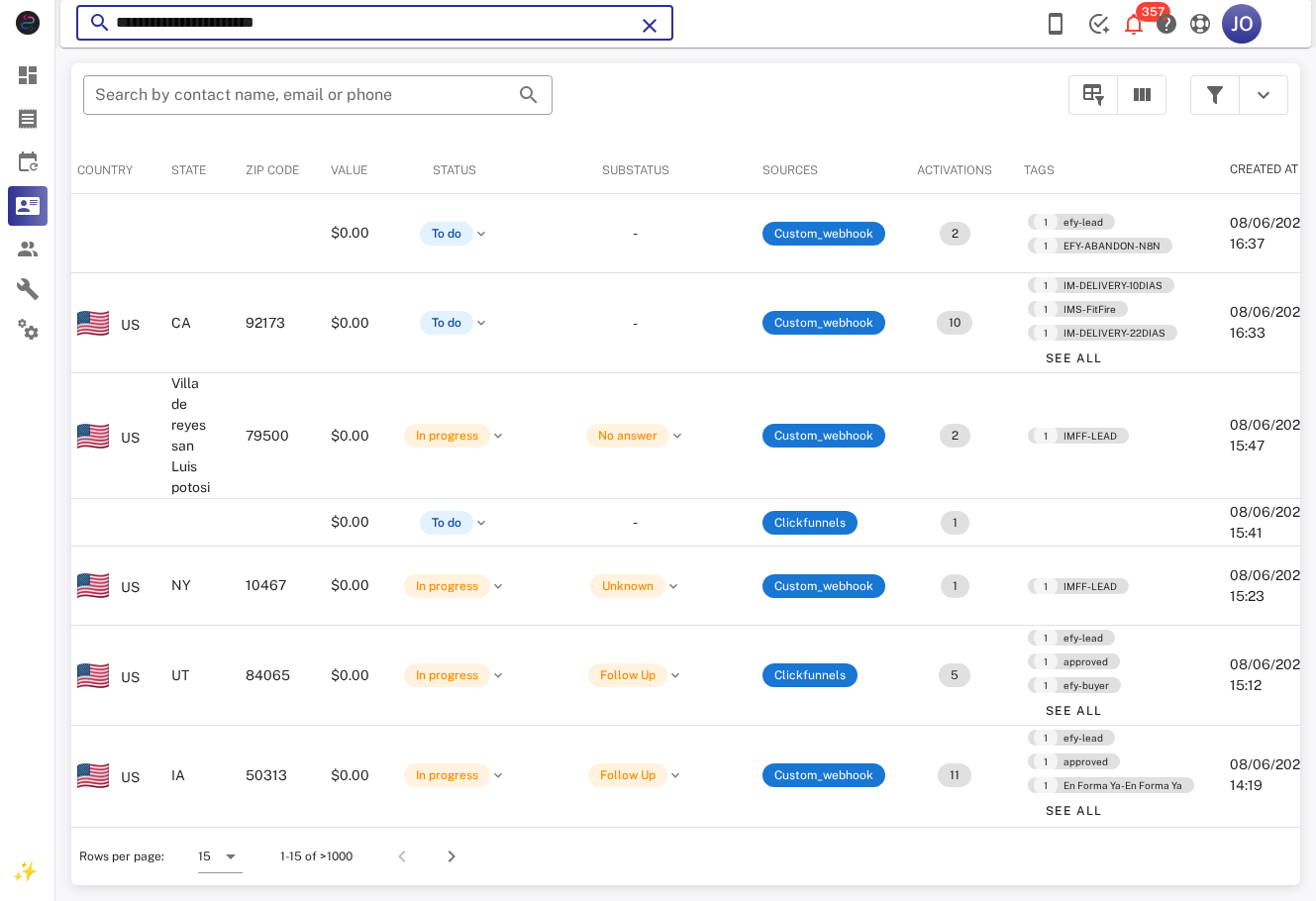 click on "**********" at bounding box center (374, 23) 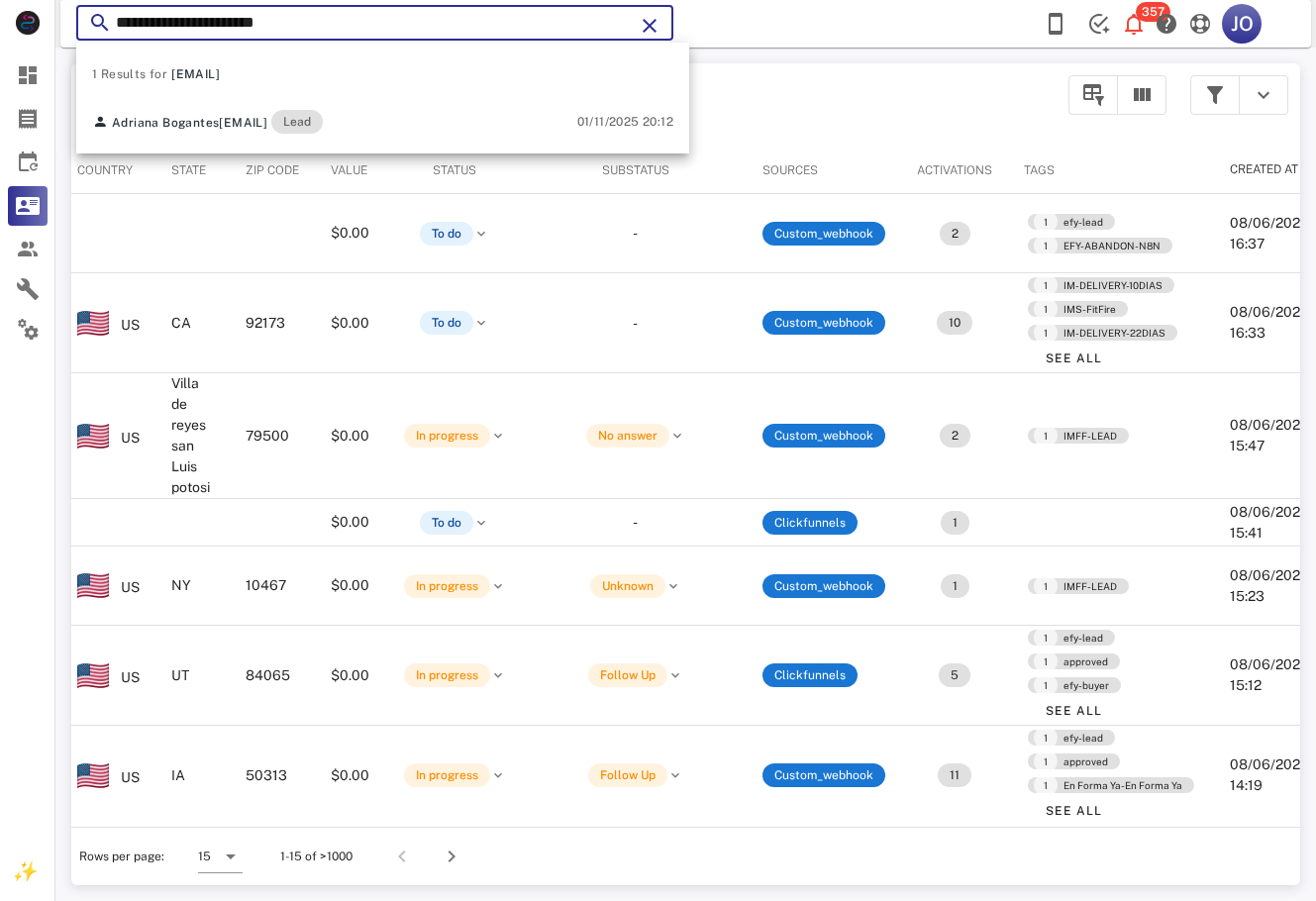 type on "**********" 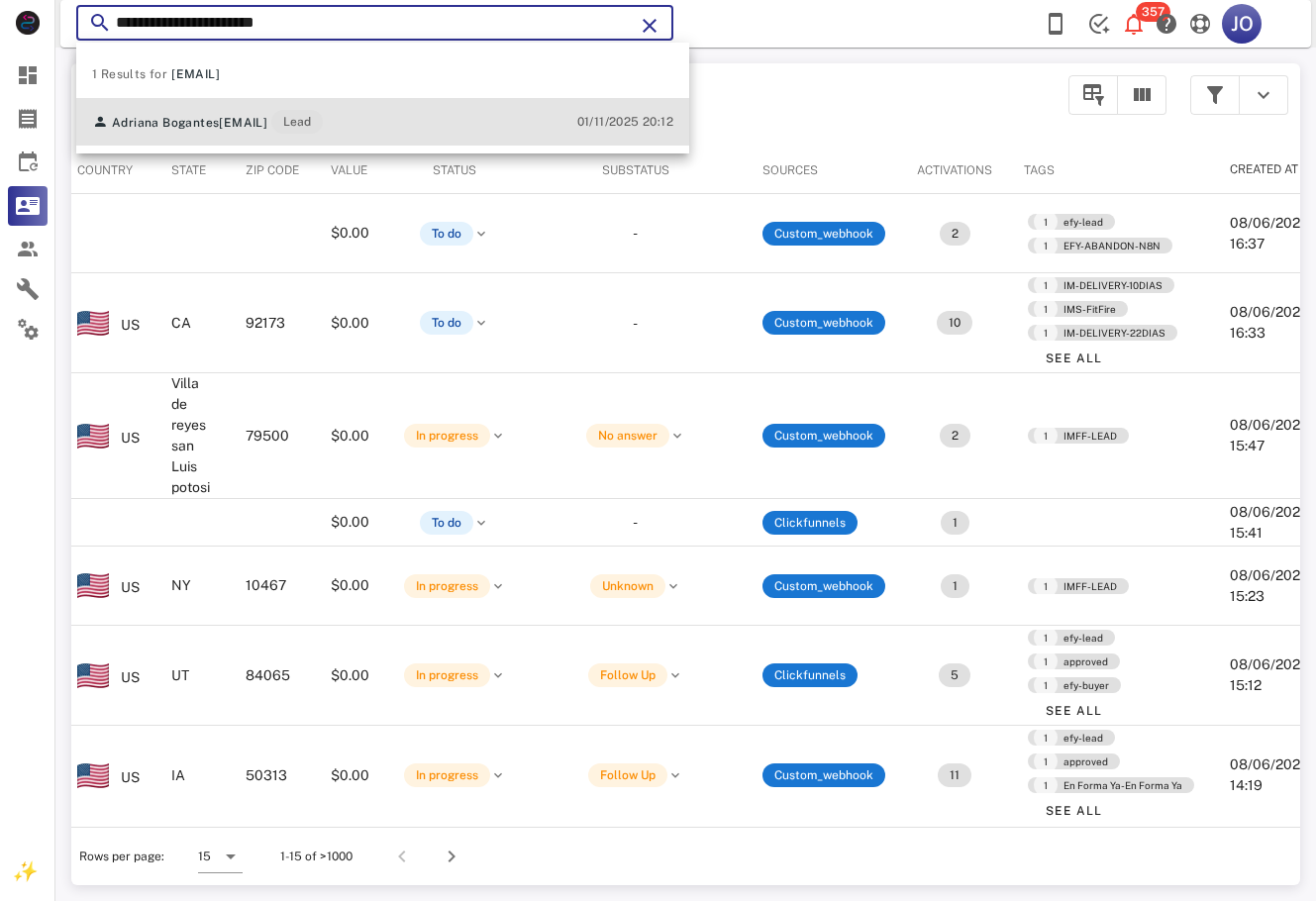 click on "[EMAIL]" at bounding box center [243, 123] 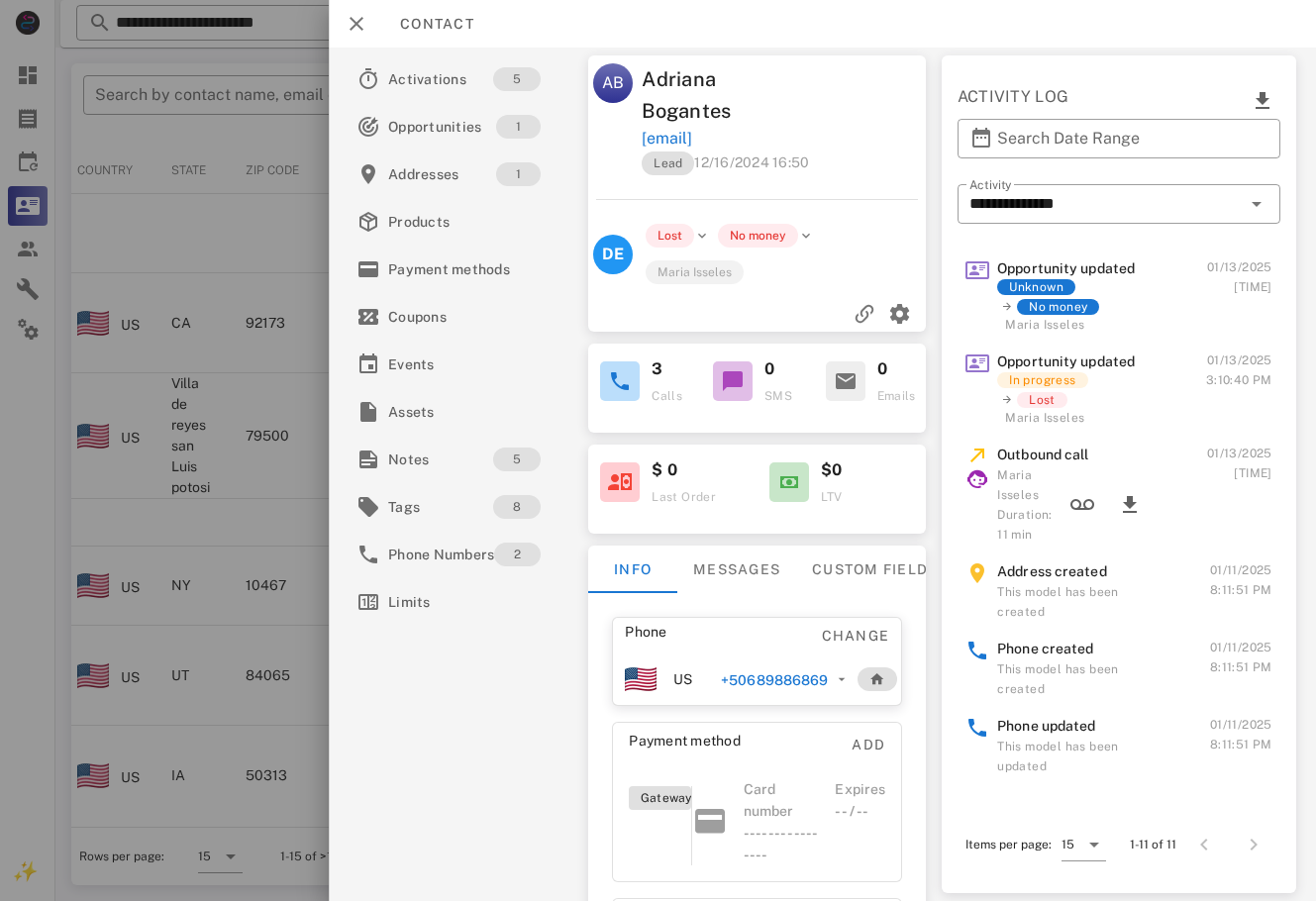 click on "+50689886869" at bounding box center [774, 680] 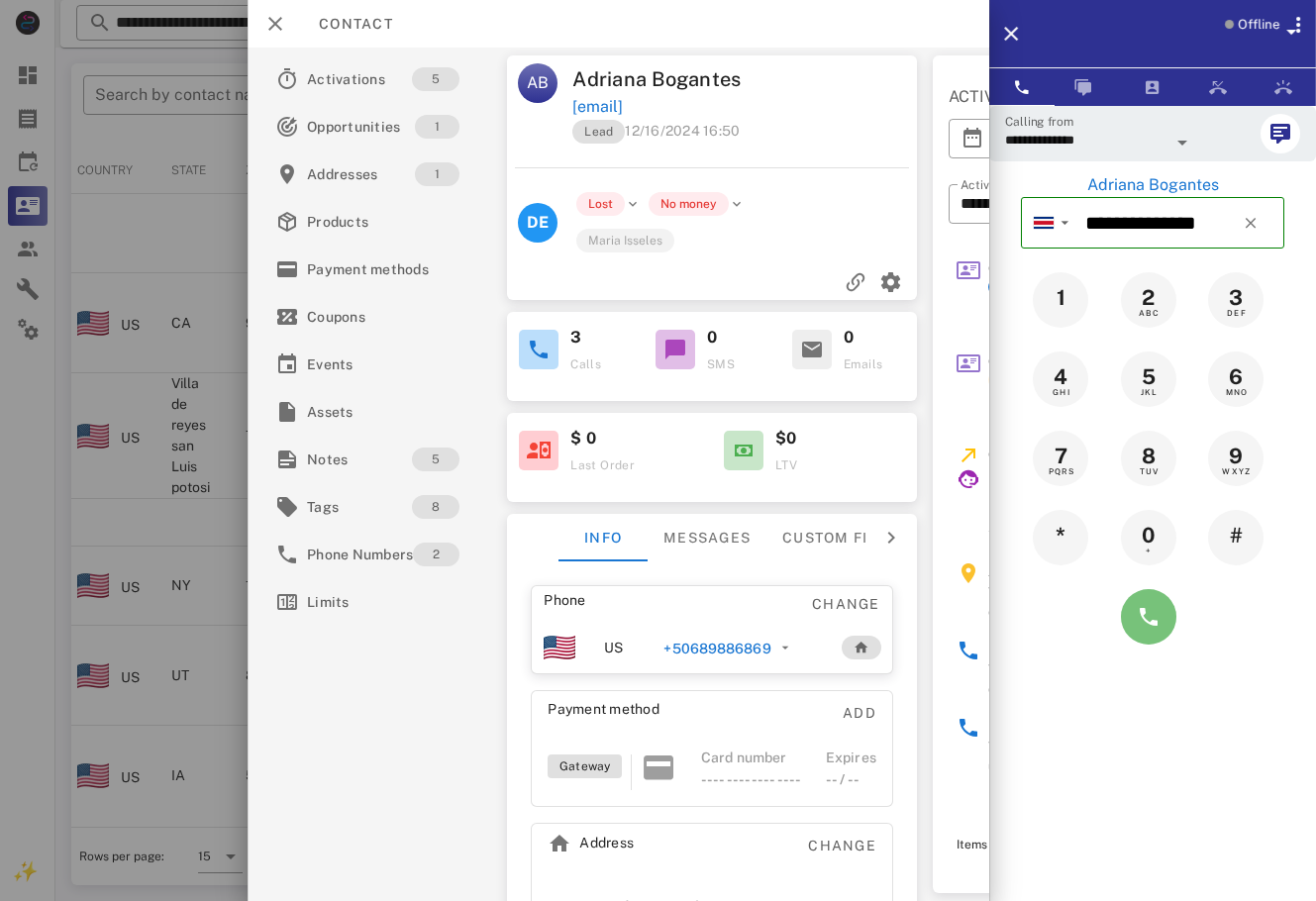 click at bounding box center (1149, 617) 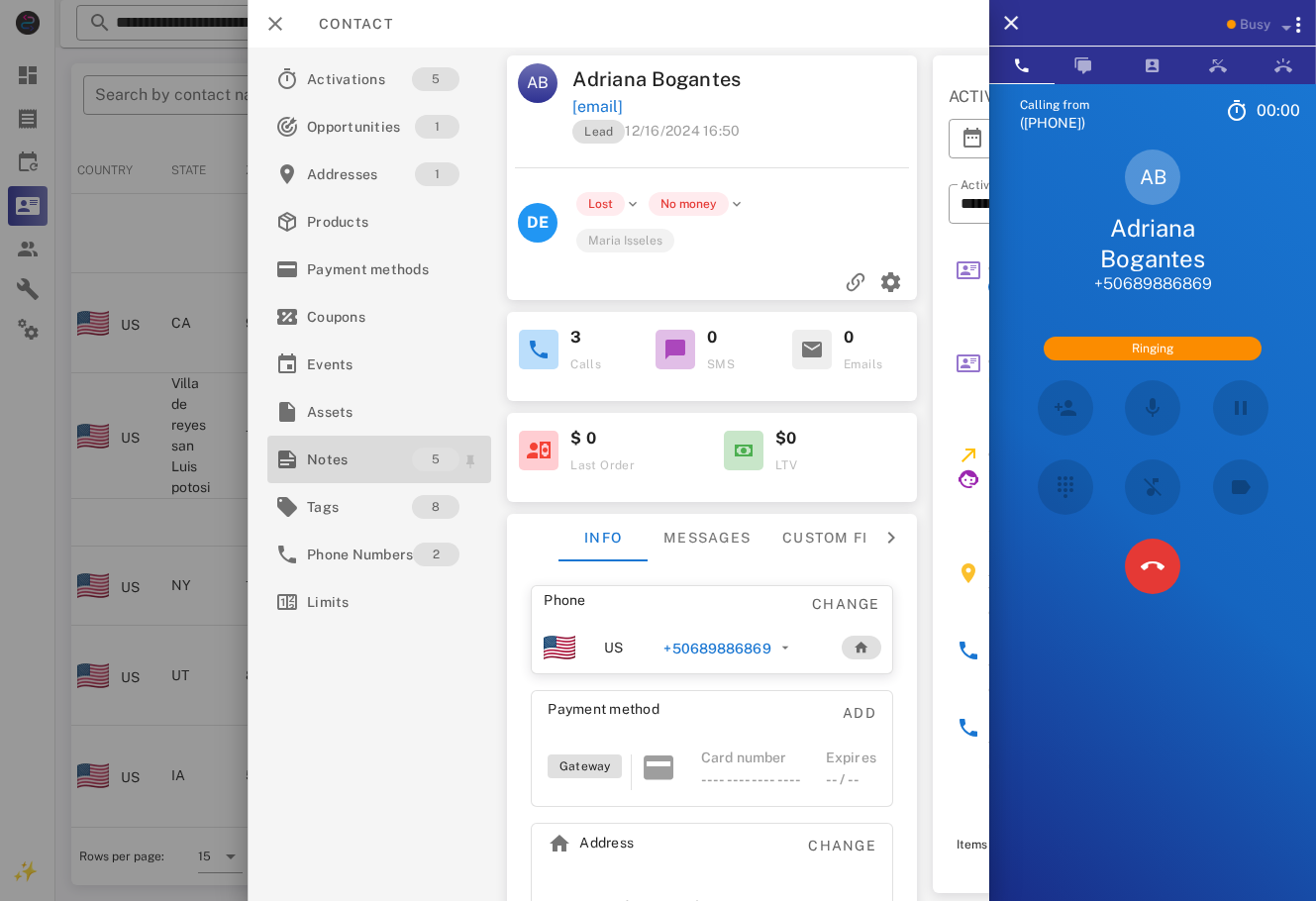 click on "Notes" at bounding box center [359, 459] 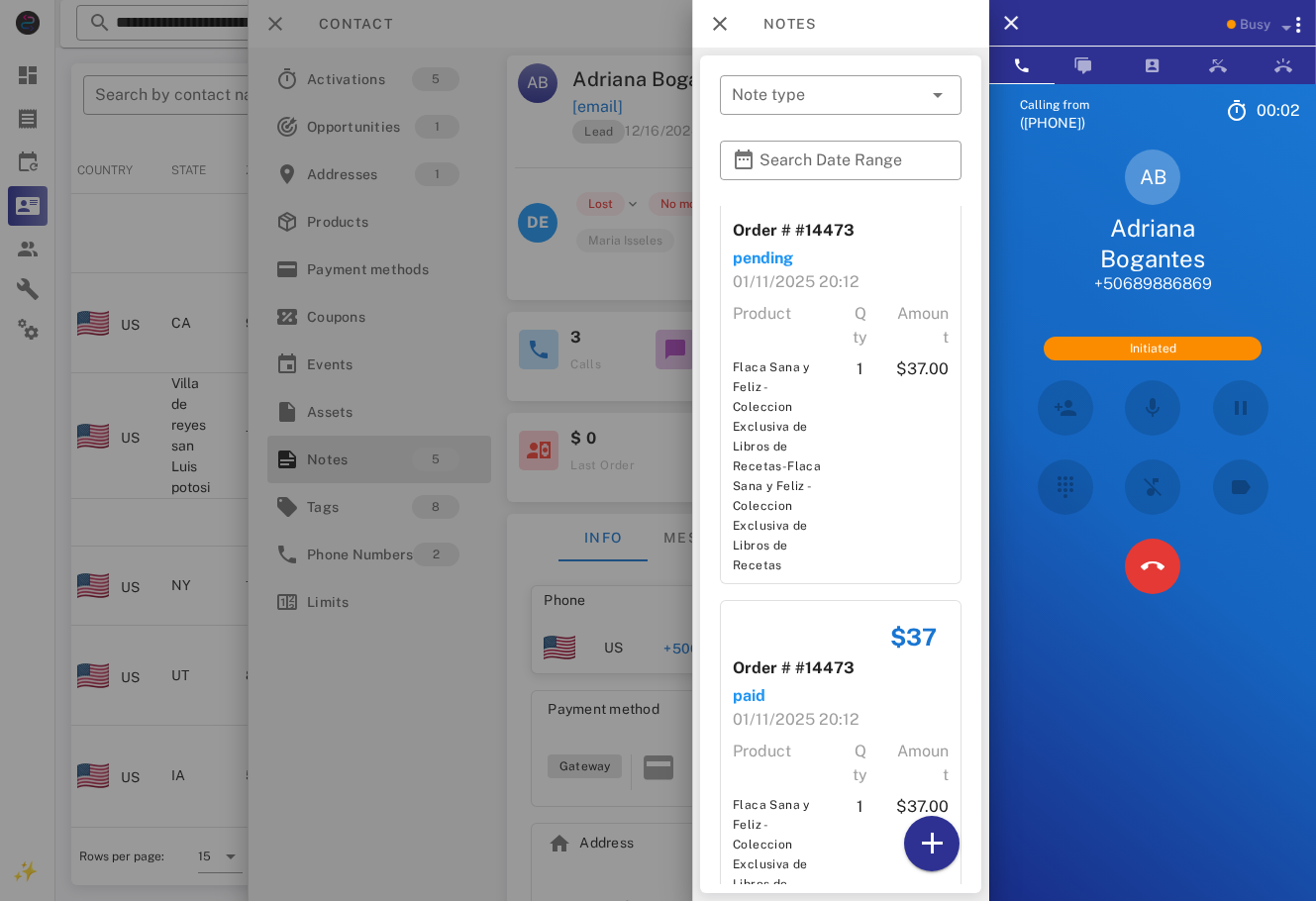 scroll, scrollTop: 995, scrollLeft: 0, axis: vertical 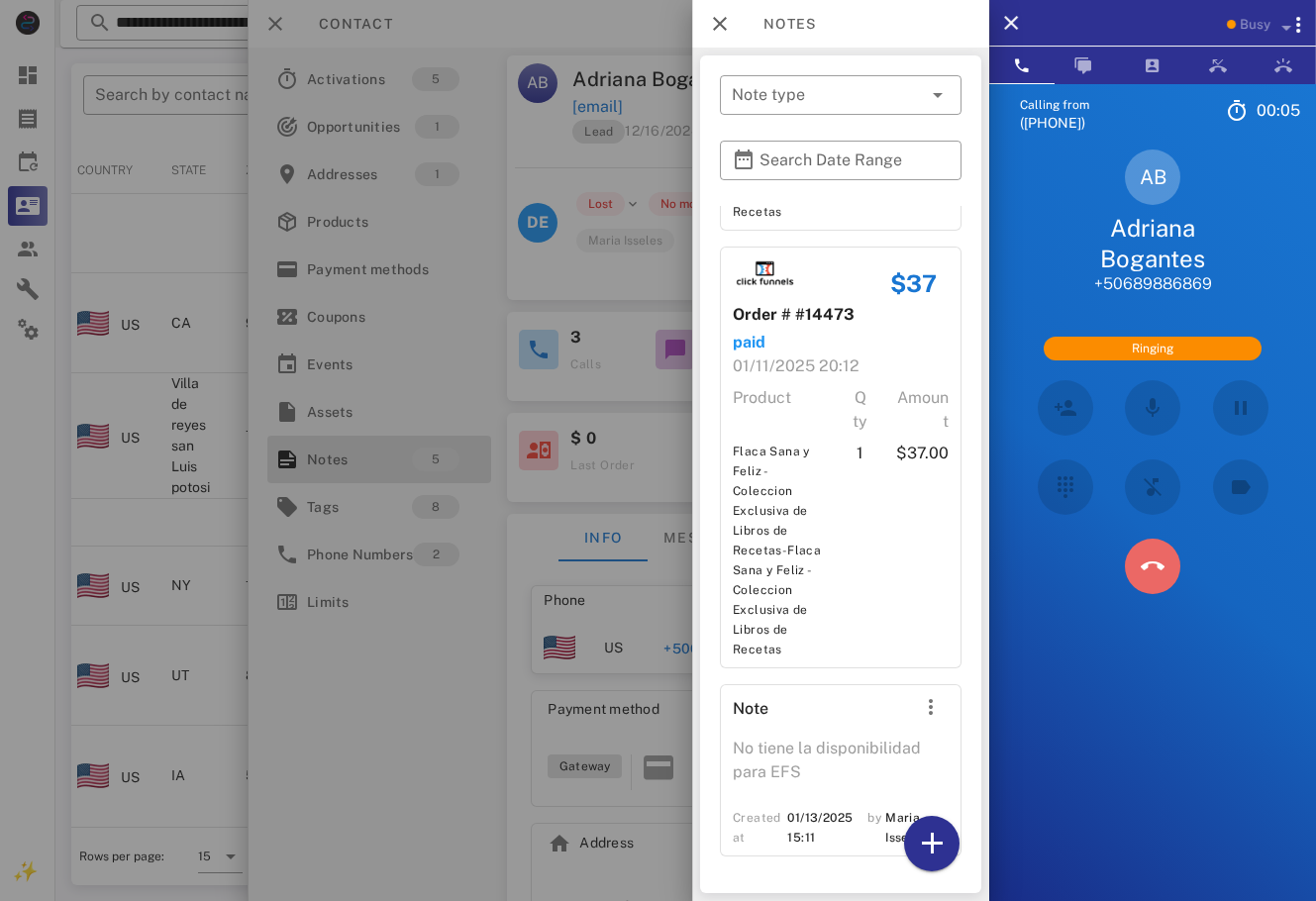 click at bounding box center (1153, 566) 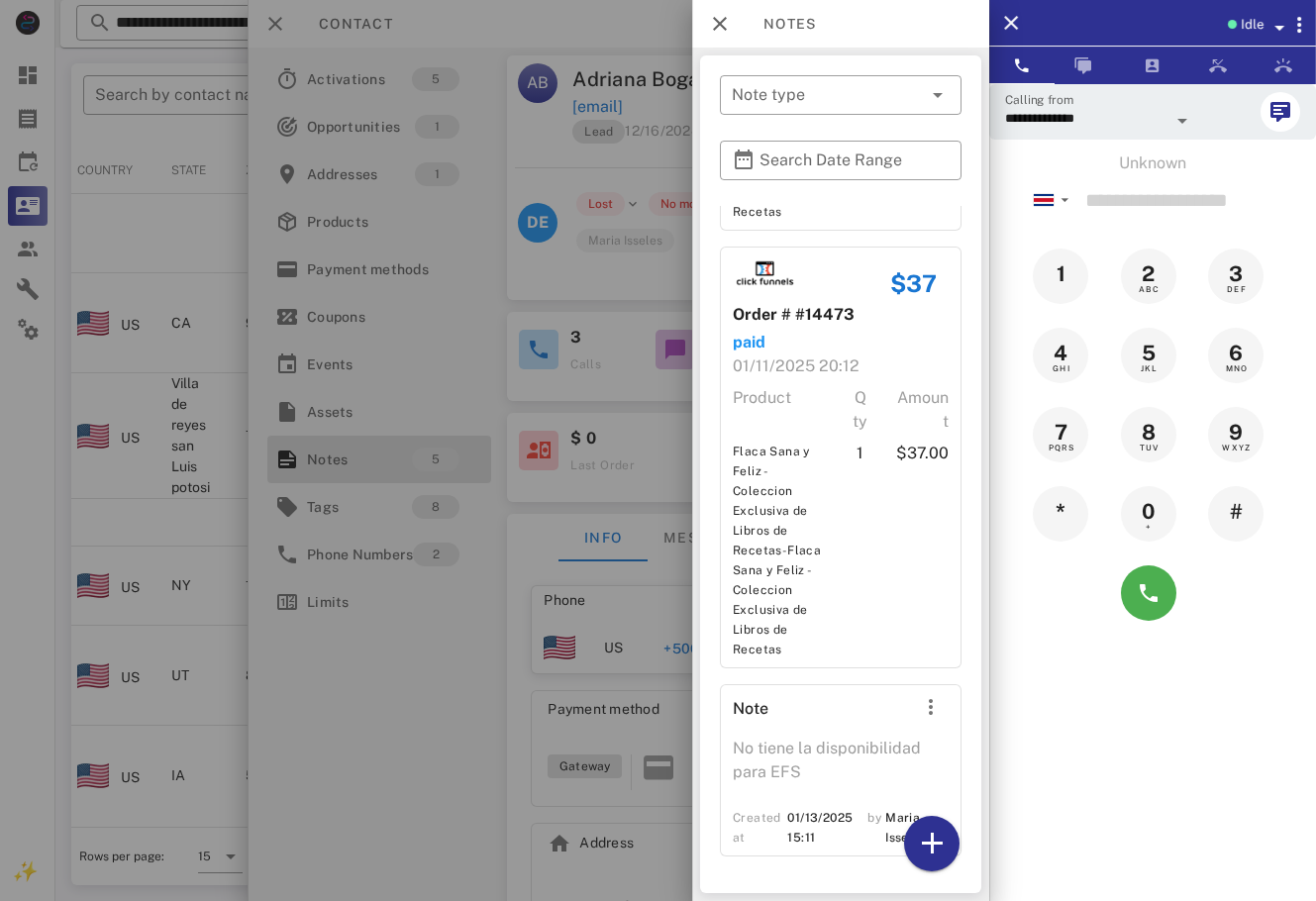 click at bounding box center [658, 450] 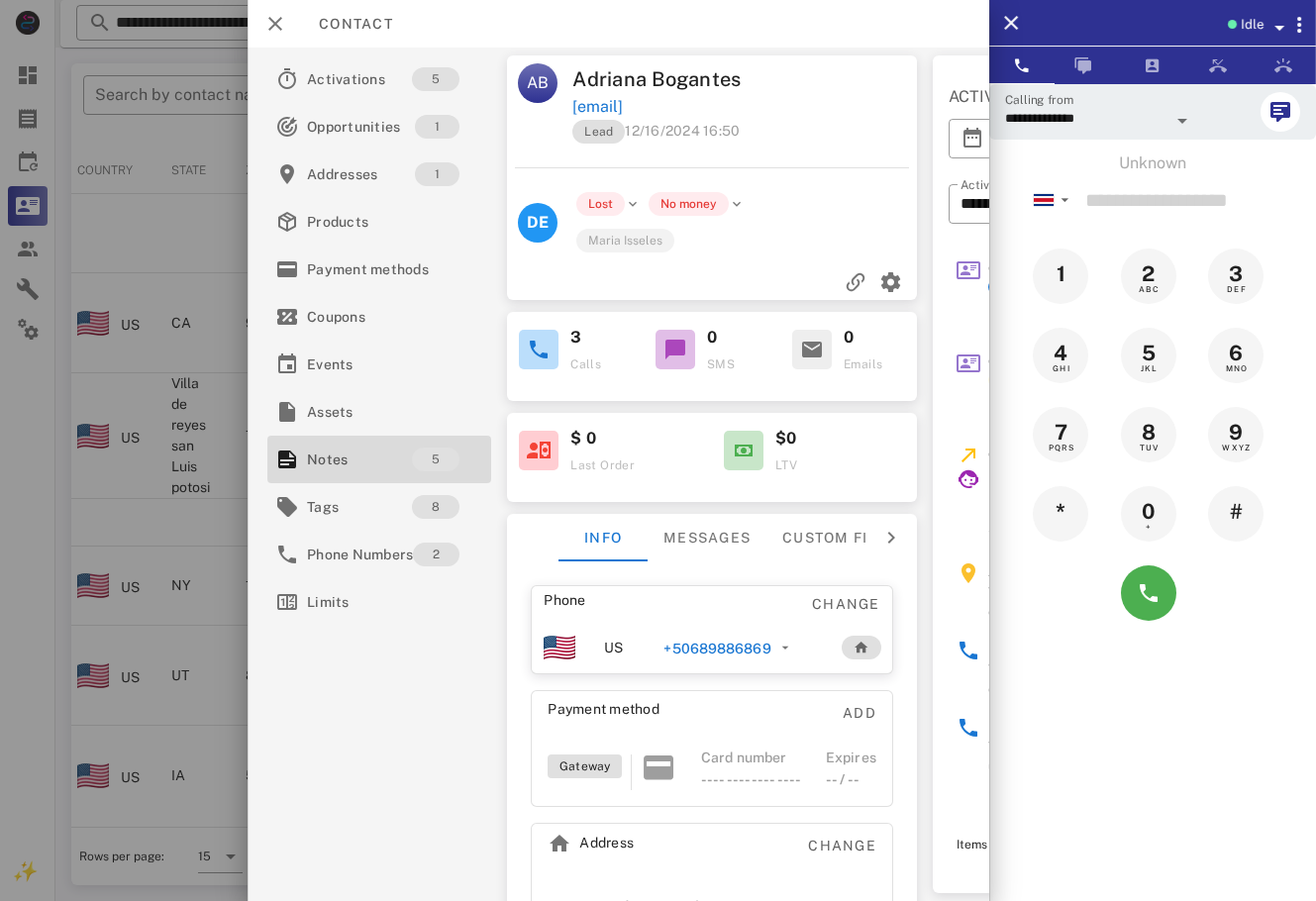 click on "+50689886869" at bounding box center [717, 649] 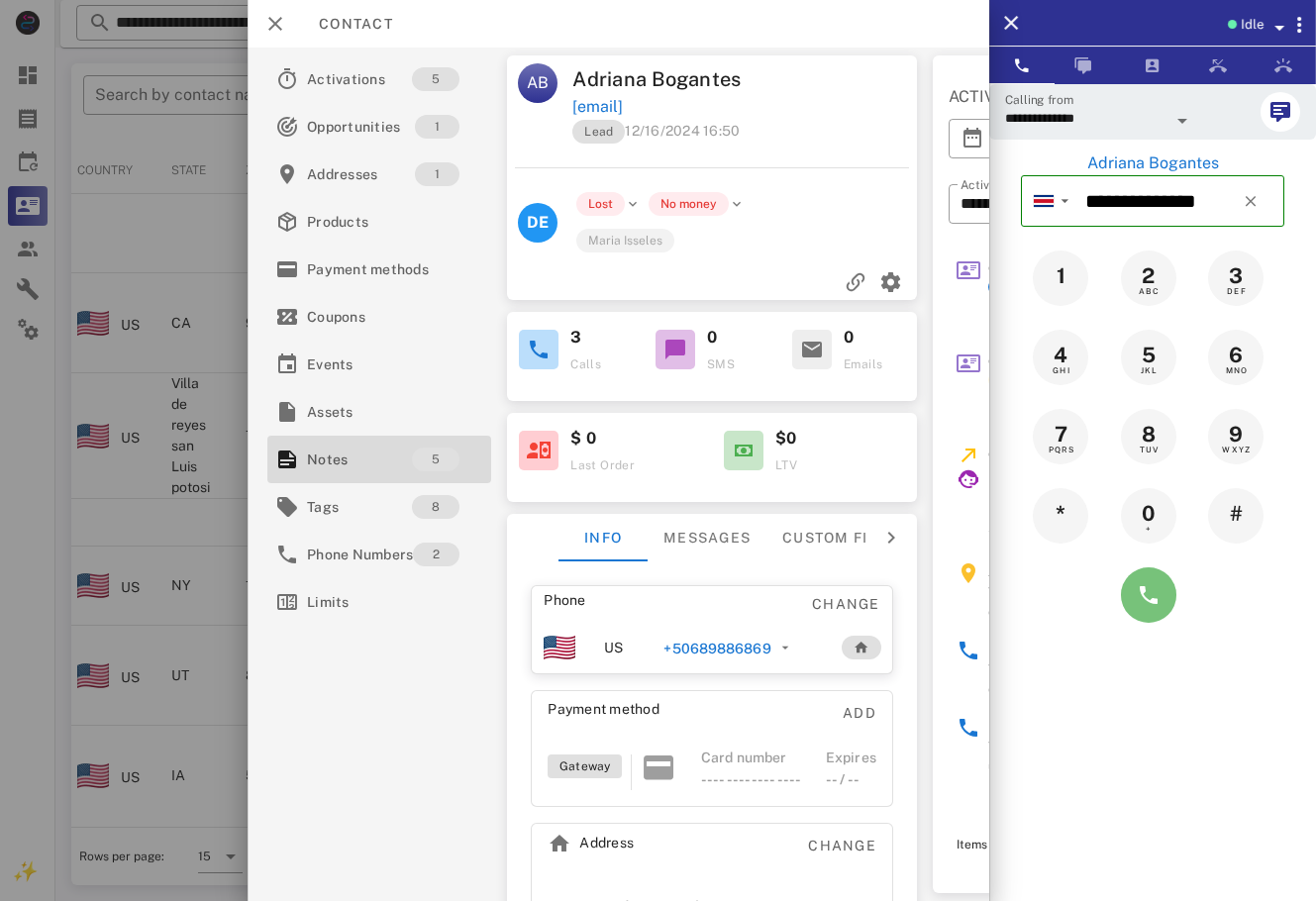 click at bounding box center (1149, 595) 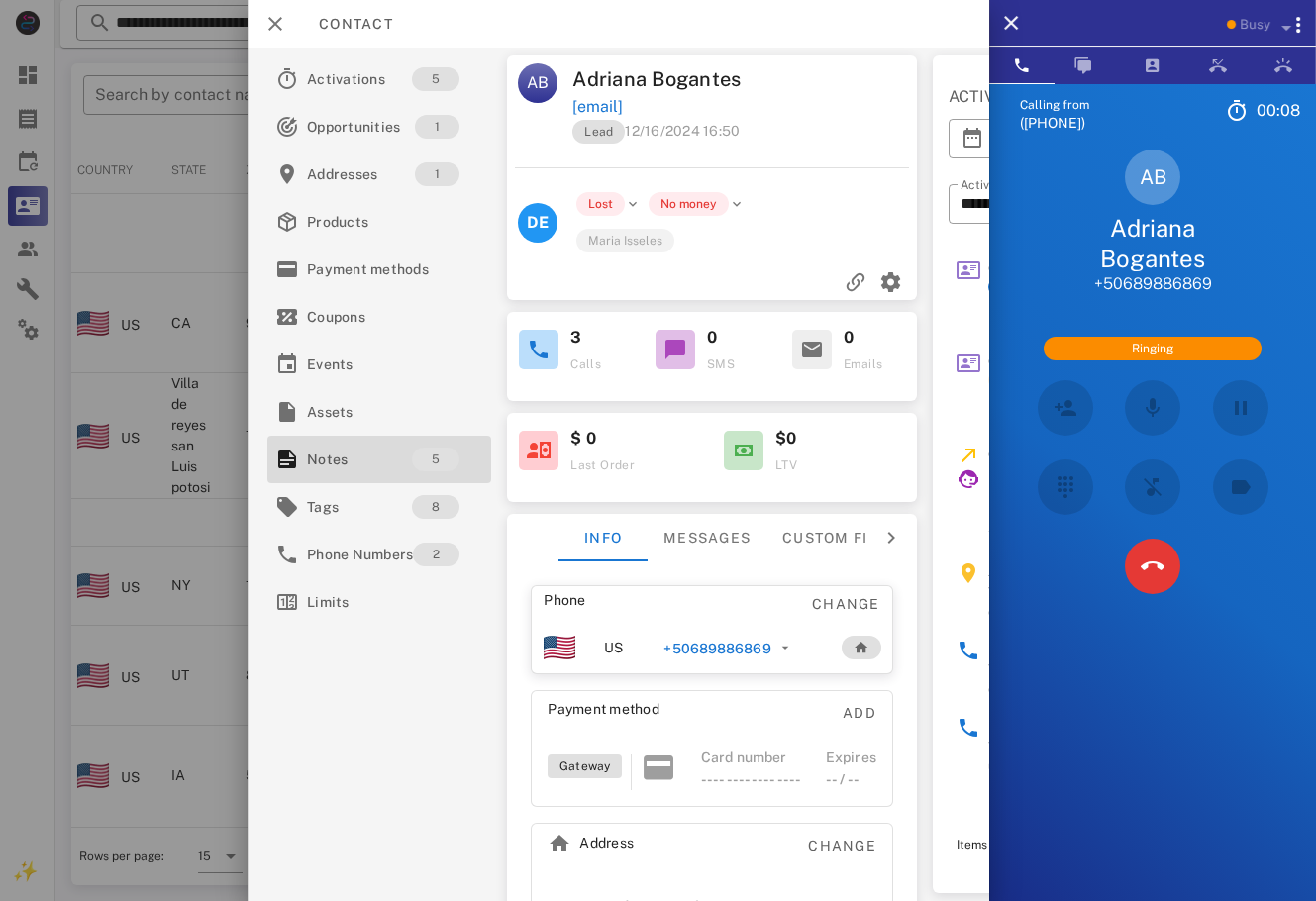click on "Calling from ([PHONE]) 24: 14  Unknown      ▼     Andorra
+376
Argentina
+54
Aruba
+297
Australia
+61
Belgium (België)
+32
Bolivia
+591
Brazil (Brasil)
+55
Canada
+1
Chile
+56
Colombia
+57
Costa Rica
+506
Dominican Republic (República Dominicana)
+1
Ecuador
+593
El Salvador
+503
France
+33
Germany (Deutschland)
+49
Guadeloupe
+590
Guatemala
+502
Honduras
+504
Iceland (Ísland)
+354
India (भारत)
+91
Israel (‫ישראל‬‎)
+972
Italy (Italia)
+39" at bounding box center (1153, 534) 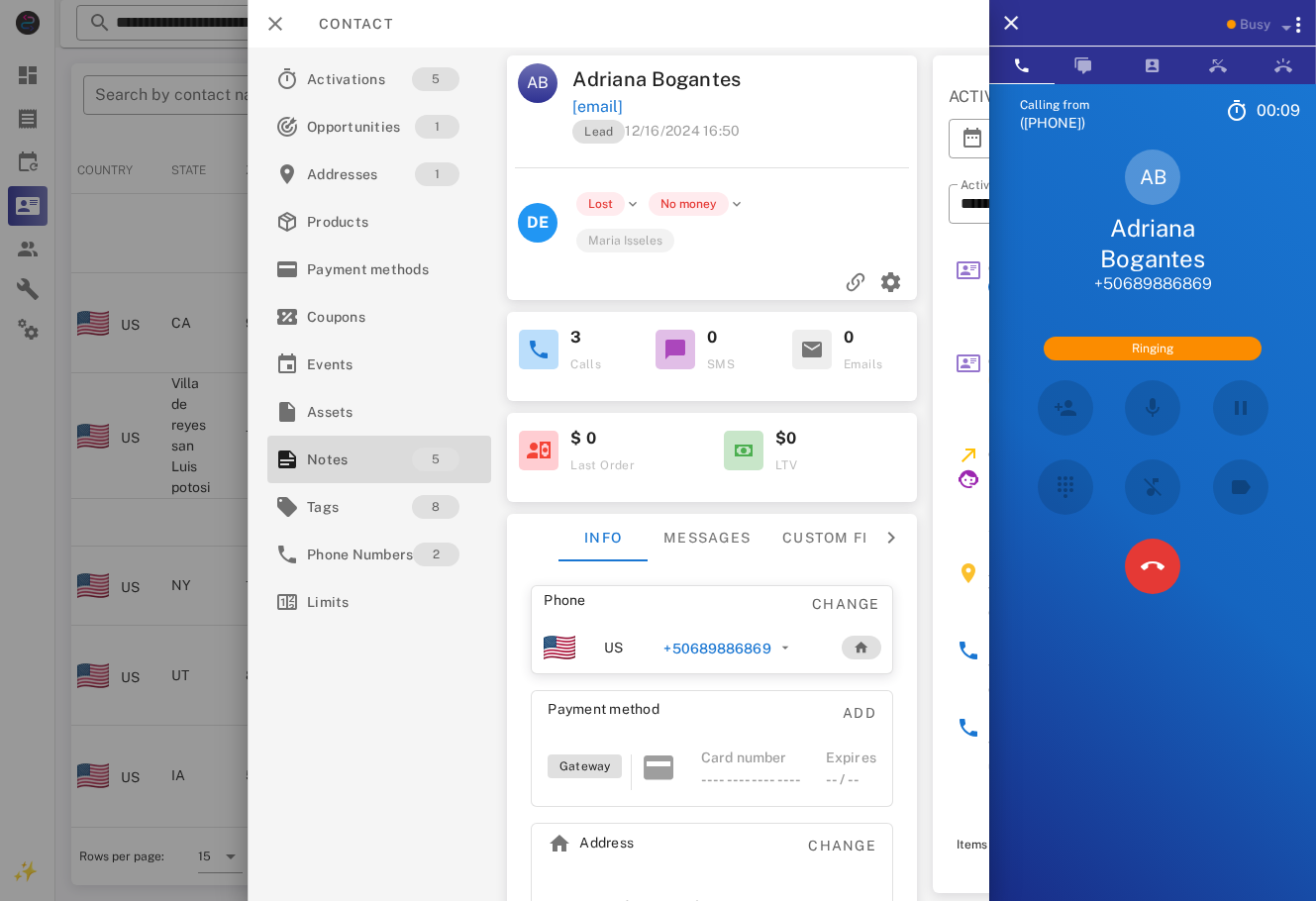 click at bounding box center [1153, 566] 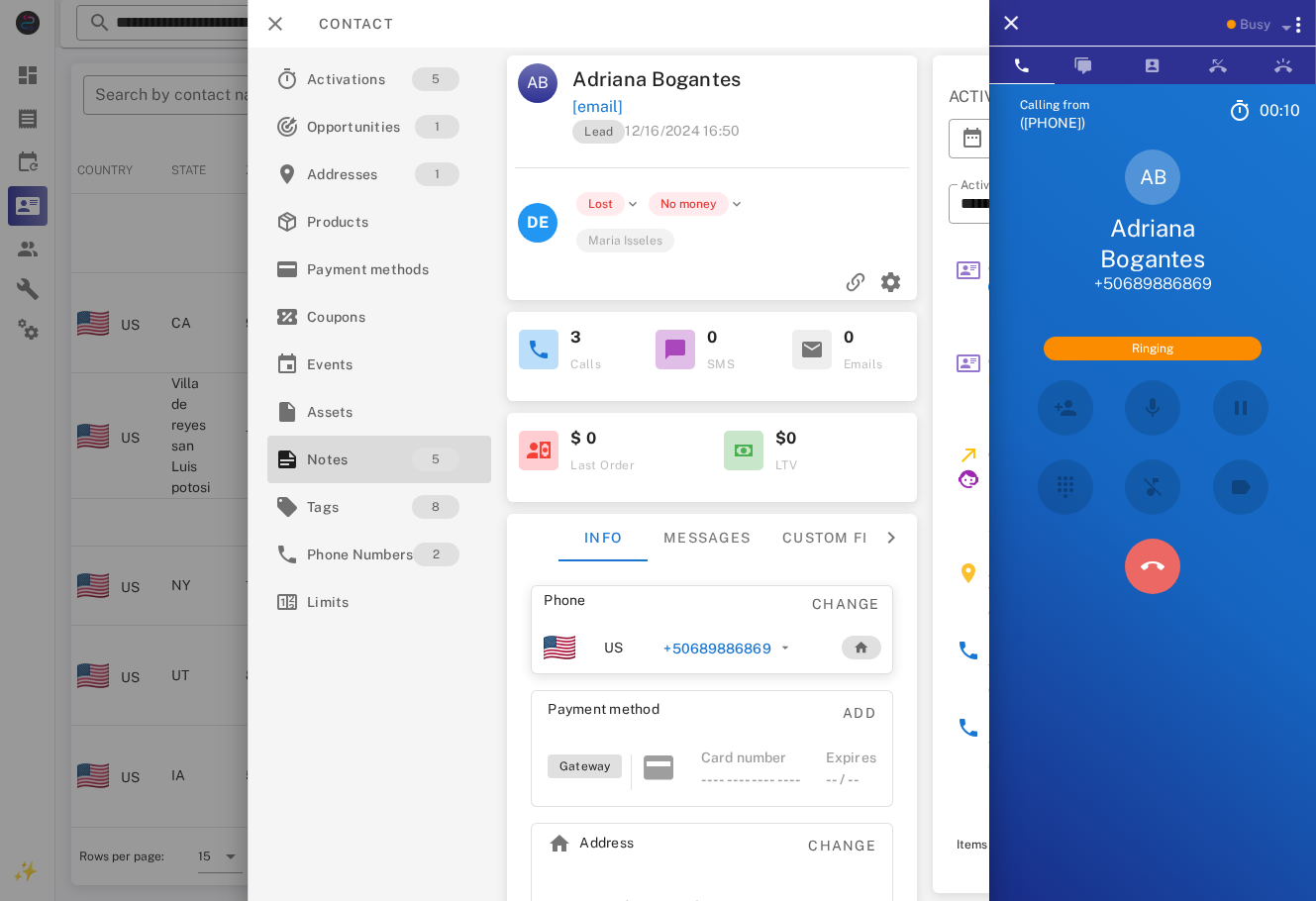 click at bounding box center (1153, 566) 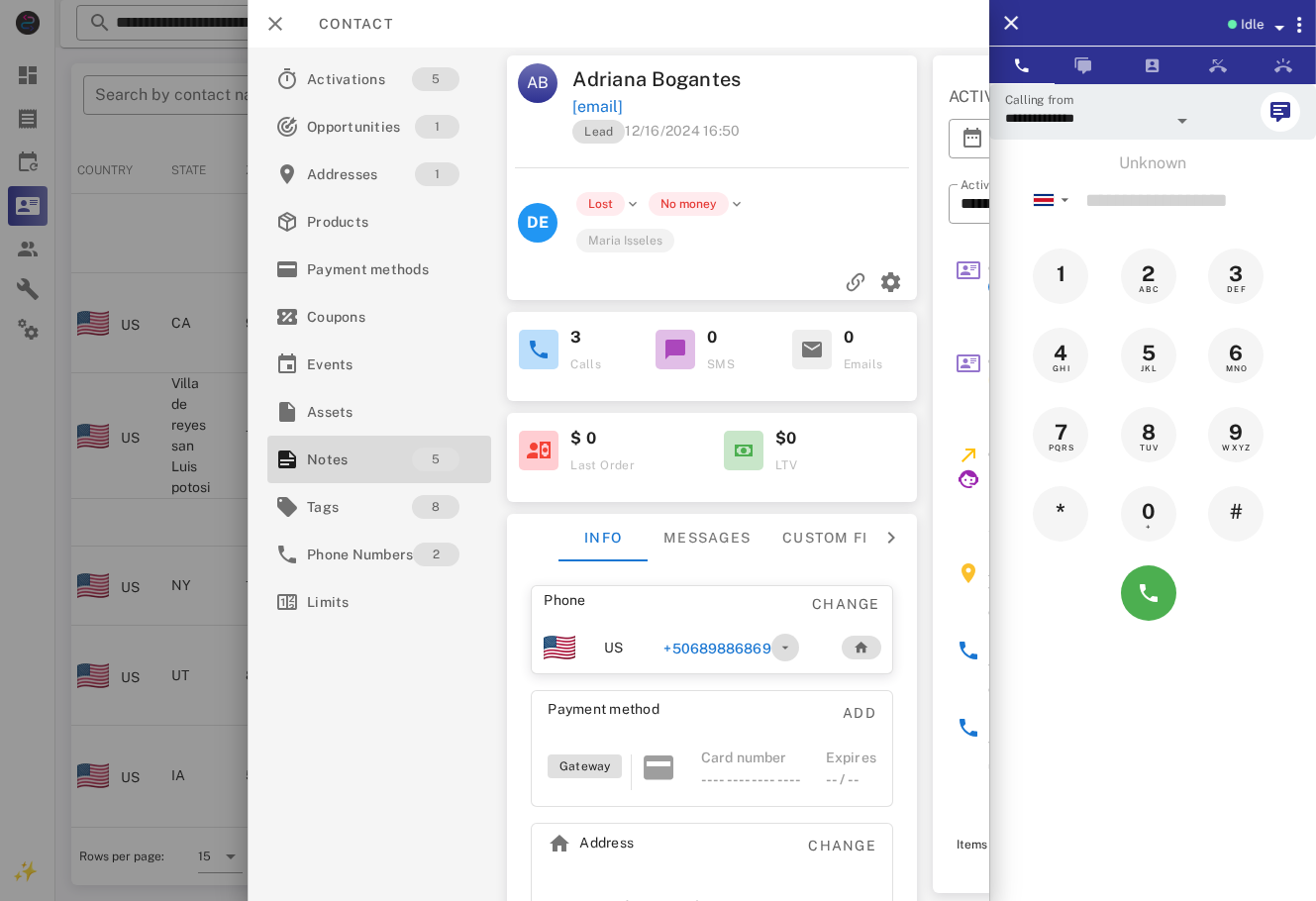 click at bounding box center (784, 648) 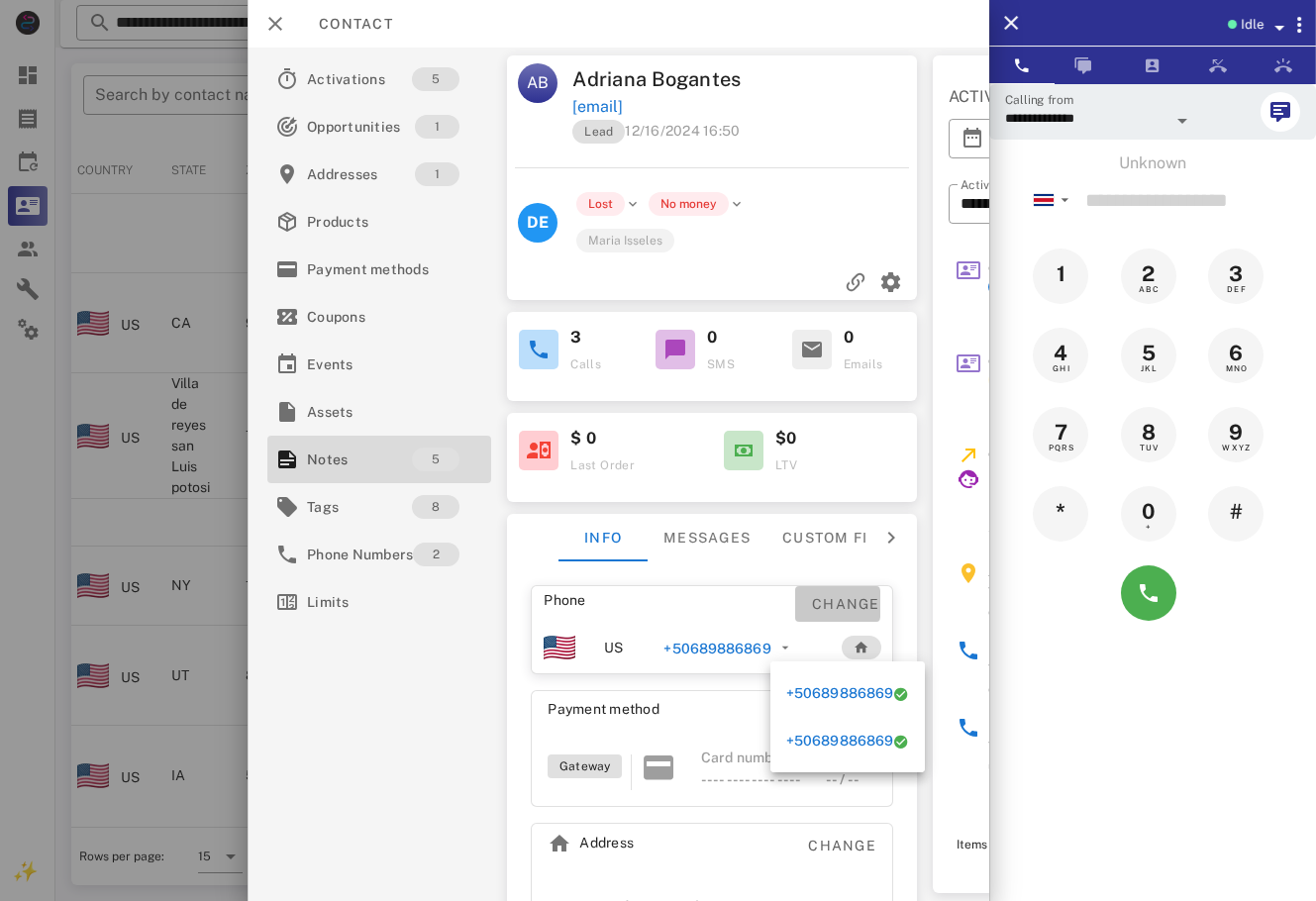 click on "Change" at bounding box center [838, 604] 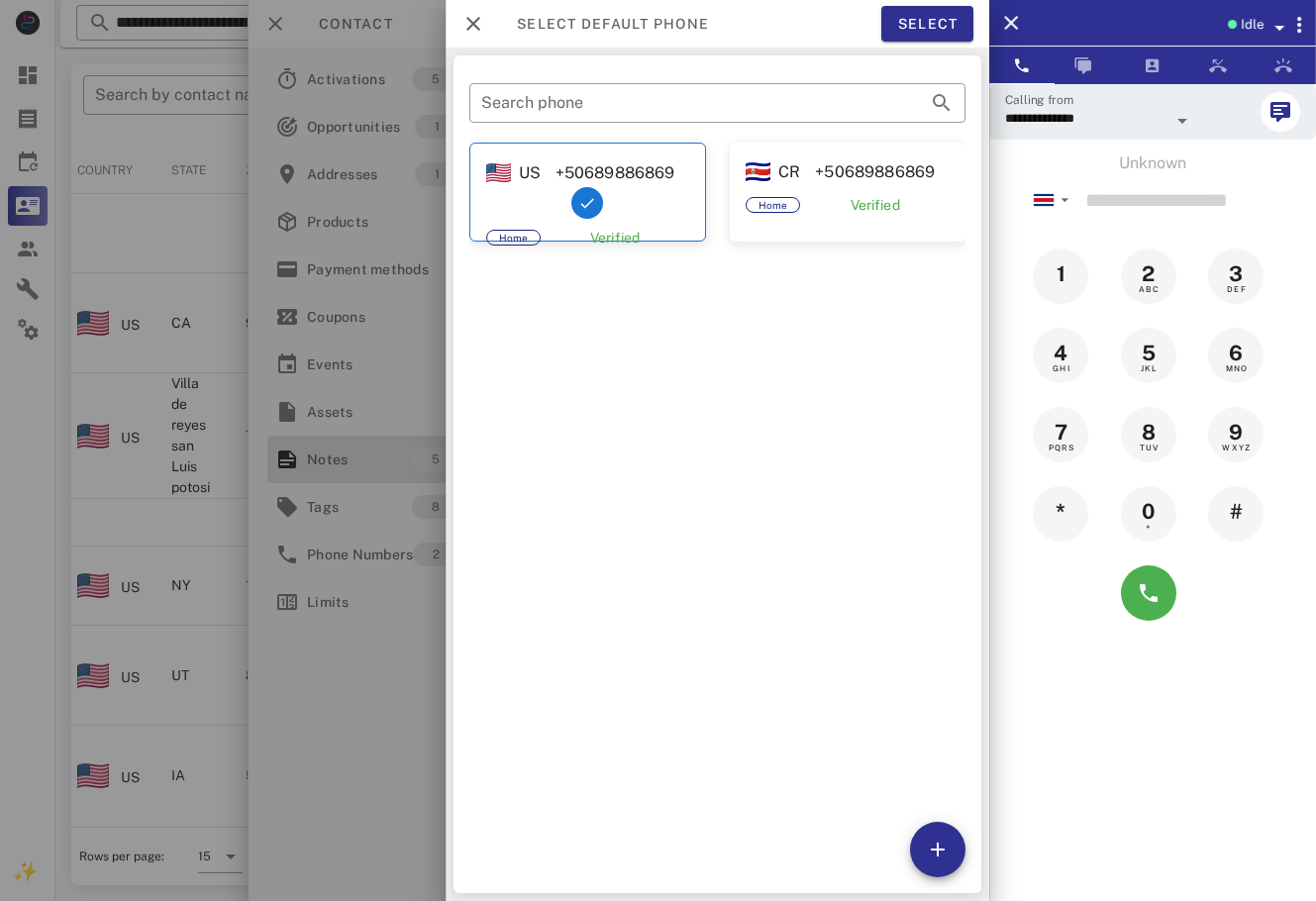 click at bounding box center (658, 450) 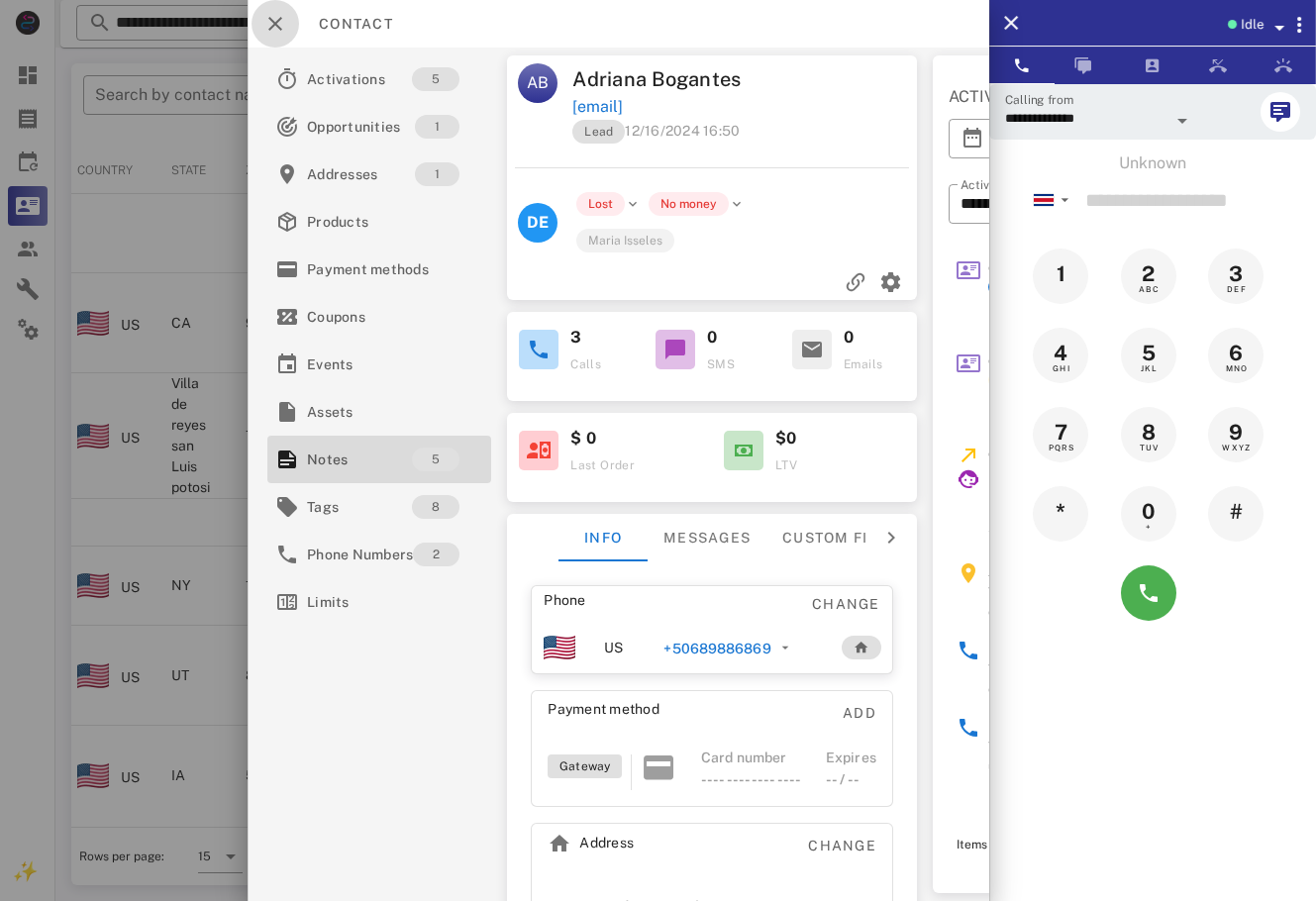 drag, startPoint x: 286, startPoint y: 8, endPoint x: 287, endPoint y: 19, distance: 11.045361 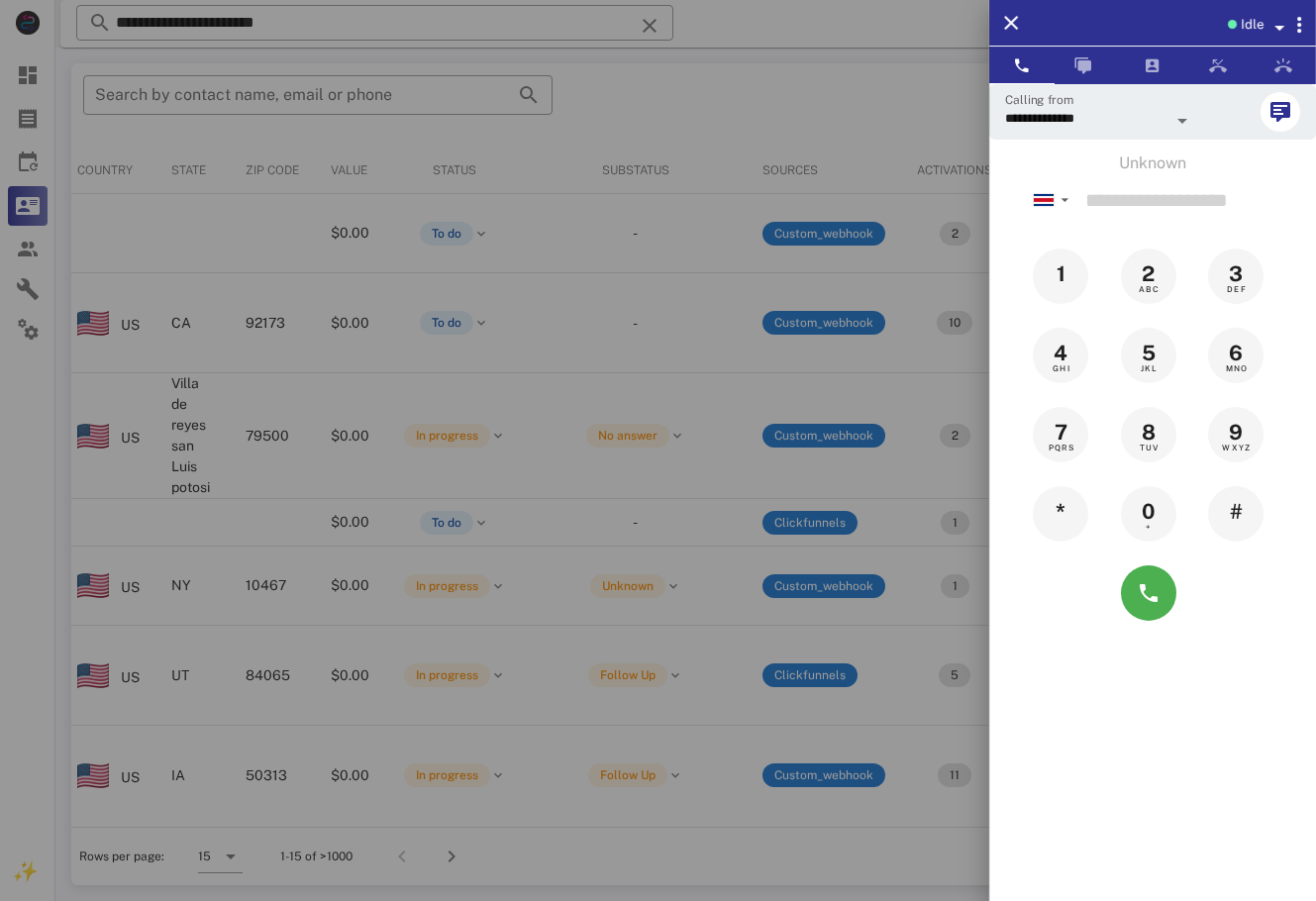 click at bounding box center (658, 450) 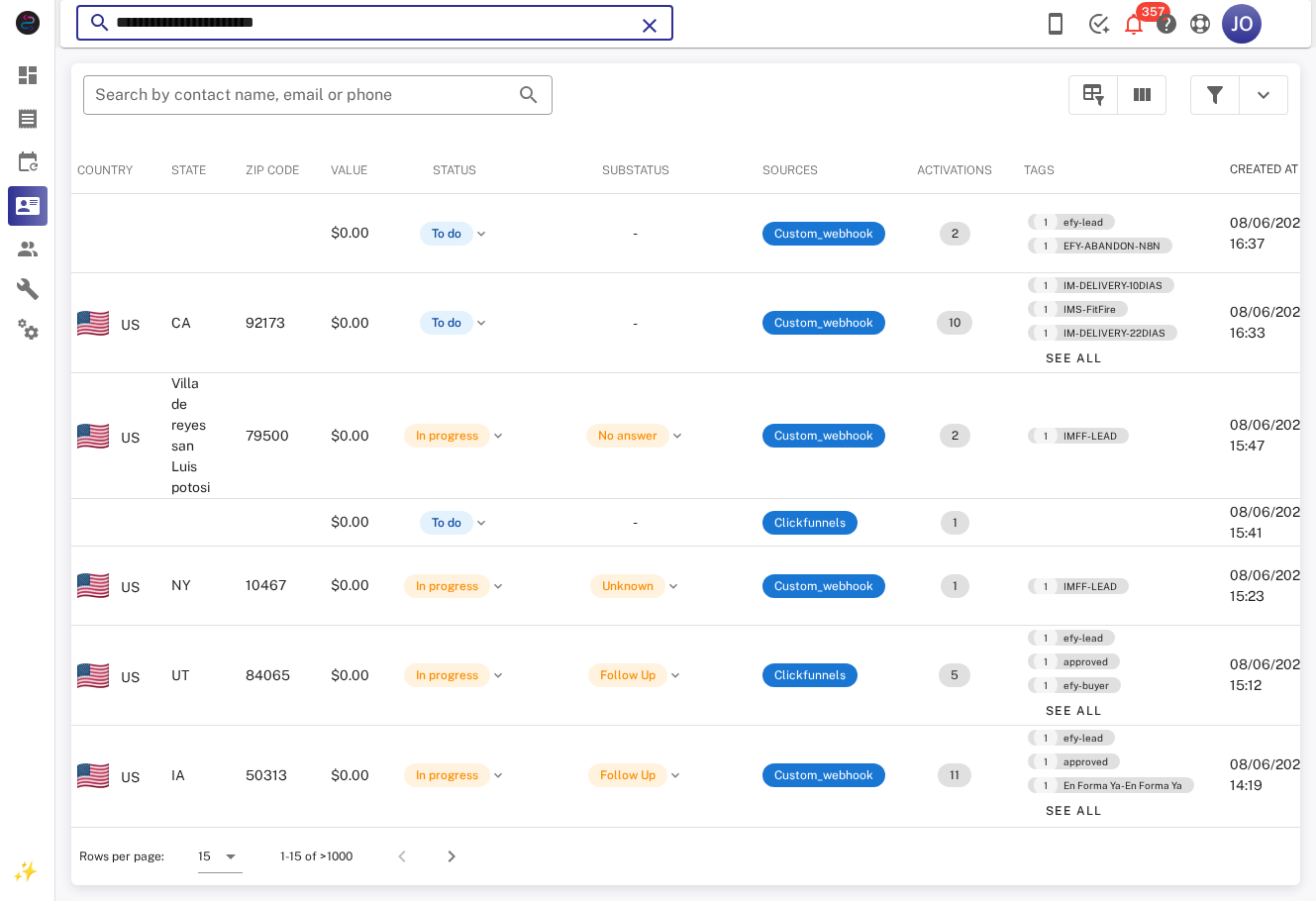 drag, startPoint x: 328, startPoint y: 30, endPoint x: 135, endPoint y: 30, distance: 193 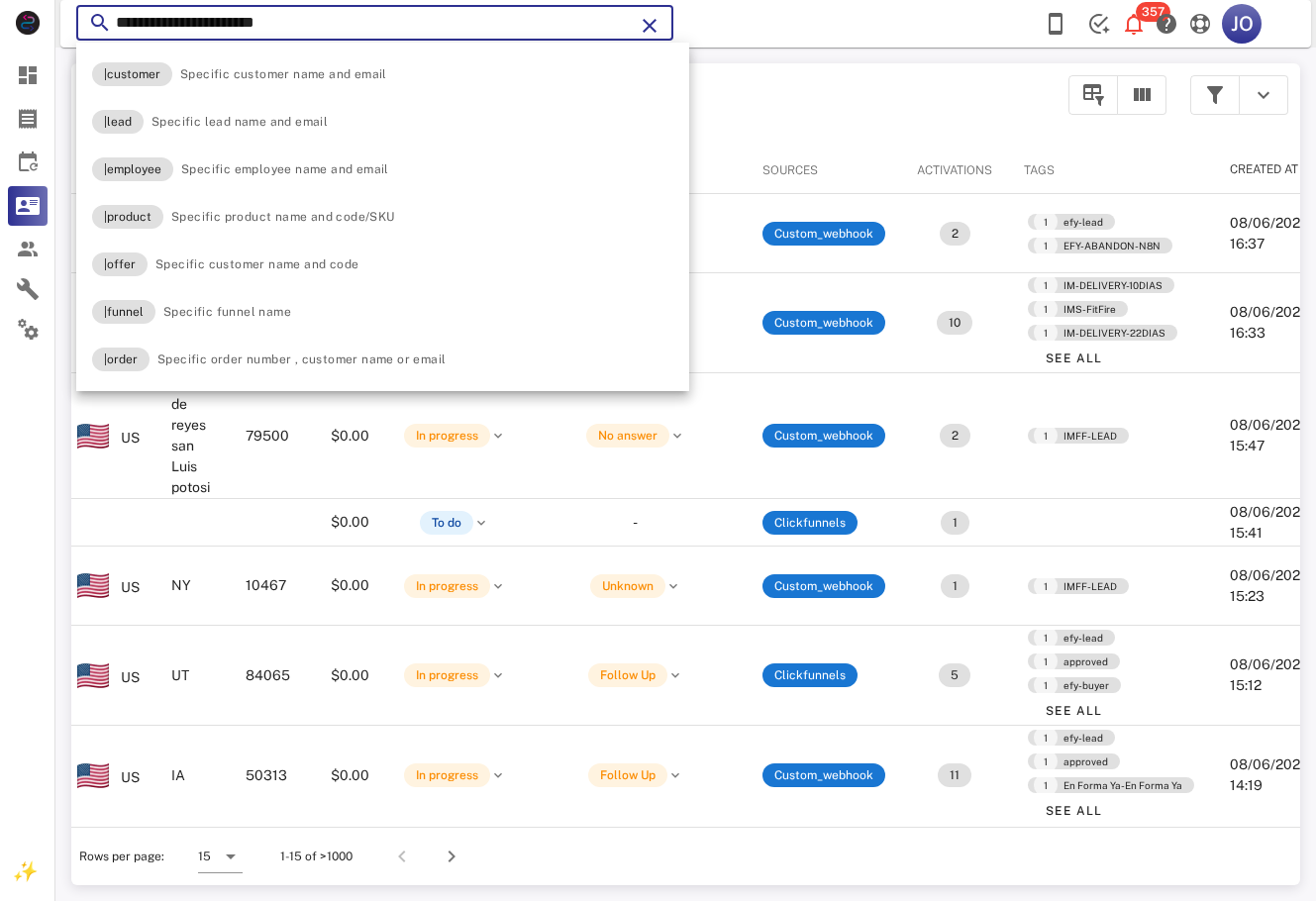 click on "**********" at bounding box center (374, 23) 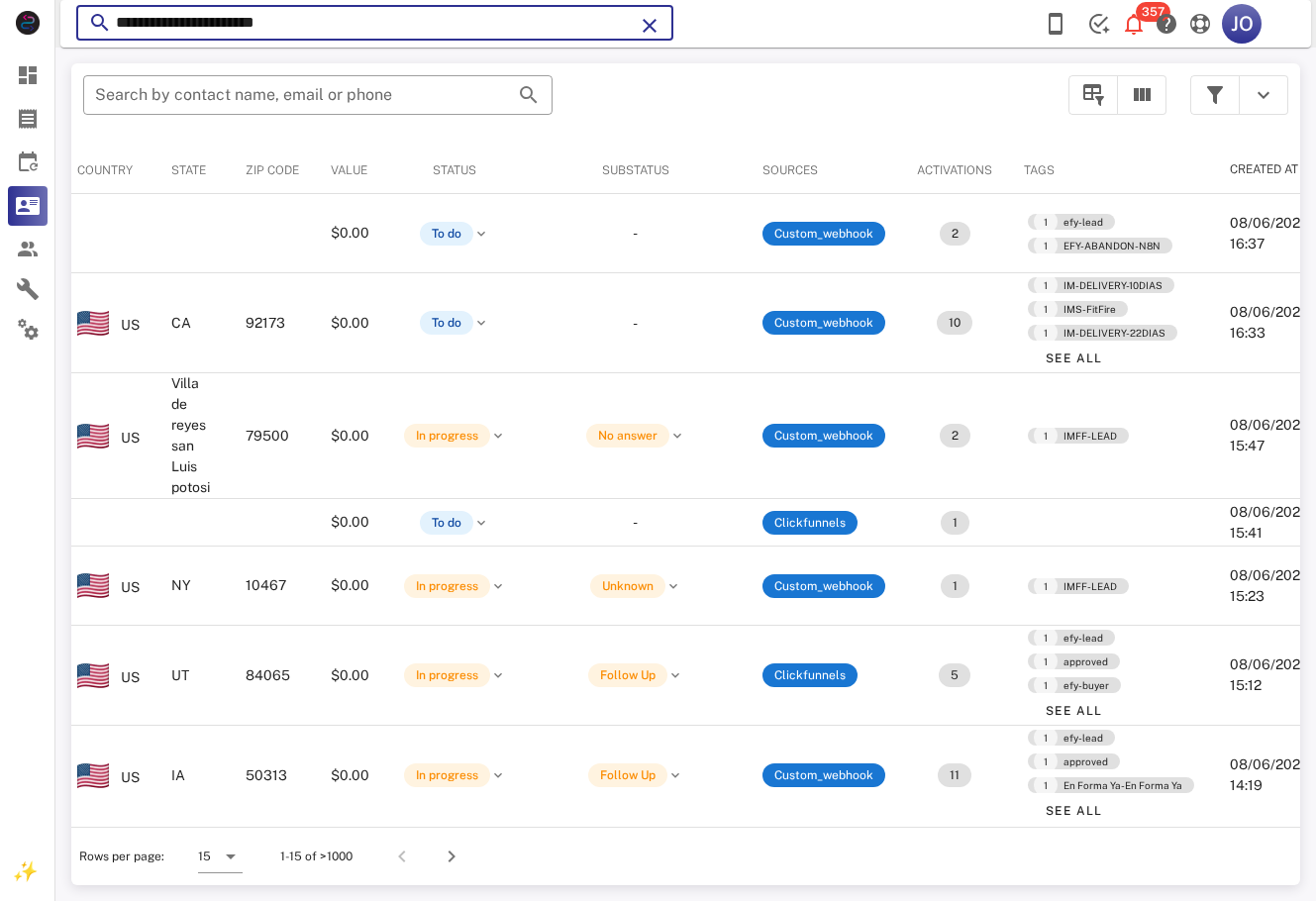 drag, startPoint x: 147, startPoint y: 34, endPoint x: 99, endPoint y: 34, distance: 48 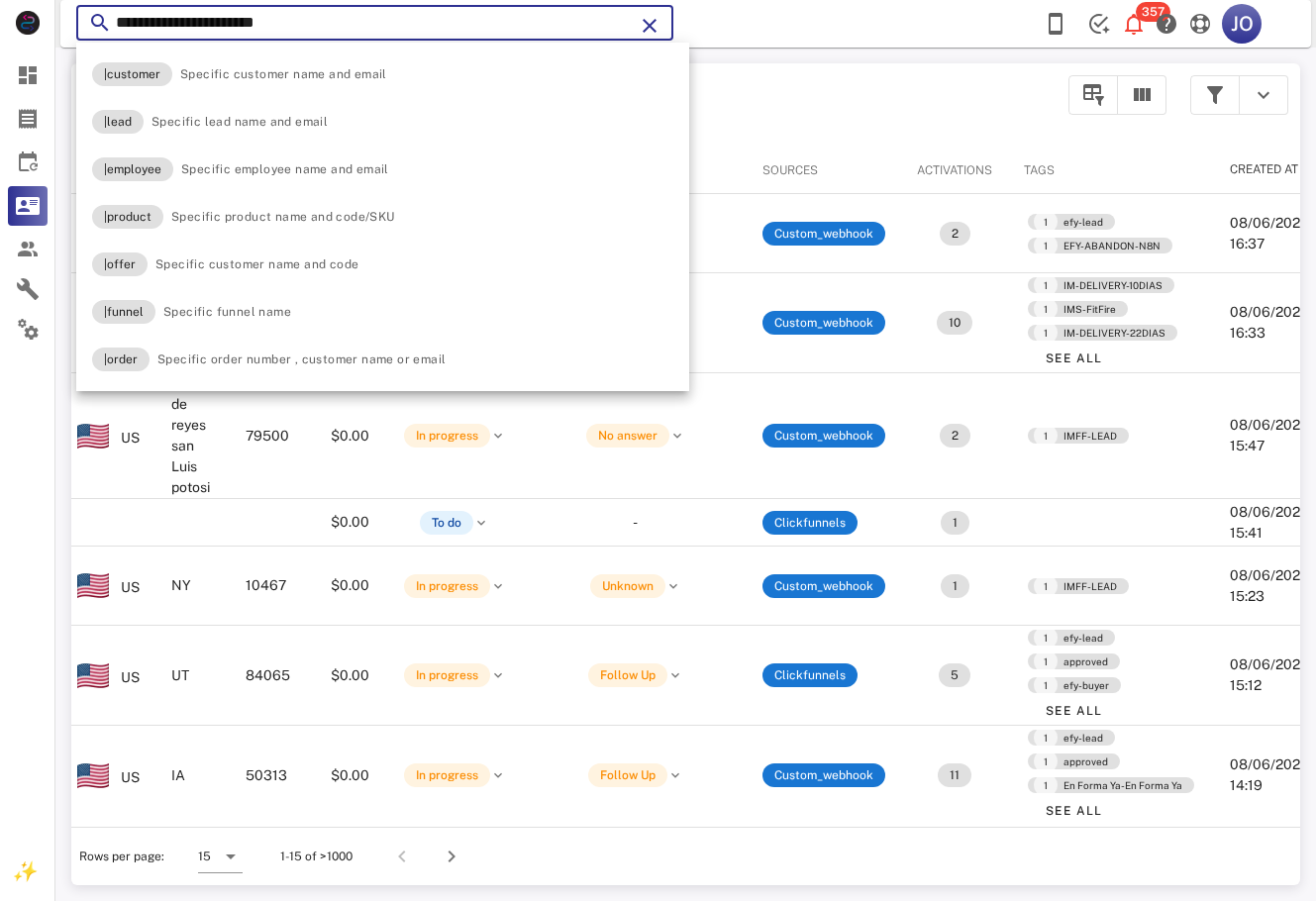 paste 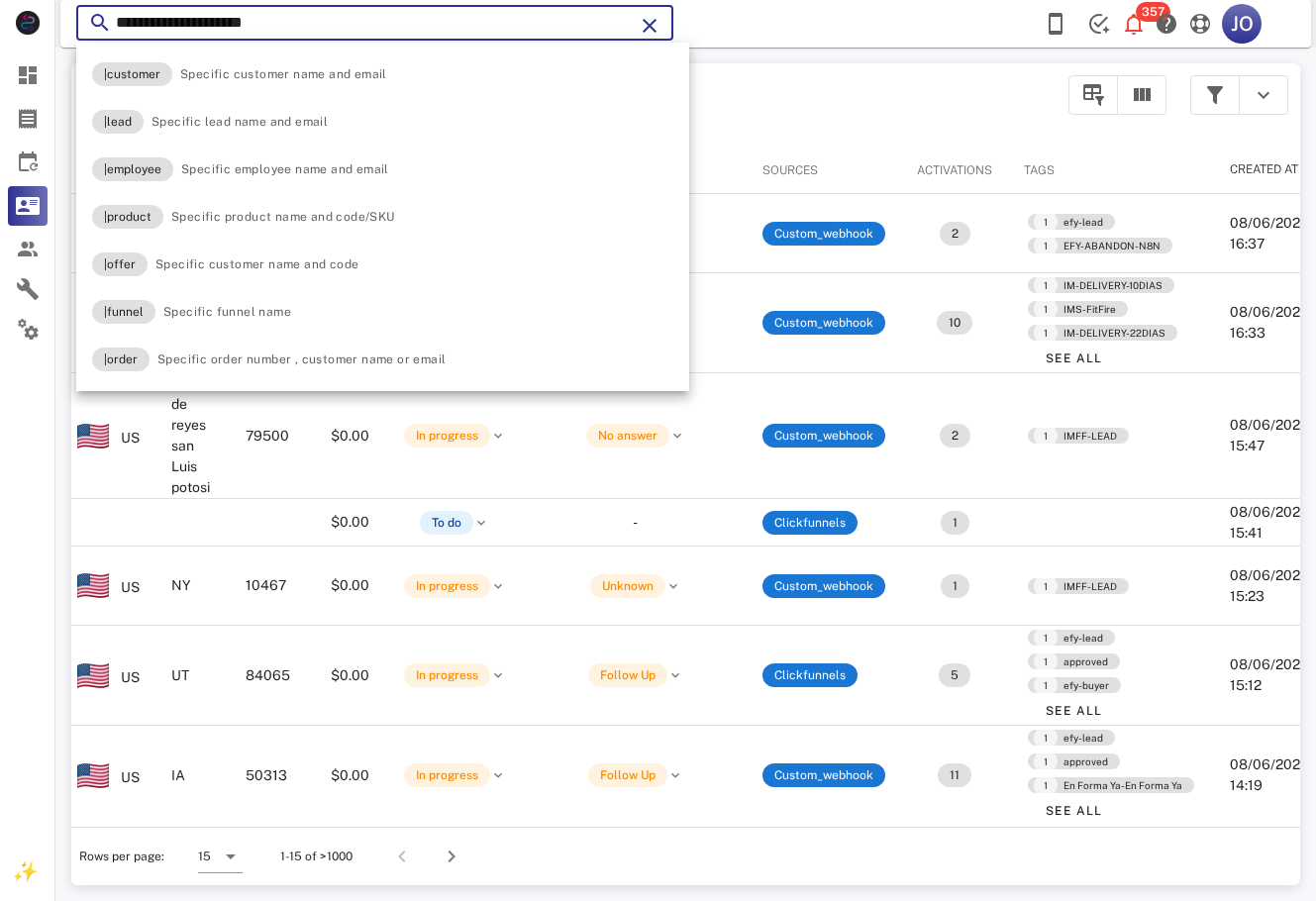 click on "**********" at bounding box center [374, 23] 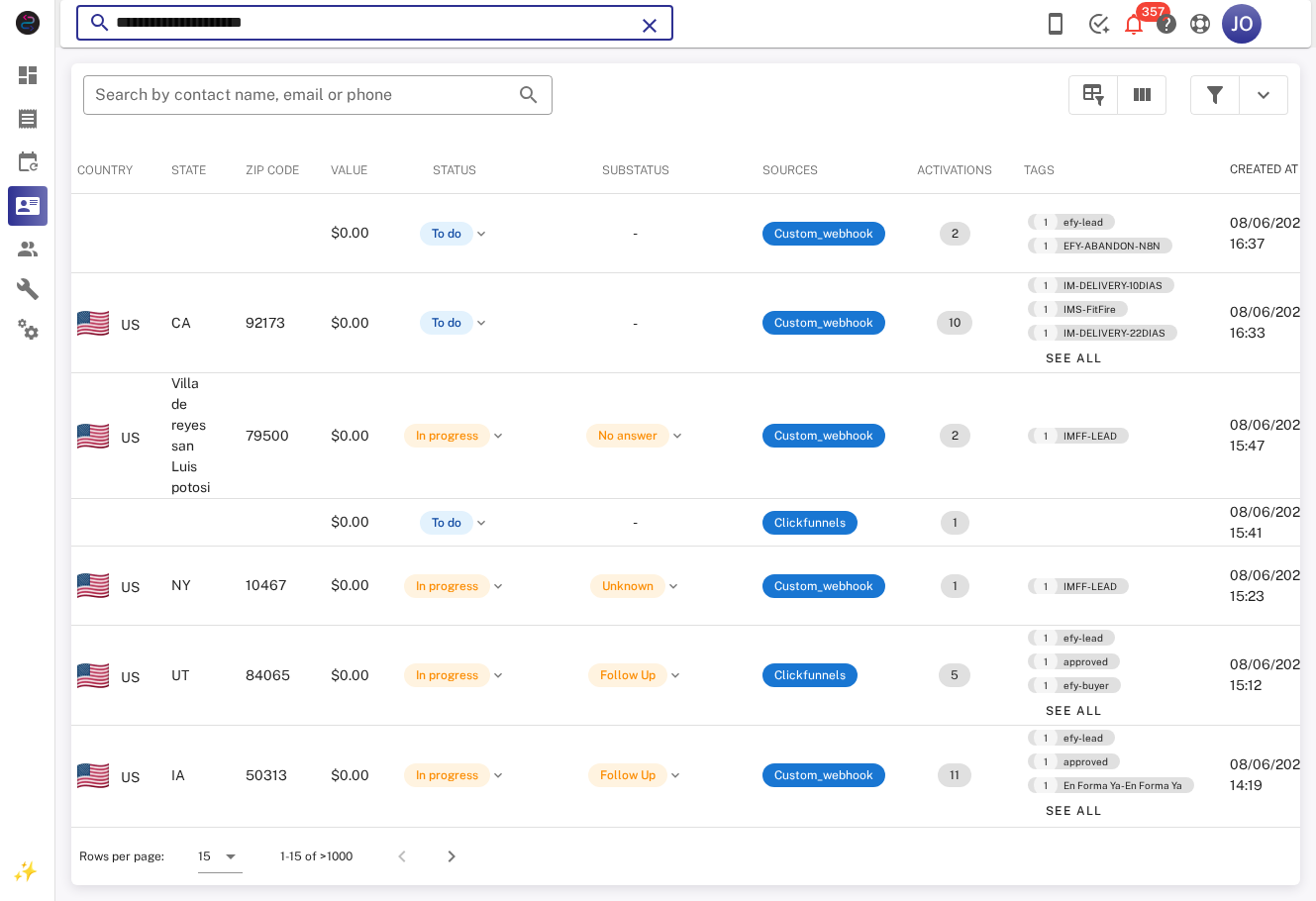 click on "**********" at bounding box center [374, 23] 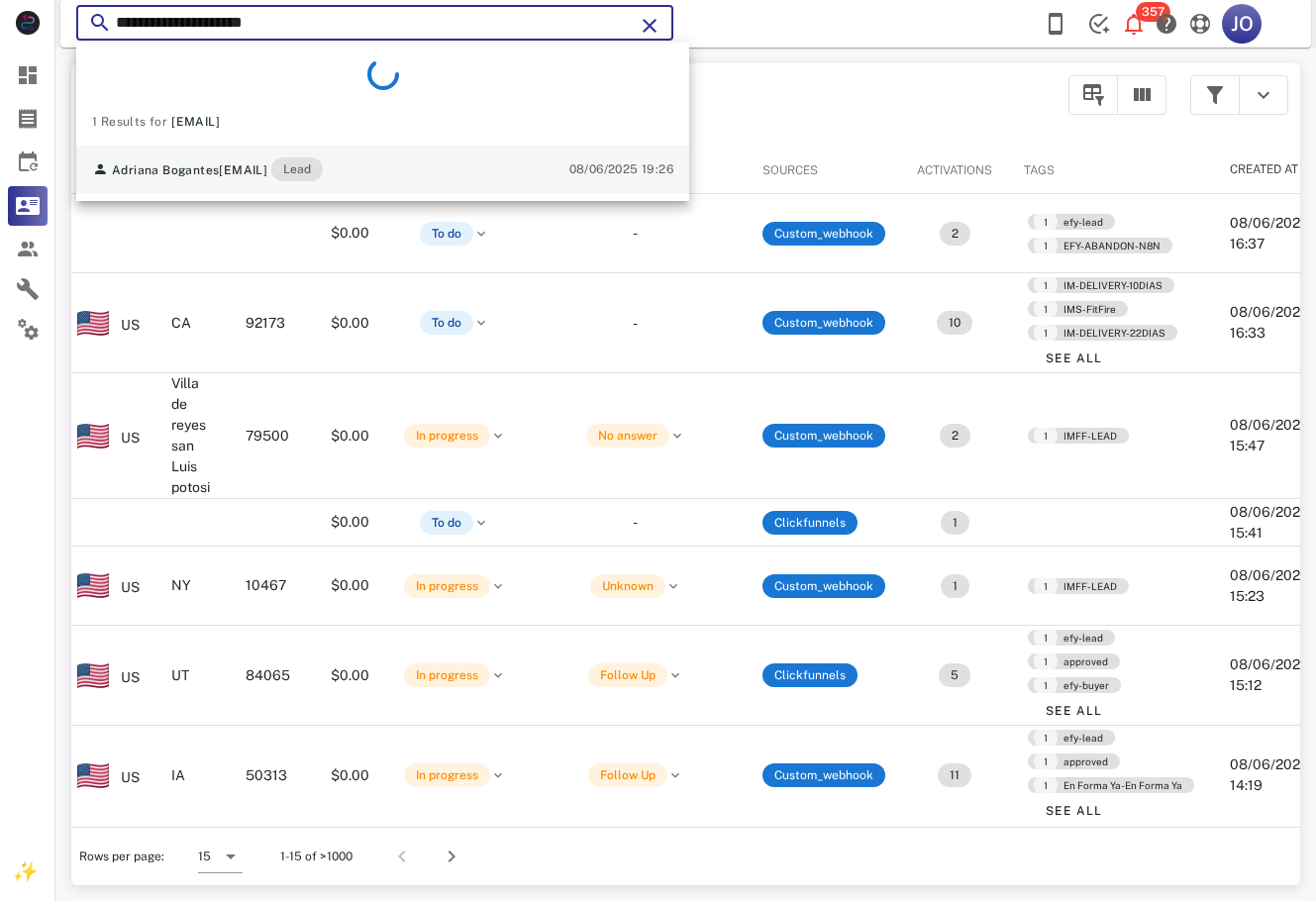 type on "**********" 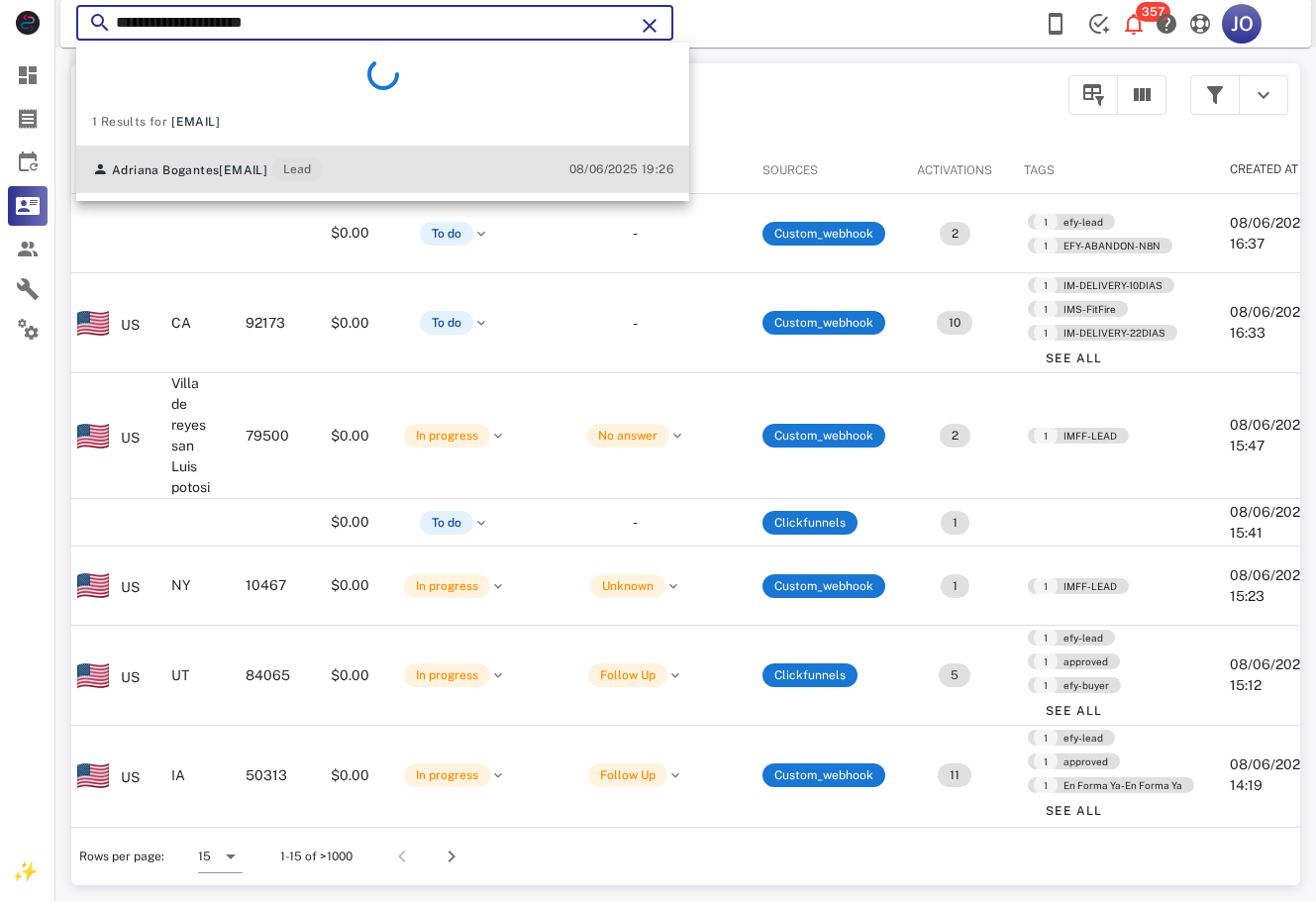 click on "[FIRST] [LAST] [EMAIL]   Lead   [DATE] [TIME]" at bounding box center (382, 169) 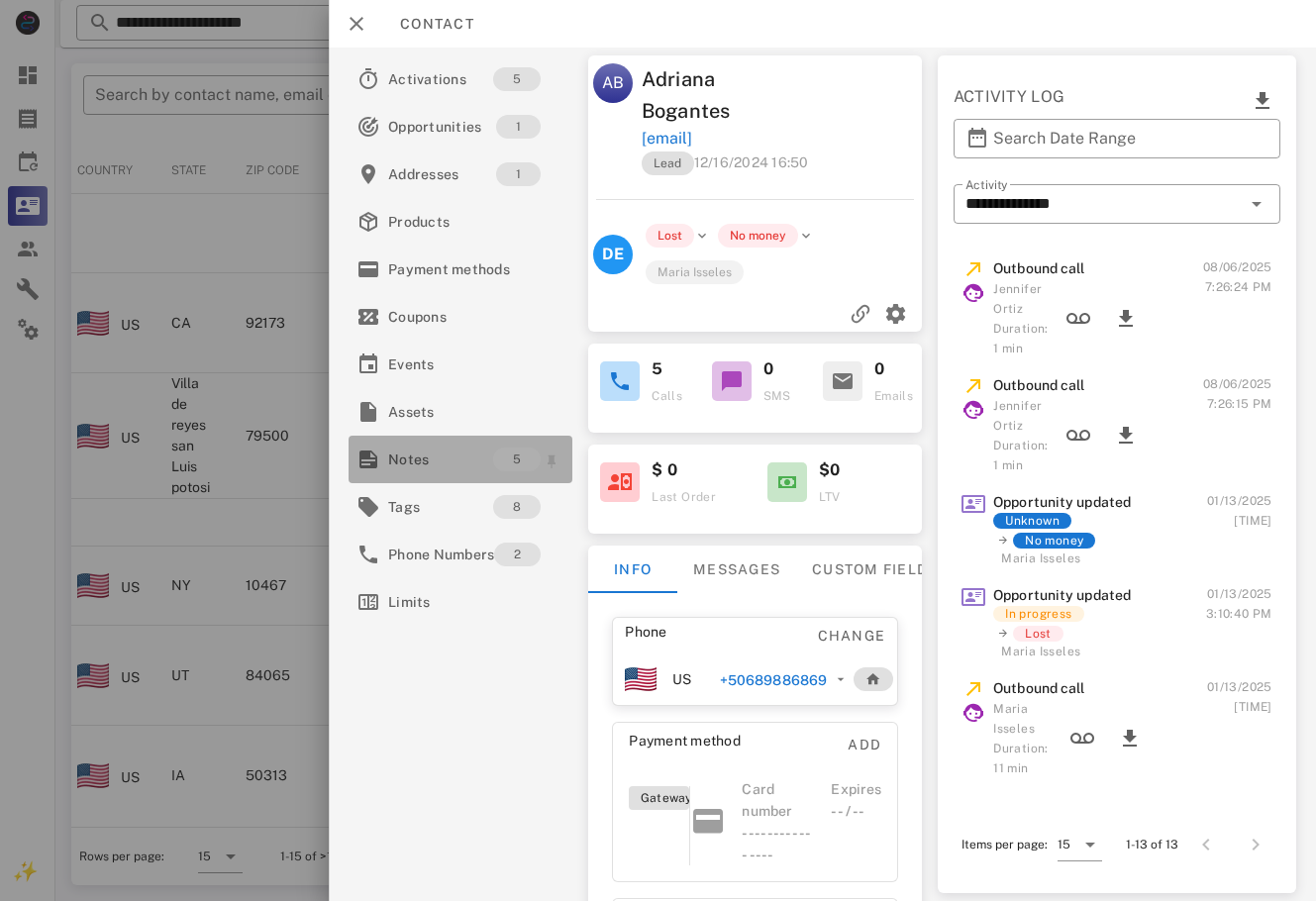 click on "5" at bounding box center [530, 459] 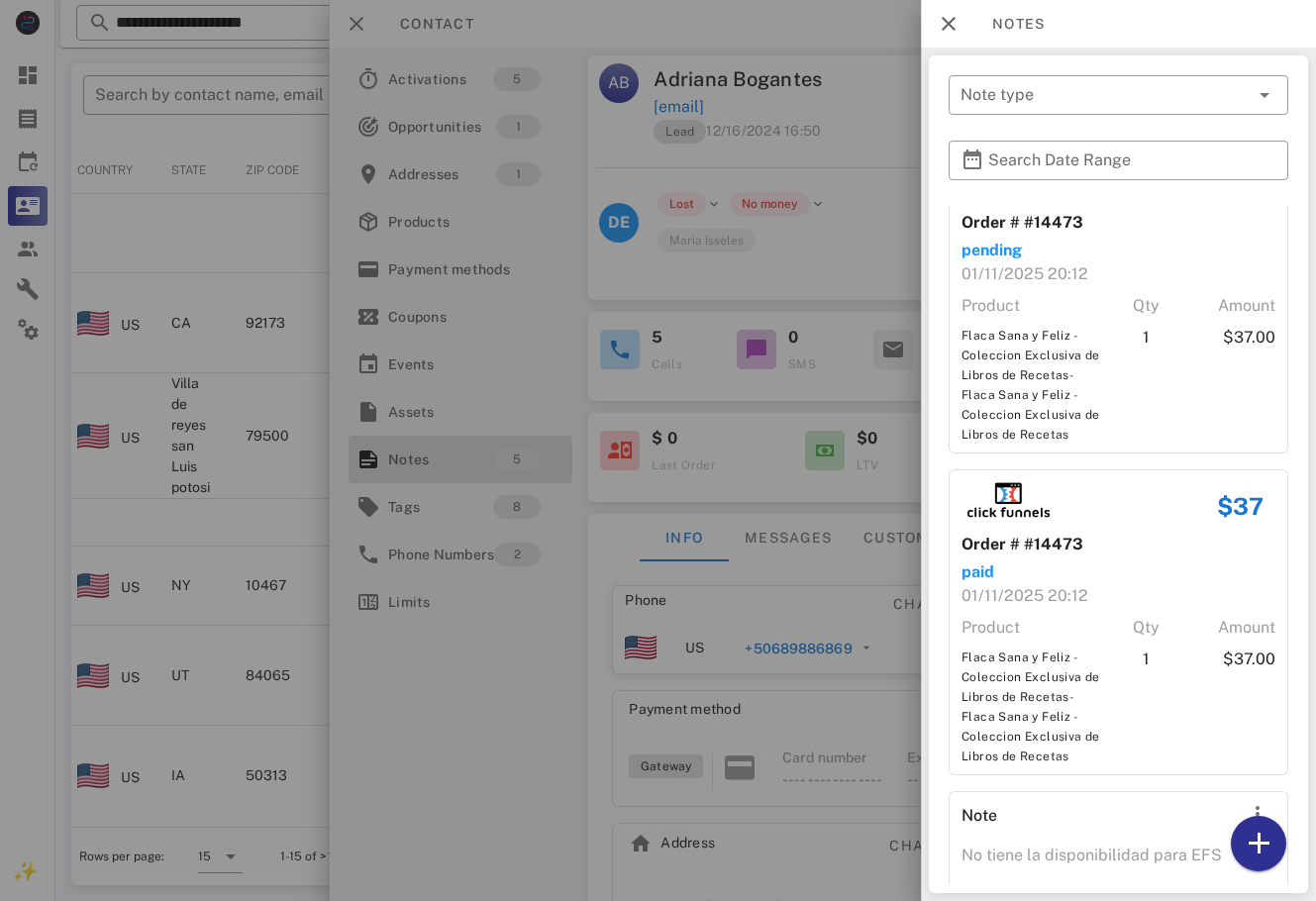 scroll, scrollTop: 601, scrollLeft: 0, axis: vertical 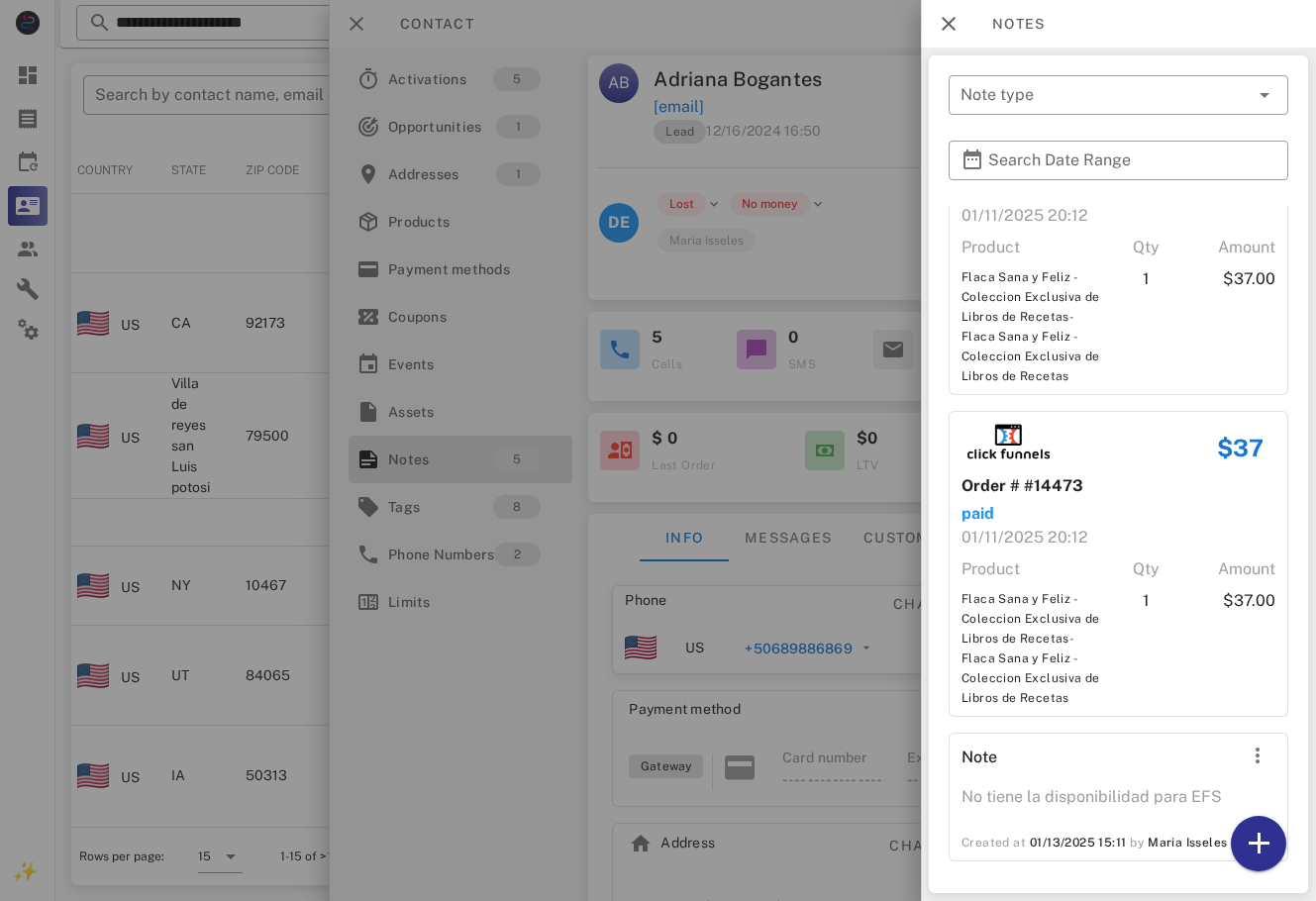 click at bounding box center (658, 450) 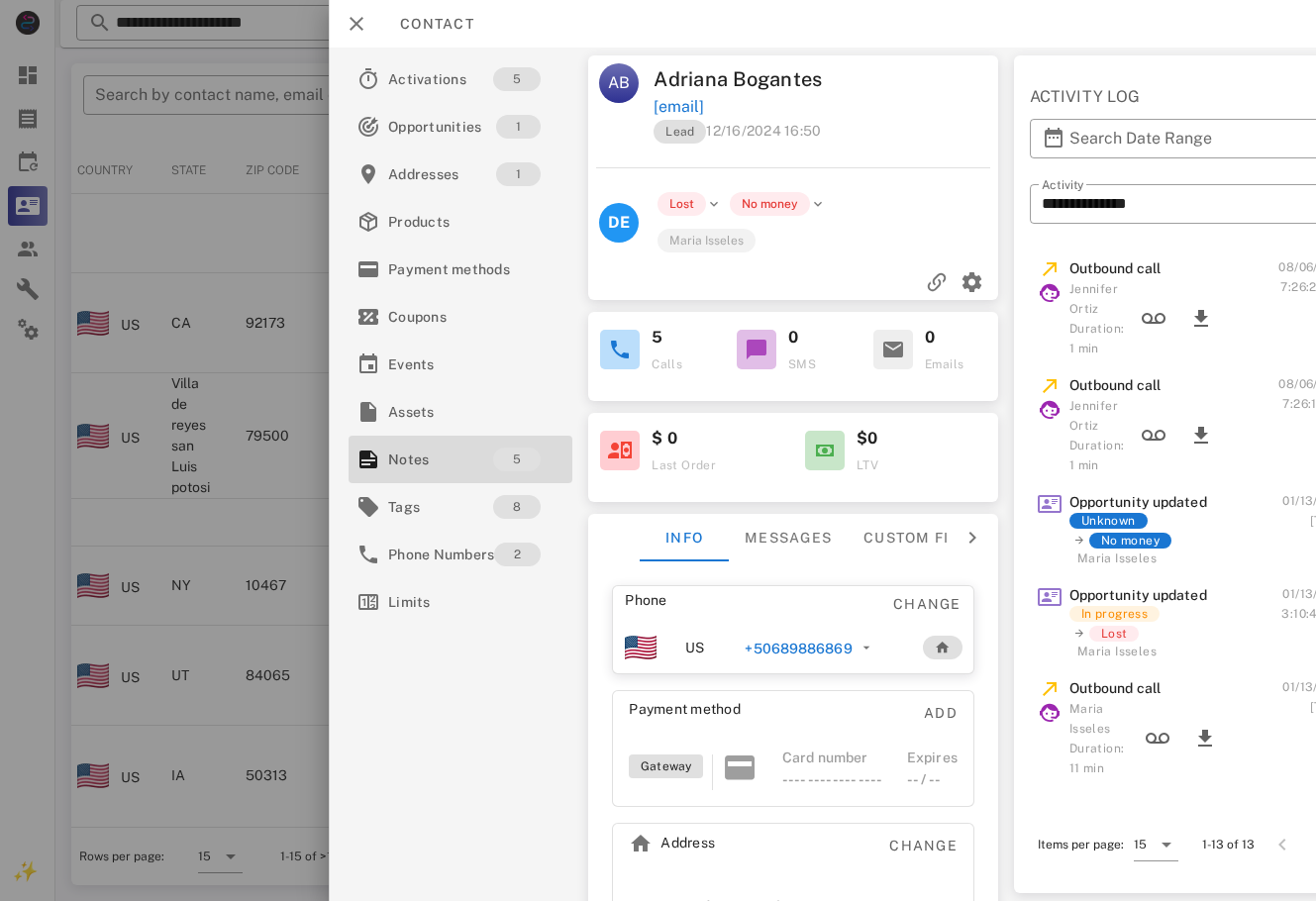 click on "+50689886869" at bounding box center (799, 649) 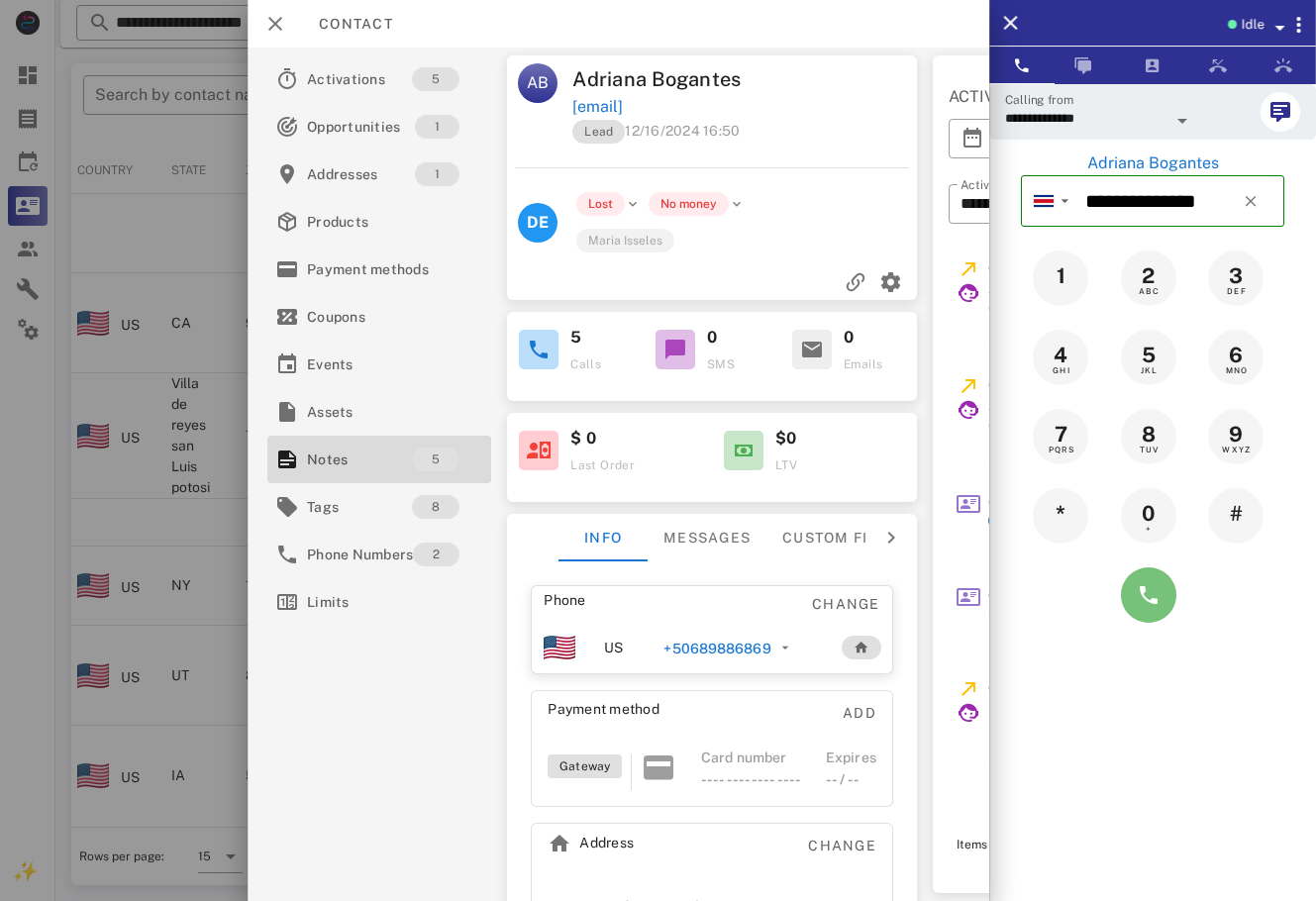 click at bounding box center (1149, 595) 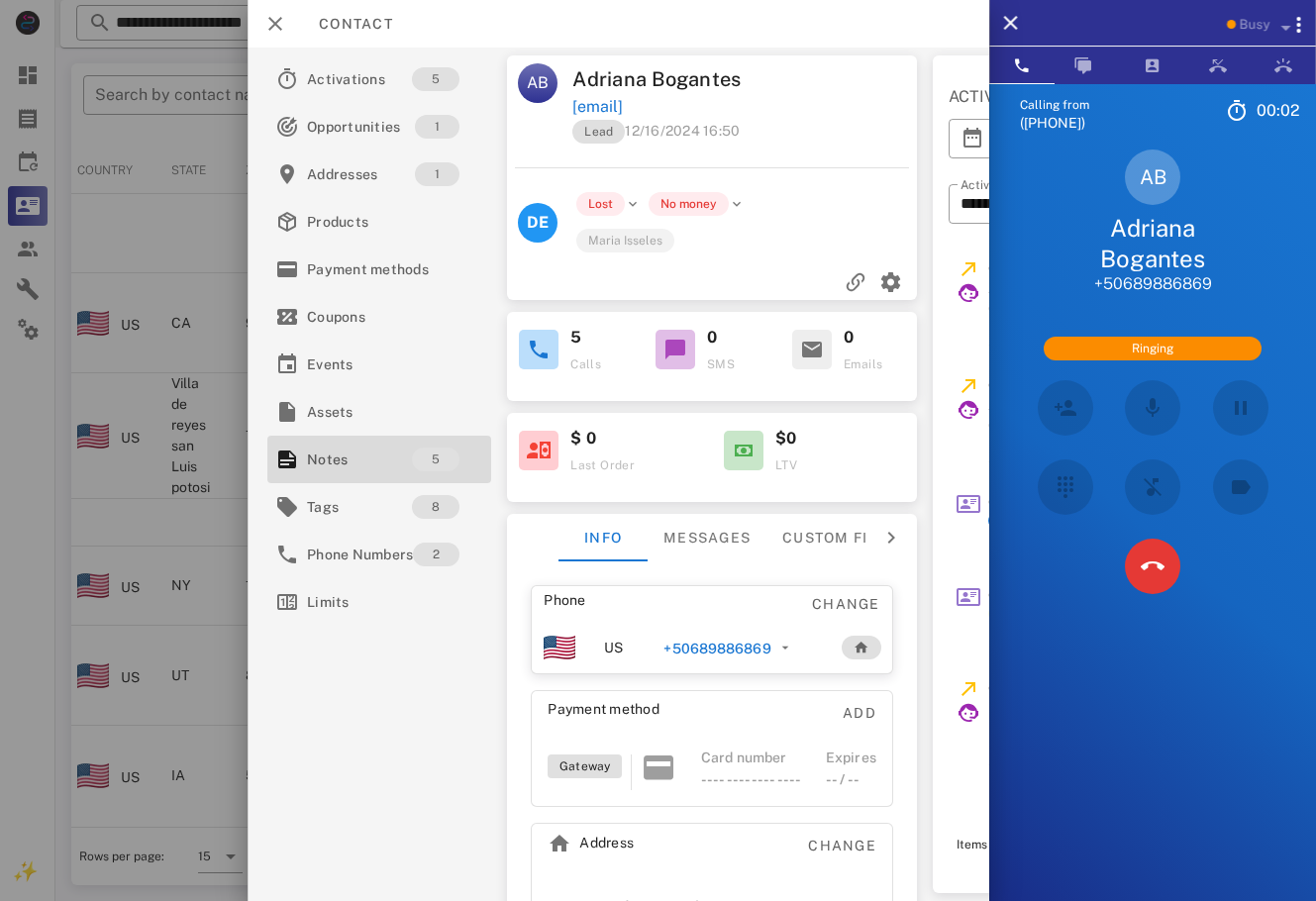 scroll, scrollTop: 104, scrollLeft: 0, axis: vertical 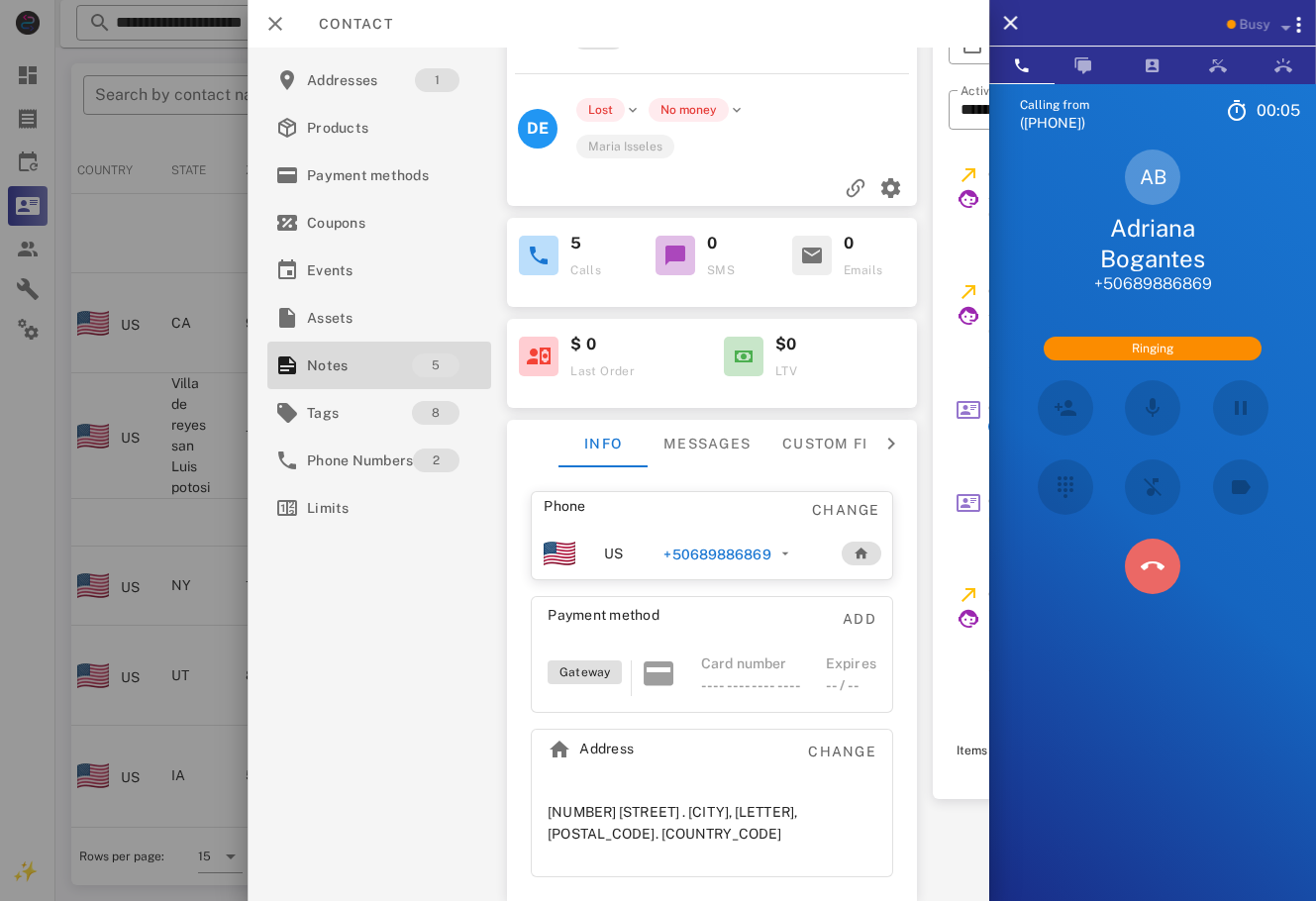 click at bounding box center (1153, 566) 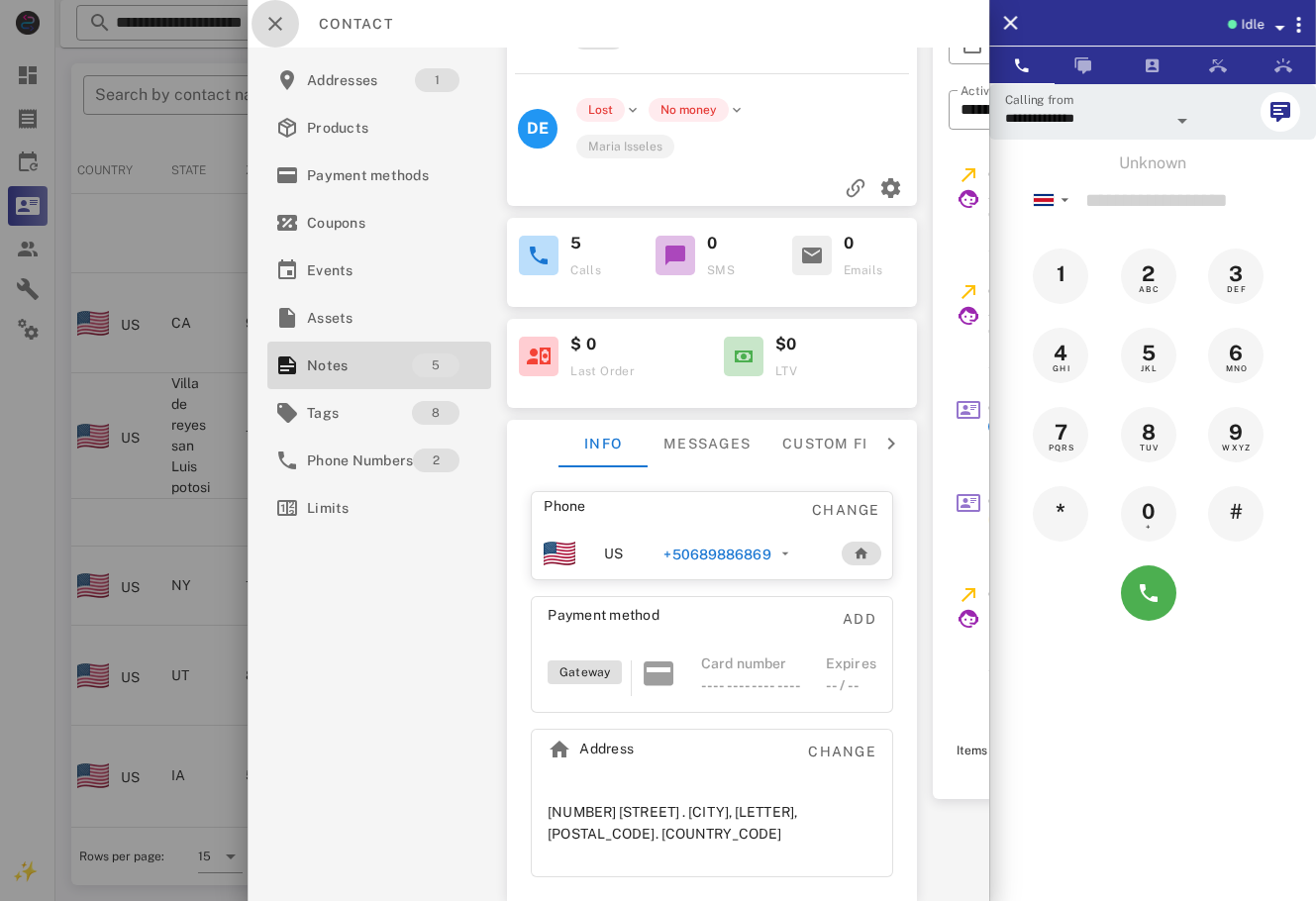 click at bounding box center [275, 24] 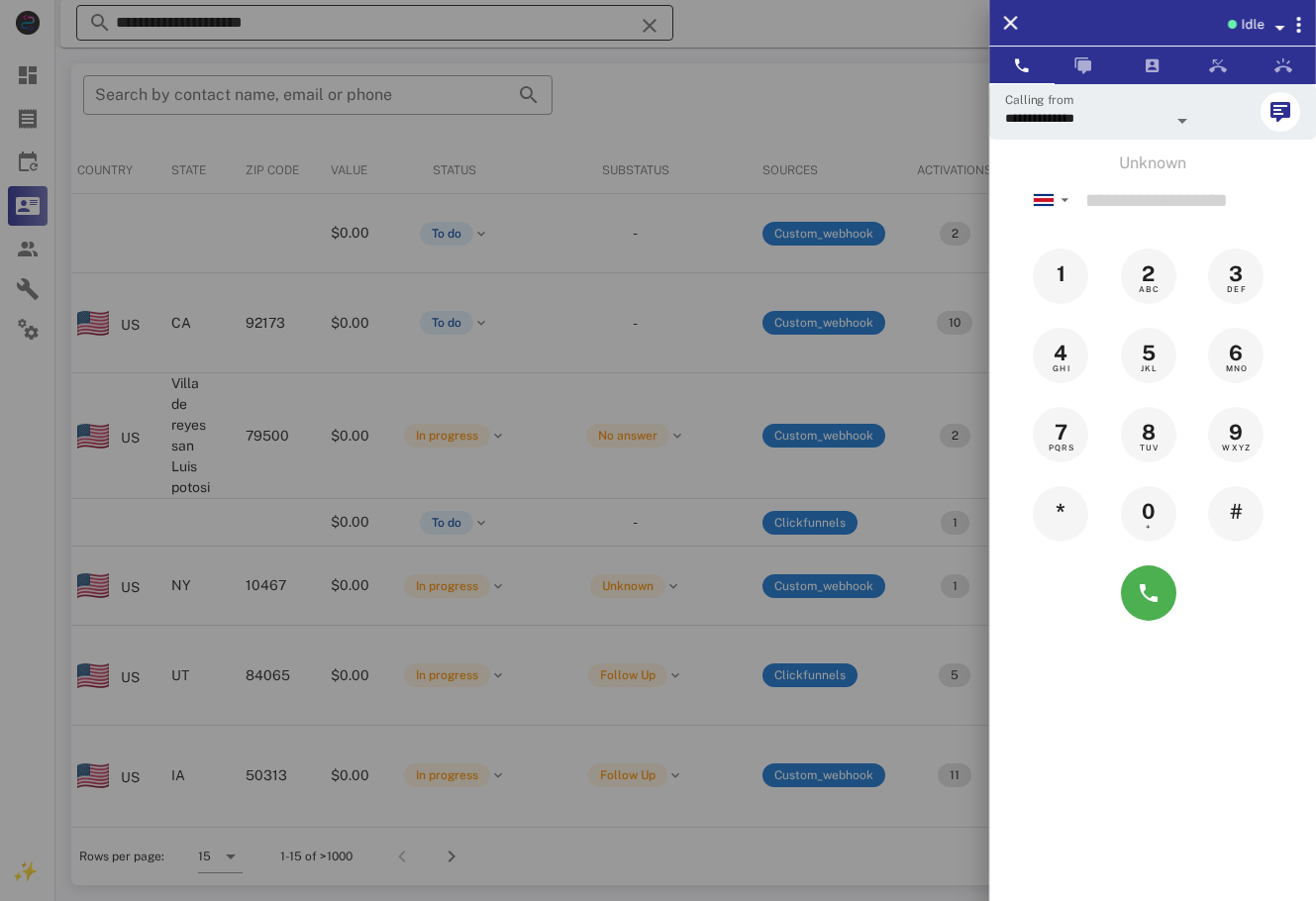 click at bounding box center (658, 450) 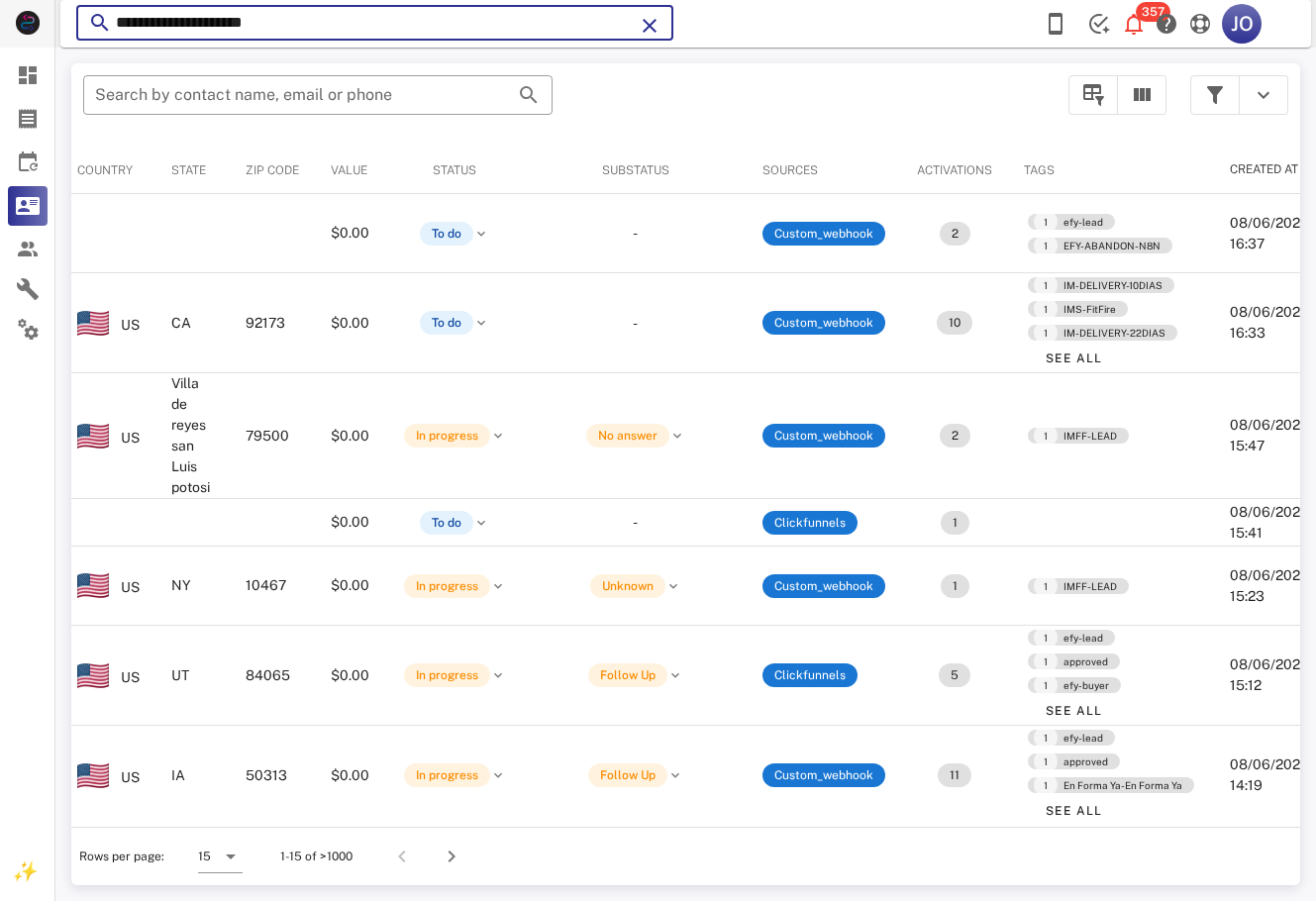 drag, startPoint x: 313, startPoint y: 19, endPoint x: 84, endPoint y: 19, distance: 229 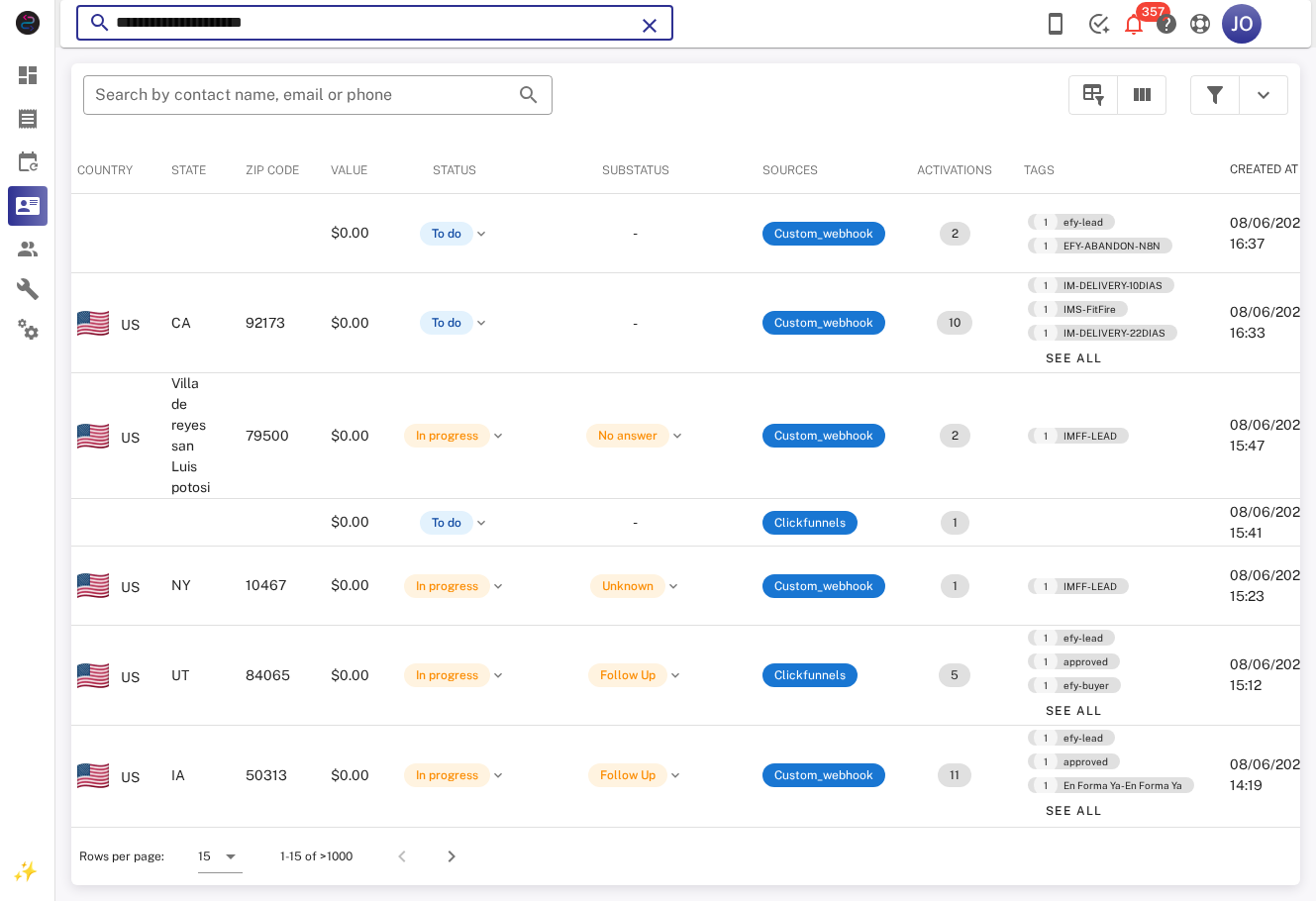 paste on "**" 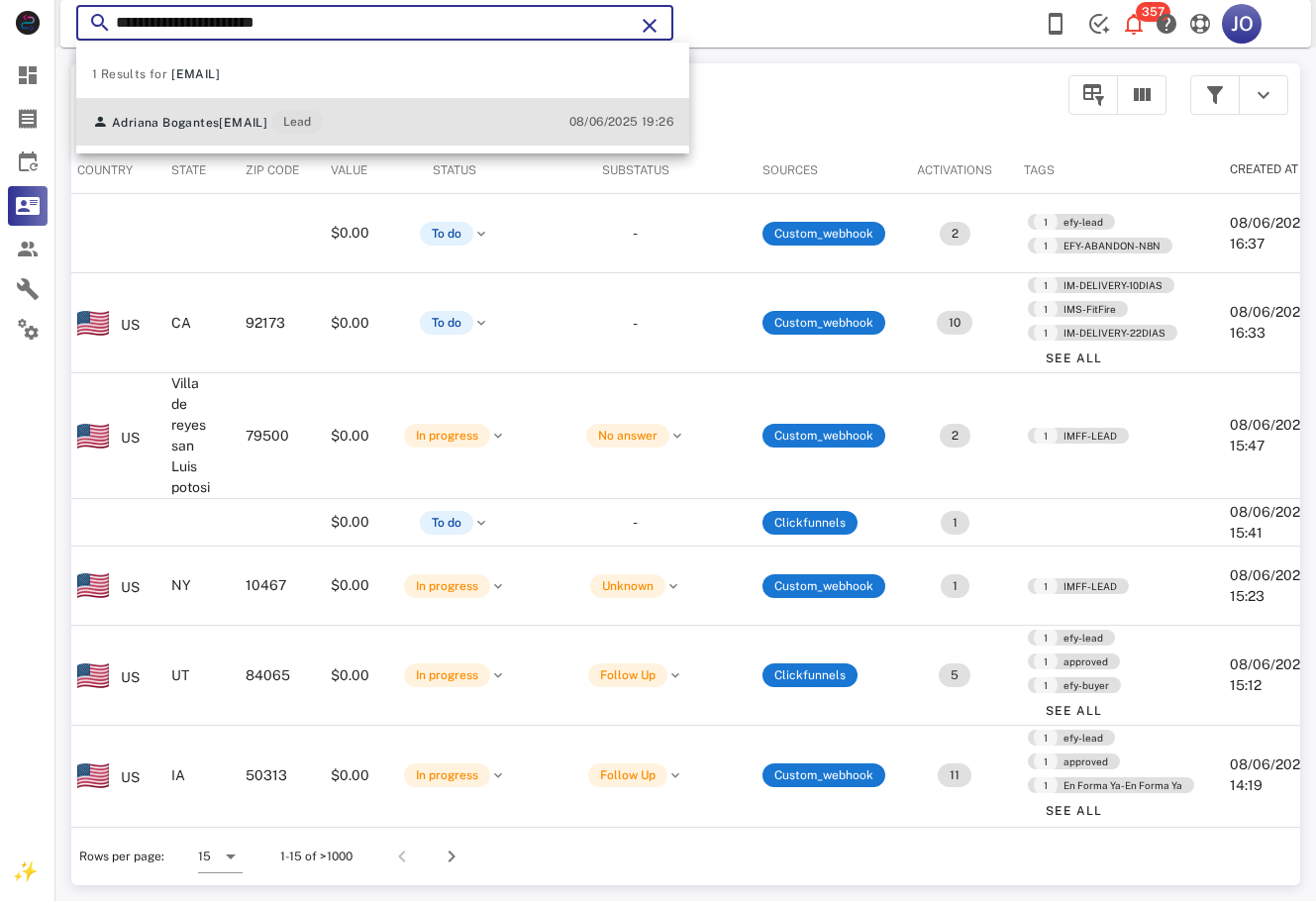 click on "[FIRST] [LAST]   [EMAIL]   Lead" at bounding box center [207, 122] 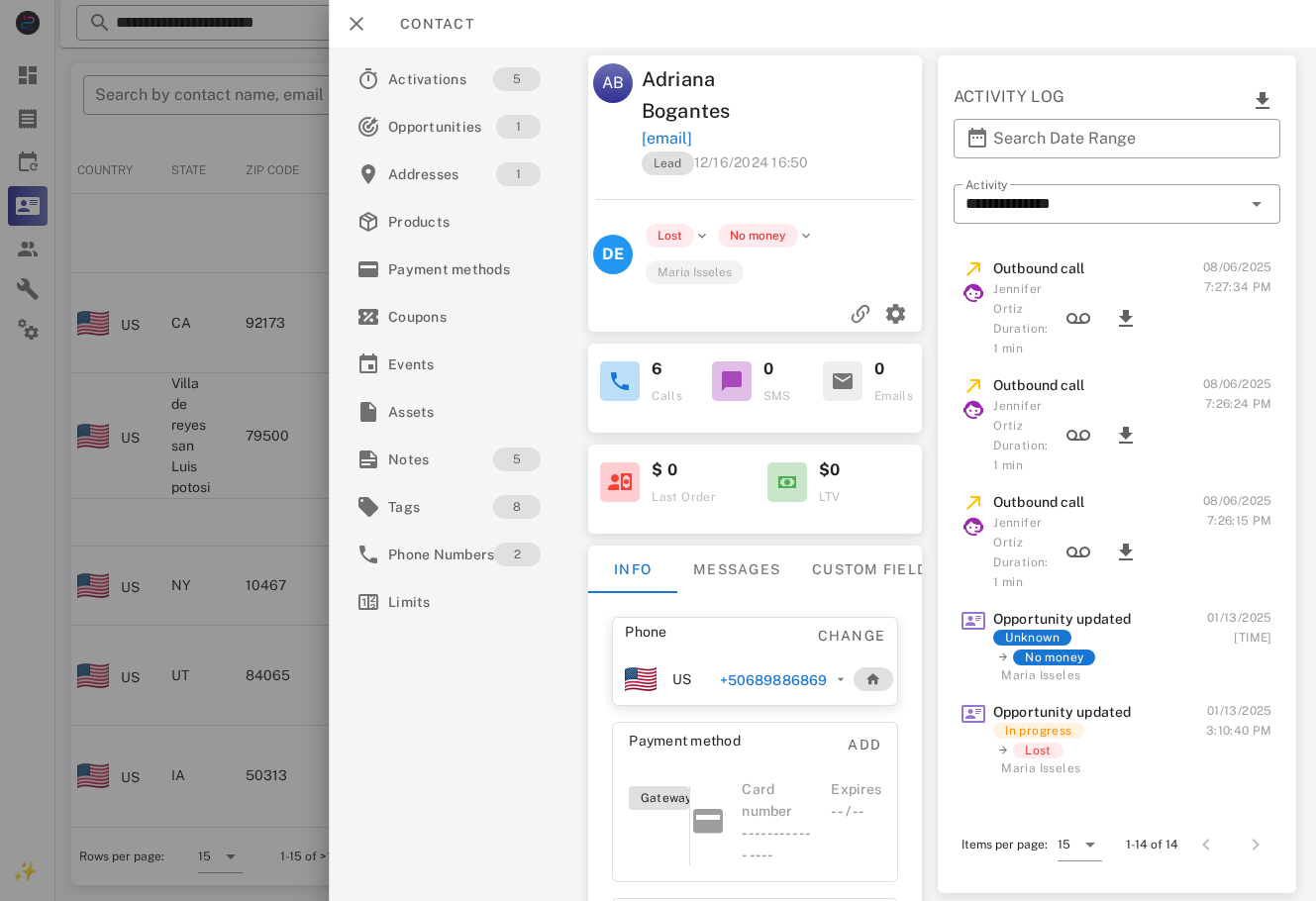 click at bounding box center (658, 450) 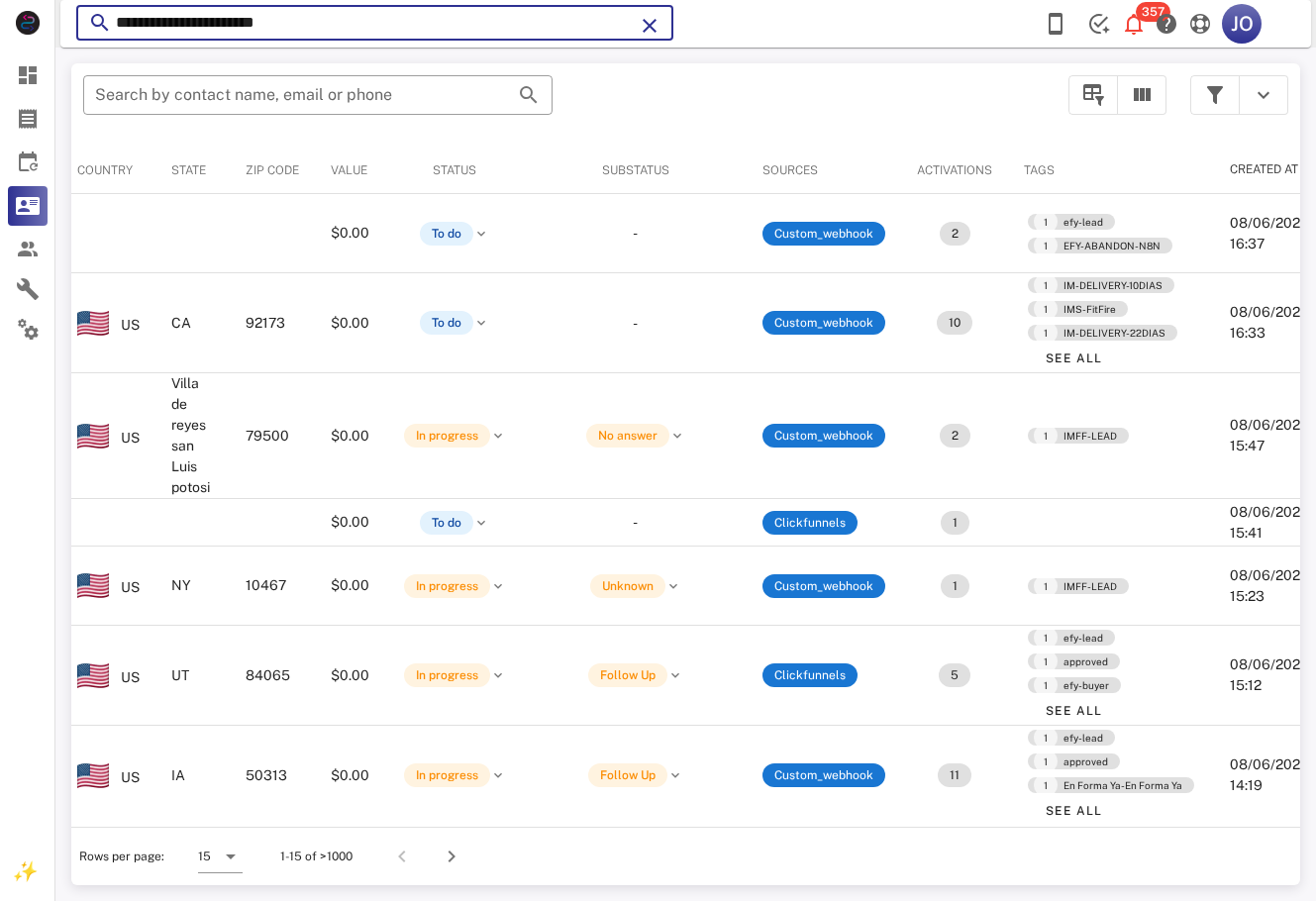 drag, startPoint x: 351, startPoint y: 22, endPoint x: 97, endPoint y: 22, distance: 254 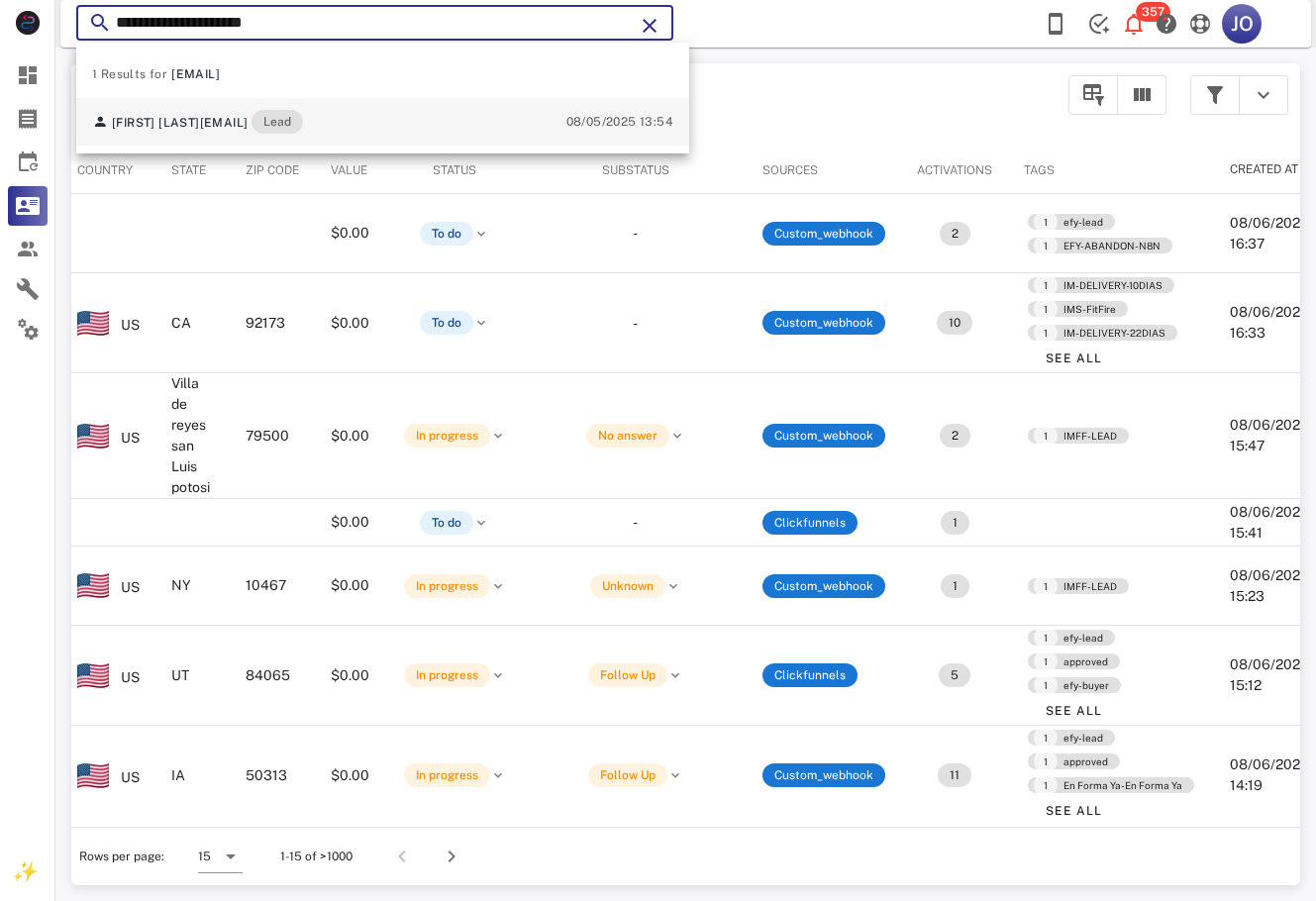 type on "**********" 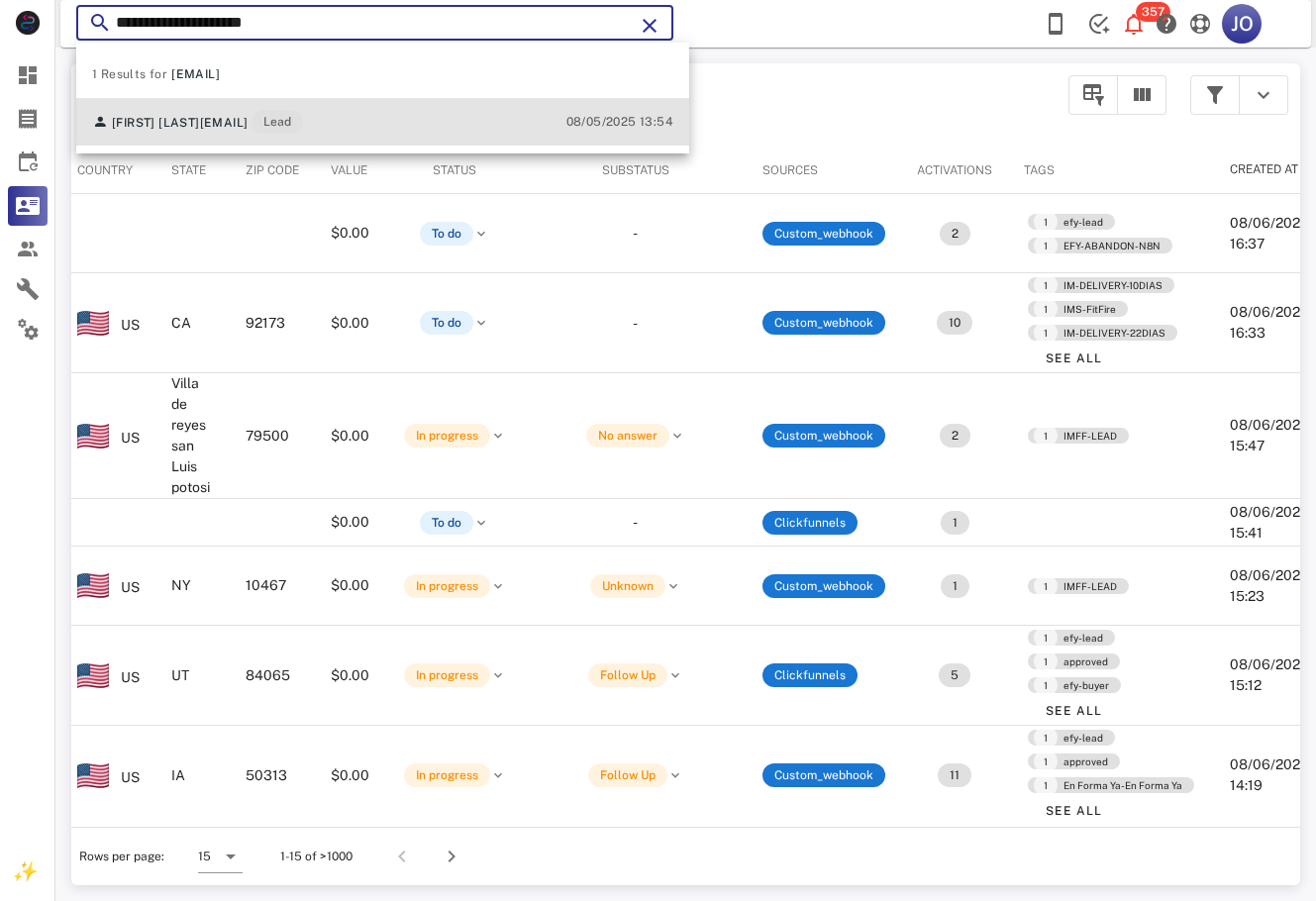 click on "[FIRST] [LAST]" at bounding box center [155, 123] 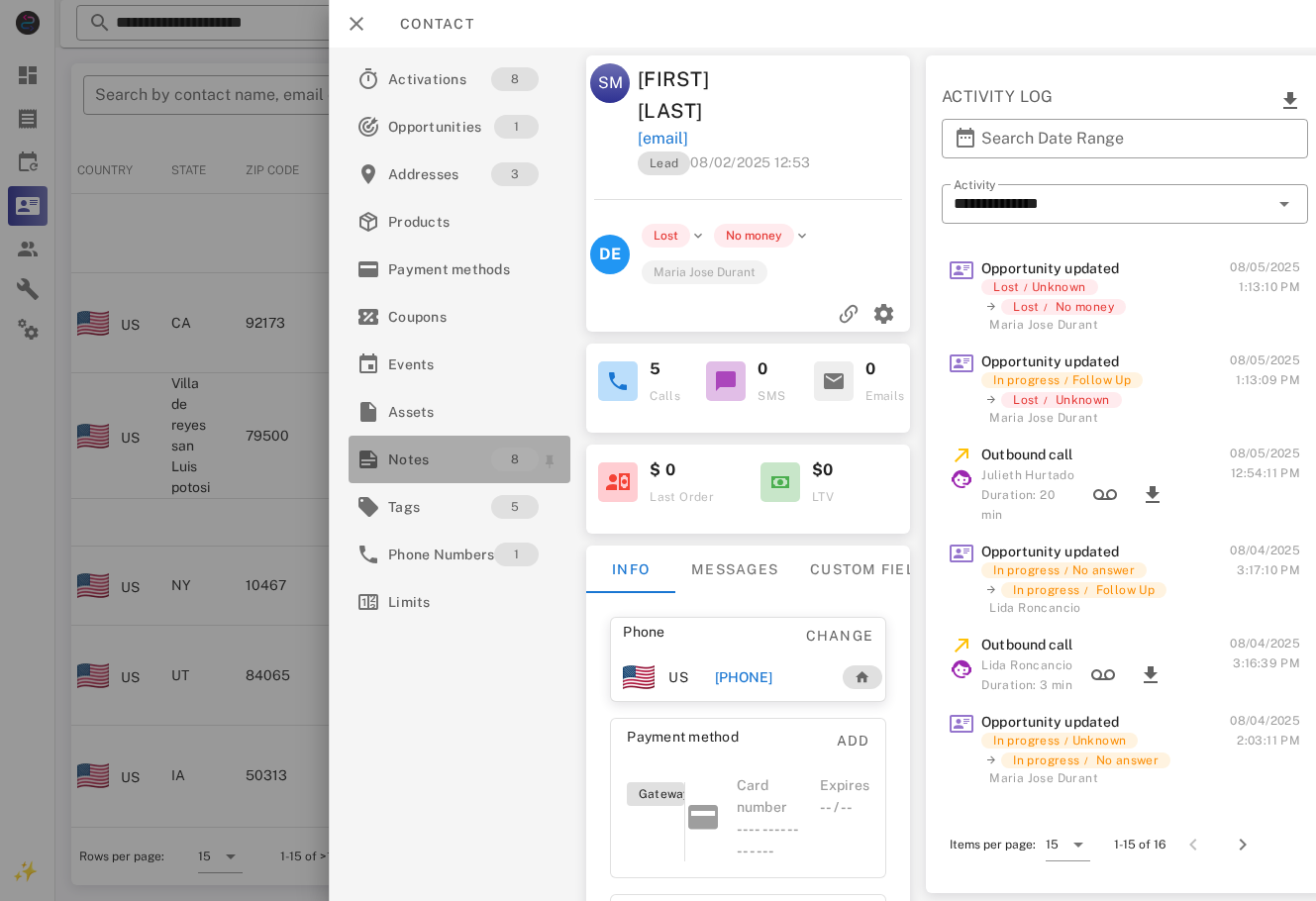 click on "Notes" at bounding box center (440, 459) 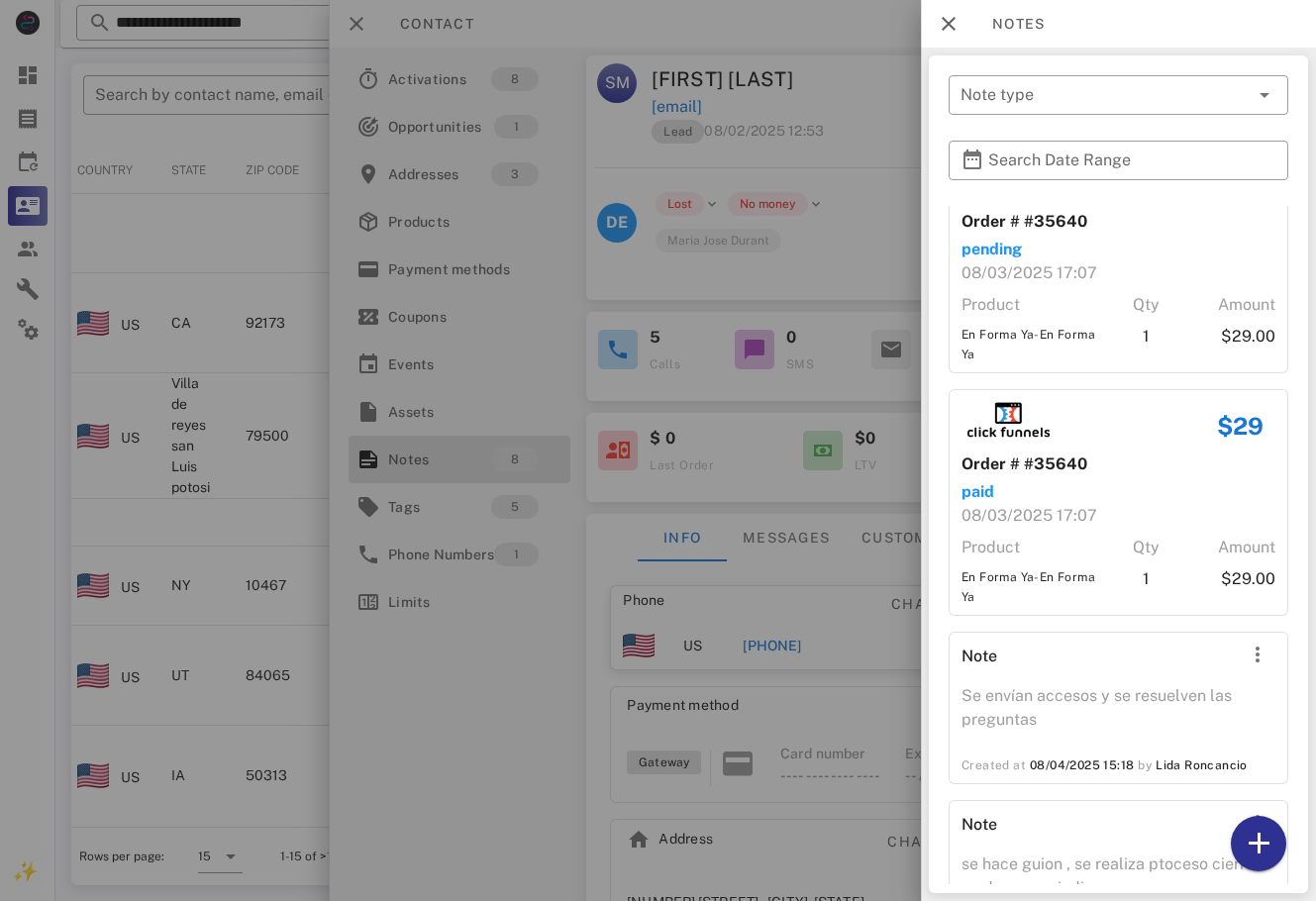 scroll, scrollTop: 1116, scrollLeft: 0, axis: vertical 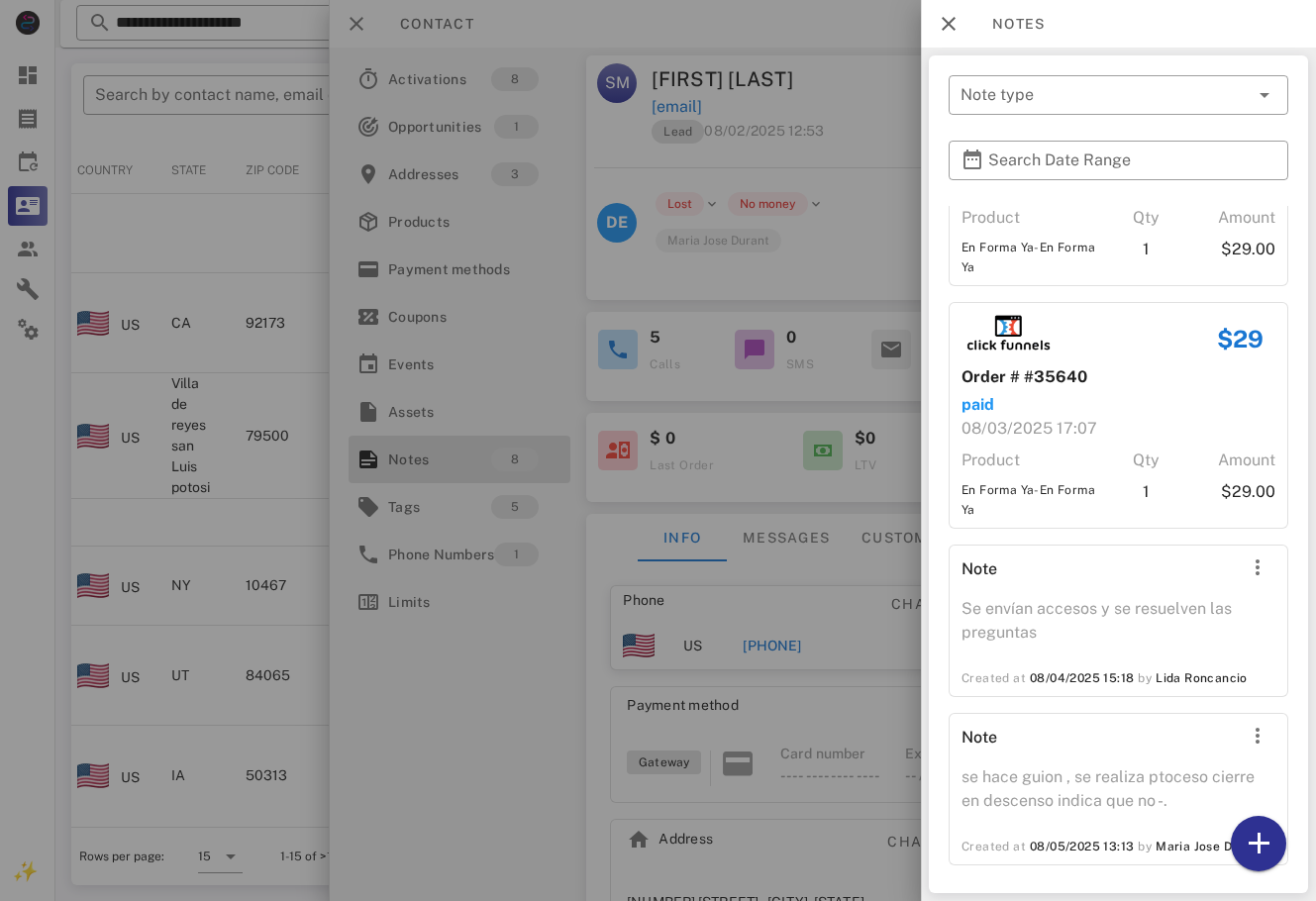 click at bounding box center [658, 450] 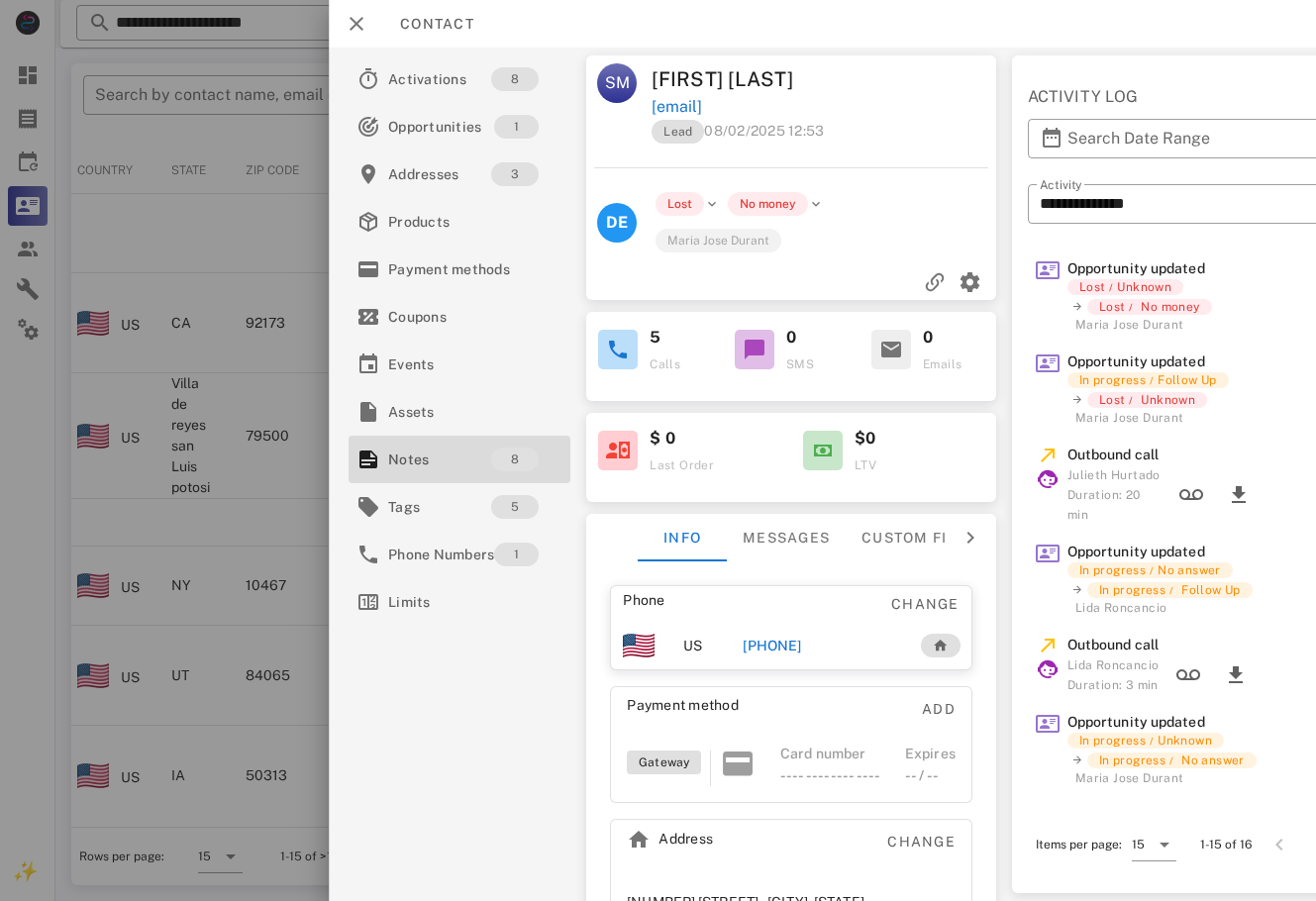 click on "[PHONE]" at bounding box center [772, 646] 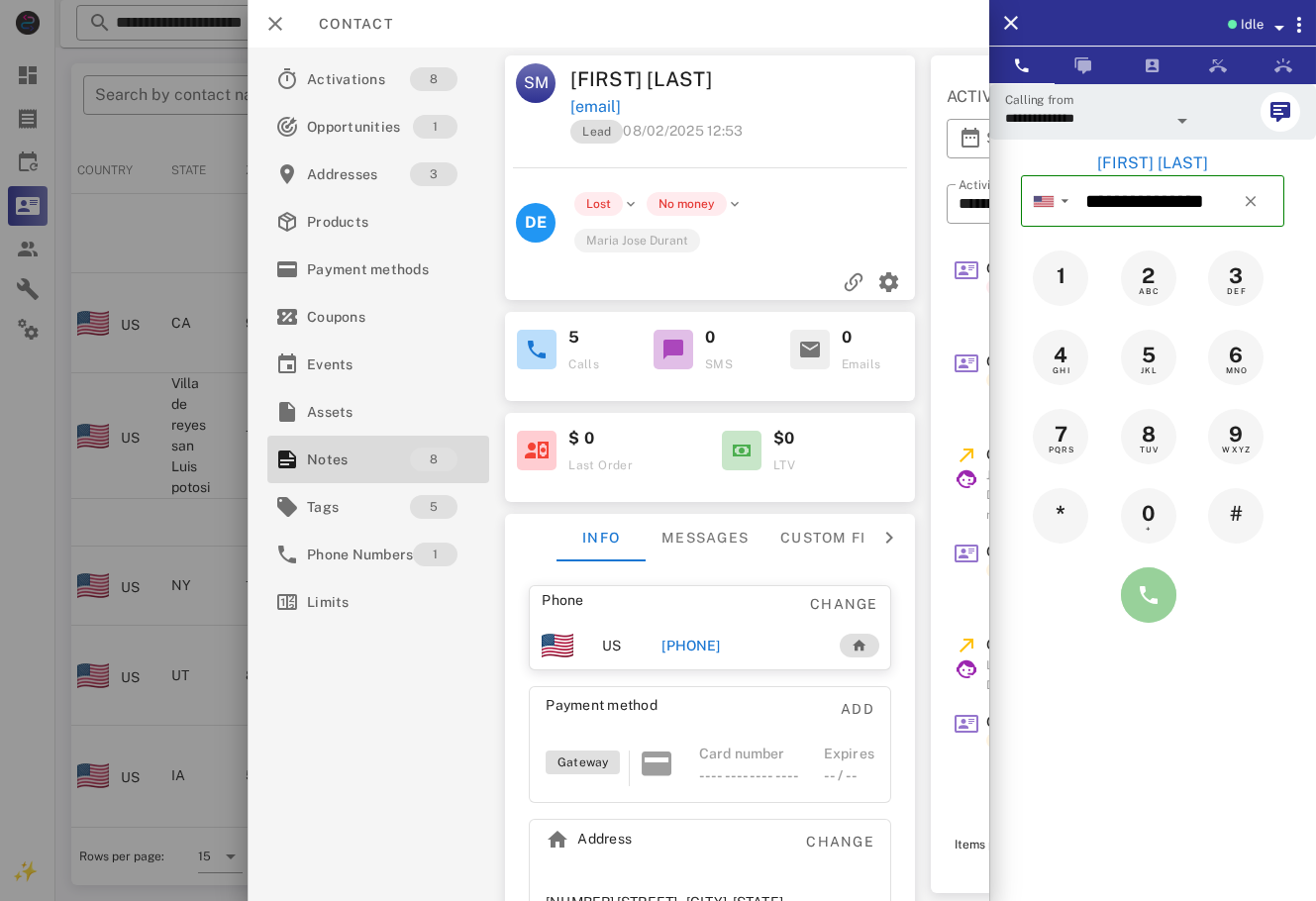 click at bounding box center (1149, 595) 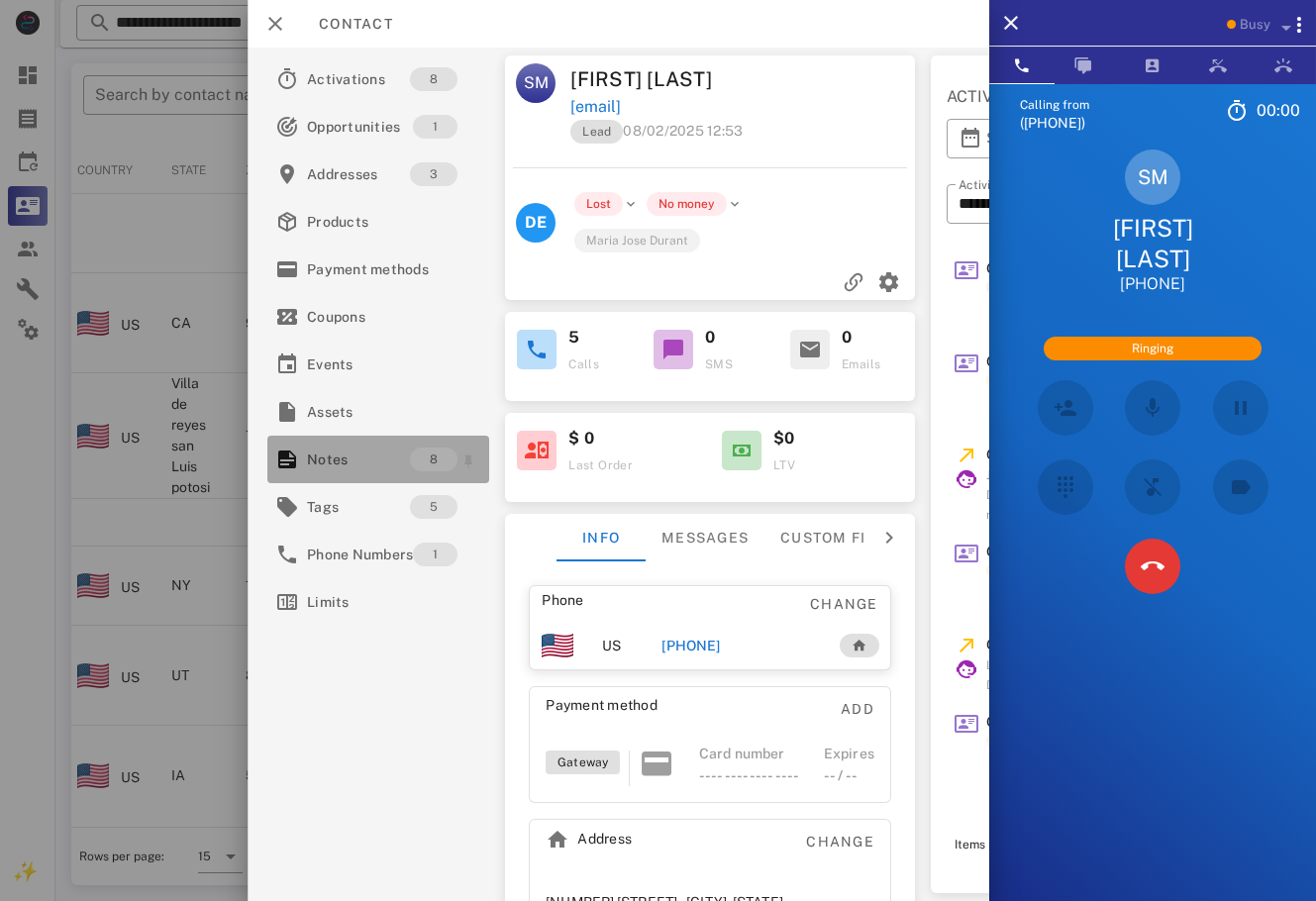 click on "Notes" at bounding box center (358, 459) 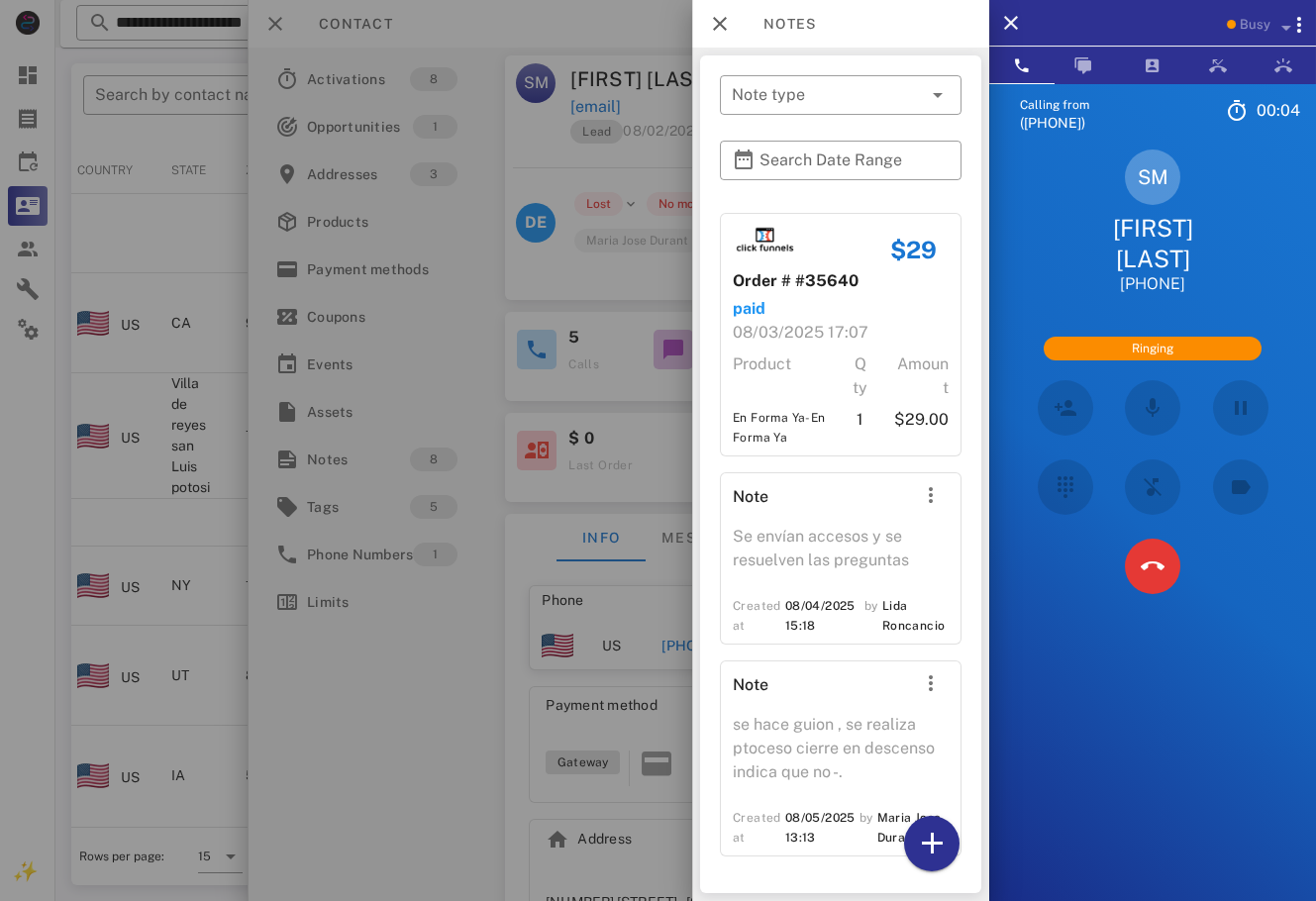 scroll, scrollTop: 1408, scrollLeft: 0, axis: vertical 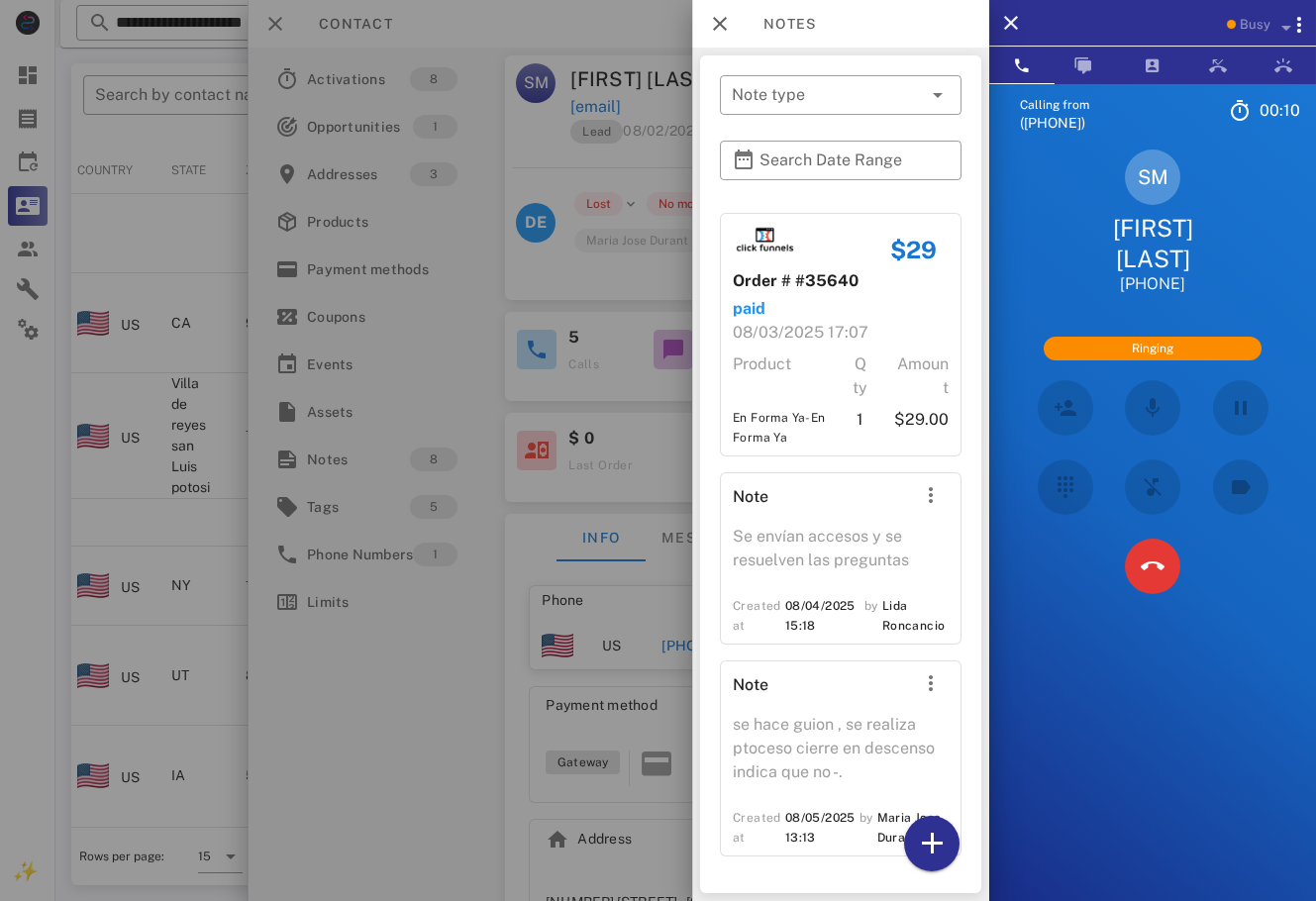 click on "Calling from [PHONE]" at bounding box center (1153, 534) 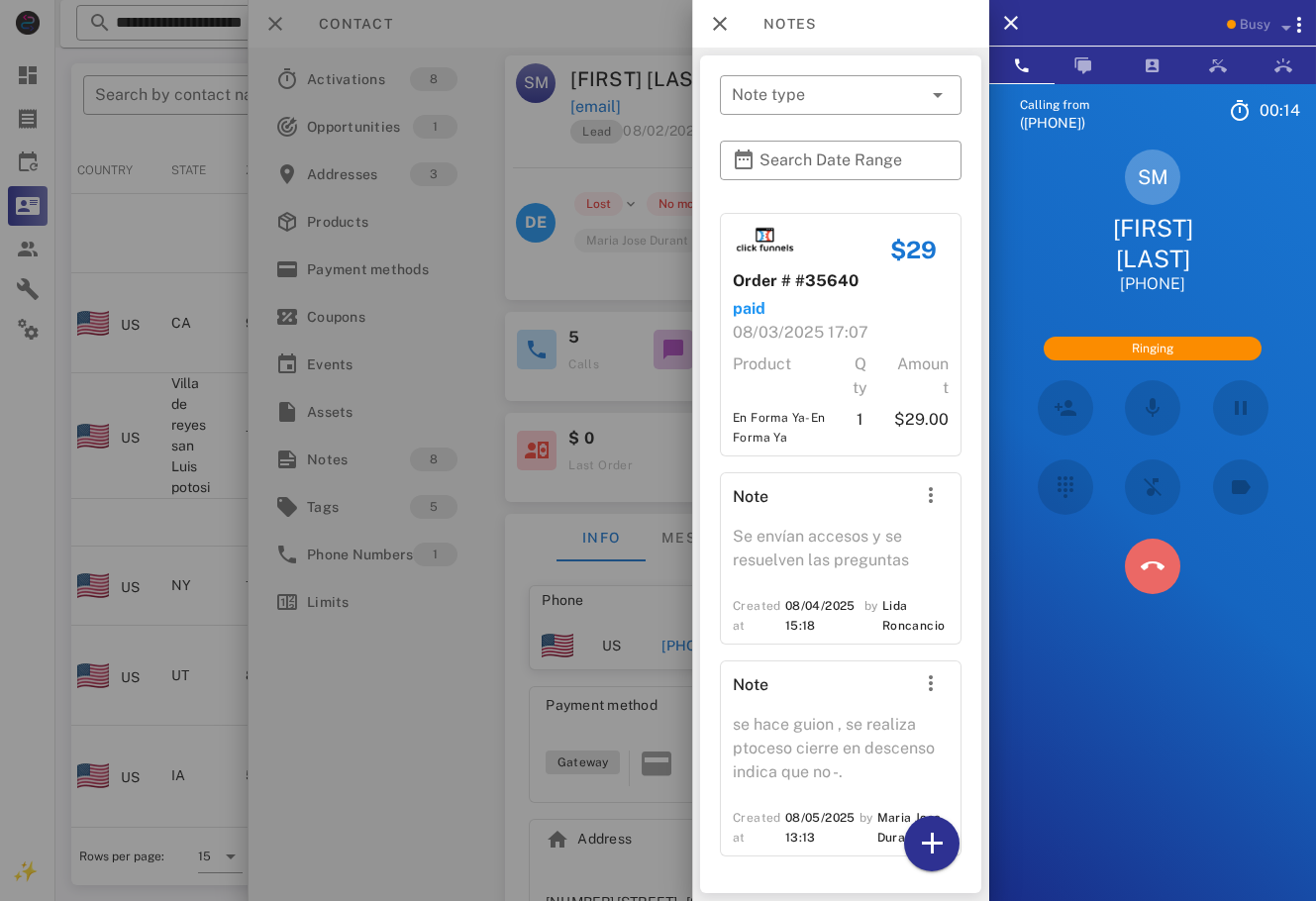 click at bounding box center (1153, 566) 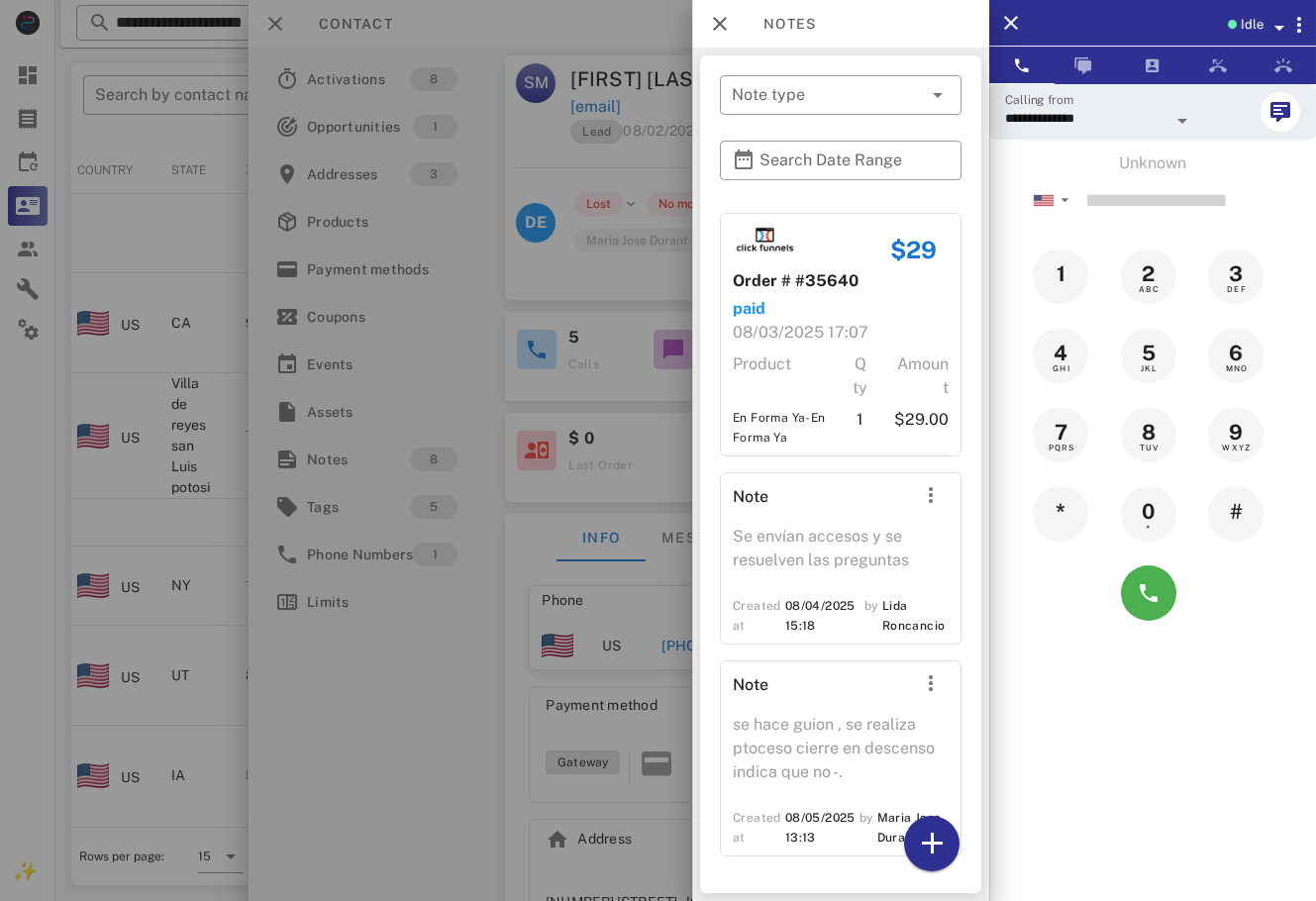click on "​ Note type ​ Search Date Range  Order # #35514   pending   08/02/2025 12:56   Product Qty Amount  En Forma Ya-En Forma Ya  1 $29.00  Order # #35514   unpaid   08/02/2025 12:57   Product Qty Amount  En Forma Ya-En Forma Ya  1 $29.00  Order # #35514   unpaid   08/02/2025 12:58   Product Qty Amount  En Forma Ya-En Forma Ya  1 $29.00  Order # #35514   unpaid   08/02/2025 12:59   Product Qty Amount  En Forma Ya-En Forma Ya  1 $29.00  Order # #35640   pending   08/03/2025 17:07   Product Qty Amount  En Forma Ya-En Forma Ya  1 $29.00  $29   Order # #35640   paid   08/03/2025 17:07   Product Qty Amount  En Forma Ya-En Forma Ya  1 $29.00  Note  Se envían accesos y se resuelven las preguntas  Created at   08/04/2025 15:18   by   [FIRST] [LAST]   Note  se hace guion , se realiza ptoceso cierre en descenso indica que no -.  Created at   08/05/2025 13:13   by   [FIRST] [LAST]" at bounding box center [841, 474] 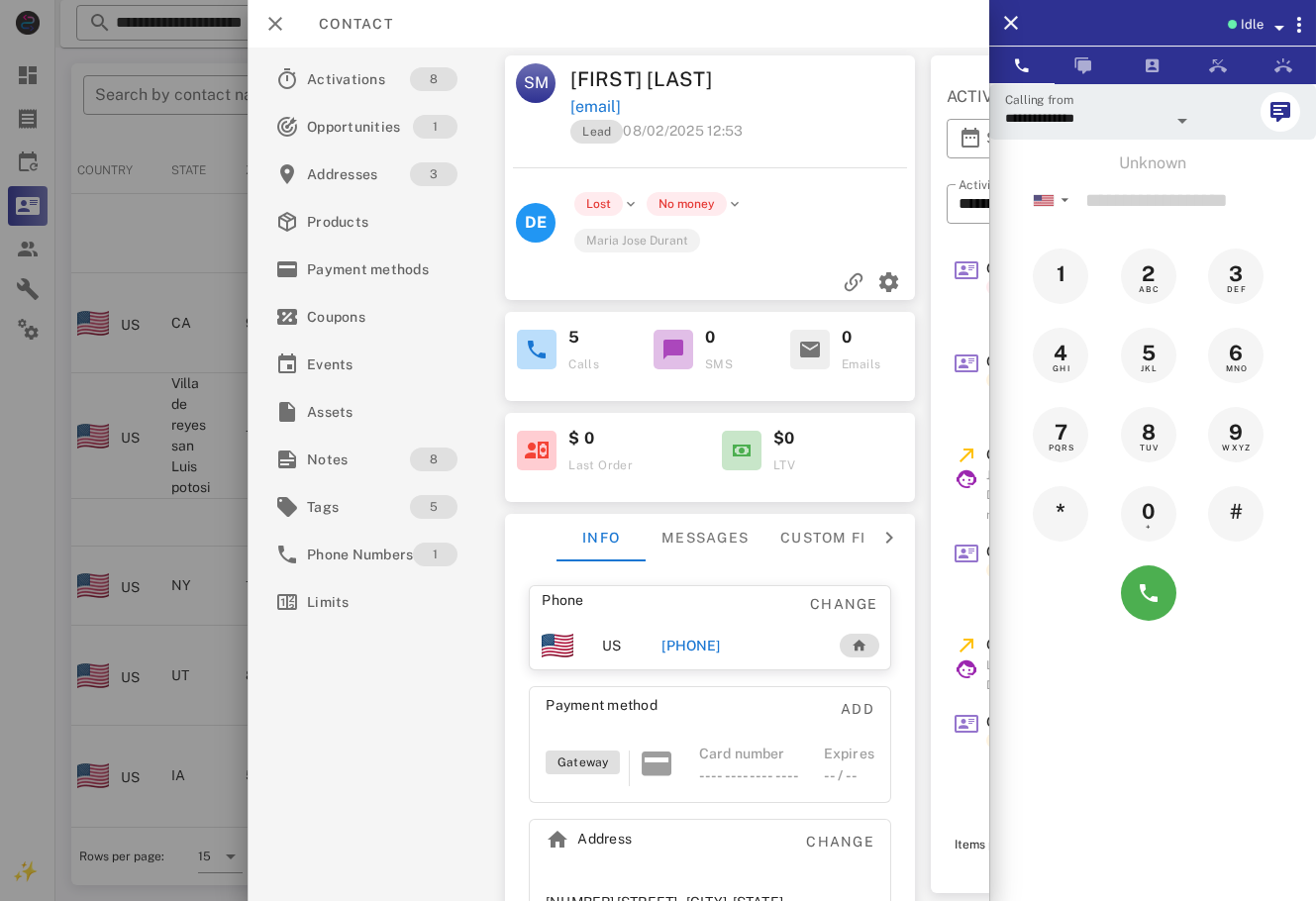 click on "[PHONE]" at bounding box center [690, 646] 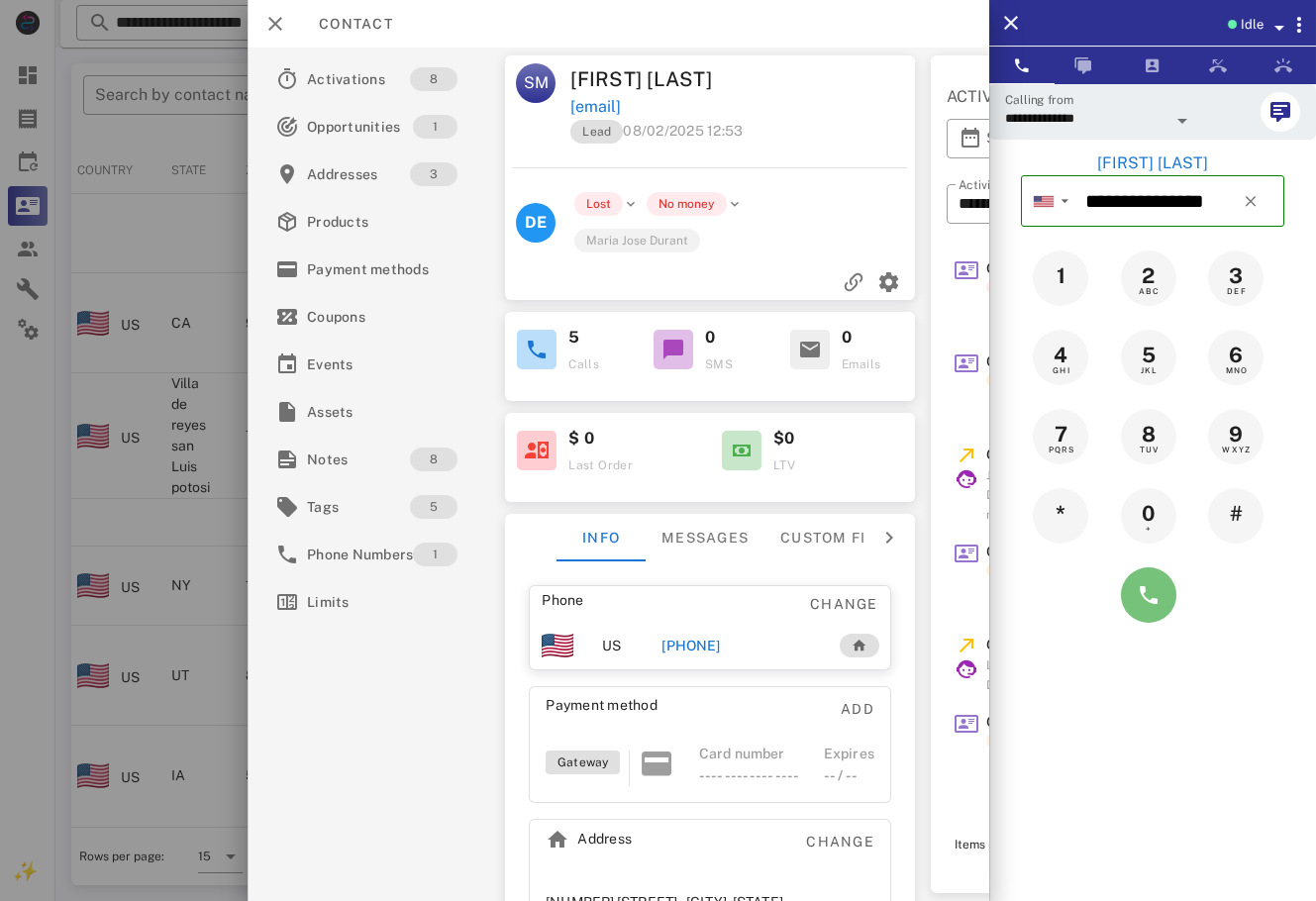 click at bounding box center [1149, 595] 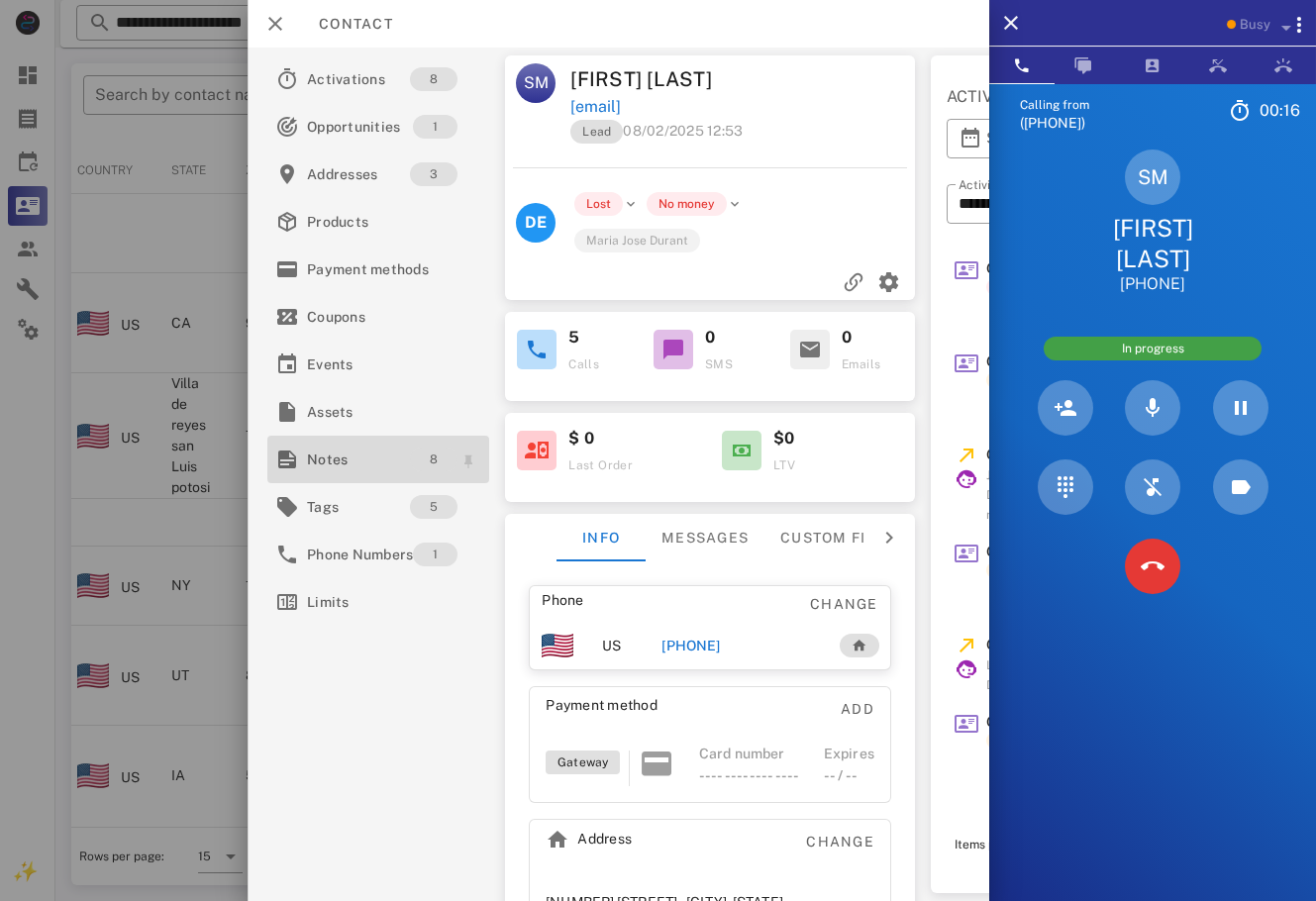 click on "8" at bounding box center [434, 459] 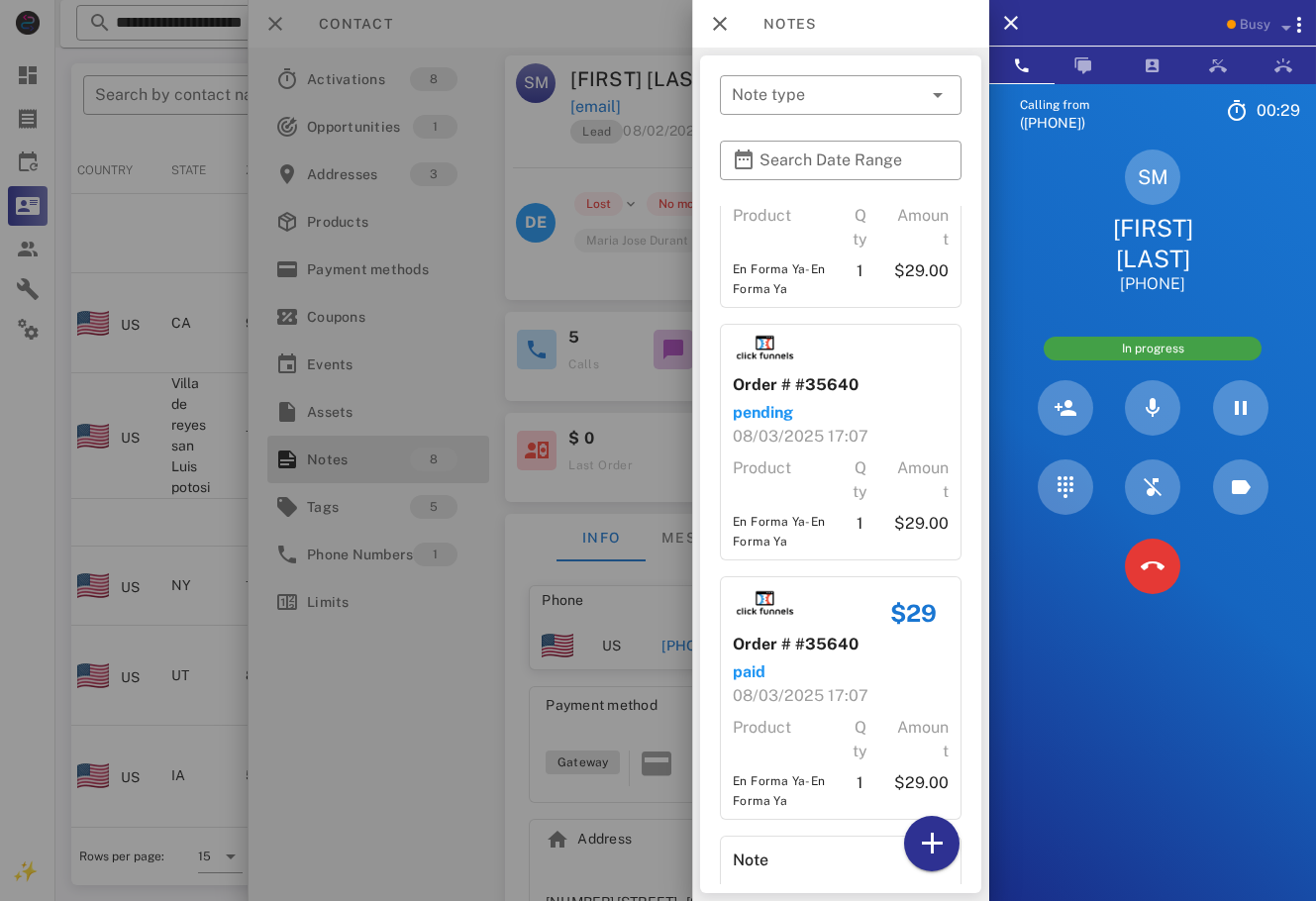 scroll, scrollTop: 1413, scrollLeft: 0, axis: vertical 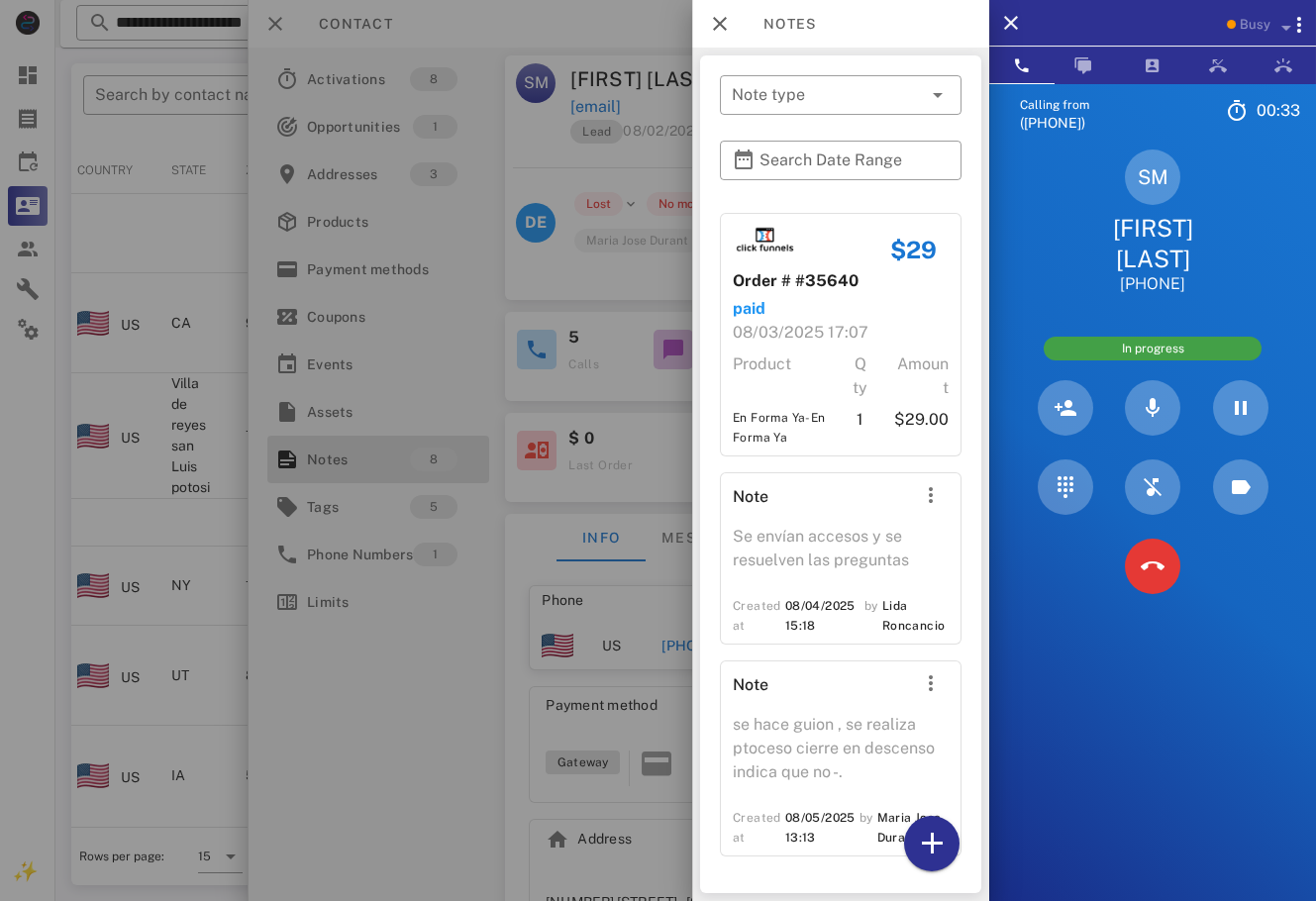 click at bounding box center (658, 450) 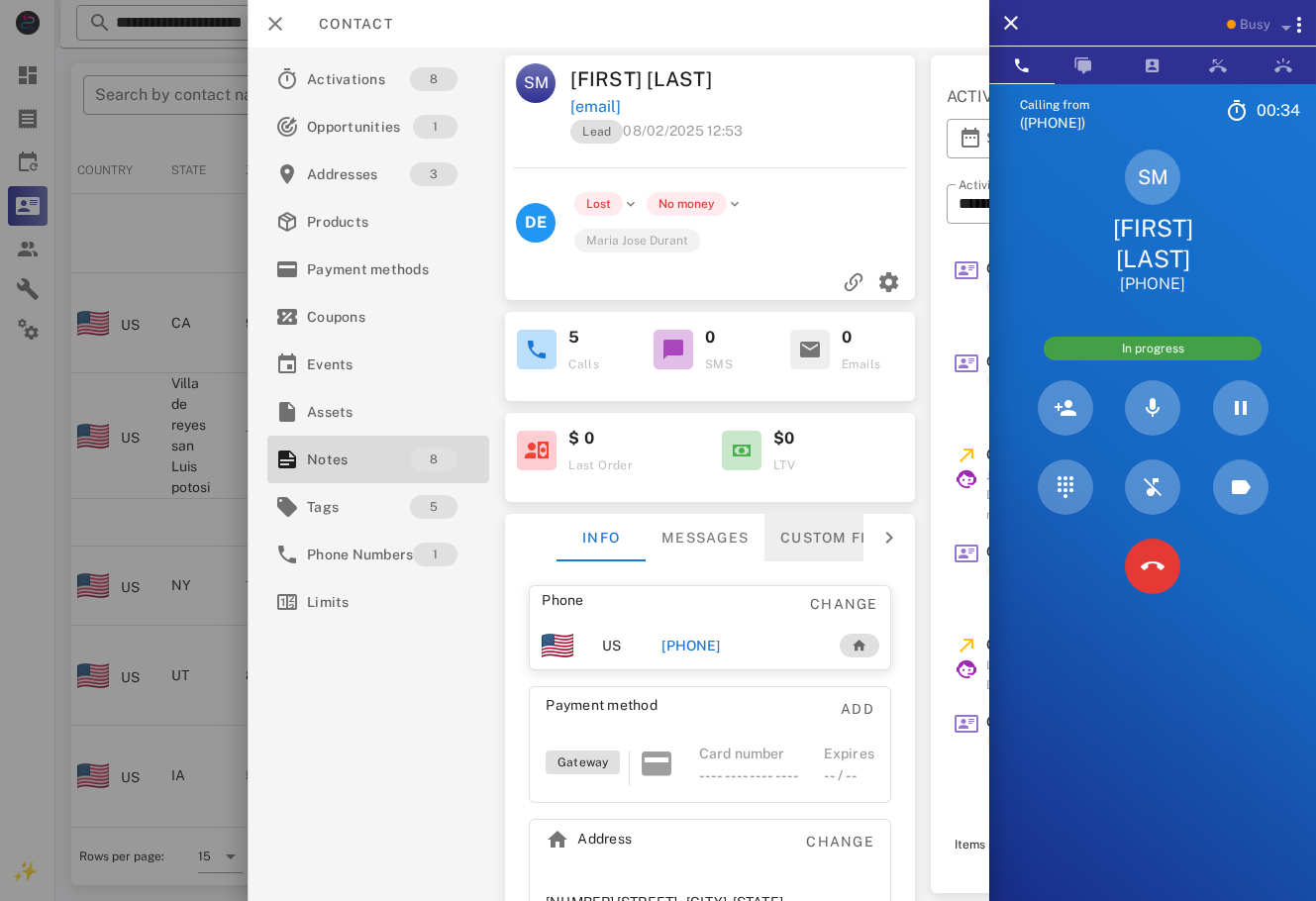 click on "Custom fields" at bounding box center [843, 538] 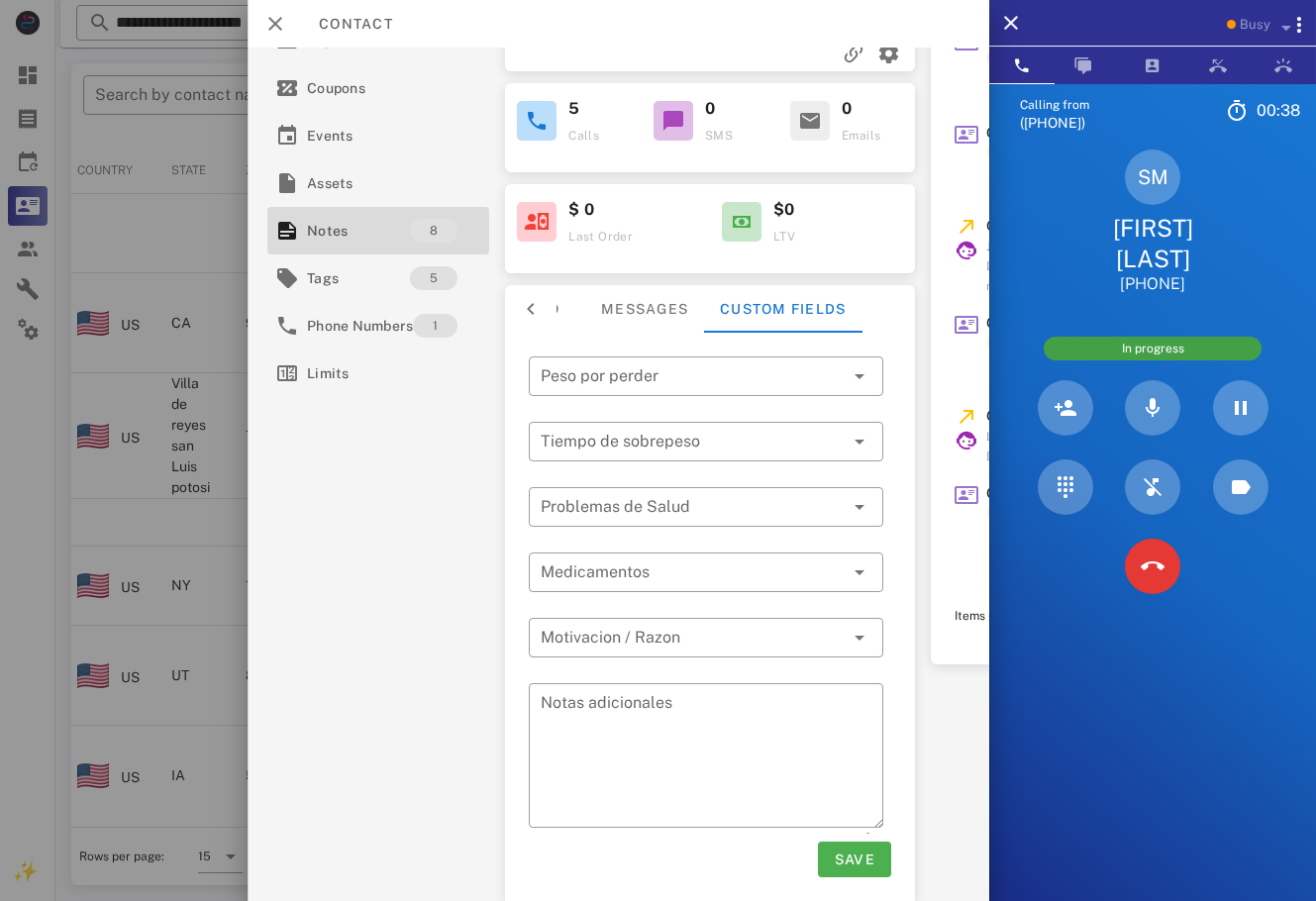 scroll, scrollTop: 0, scrollLeft: 0, axis: both 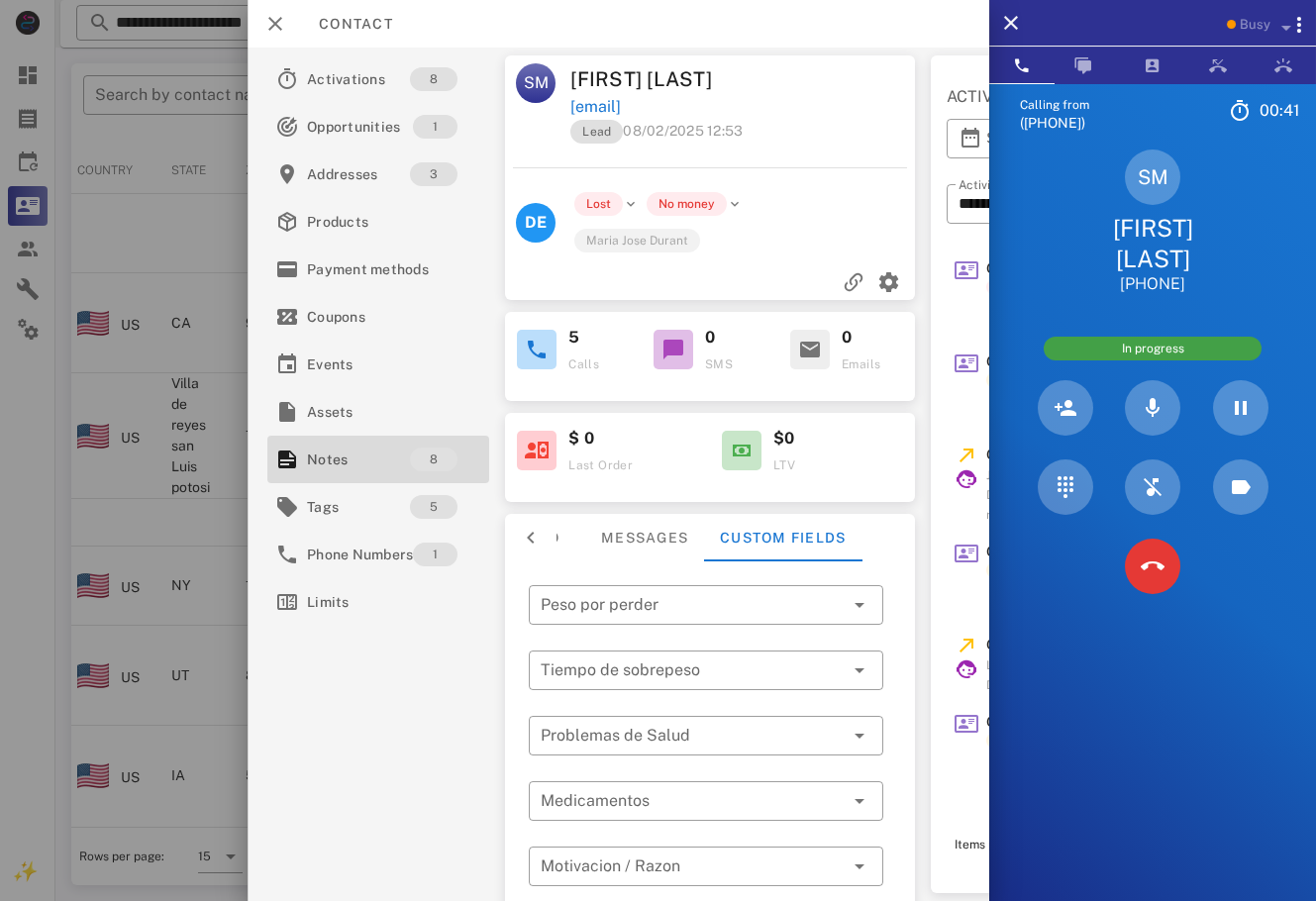 drag, startPoint x: 1232, startPoint y: 291, endPoint x: 1110, endPoint y: 234, distance: 134.65883 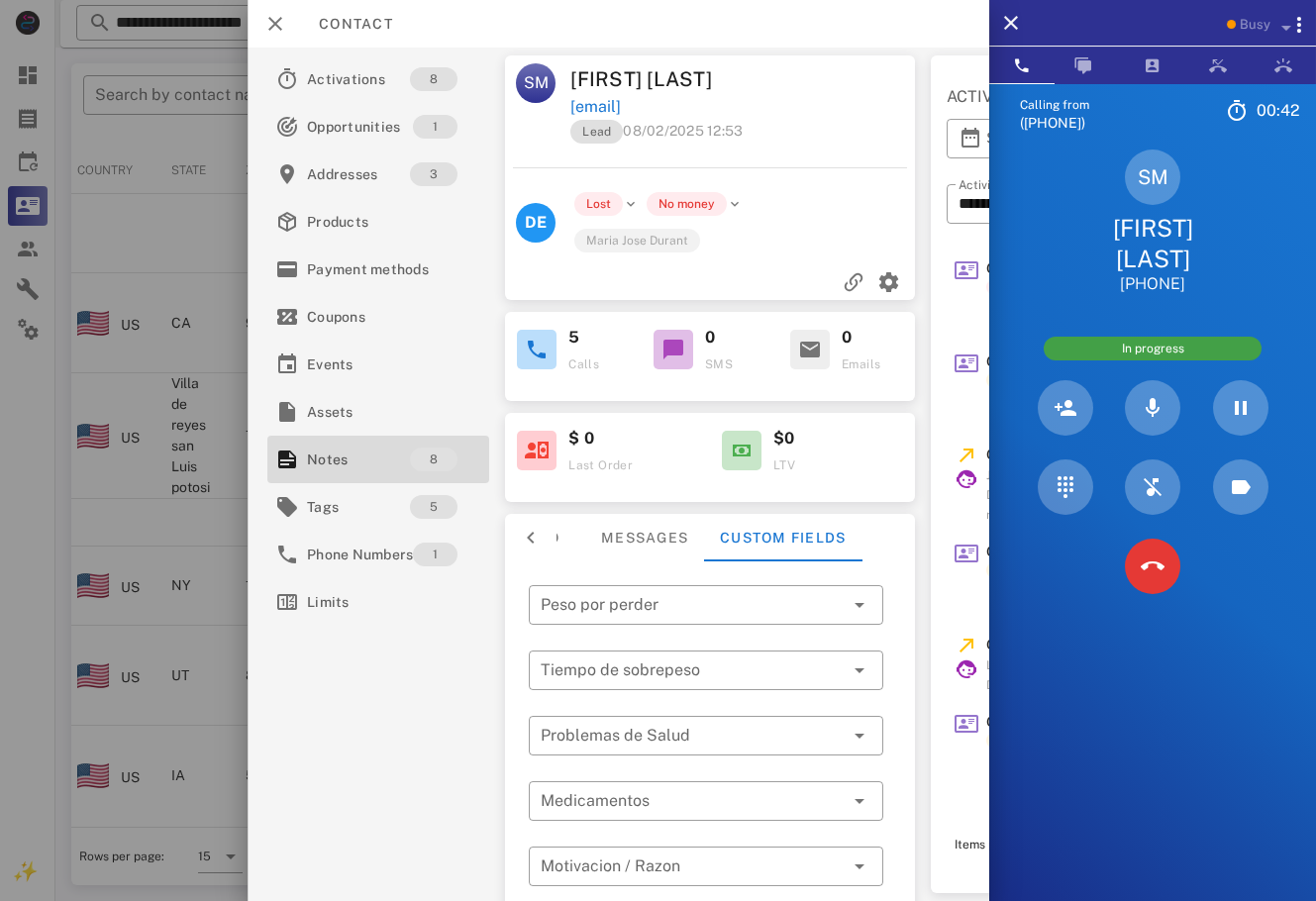 click on "SM   [FIRST] [LAST]  +[PHONE]" at bounding box center (1153, 222) 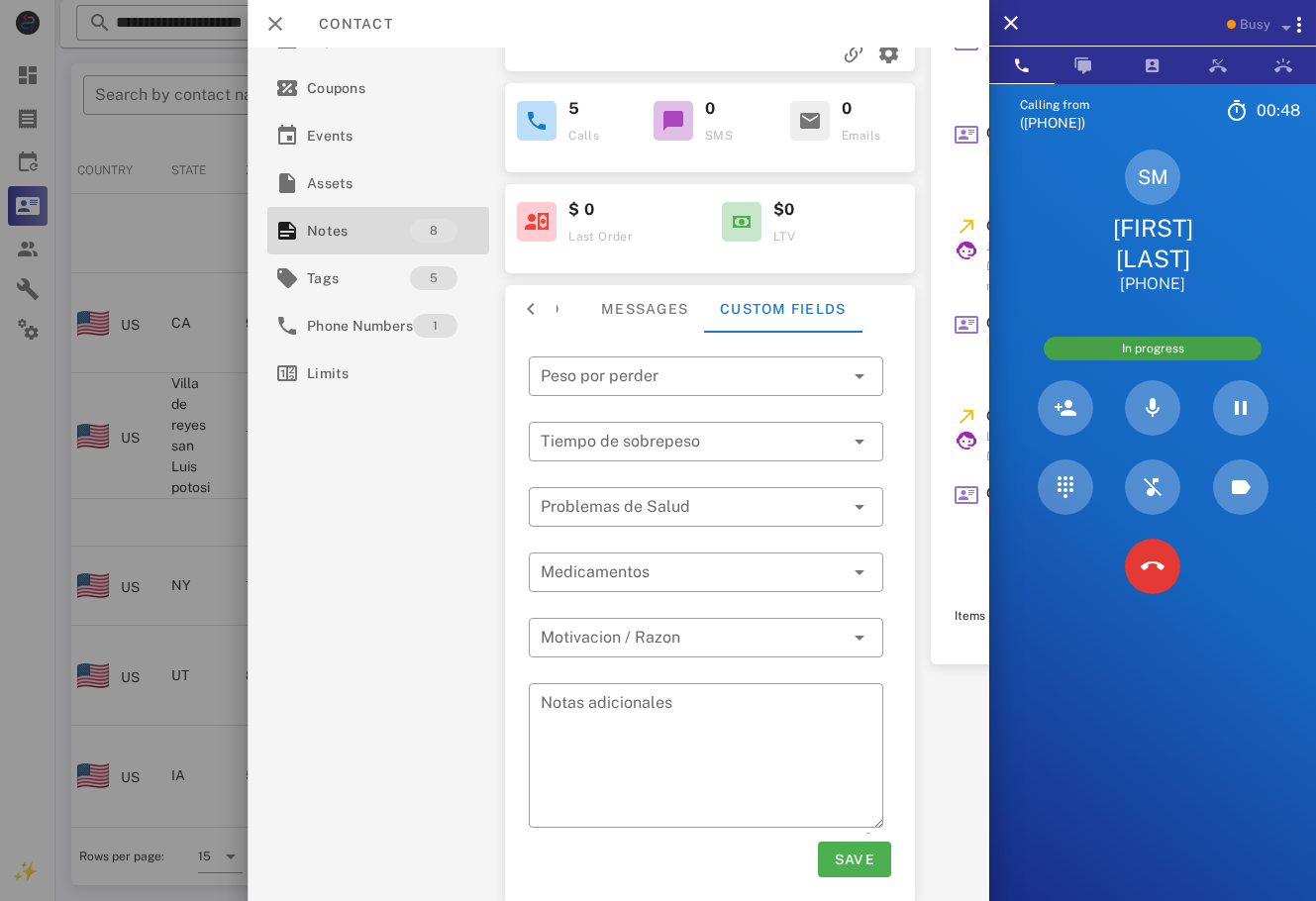 scroll, scrollTop: 0, scrollLeft: 0, axis: both 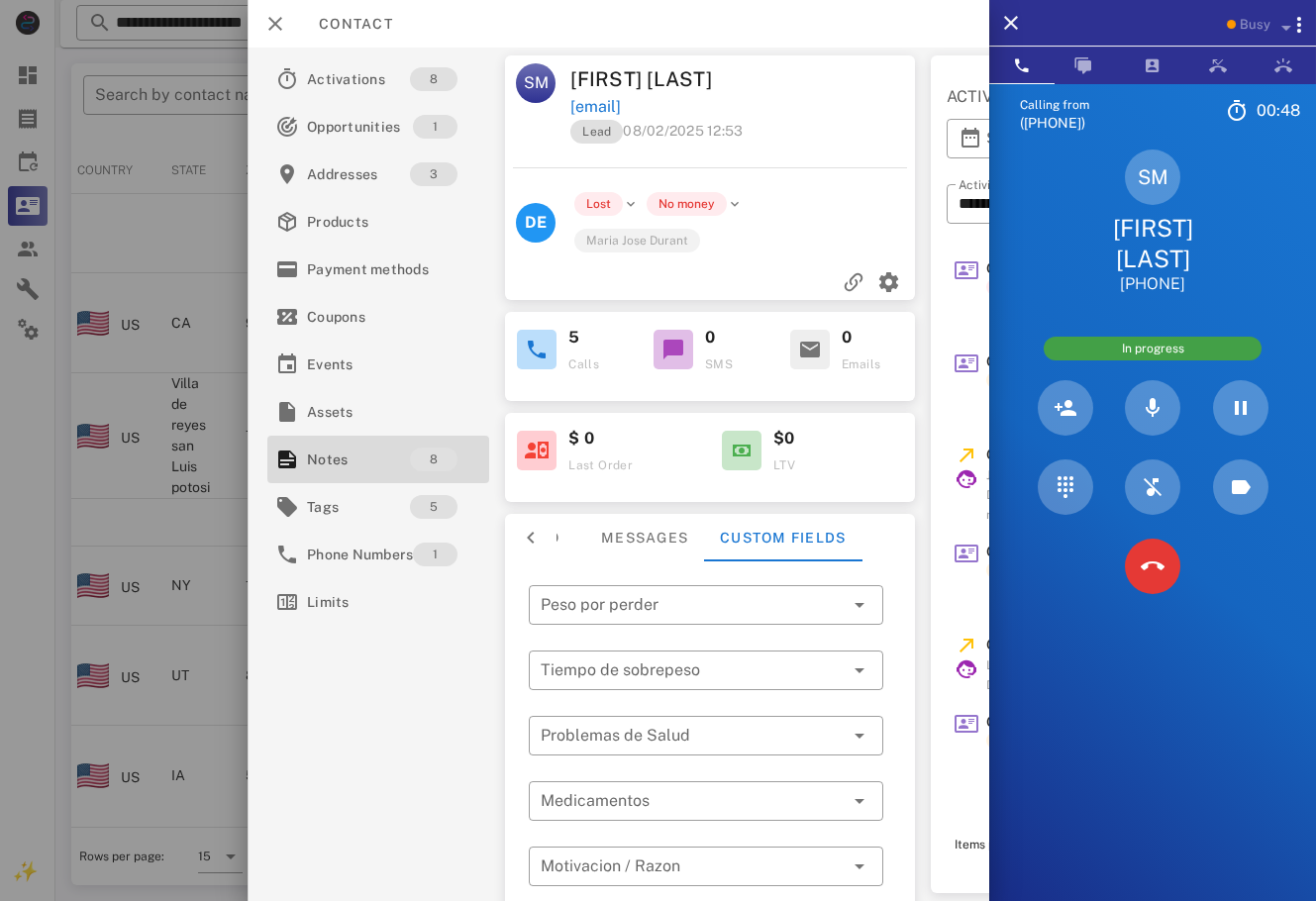 click on "SM   [FIRST] [LAST]  +[PHONE]" at bounding box center (1153, 222) 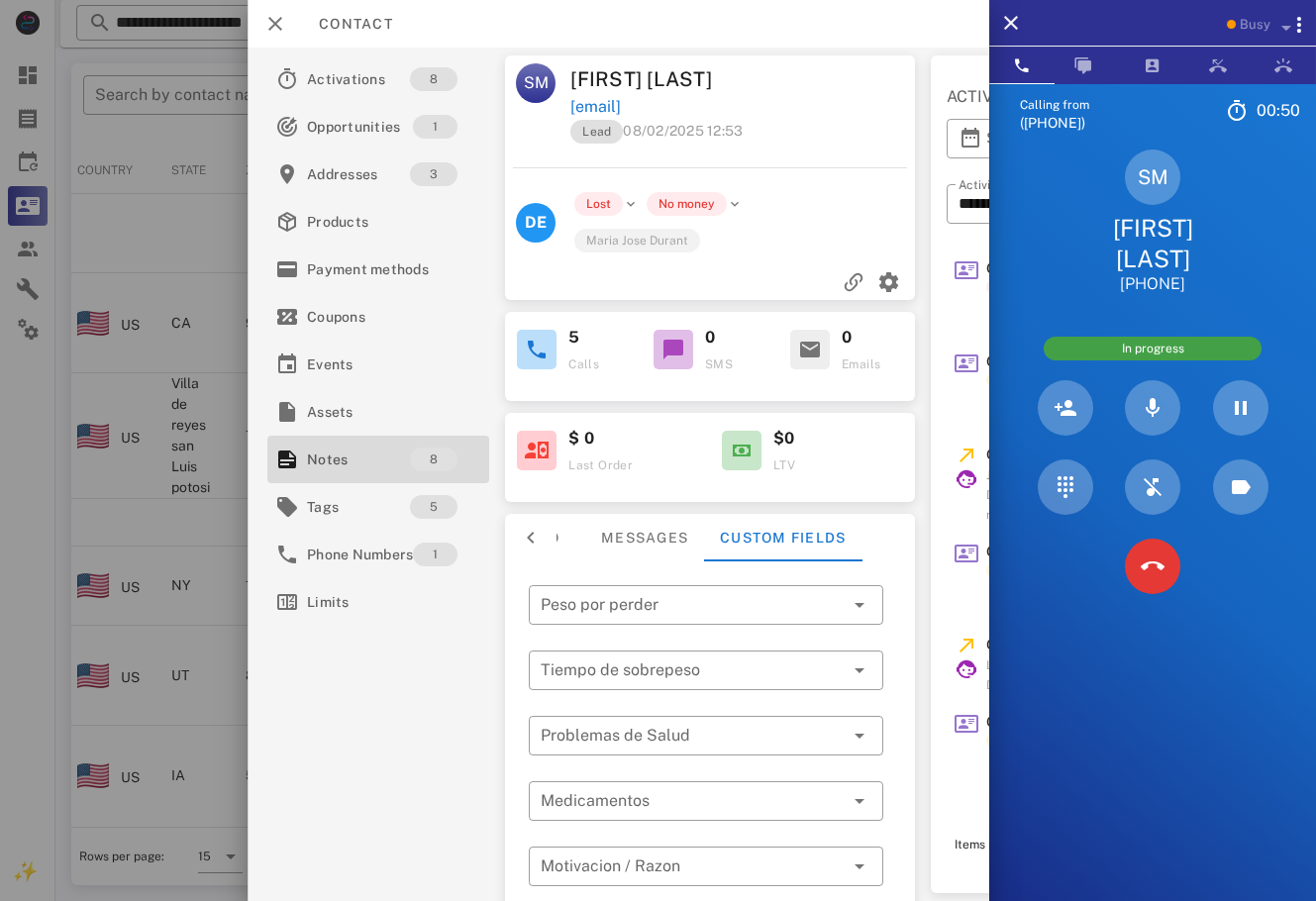click on "Lead   08/02/2025 12:53" at bounding box center [744, 137] 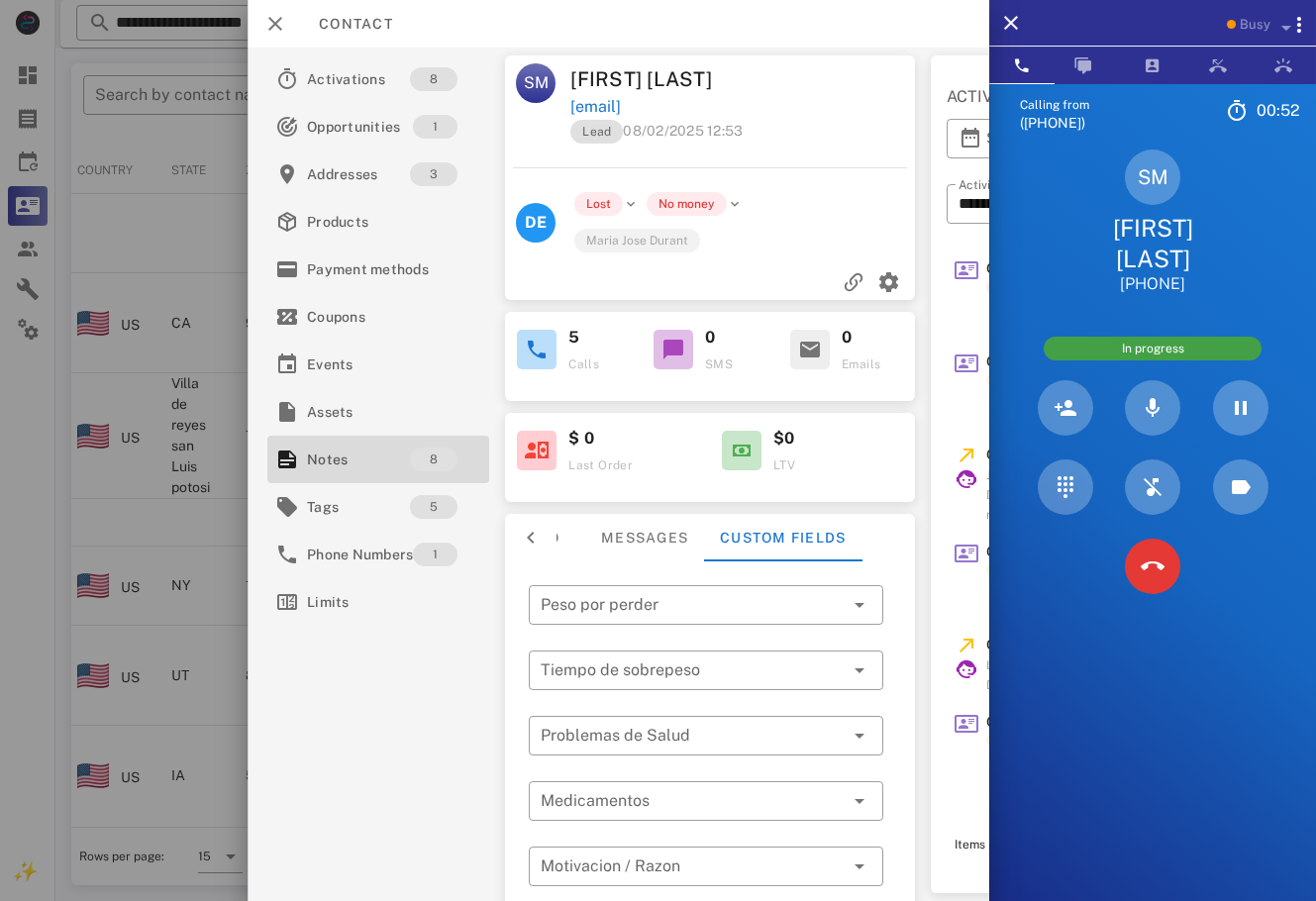 click at bounding box center (531, 538) 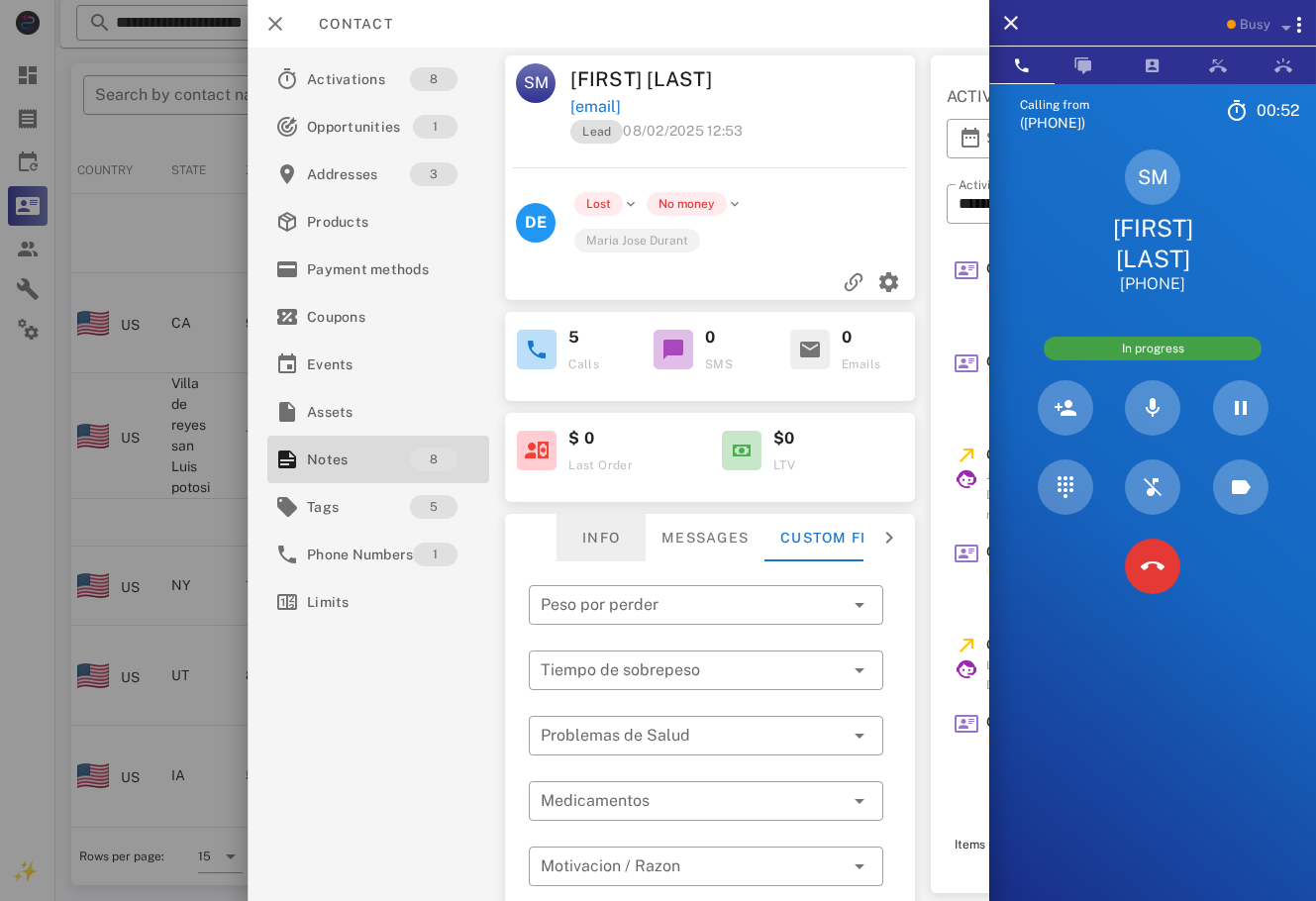click on "Info" at bounding box center [601, 538] 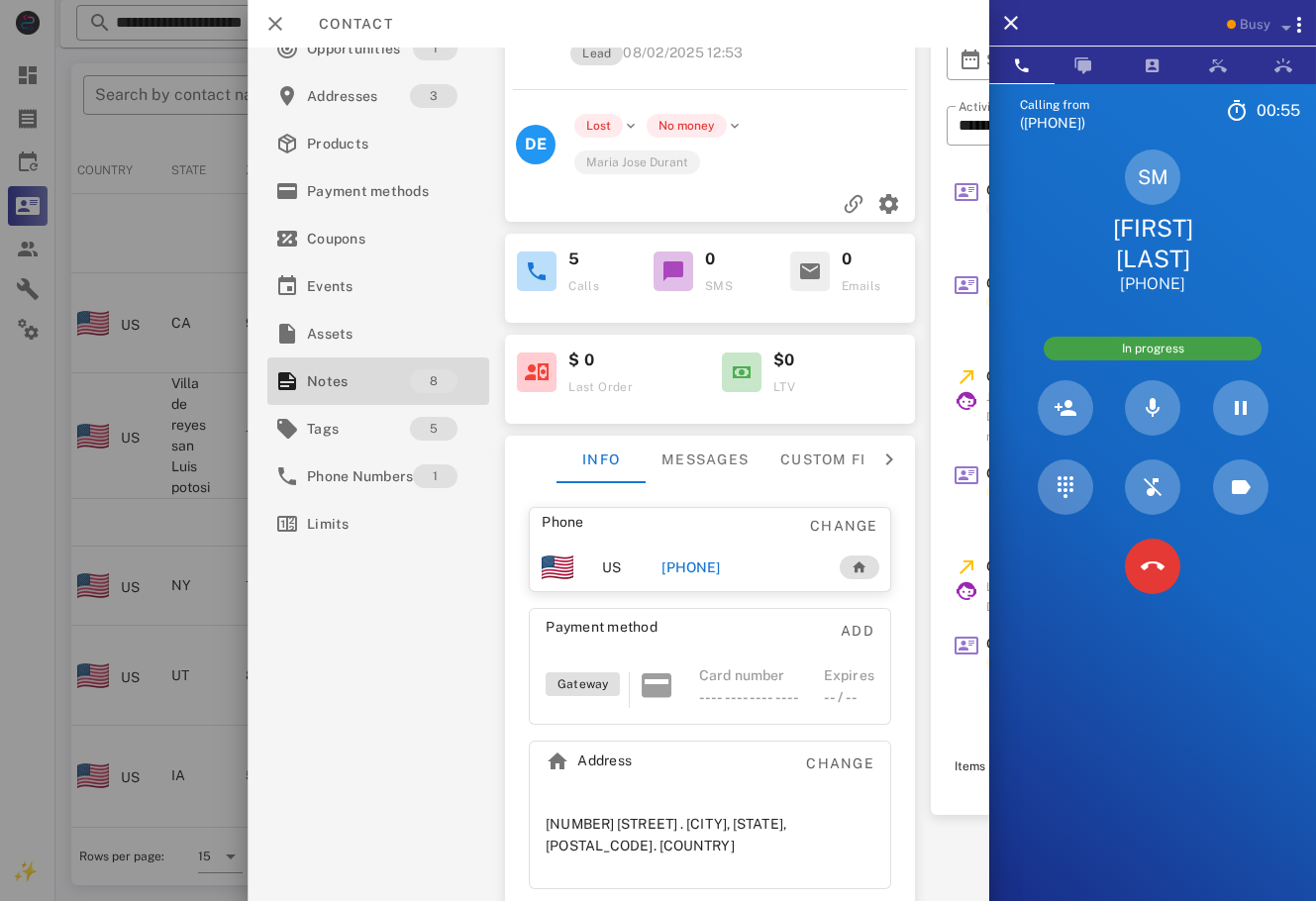 scroll, scrollTop: 0, scrollLeft: 0, axis: both 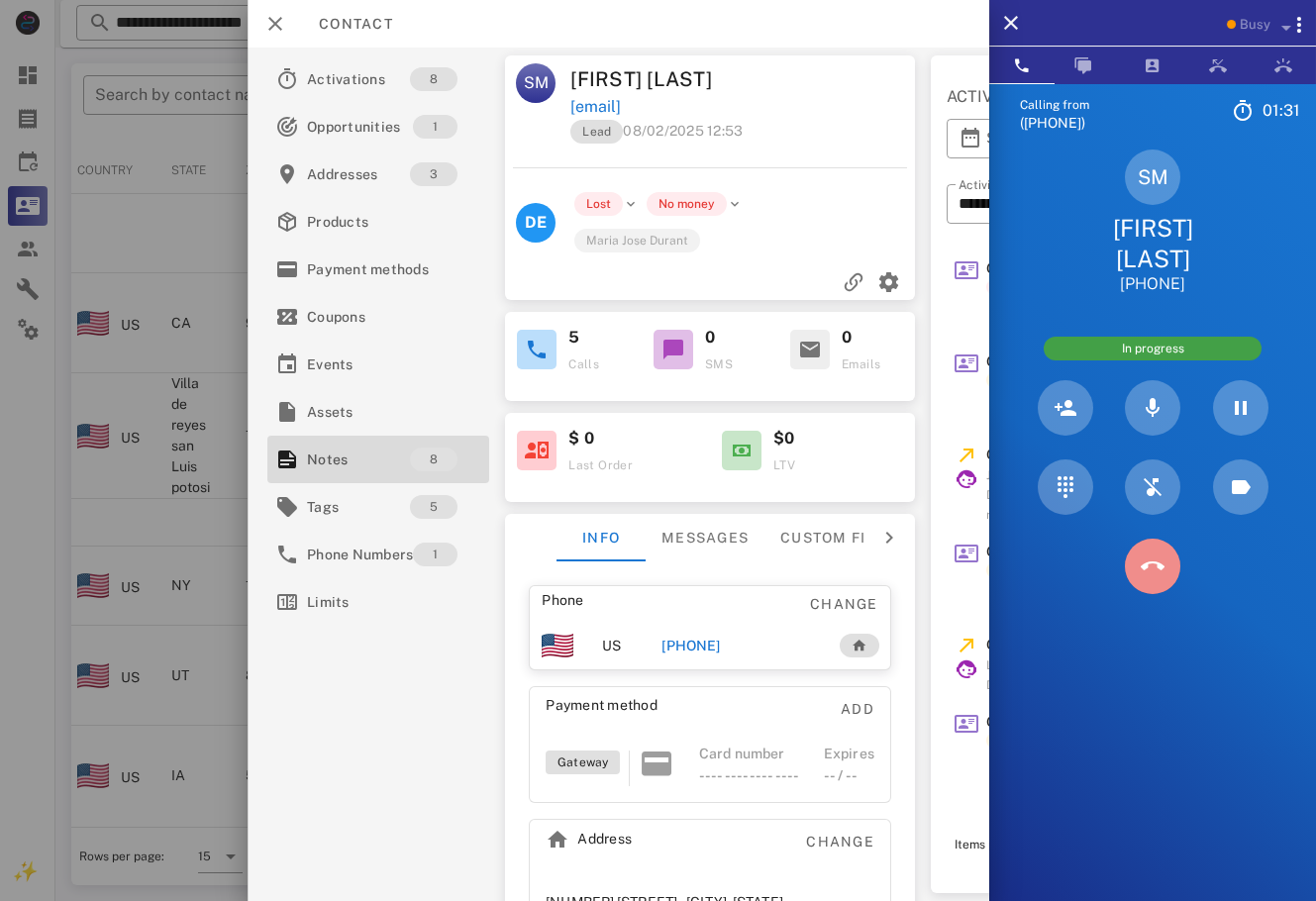 click at bounding box center (1153, 566) 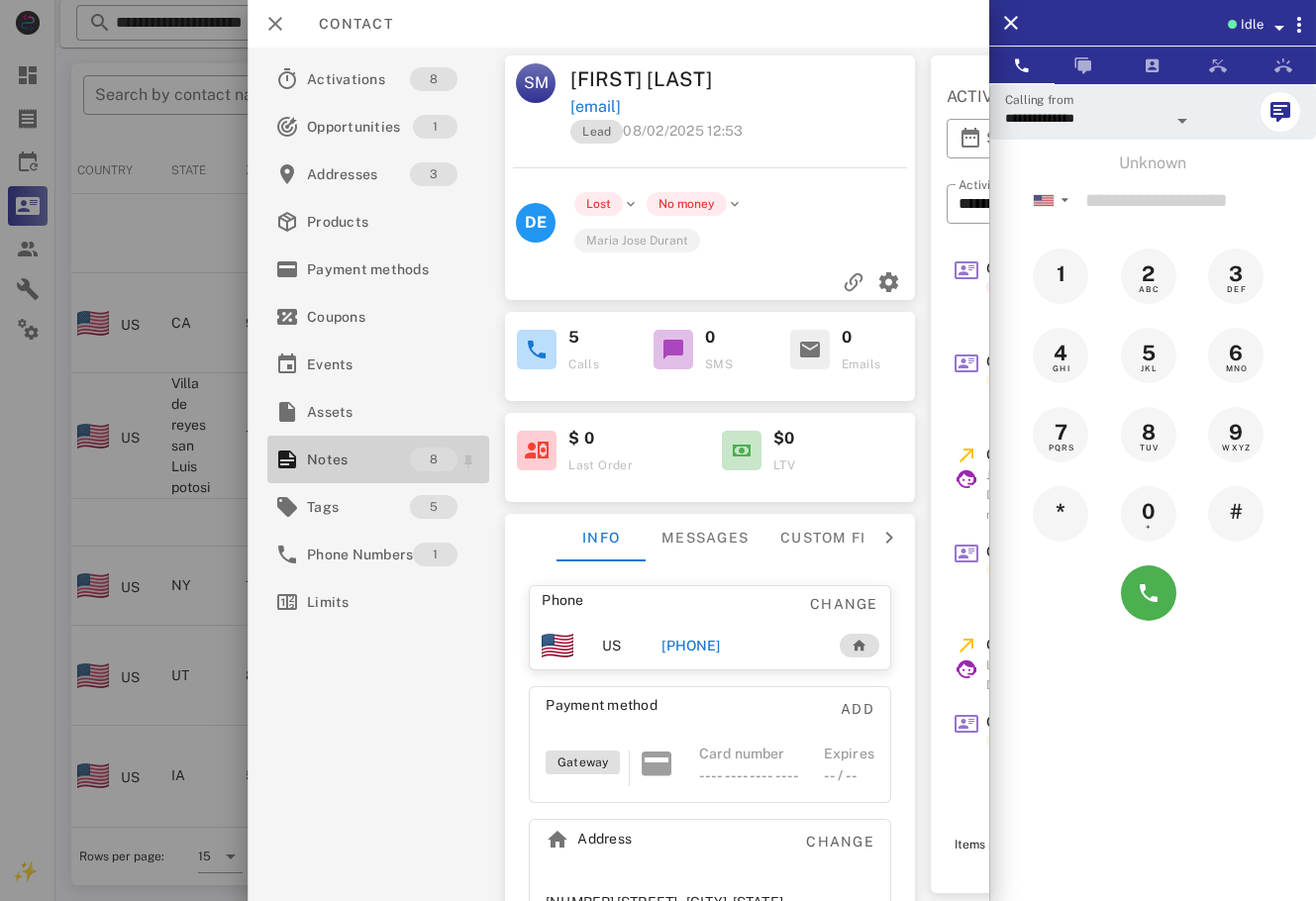 click on "8" at bounding box center [434, 459] 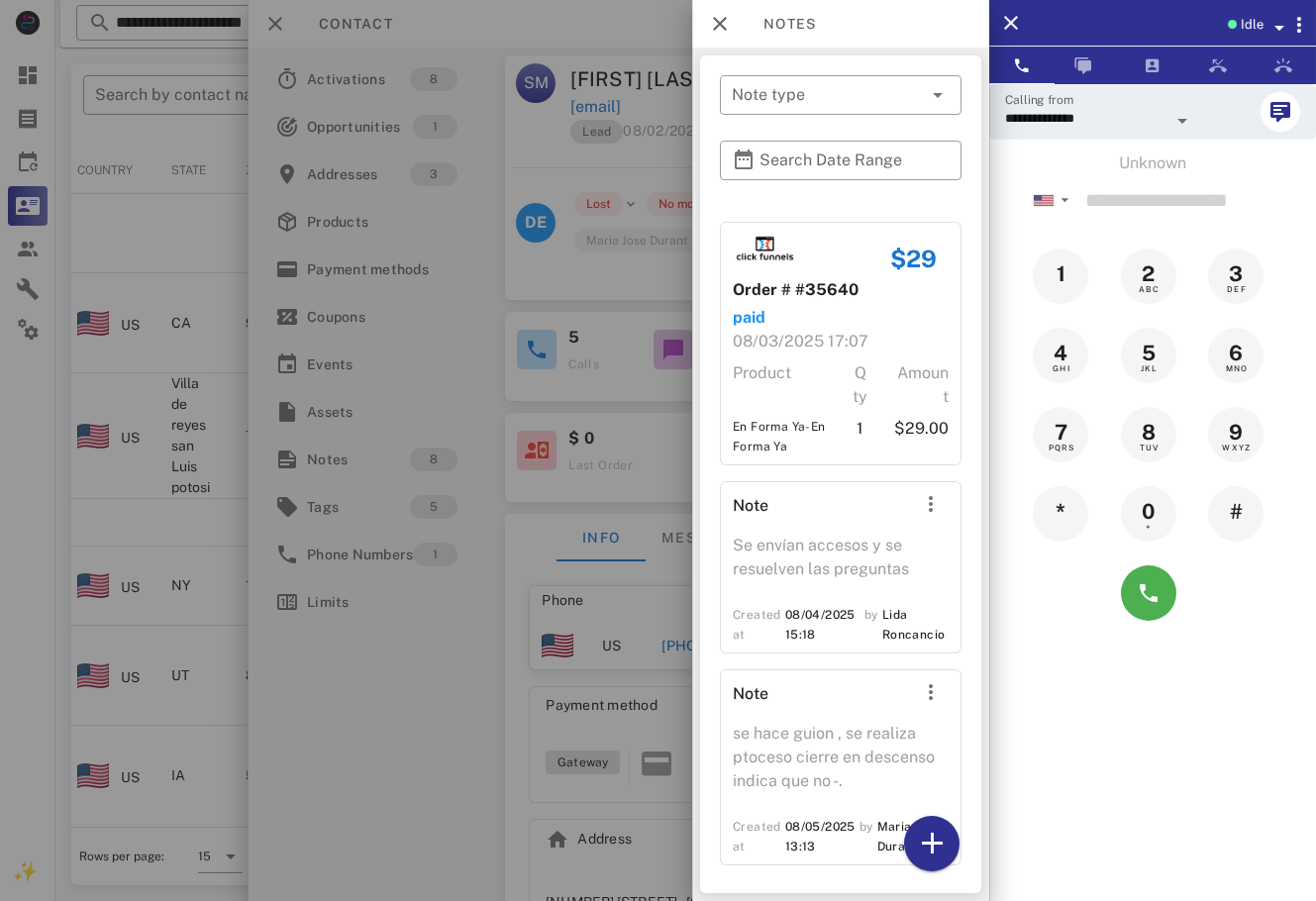 scroll, scrollTop: 1413, scrollLeft: 0, axis: vertical 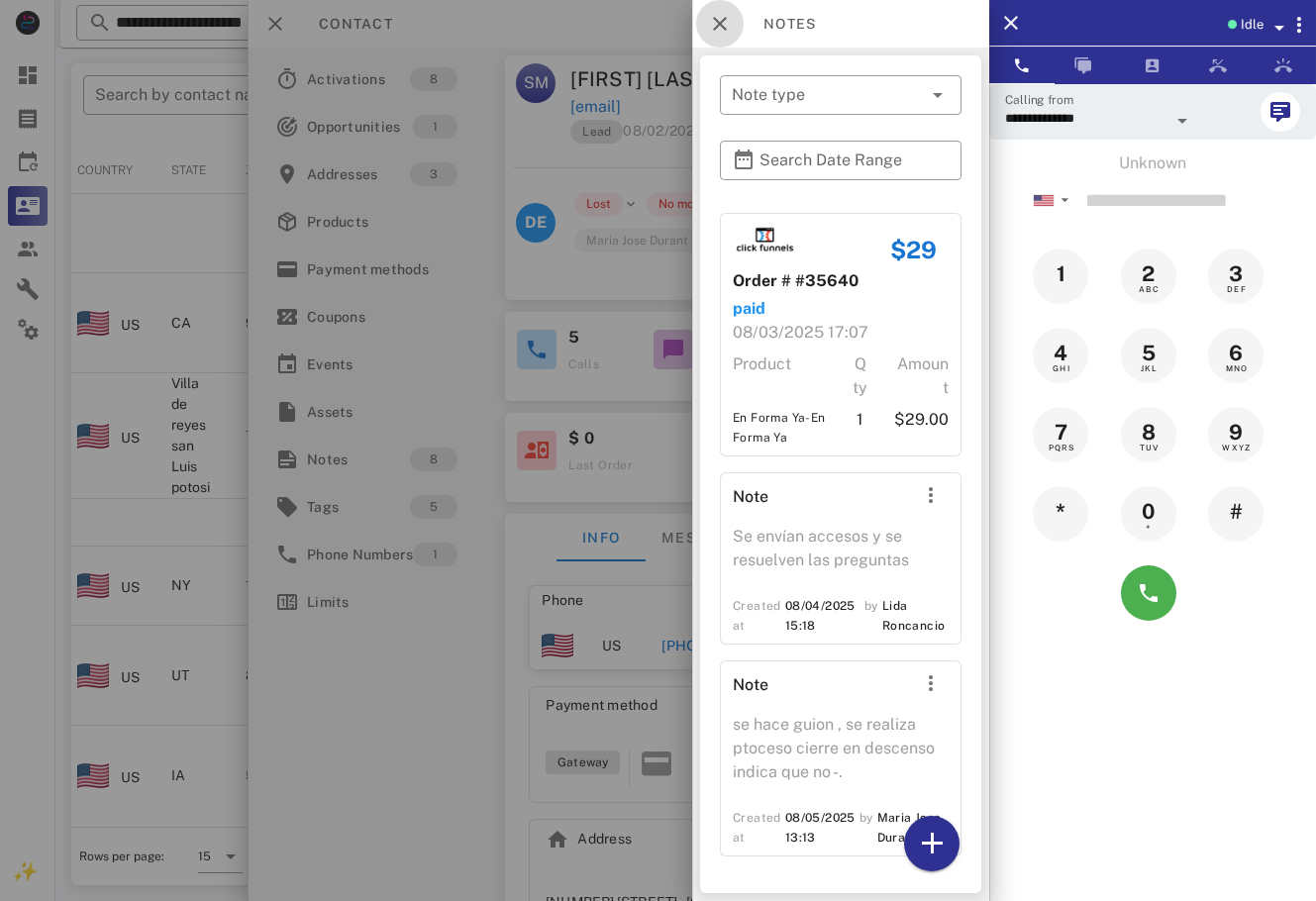 click at bounding box center (720, 24) 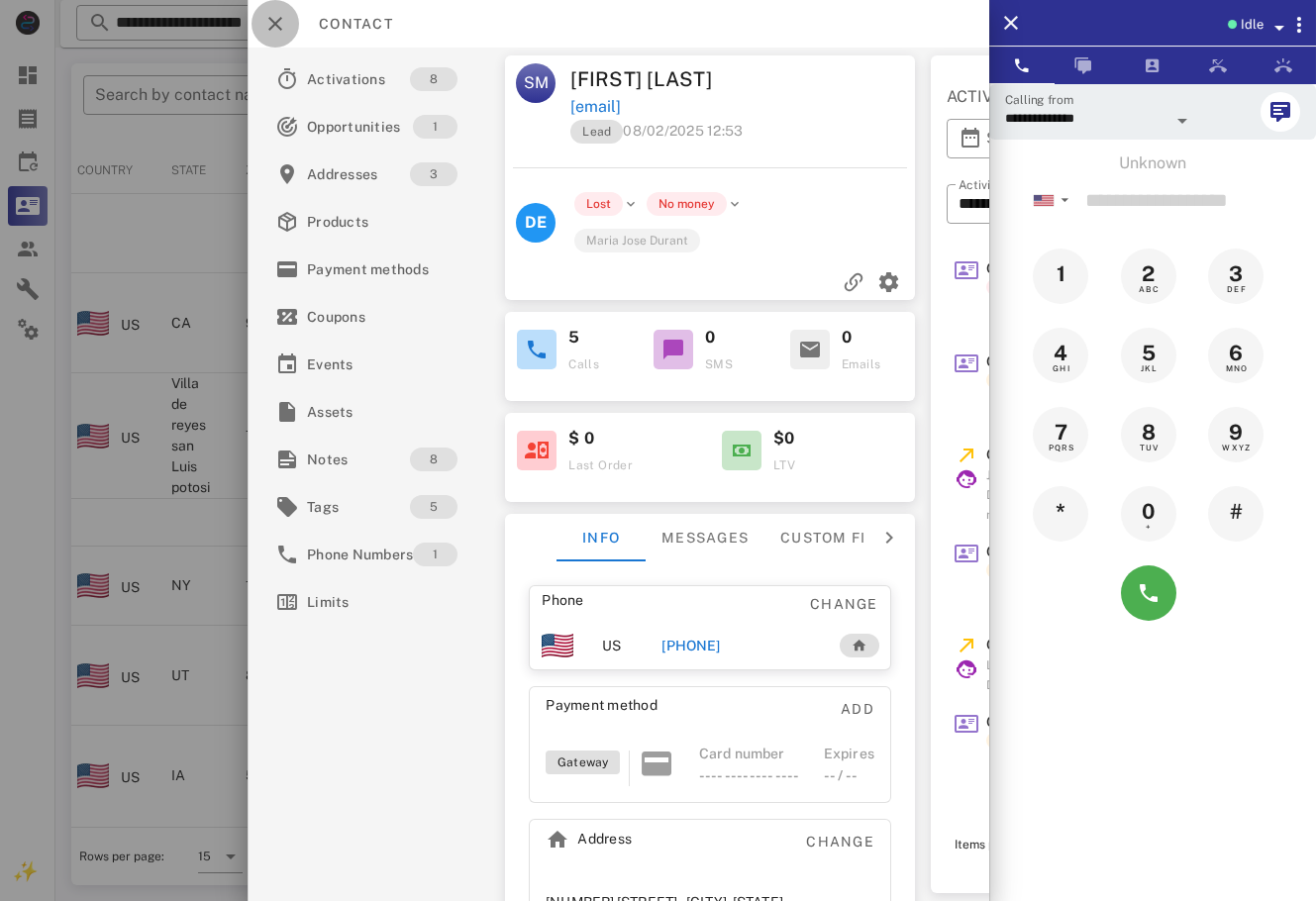 drag, startPoint x: 270, startPoint y: 19, endPoint x: 303, endPoint y: 18, distance: 33.01515 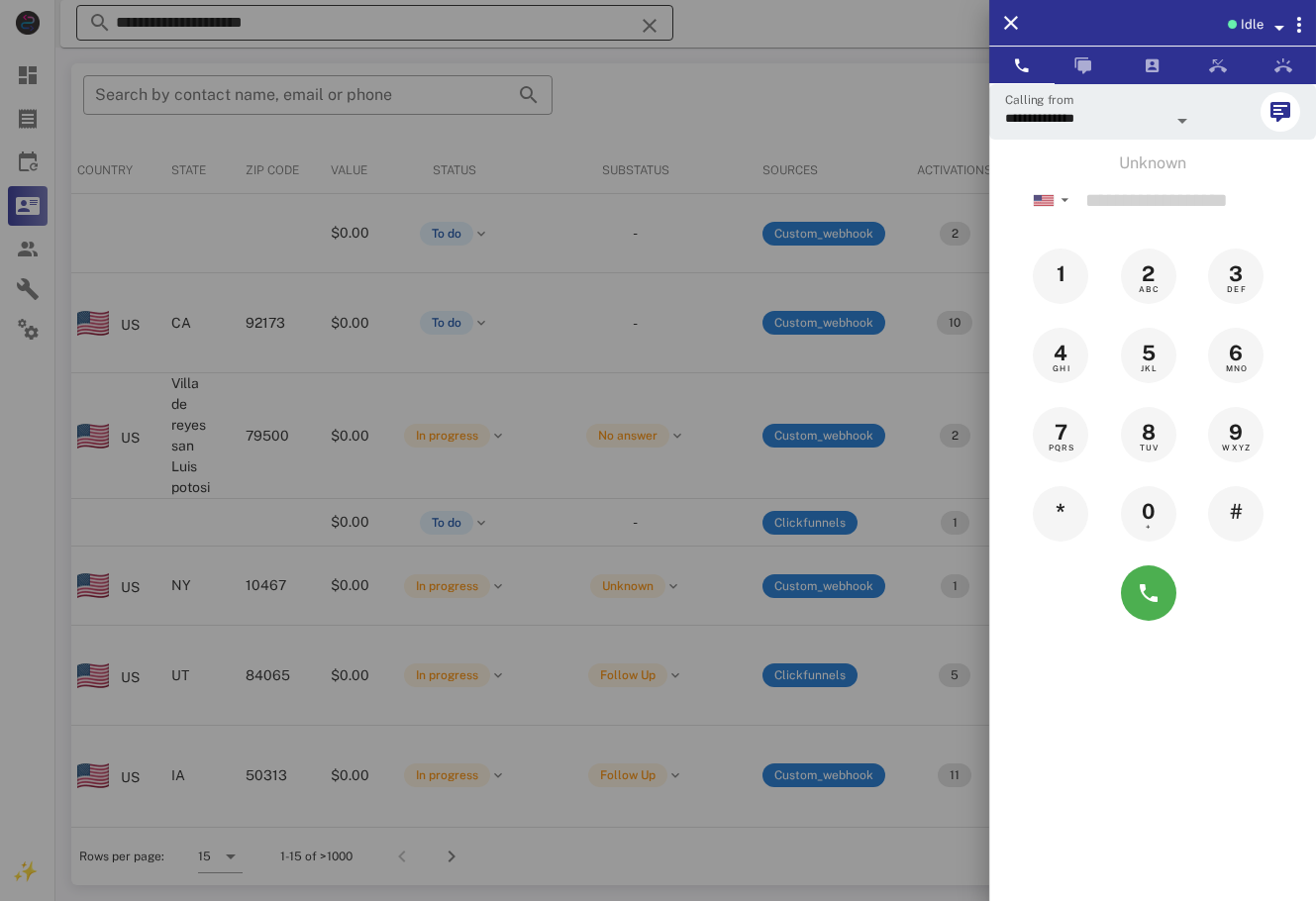 drag, startPoint x: 374, startPoint y: 28, endPoint x: 363, endPoint y: 27, distance: 11.045361 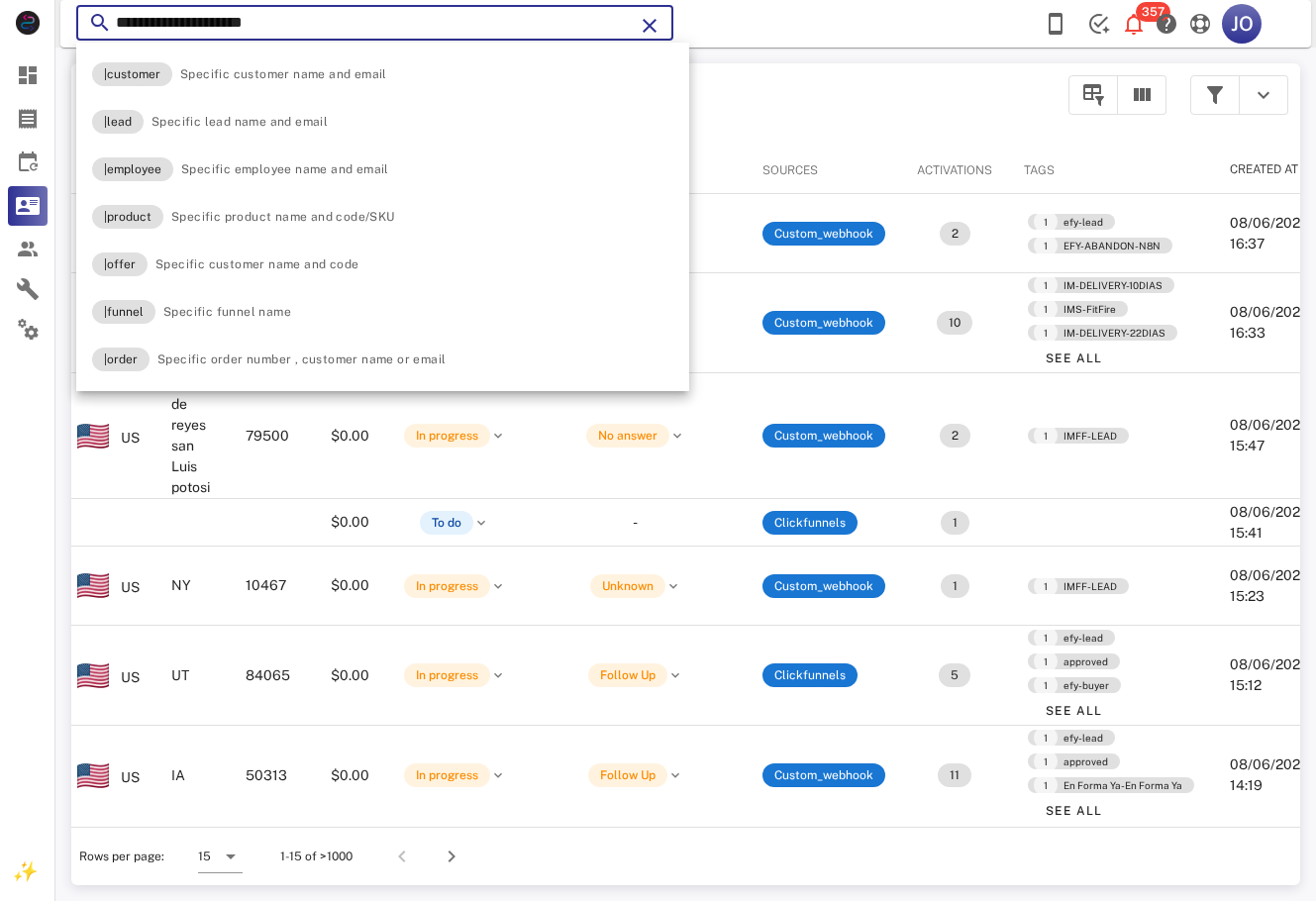 drag, startPoint x: 261, startPoint y: 24, endPoint x: 94, endPoint y: 24, distance: 167 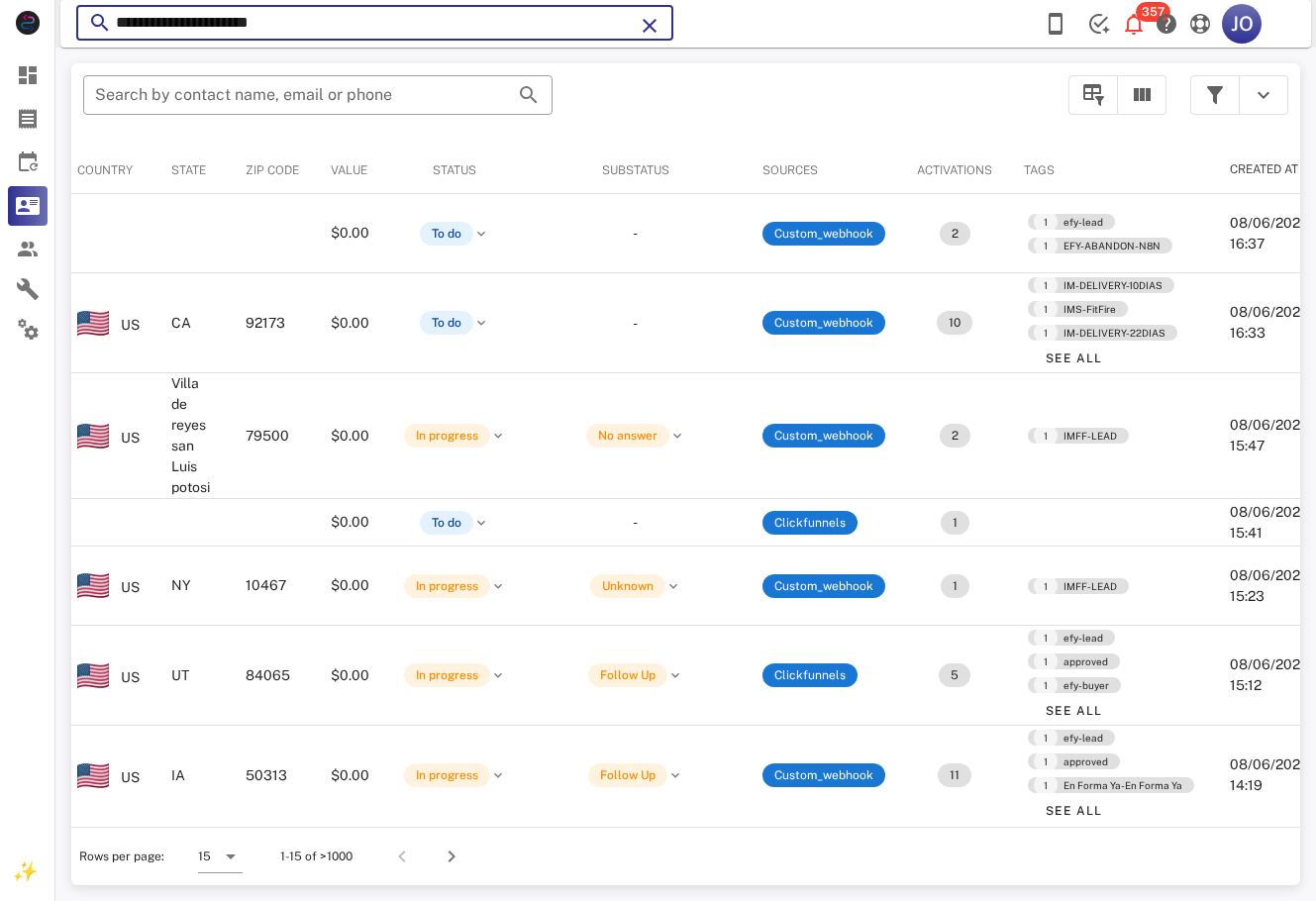 click on "**********" at bounding box center (374, 23) 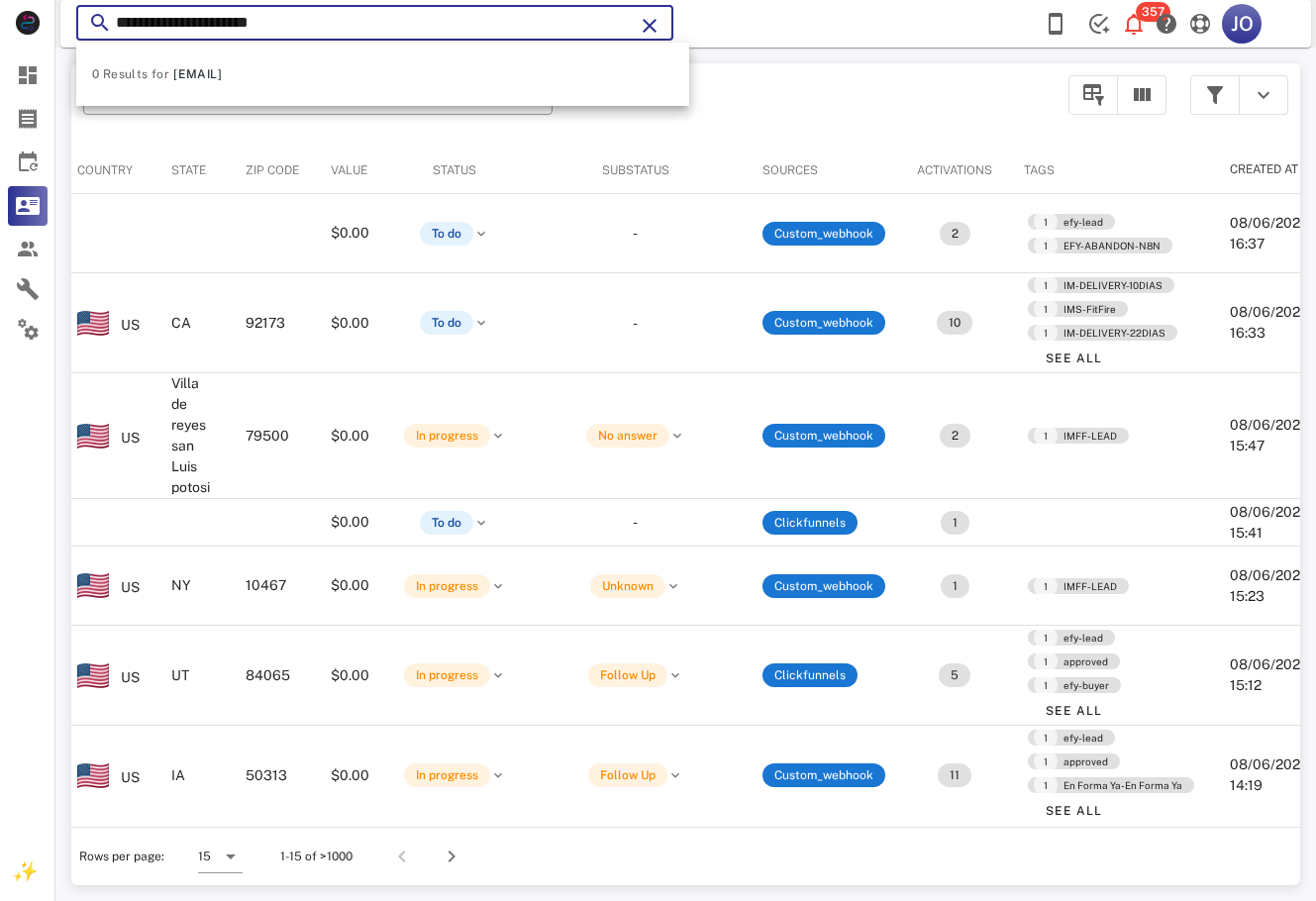 click on "**********" at bounding box center (374, 23) 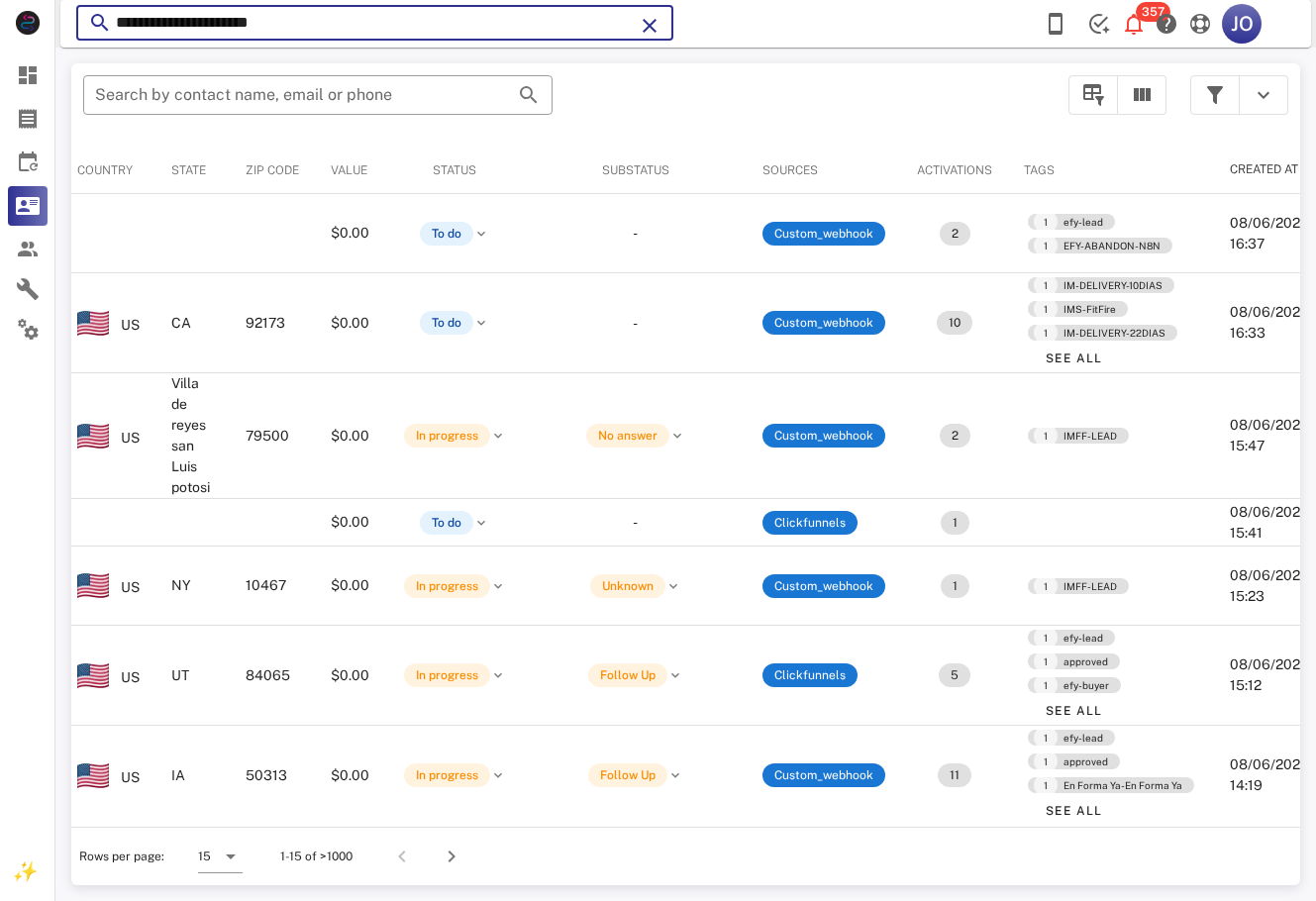 click on "**********" at bounding box center [374, 23] 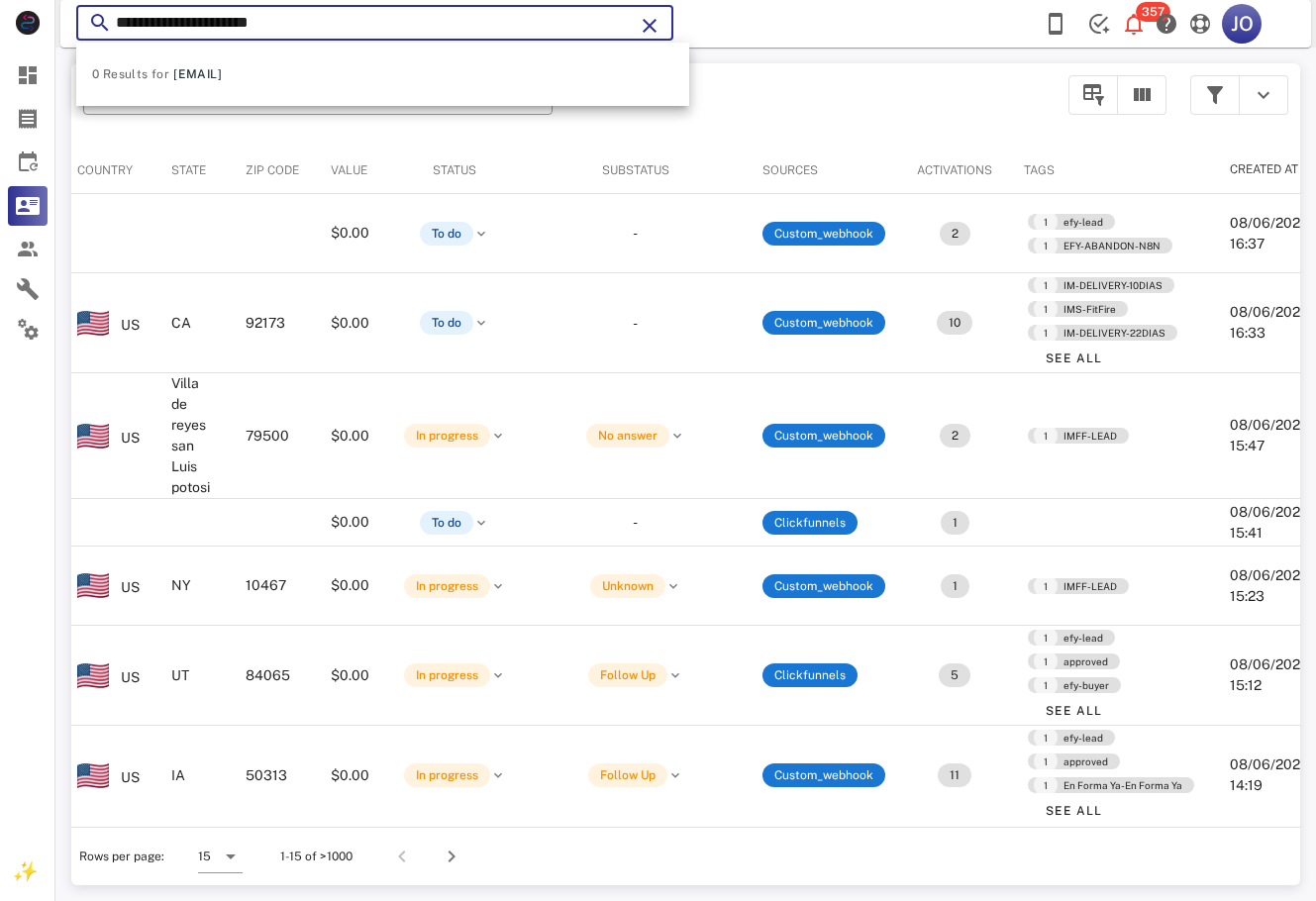 click on "**********" at bounding box center [658, 450] 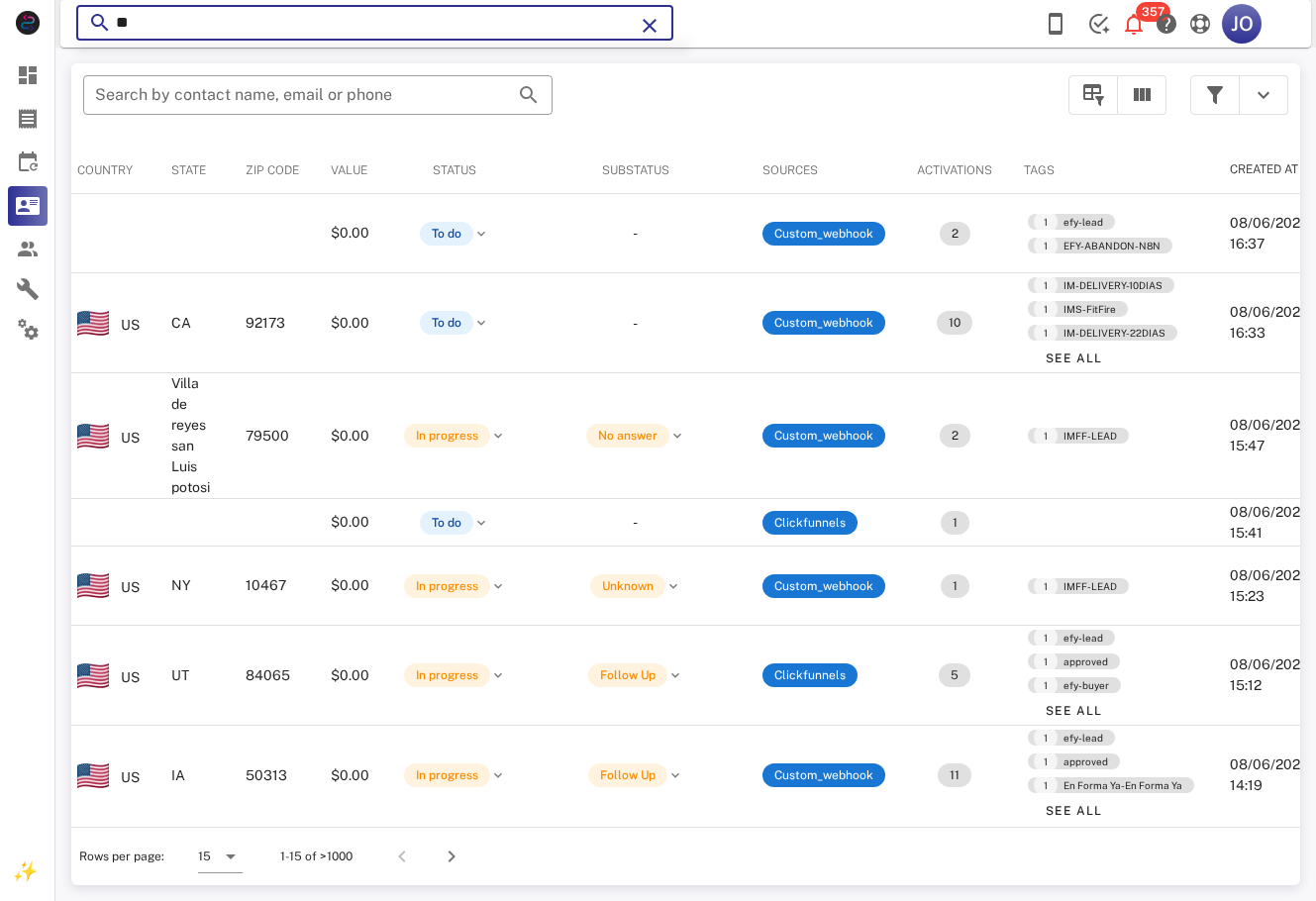 type on "*" 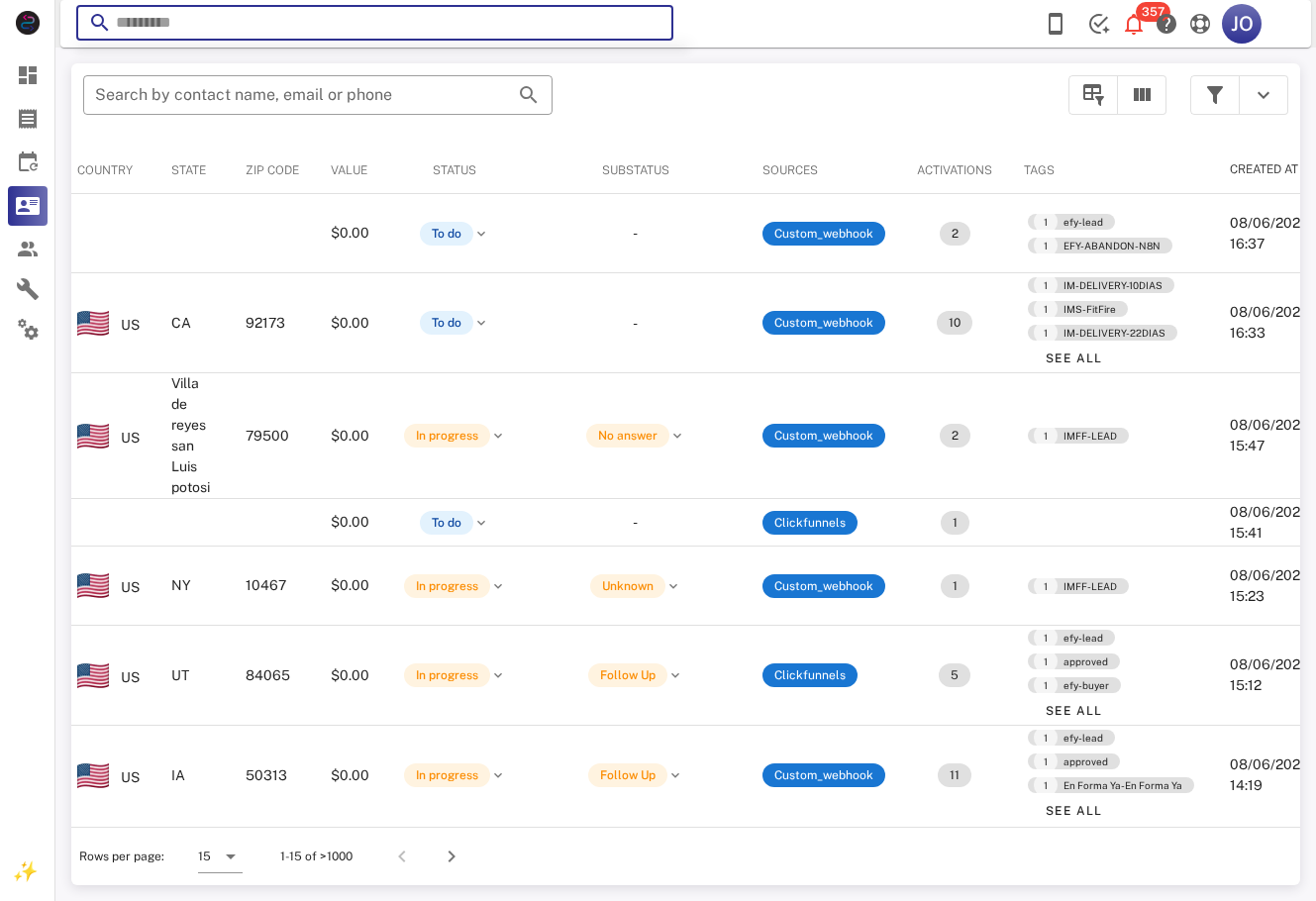 click at bounding box center (374, 23) 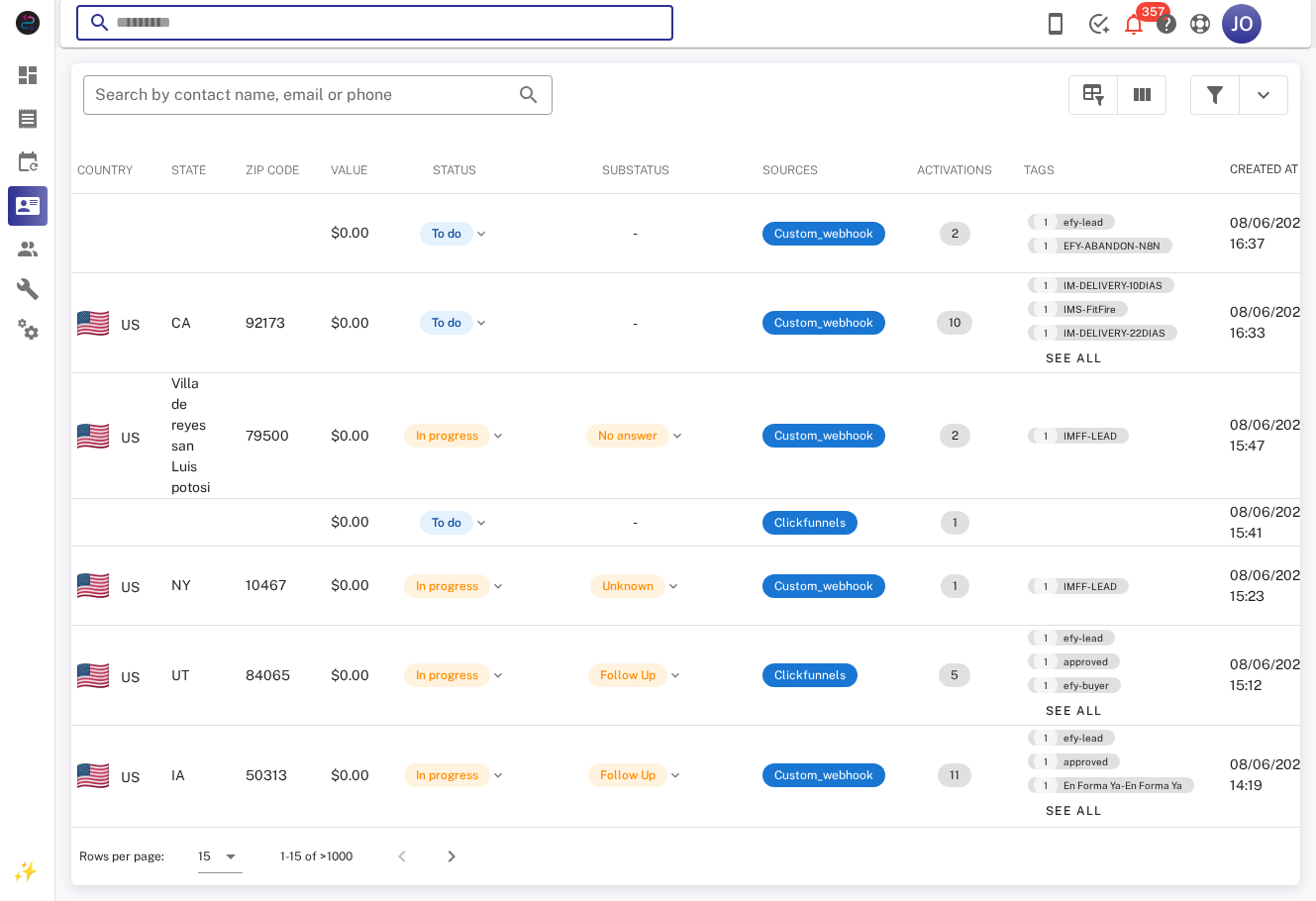 paste on "**********" 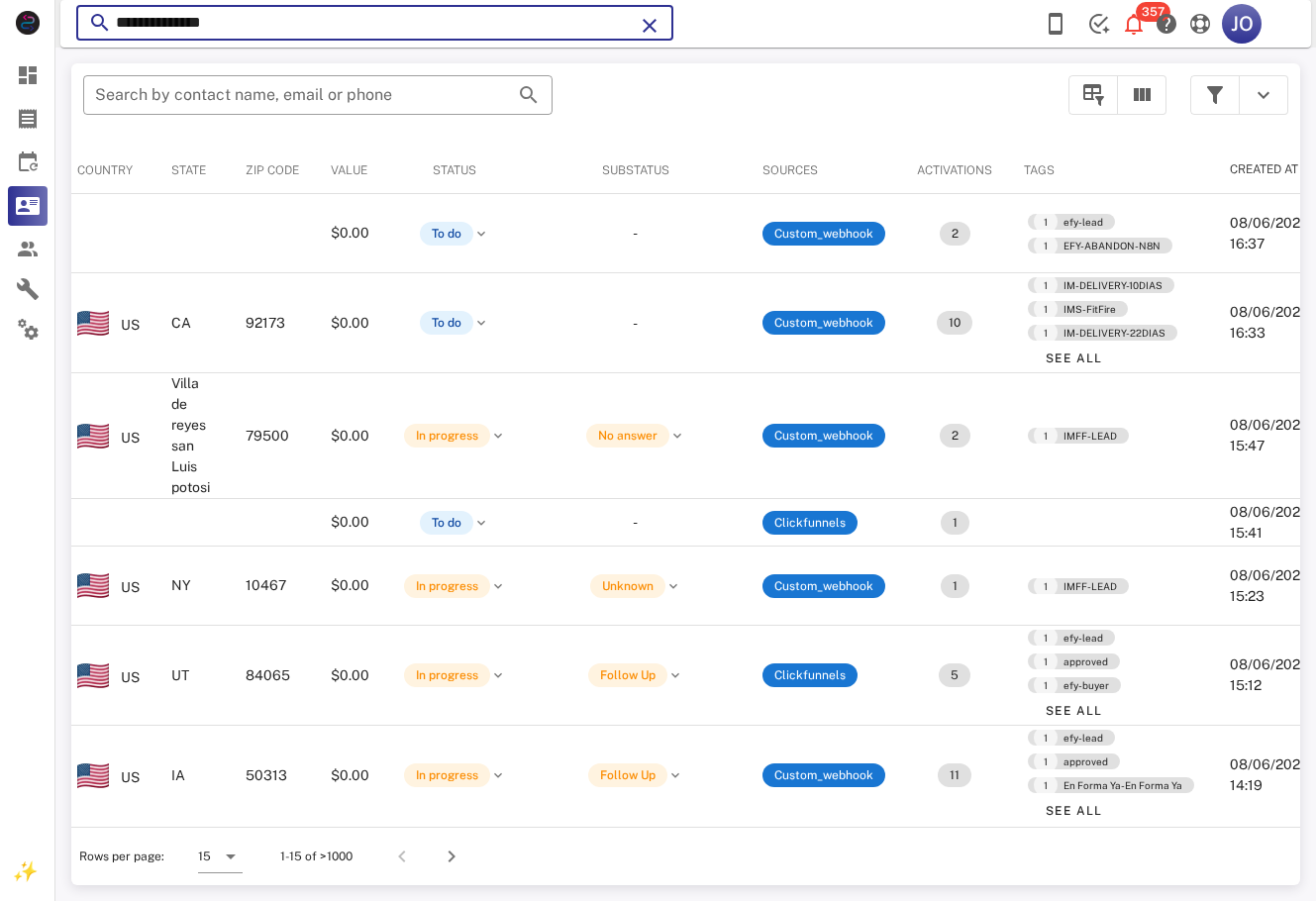 click on "**********" at bounding box center [374, 23] 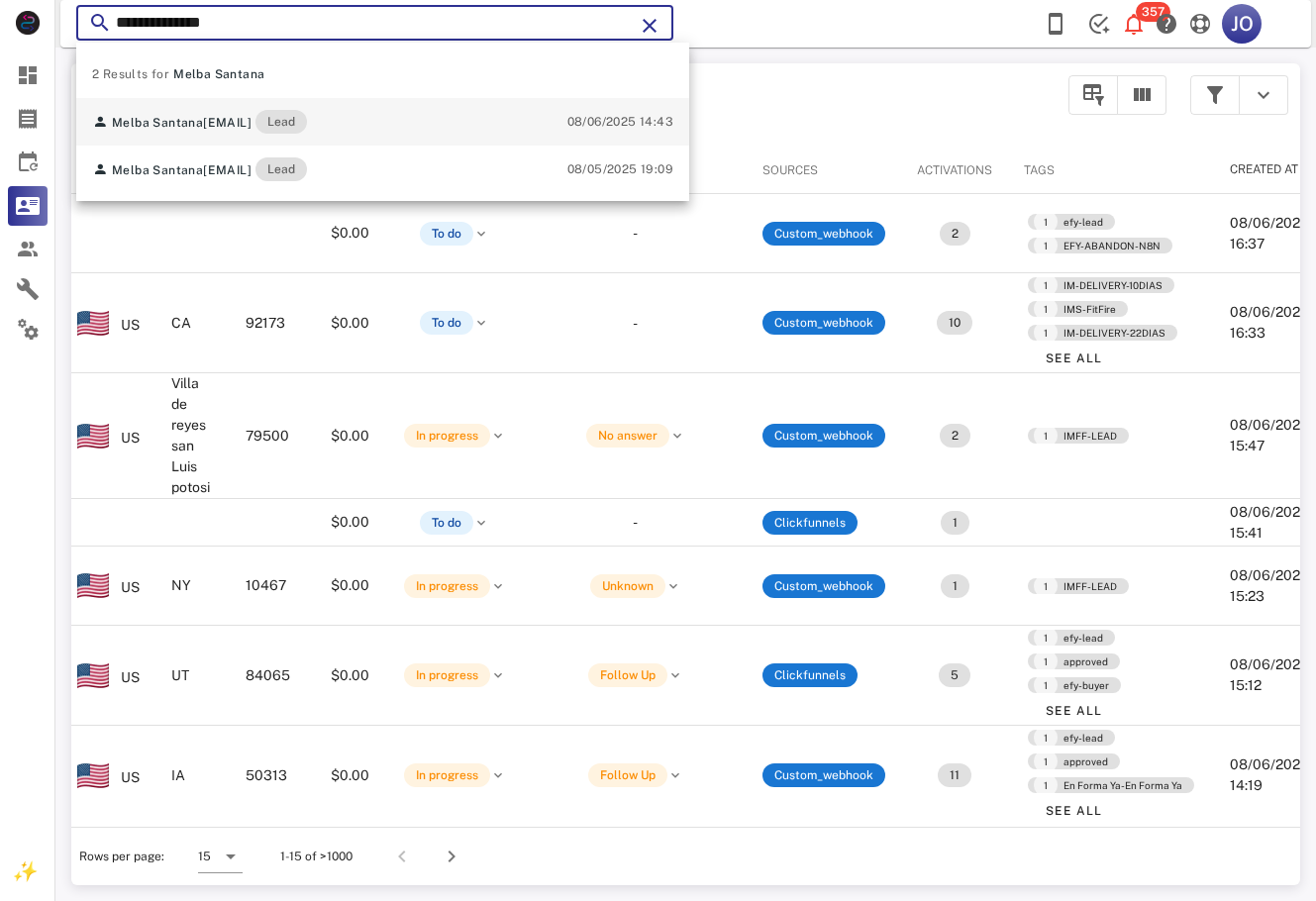 type on "**********" 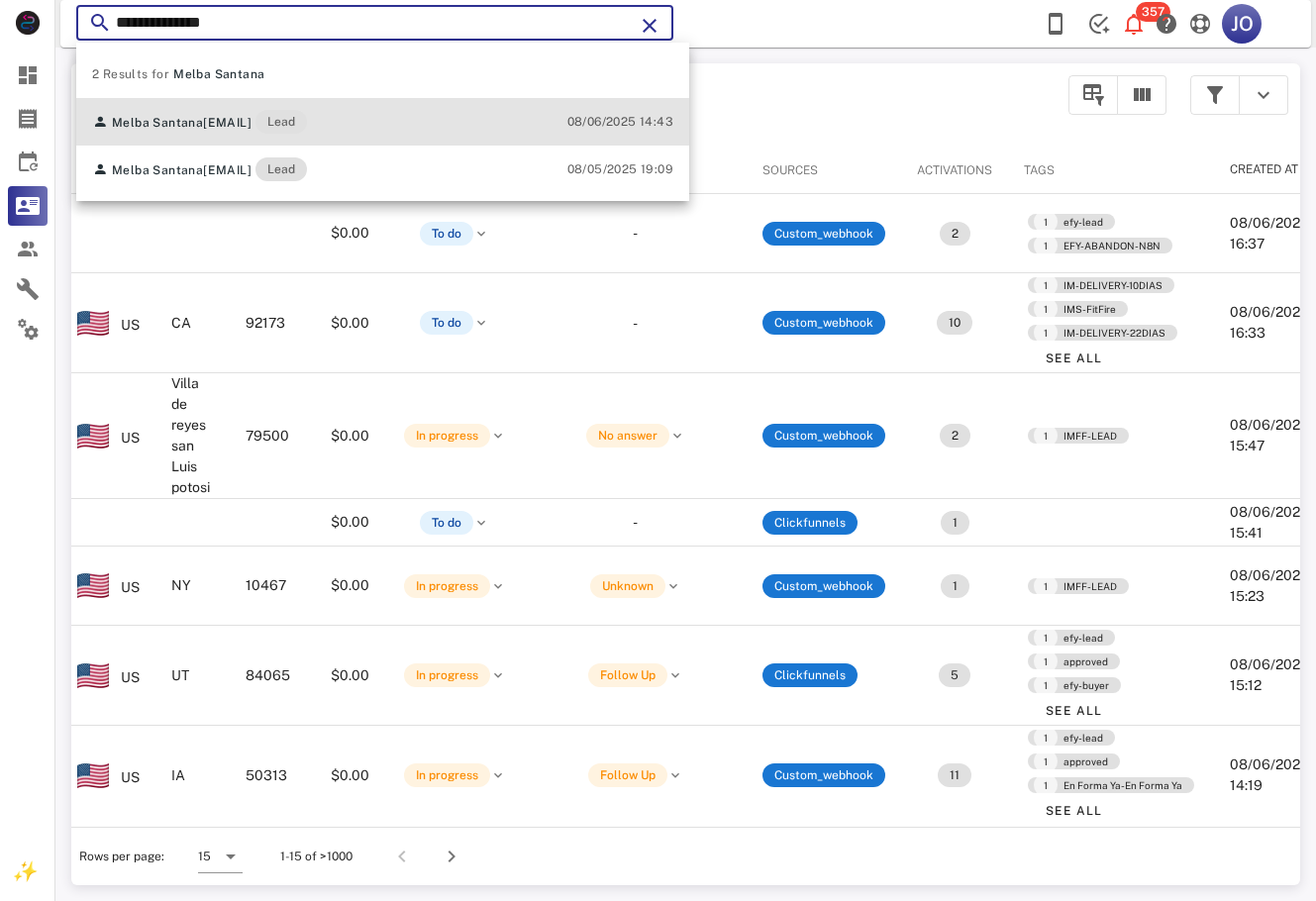 click on "[EMAIL]" at bounding box center [227, 123] 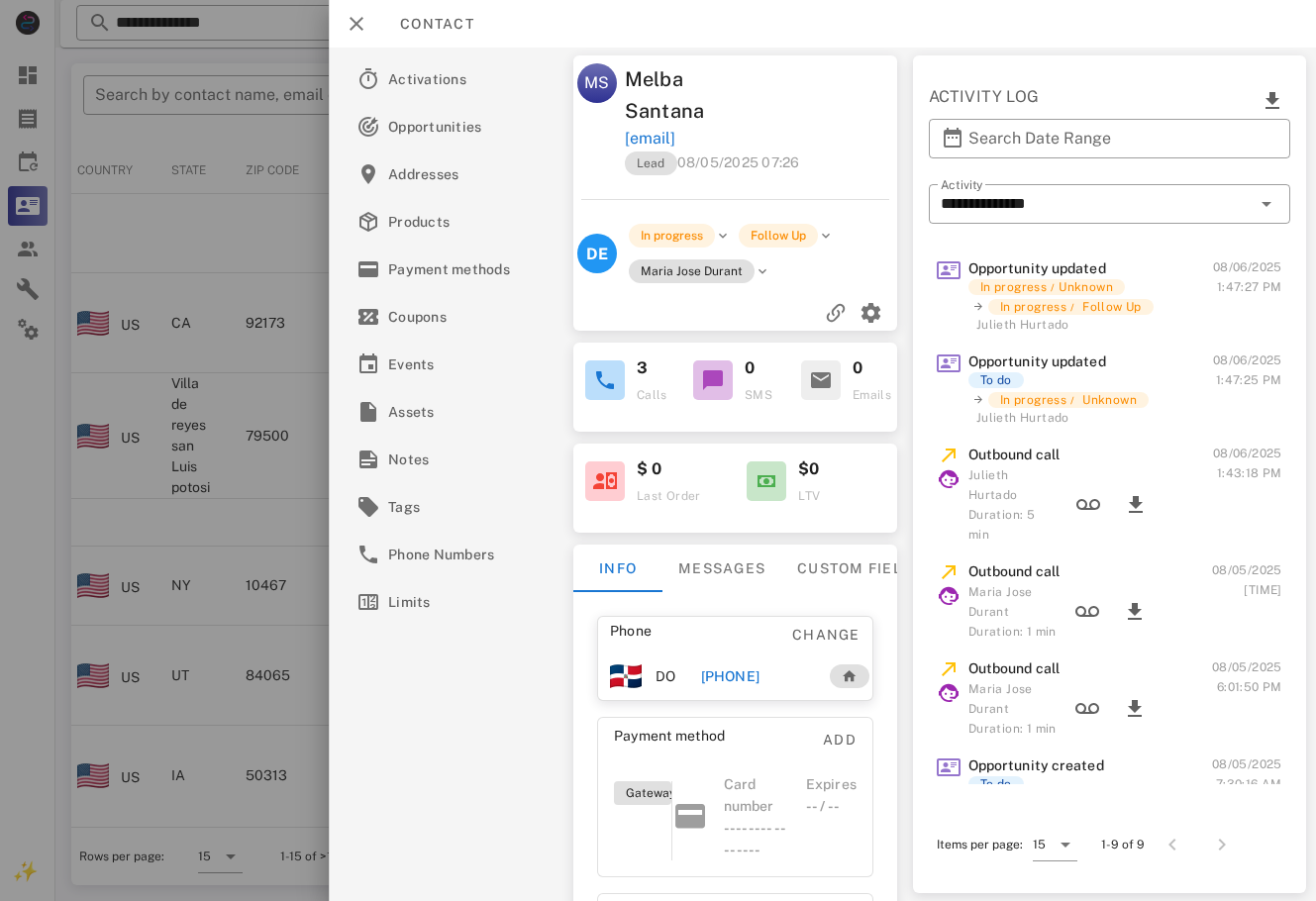 click at bounding box center (658, 450) 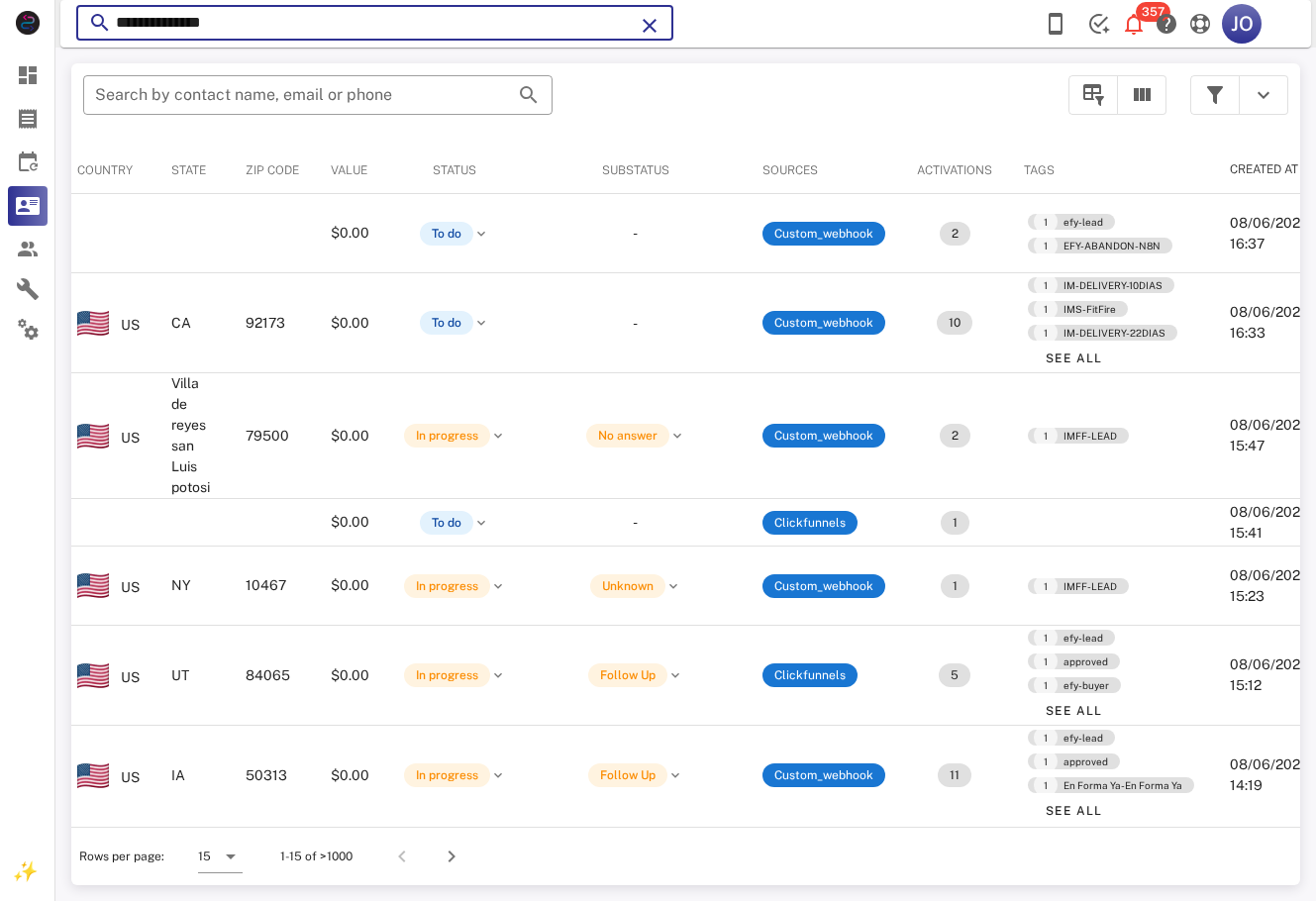 click on "**********" at bounding box center [374, 23] 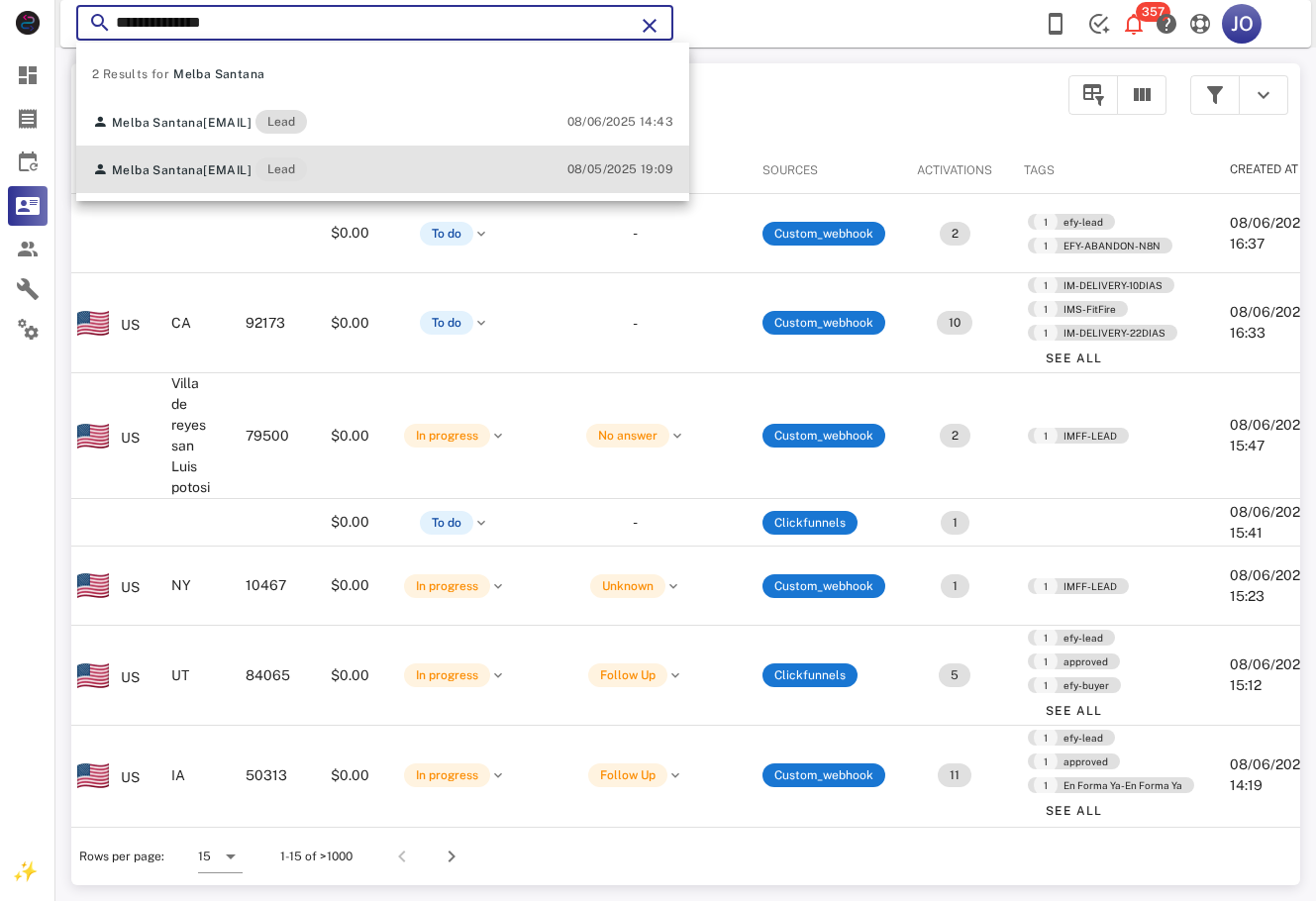 click on "[FIRST] [LAST] [EMAIL]   Lead   [DATE] [TIME]" at bounding box center (382, 169) 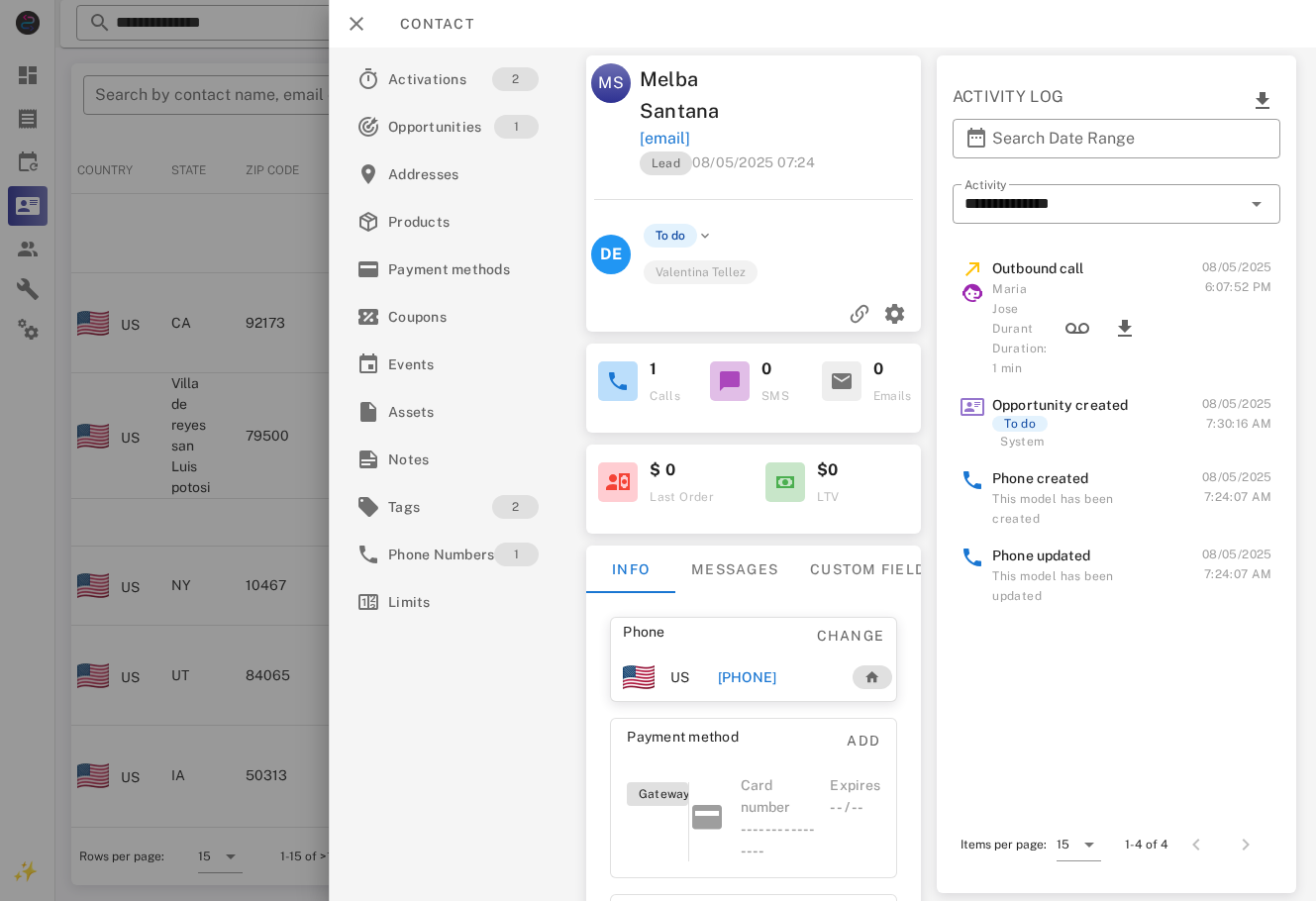 click at bounding box center [658, 450] 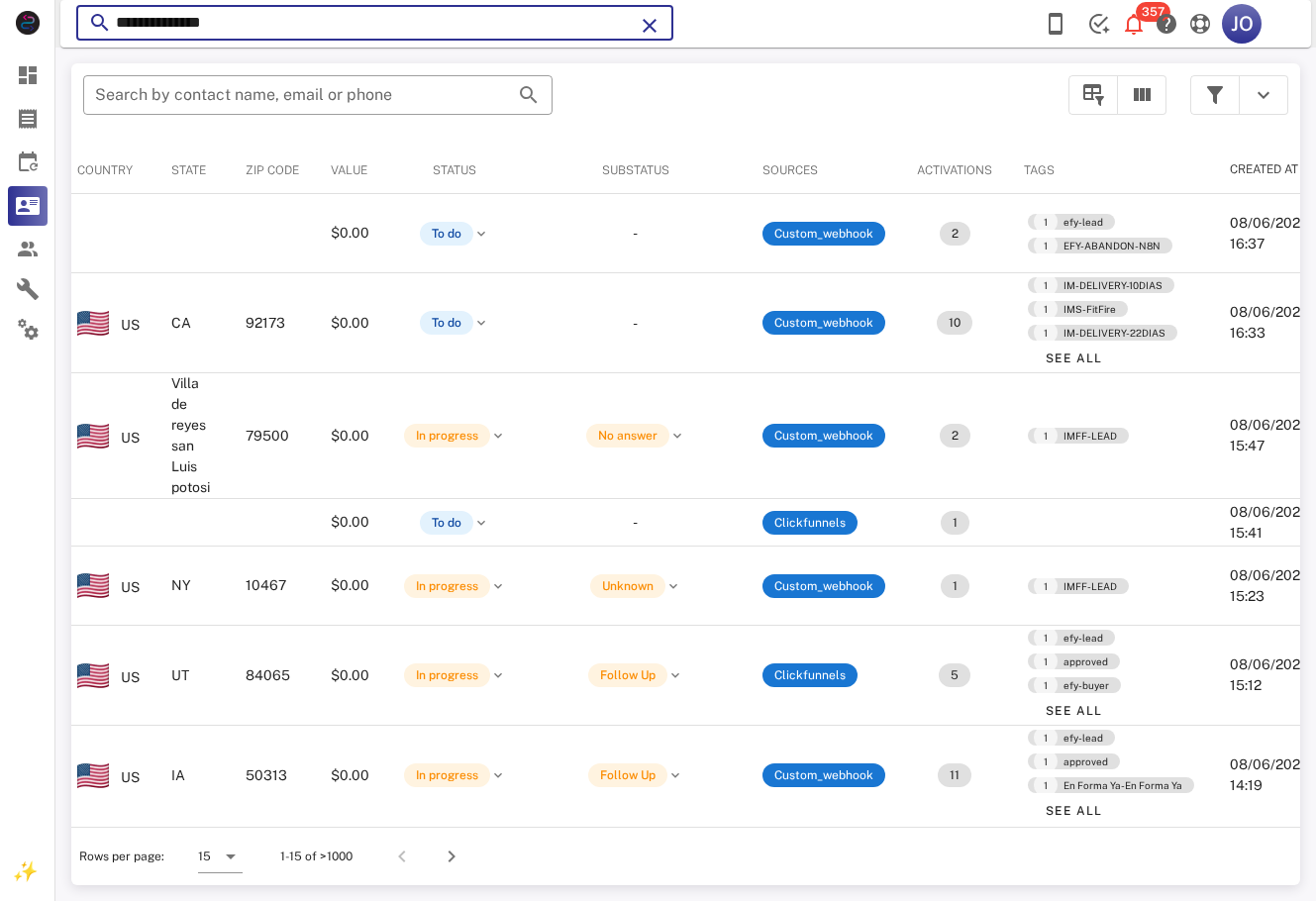 click on "**********" at bounding box center (374, 23) 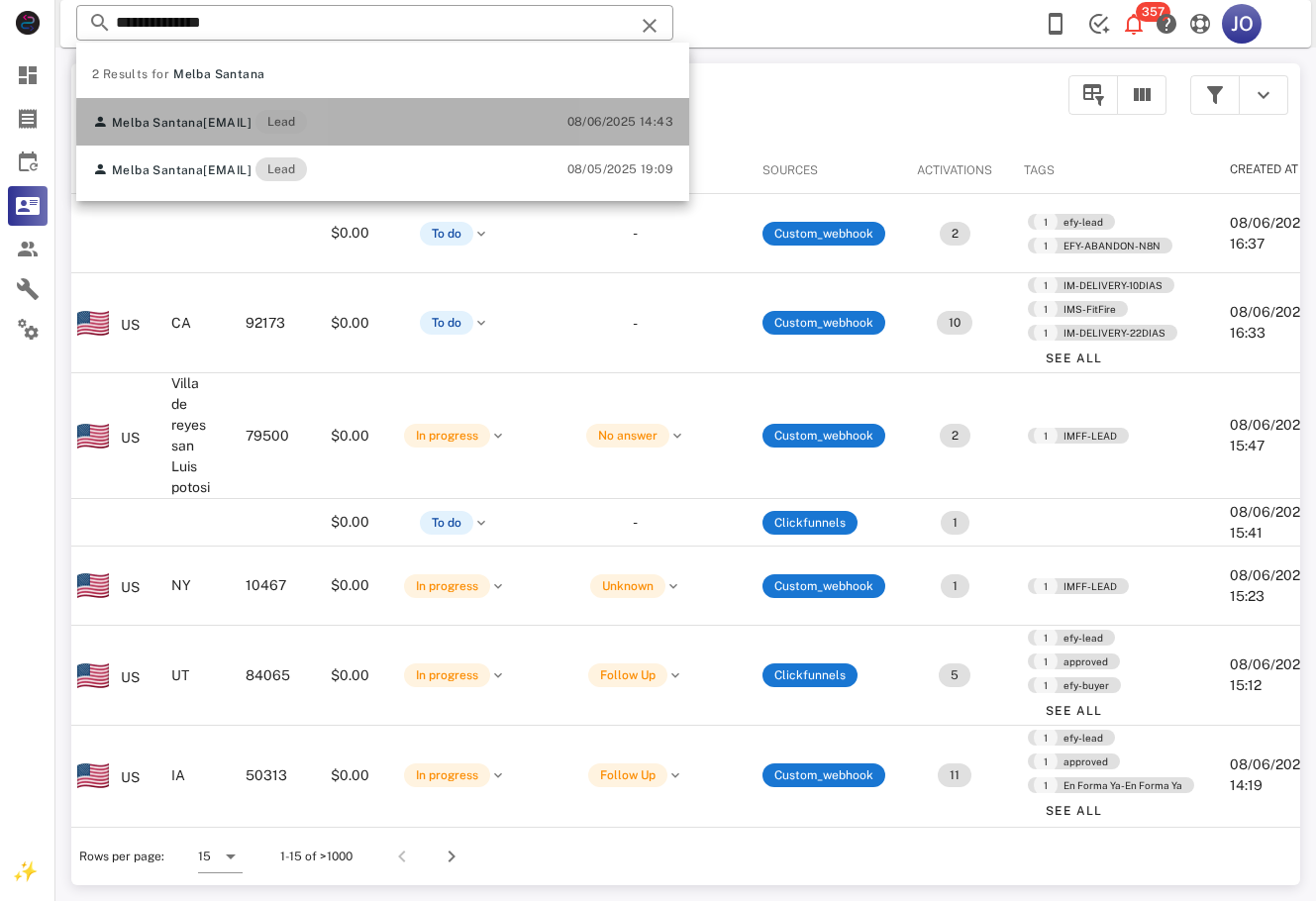 drag, startPoint x: 374, startPoint y: 120, endPoint x: 231, endPoint y: 117, distance: 143.03147 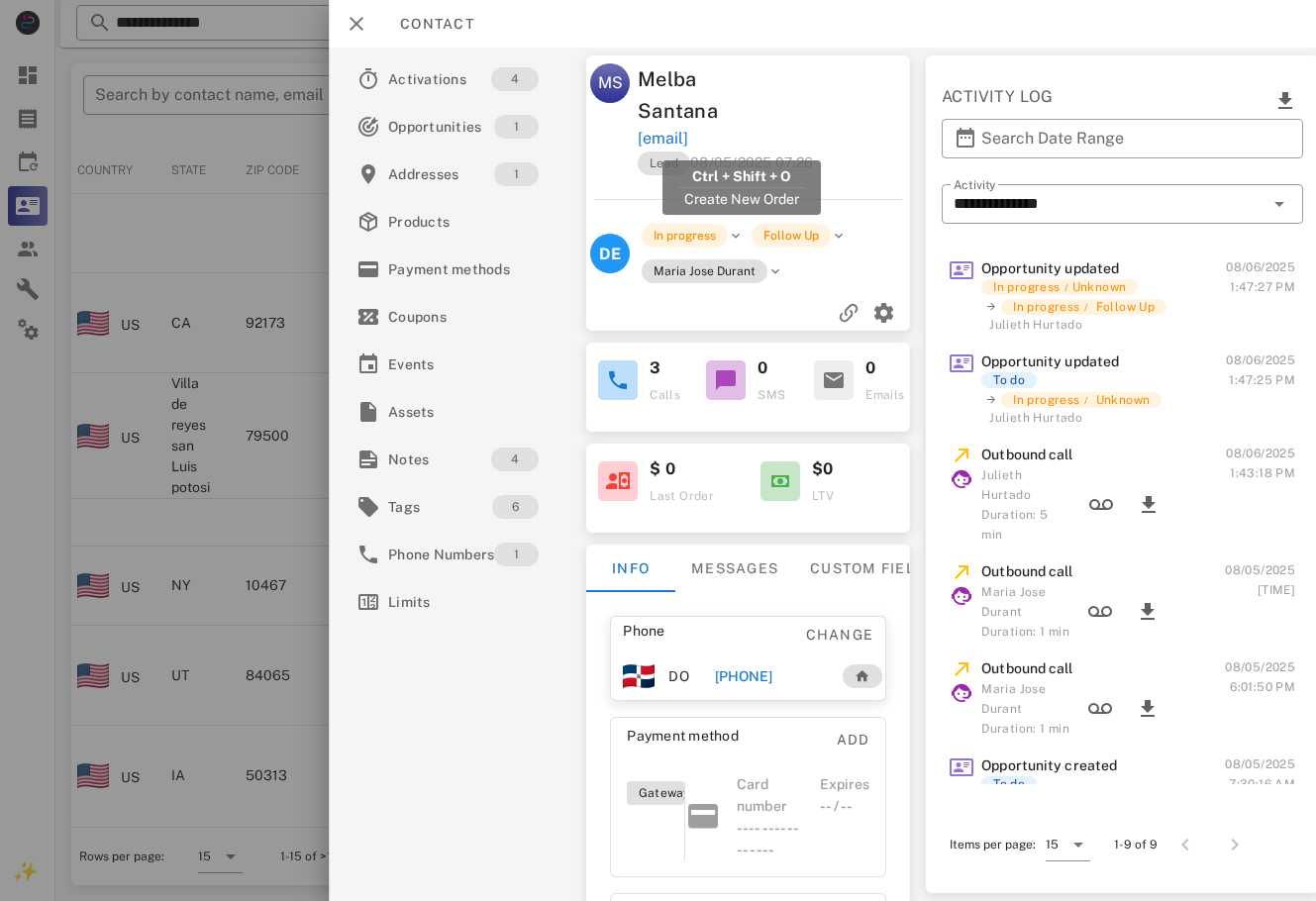 drag, startPoint x: 862, startPoint y: 106, endPoint x: 641, endPoint y: 140, distance: 223.60009 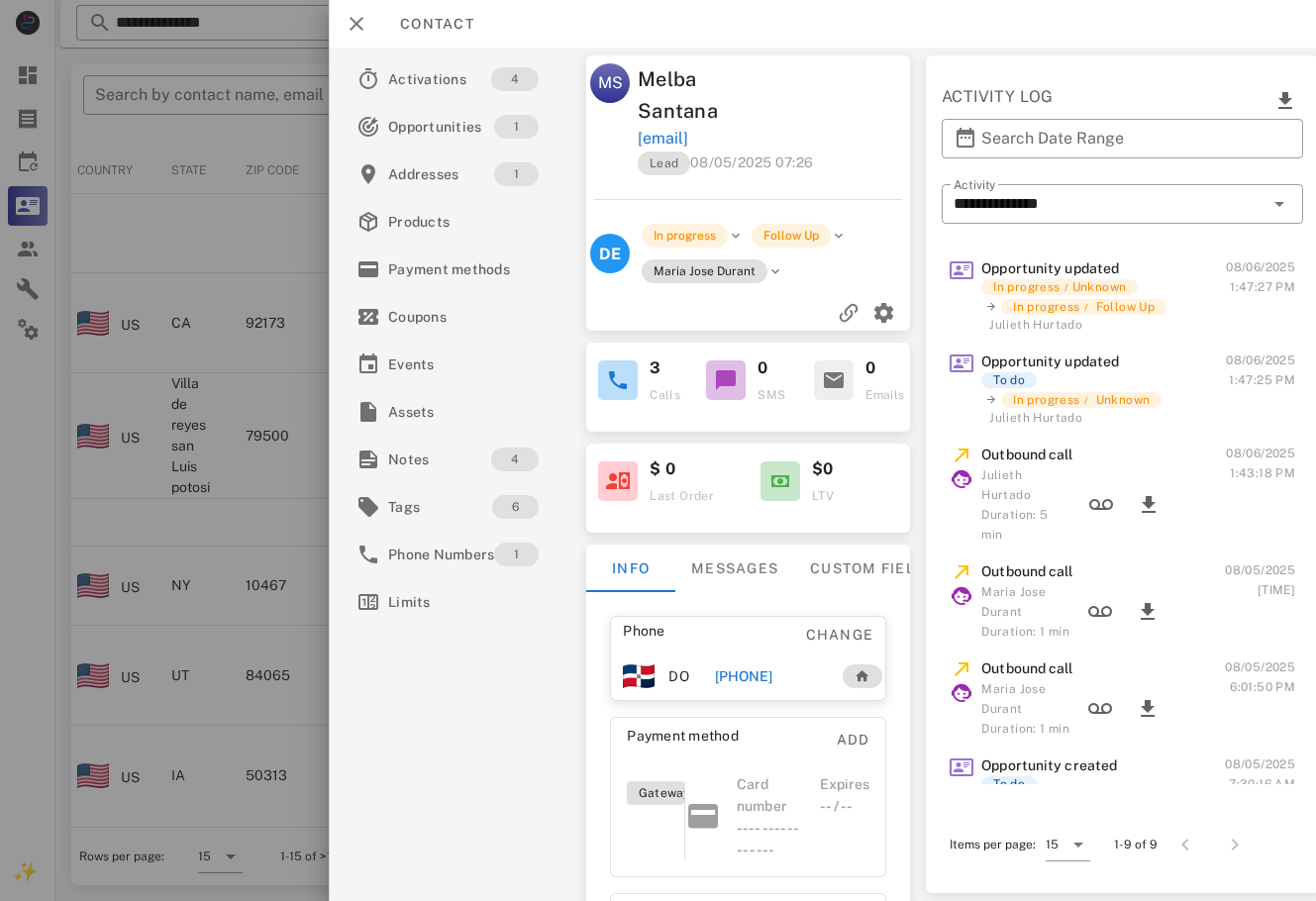 click at bounding box center (658, 450) 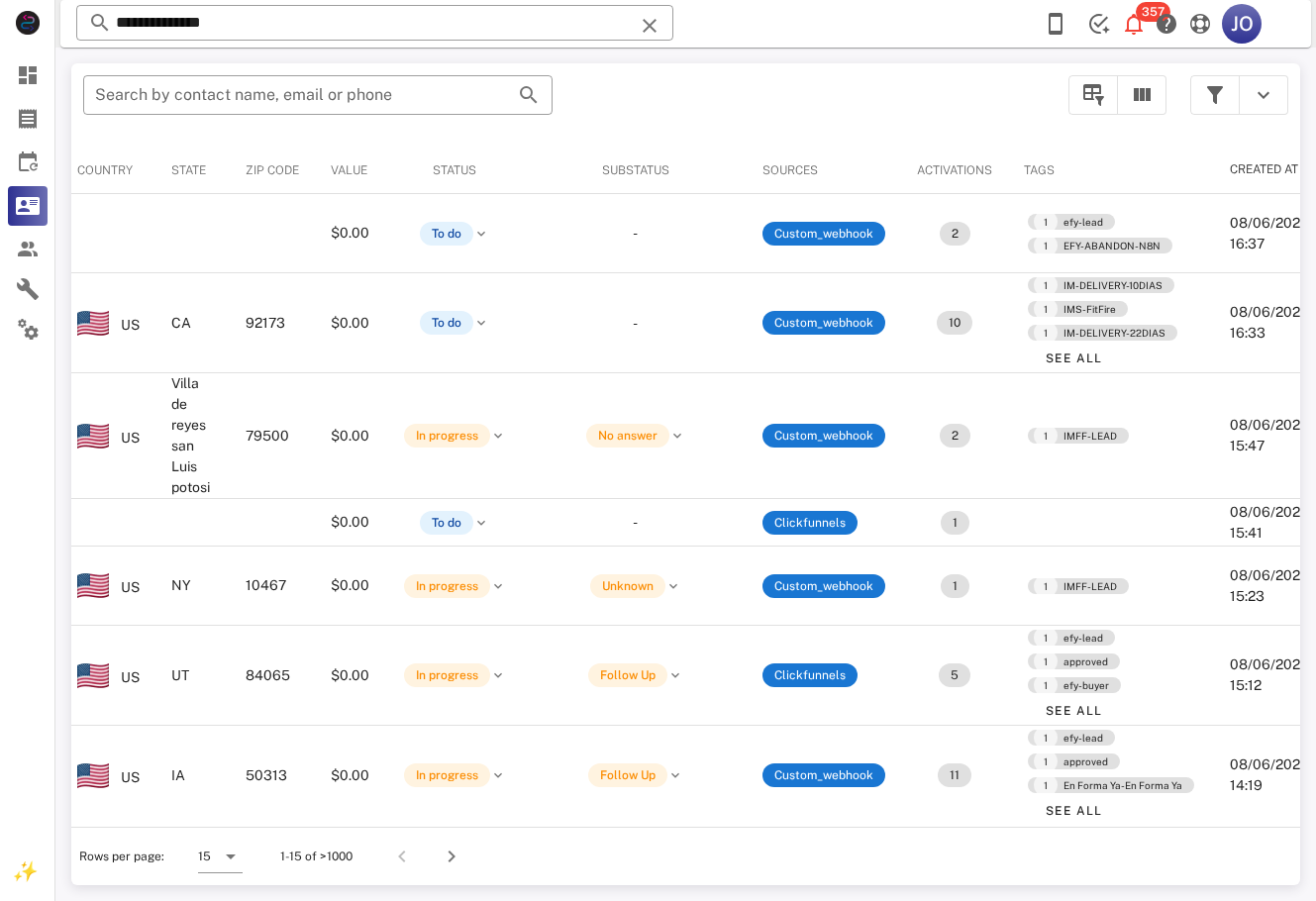 click on "**********" at bounding box center (374, 23) 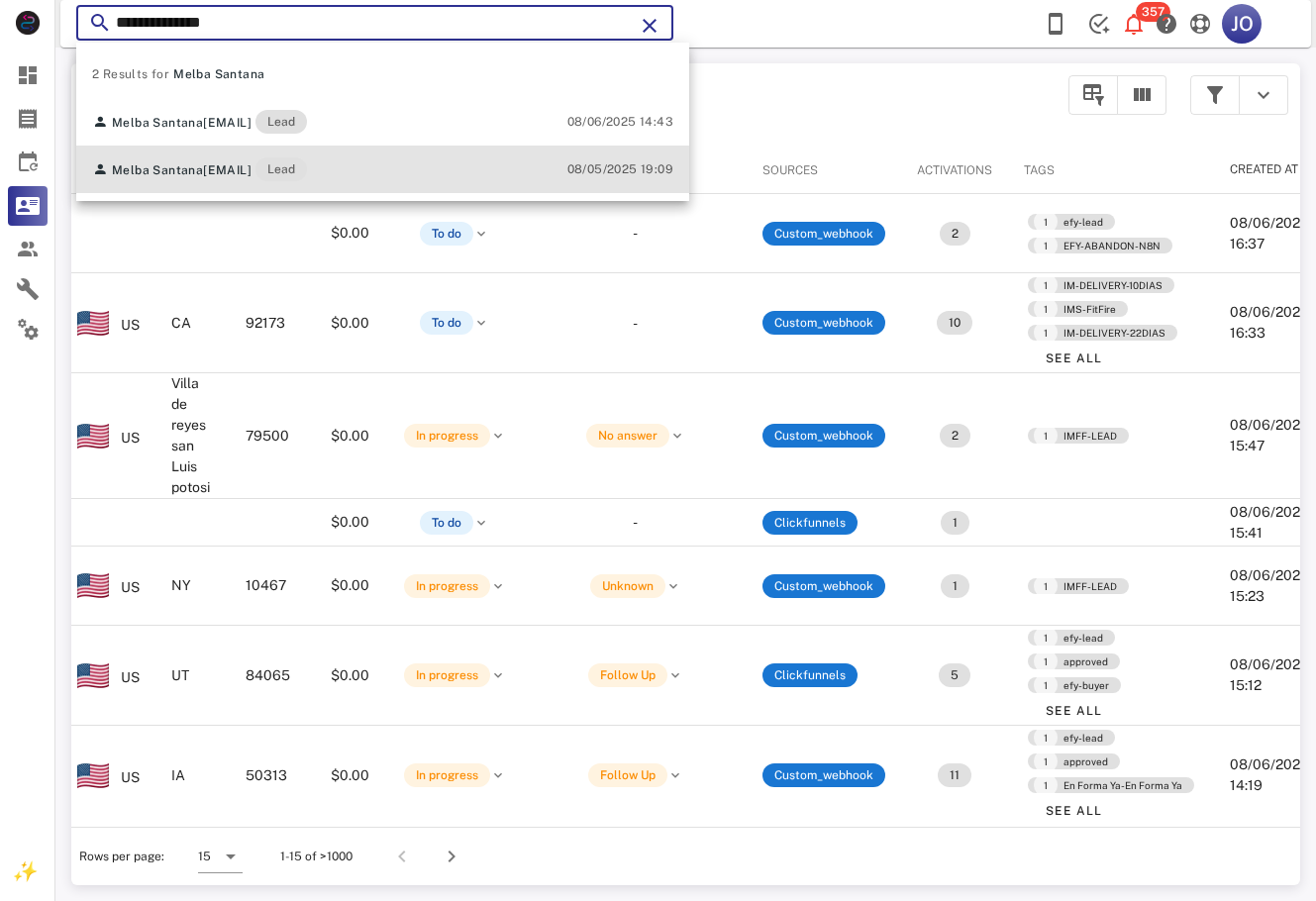 click on "[FIRST] [LAST] [EMAIL]   Lead   [DATE] [TIME]" at bounding box center [382, 169] 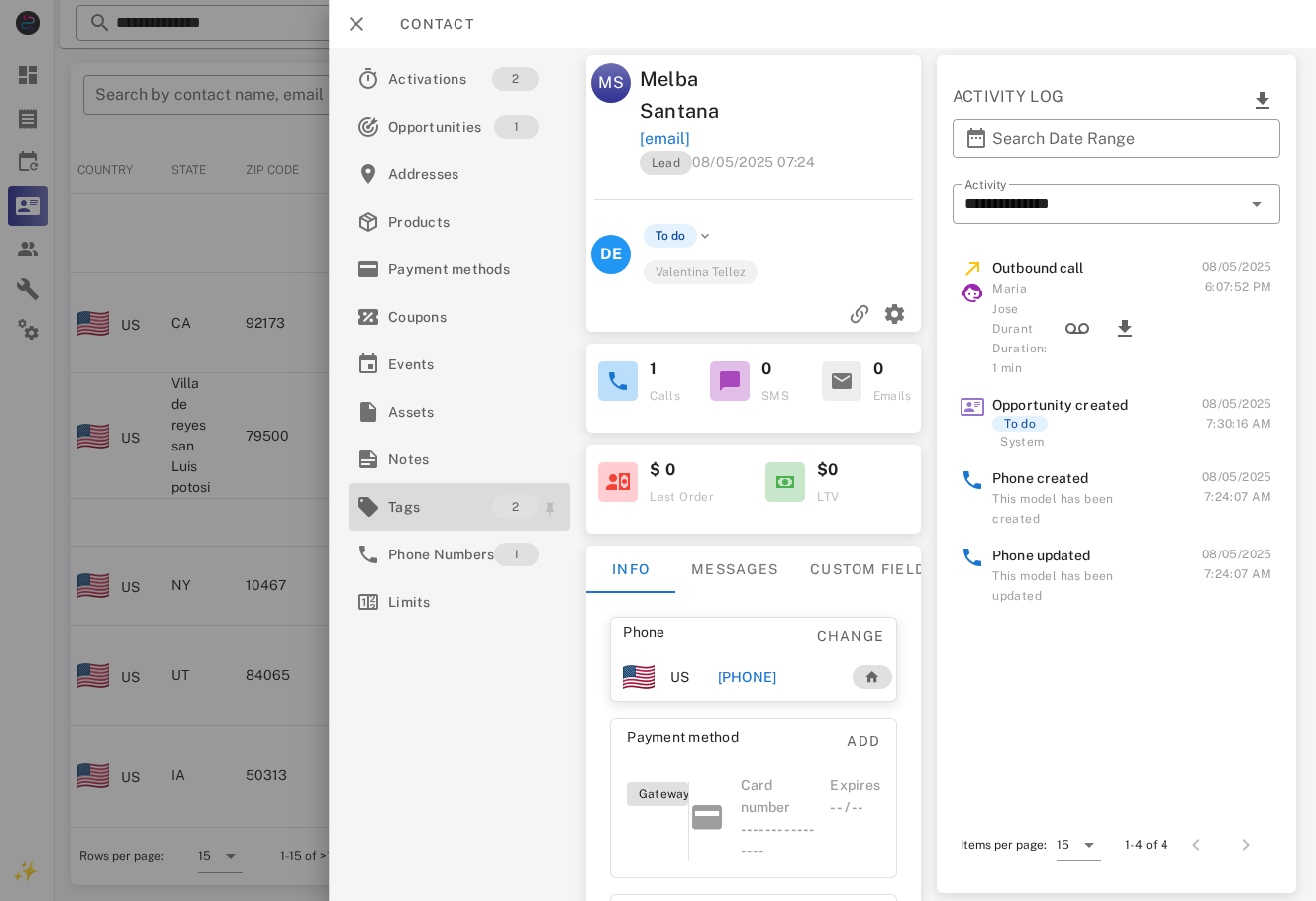 click on "Tags" at bounding box center (440, 507) 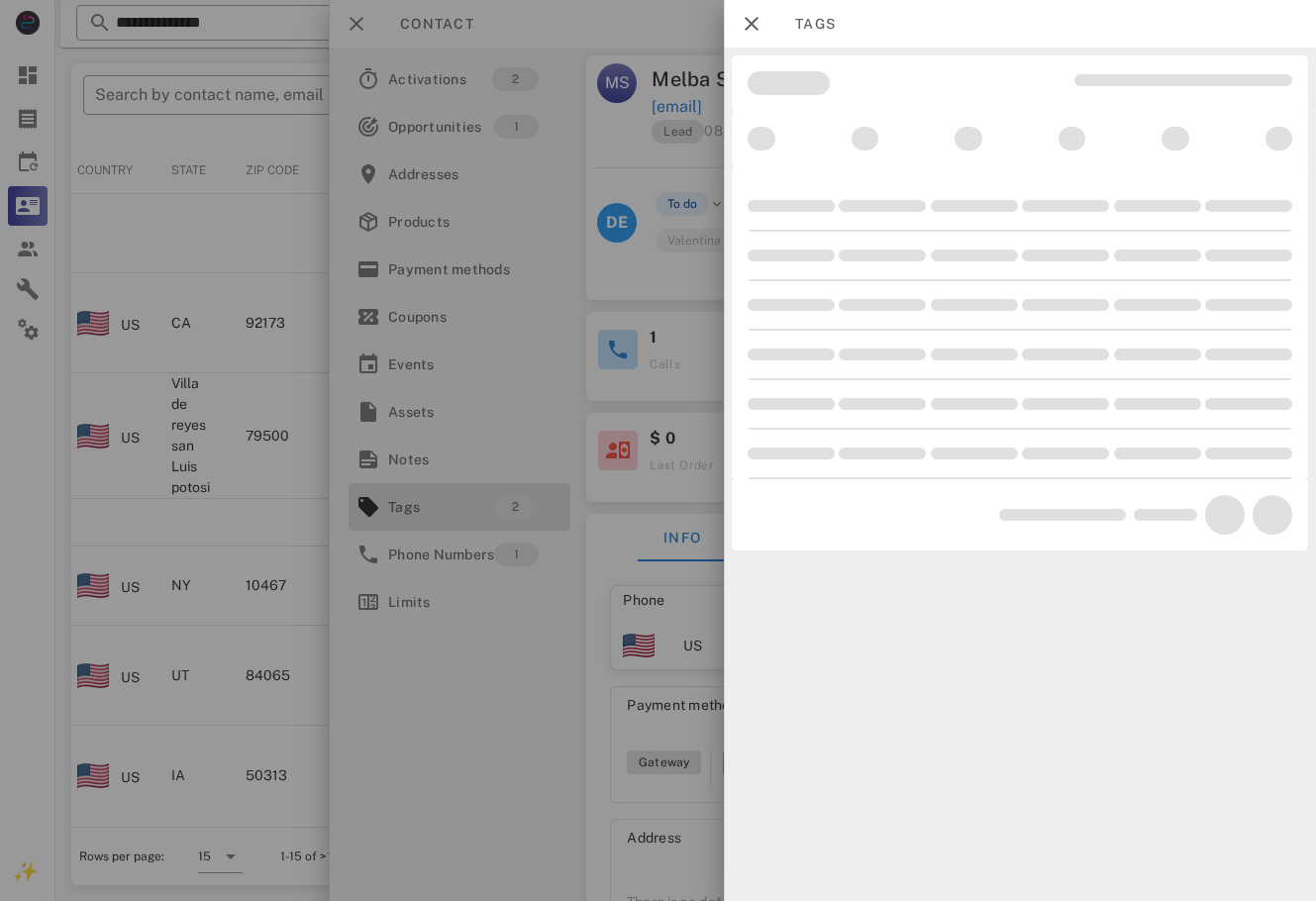 click at bounding box center [658, 450] 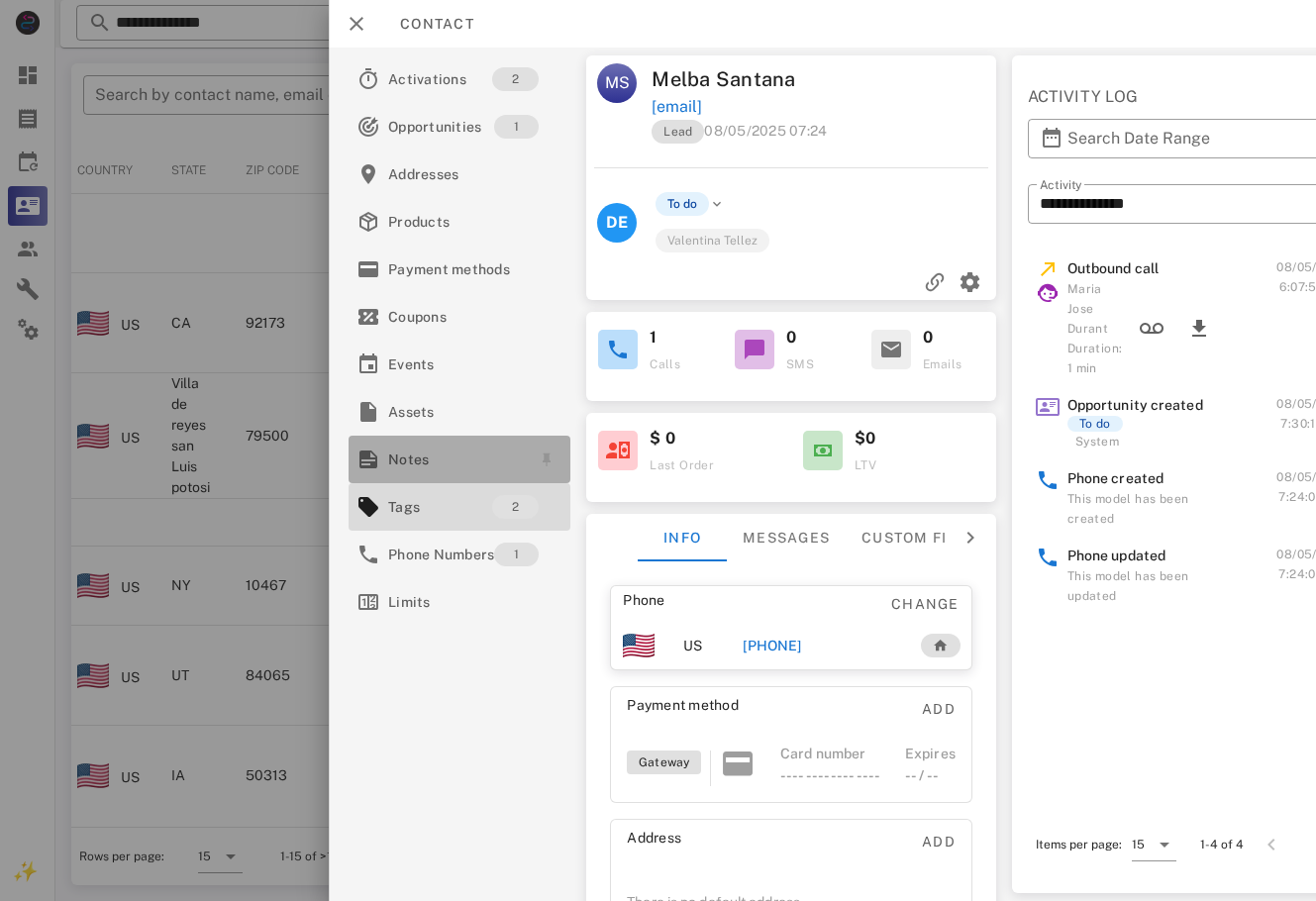 click on "Notes" at bounding box center (456, 459) 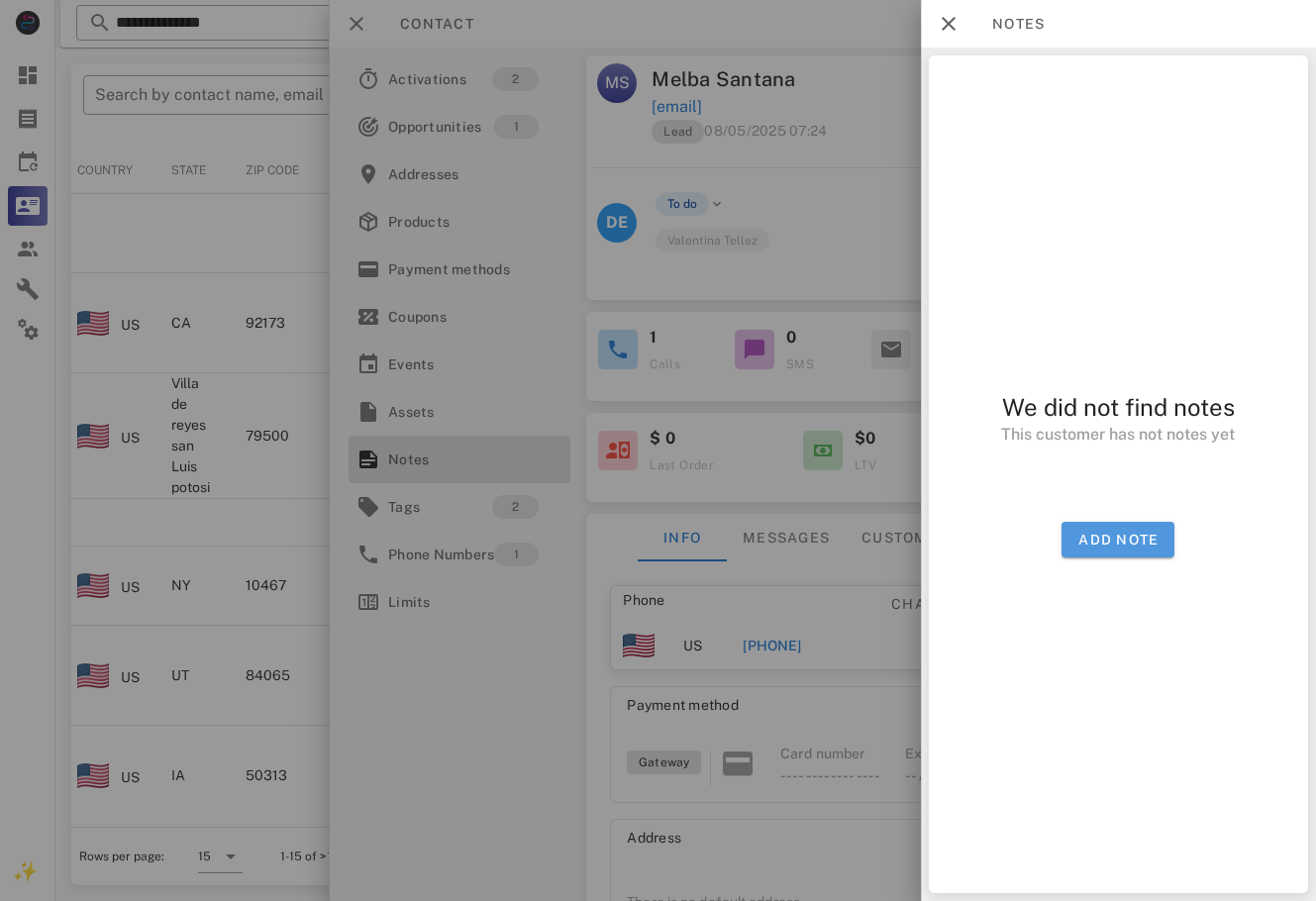 click on "Add note" at bounding box center [1119, 540] 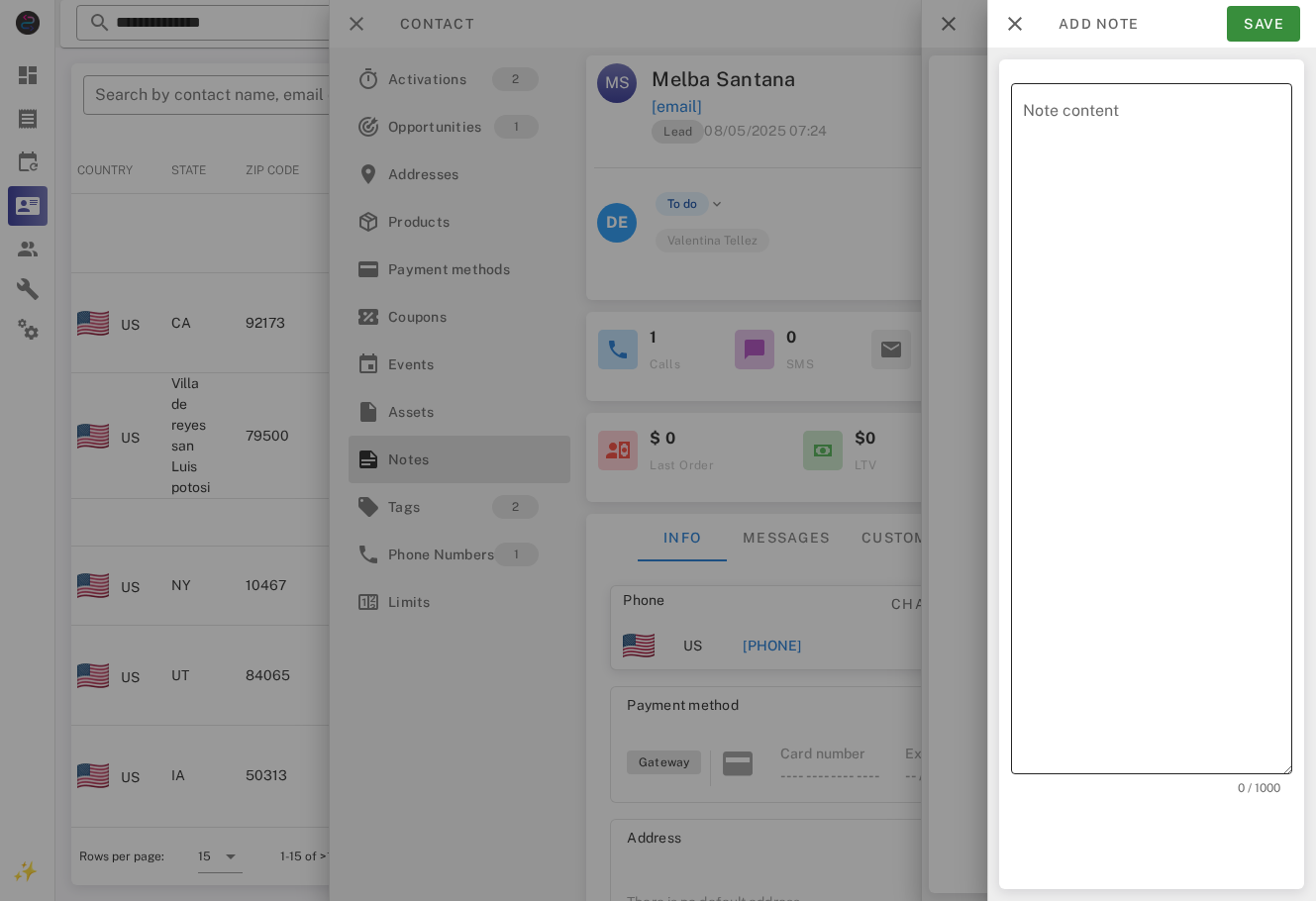 click on "Note content" at bounding box center (1158, 434) 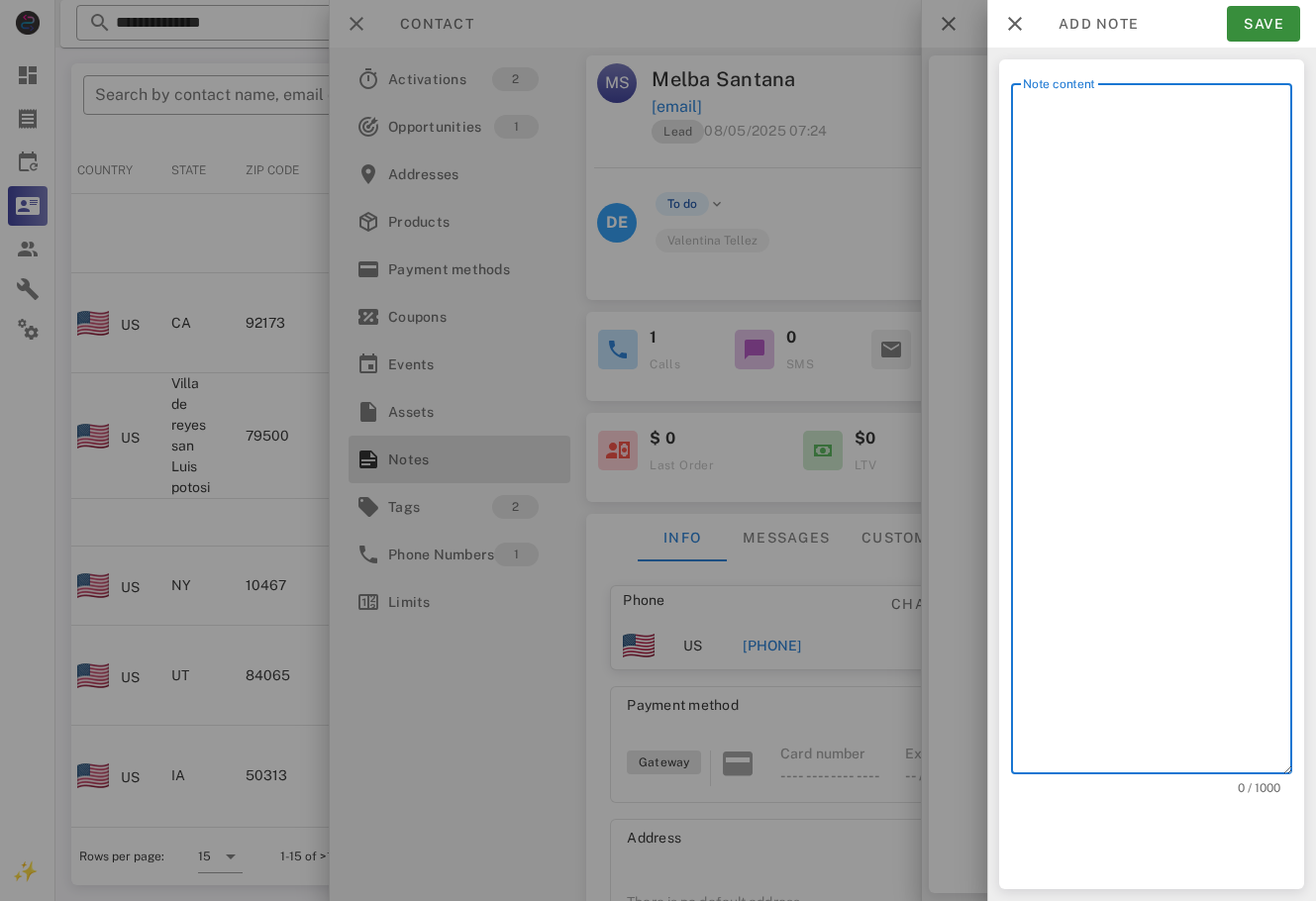 paste on "**********" 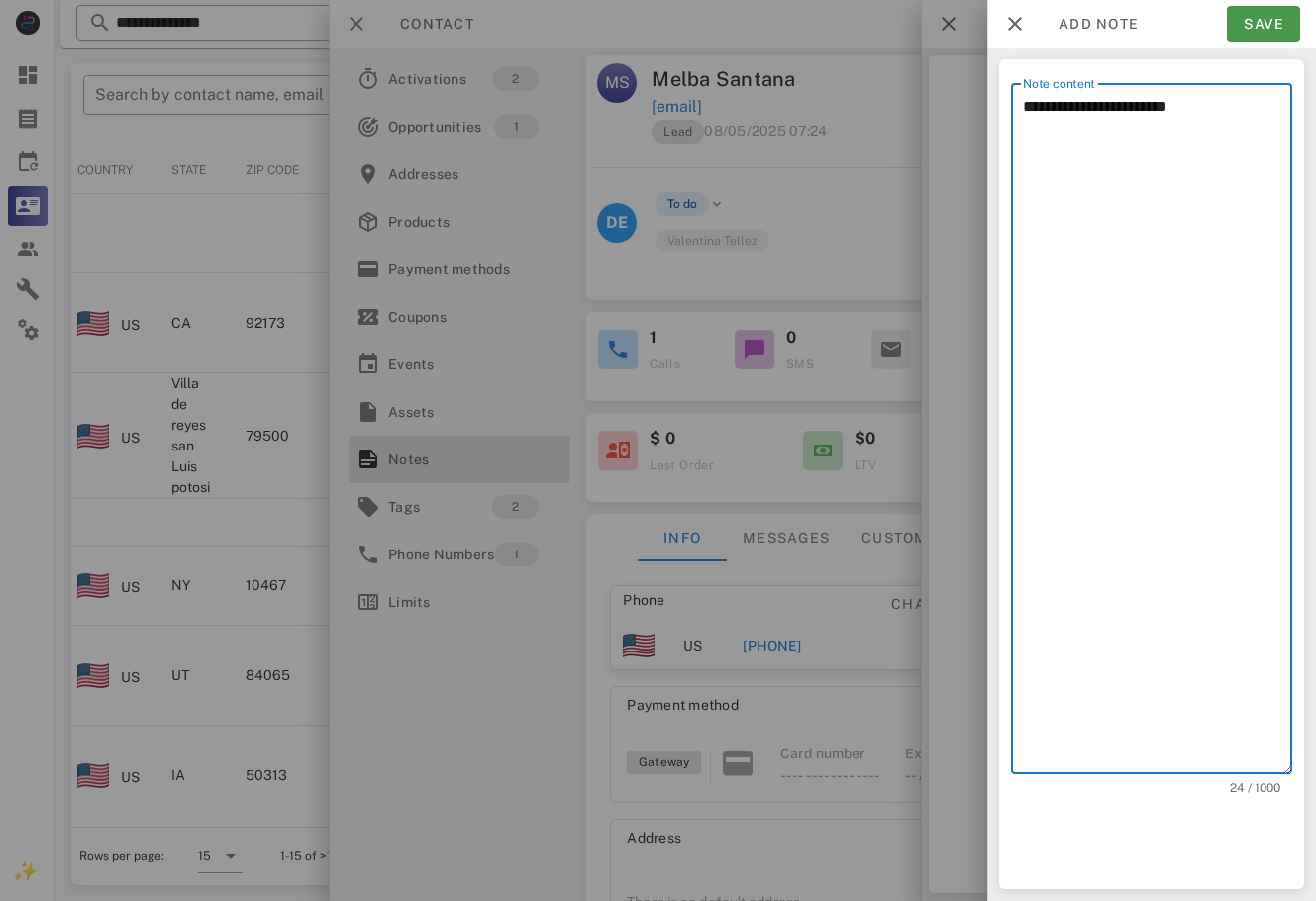 type on "**********" 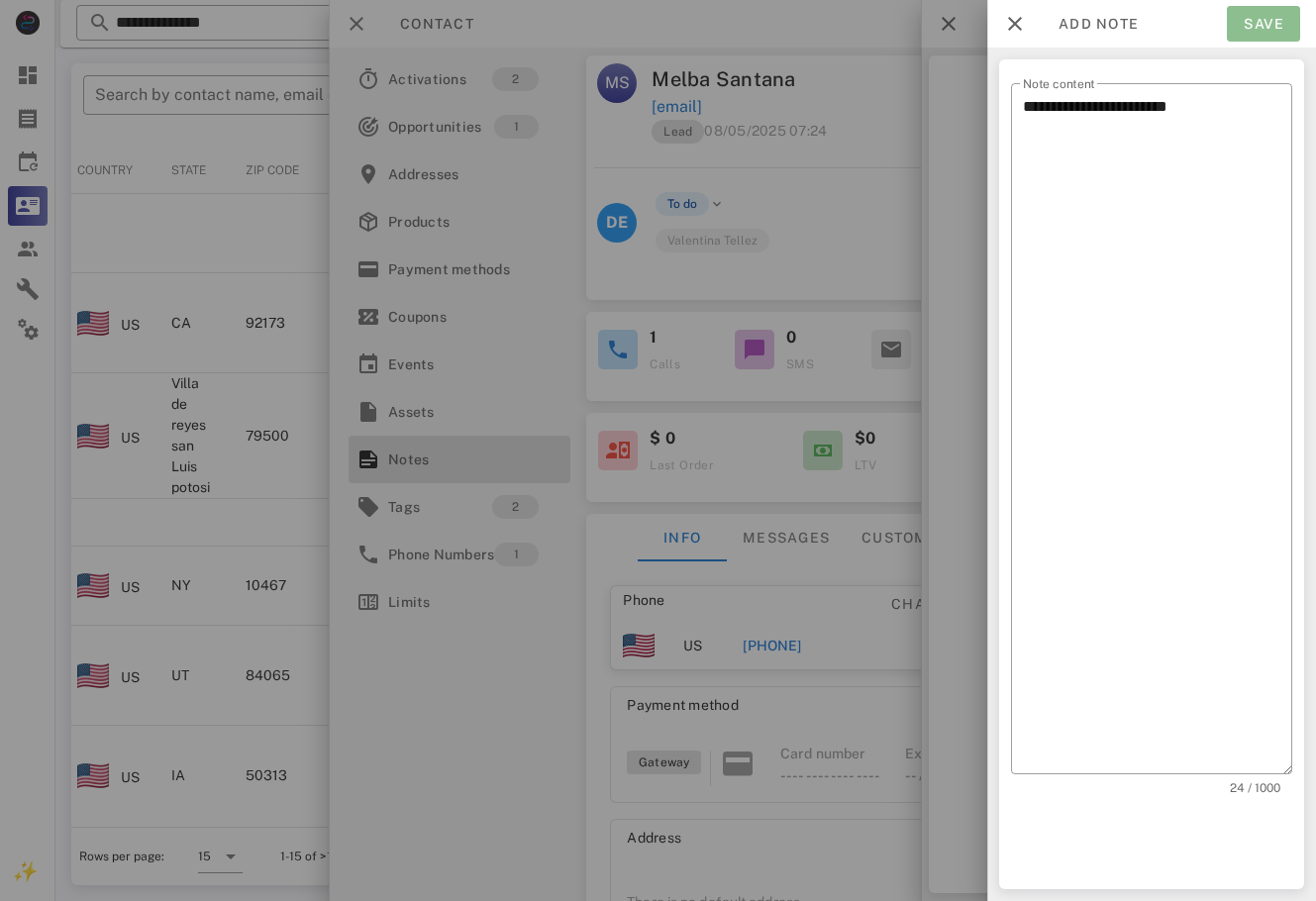 click on "Save" at bounding box center (1264, 24) 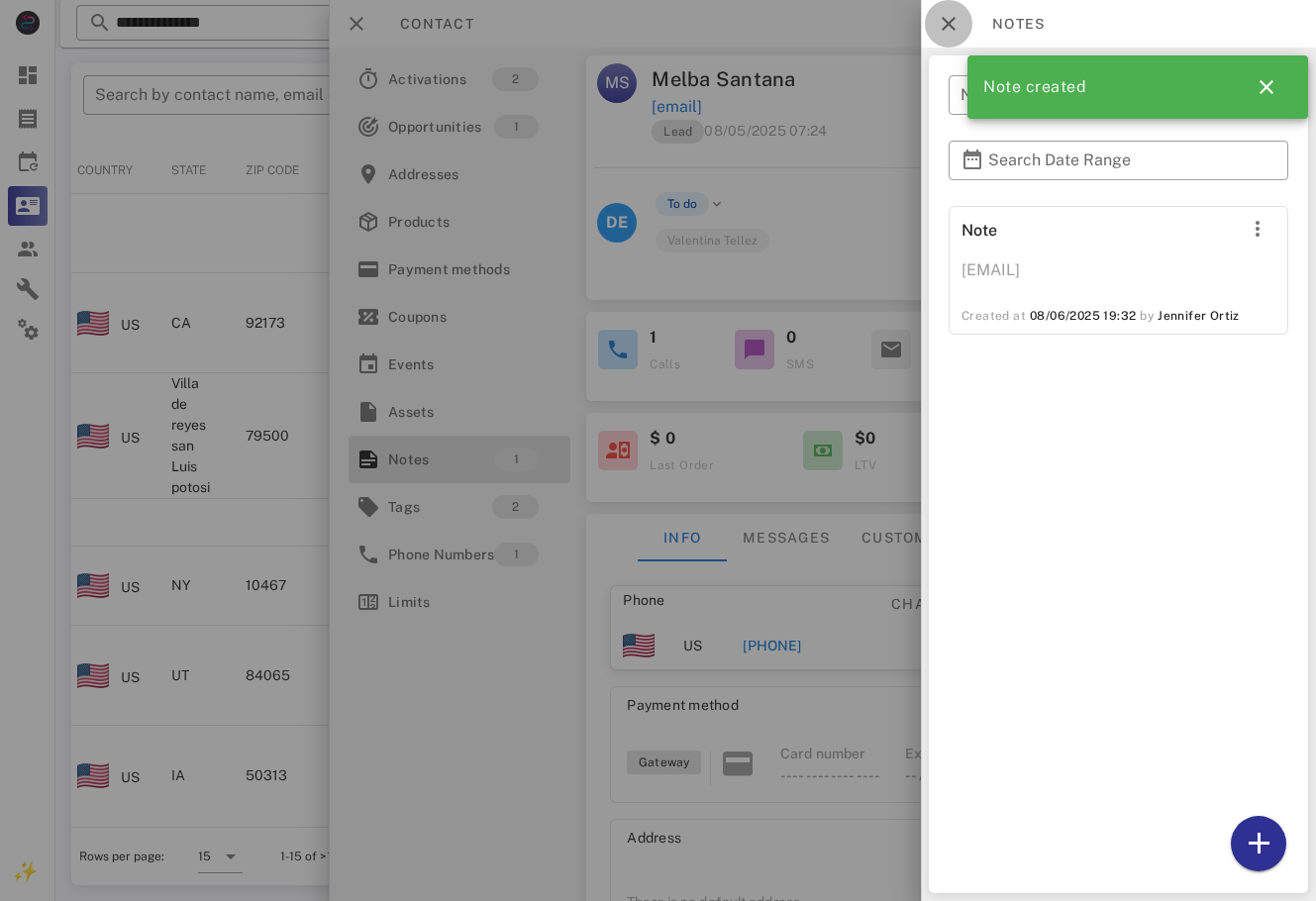 click at bounding box center (949, 24) 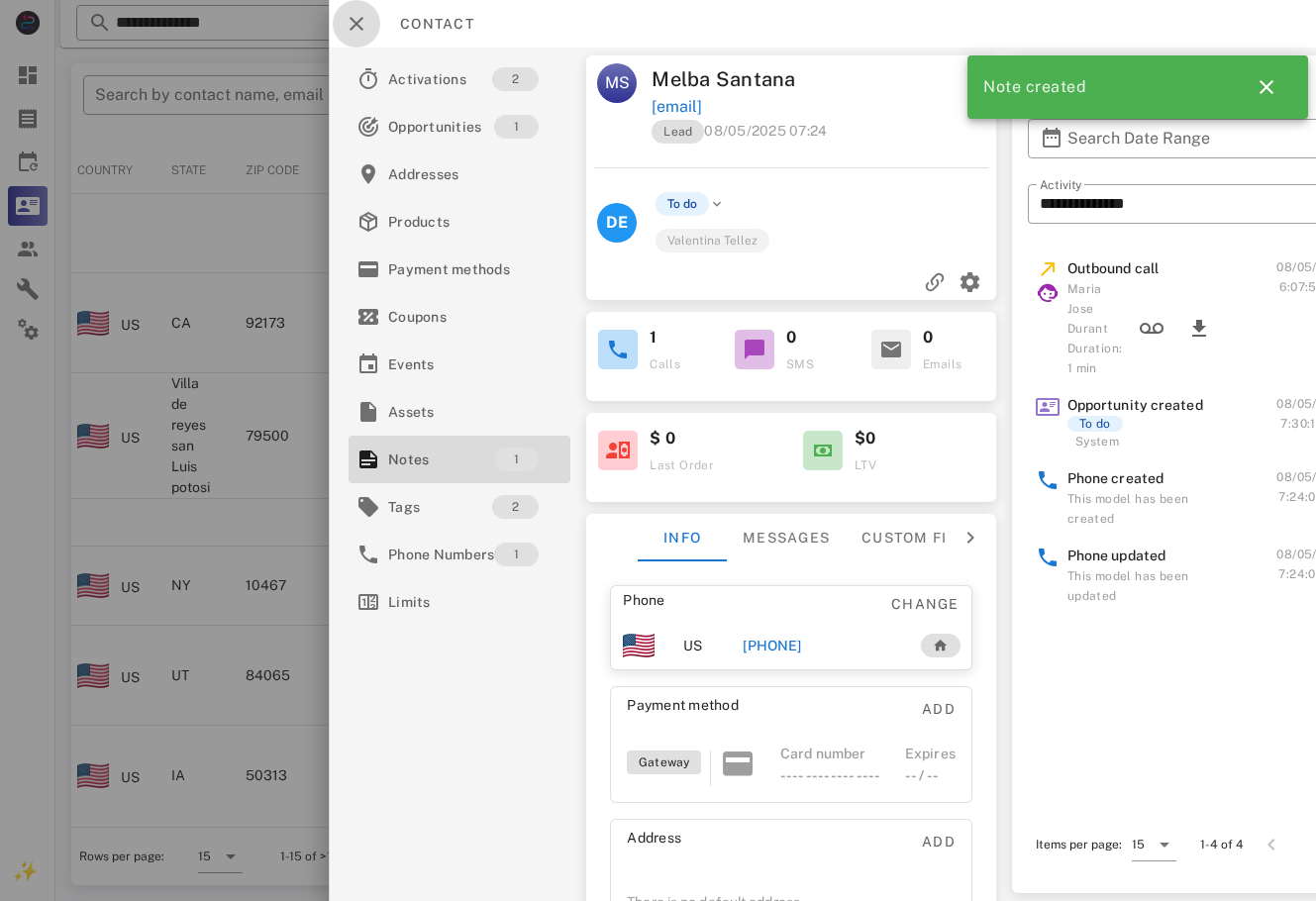click at bounding box center (356, 24) 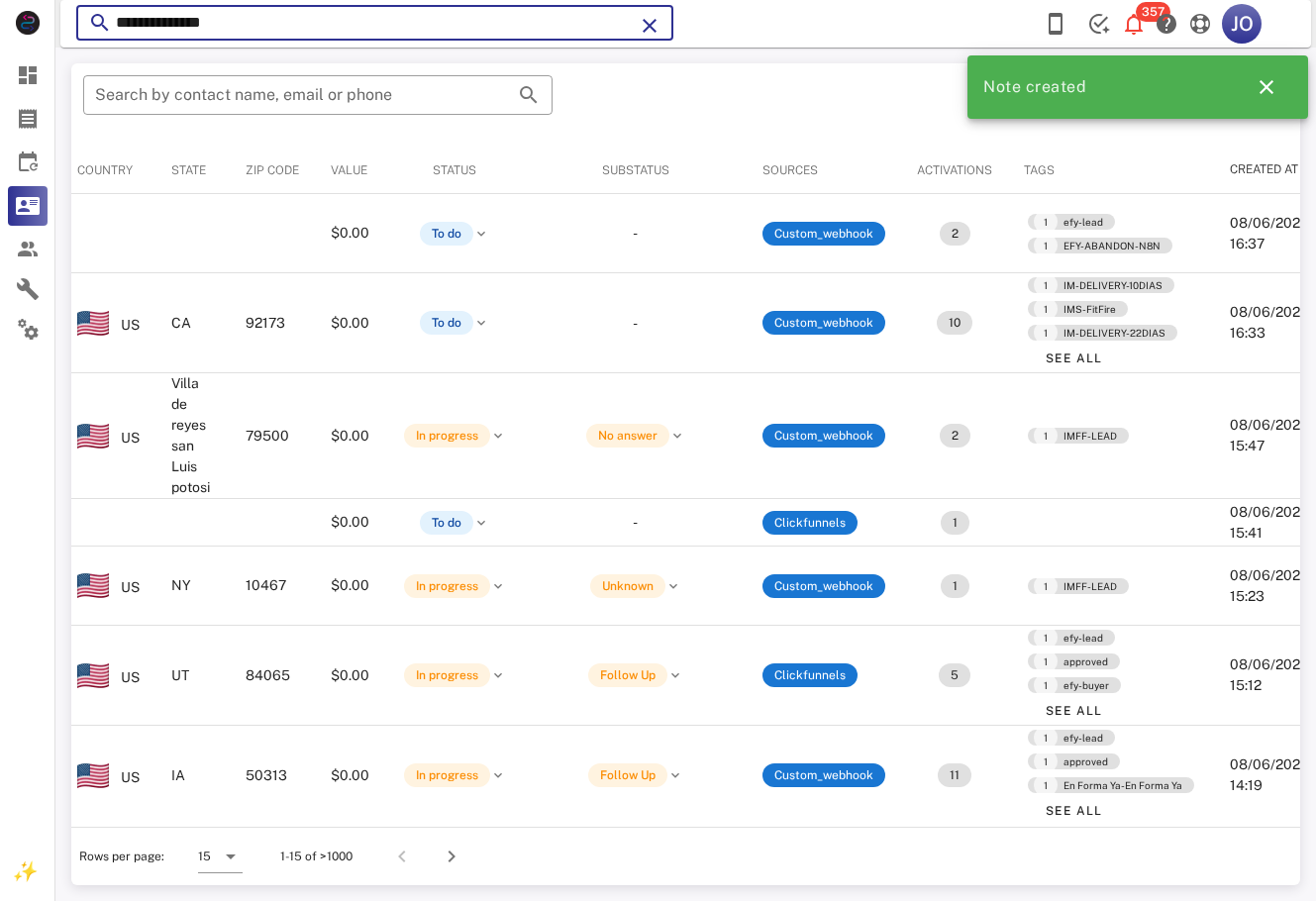 click on "**********" at bounding box center [374, 23] 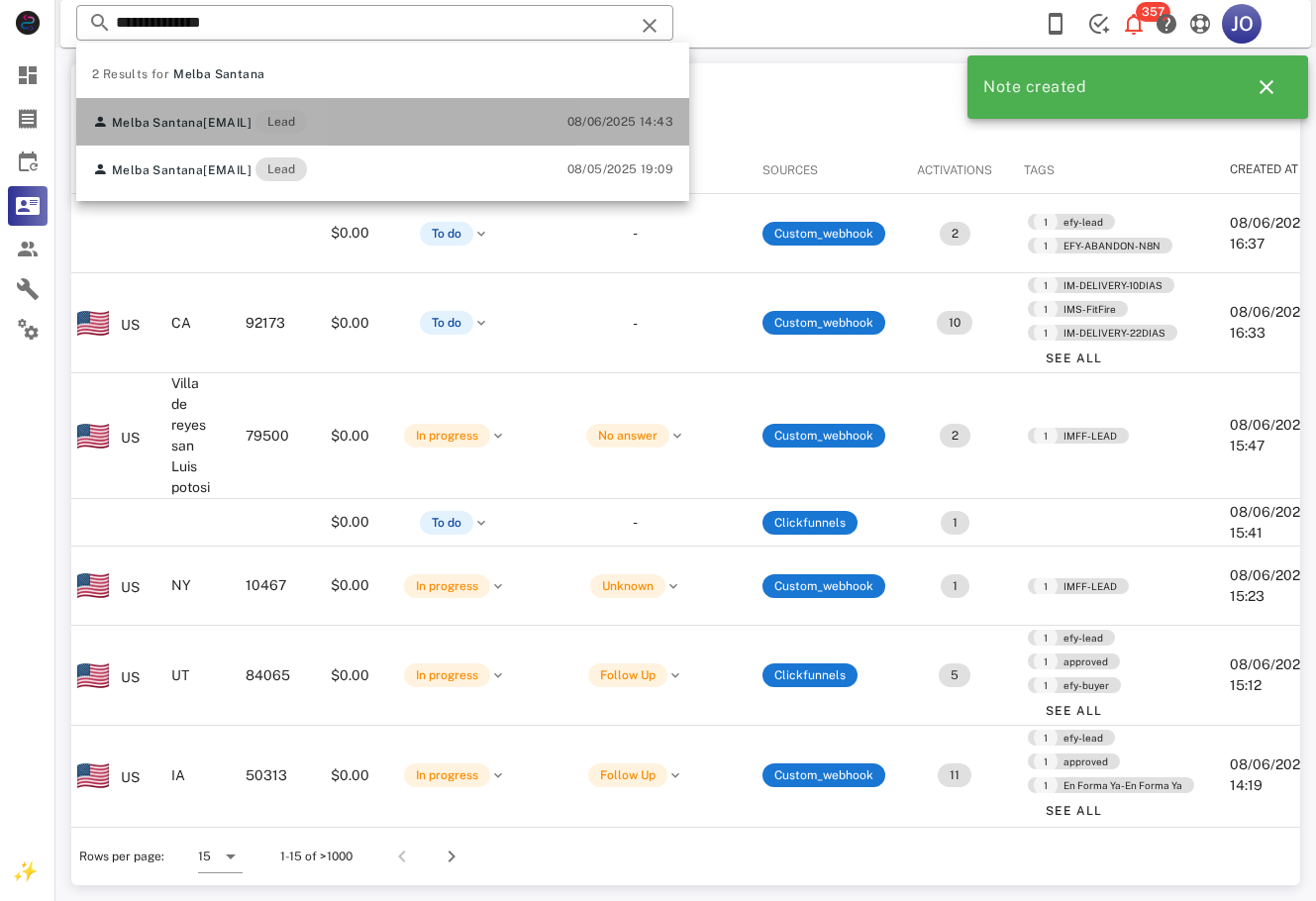 click on "[EMAIL]" at bounding box center [227, 123] 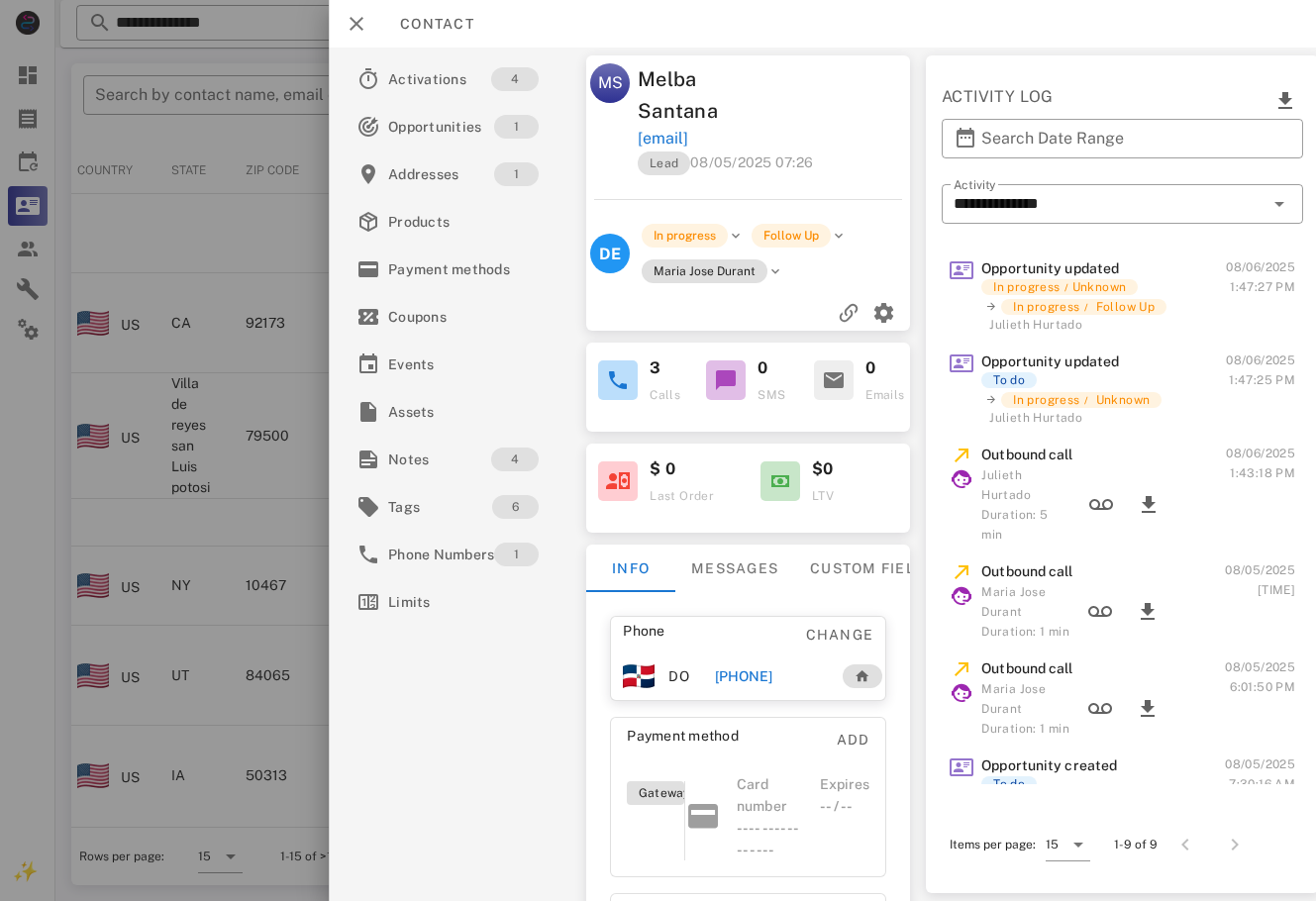 click on "Payment method   Add" at bounding box center [749, 746] 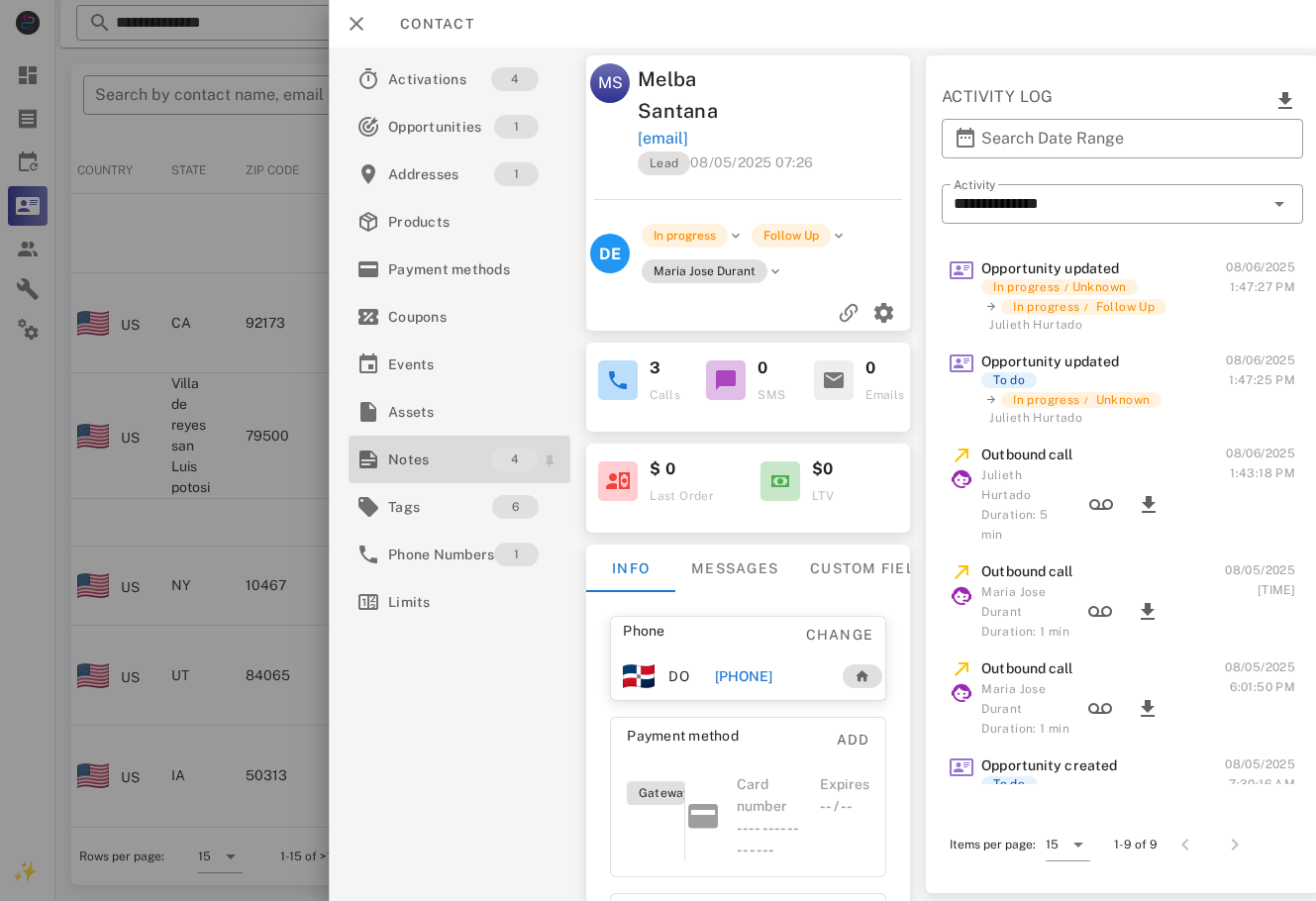 drag, startPoint x: 489, startPoint y: 458, endPoint x: 487, endPoint y: 472, distance: 14.142136 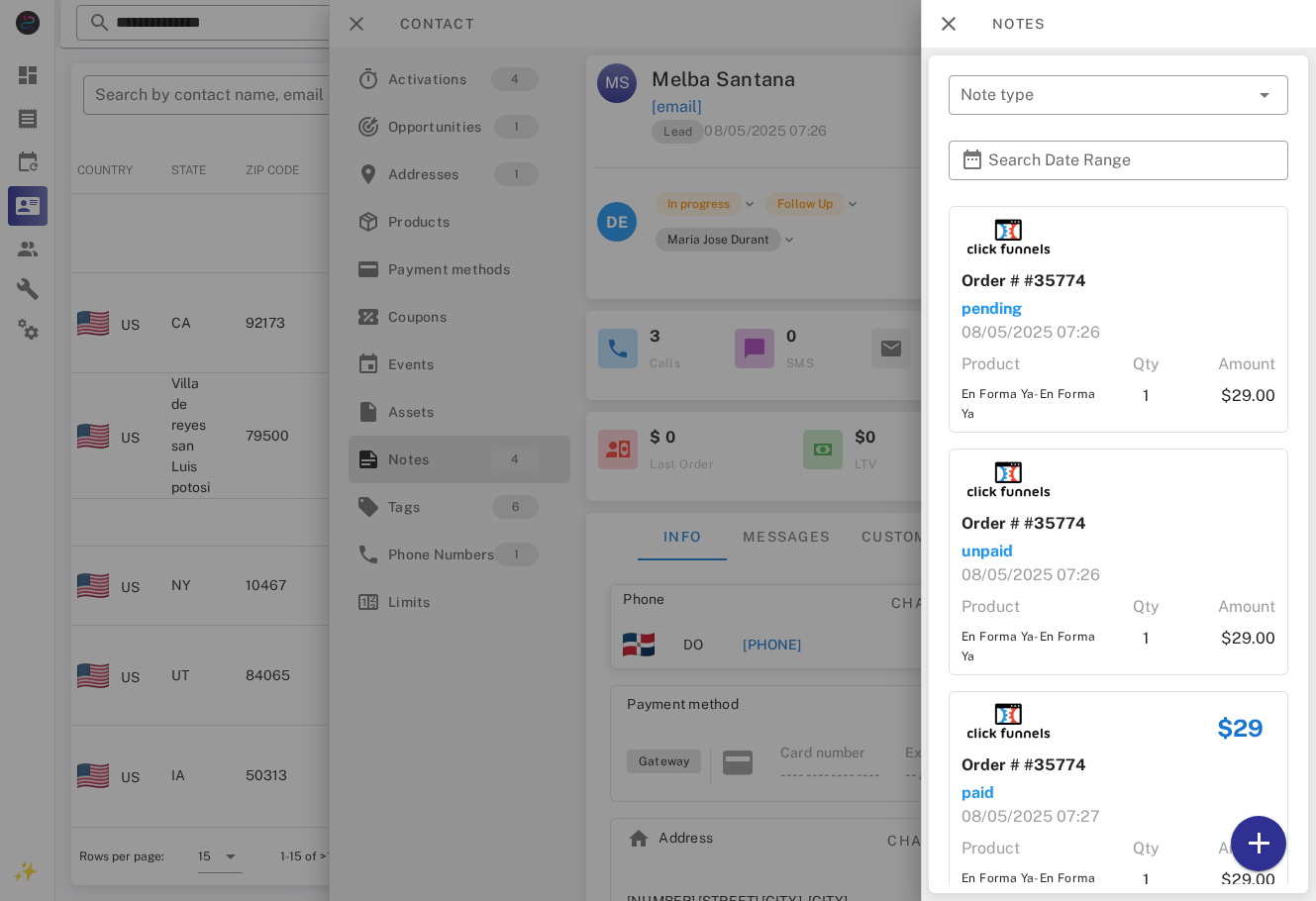 scroll, scrollTop: 225, scrollLeft: 0, axis: vertical 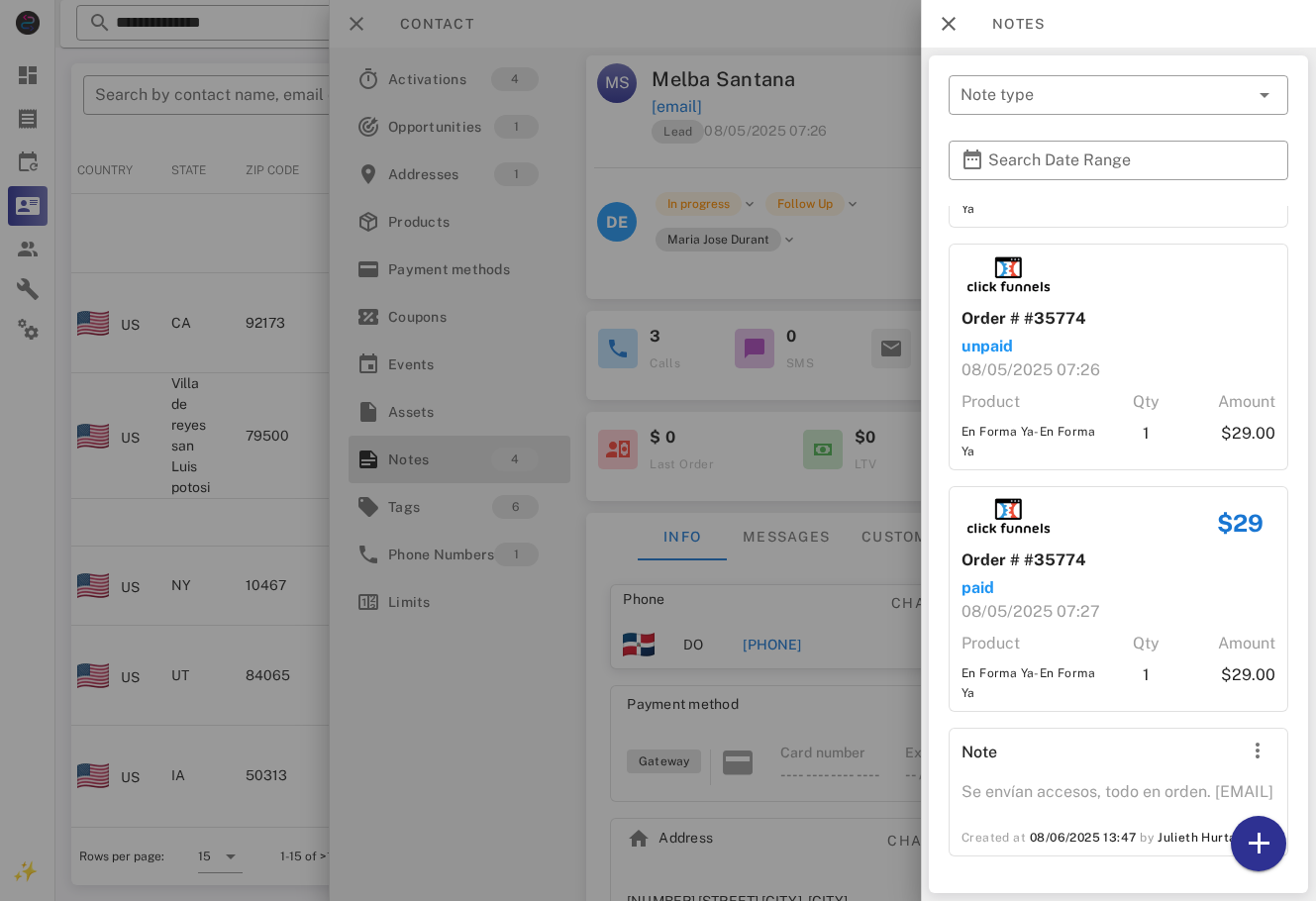 click at bounding box center [658, 450] 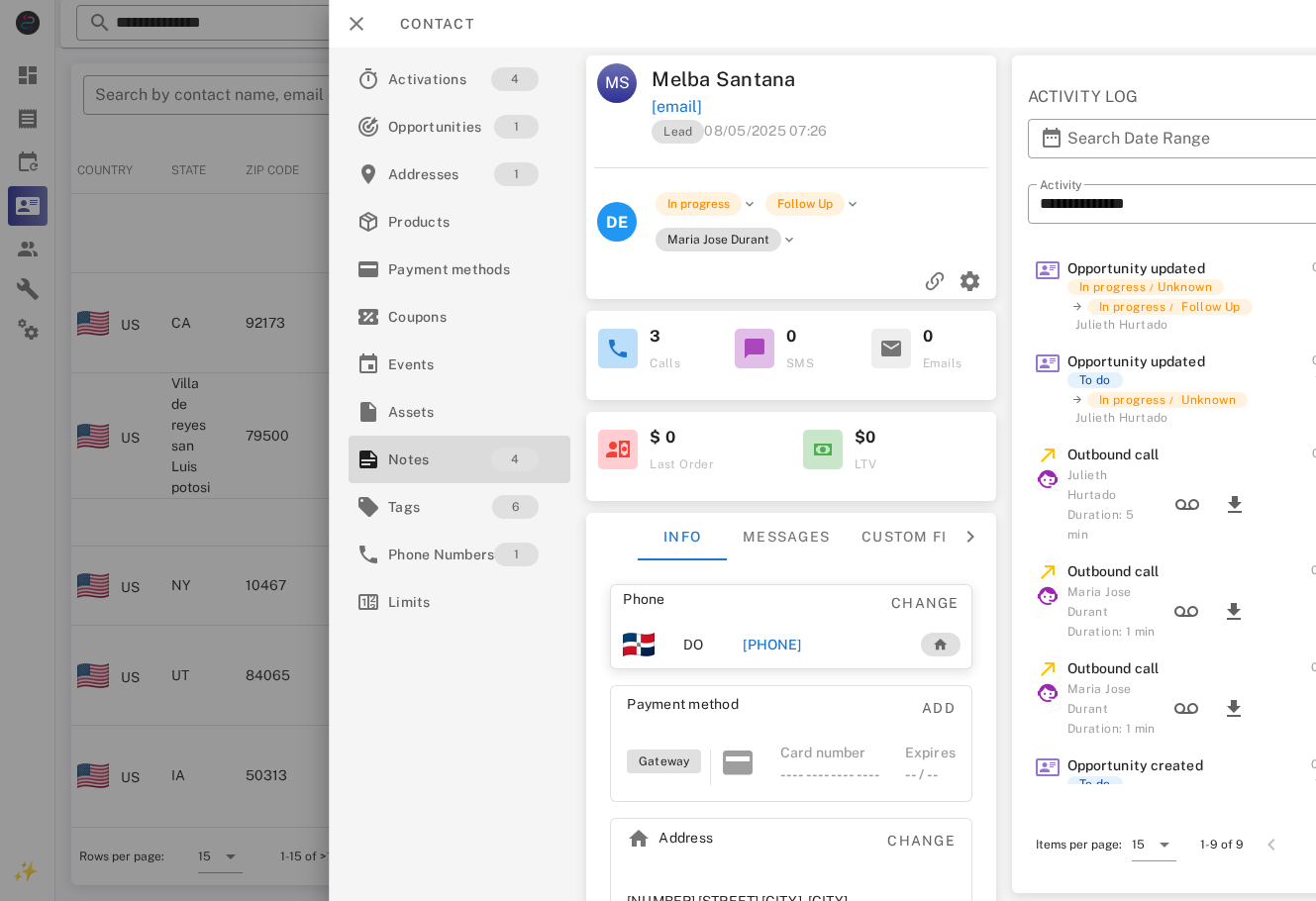 click on "[PHONE]" at bounding box center (772, 645) 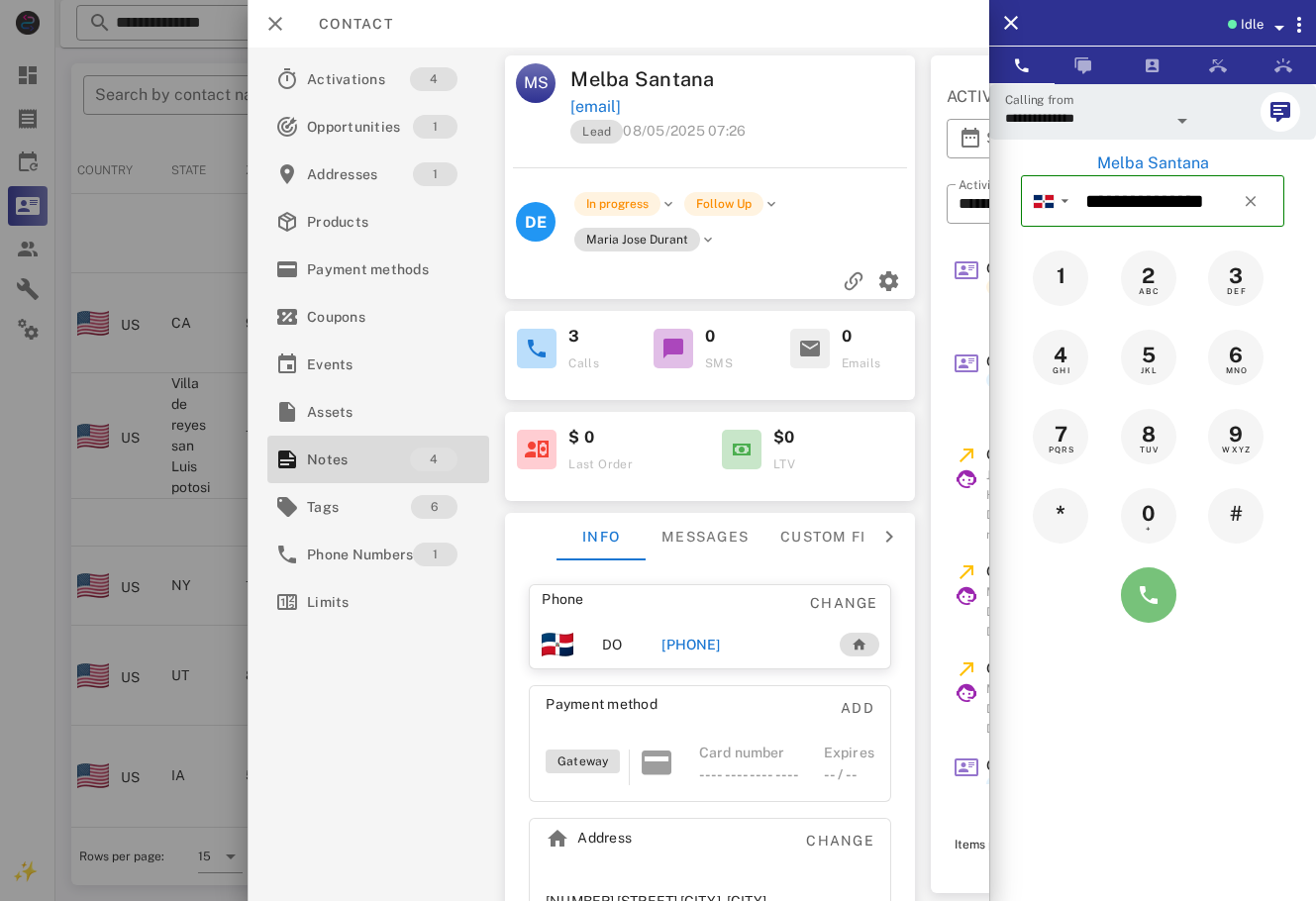 click at bounding box center [1149, 595] 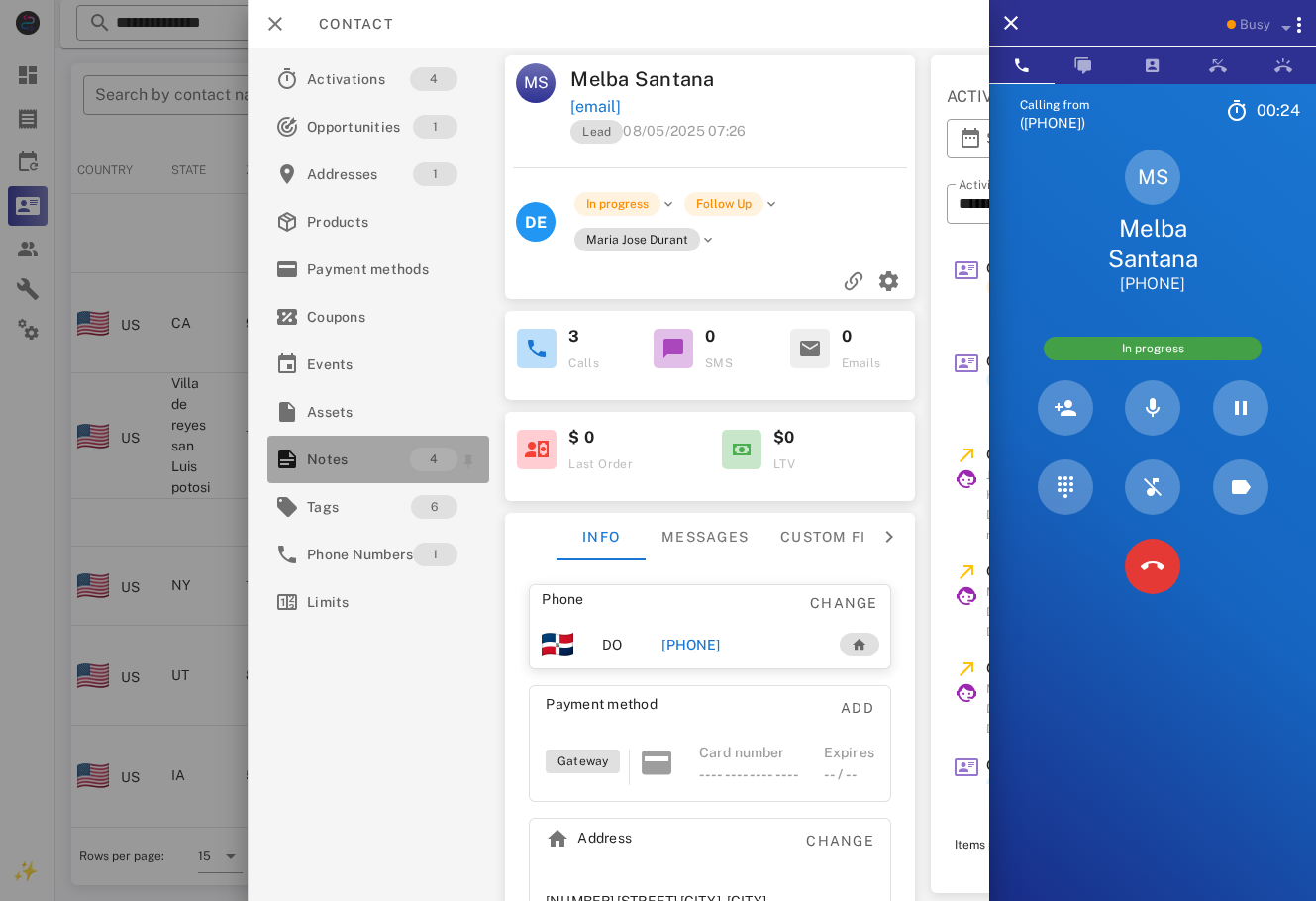 click on "Notes" at bounding box center (358, 459) 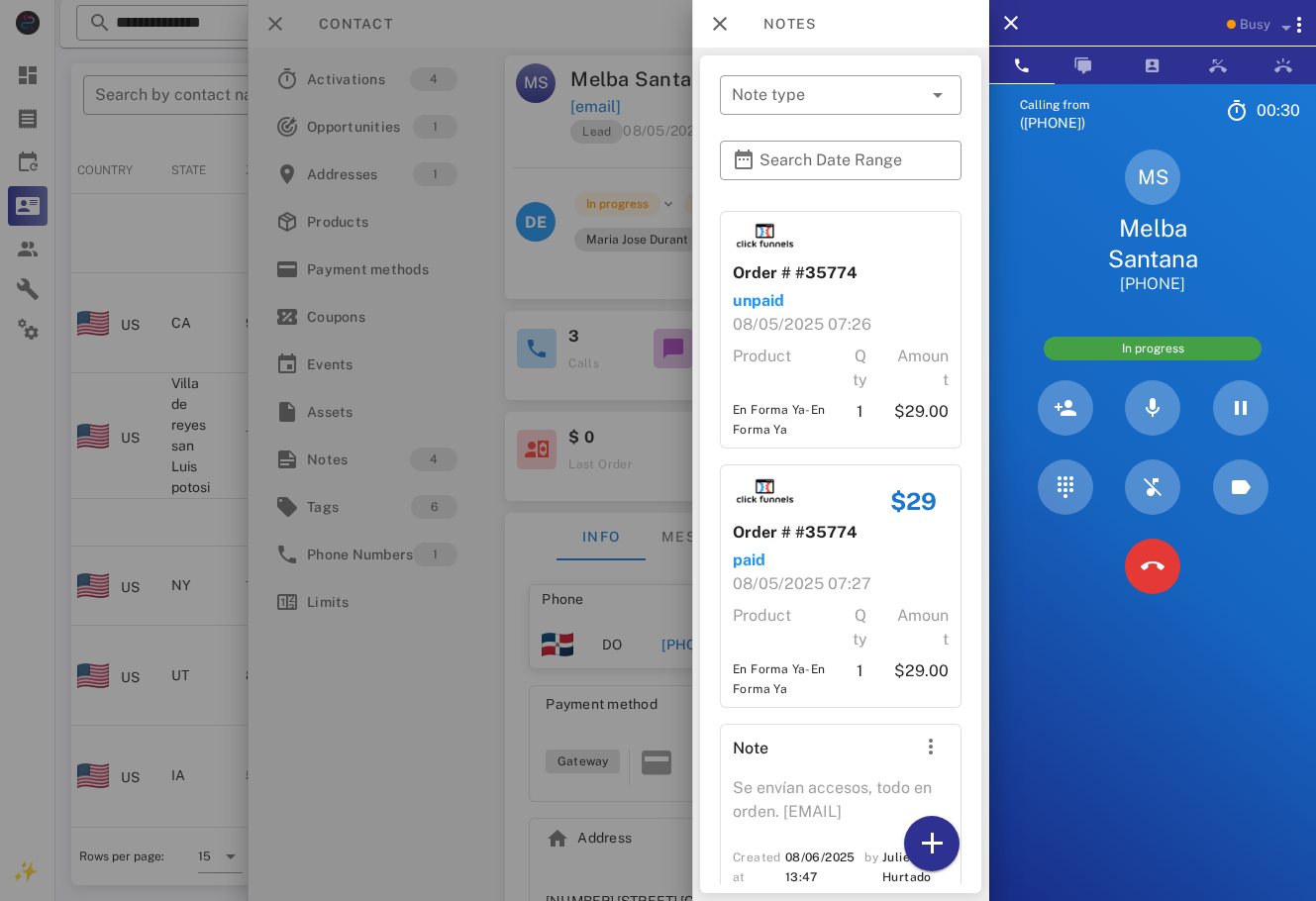 scroll, scrollTop: 0, scrollLeft: 0, axis: both 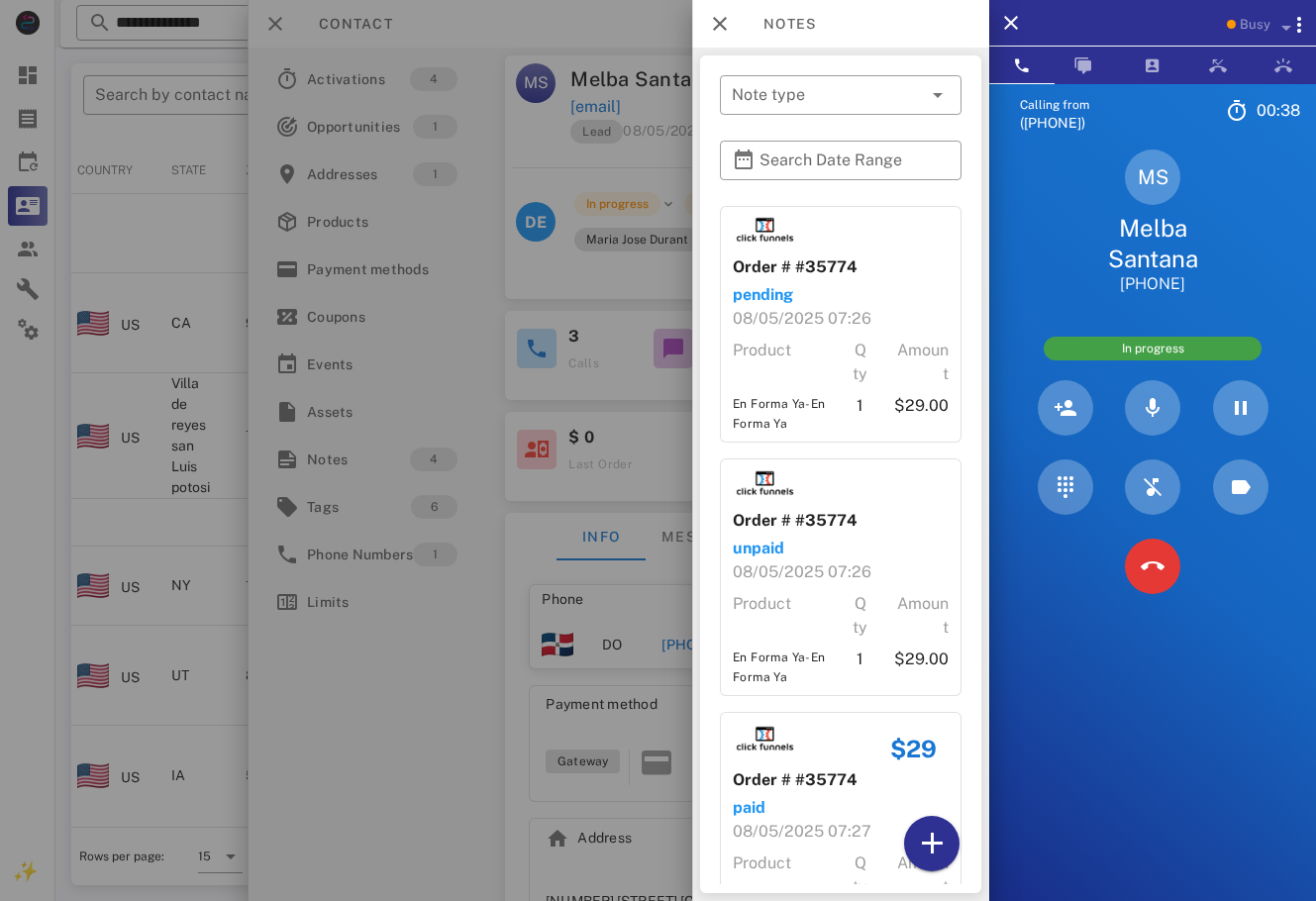 click at bounding box center (658, 450) 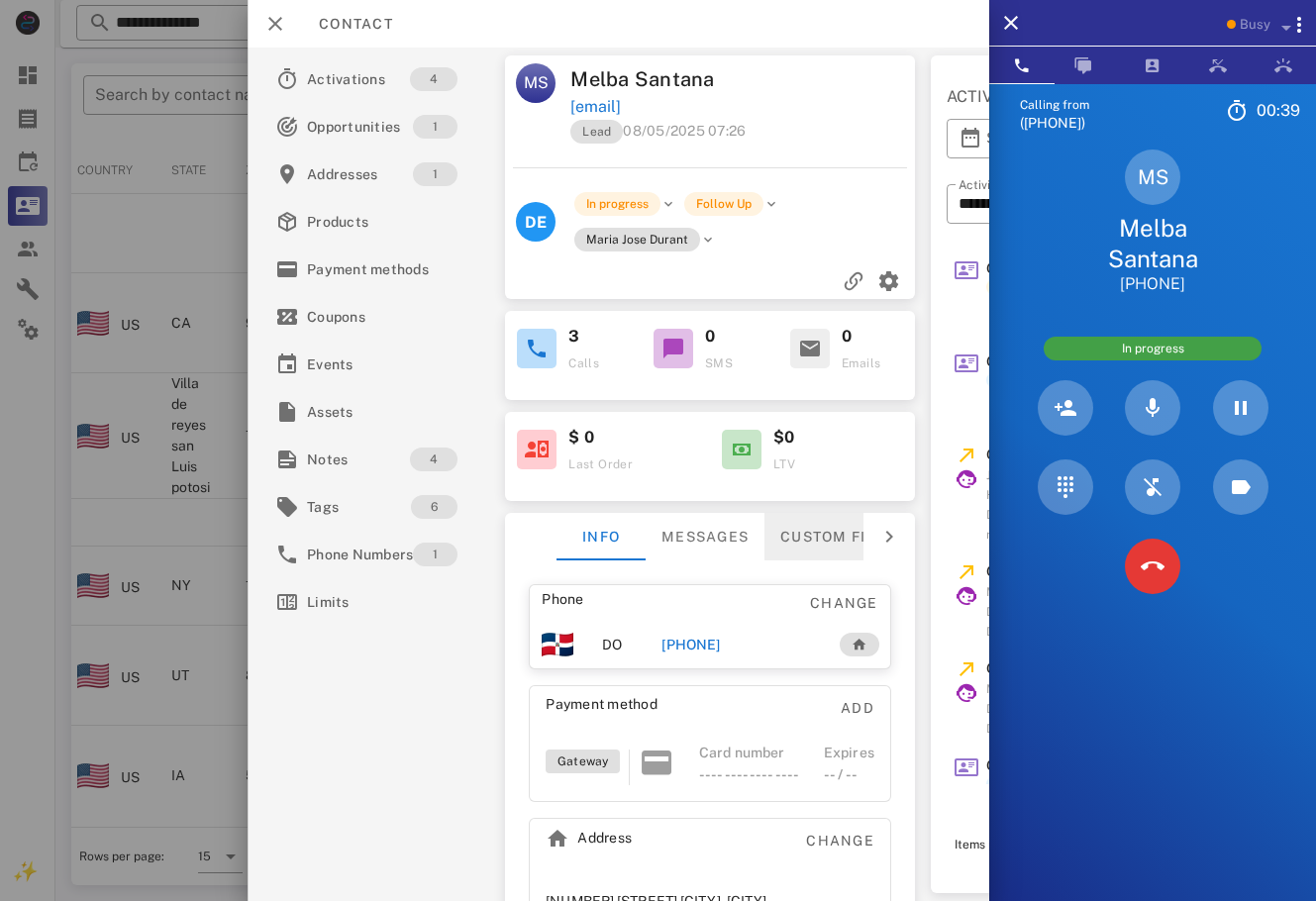 click on "Custom fields" at bounding box center (843, 537) 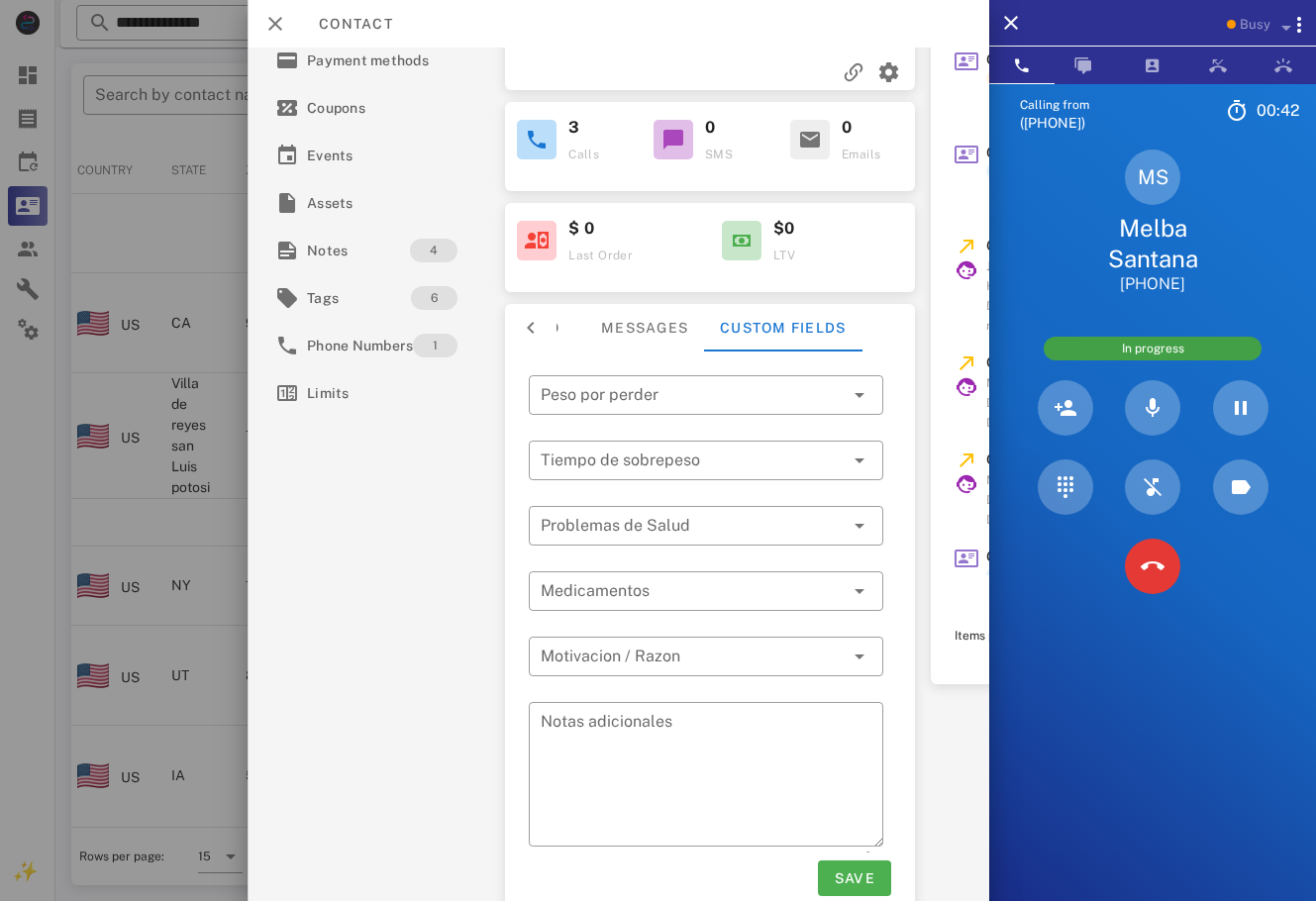 scroll, scrollTop: 238, scrollLeft: 0, axis: vertical 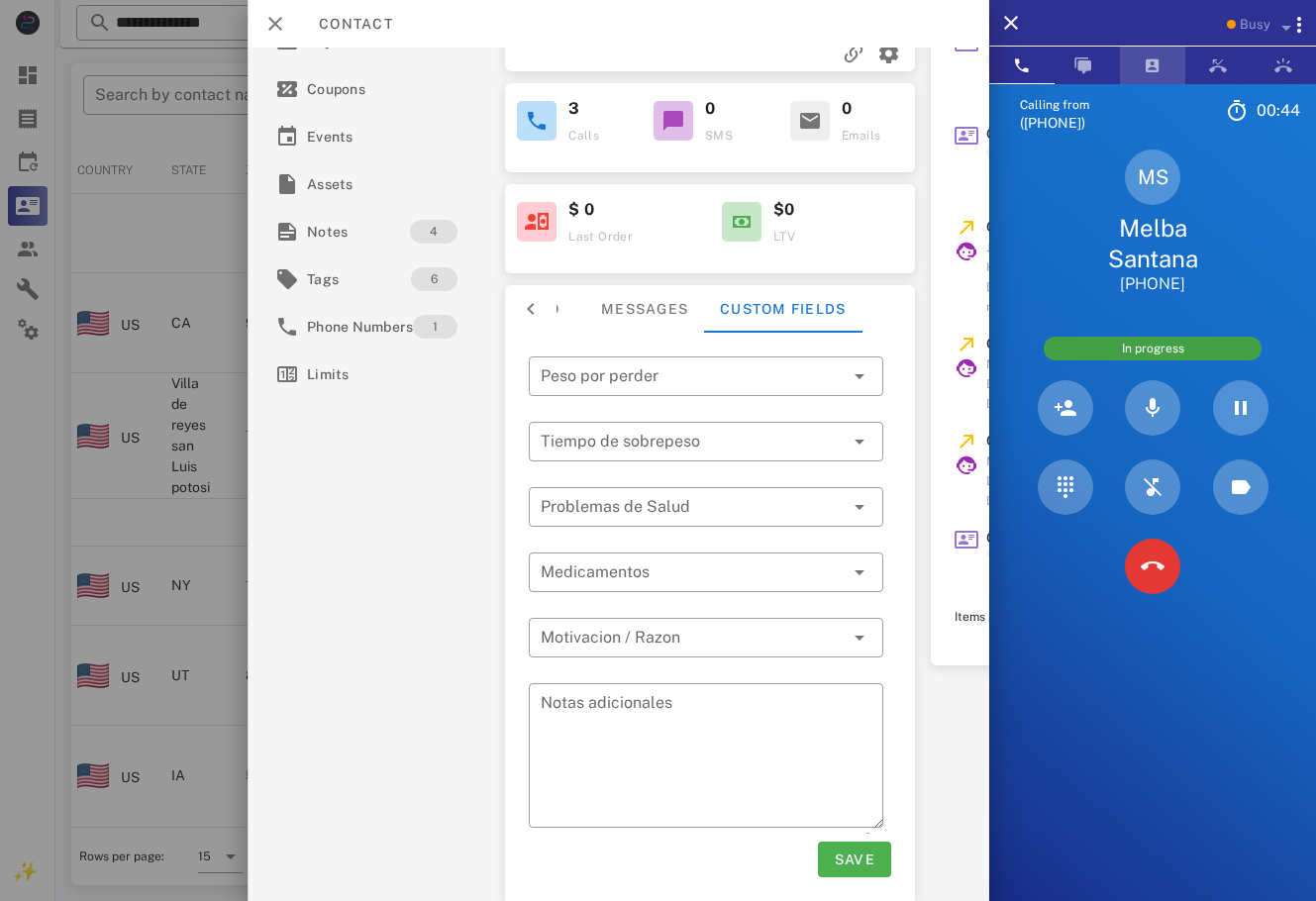 click at bounding box center [1153, 65] 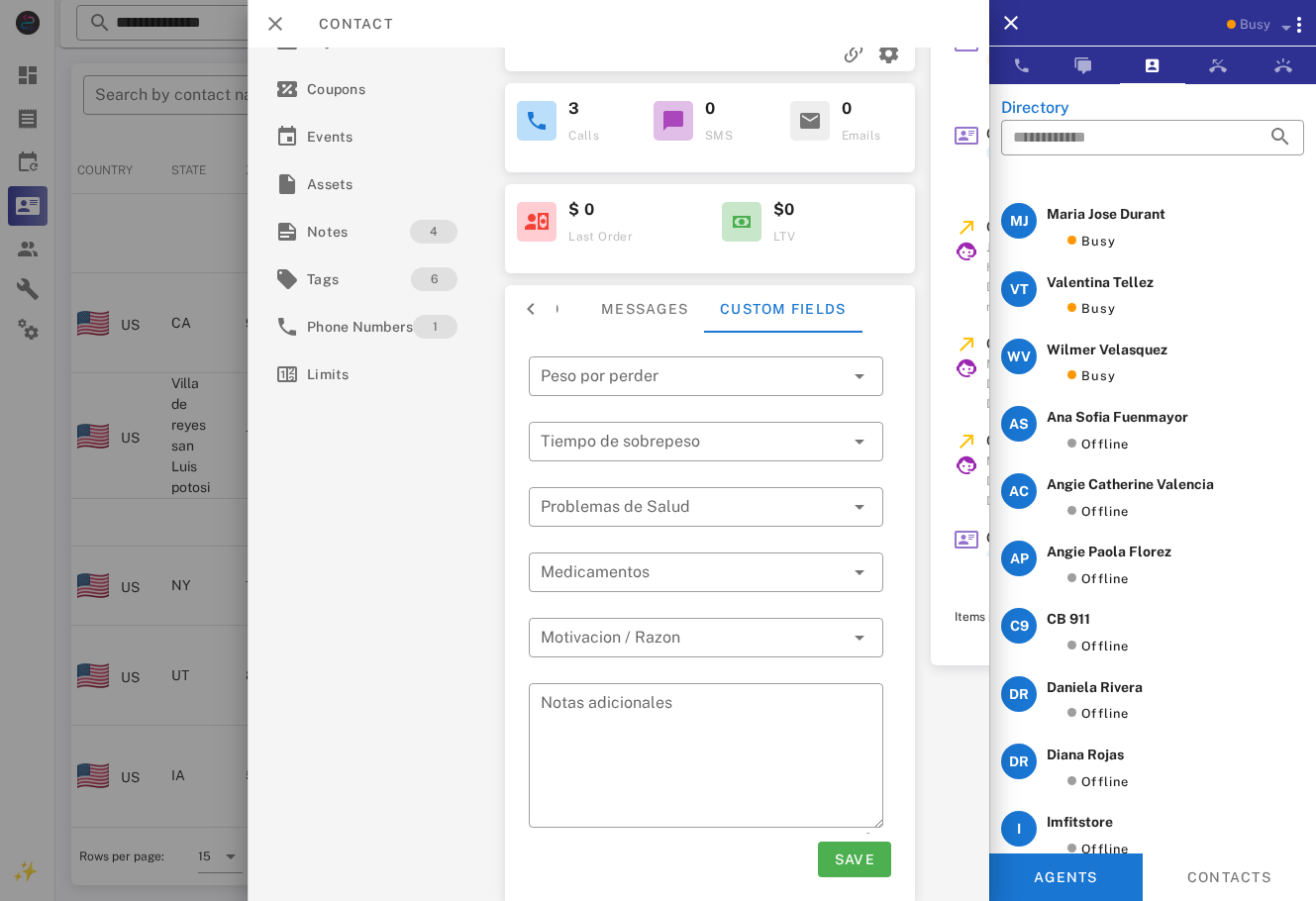 scroll, scrollTop: 0, scrollLeft: 0, axis: both 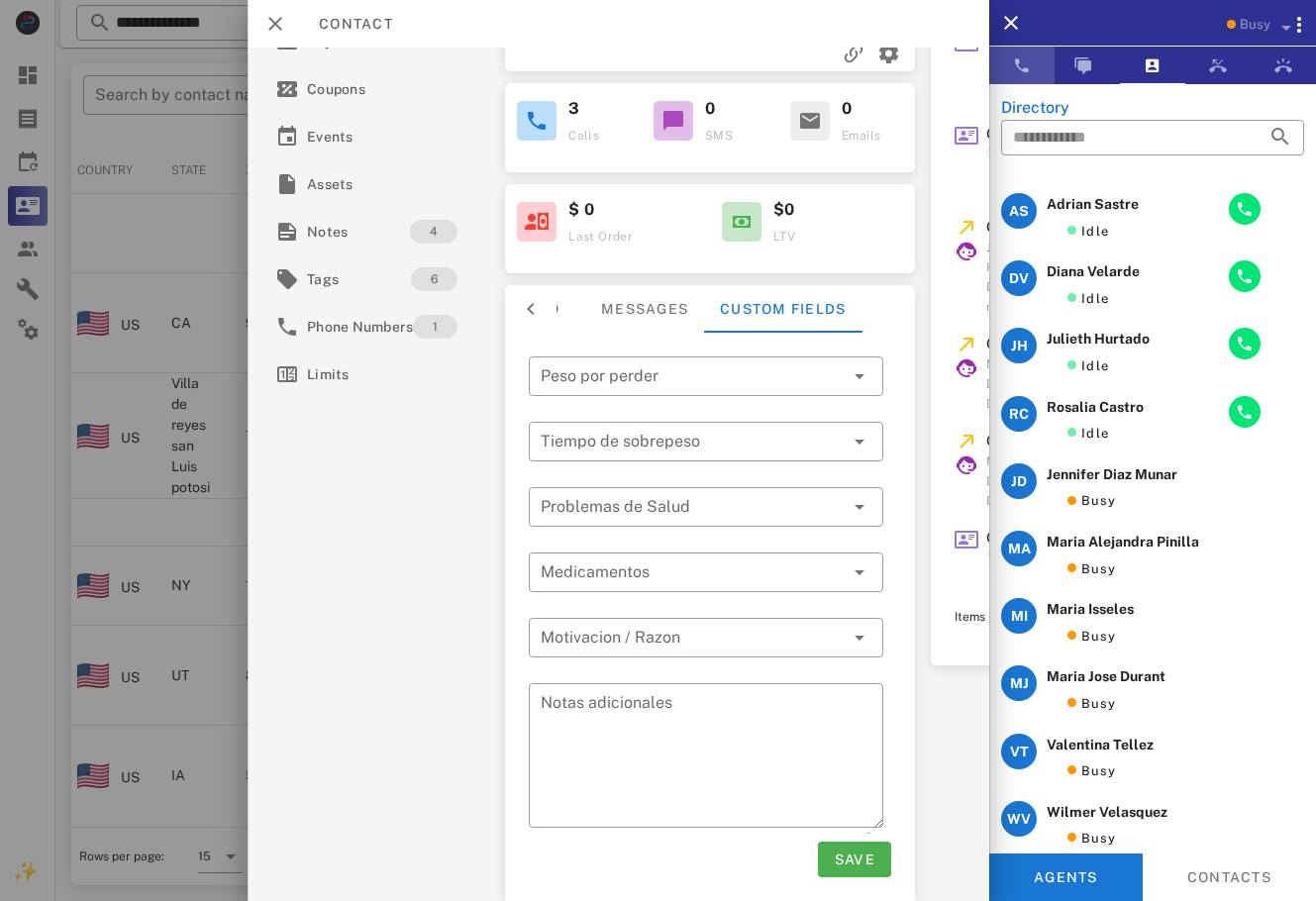 click at bounding box center (1022, 65) 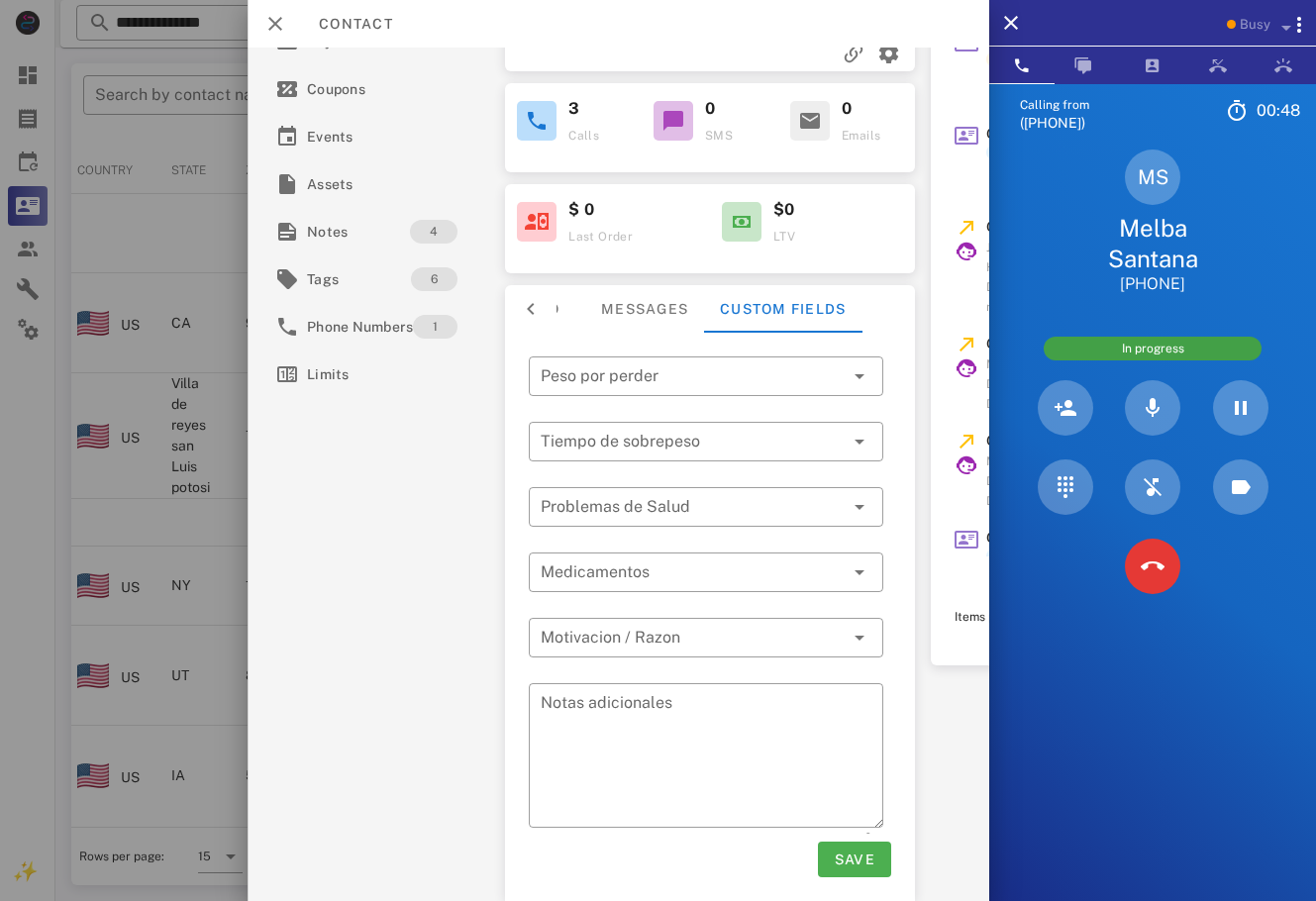 click on "Info   Messages   Custom fields" at bounding box center [710, 309] 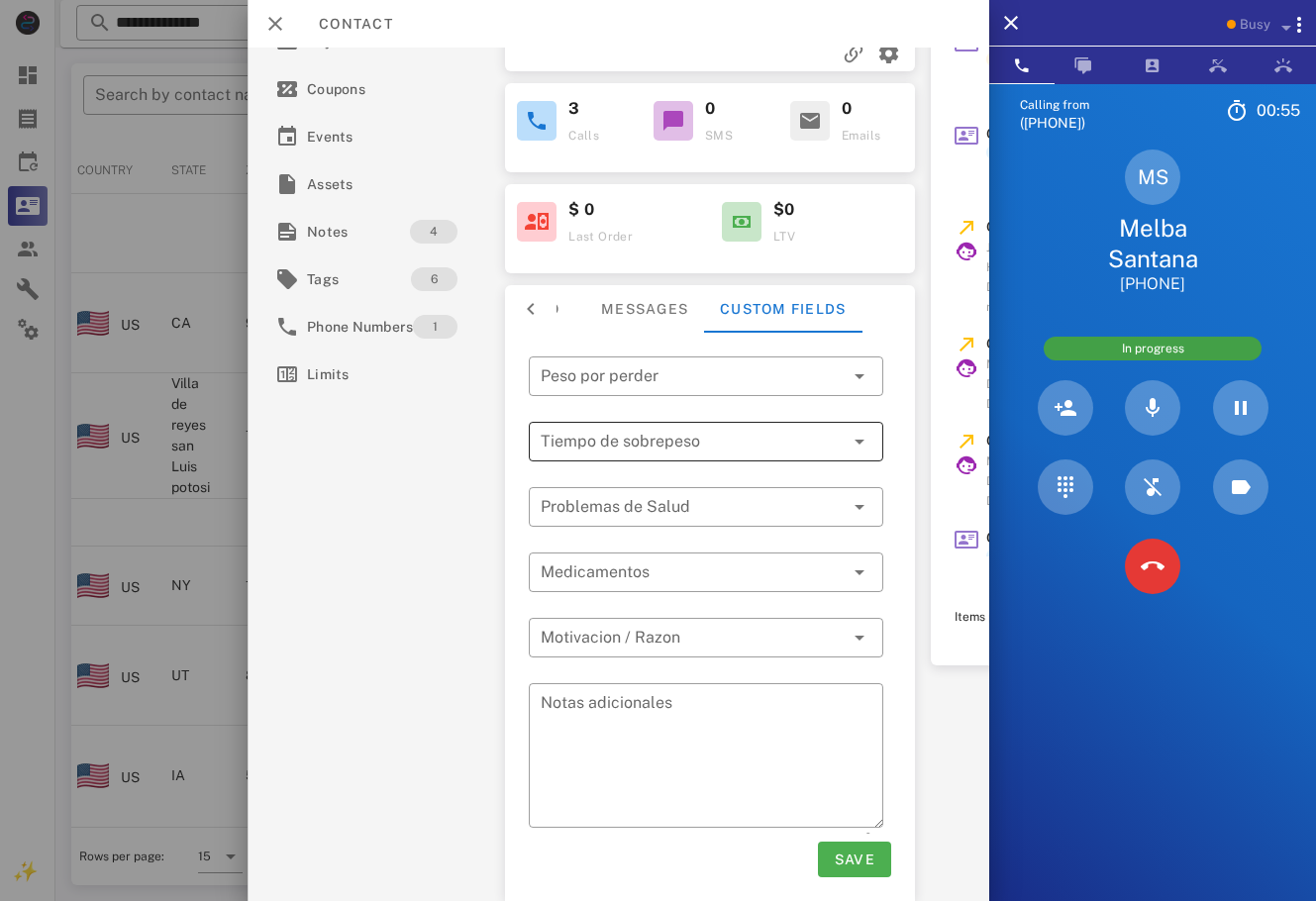 click at bounding box center (678, 442) 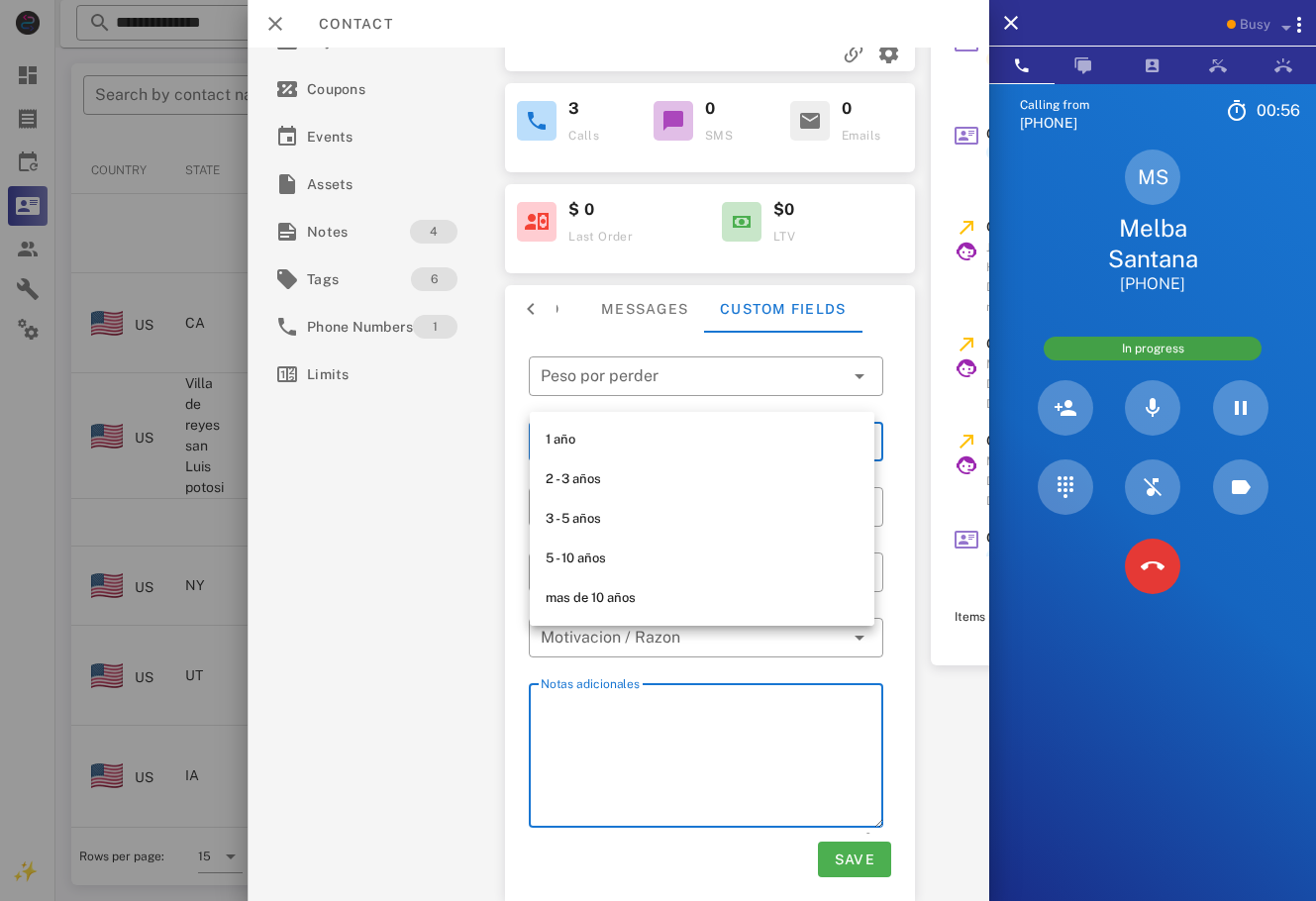 click on "Notas adicionales" at bounding box center (712, 758) 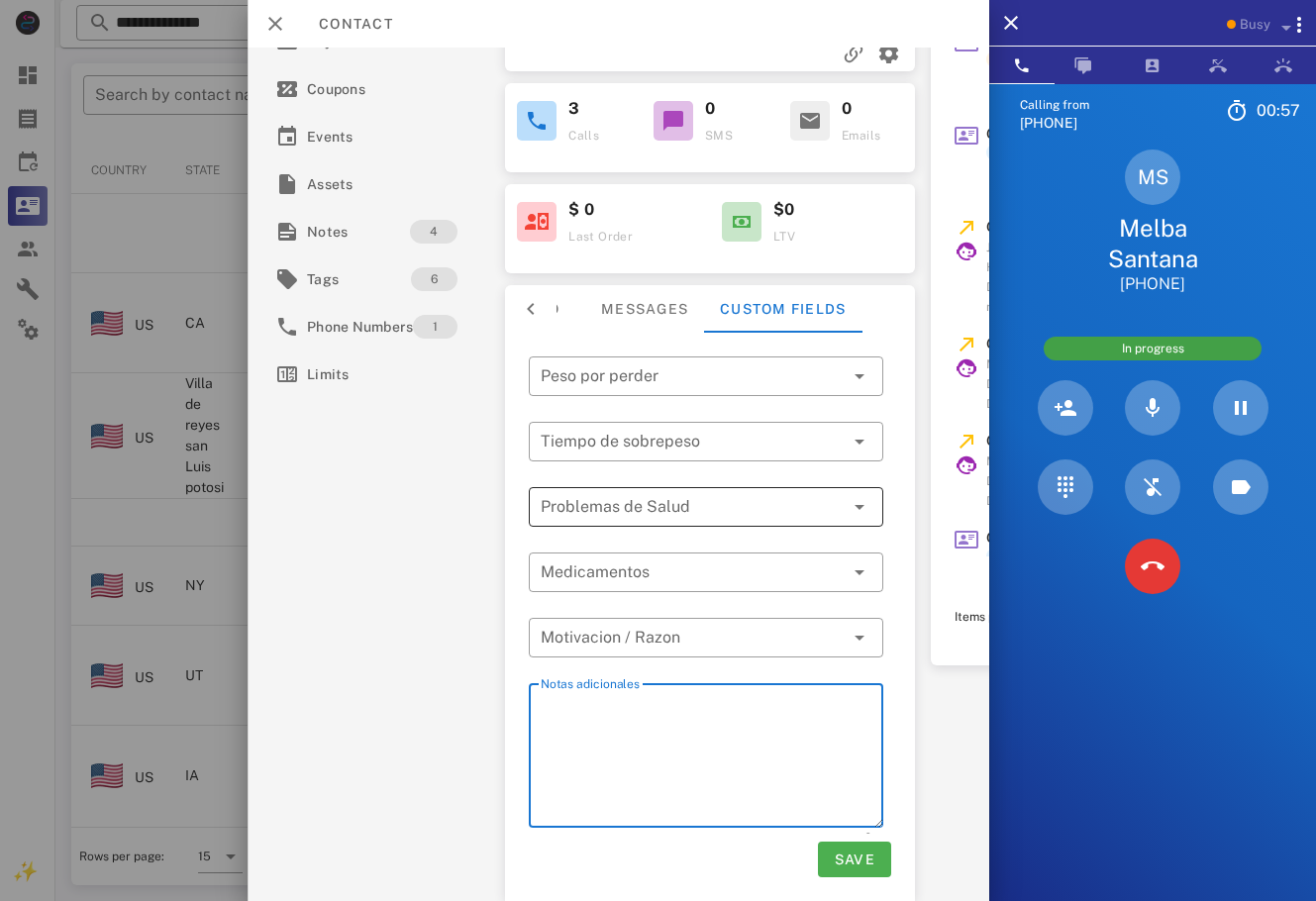 click at bounding box center (692, 507) 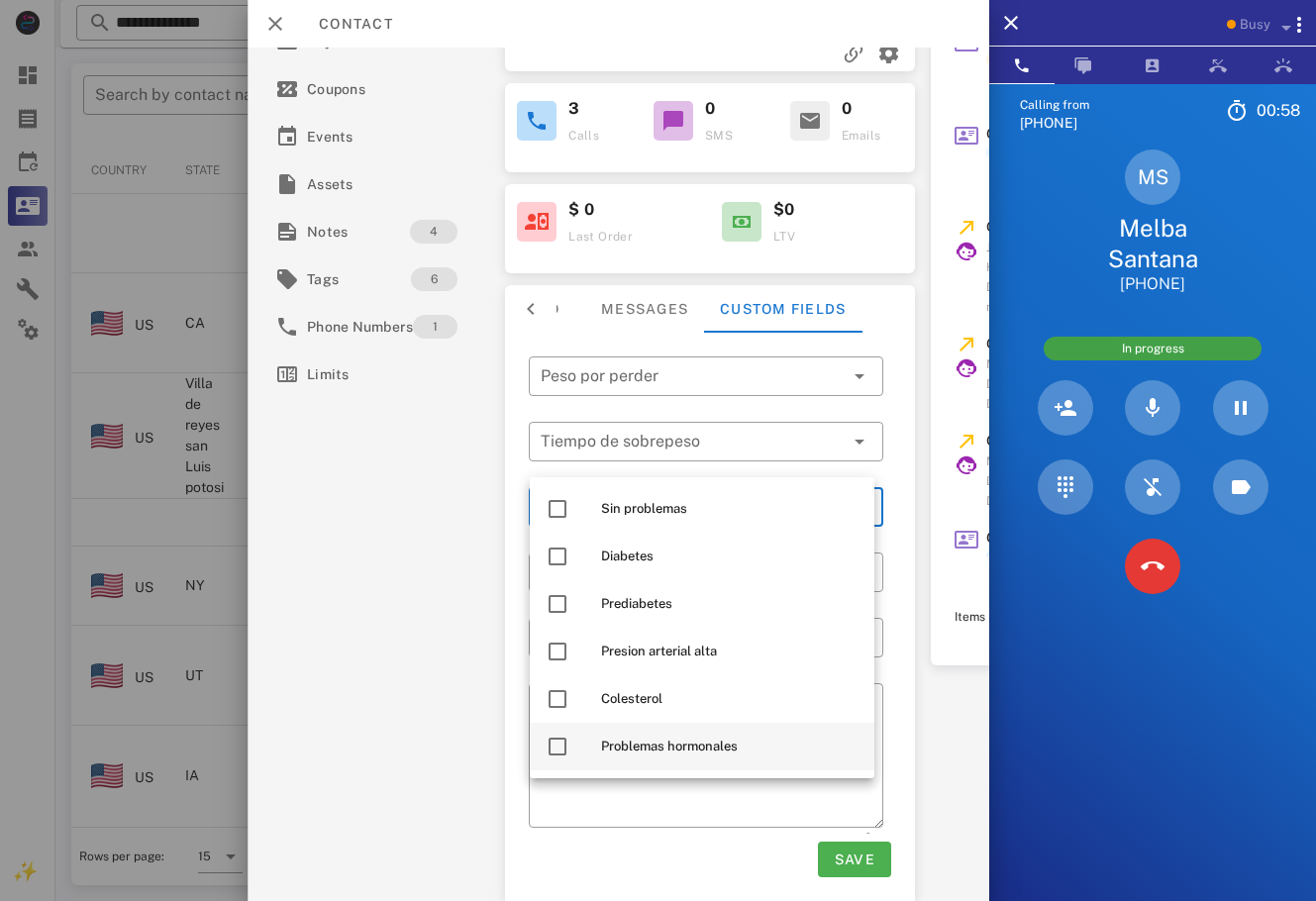 click on "Problemas hormonales" at bounding box center (730, 747) 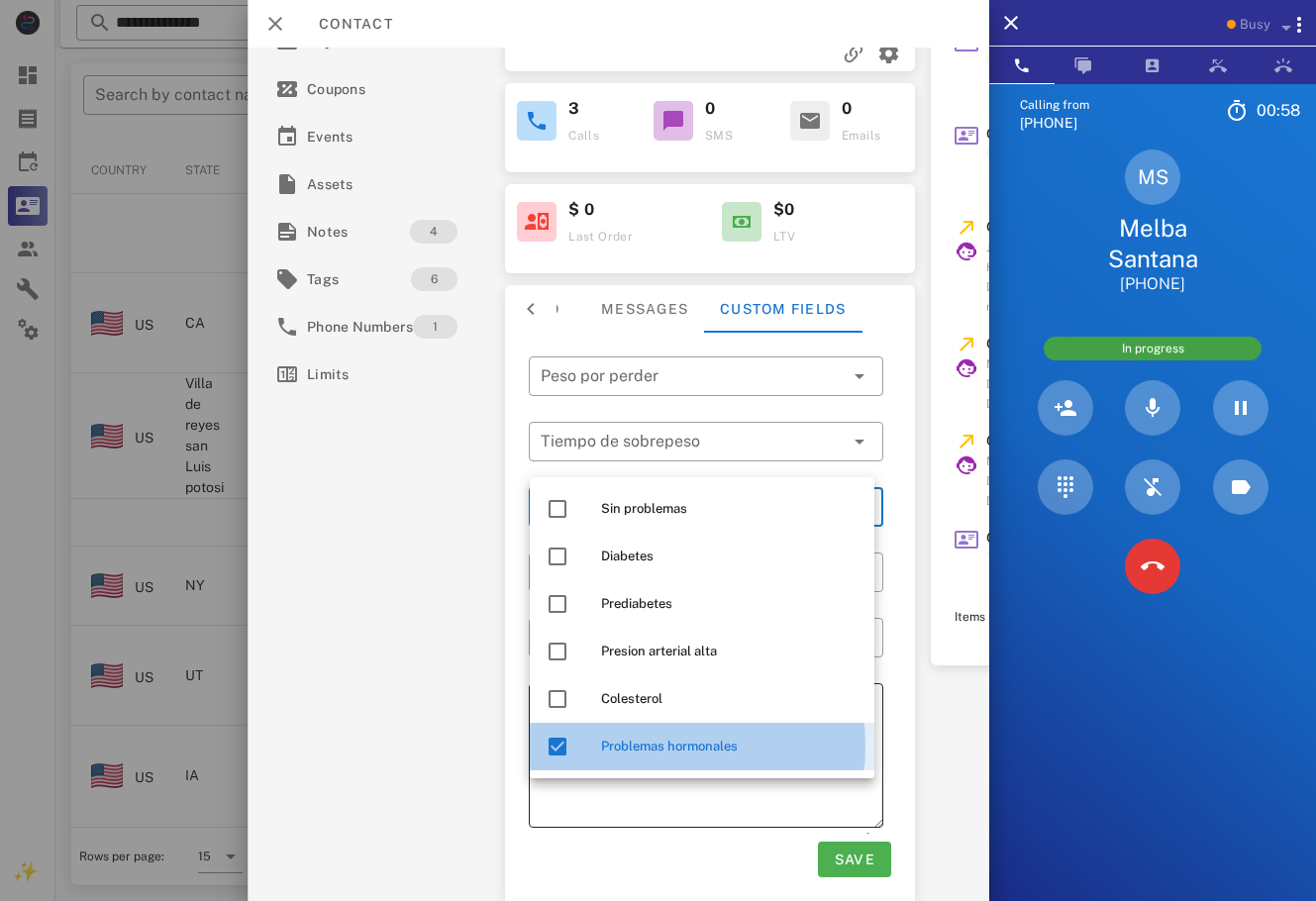 click on "Notas adicionales" at bounding box center [712, 758] 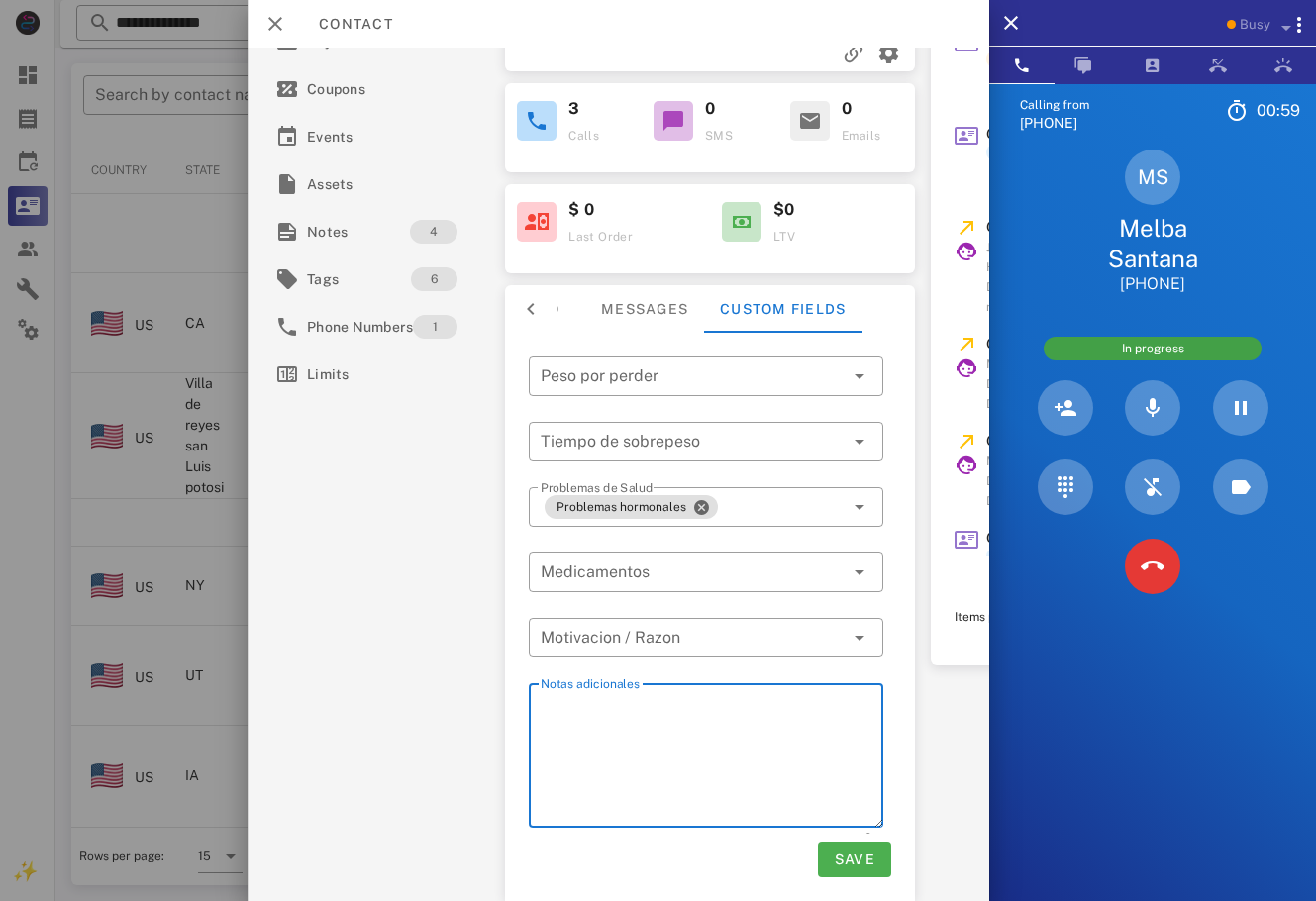 click on "Calling from [PHONE]" at bounding box center [1153, 534] 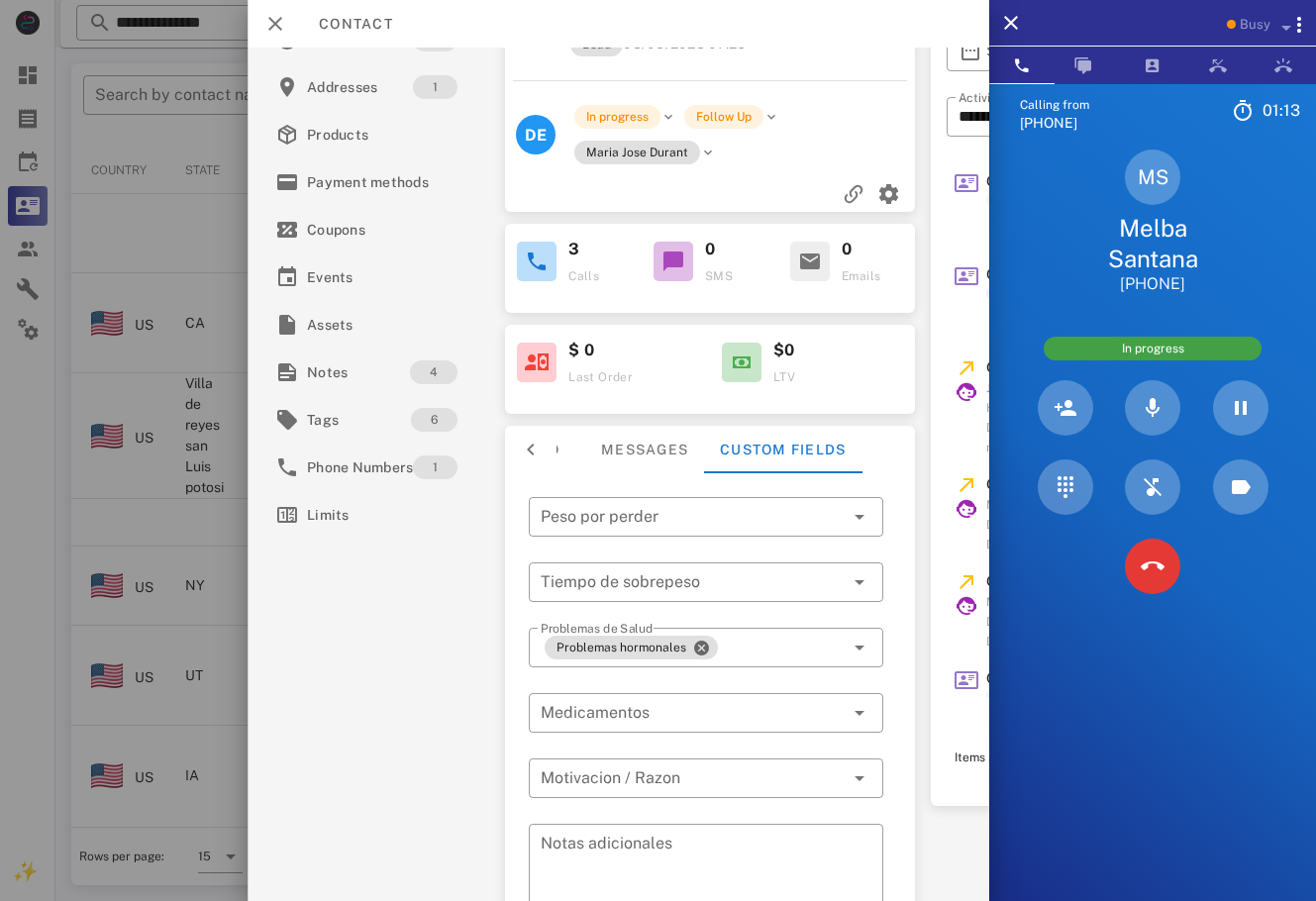 scroll, scrollTop: 0, scrollLeft: 0, axis: both 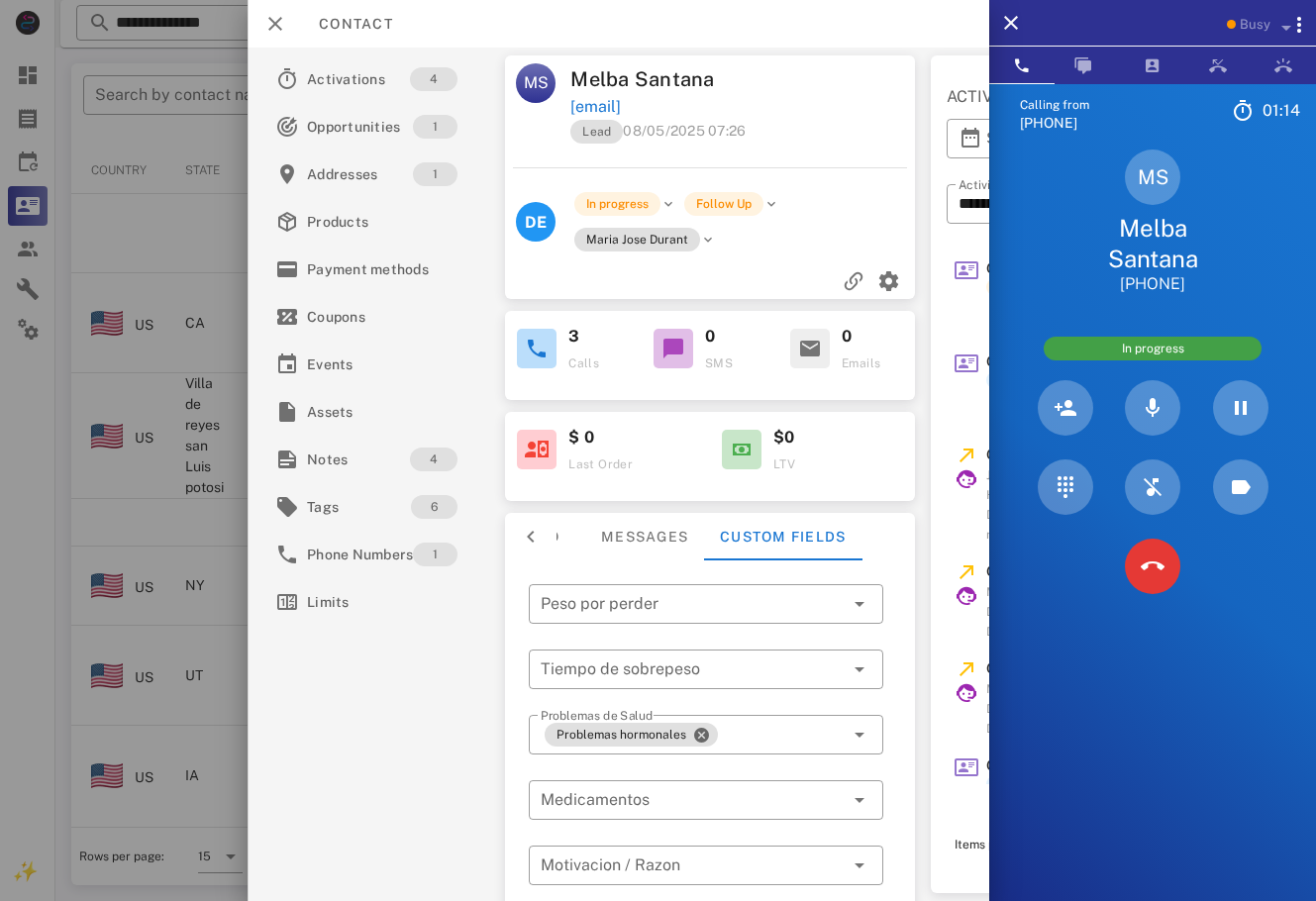 click at bounding box center [710, 167] 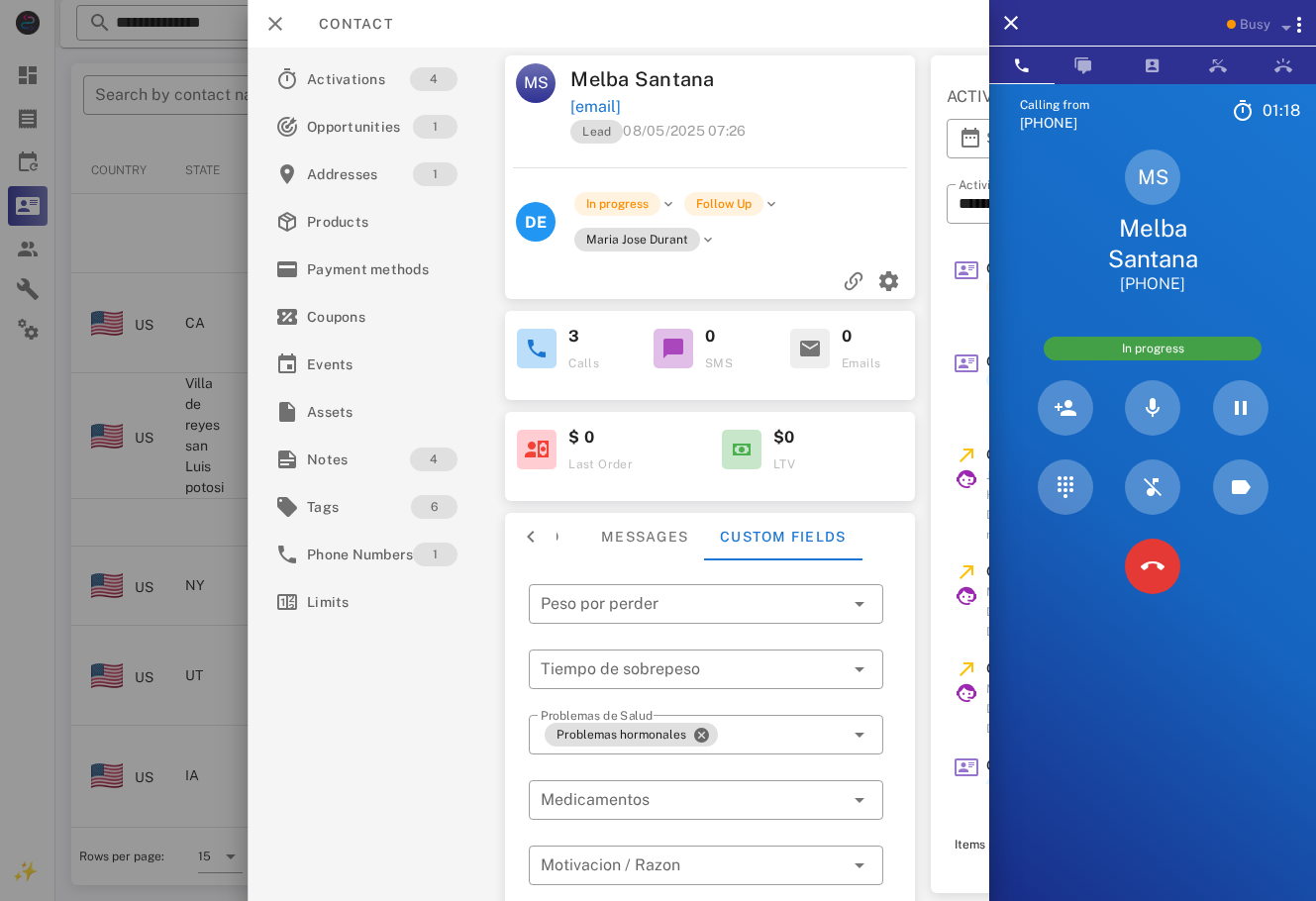 scroll, scrollTop: 238, scrollLeft: 0, axis: vertical 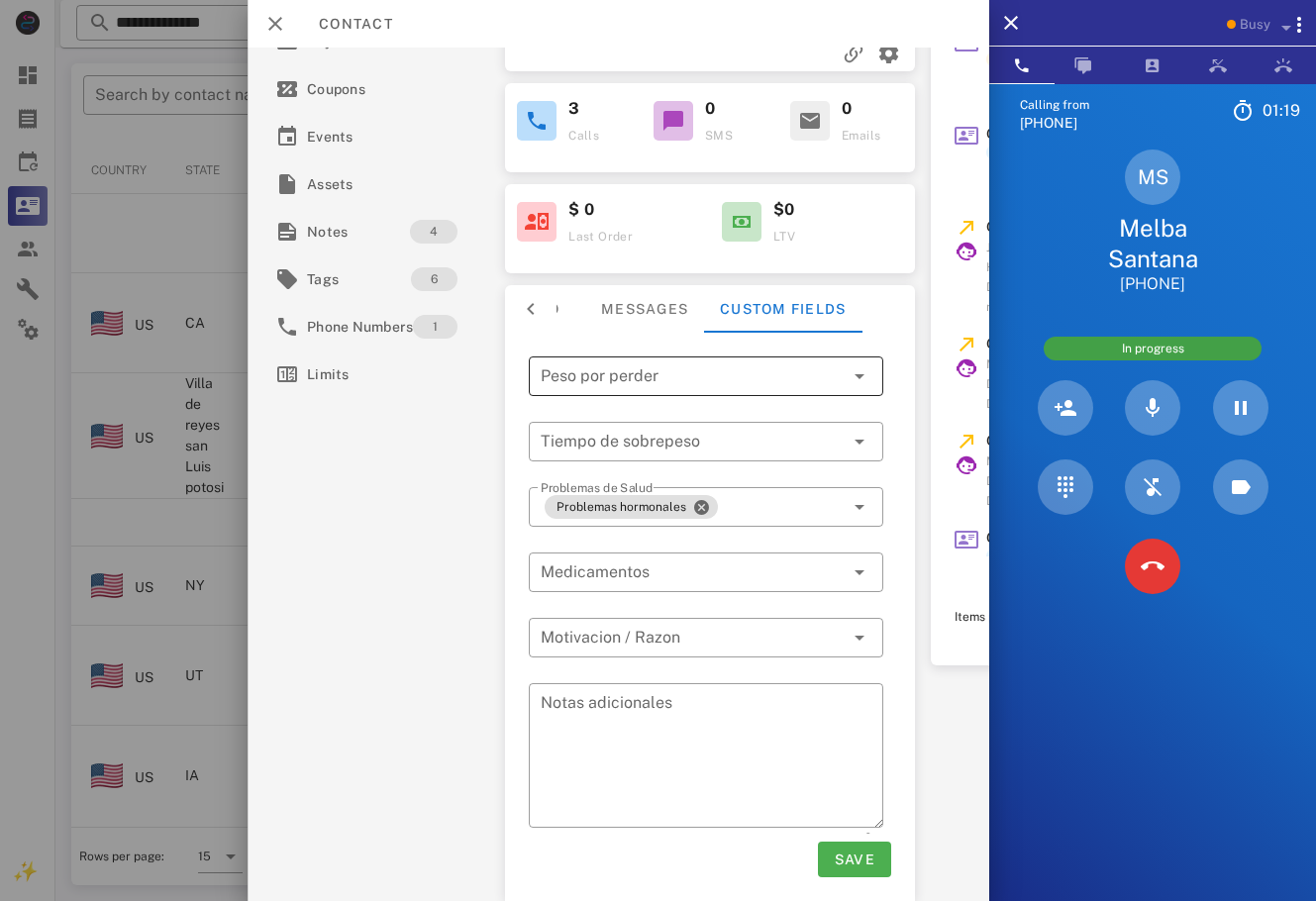 click at bounding box center [692, 376] 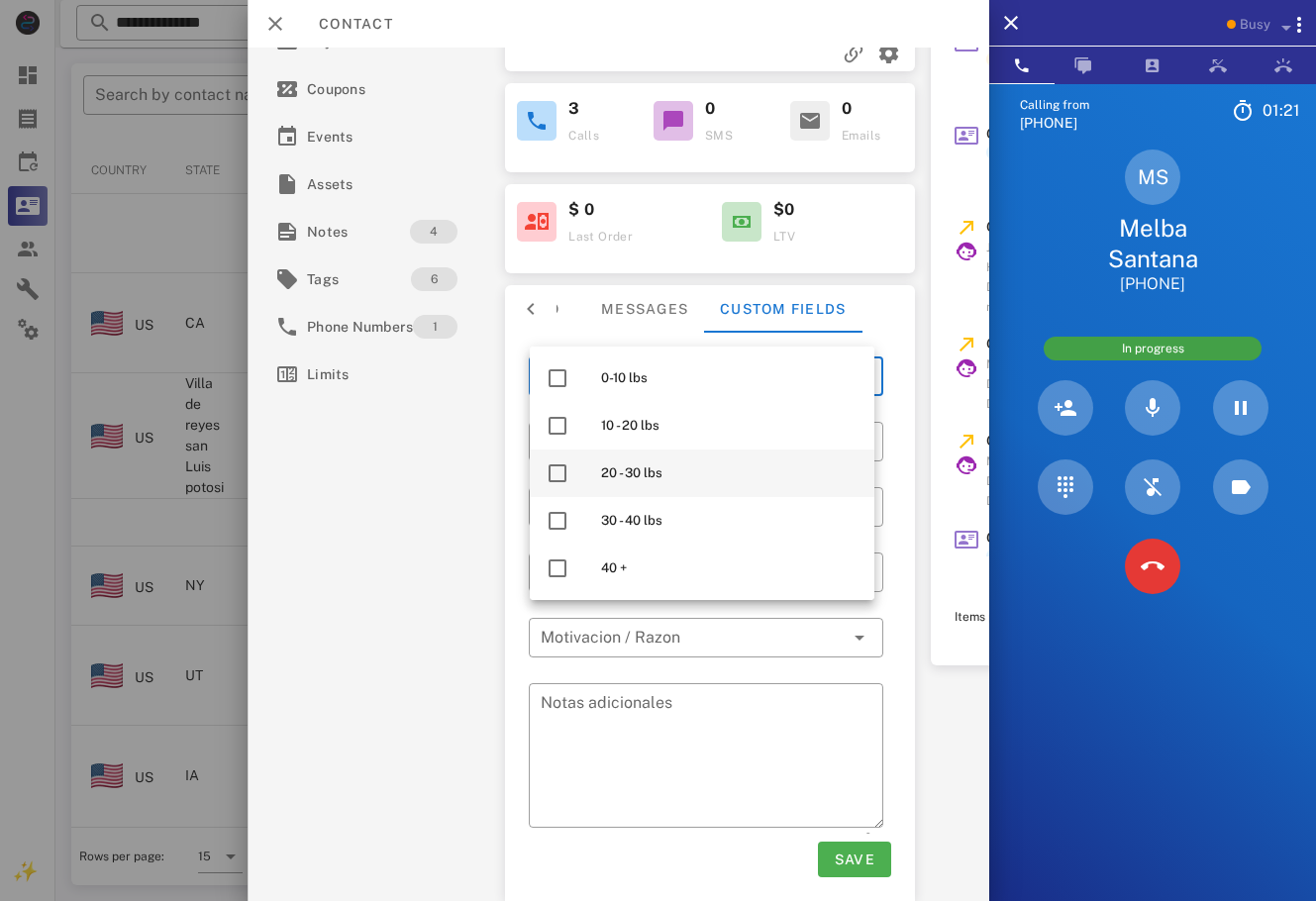 click on "20 - 30 lbs" at bounding box center [730, 473] 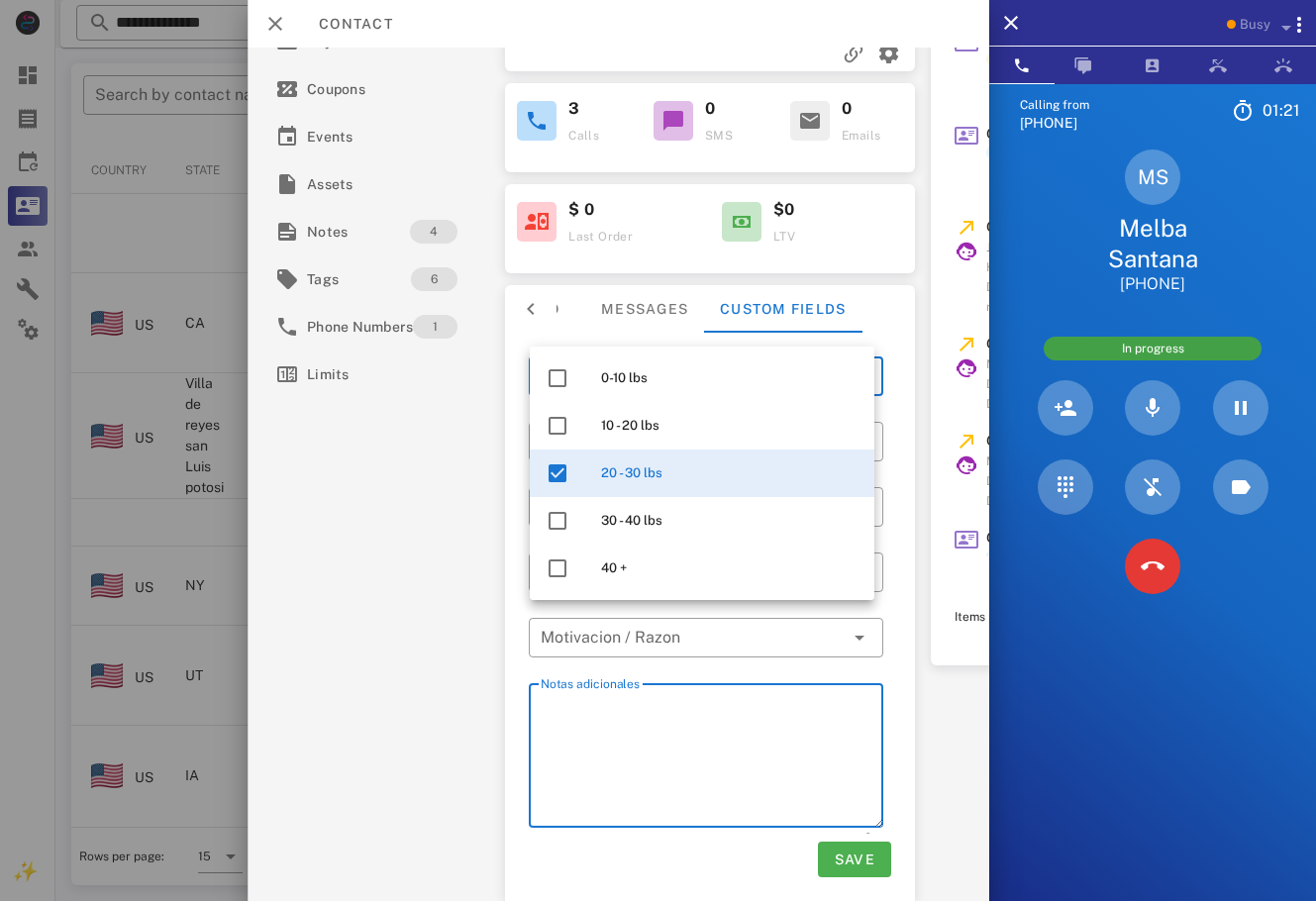 click on "Notas adicionales" at bounding box center [712, 758] 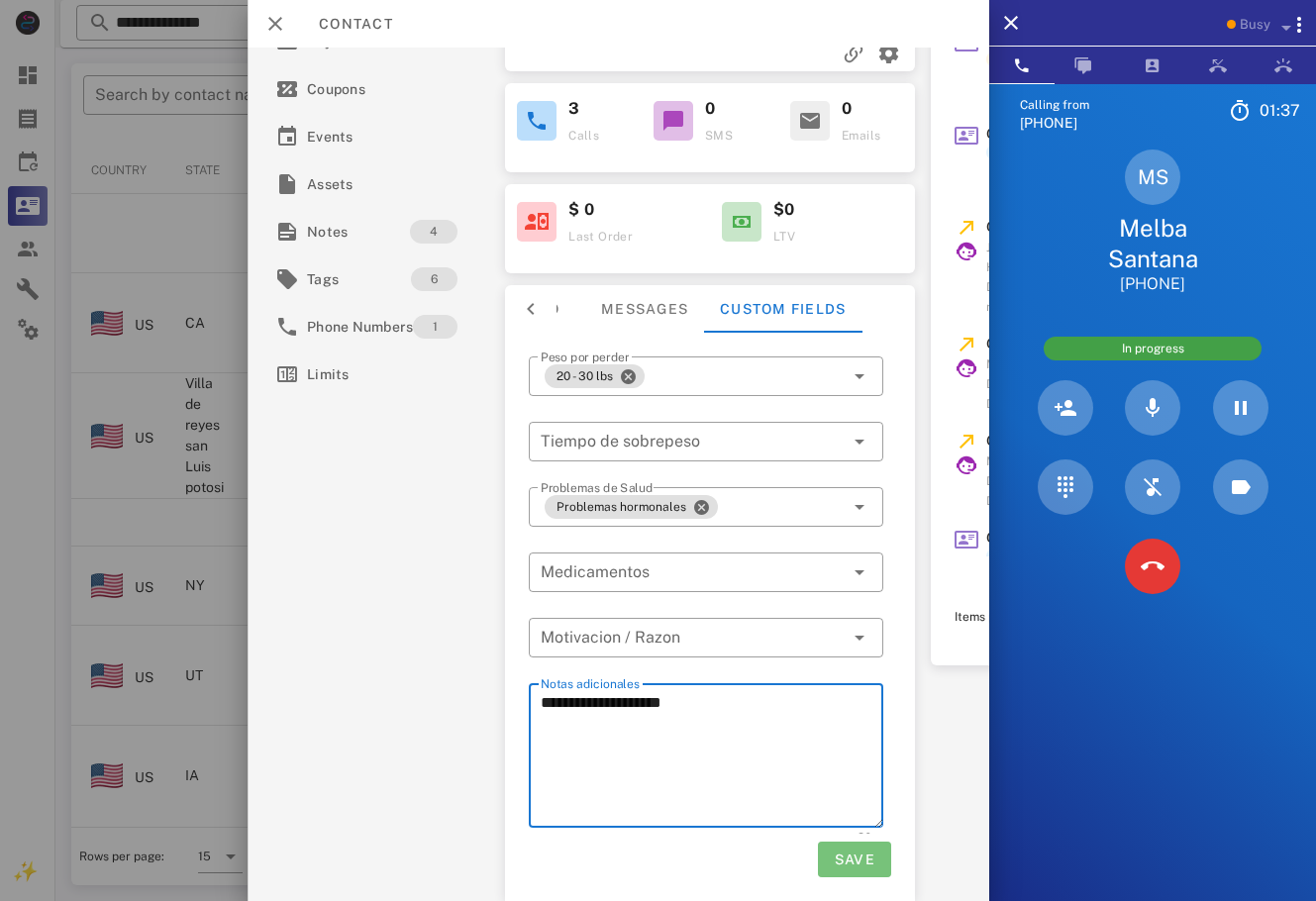 click on "Save" at bounding box center (854, 859) 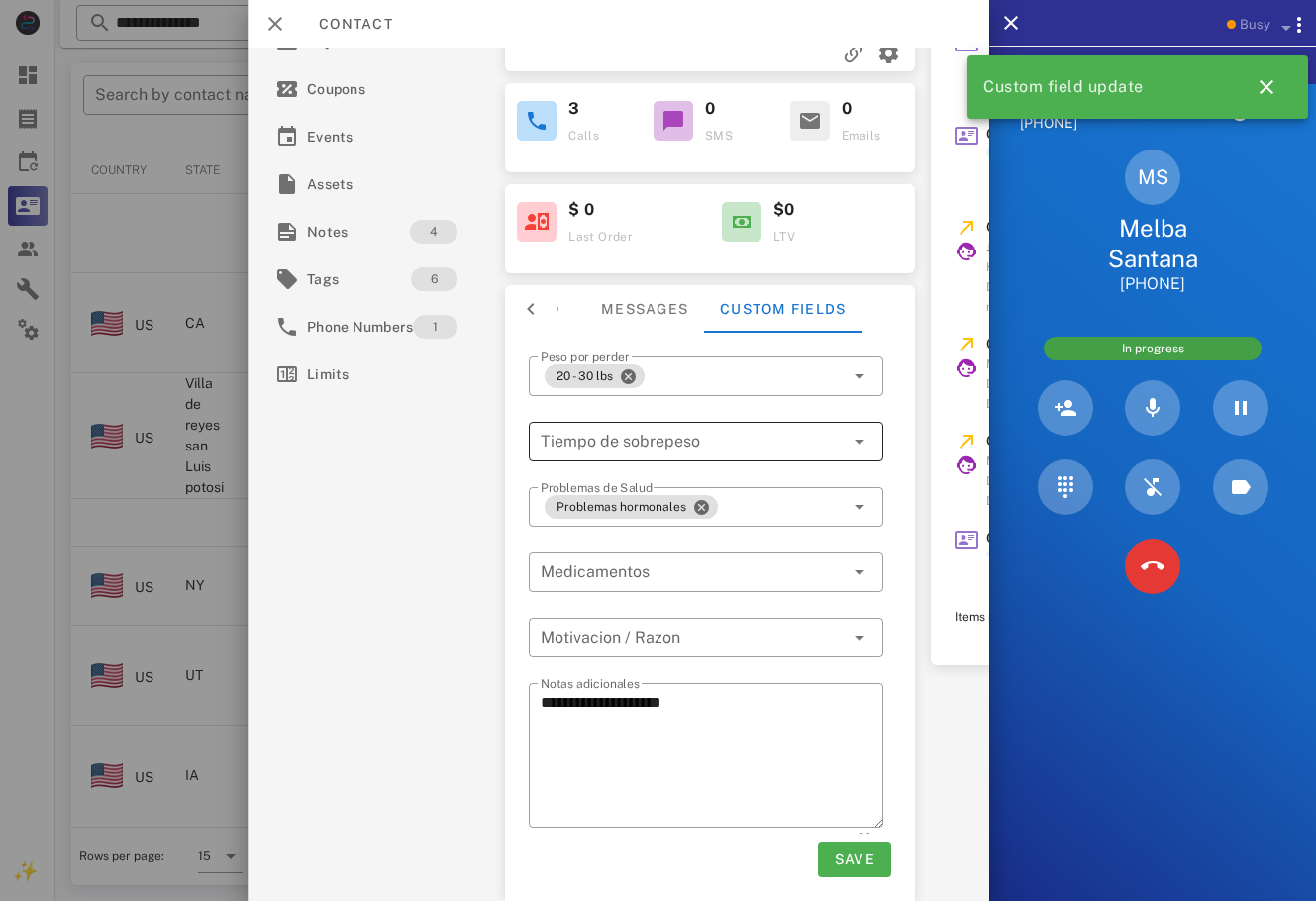 click at bounding box center (678, 442) 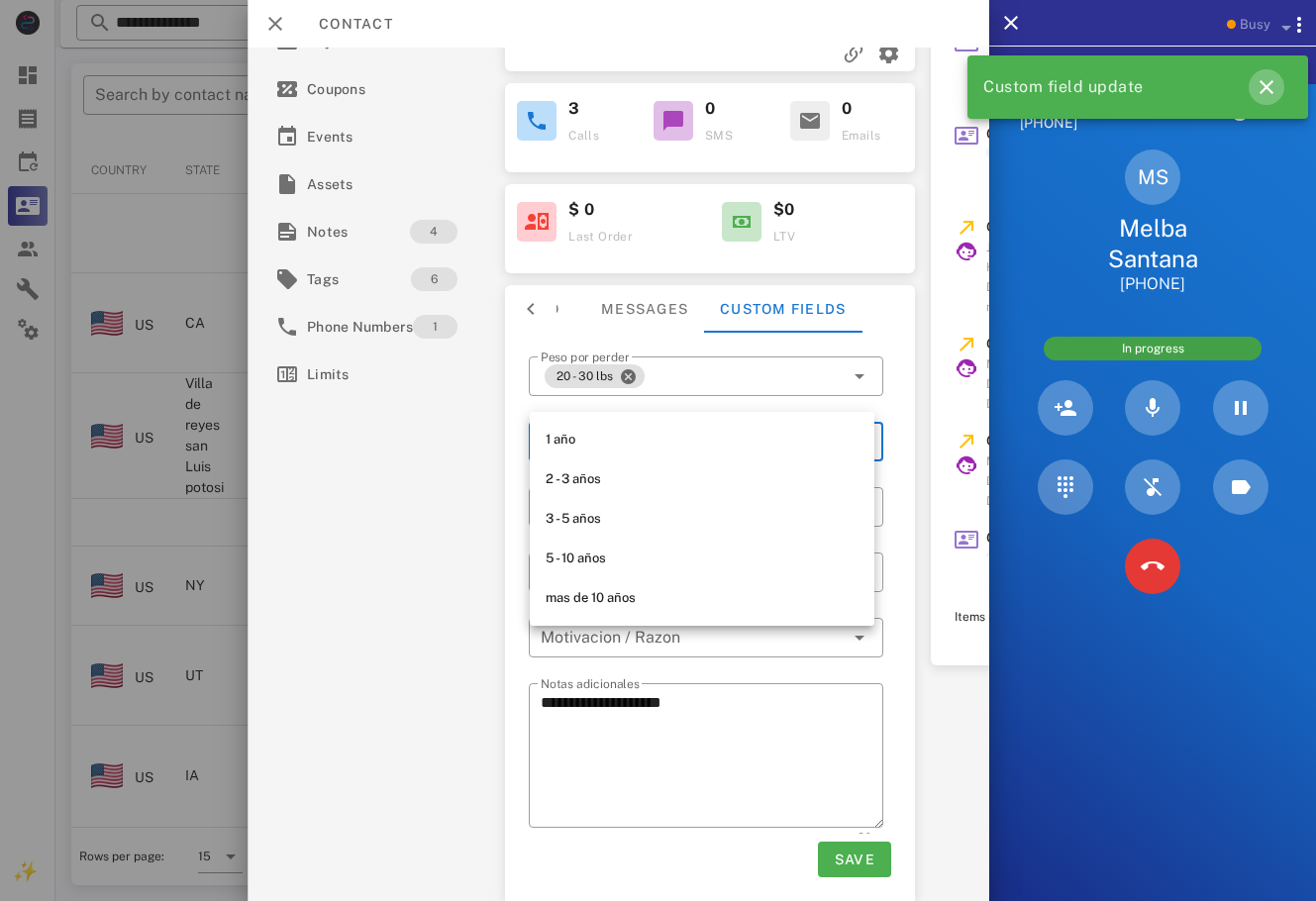click at bounding box center [1266, 87] 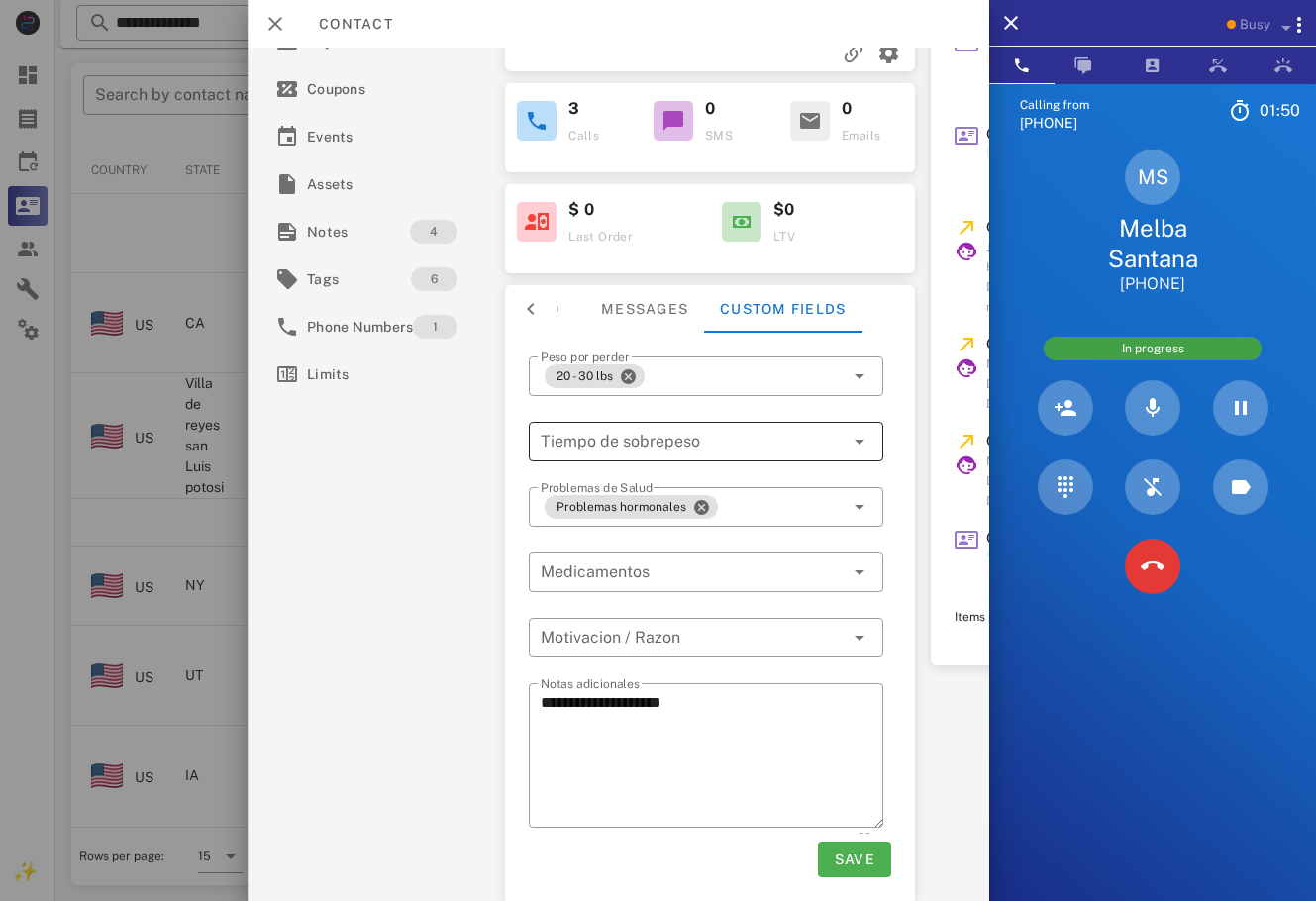 click at bounding box center (678, 442) 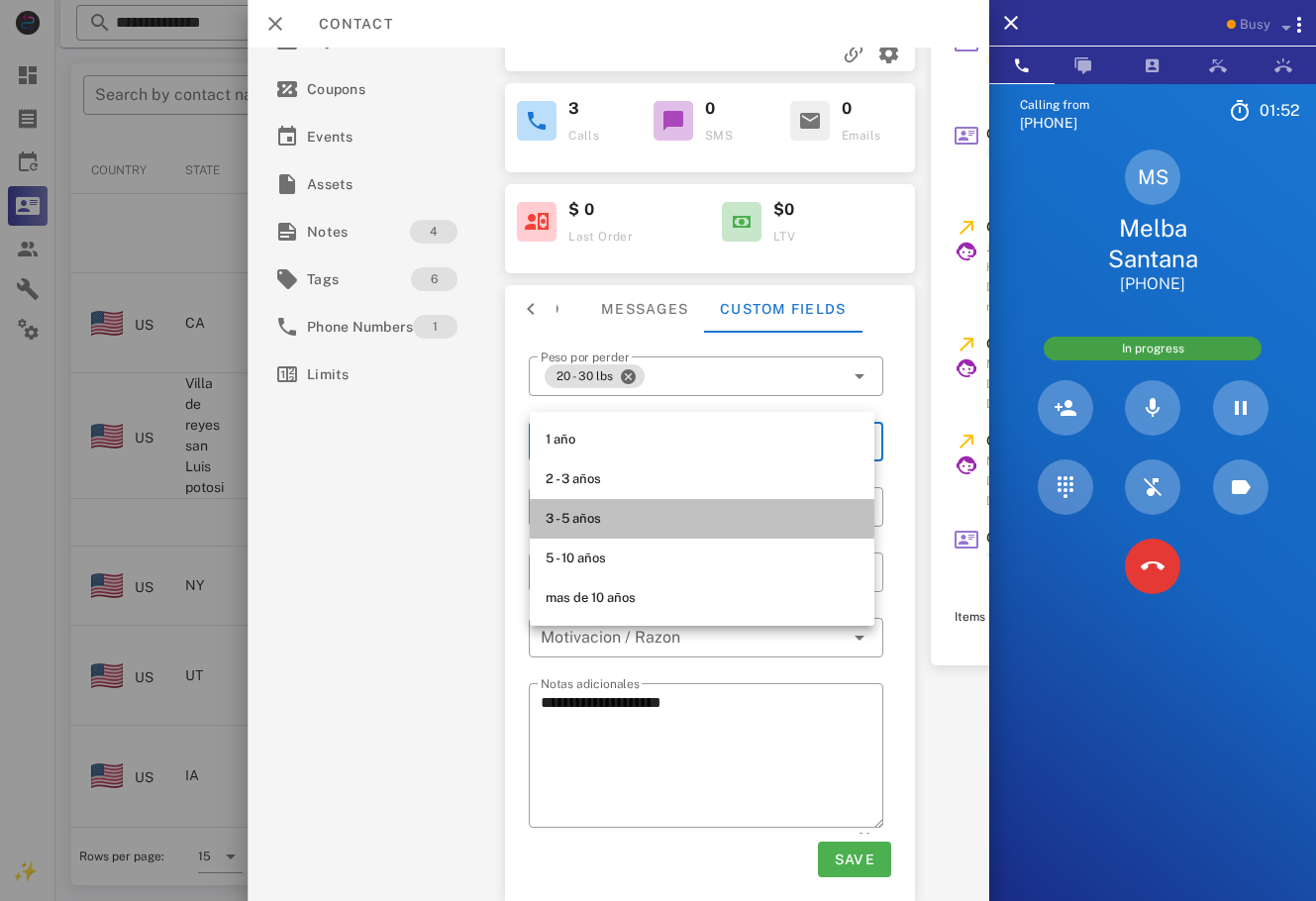 click on "3 - 5 años" at bounding box center (702, 519) 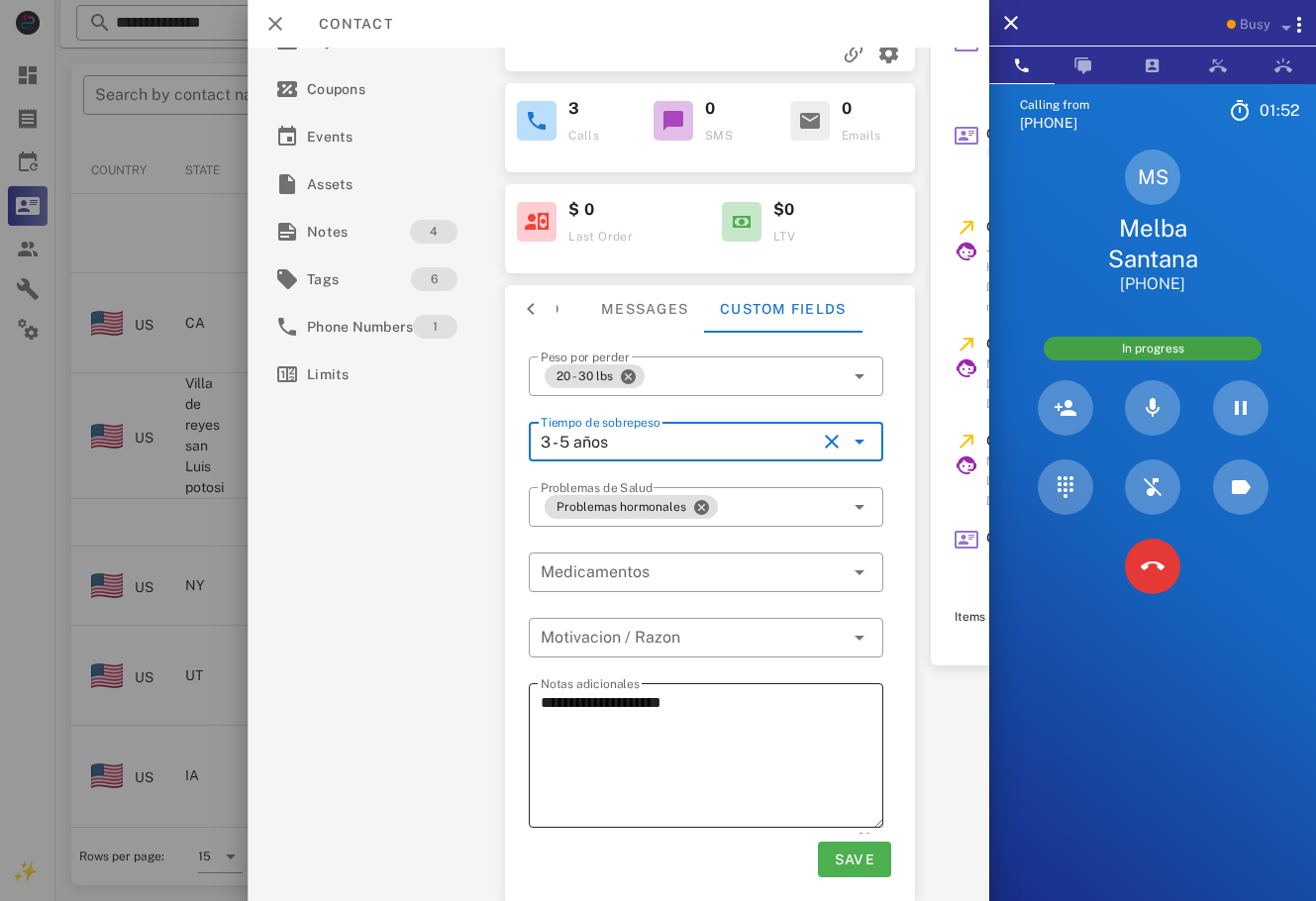 click on "**********" at bounding box center [712, 758] 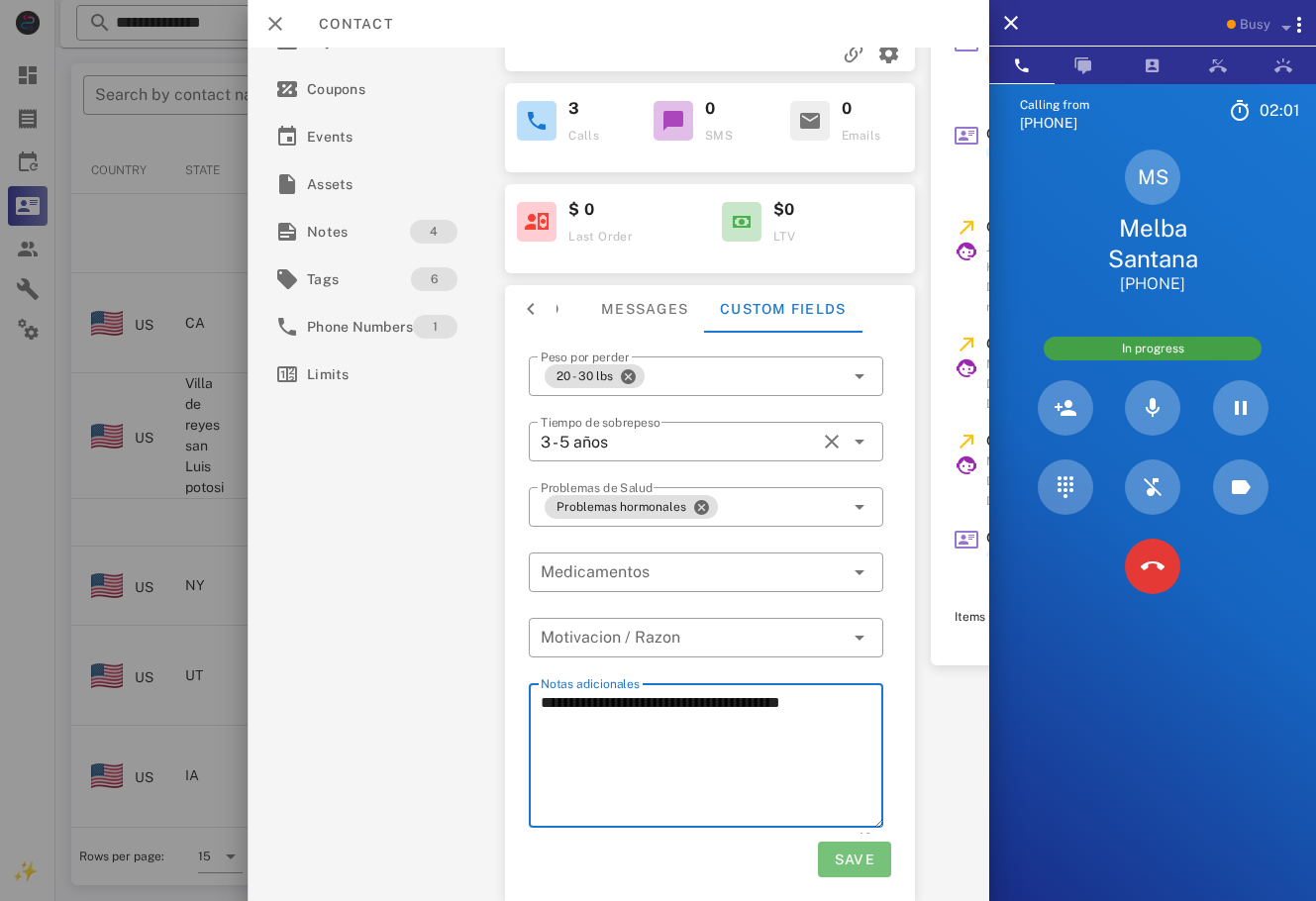 click on "Save" at bounding box center (854, 859) 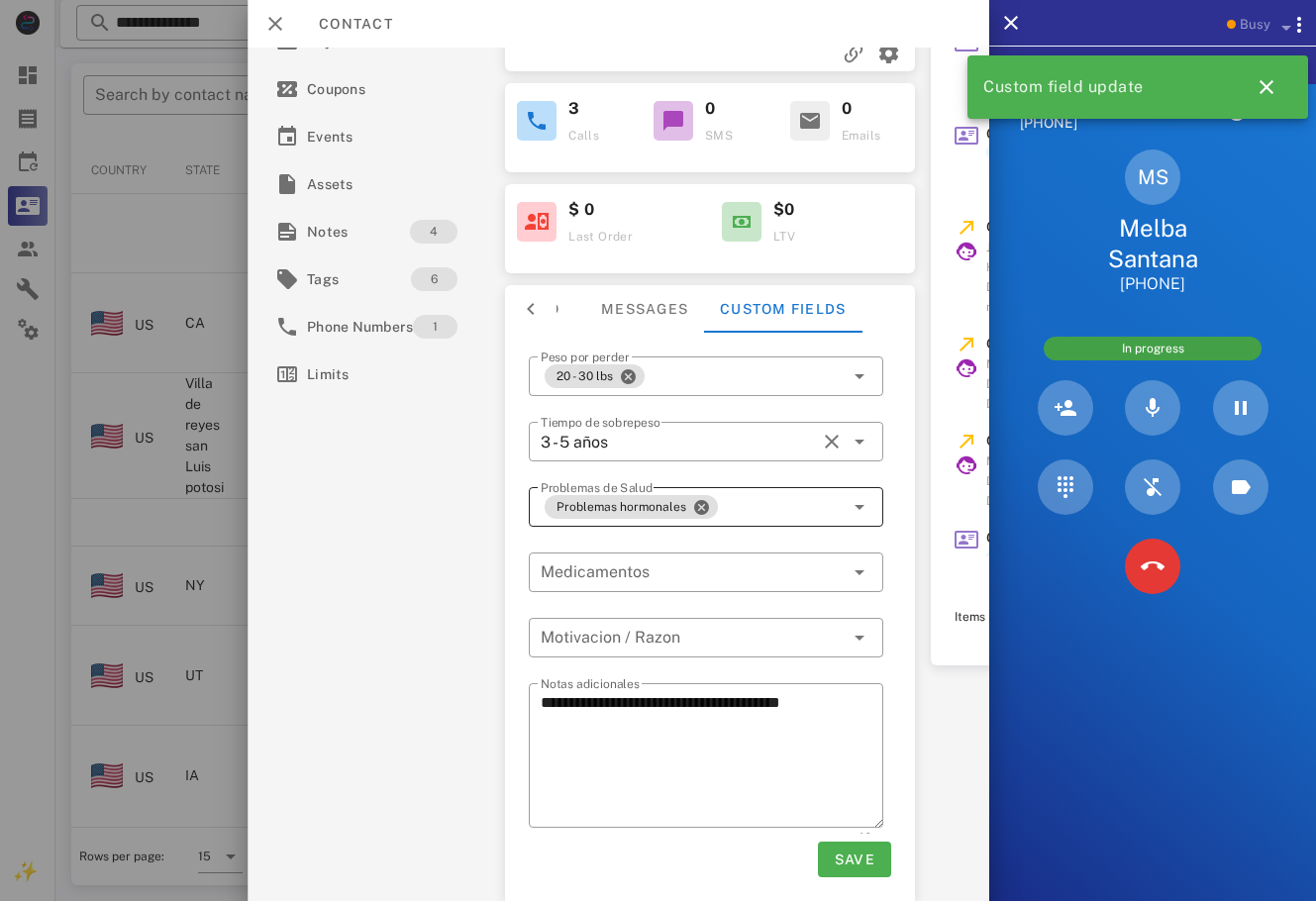 click on "Problemas hormonales" at bounding box center [692, 507] 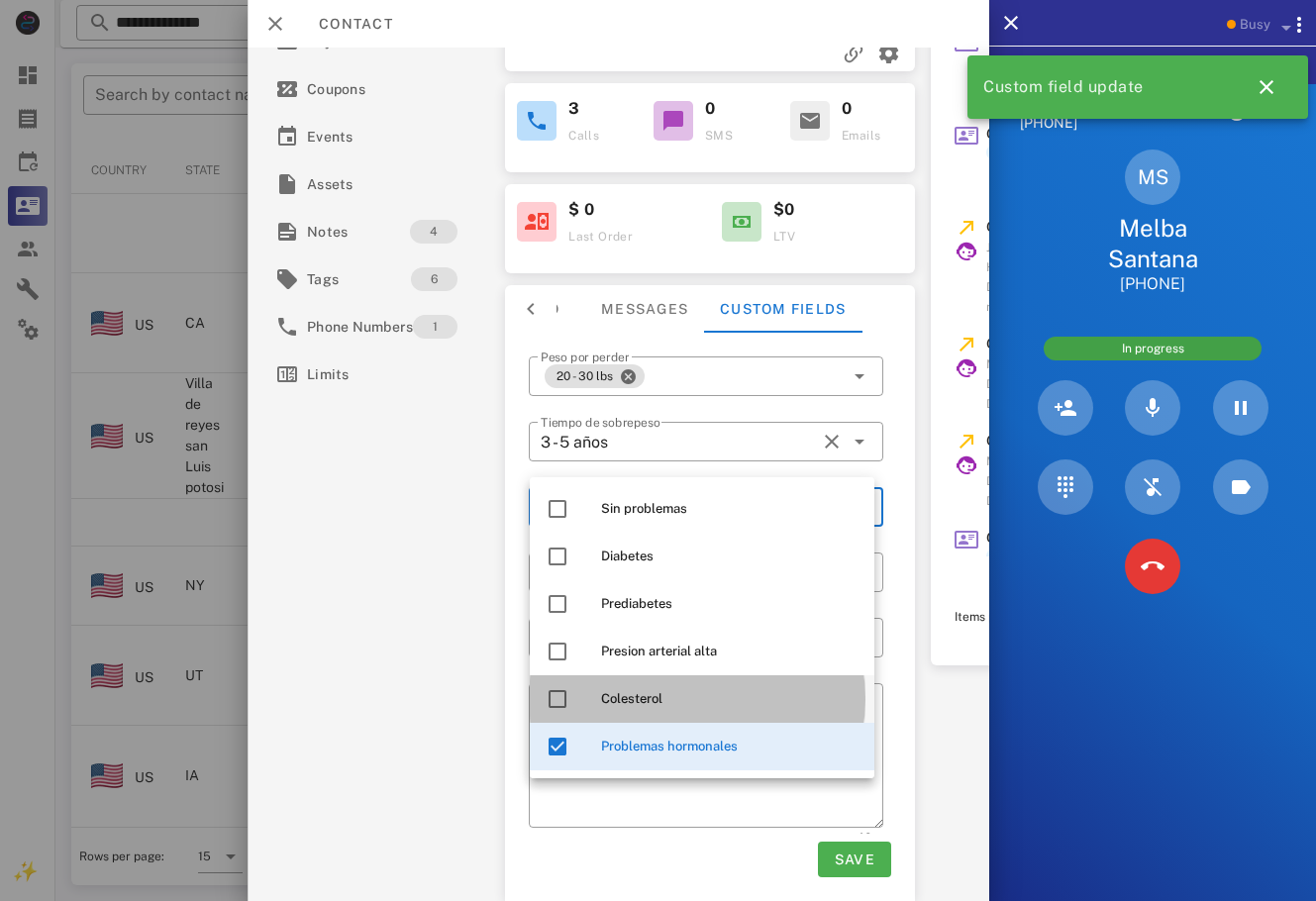 click on "Colesterol" at bounding box center (730, 699) 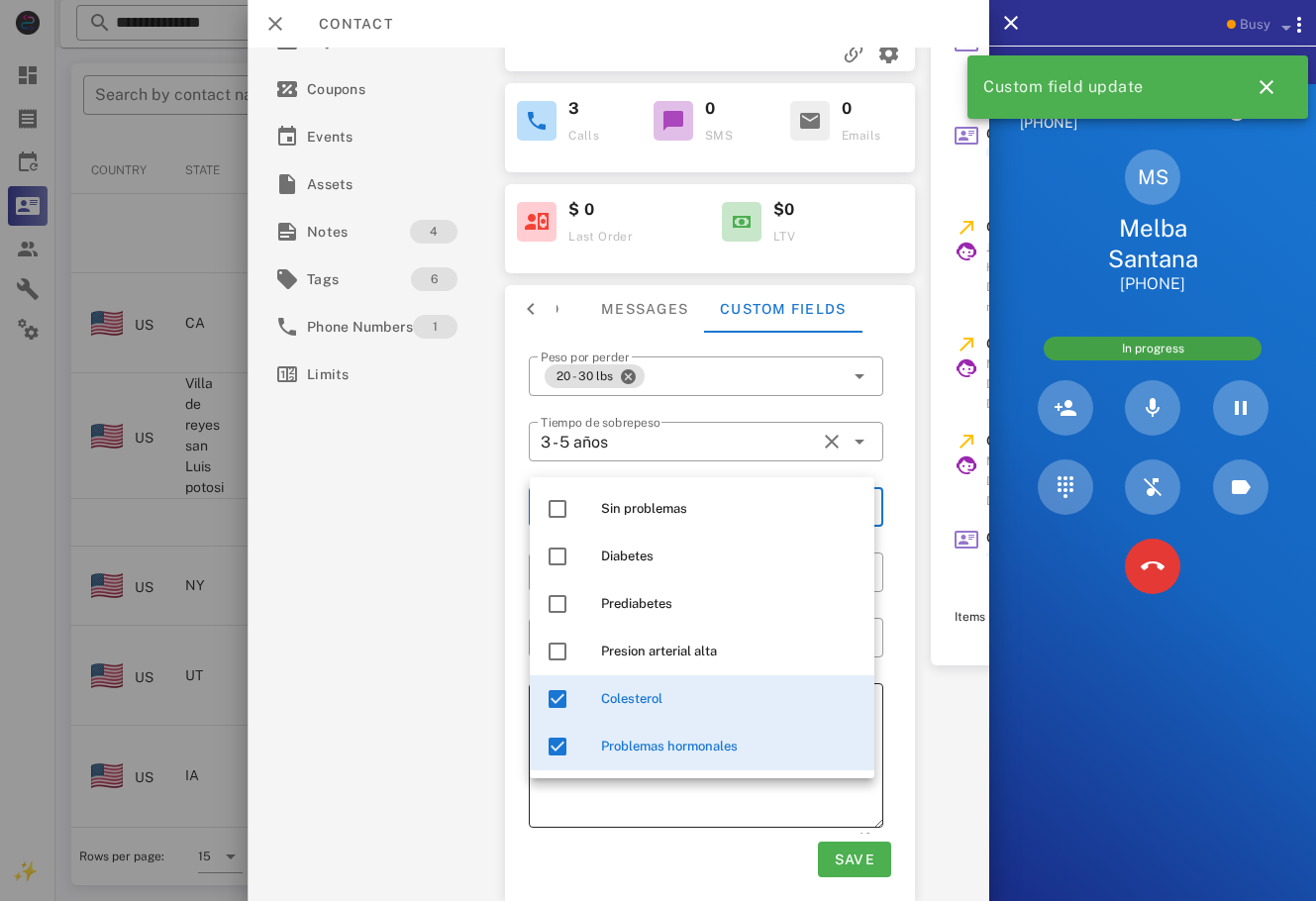 click on "**********" at bounding box center [712, 758] 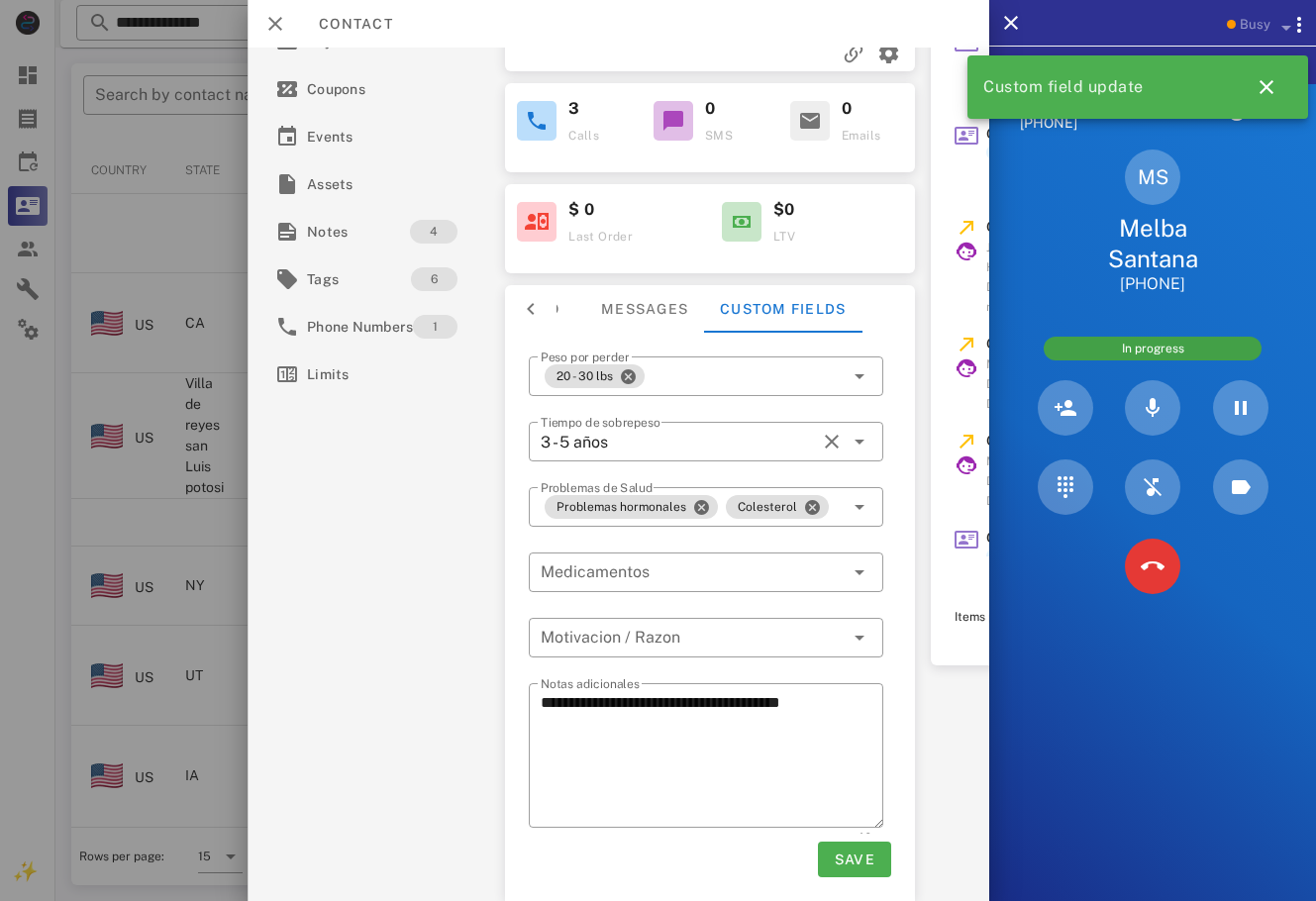 click on "**********" at bounding box center (710, 768) 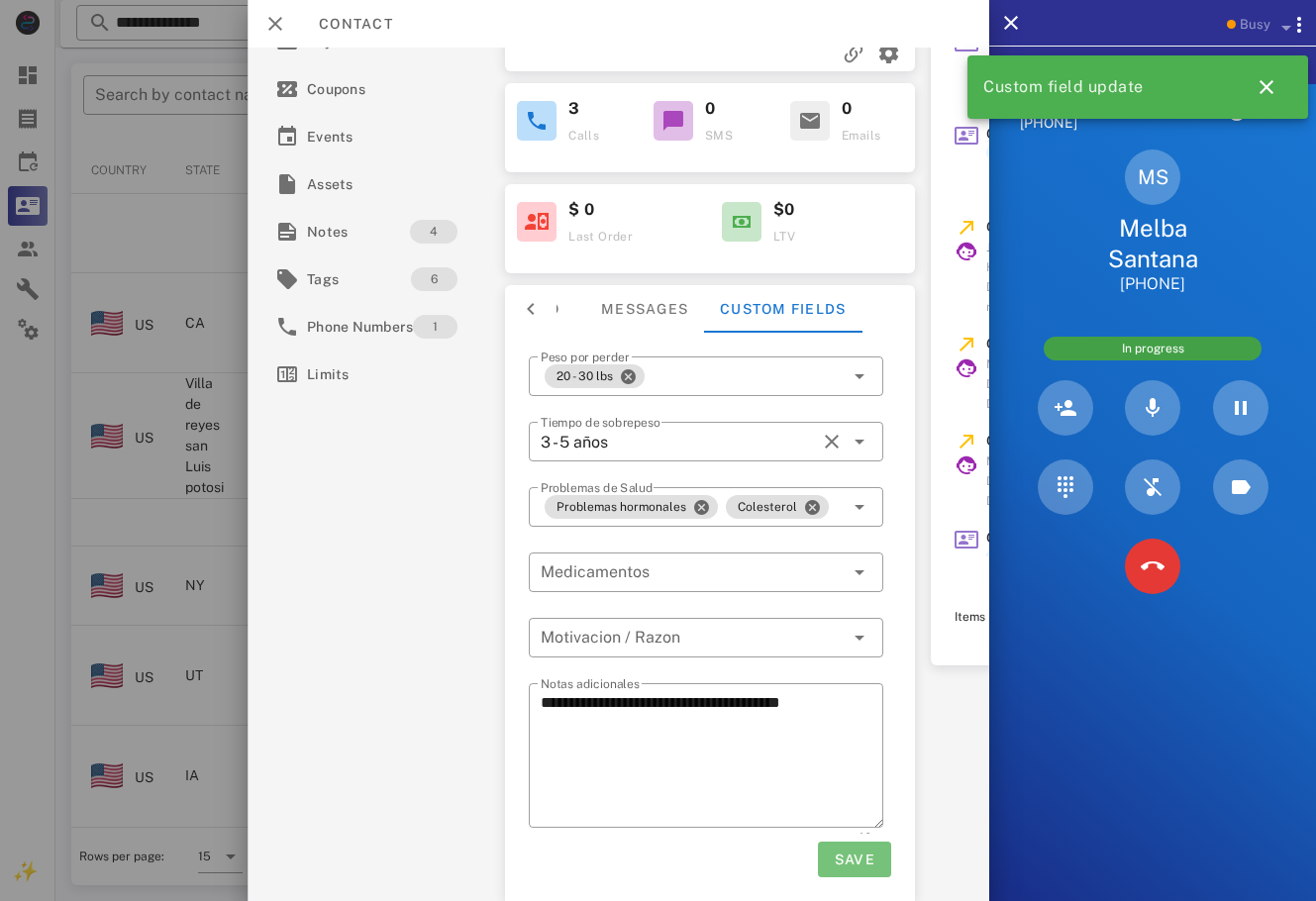 click on "Save" at bounding box center [854, 859] 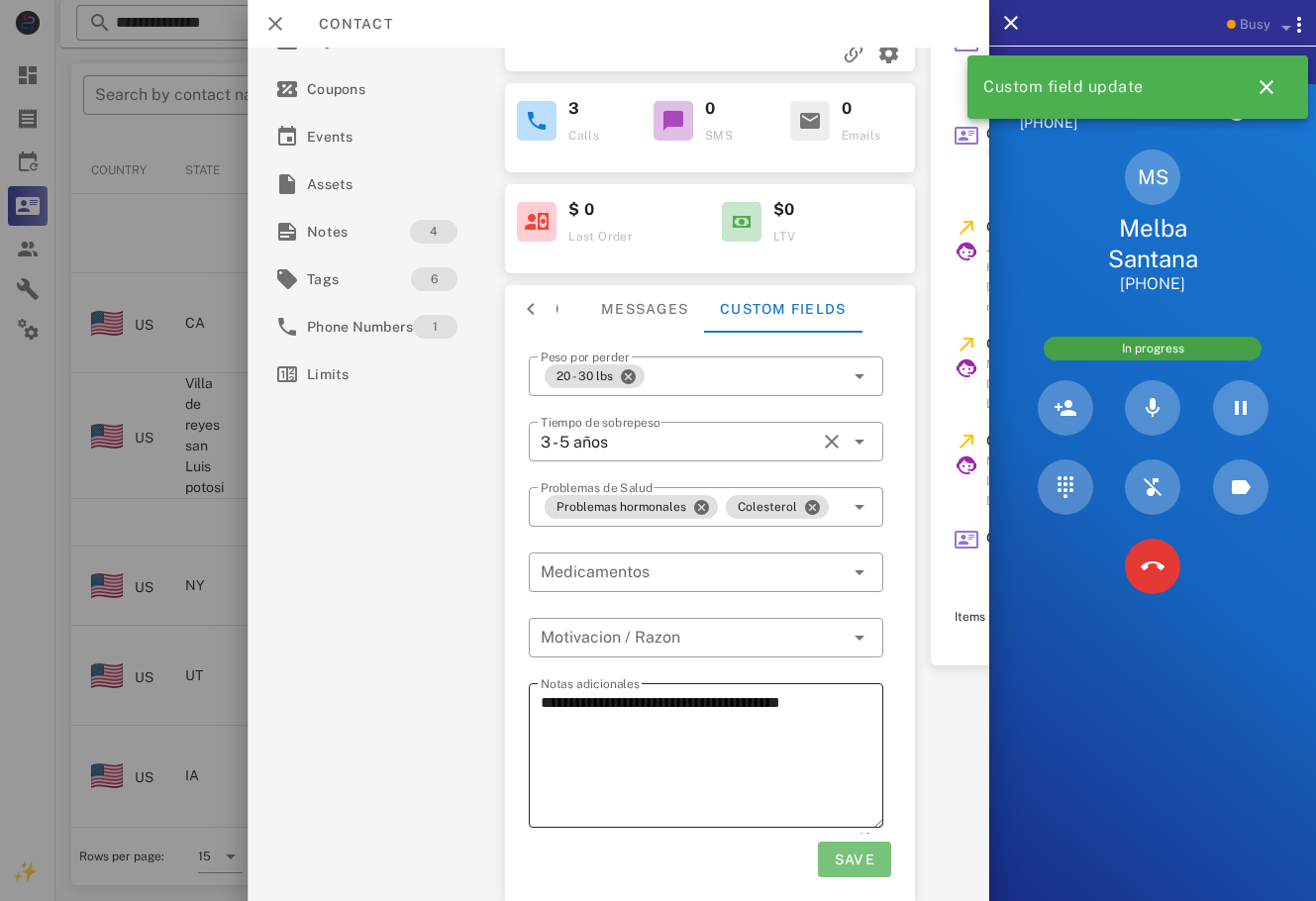 click on "**********" at bounding box center (712, 758) 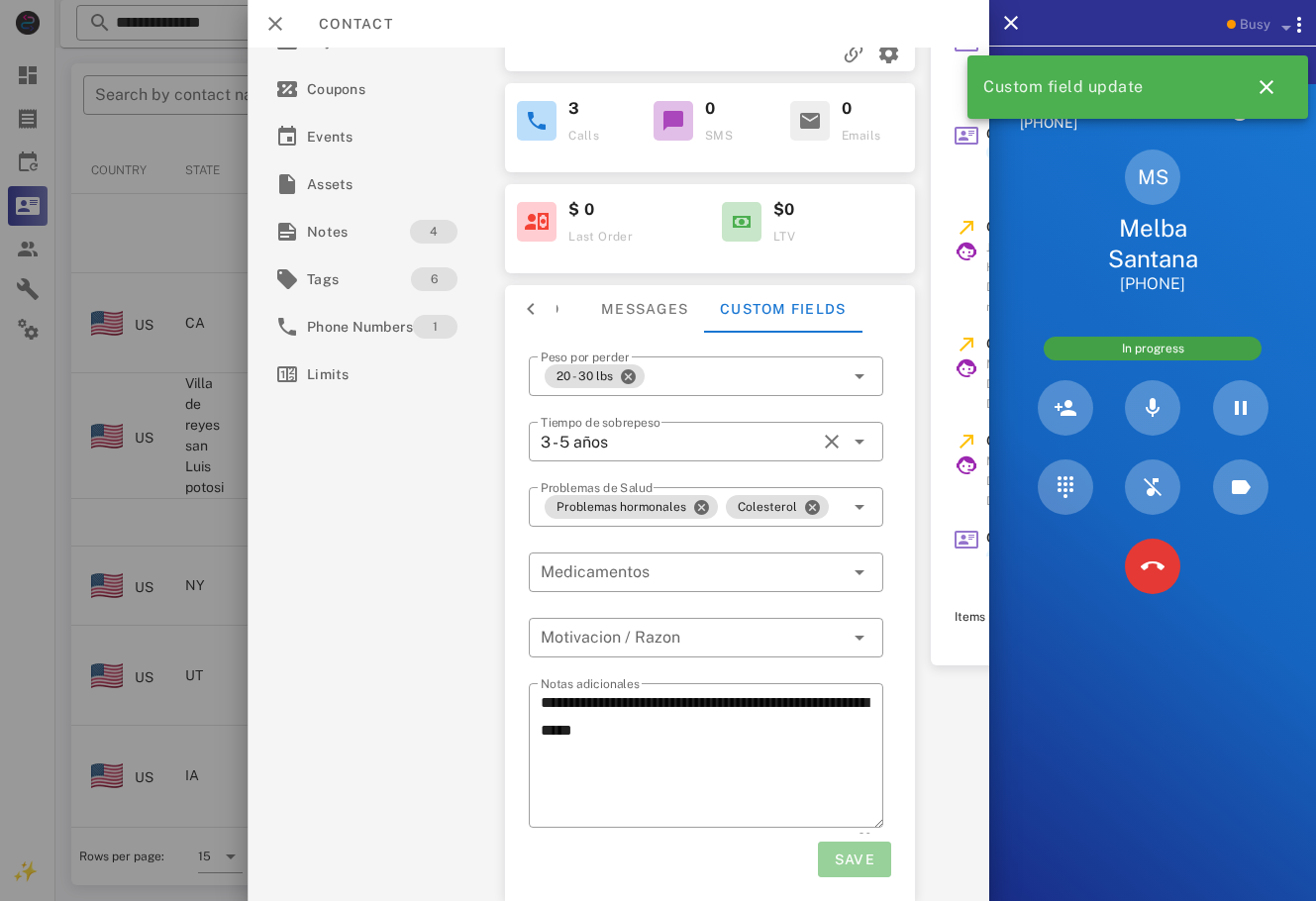 click on "Save" at bounding box center (854, 859) 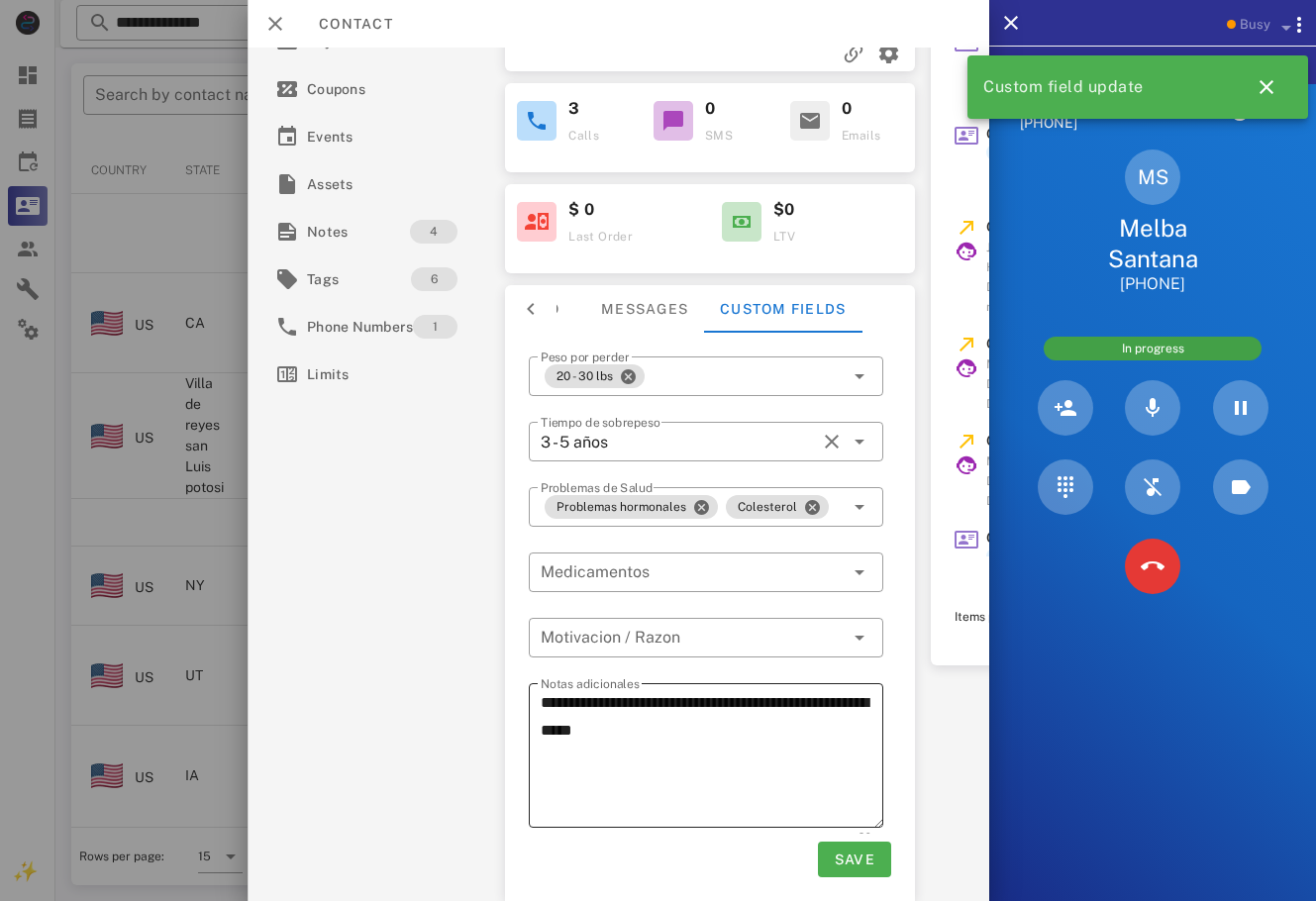 click on "**********" at bounding box center (712, 758) 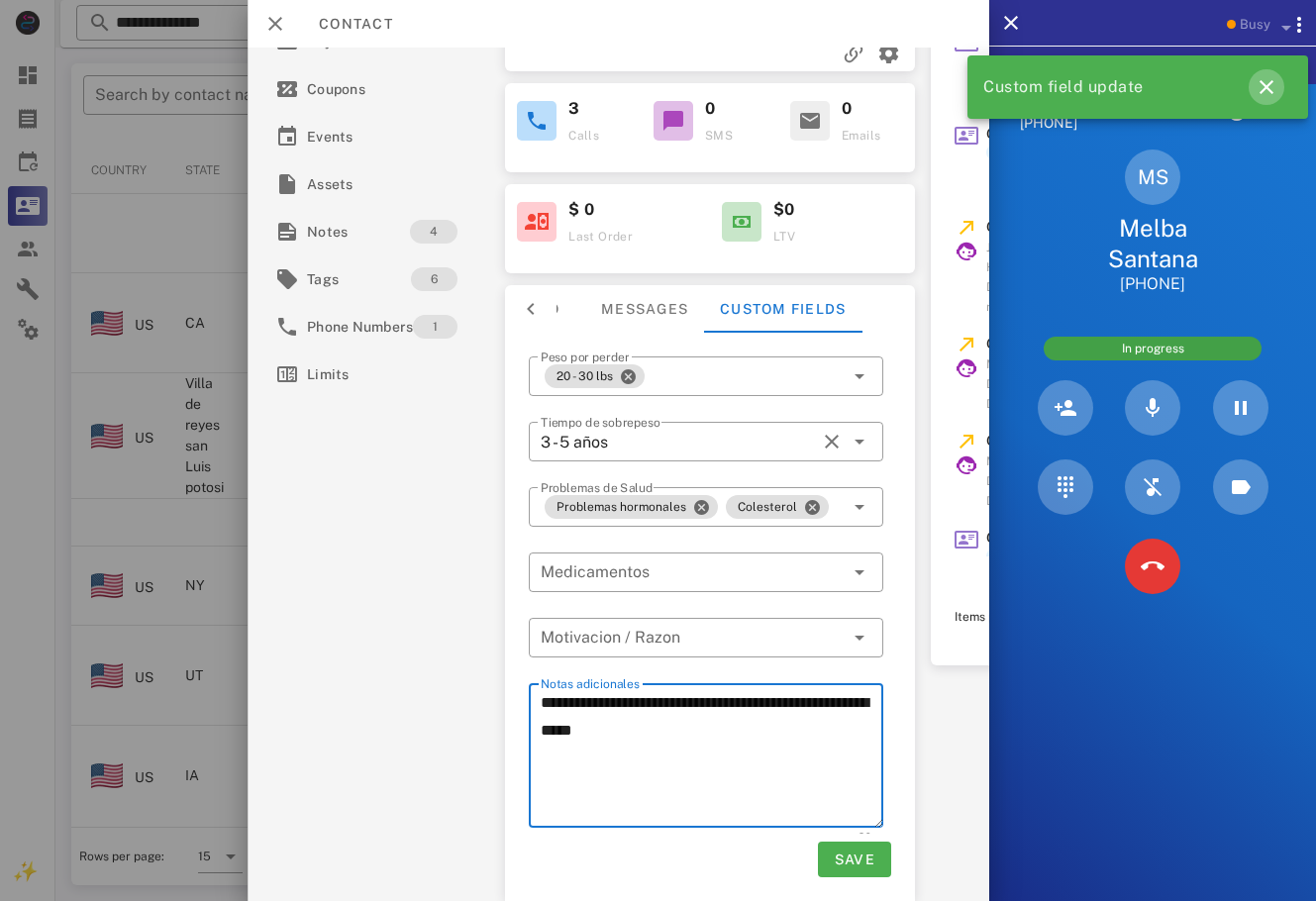 click at bounding box center (1266, 87) 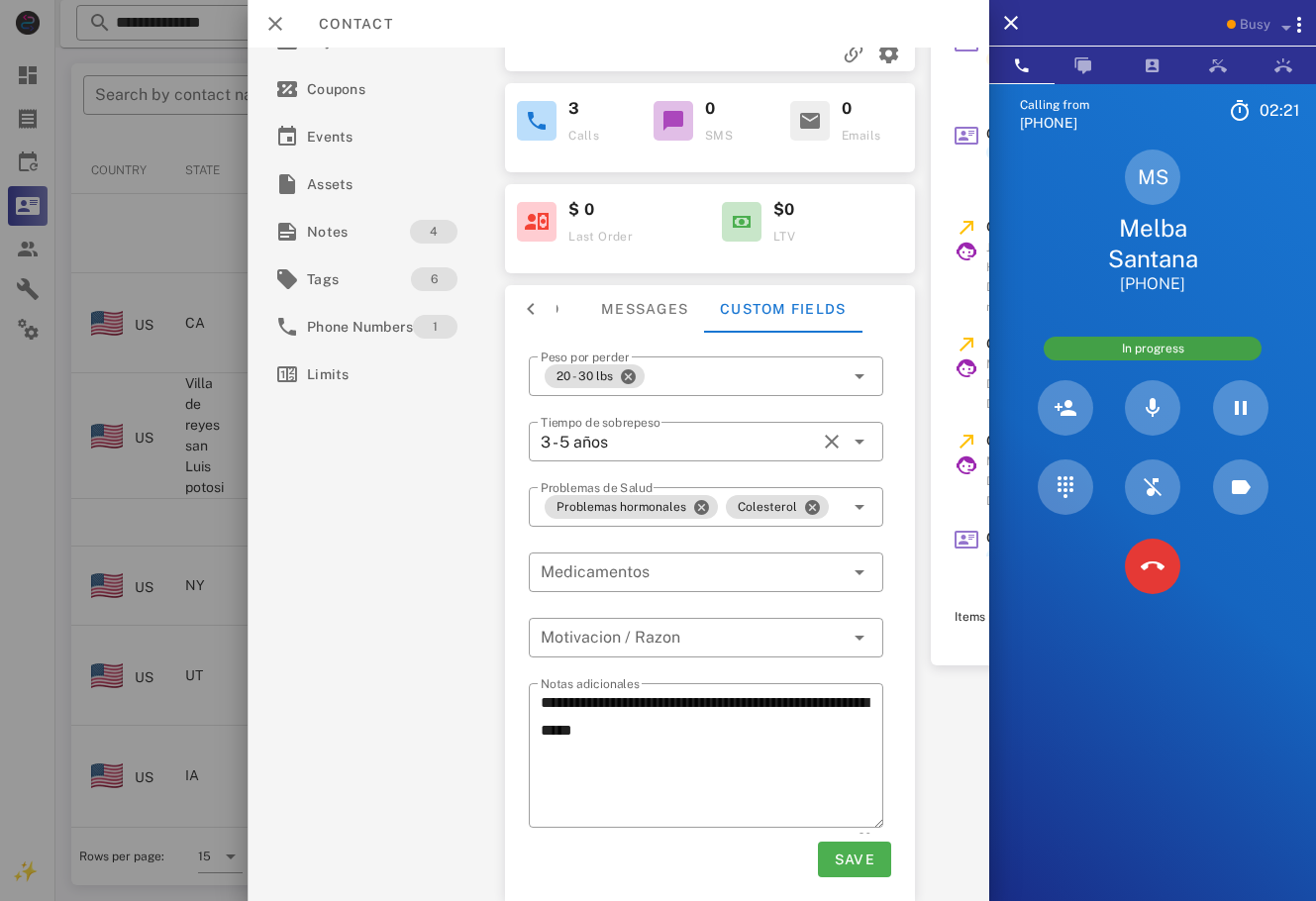 click on "MS [FIRST] [LAST] [PHONE]" at bounding box center [1153, 222] 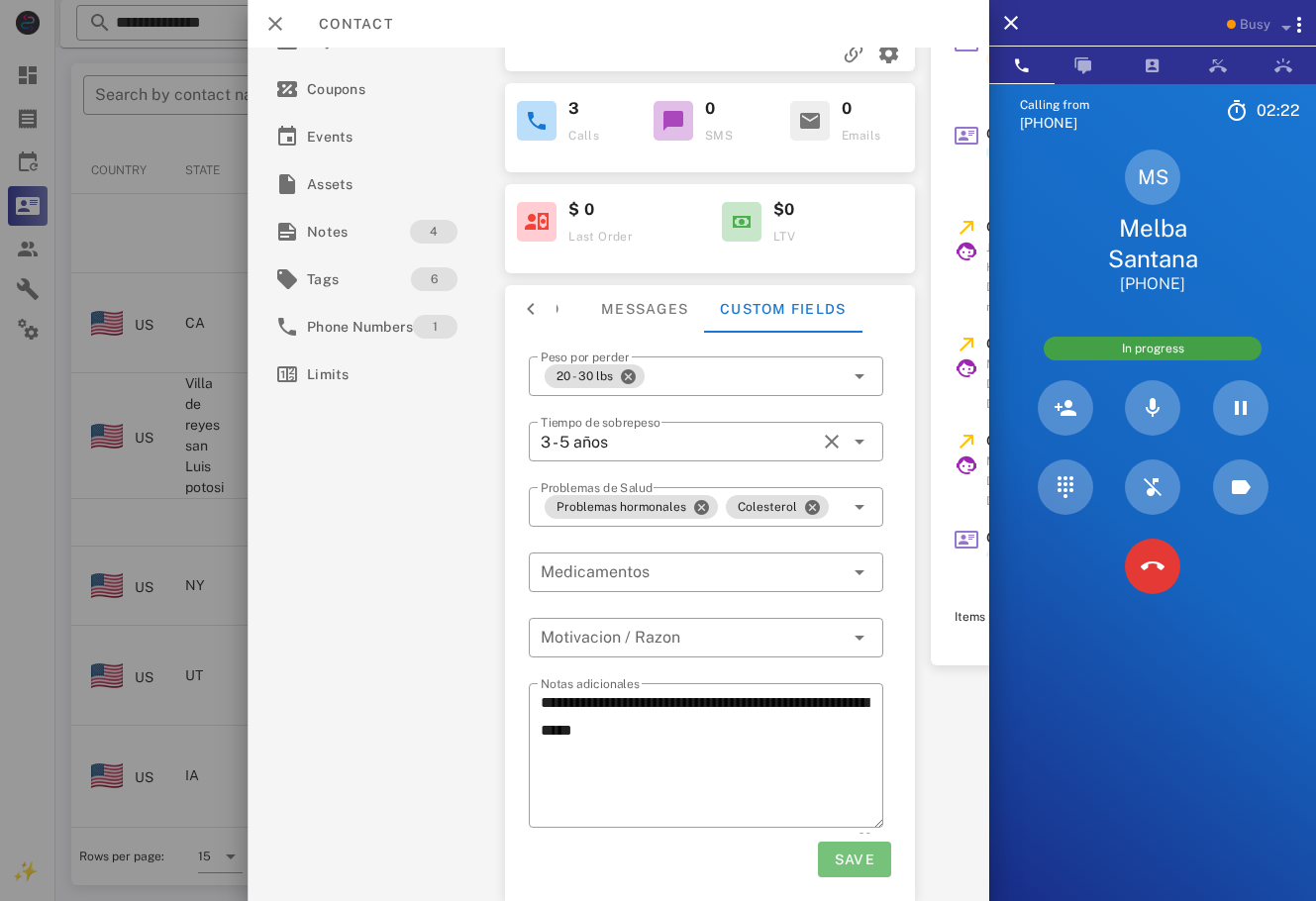 click on "Save" at bounding box center (854, 859) 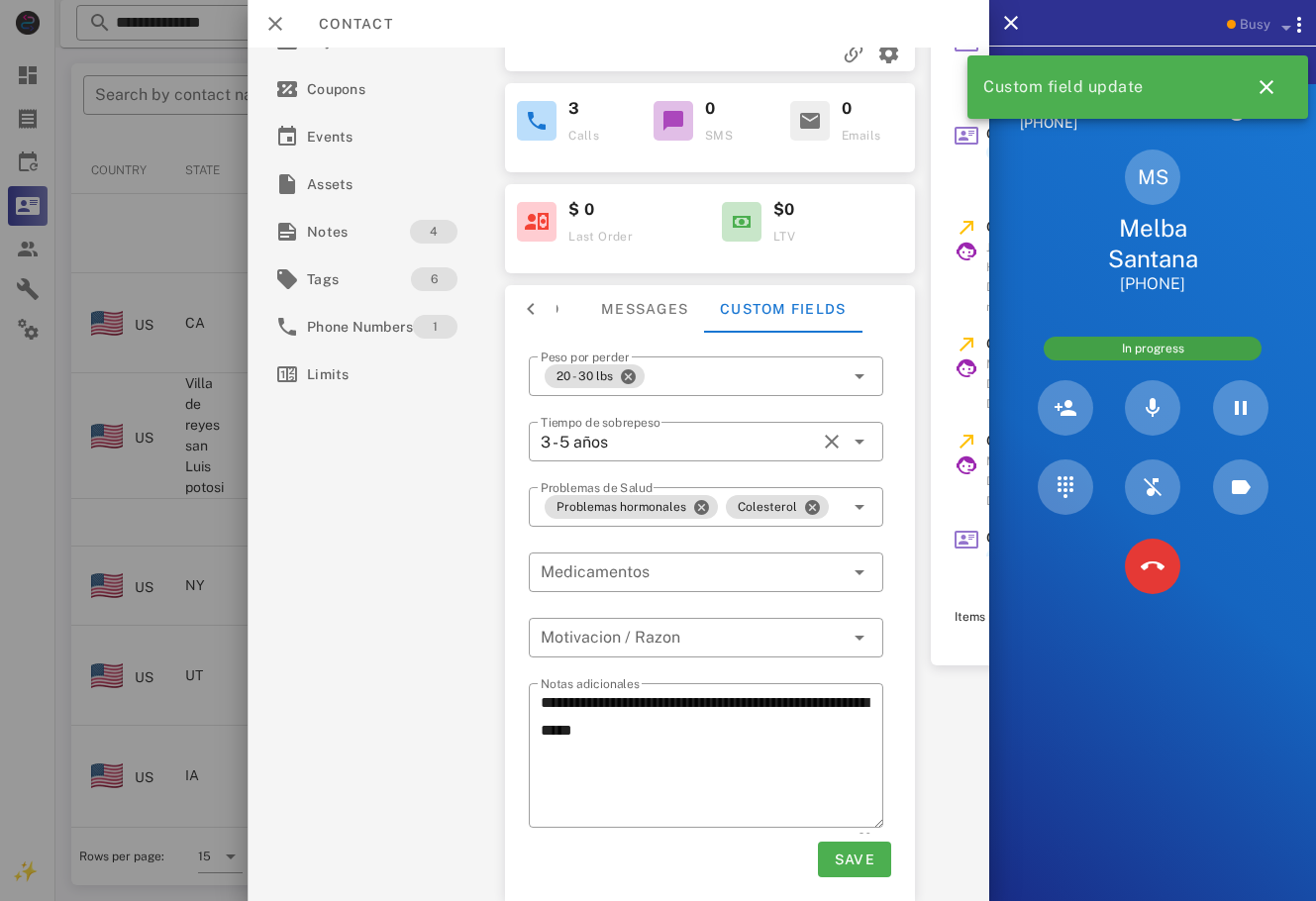 click at bounding box center (531, 309) 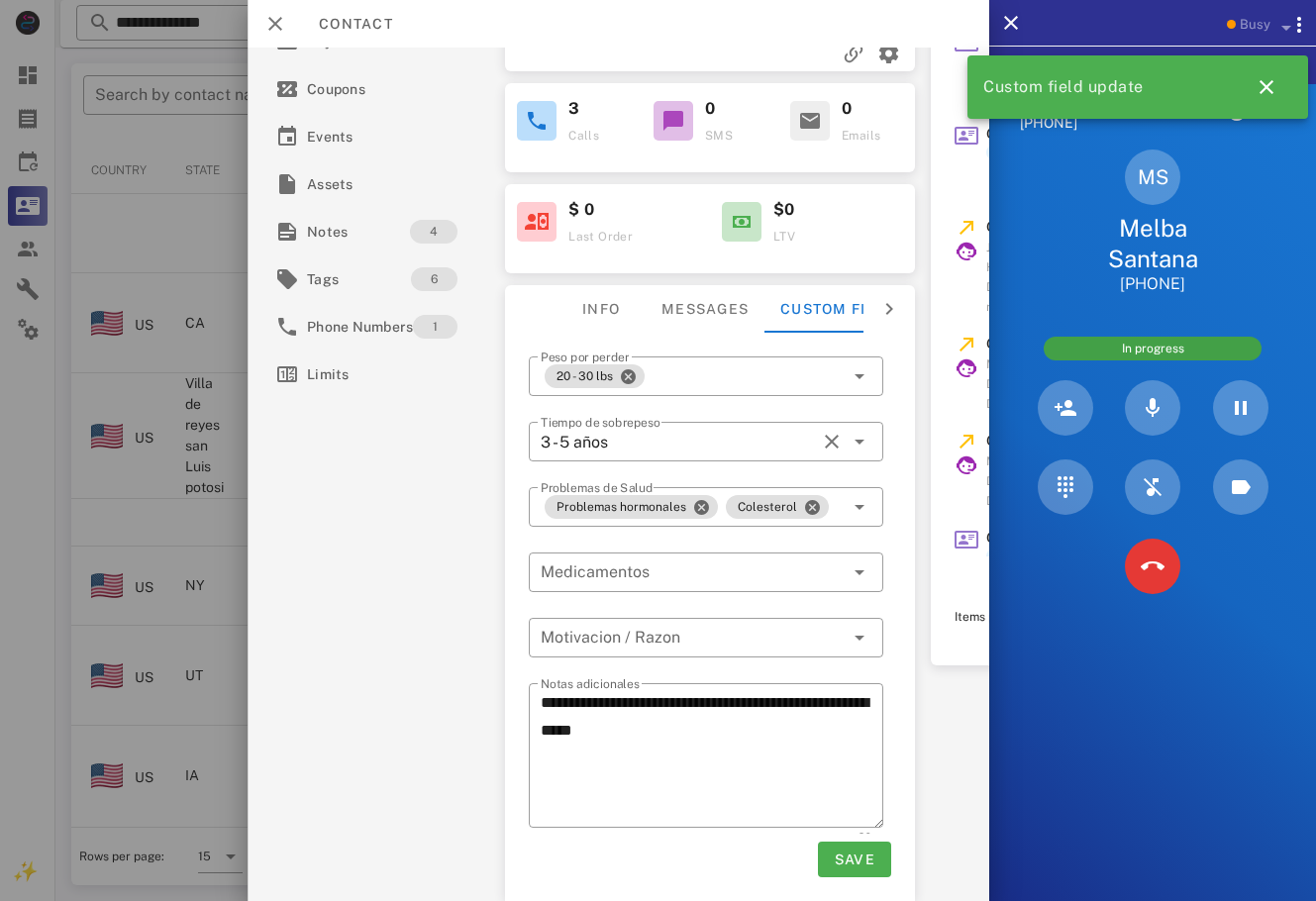 drag, startPoint x: 1216, startPoint y: 280, endPoint x: 1062, endPoint y: 292, distance: 154.46682 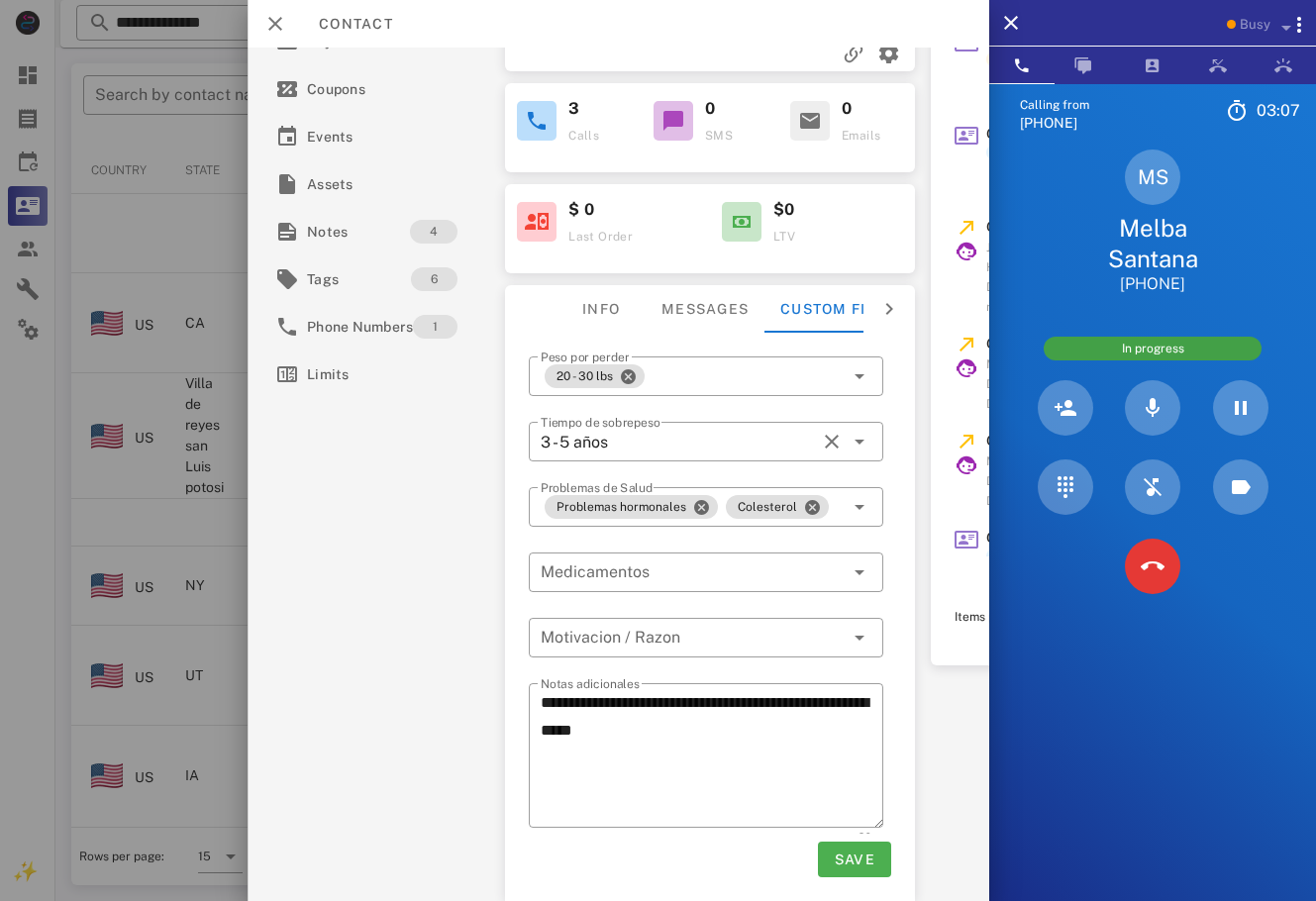 click on "Save" at bounding box center (710, 859) 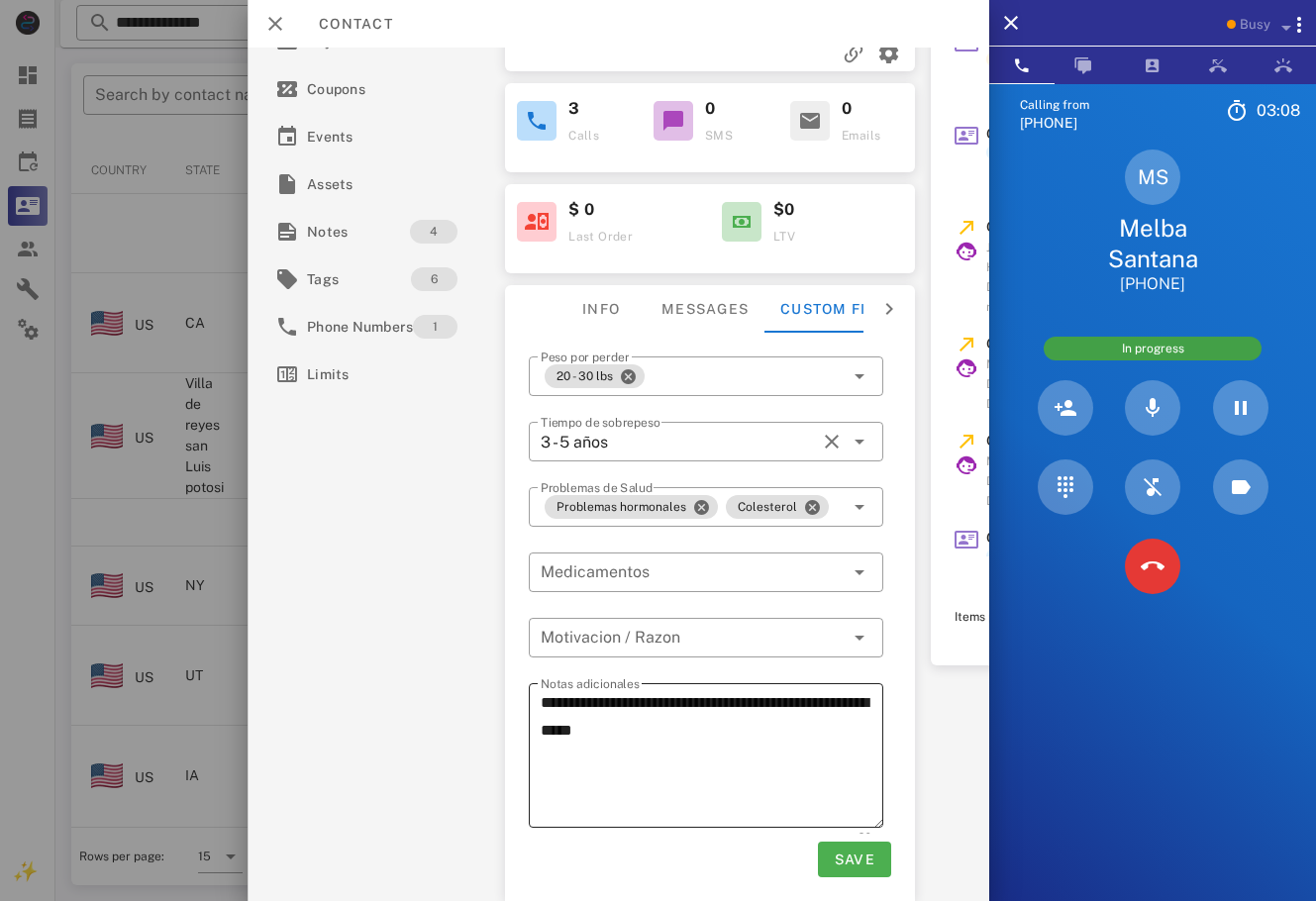 click on "**********" at bounding box center (712, 758) 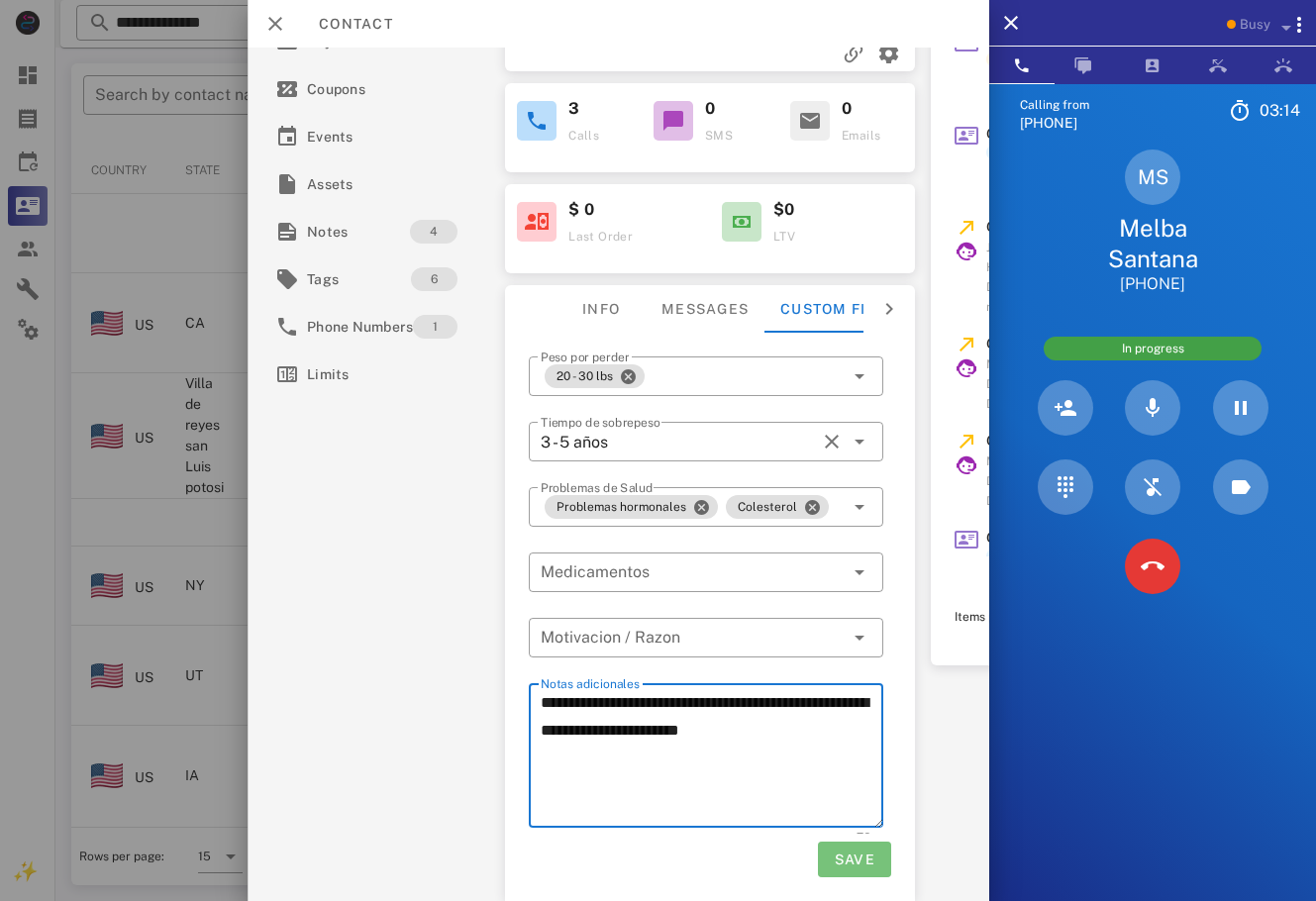 click on "Save" at bounding box center [854, 859] 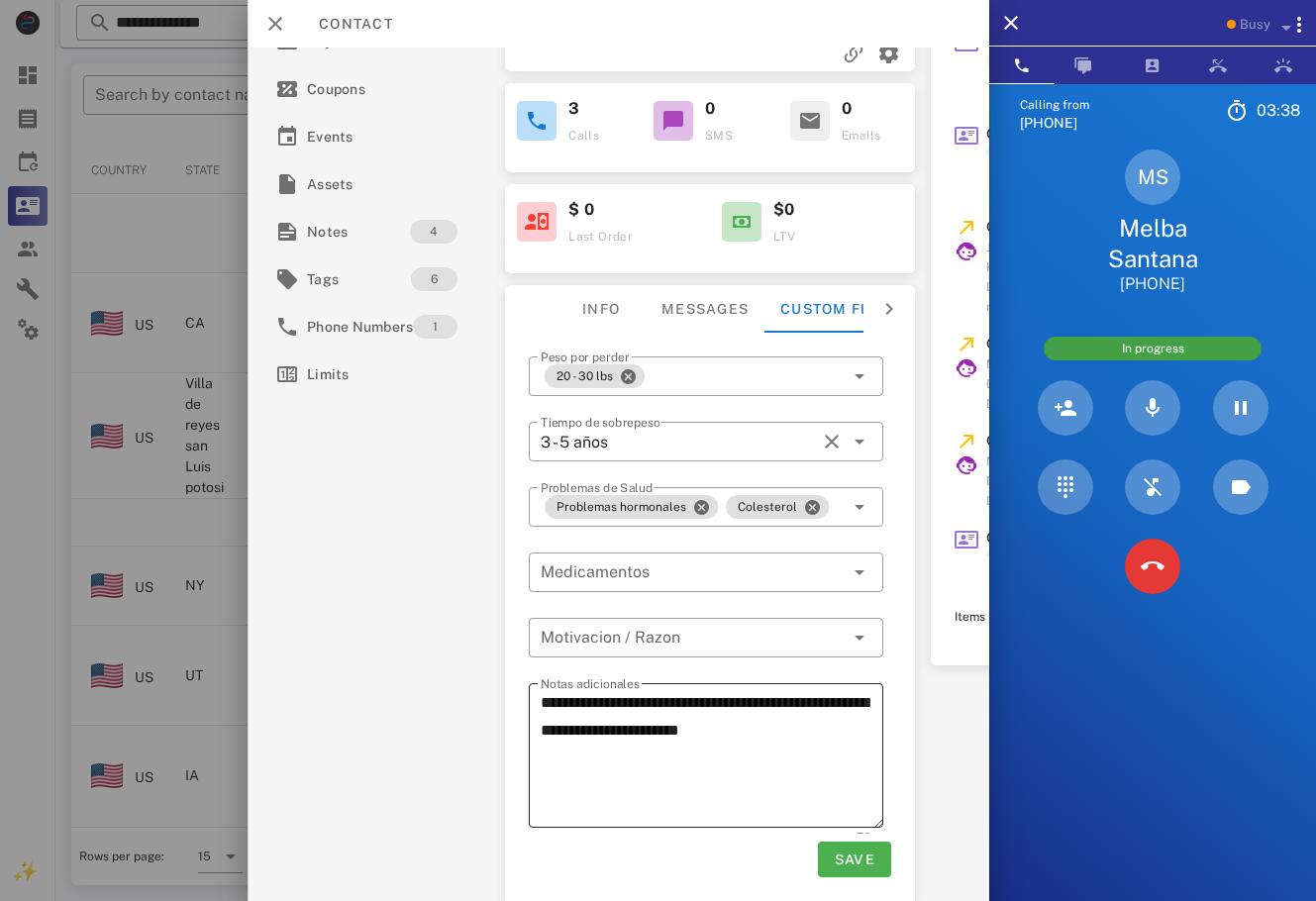 click on "**********" at bounding box center (712, 758) 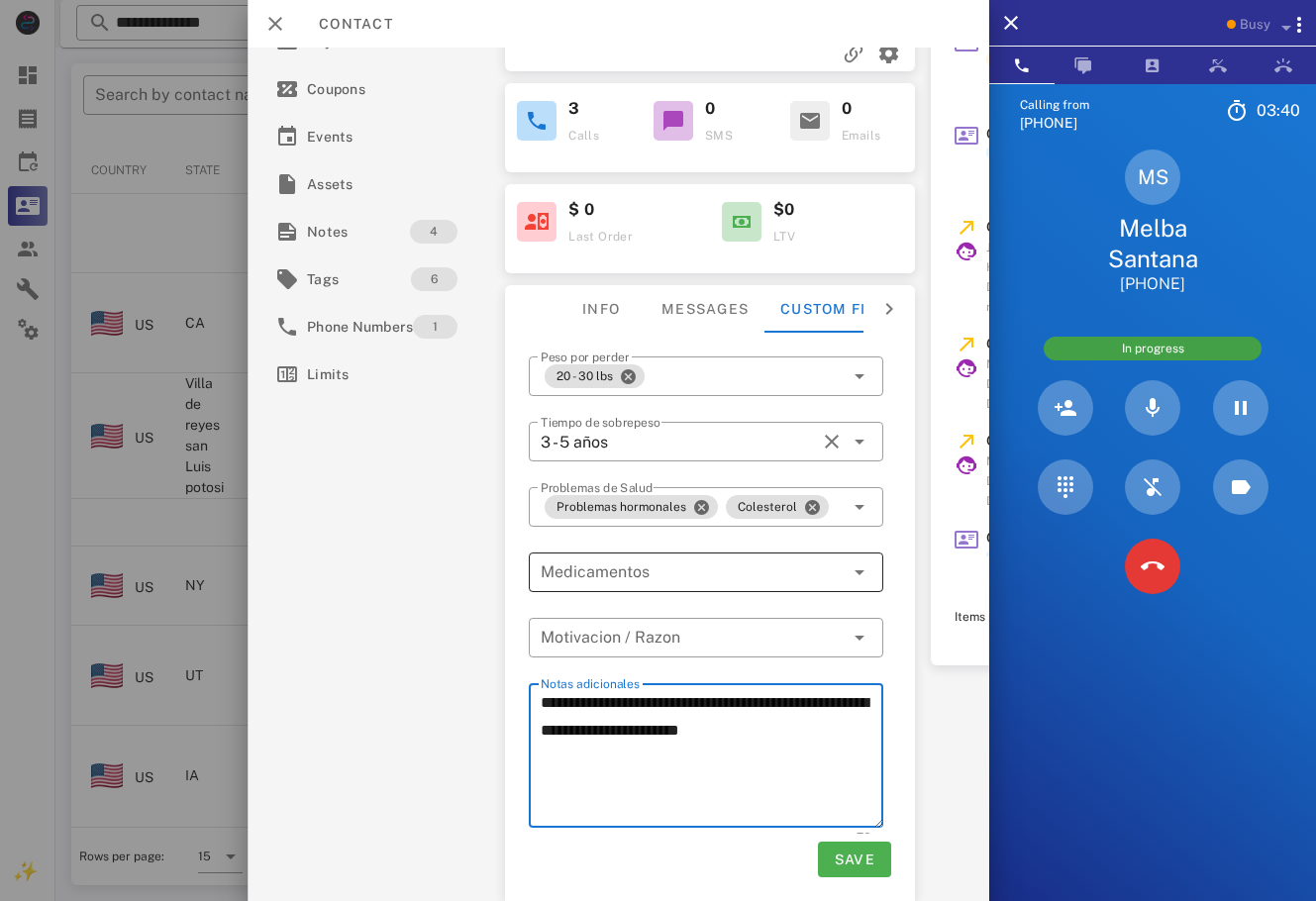 click at bounding box center [860, 572] 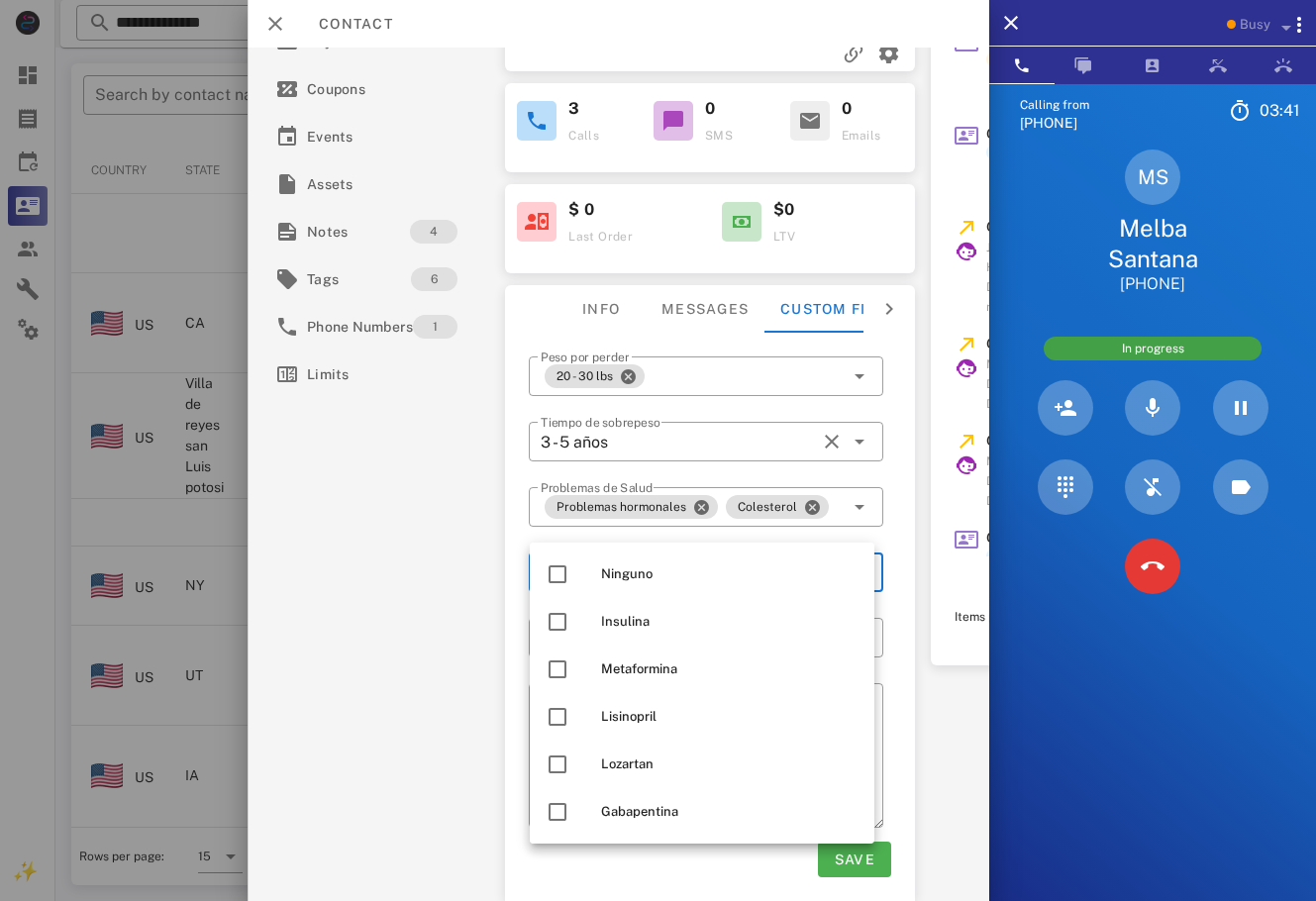 scroll, scrollTop: 48, scrollLeft: 0, axis: vertical 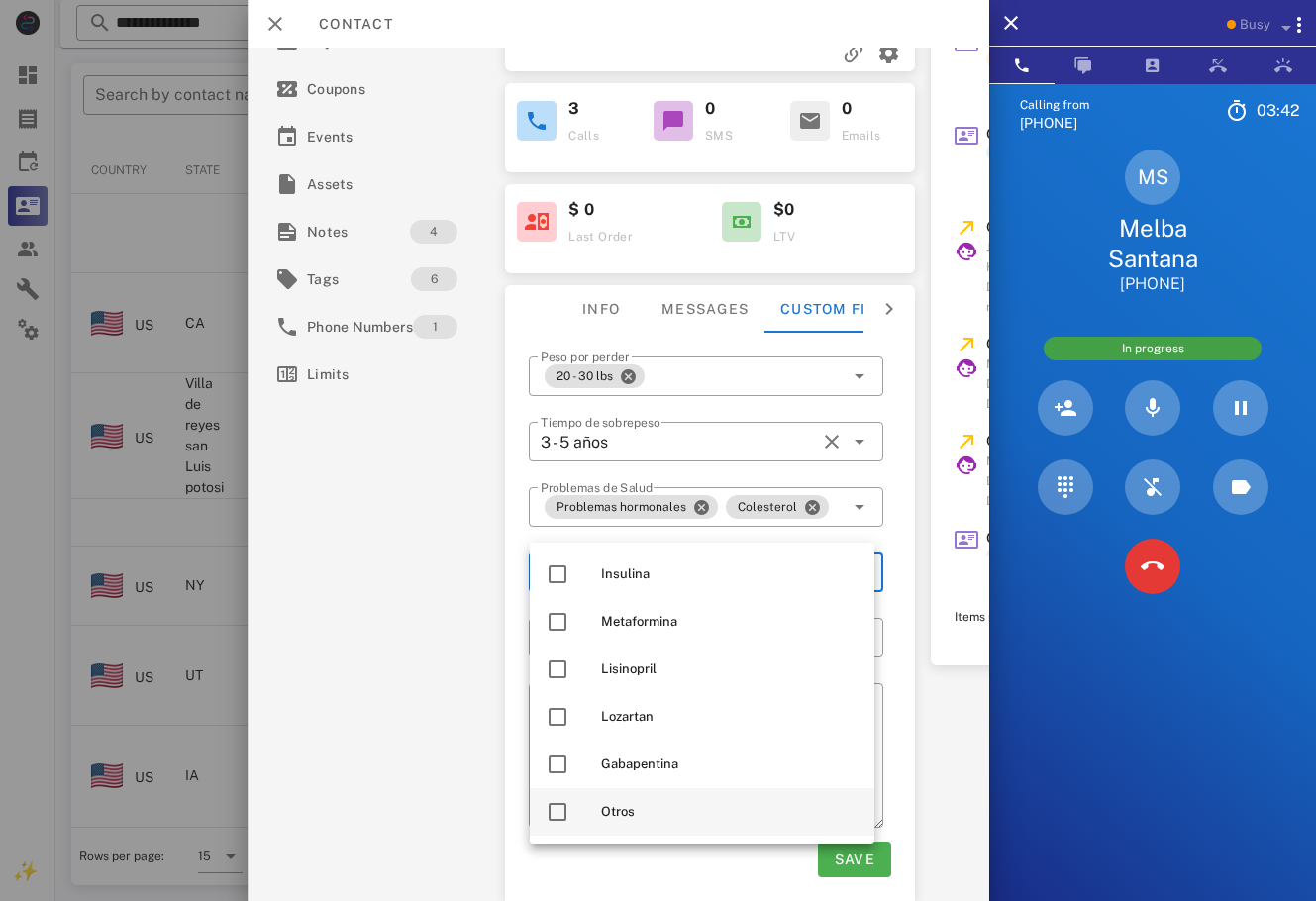 click on "Otros" at bounding box center [702, 812] 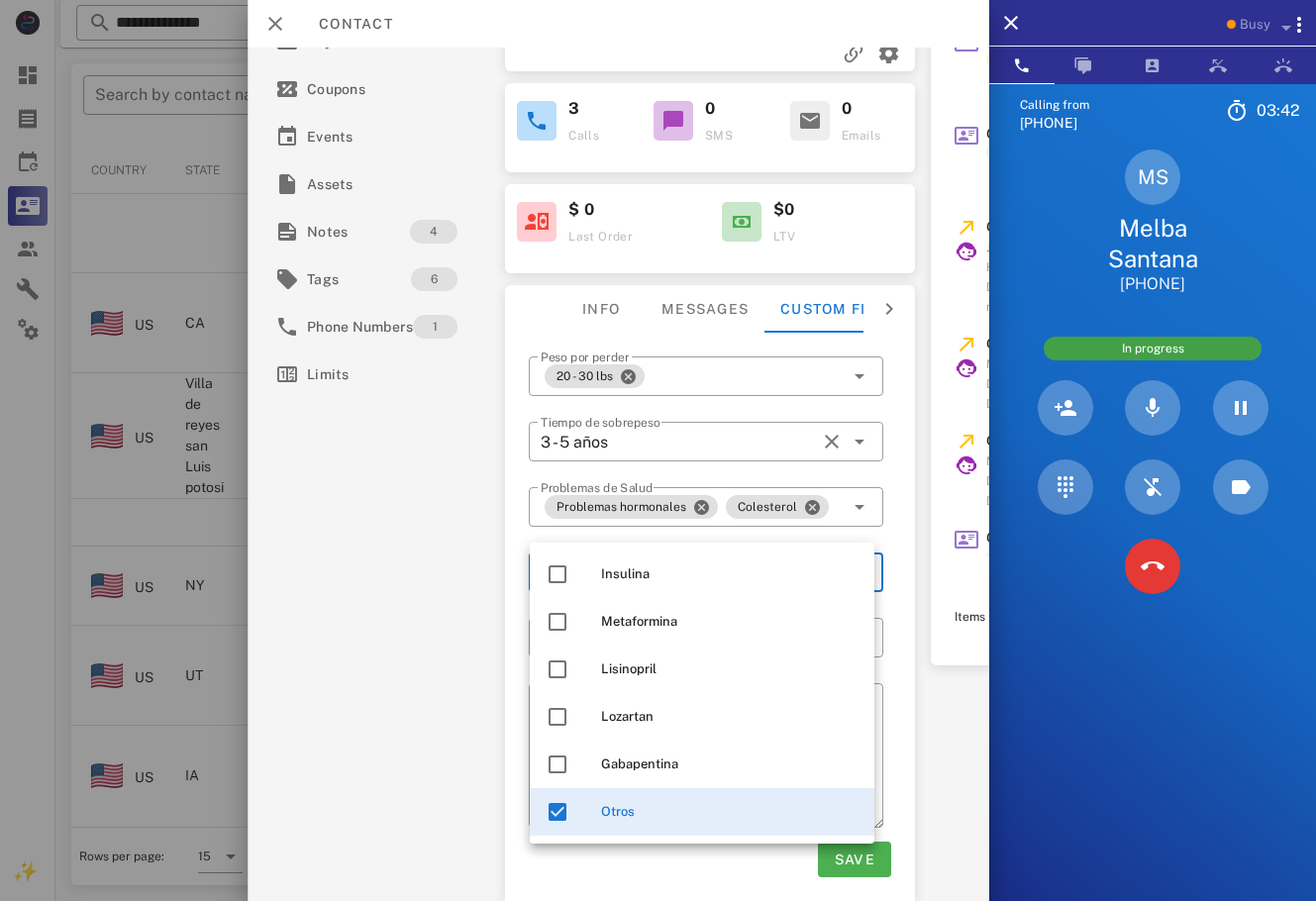 click on "**********" at bounding box center (618, 474) 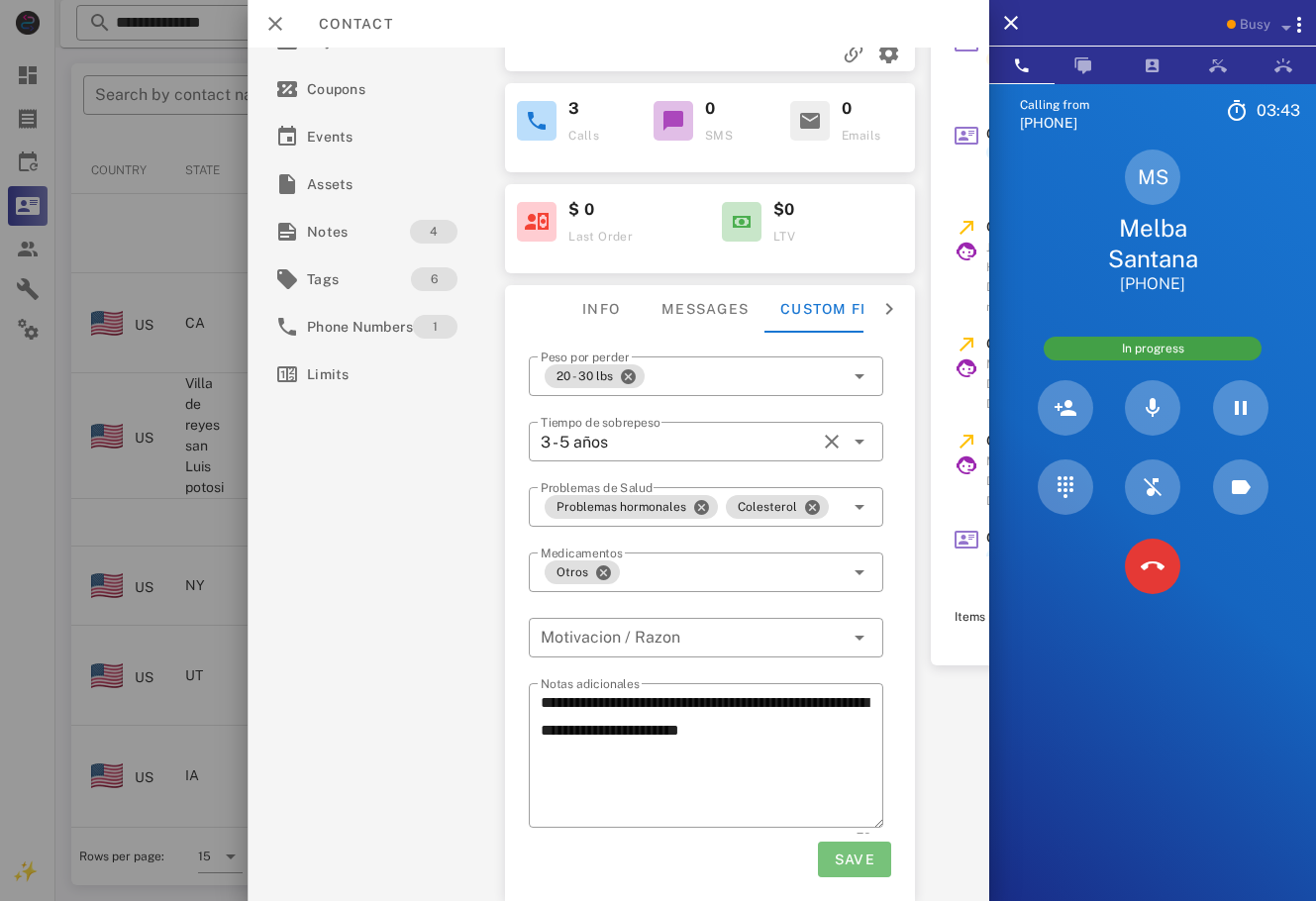 click on "Save" at bounding box center (854, 859) 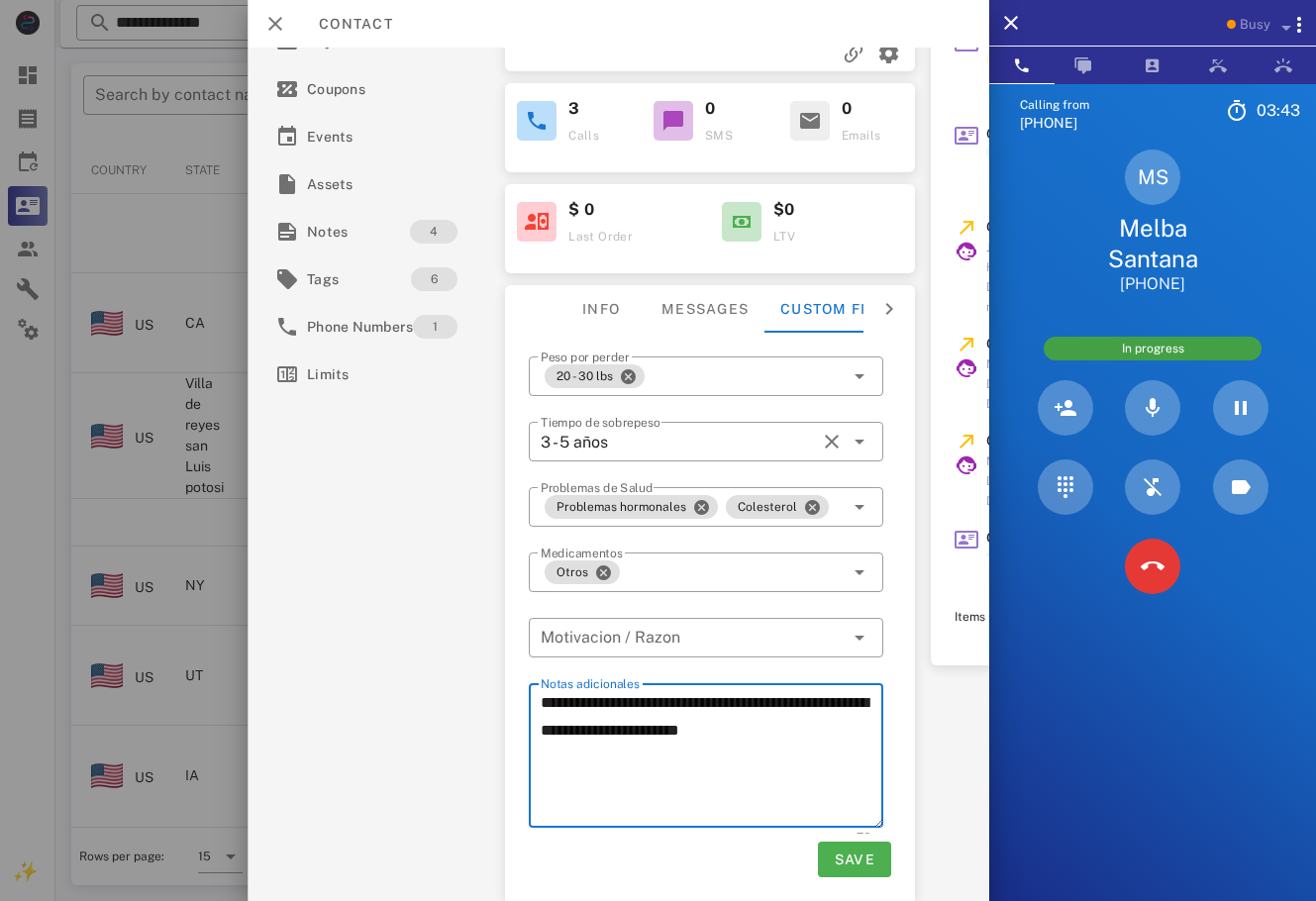 click on "**********" at bounding box center [712, 758] 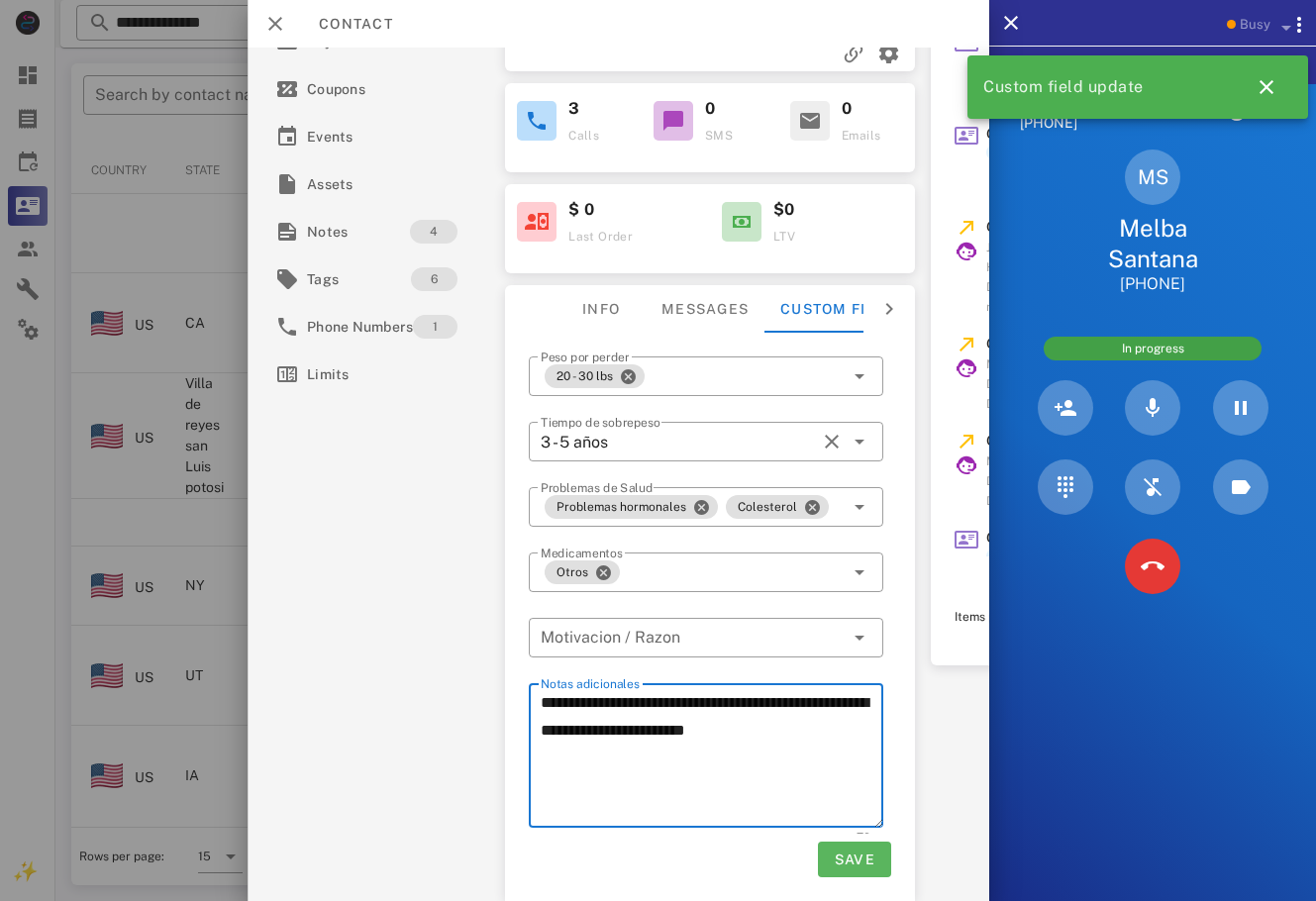 type on "**********" 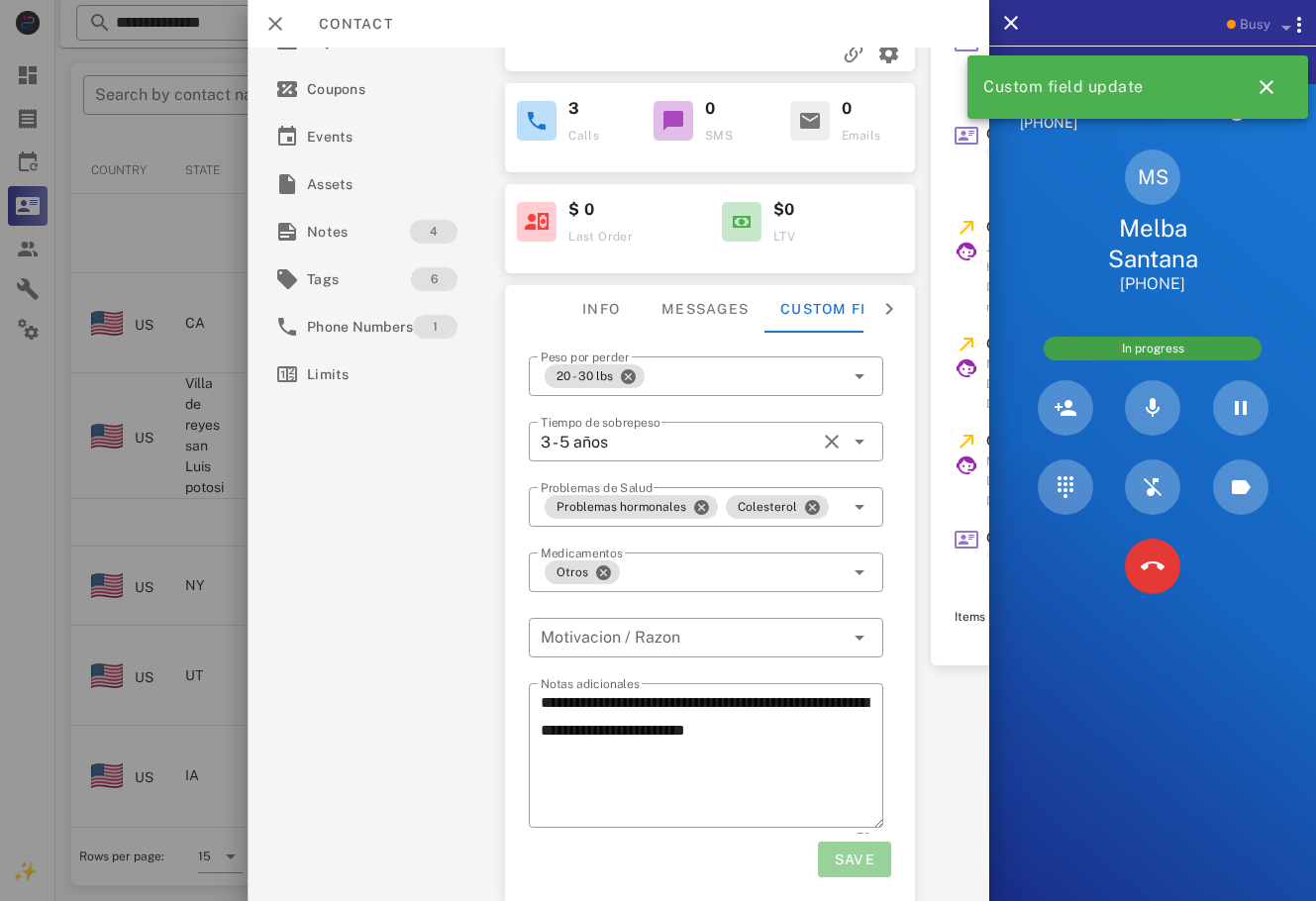 click on "Save" at bounding box center (854, 859) 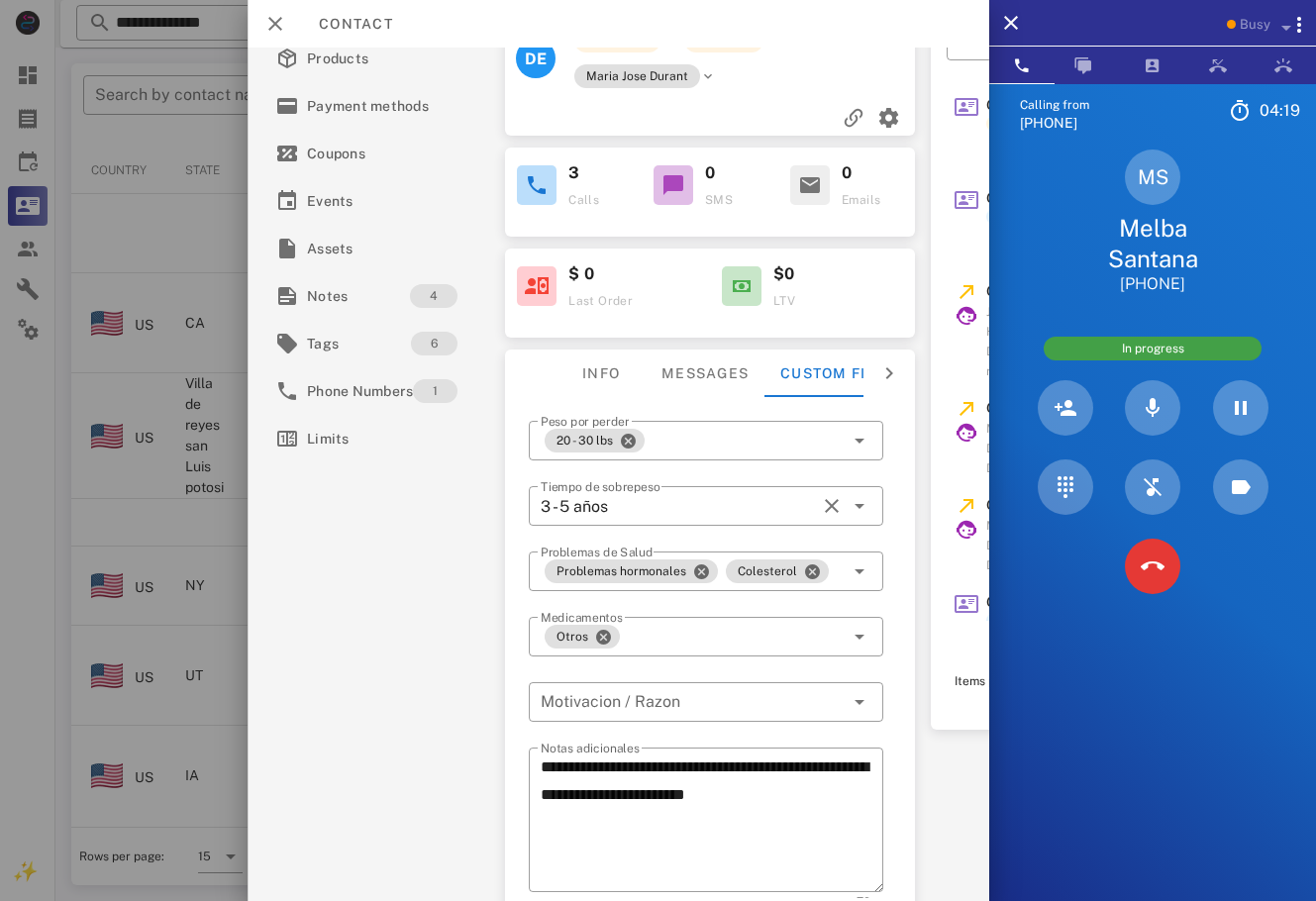 scroll, scrollTop: 22, scrollLeft: 0, axis: vertical 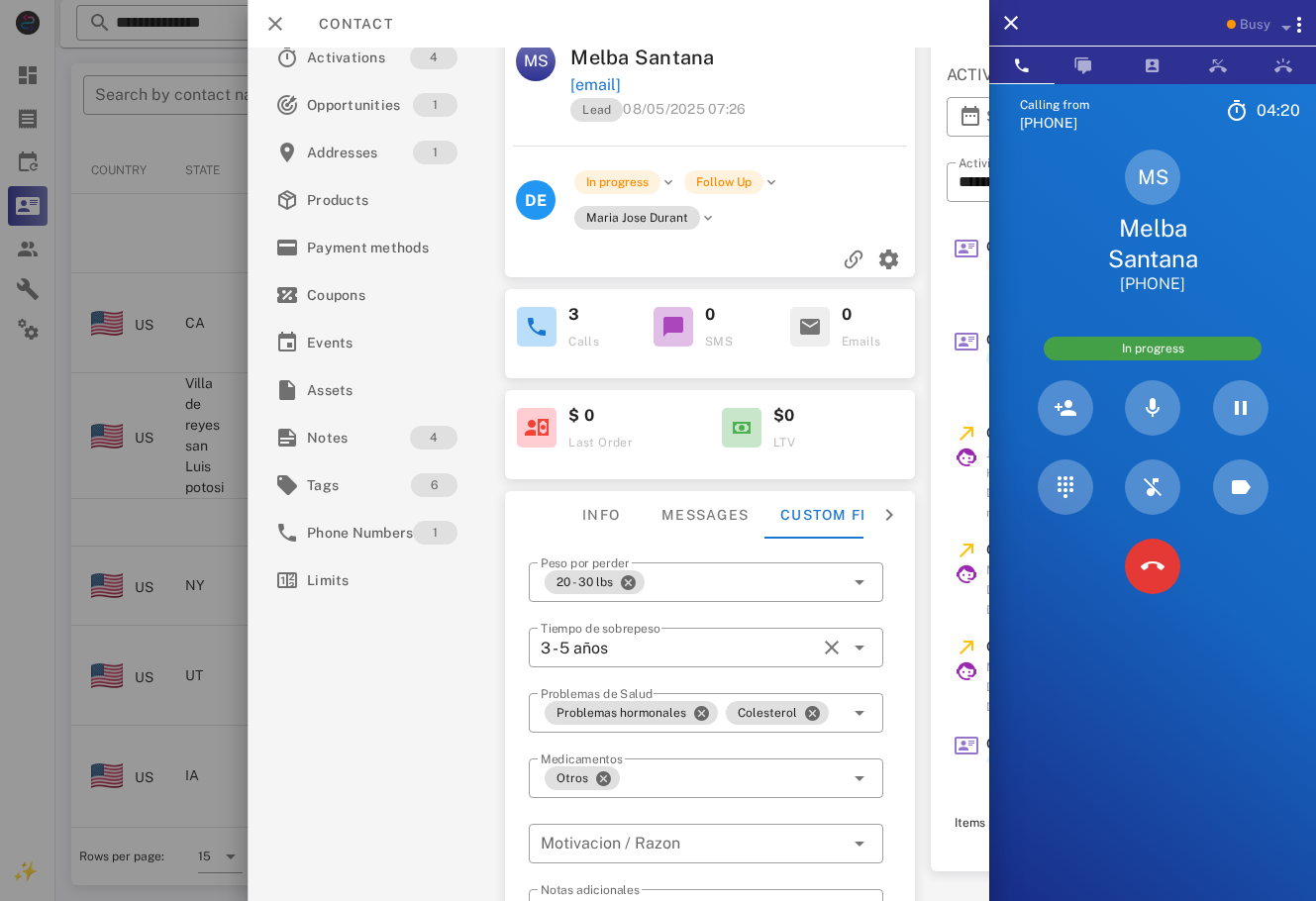 click on "Calling from [PHONE]" at bounding box center (1153, 534) 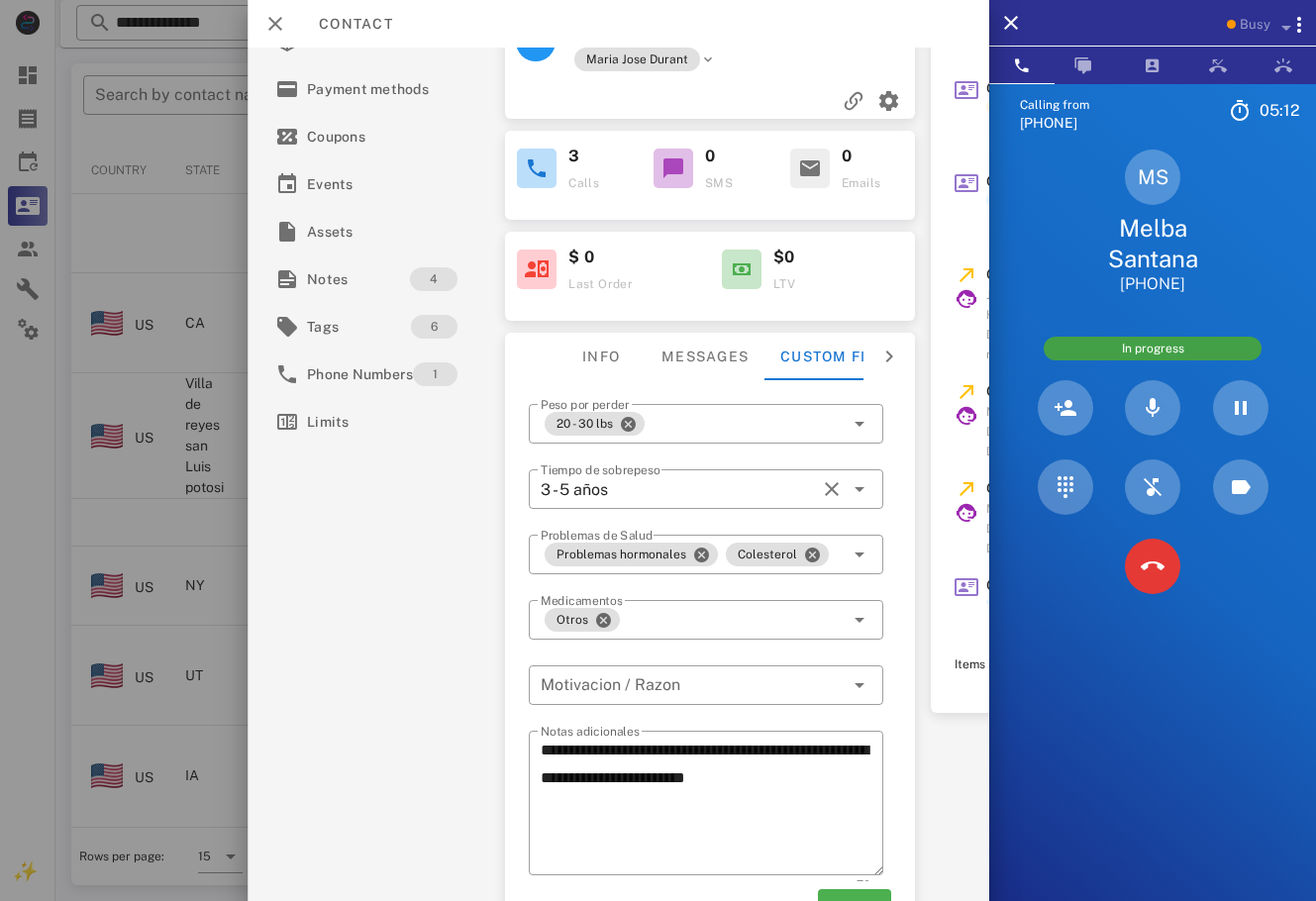 scroll, scrollTop: 0, scrollLeft: 0, axis: both 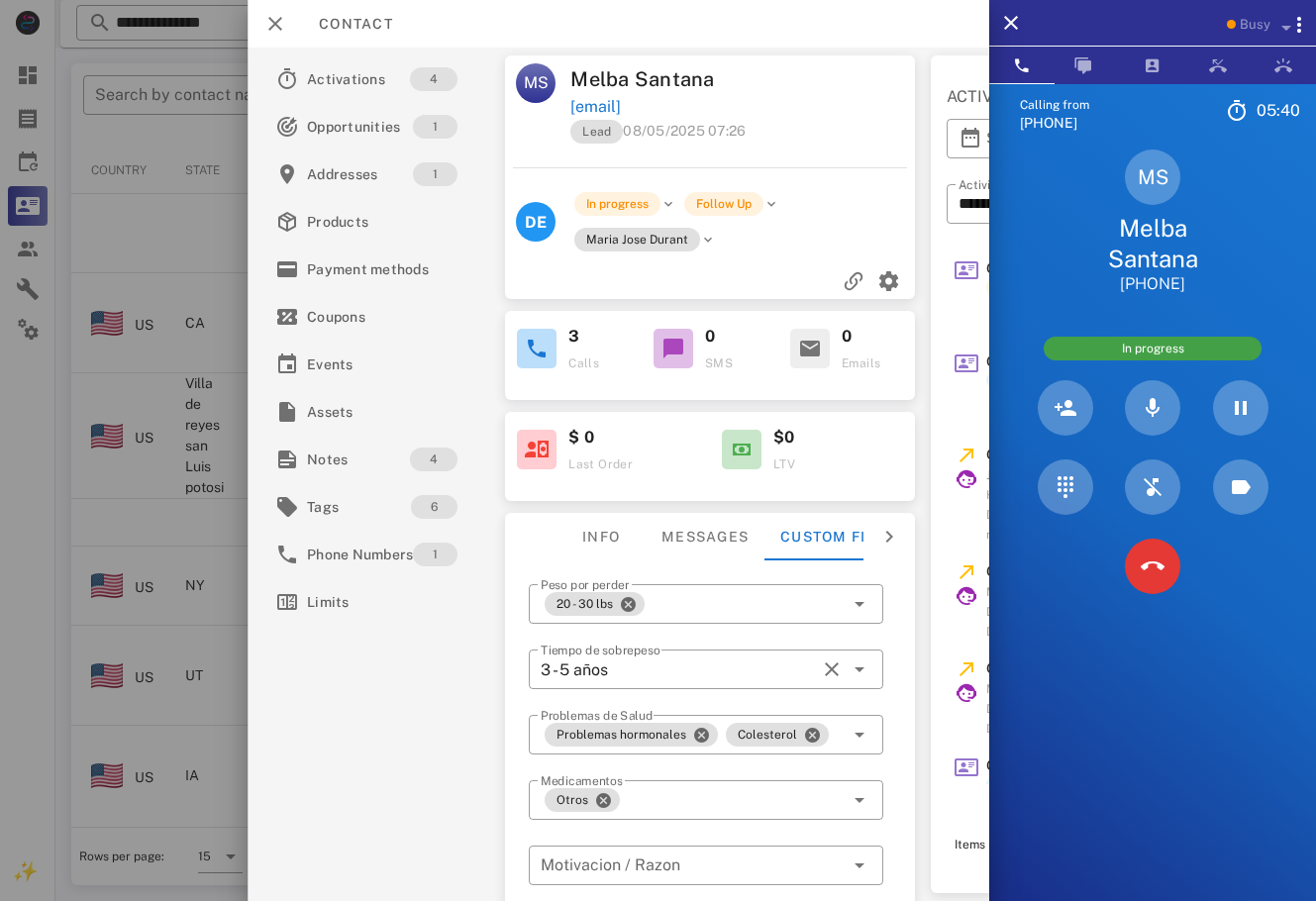 click on "[EMAIL]" at bounding box center [744, 107] 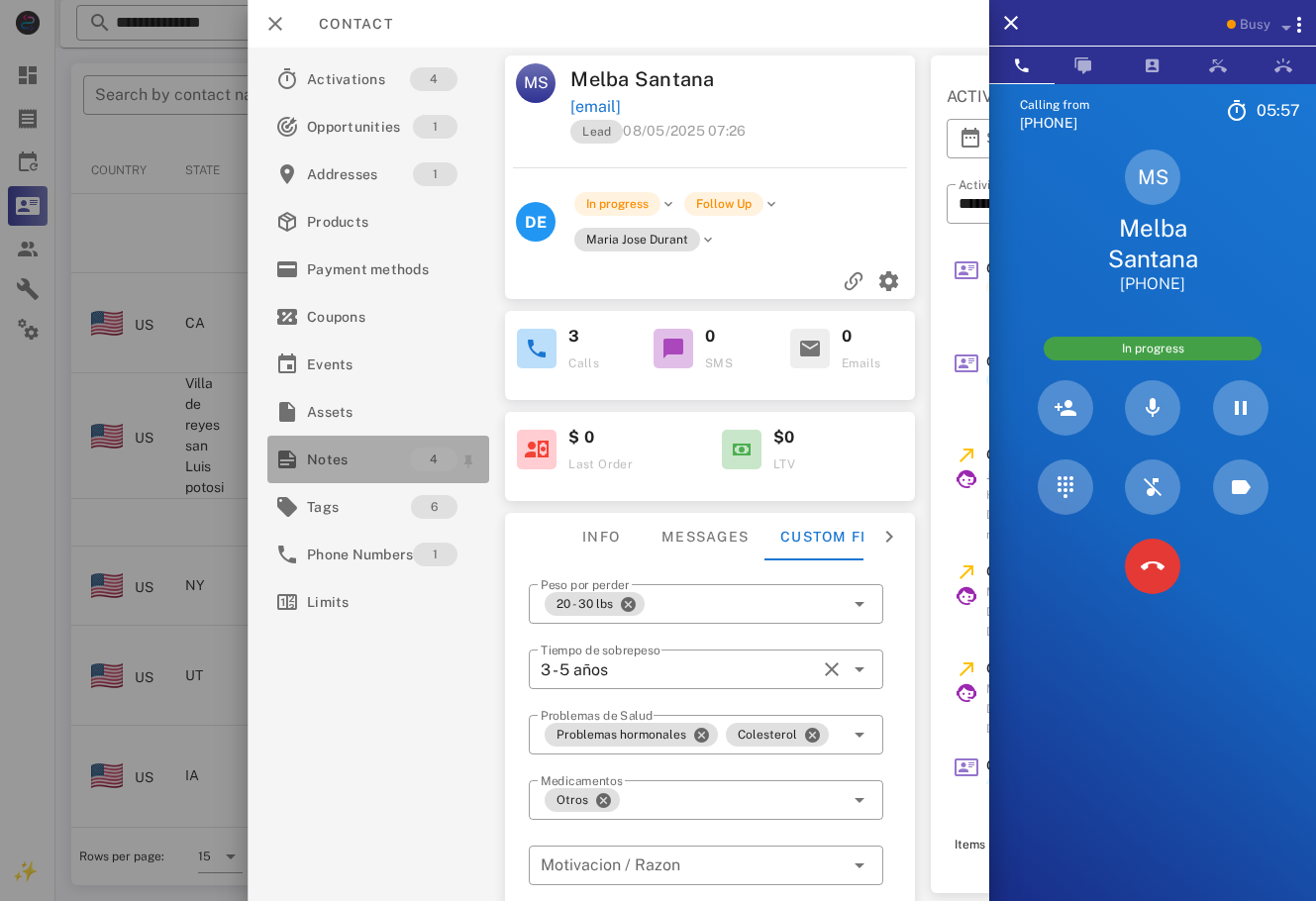 click on "Notes" at bounding box center (358, 459) 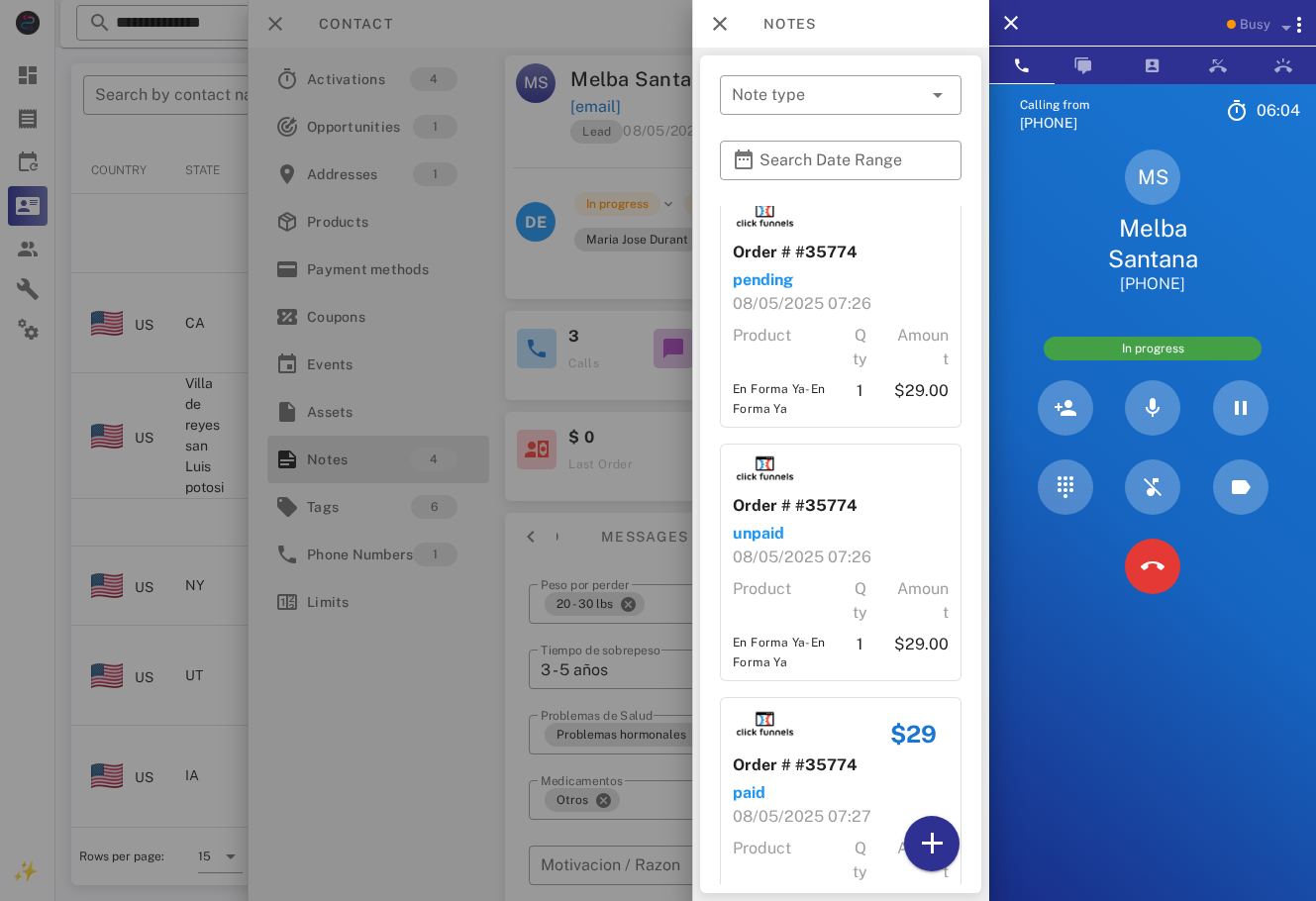 scroll, scrollTop: 0, scrollLeft: 0, axis: both 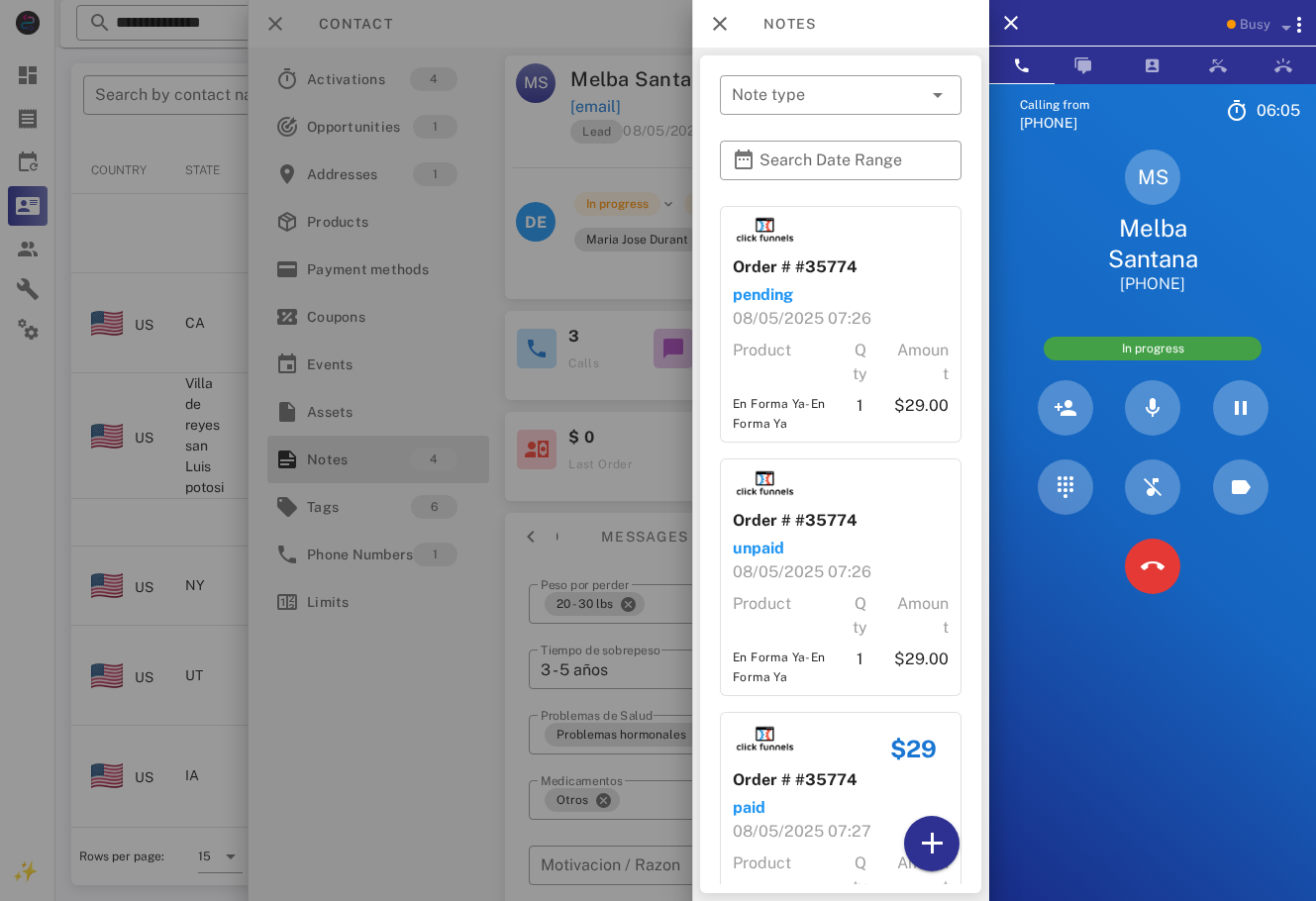 click at bounding box center [658, 450] 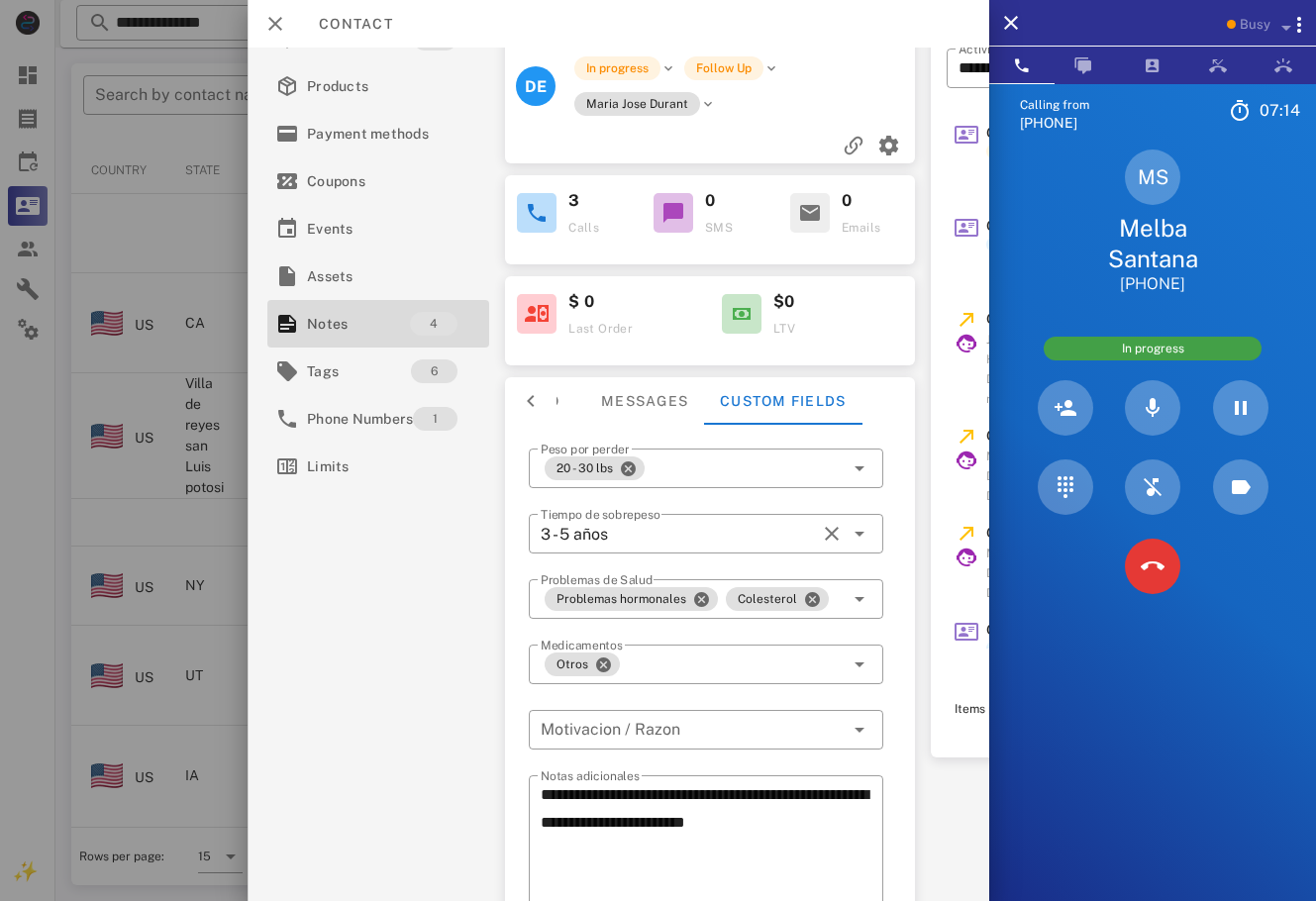 scroll, scrollTop: 0, scrollLeft: 0, axis: both 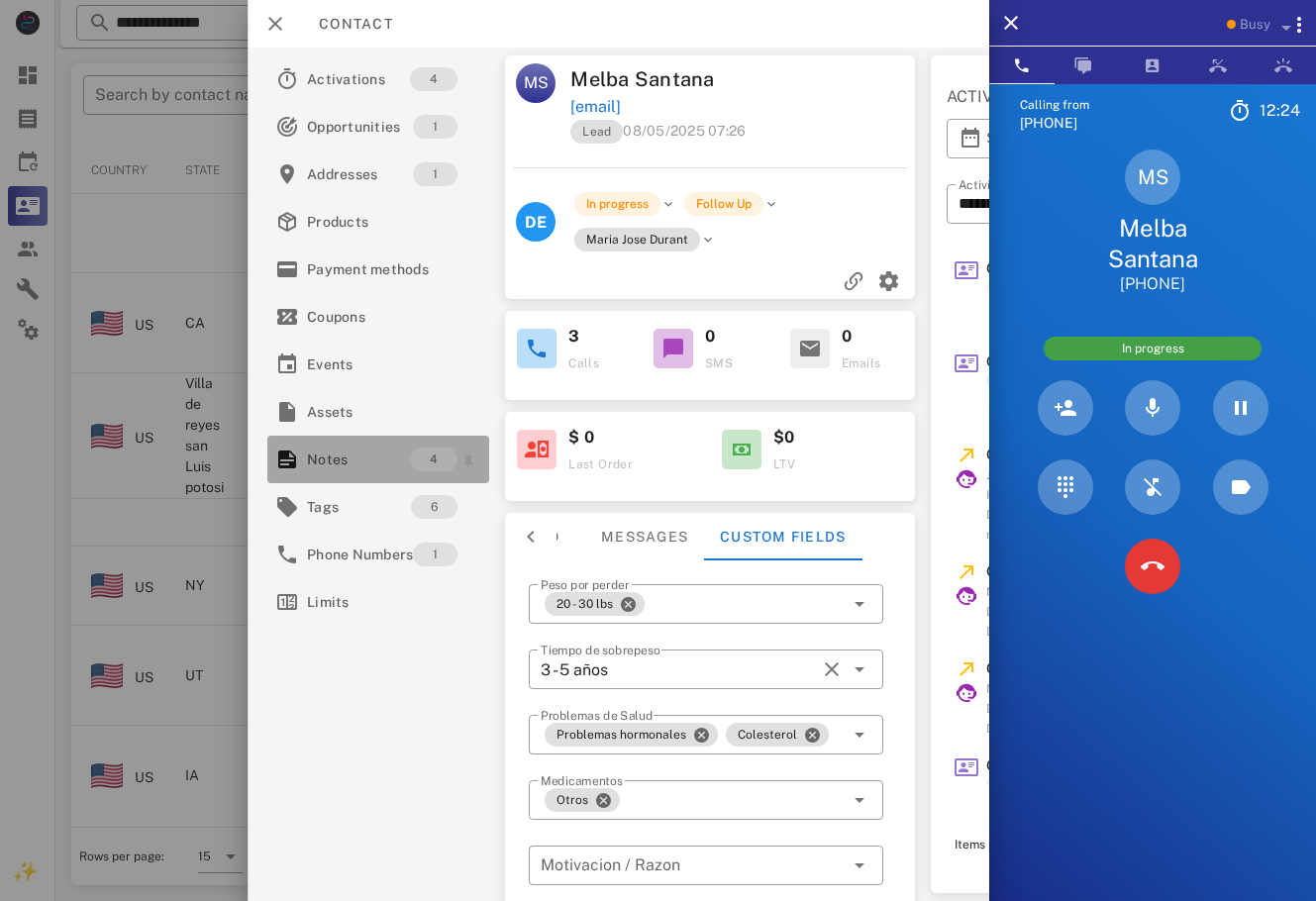 click on "Notes" at bounding box center (358, 459) 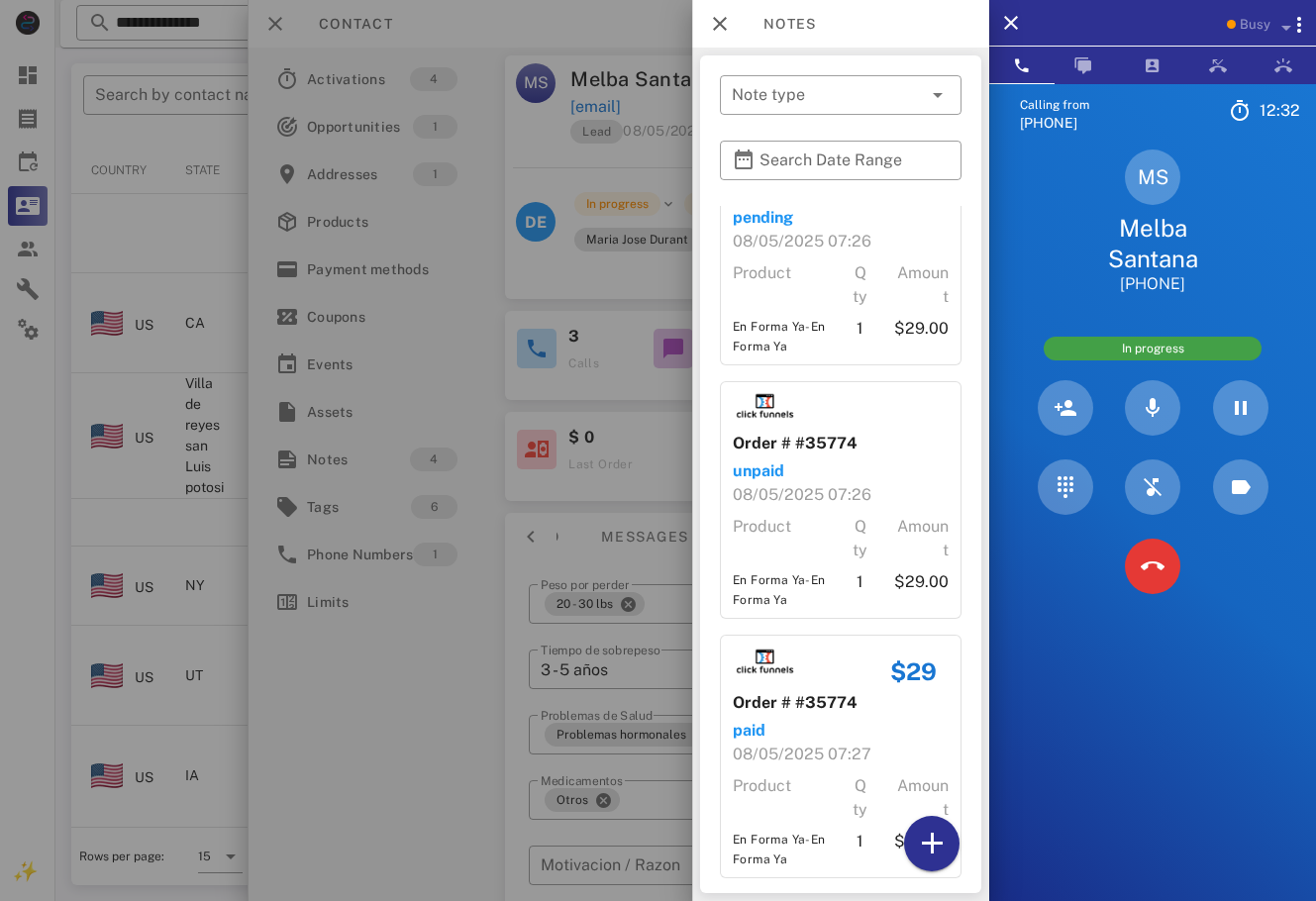 scroll, scrollTop: 0, scrollLeft: 0, axis: both 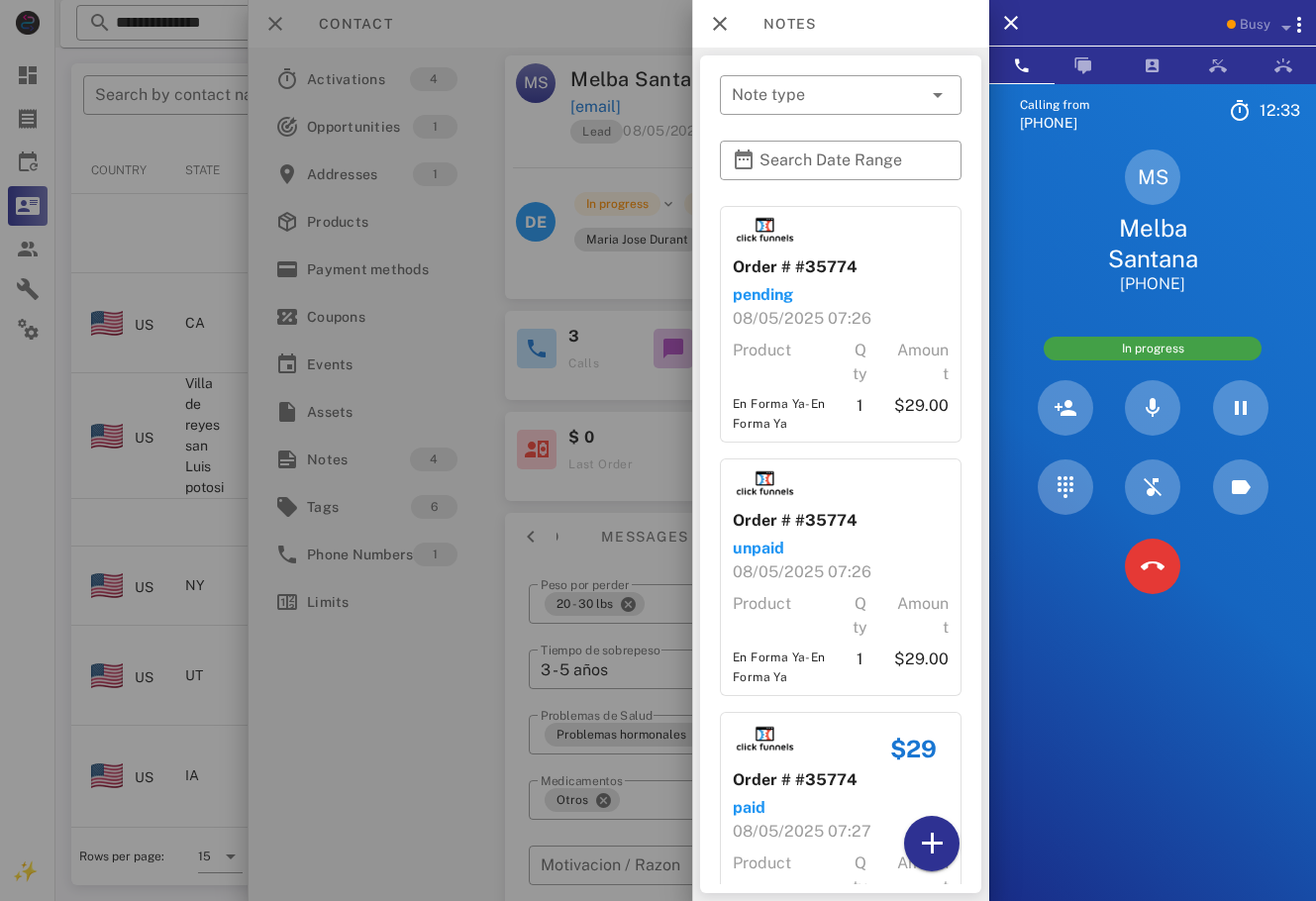 click at bounding box center (658, 450) 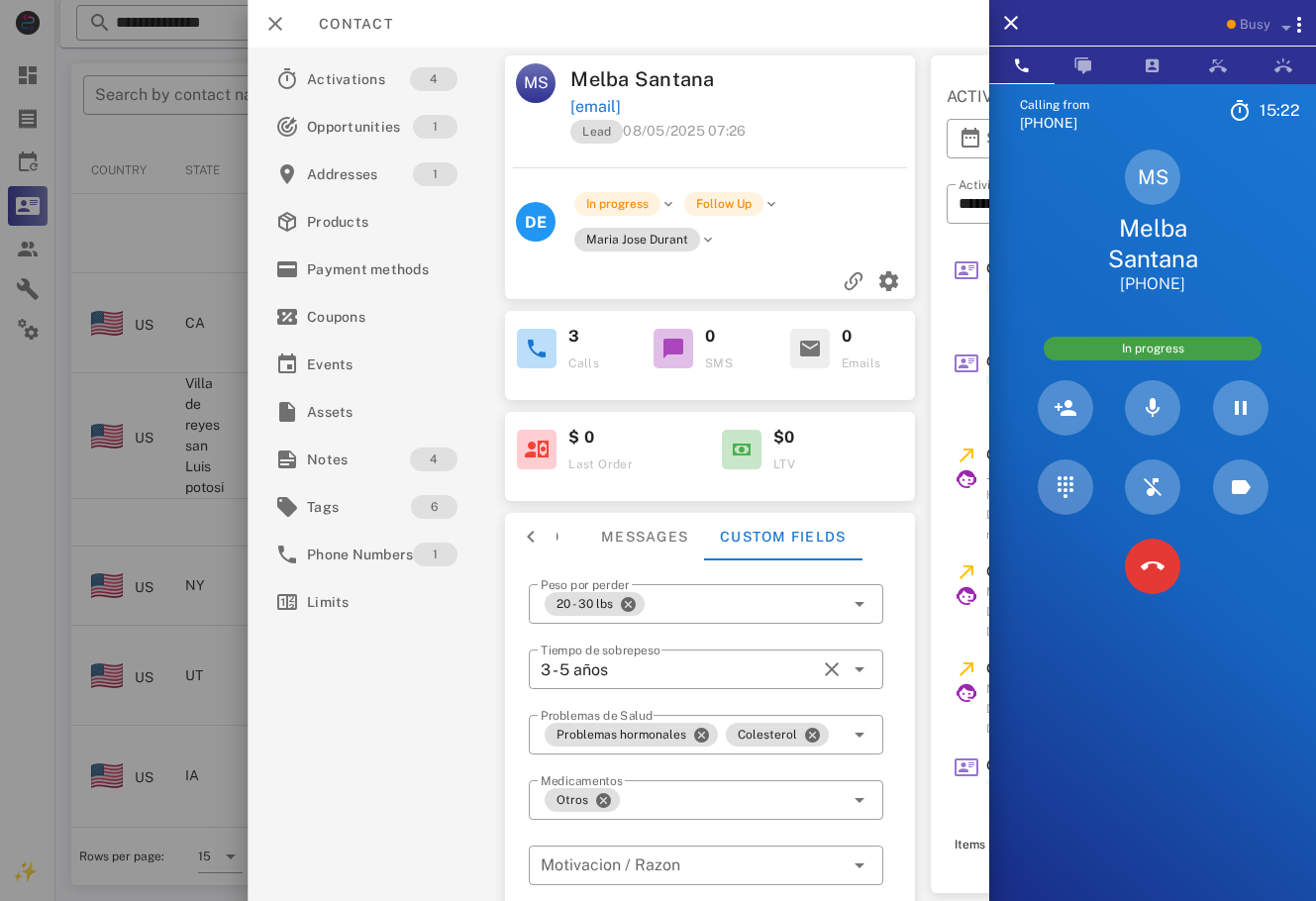 click on "[EMAIL]" at bounding box center [744, 107] 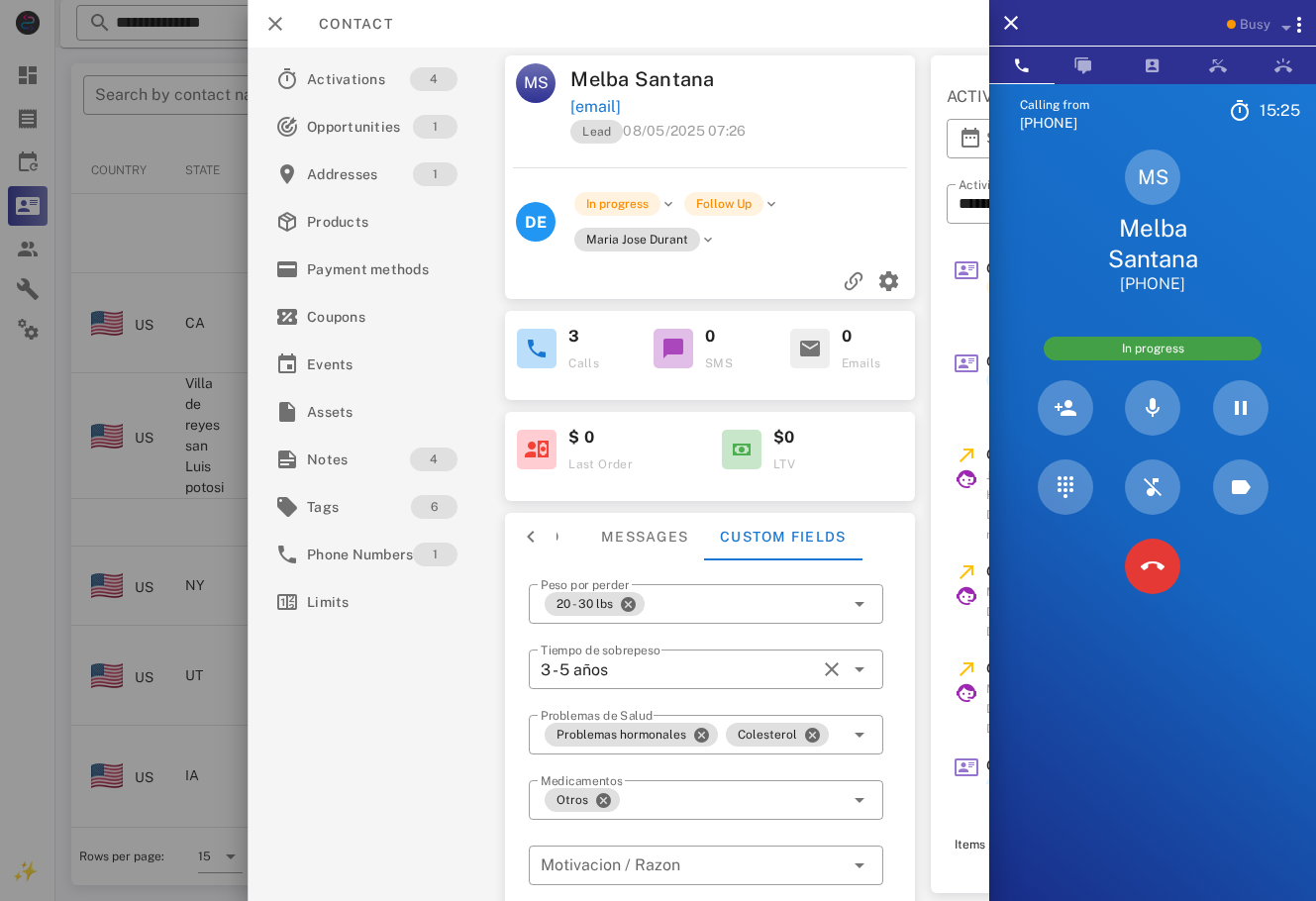 click at bounding box center [531, 537] 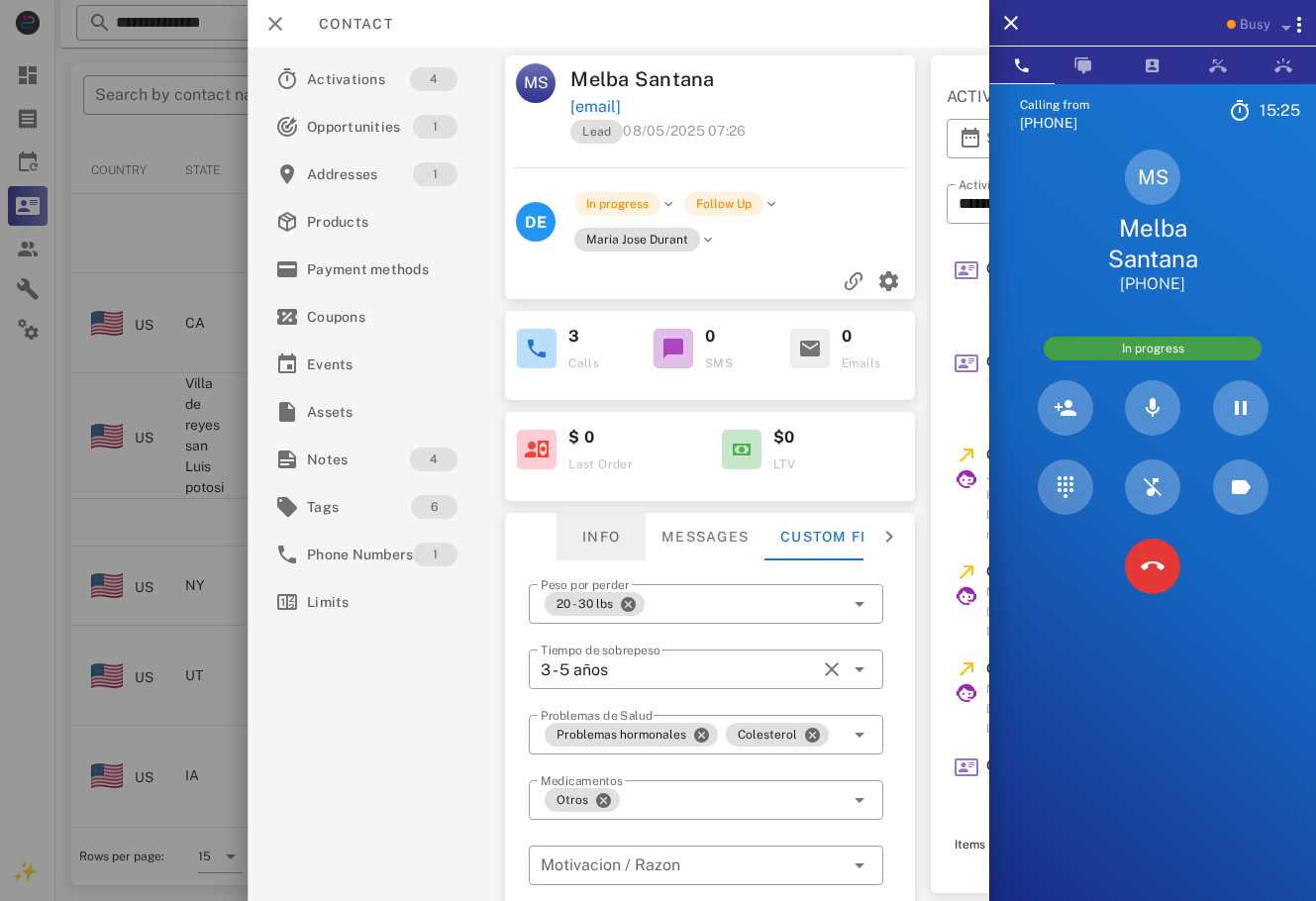 click on "Info" at bounding box center (601, 537) 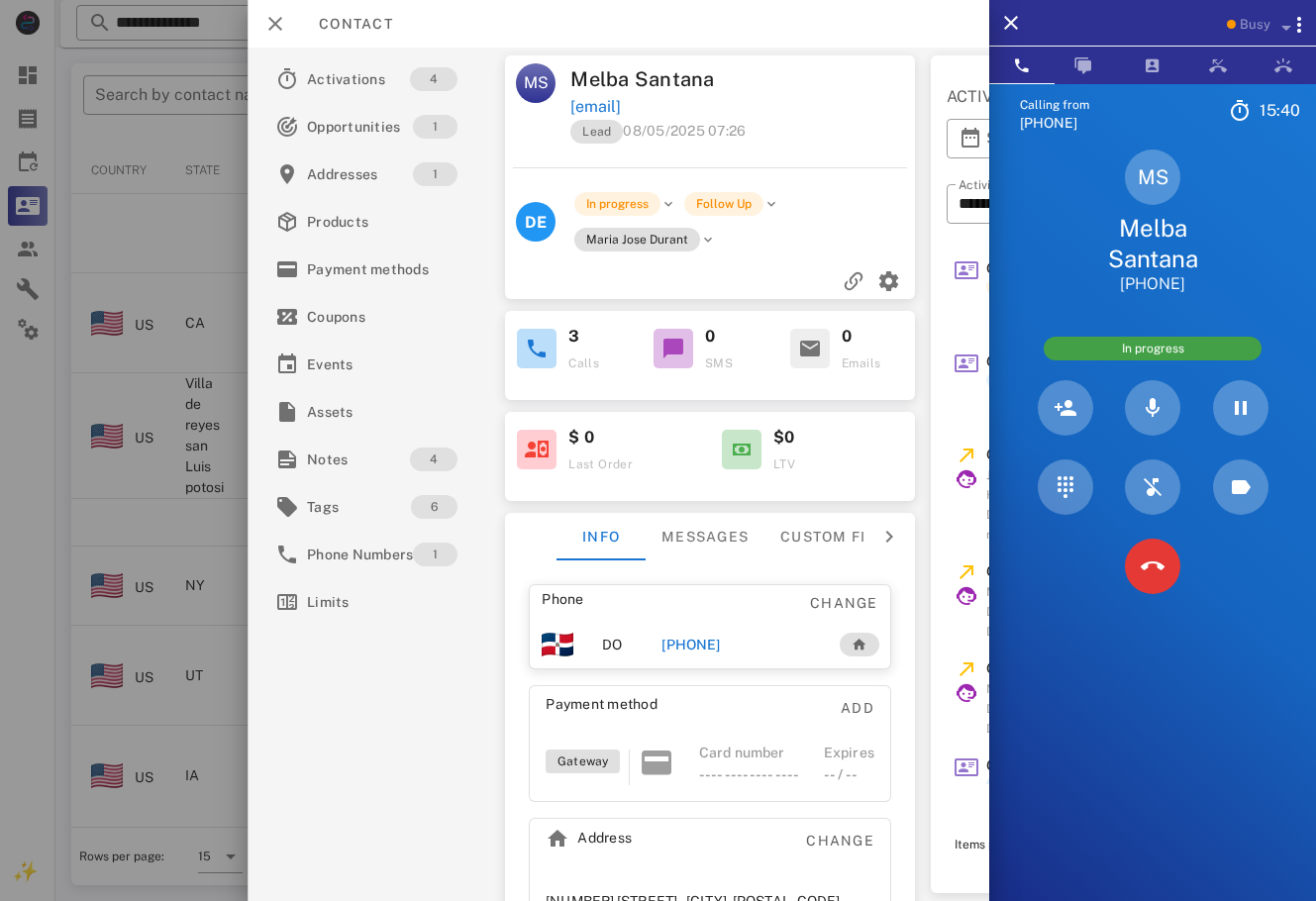 click on "$0 LTV" at bounding box center (812, 456) 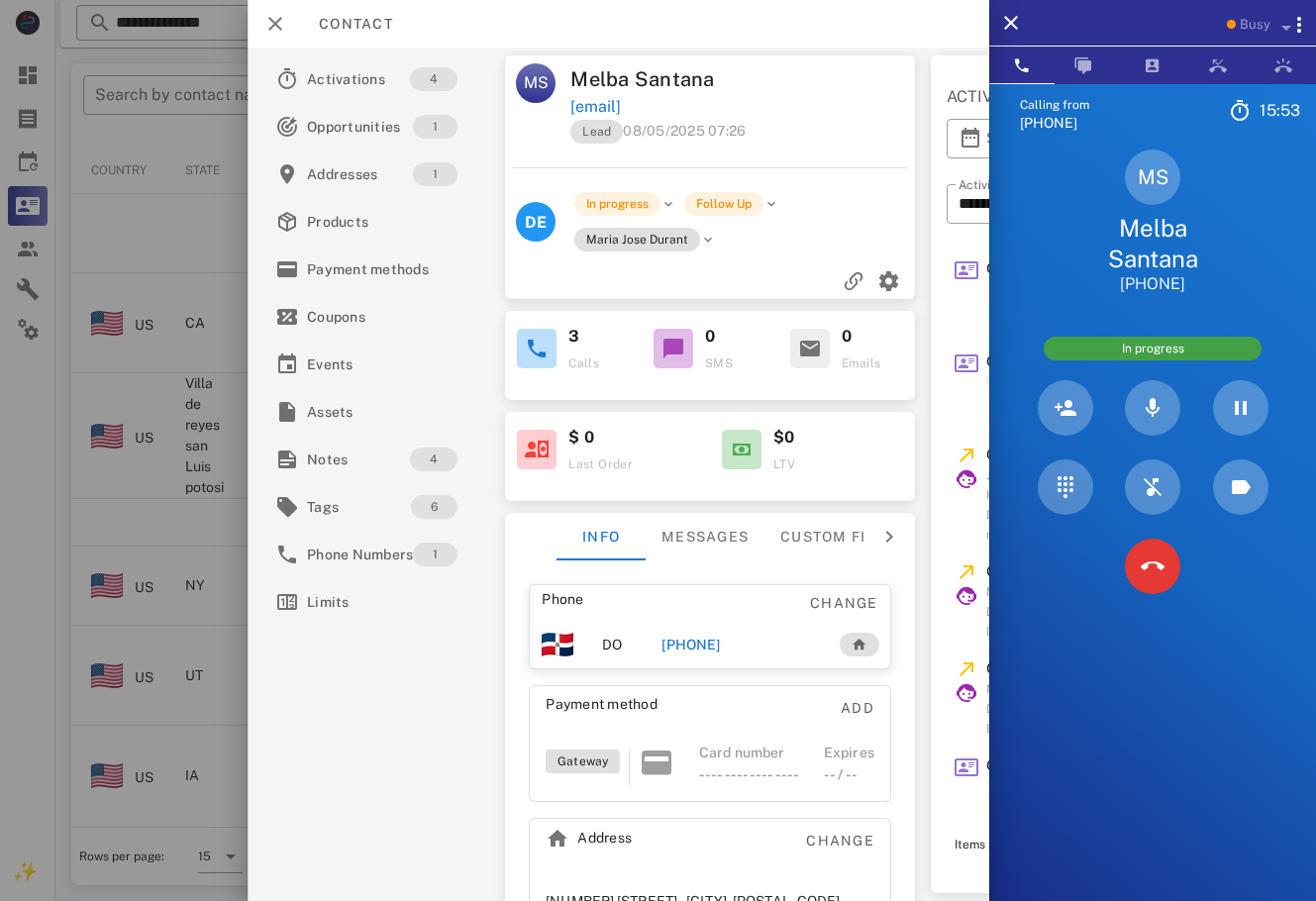 drag, startPoint x: 1221, startPoint y: 281, endPoint x: 1099, endPoint y: 236, distance: 130.03461 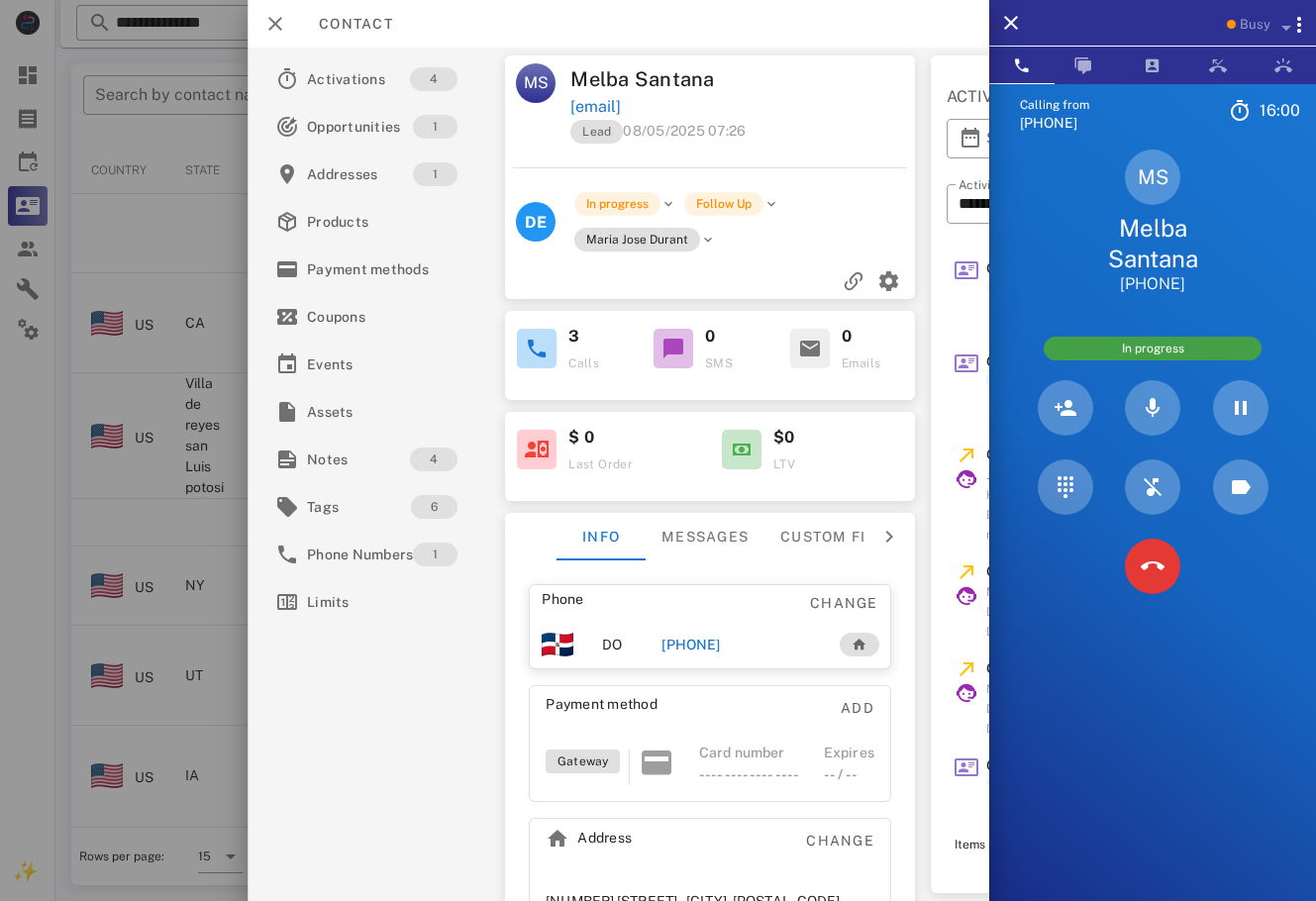 click on "Calling from [PHONE]" at bounding box center [1153, 534] 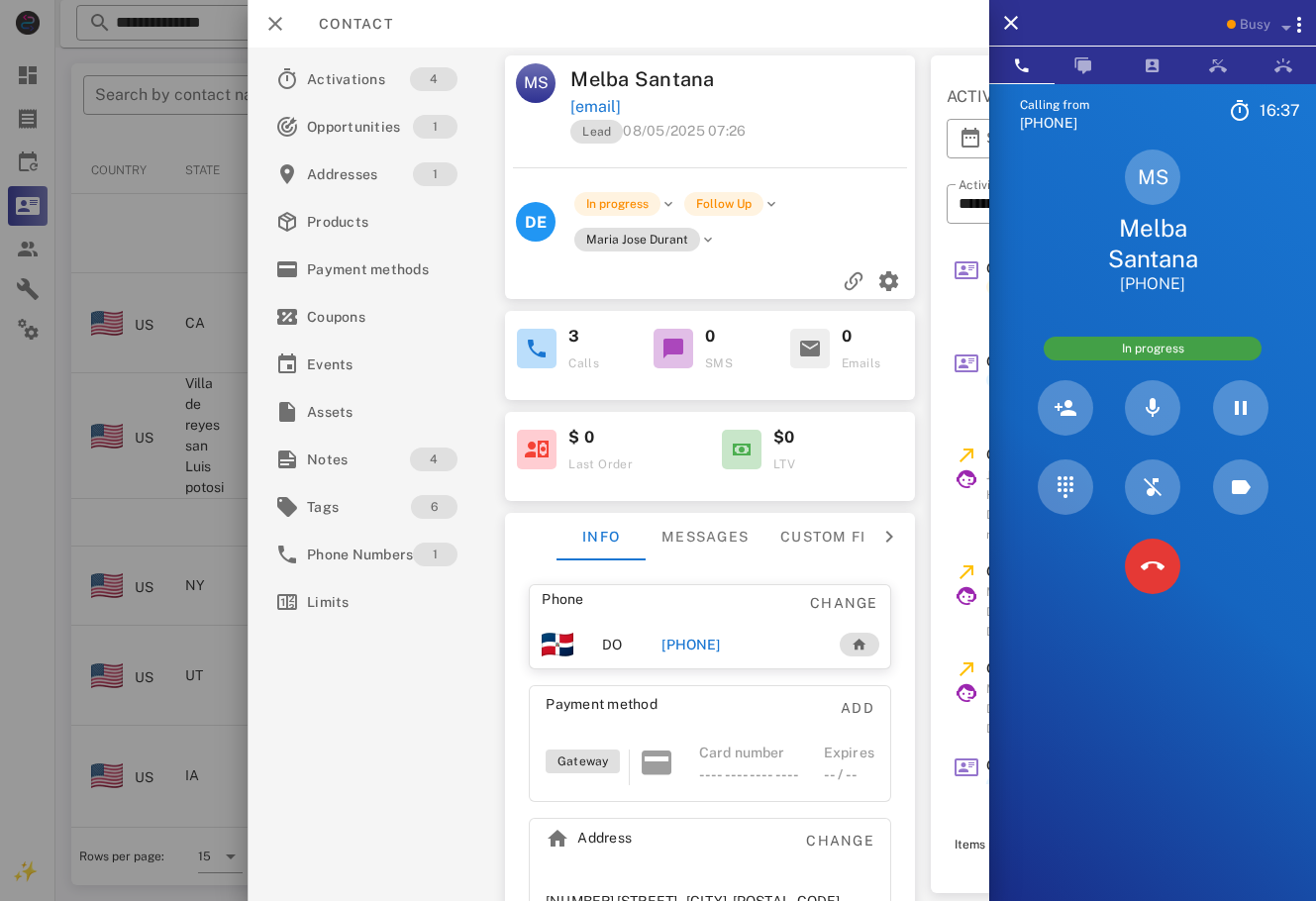 click on "MS [FIRST] [LAST] [PHONE]" at bounding box center [1153, 222] 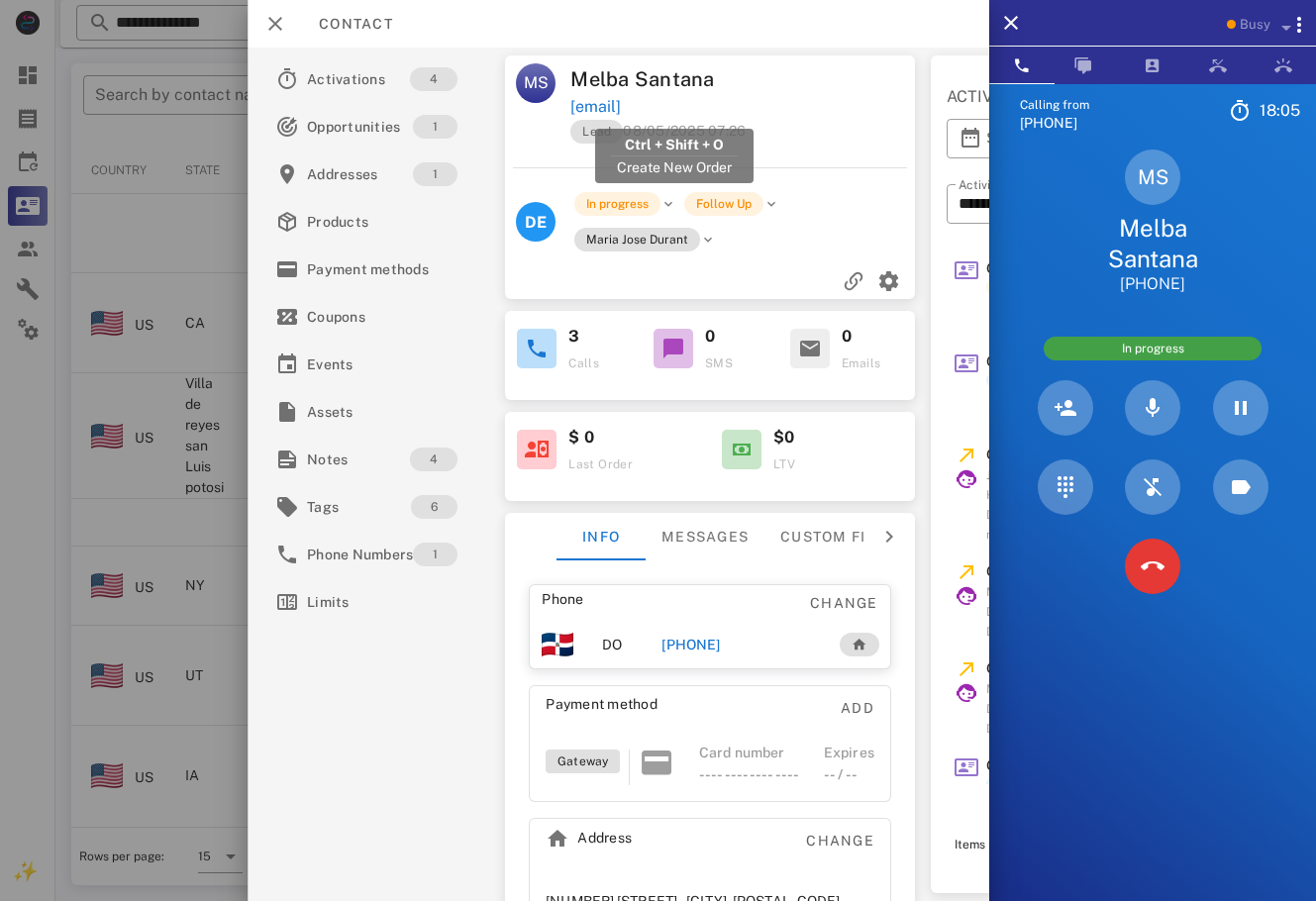 click on "[EMAIL]" at bounding box center [595, 107] 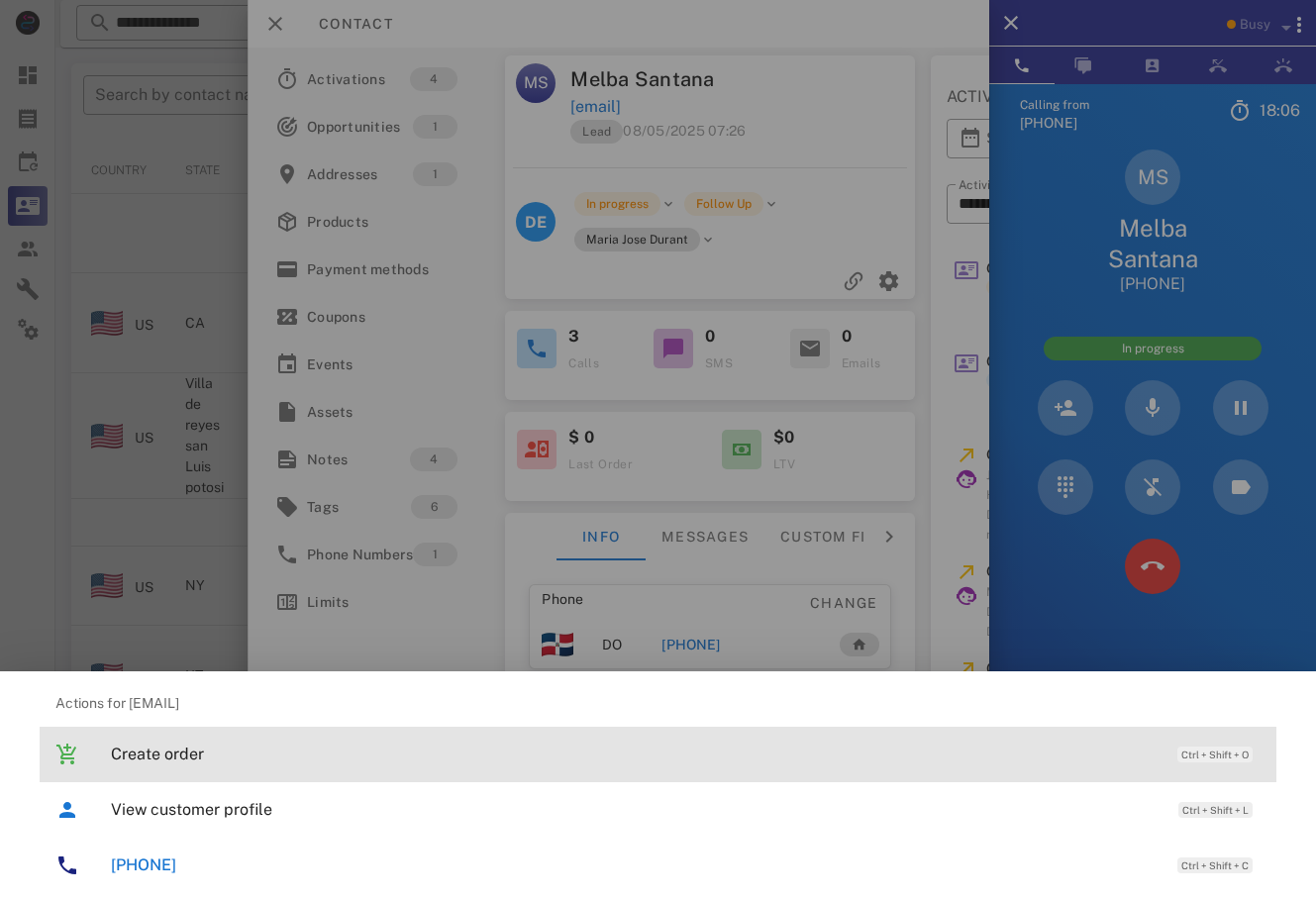 click on "Create order Ctrl + Shift + O" at bounding box center (685, 753) 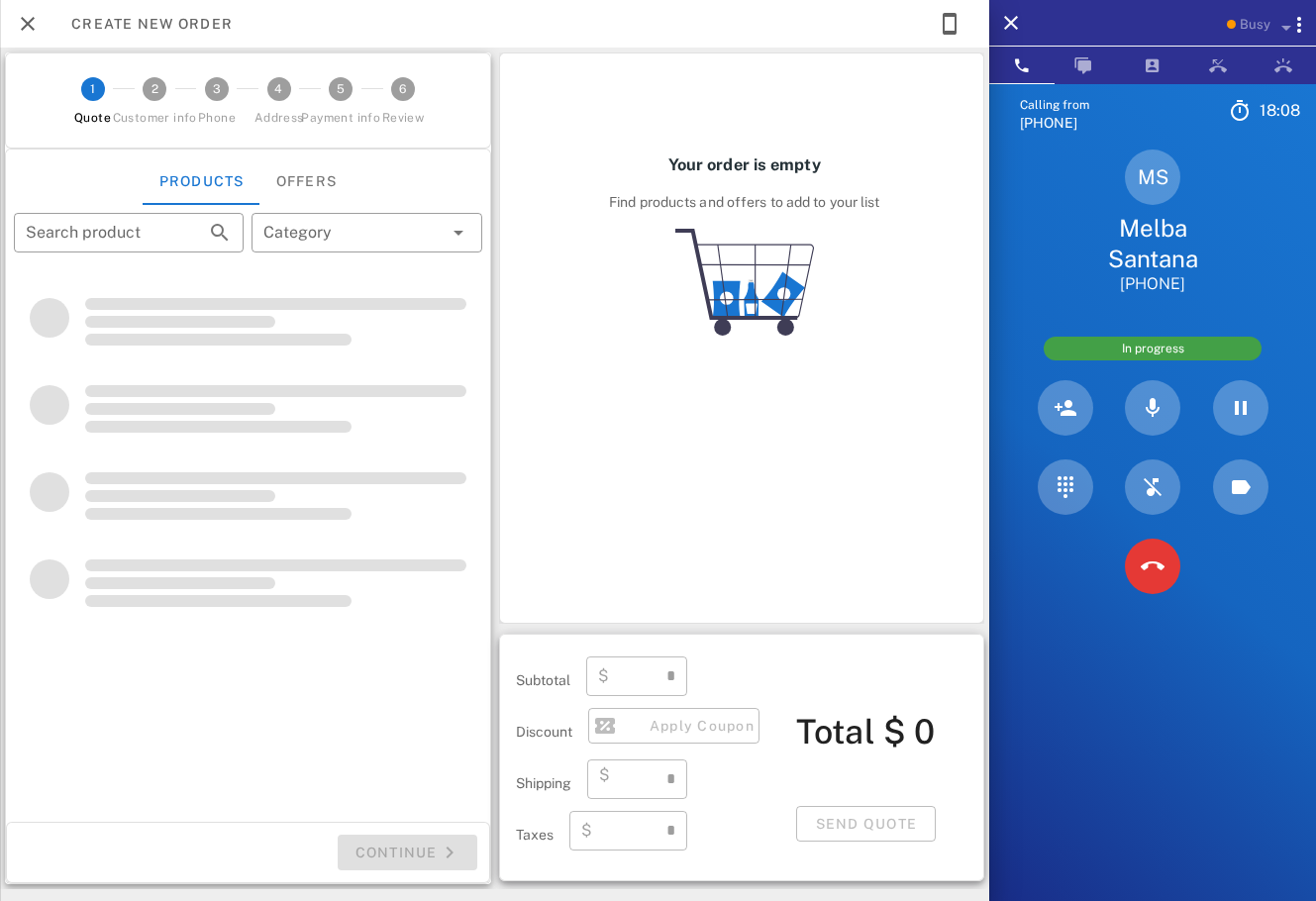 type on "**********" 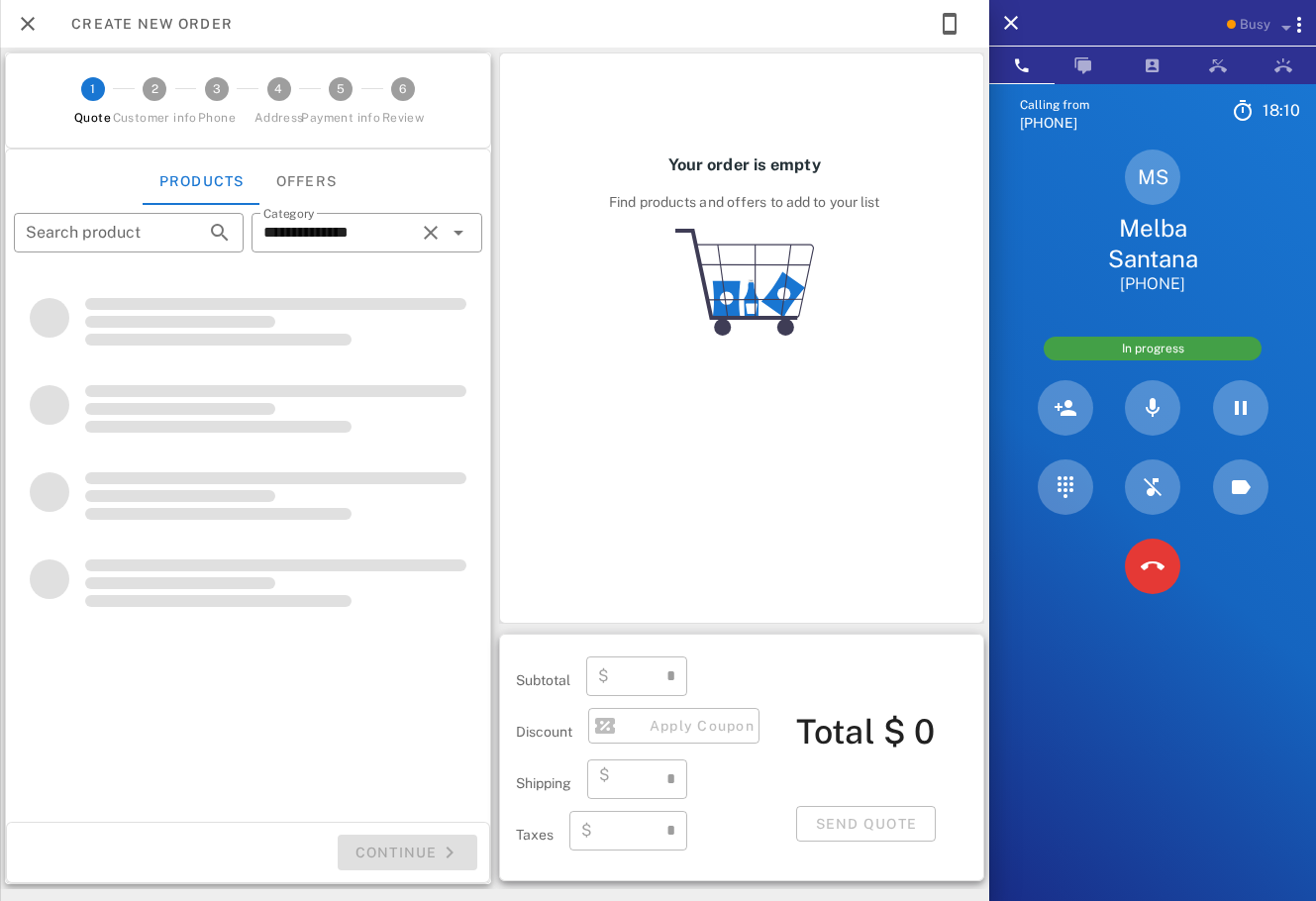 type on "****" 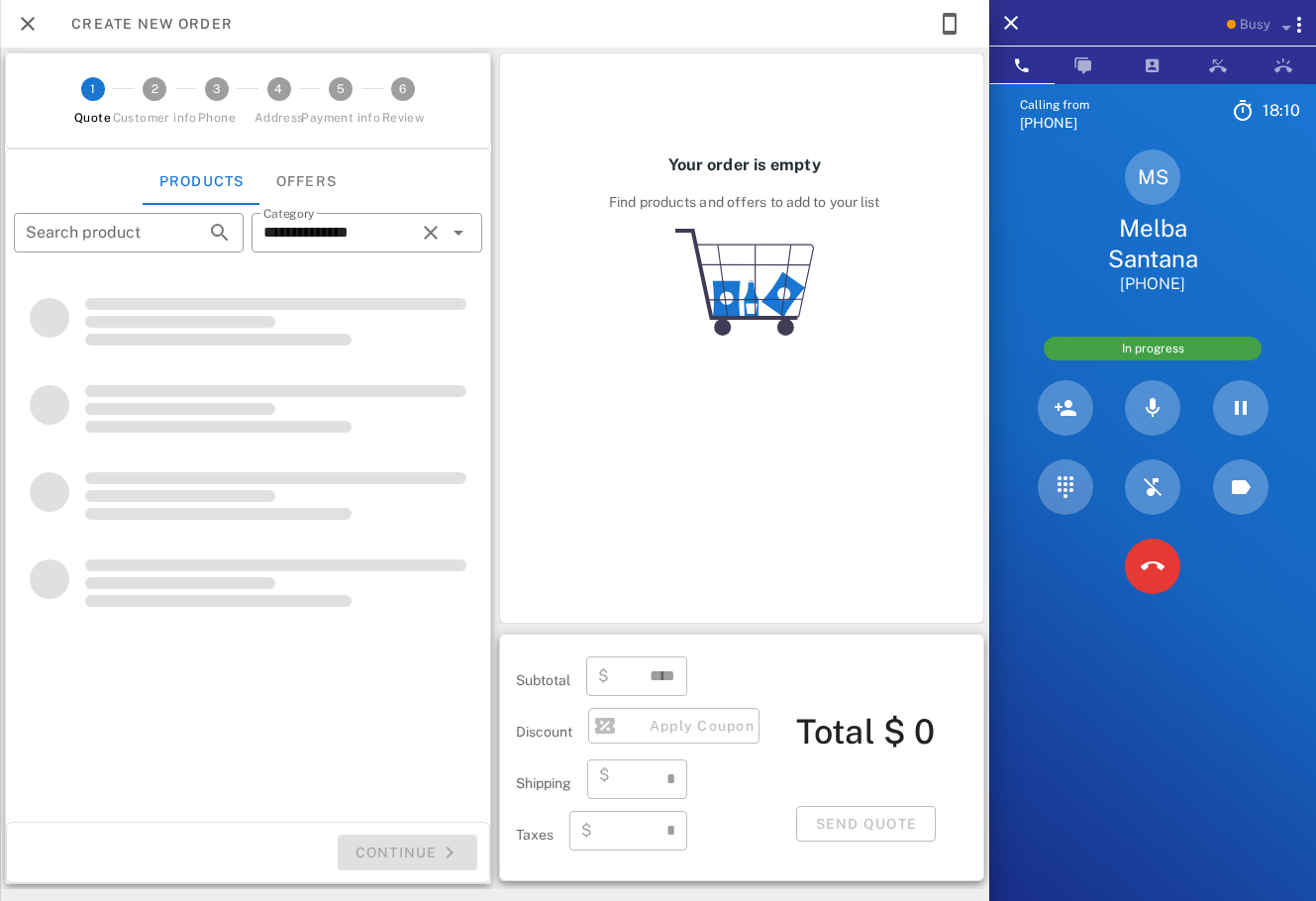 type on "****" 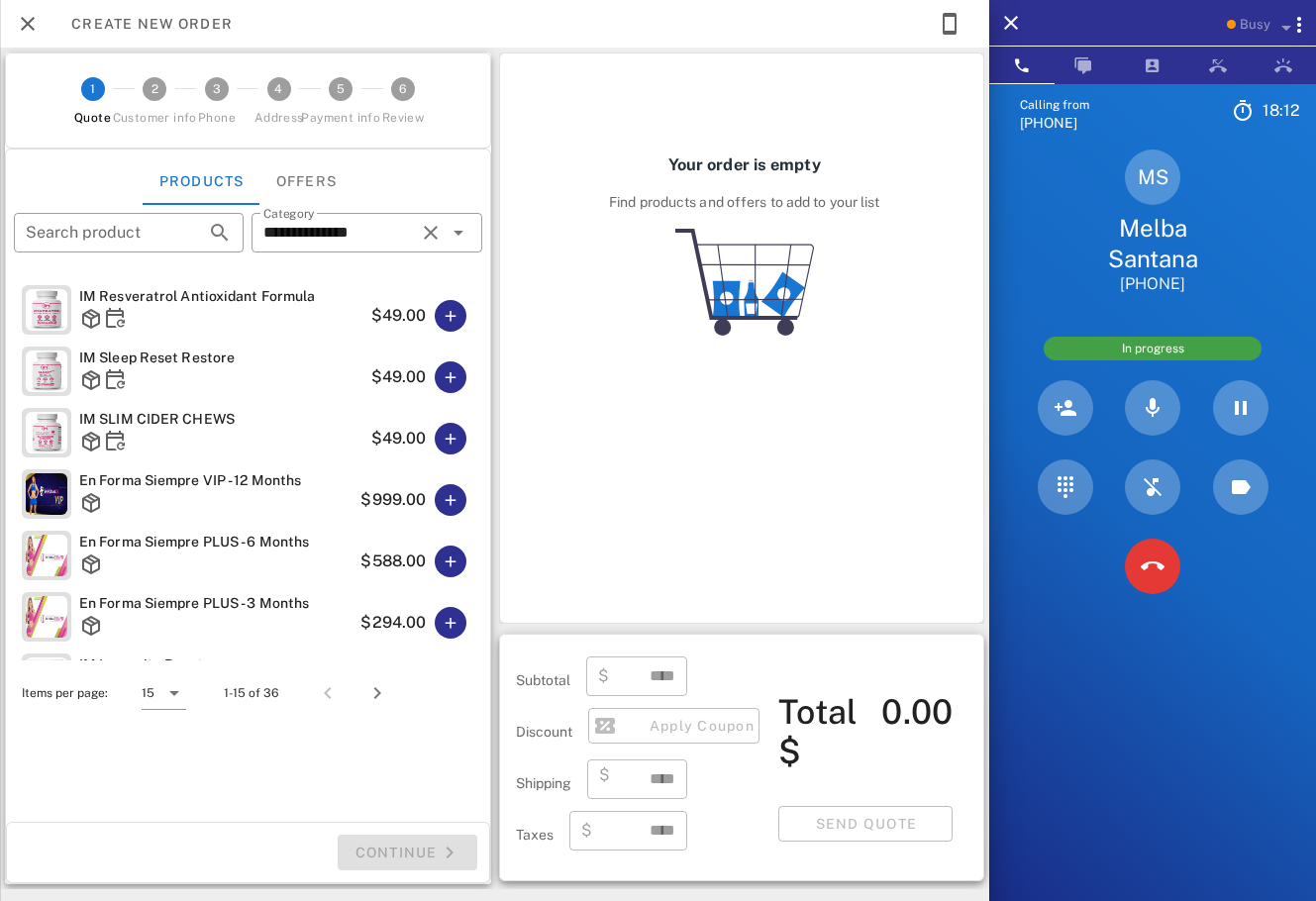 scroll, scrollTop: 280, scrollLeft: 0, axis: vertical 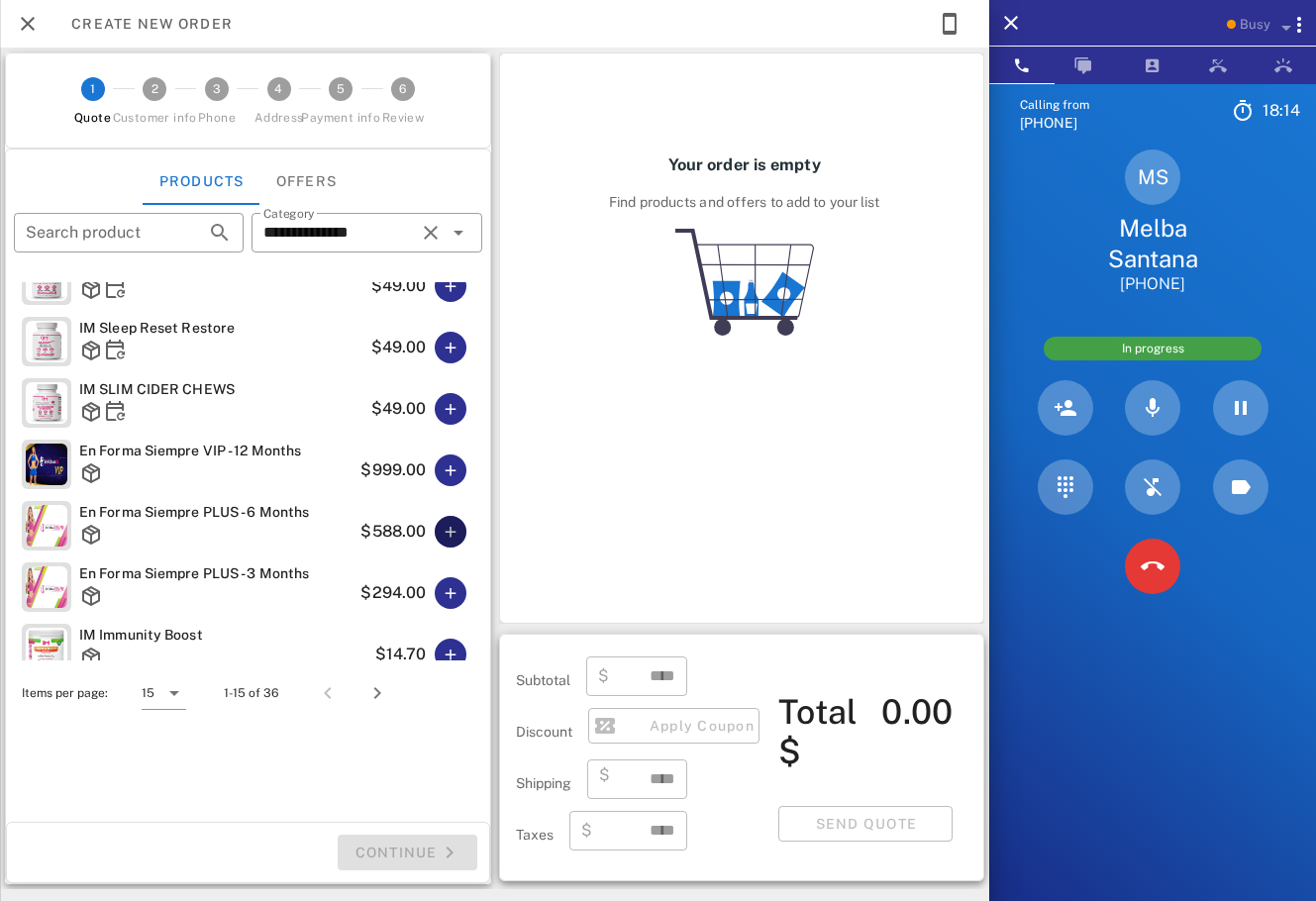 click at bounding box center [451, 532] 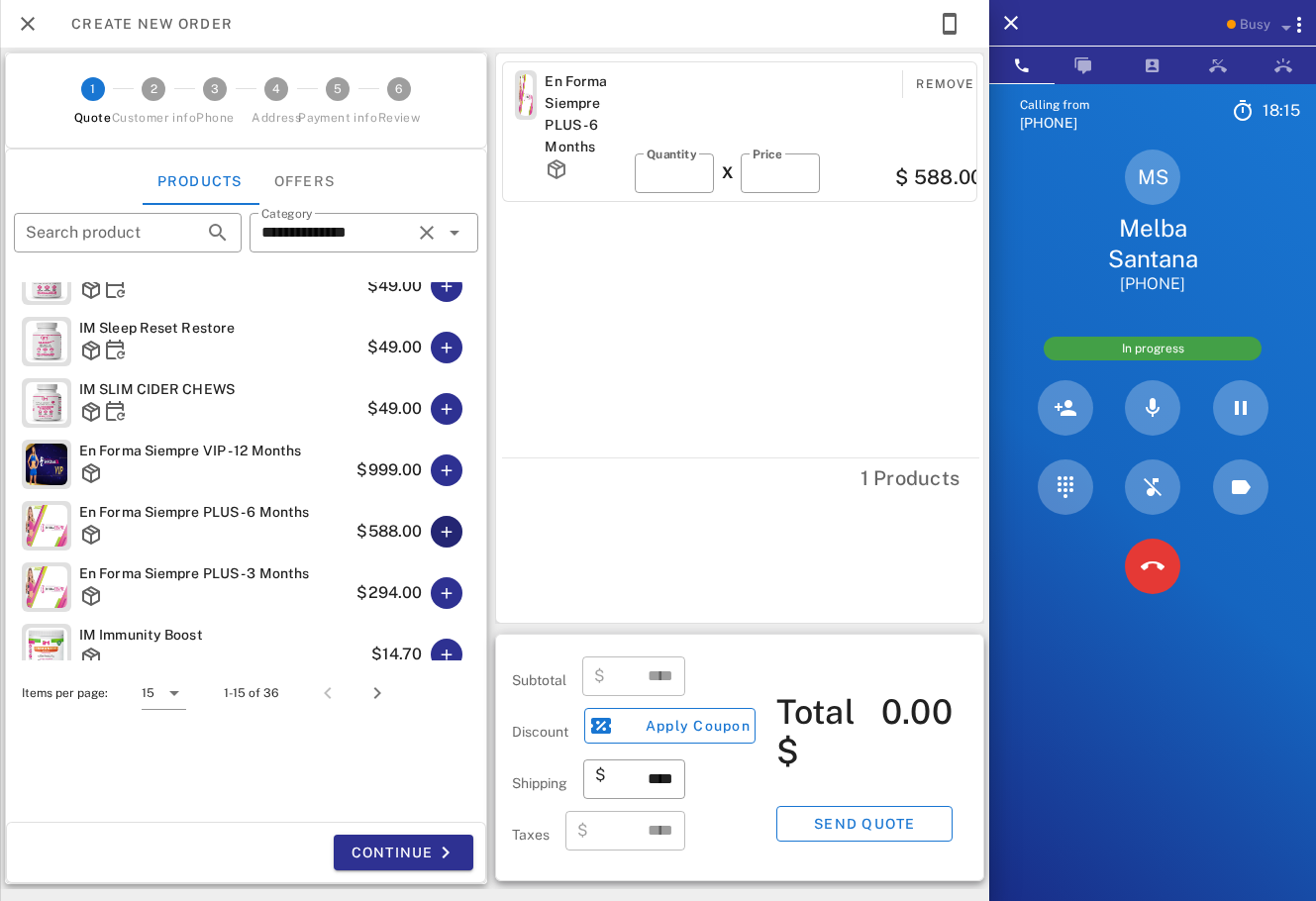 type on "******" 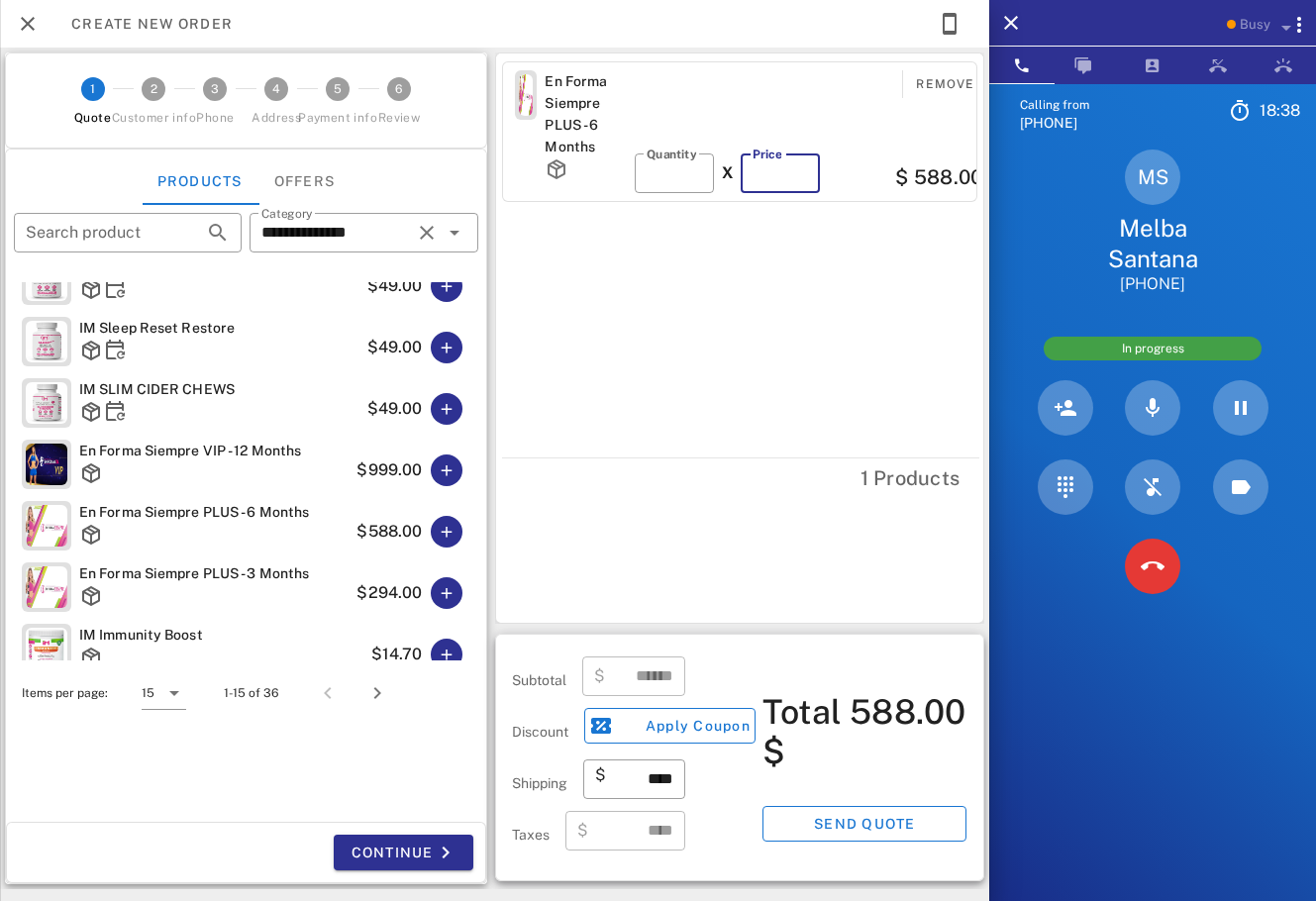drag, startPoint x: 788, startPoint y: 169, endPoint x: 730, endPoint y: 177, distance: 58.5491 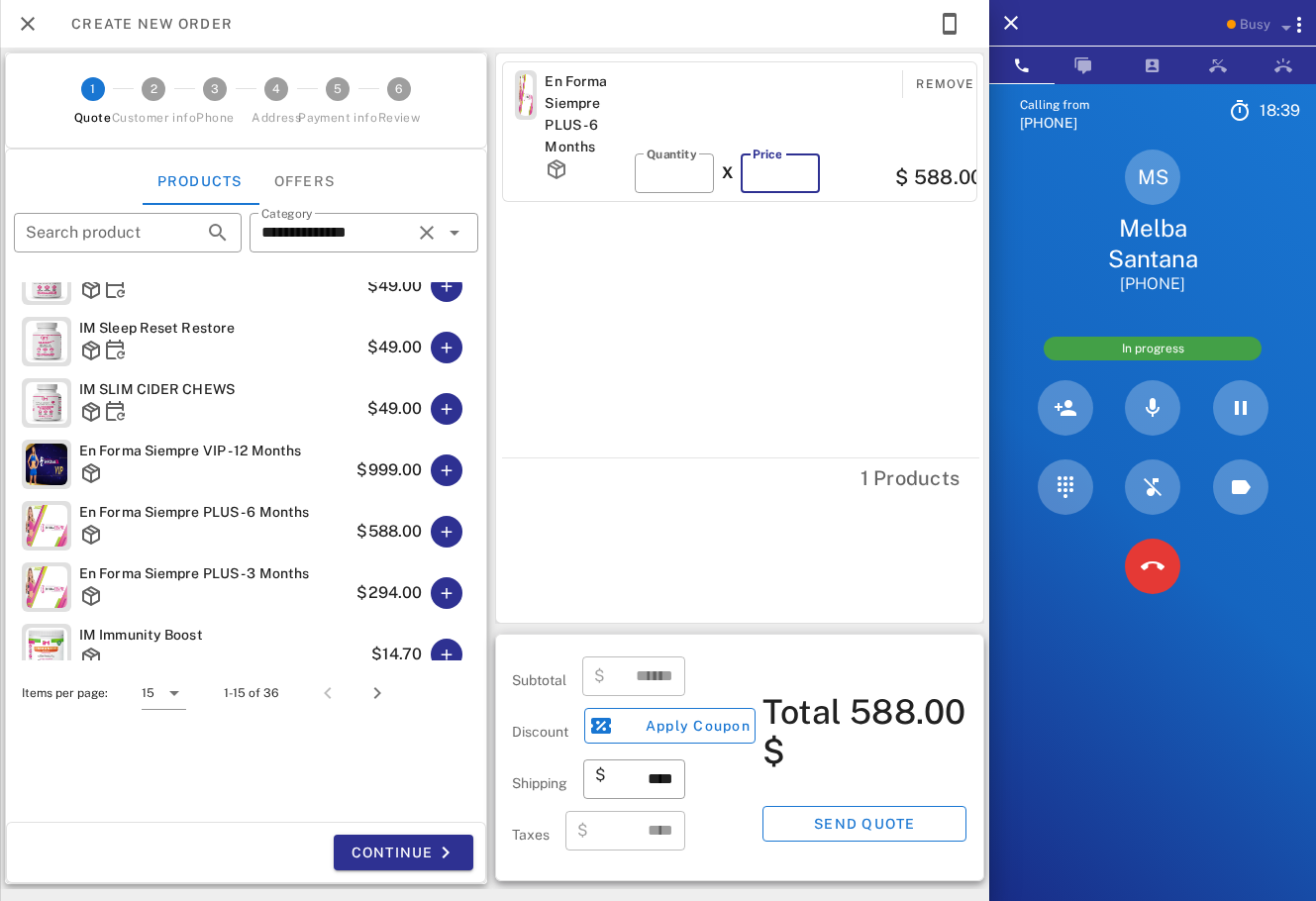 paste on "***" 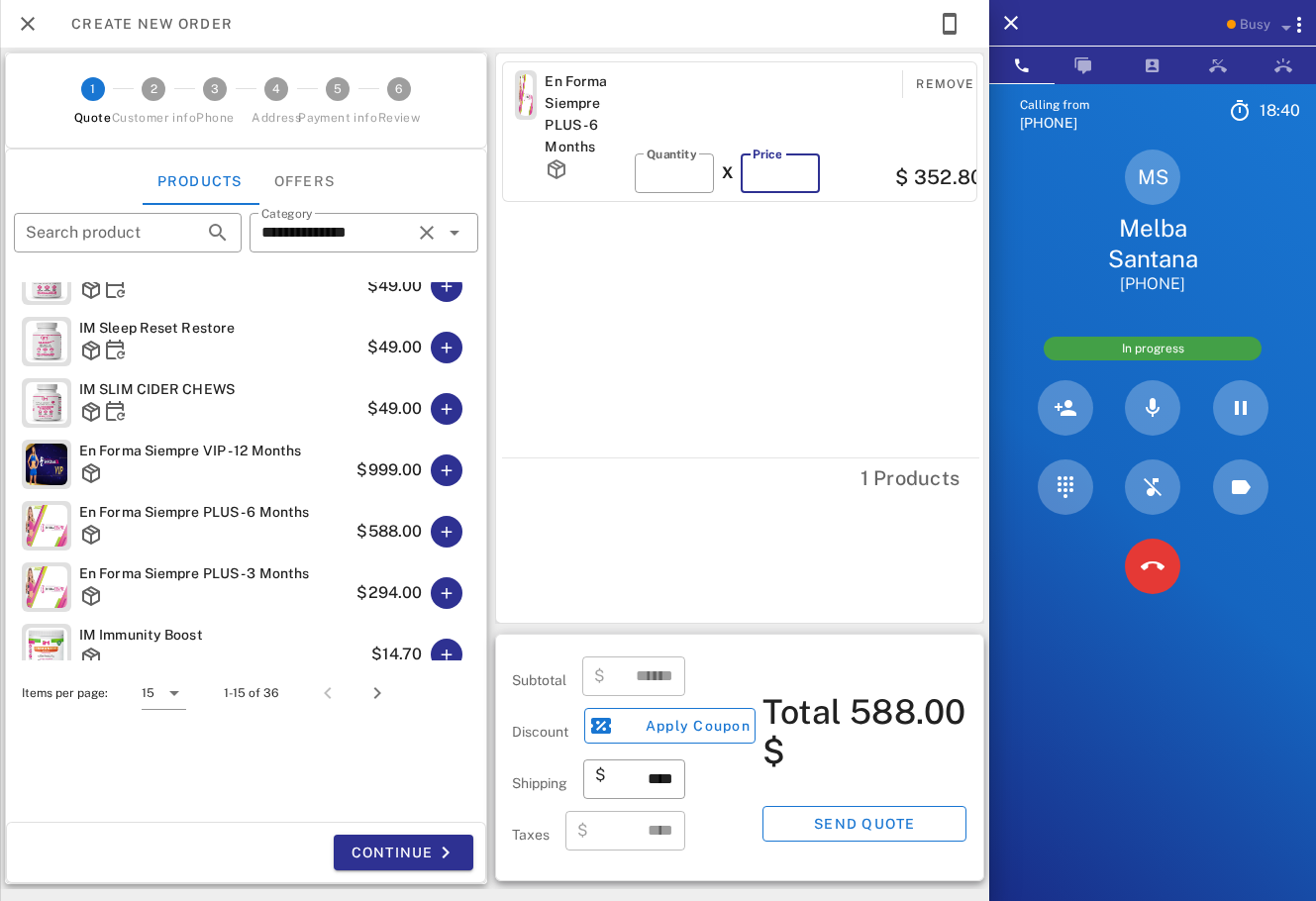 type on "******" 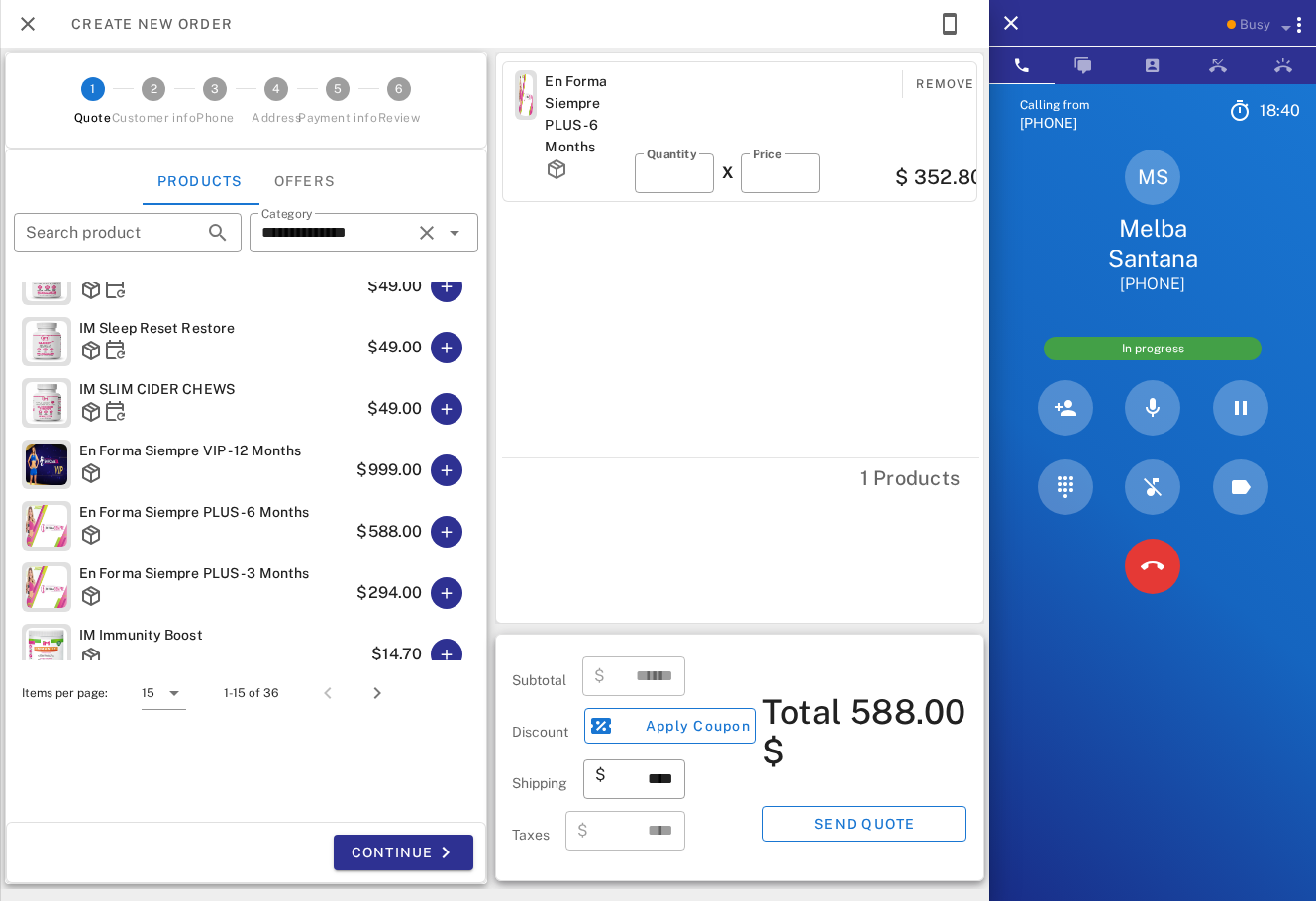 type on "******" 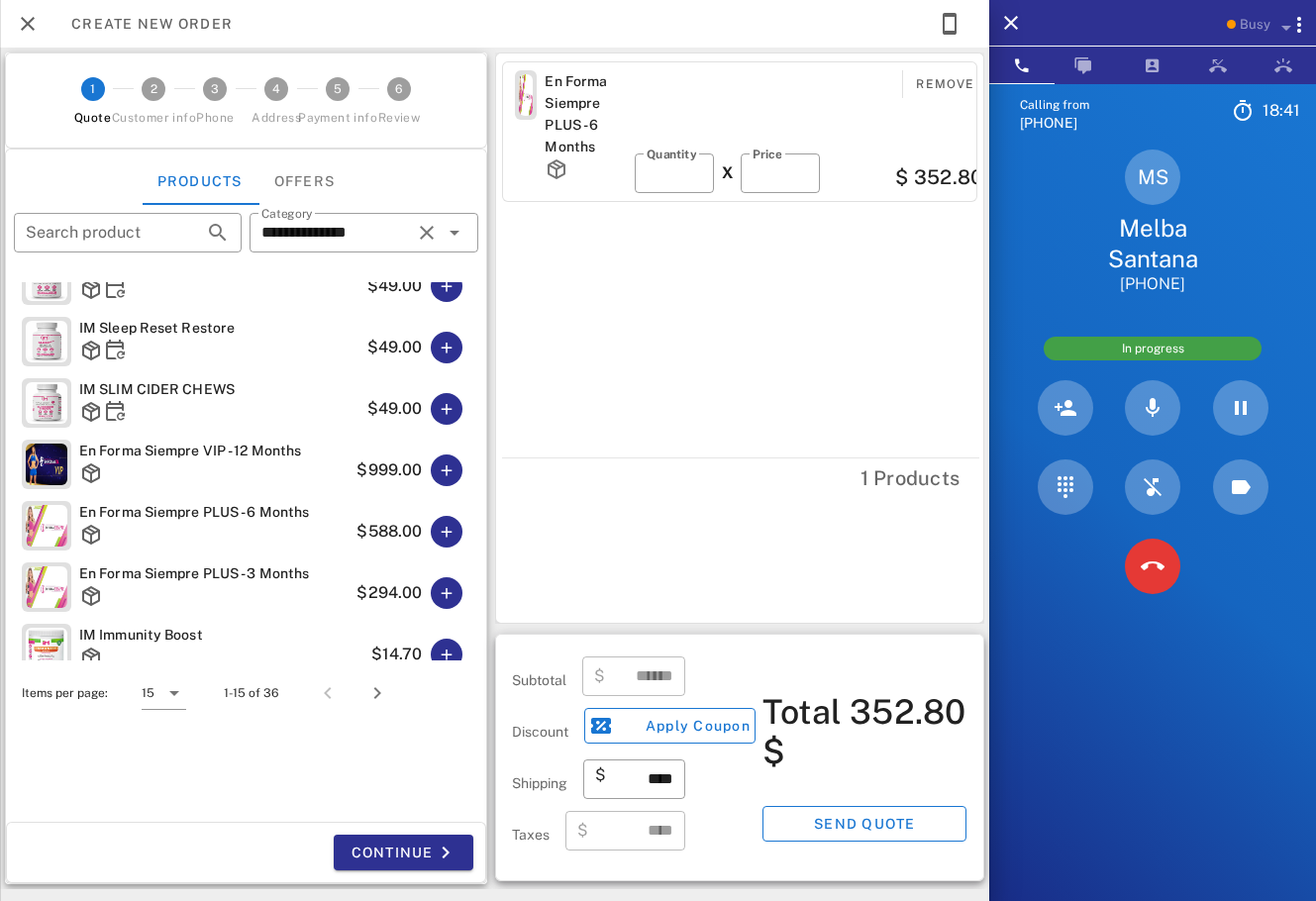 click on "En Forma Siempre PLUS - 6 Months  Remove  ​ Quantity * X ​ Price ******  $ 352.80  1 Products" at bounding box center [740, 338] 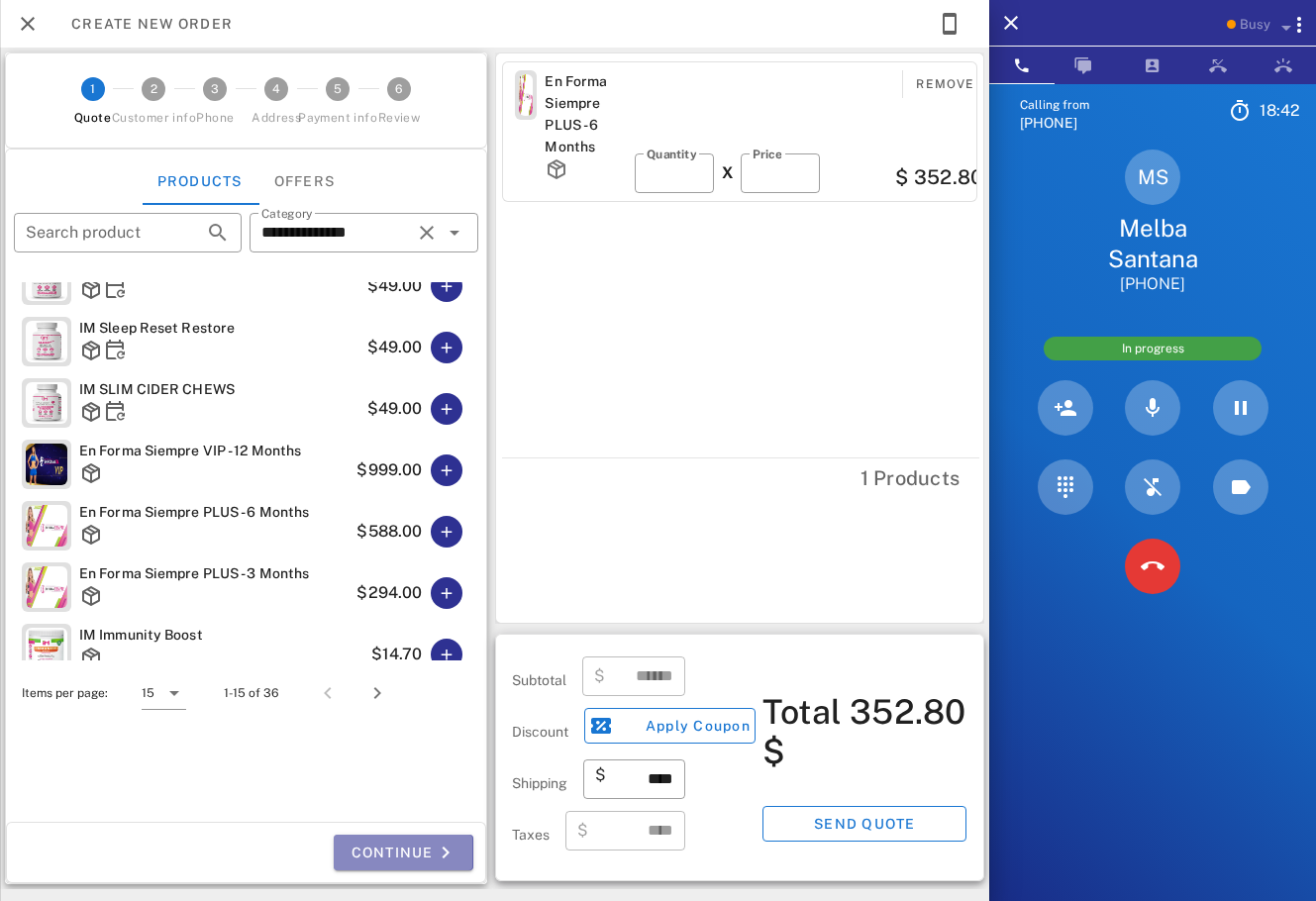 click at bounding box center (446, 852) 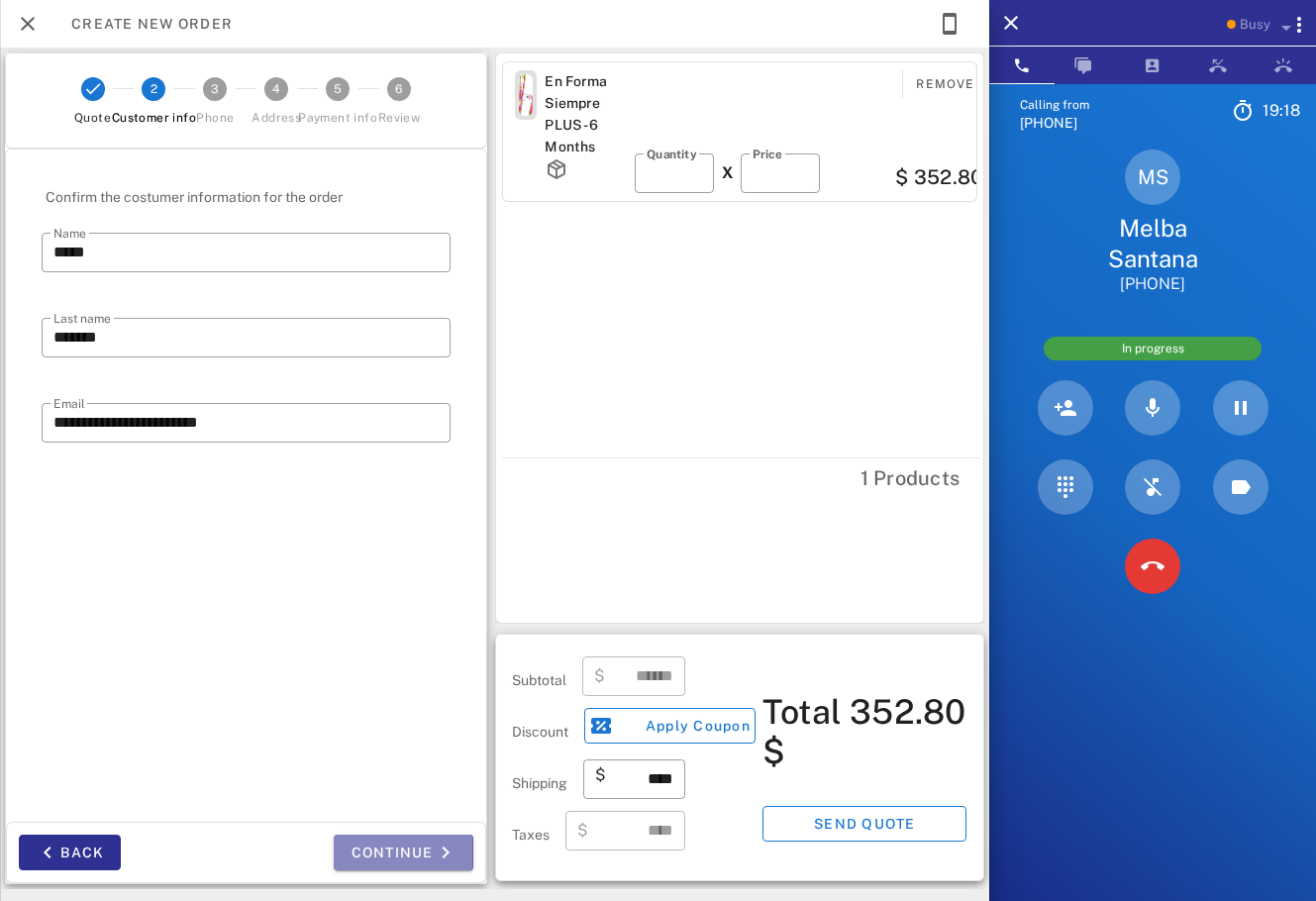 click at bounding box center (446, 852) 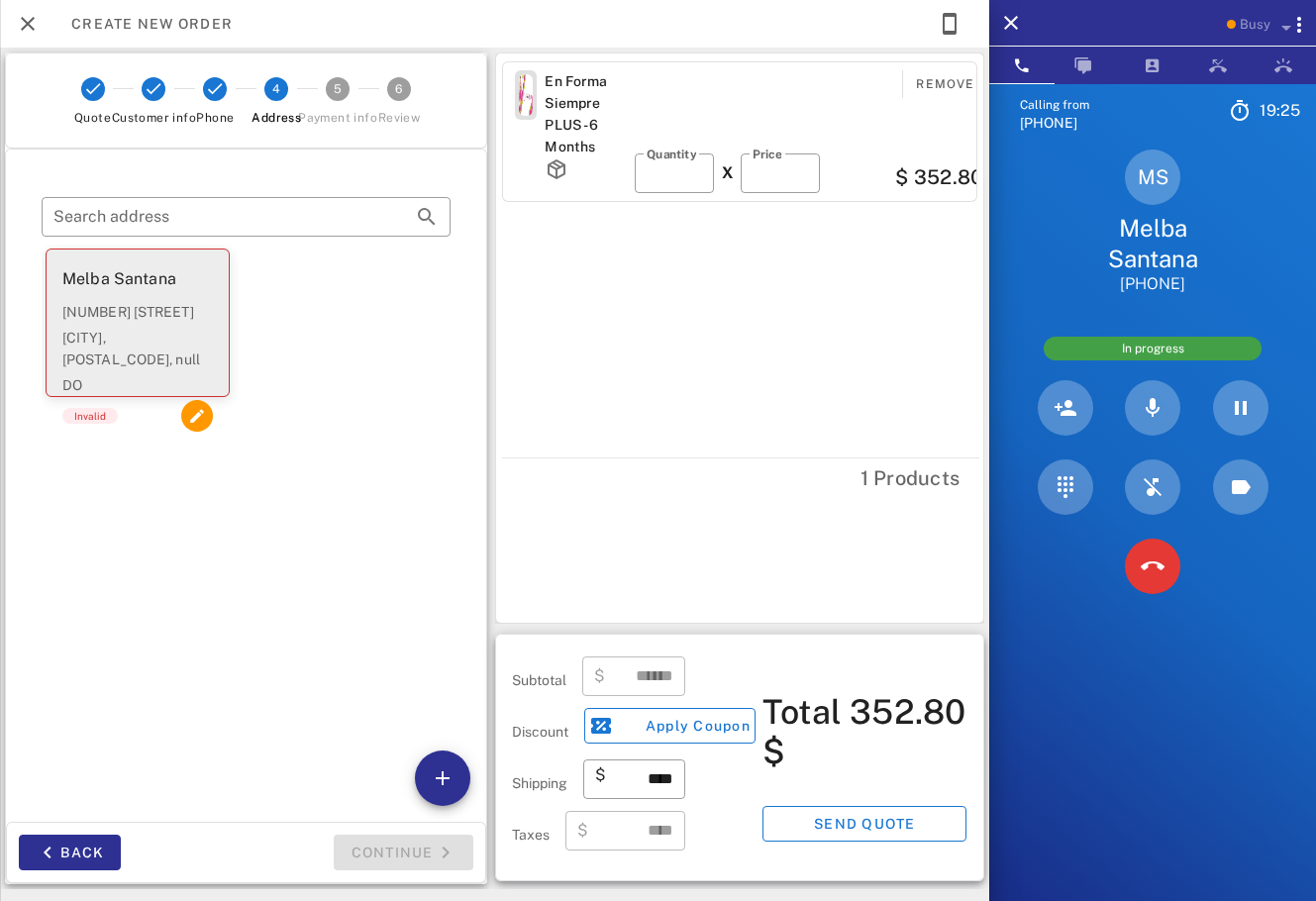 click on "[CITY], [POSTAL_CODE], null" at bounding box center [138, 349] 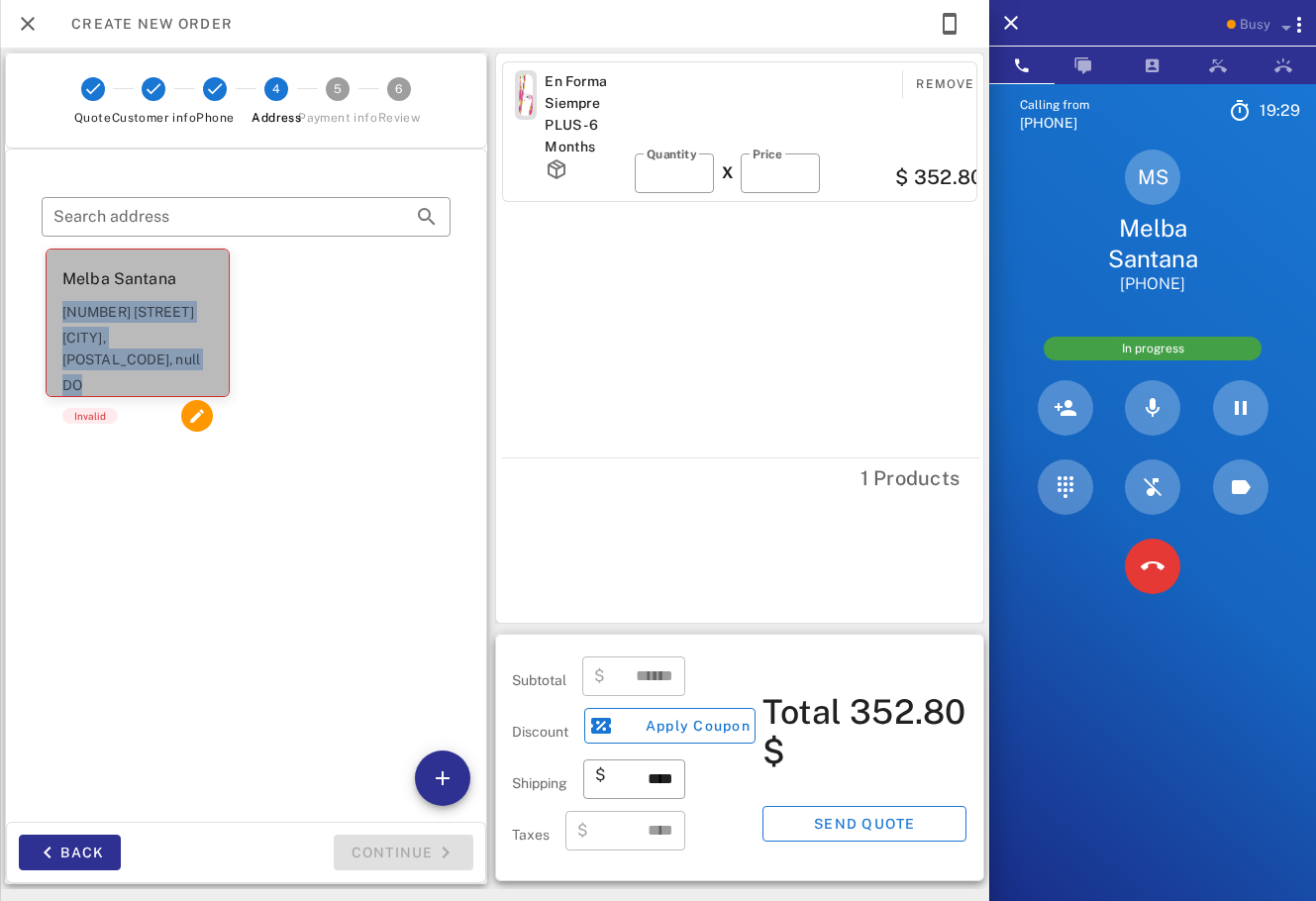 drag, startPoint x: 63, startPoint y: 312, endPoint x: 109, endPoint y: 379, distance: 81.2712 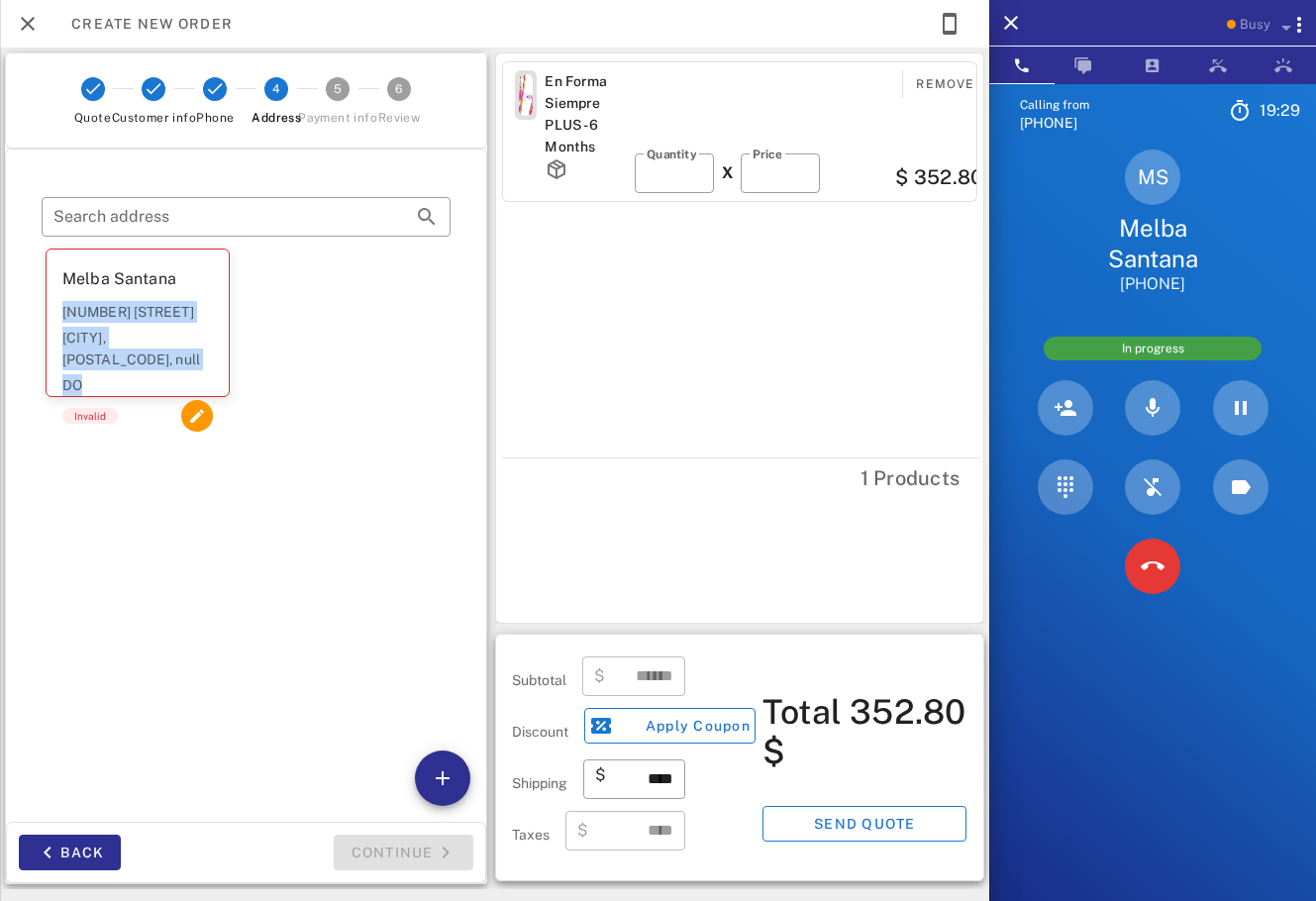 click on "​ Search address [FIRST] [LAST] [NUMBER] [STREET] [CITY], [POSTAL_CODE], null [COUNTRY_CODE]  Invalid" at bounding box center (246, 388) 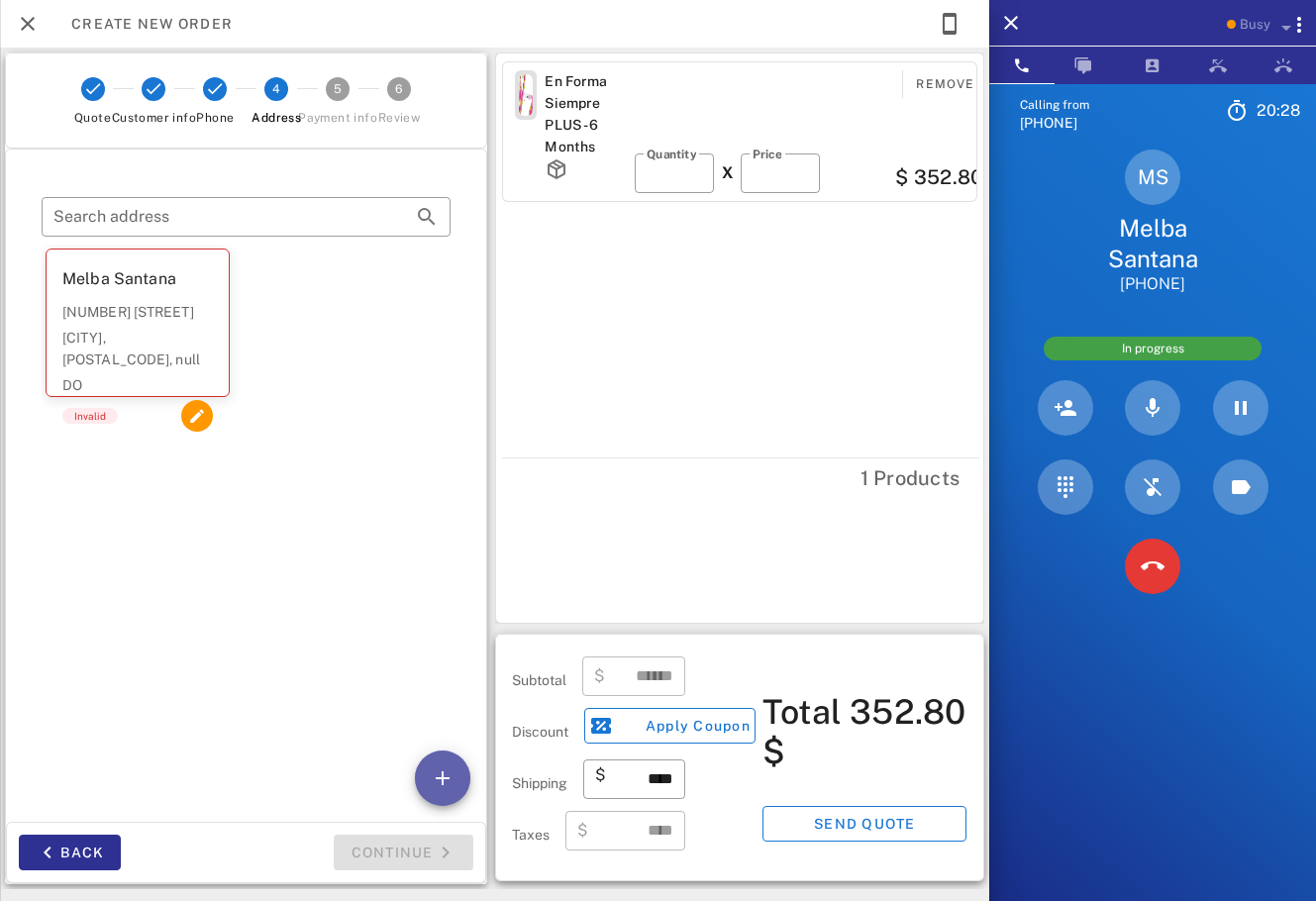 click at bounding box center [443, 778] 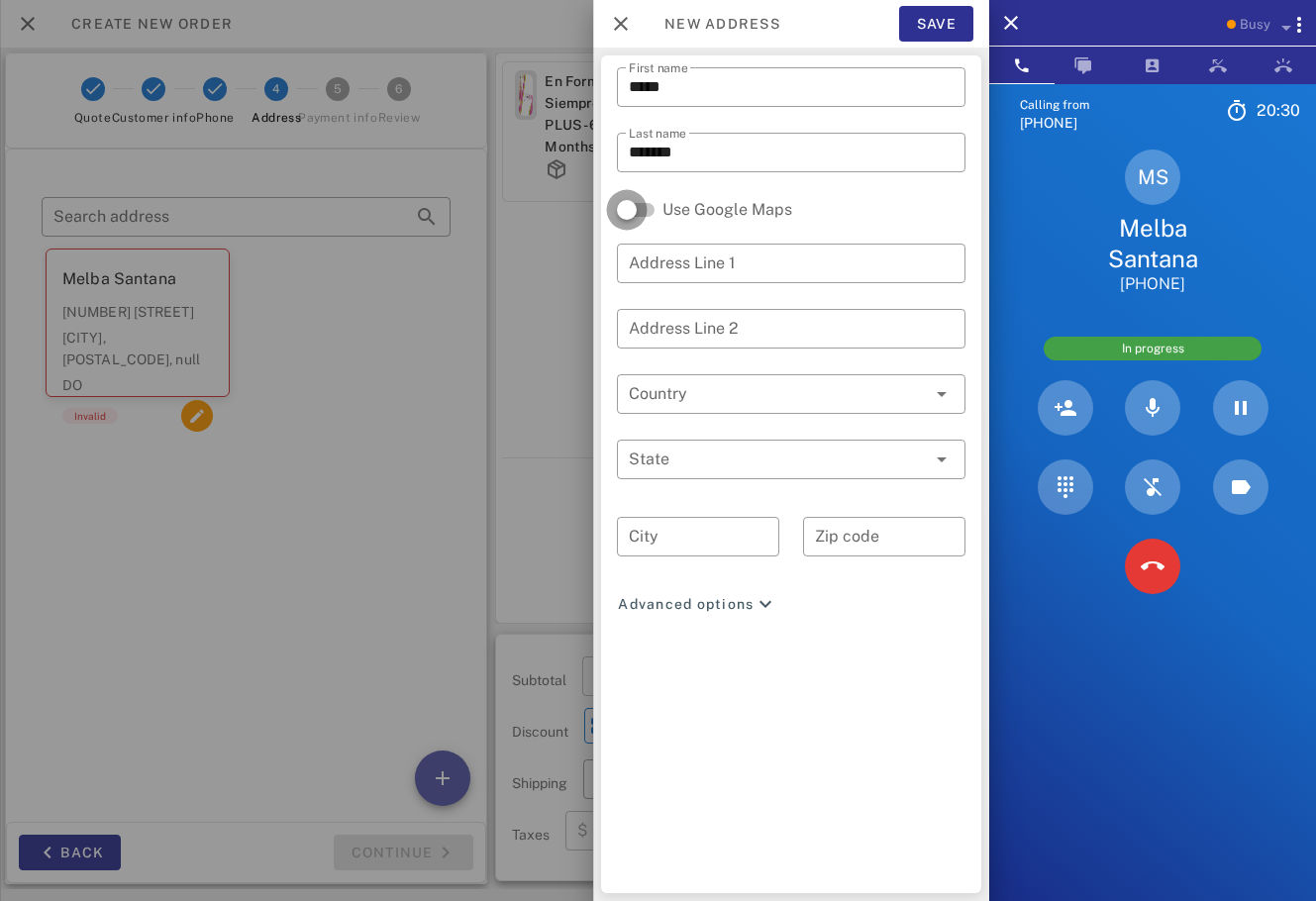 click at bounding box center [627, 210] 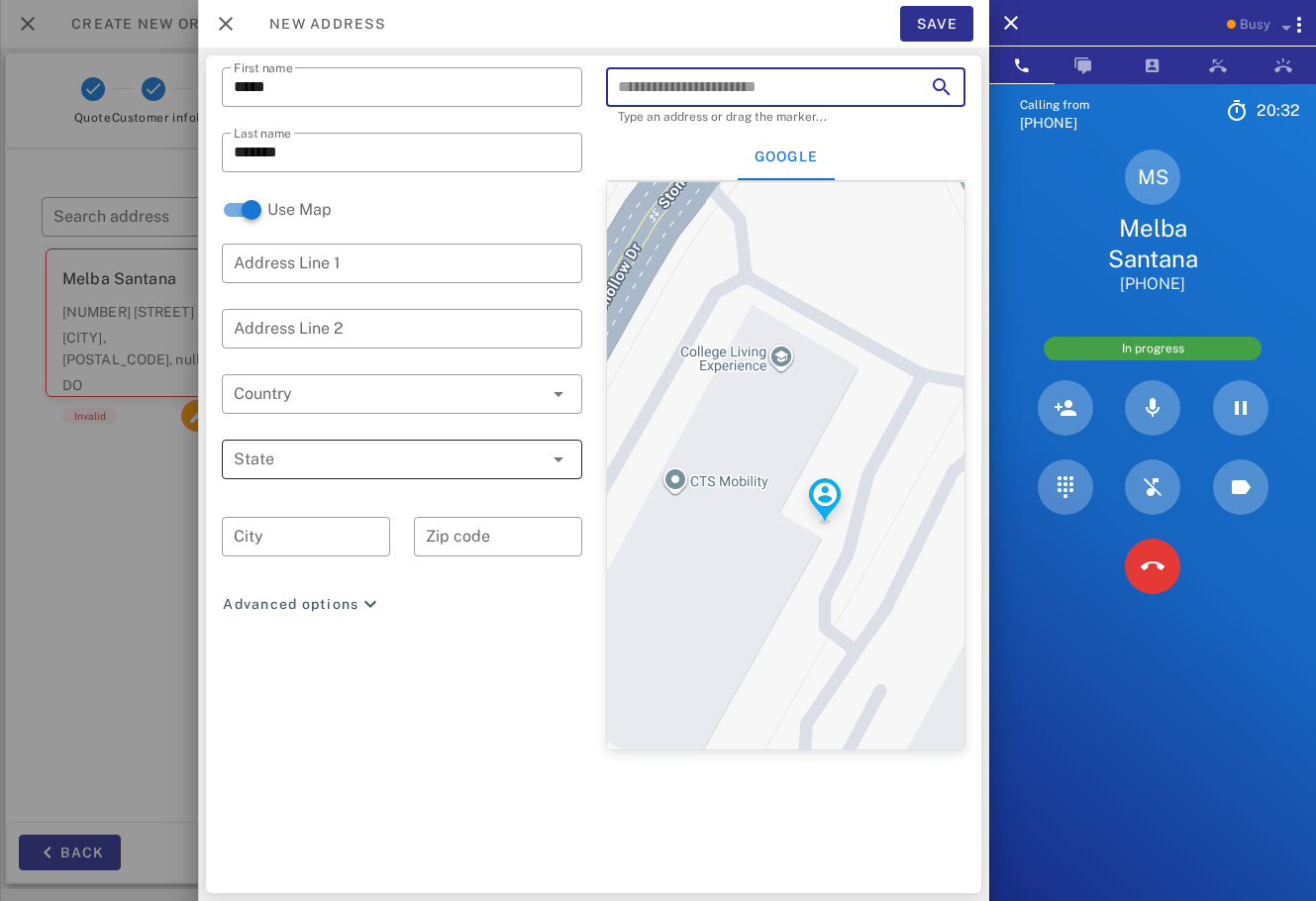 click on "State" at bounding box center (388, 459) 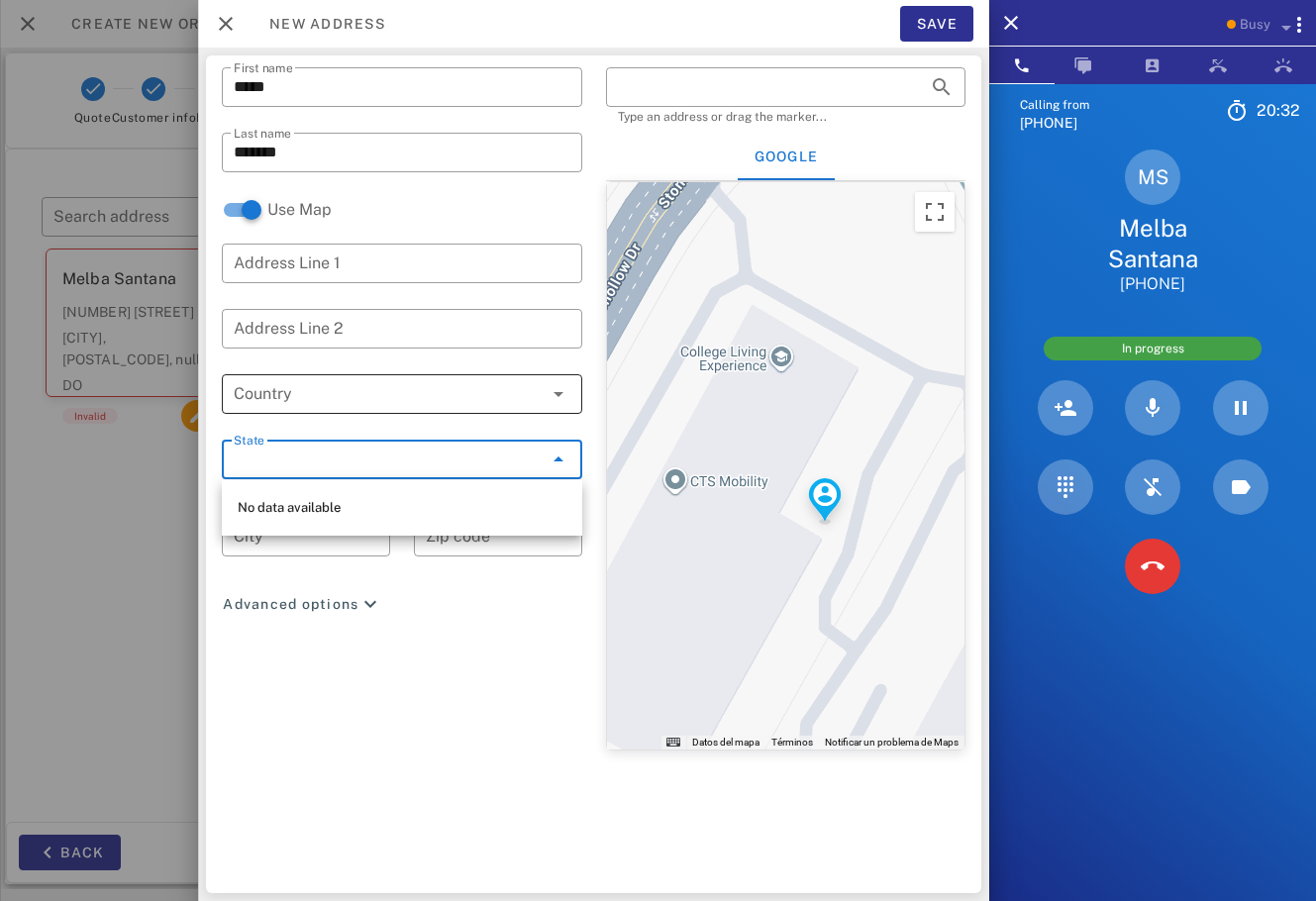 click on "Country" at bounding box center [388, 394] 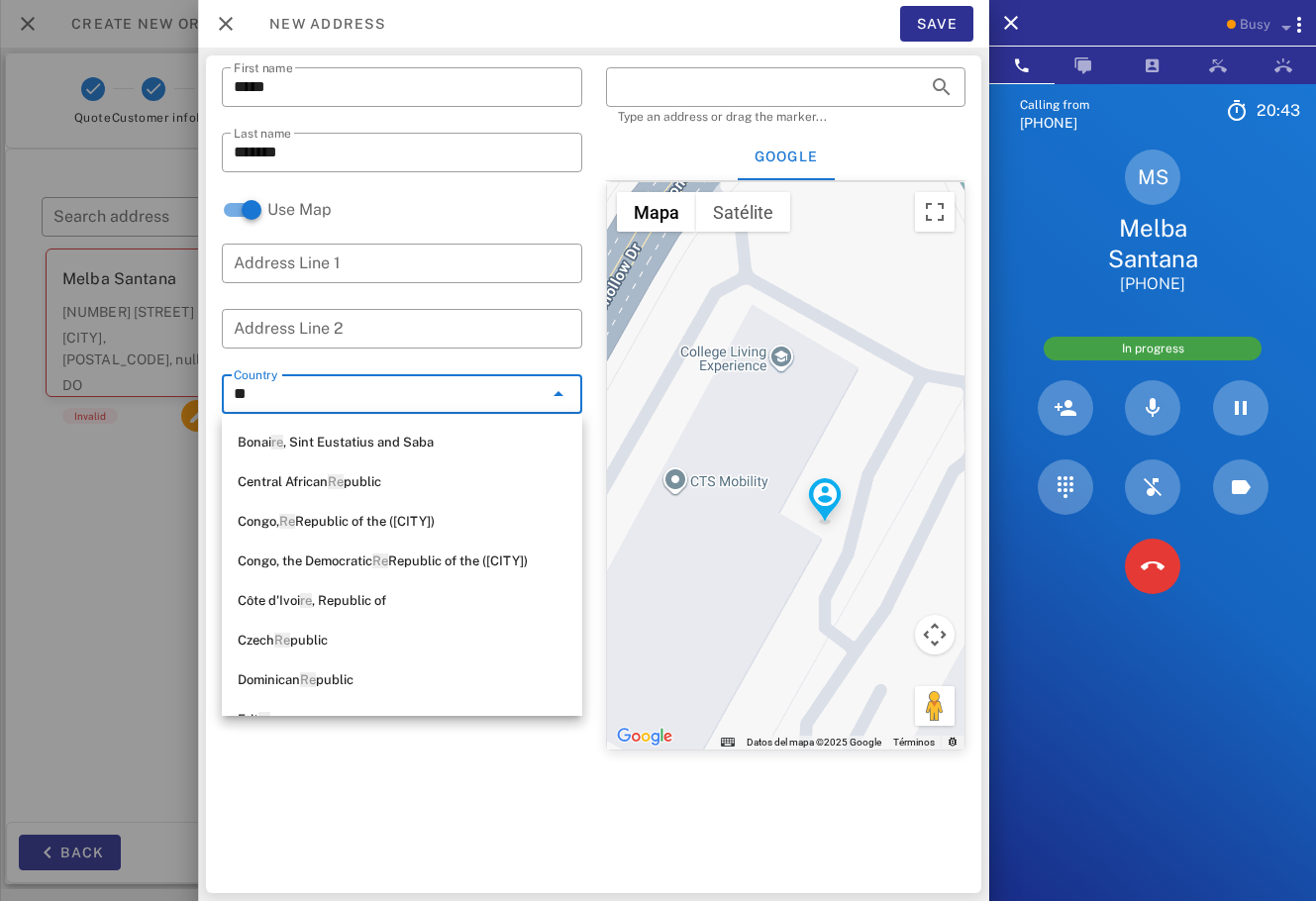 type on "*" 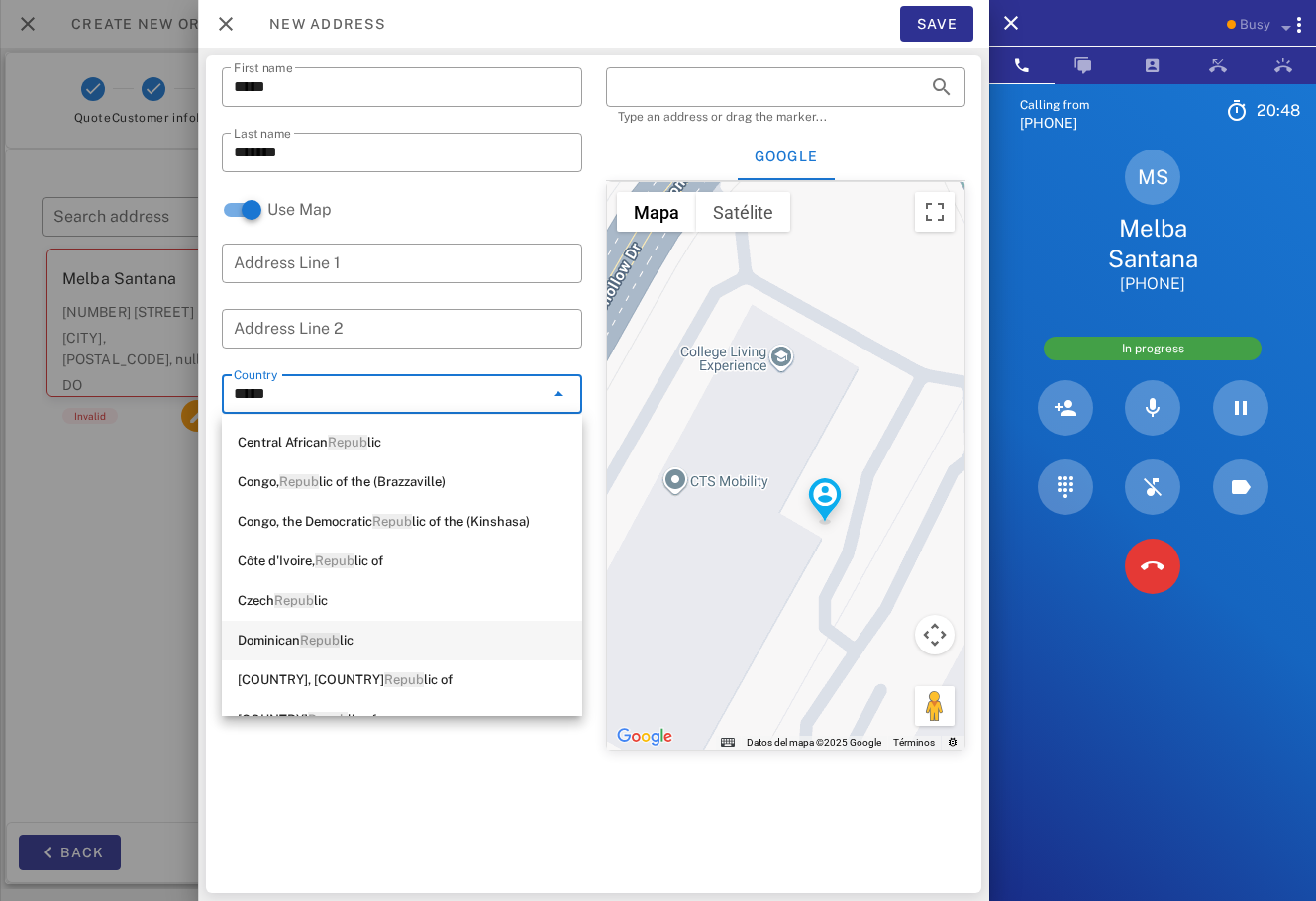 click on "Dominican  Repub lic" at bounding box center (402, 641) 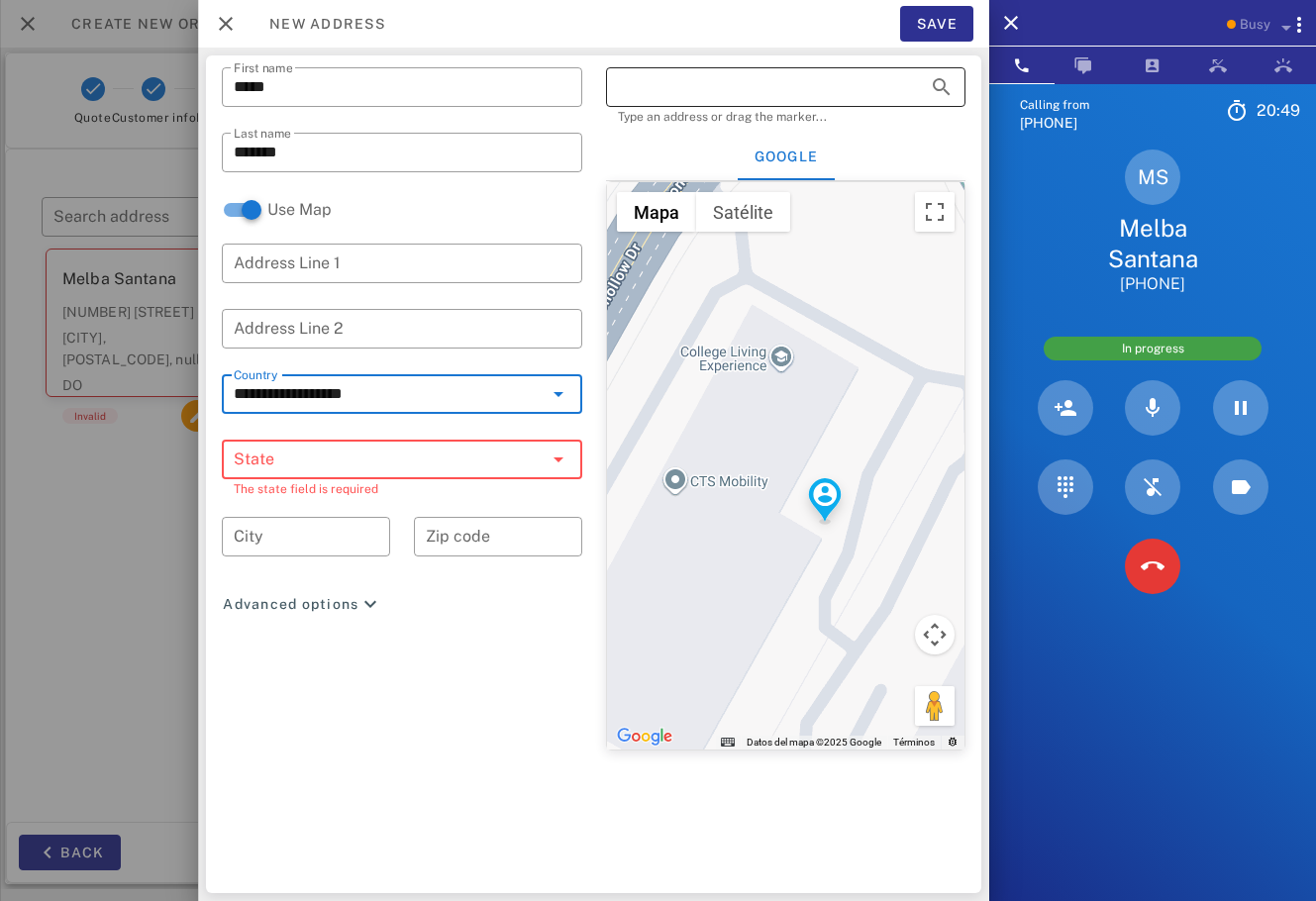 type on "**********" 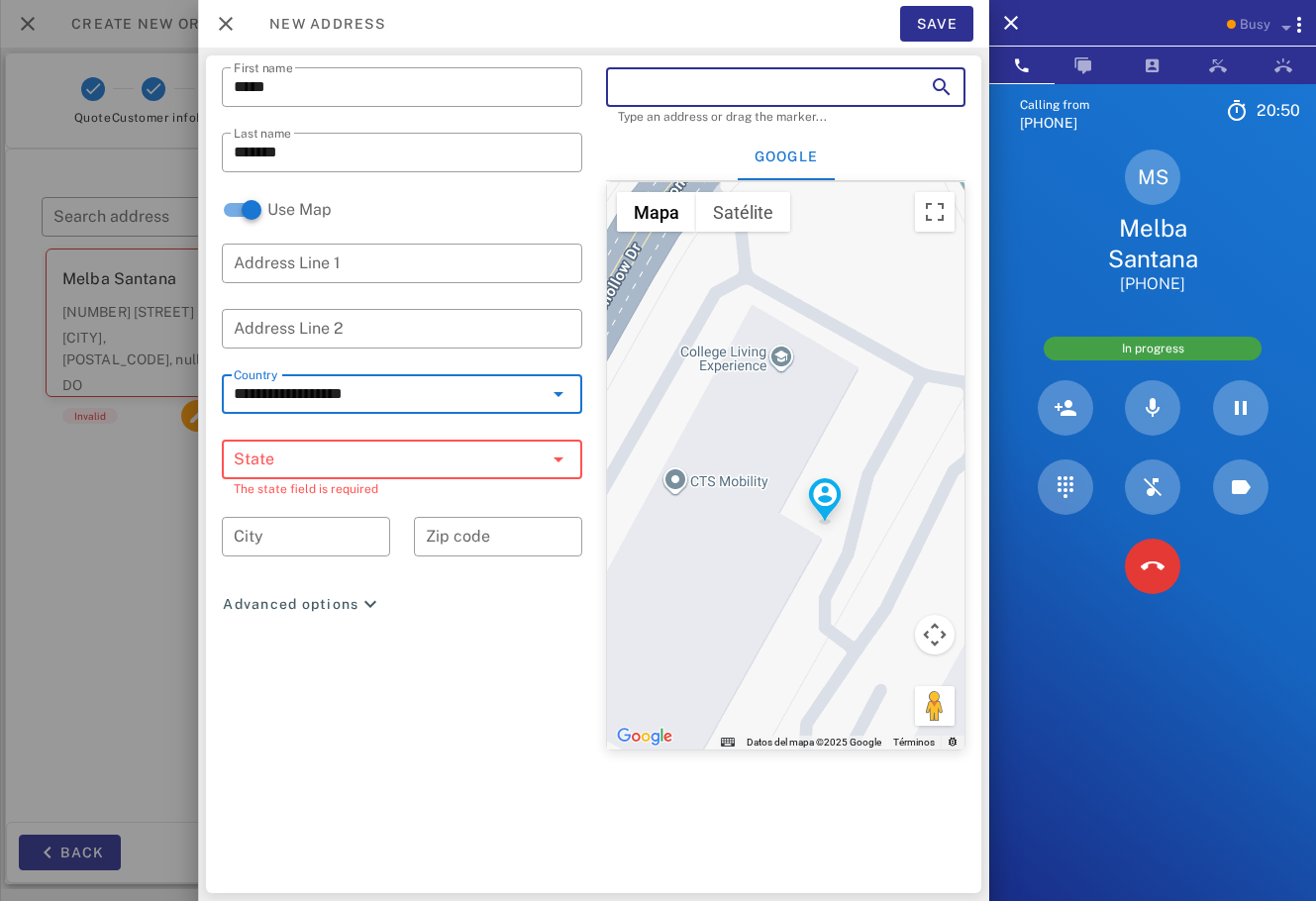 click at bounding box center [758, 87] 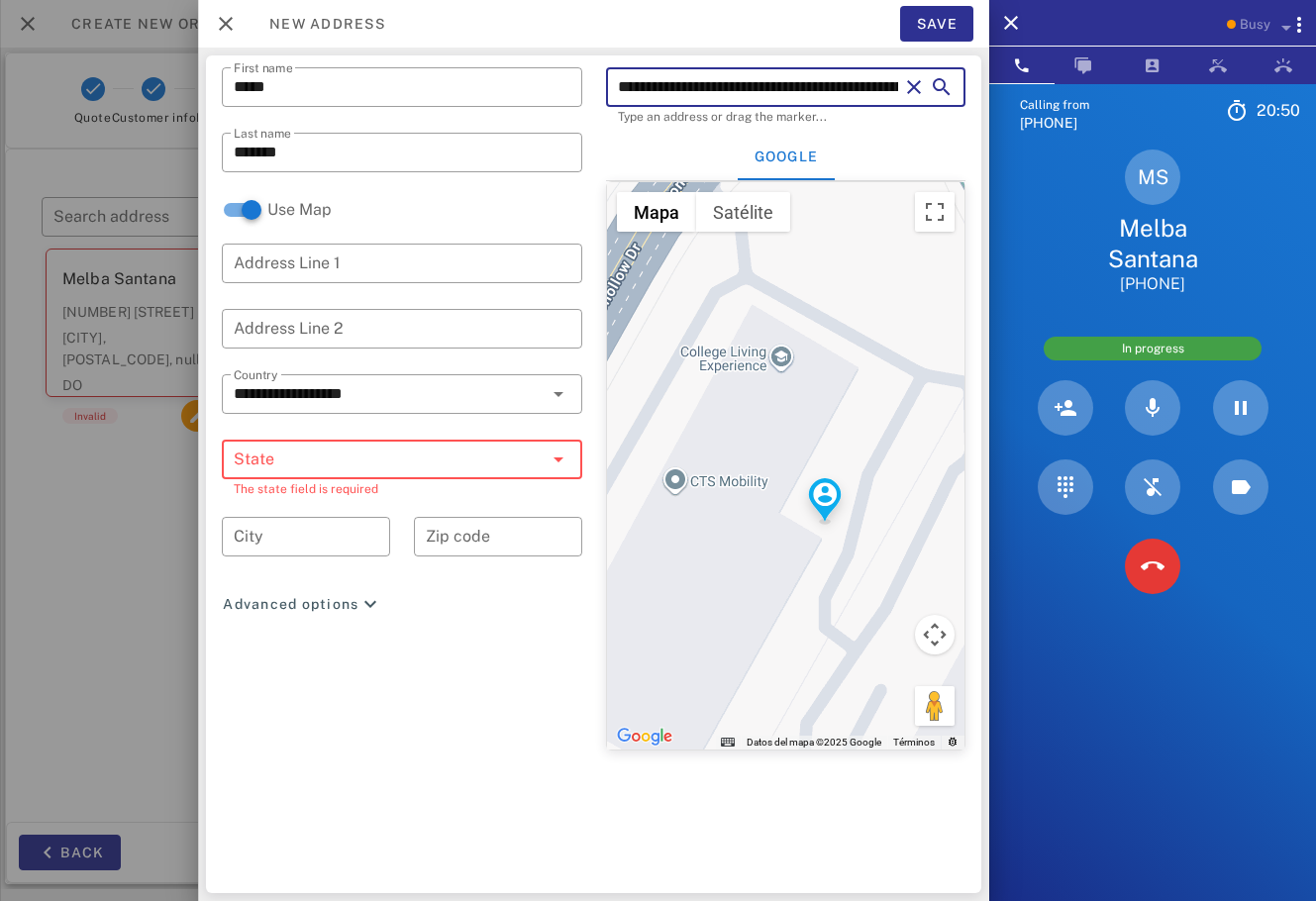 scroll, scrollTop: 0, scrollLeft: 253, axis: horizontal 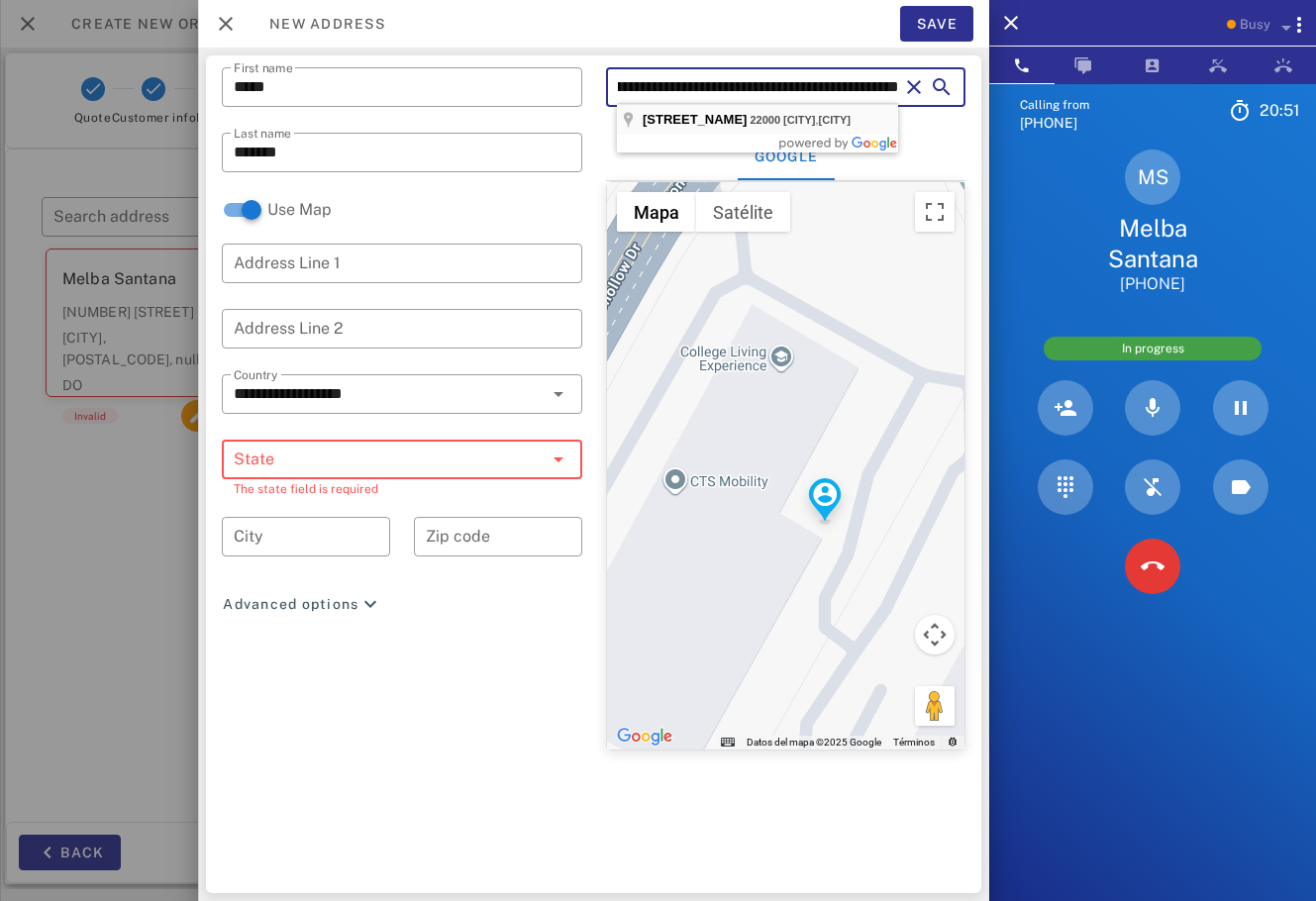 type on "**********" 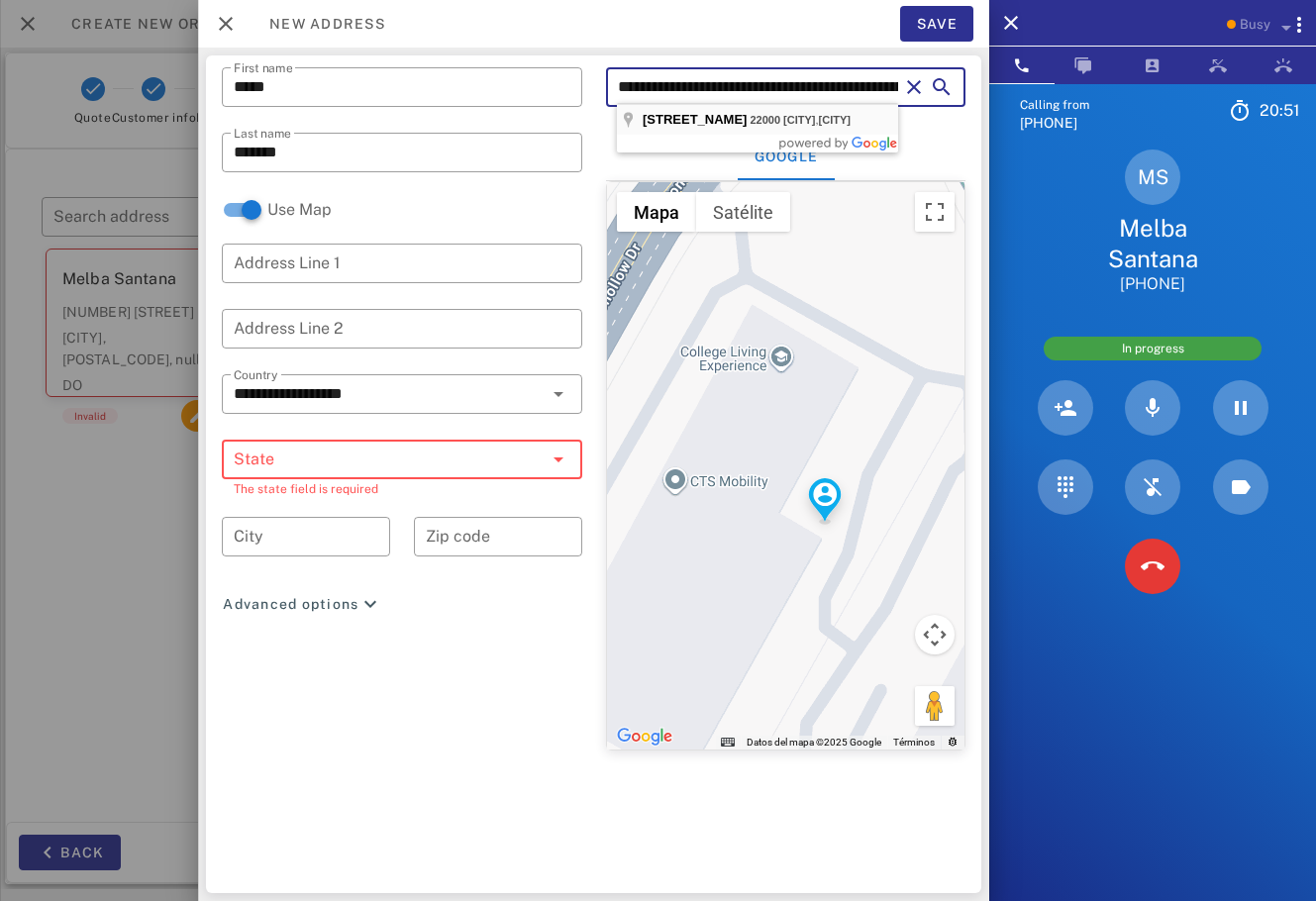 type on "**********" 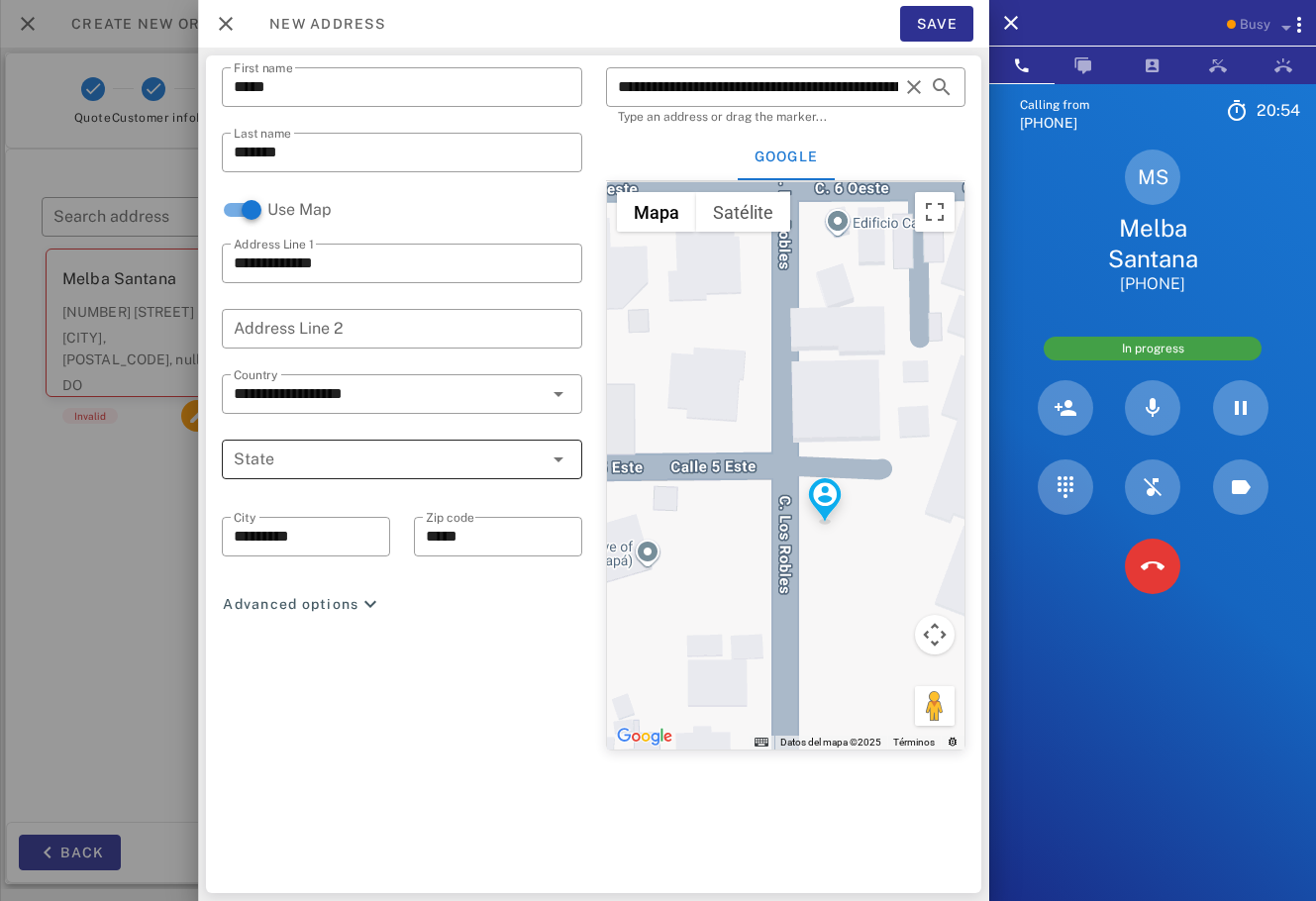 click at bounding box center [557, 459] 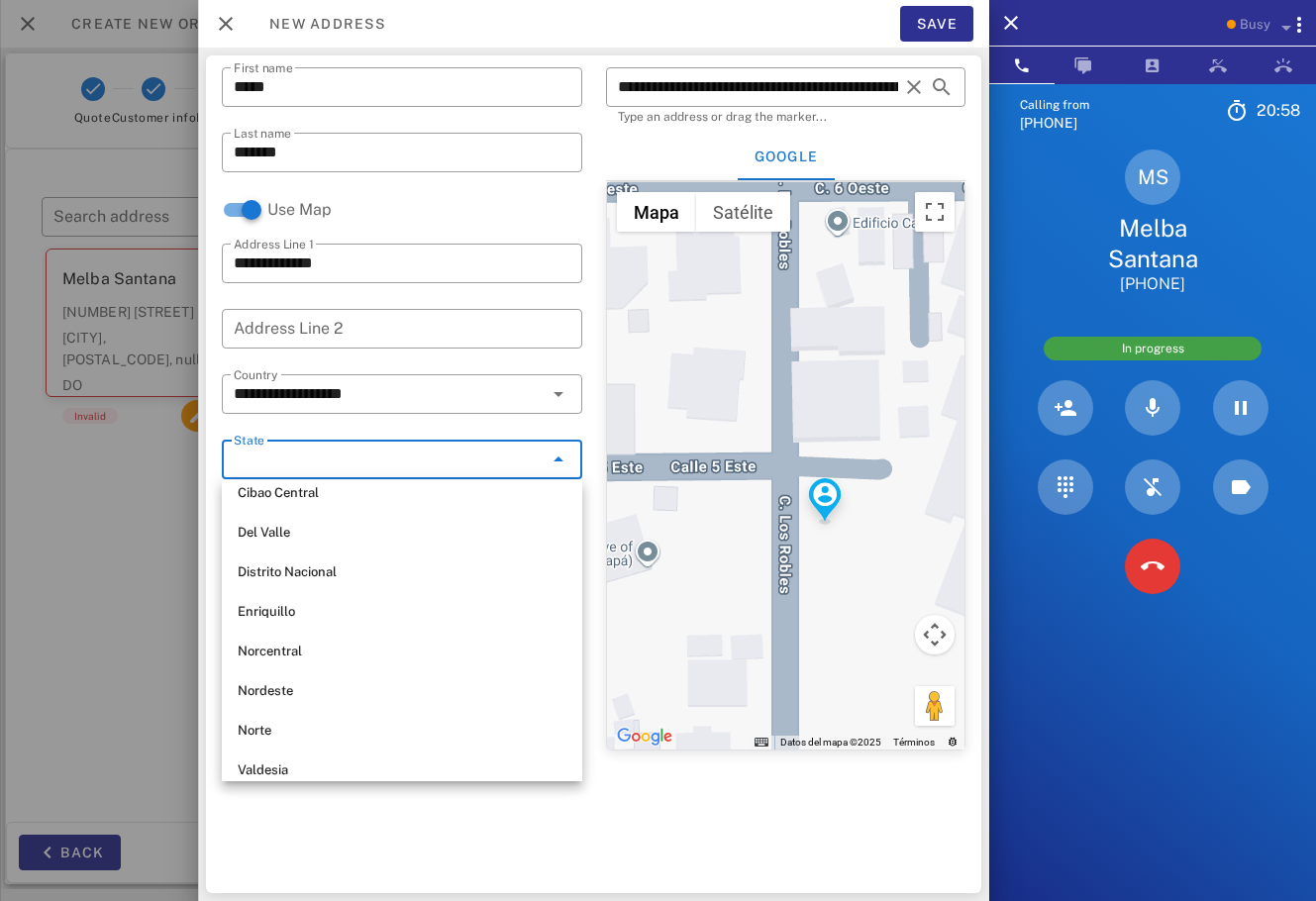 scroll, scrollTop: 0, scrollLeft: 0, axis: both 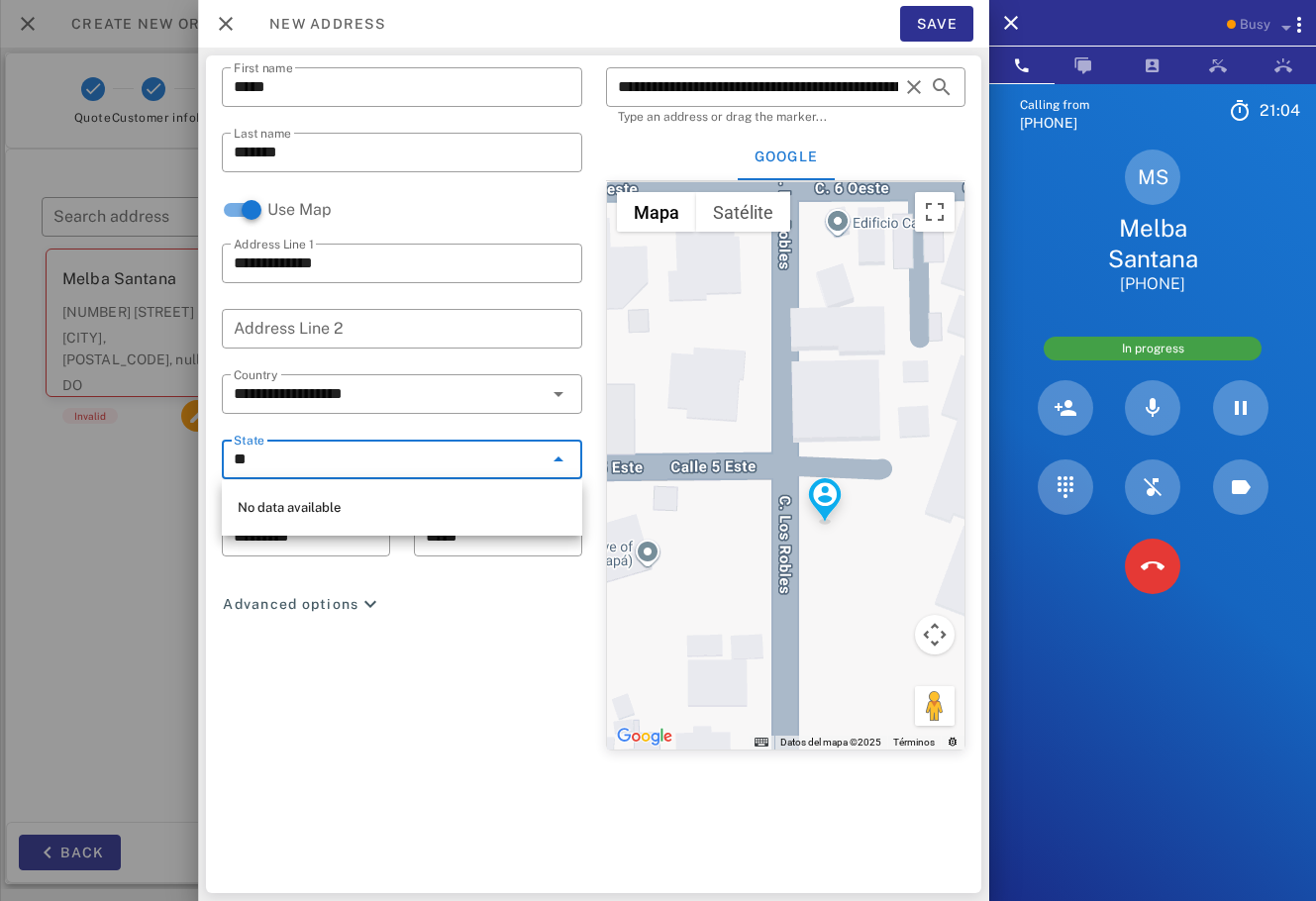 type on "*" 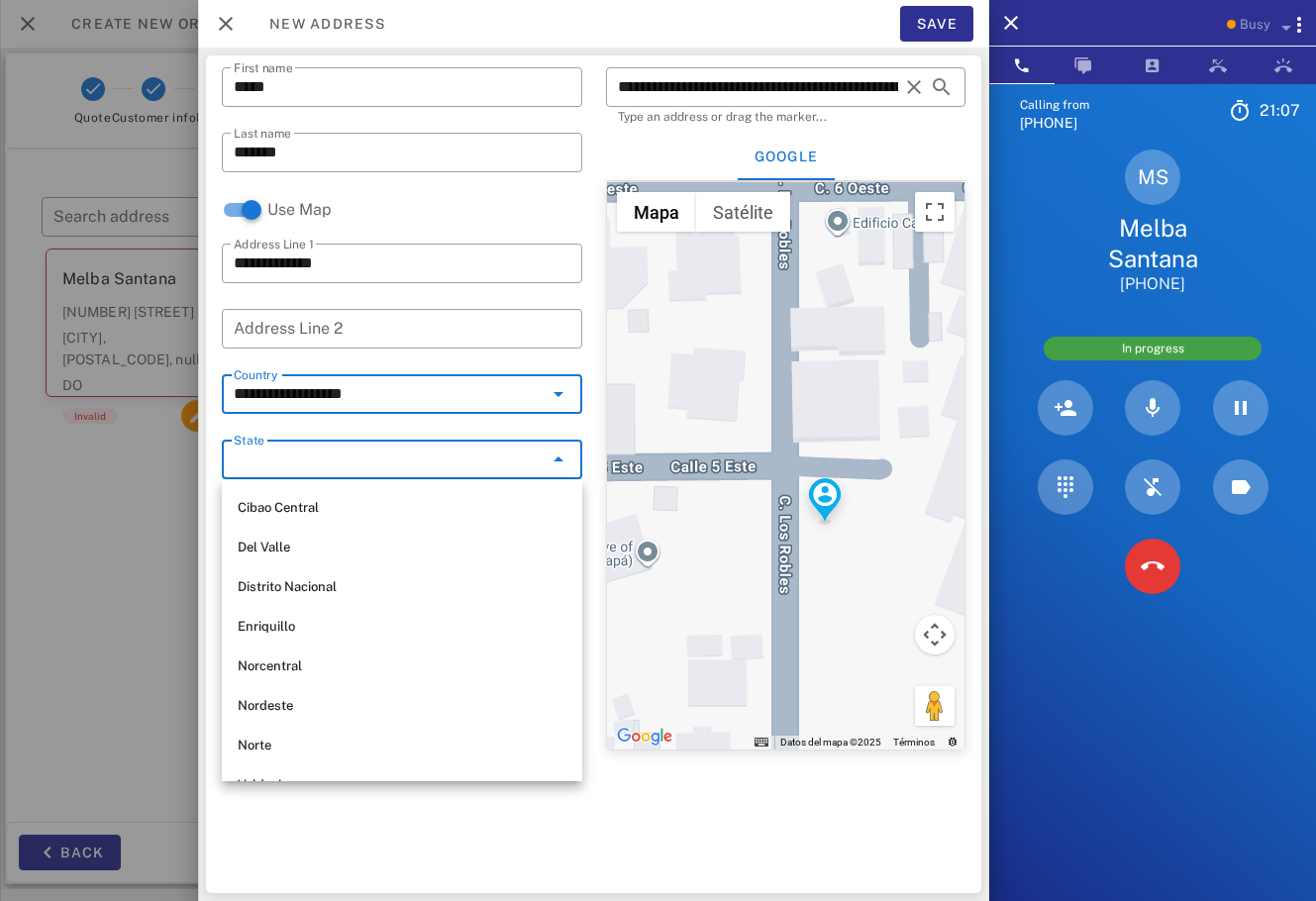 click on "State" at bounding box center (388, 459) 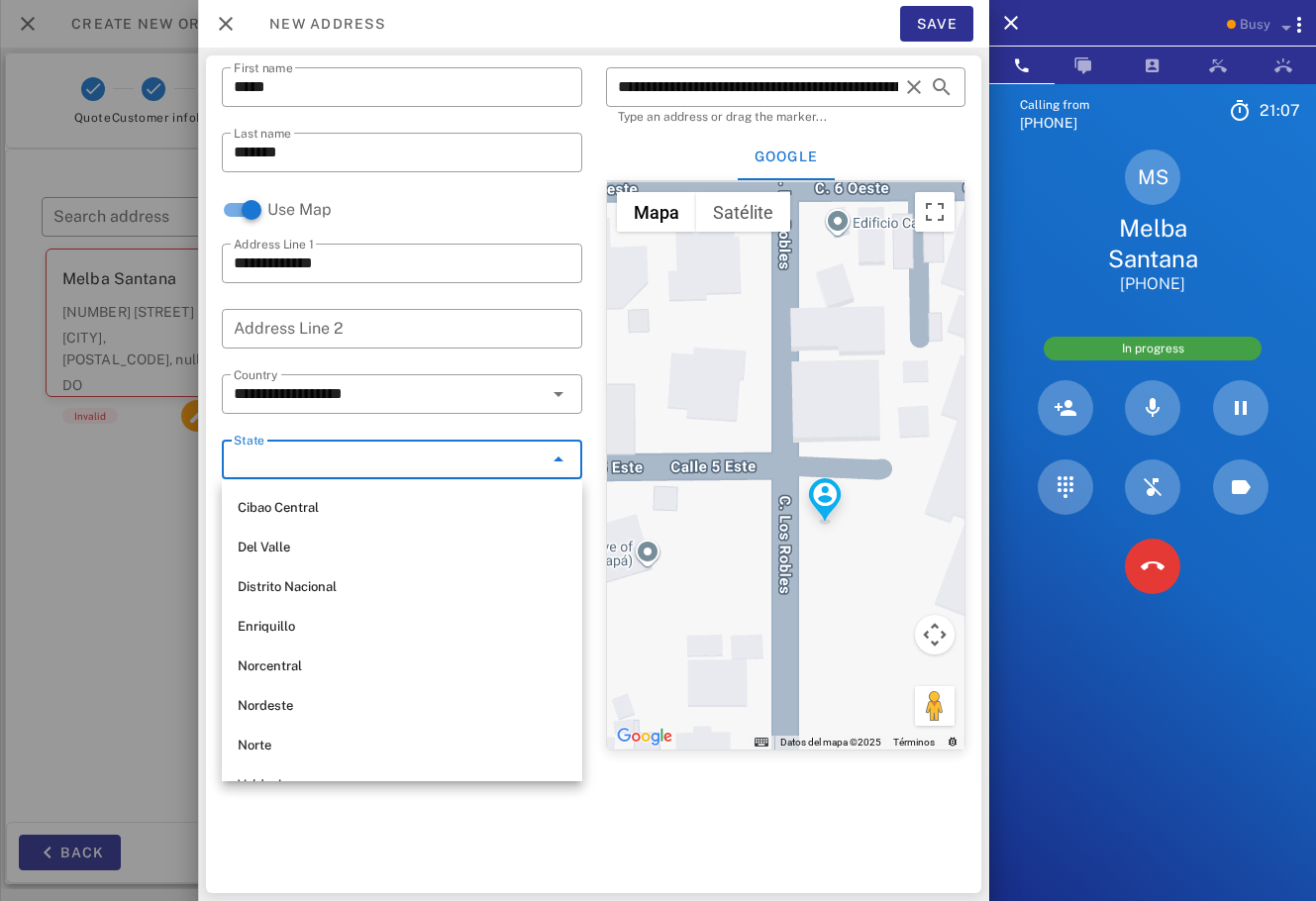 paste on "**********" 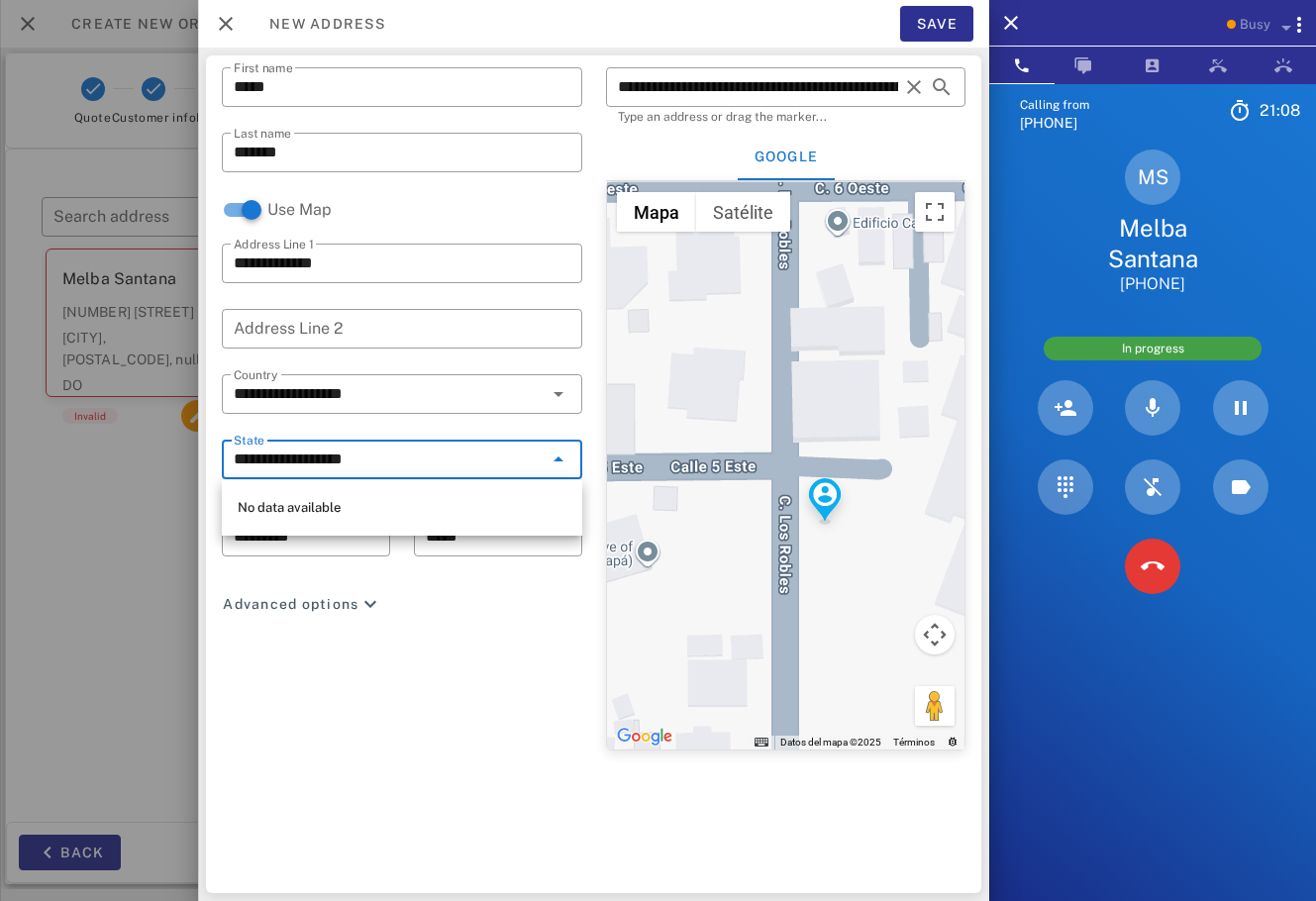 type on "**********" 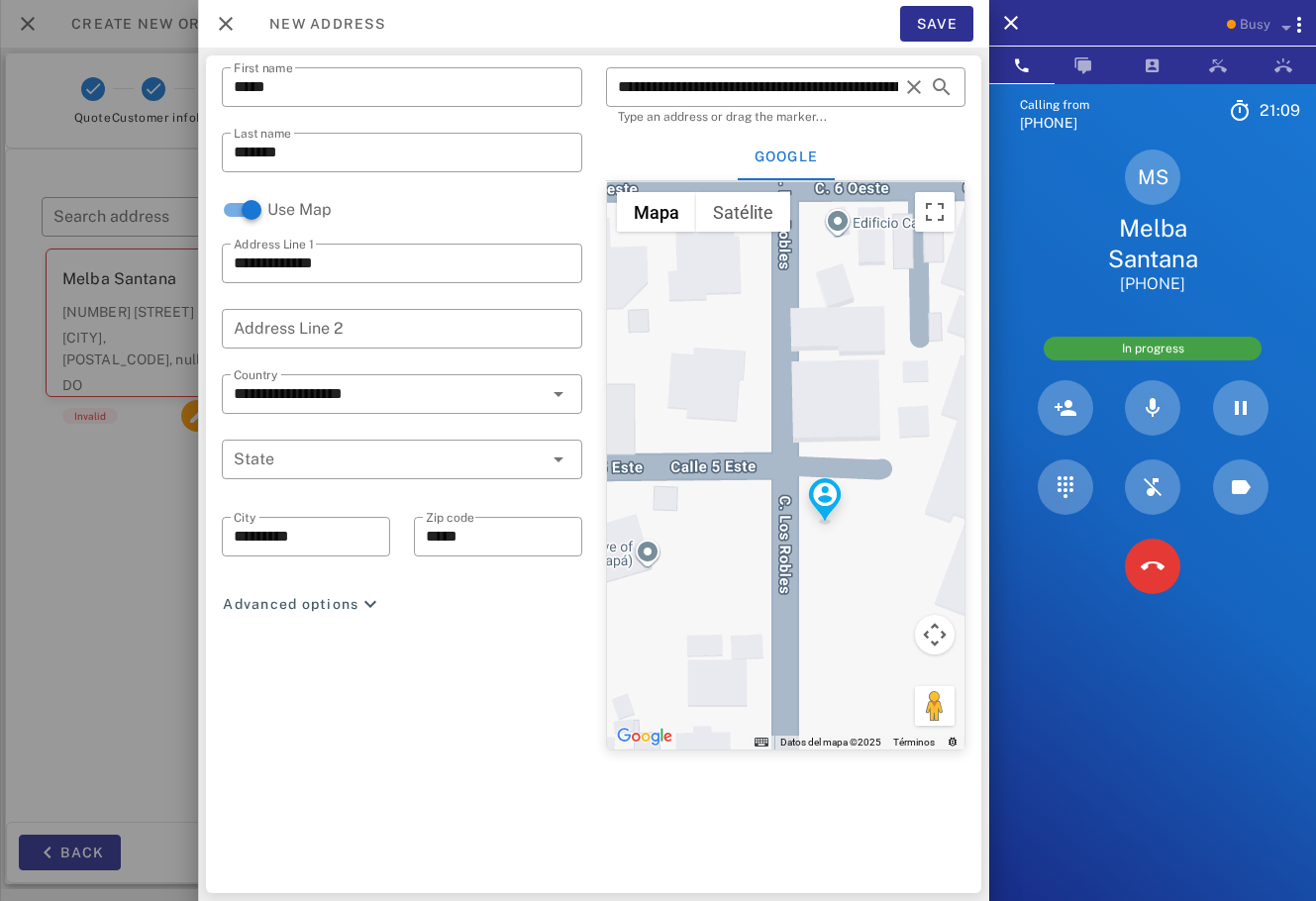 click on "New address Save" at bounding box center (593, 24) 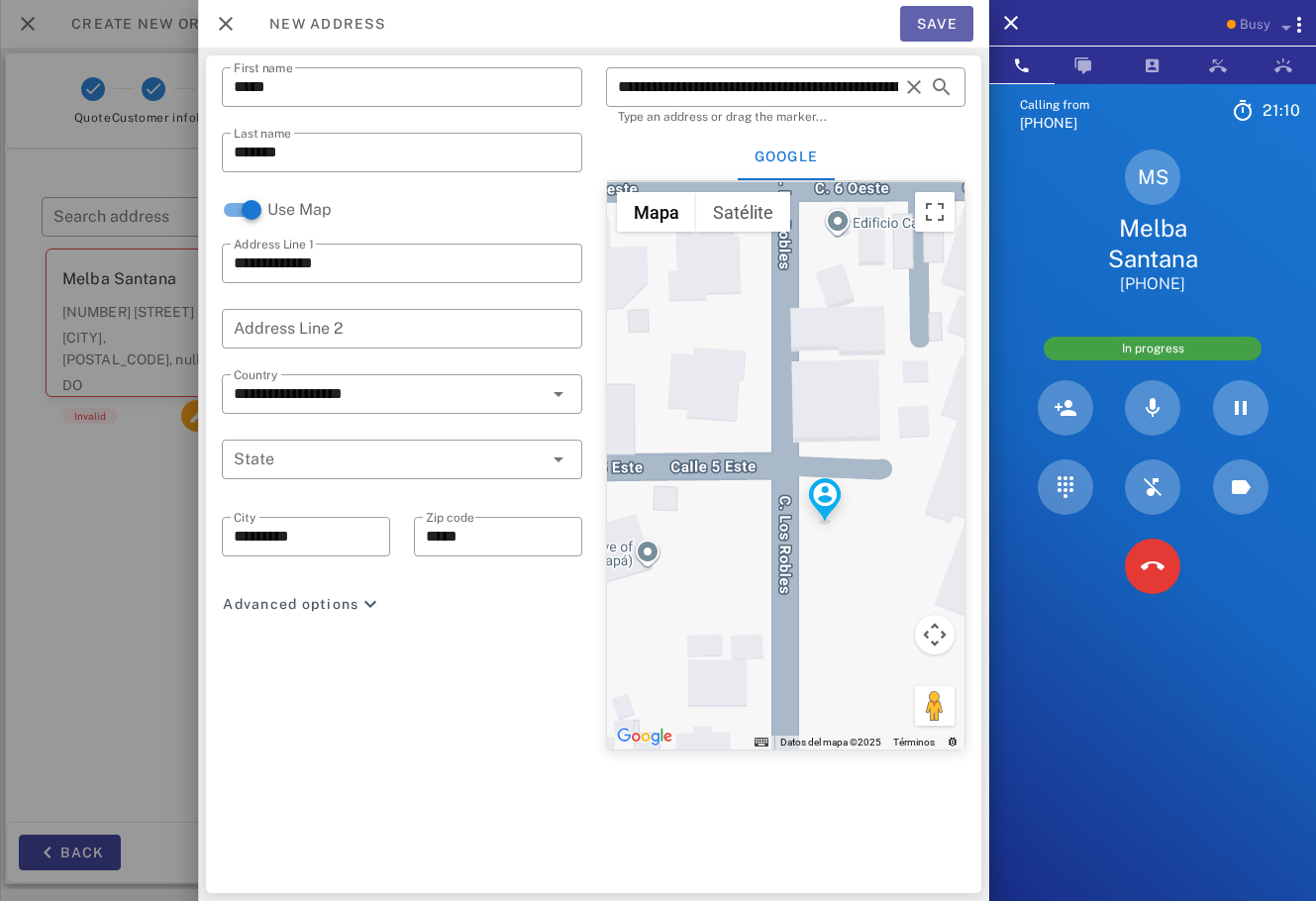 click on "Save" at bounding box center (937, 24) 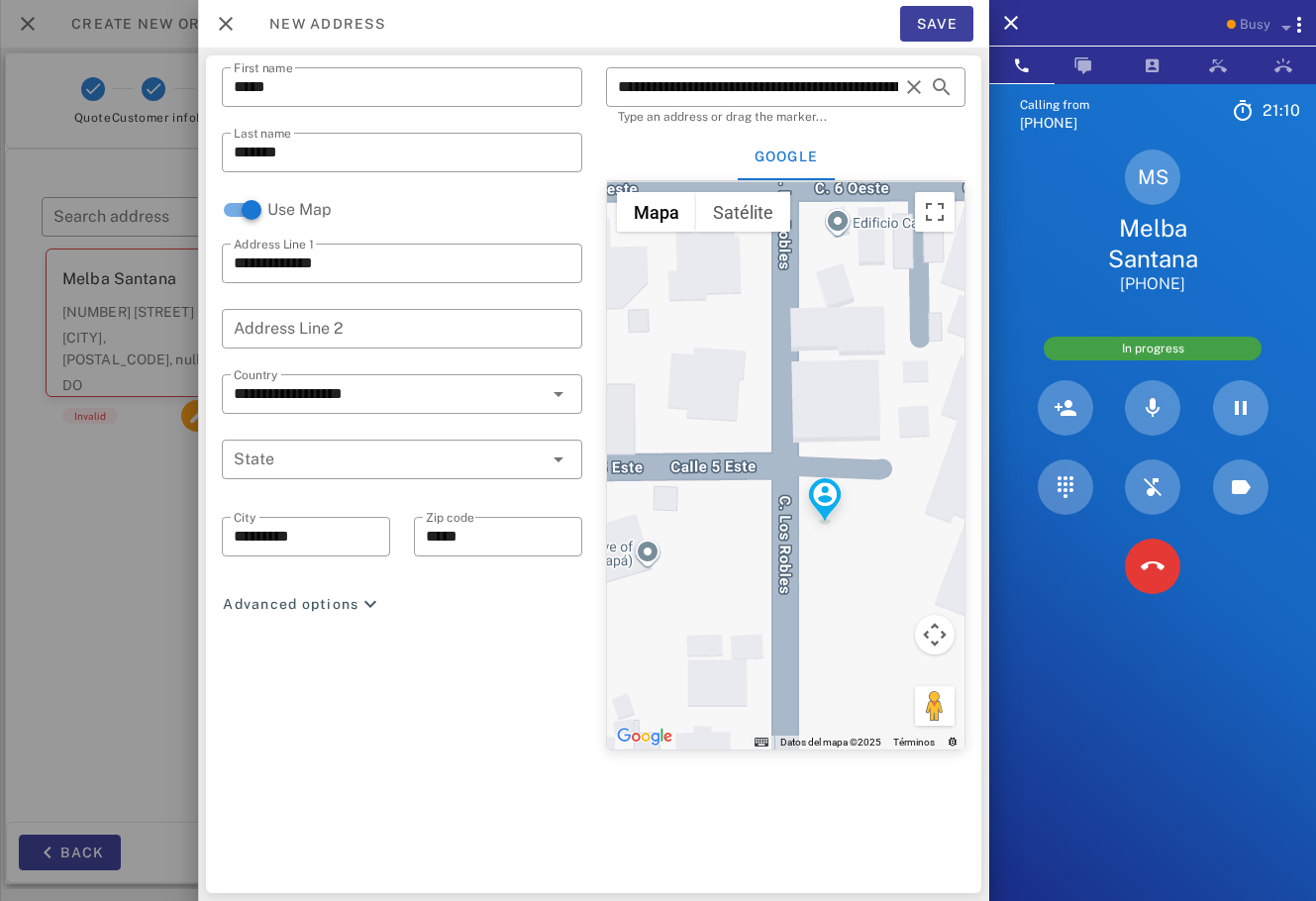 type on "**********" 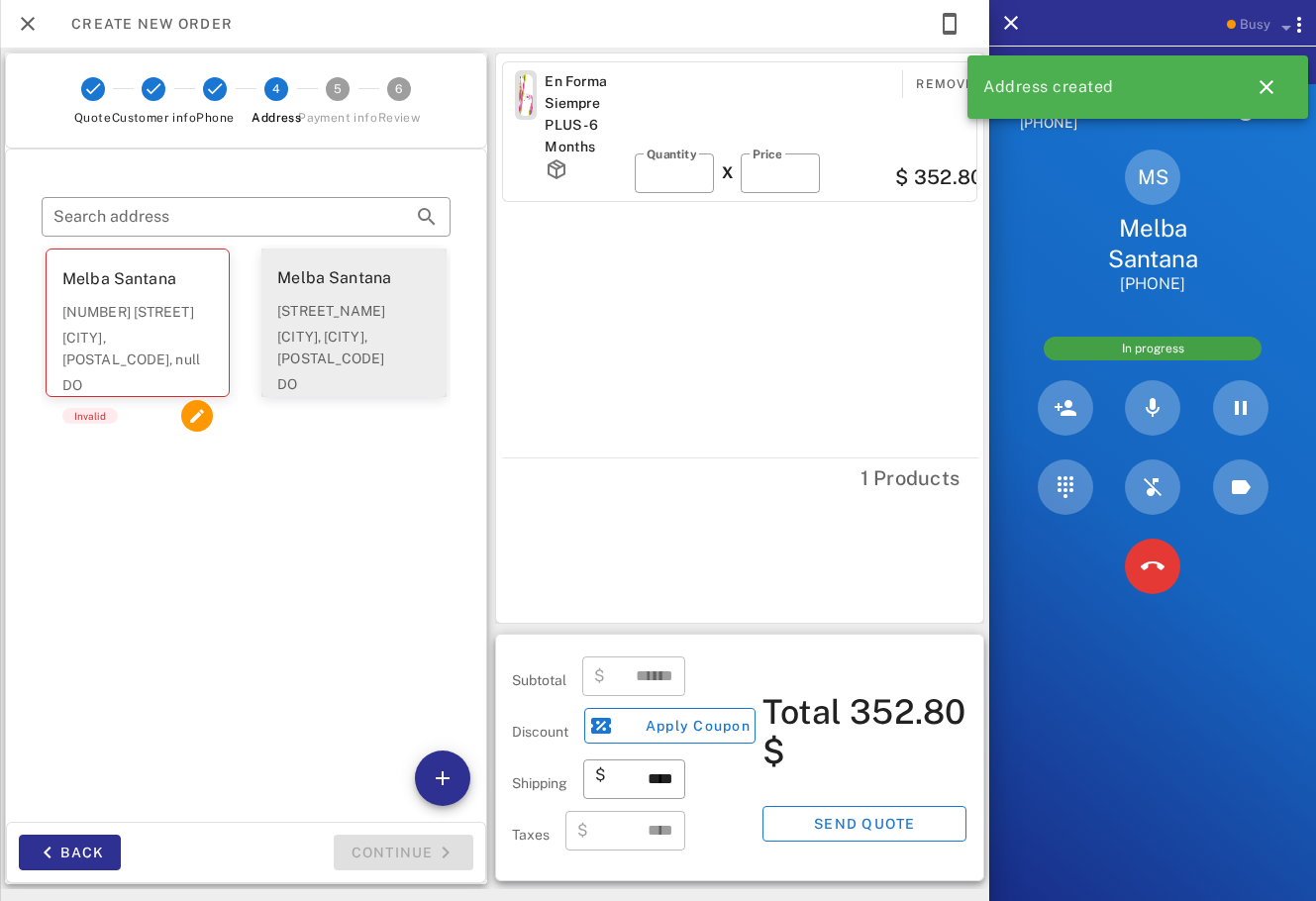 click on "[CITY], [CITY], [POSTAL_CODE]" at bounding box center (354, 348) 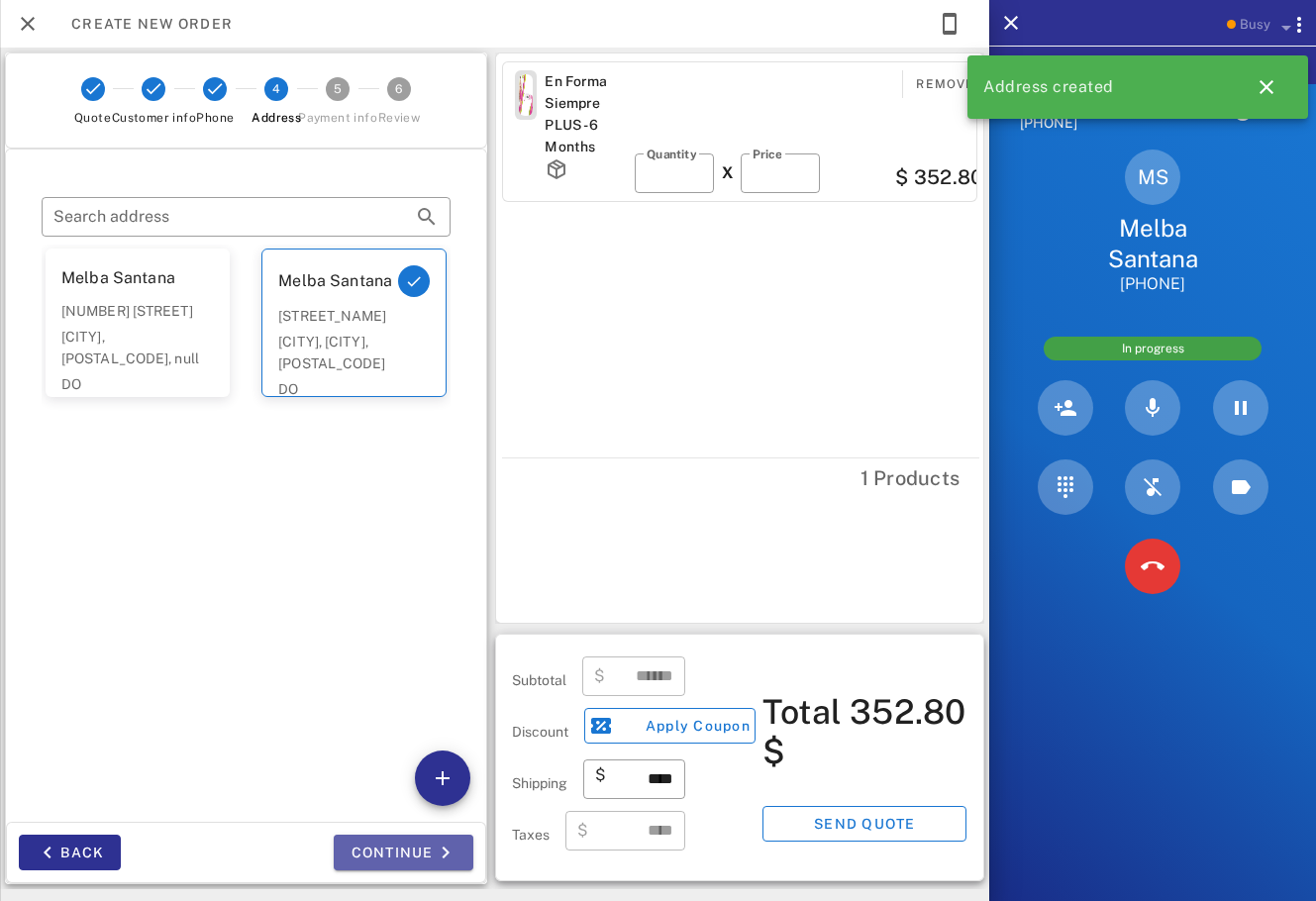 click on "Continue" at bounding box center [403, 852] 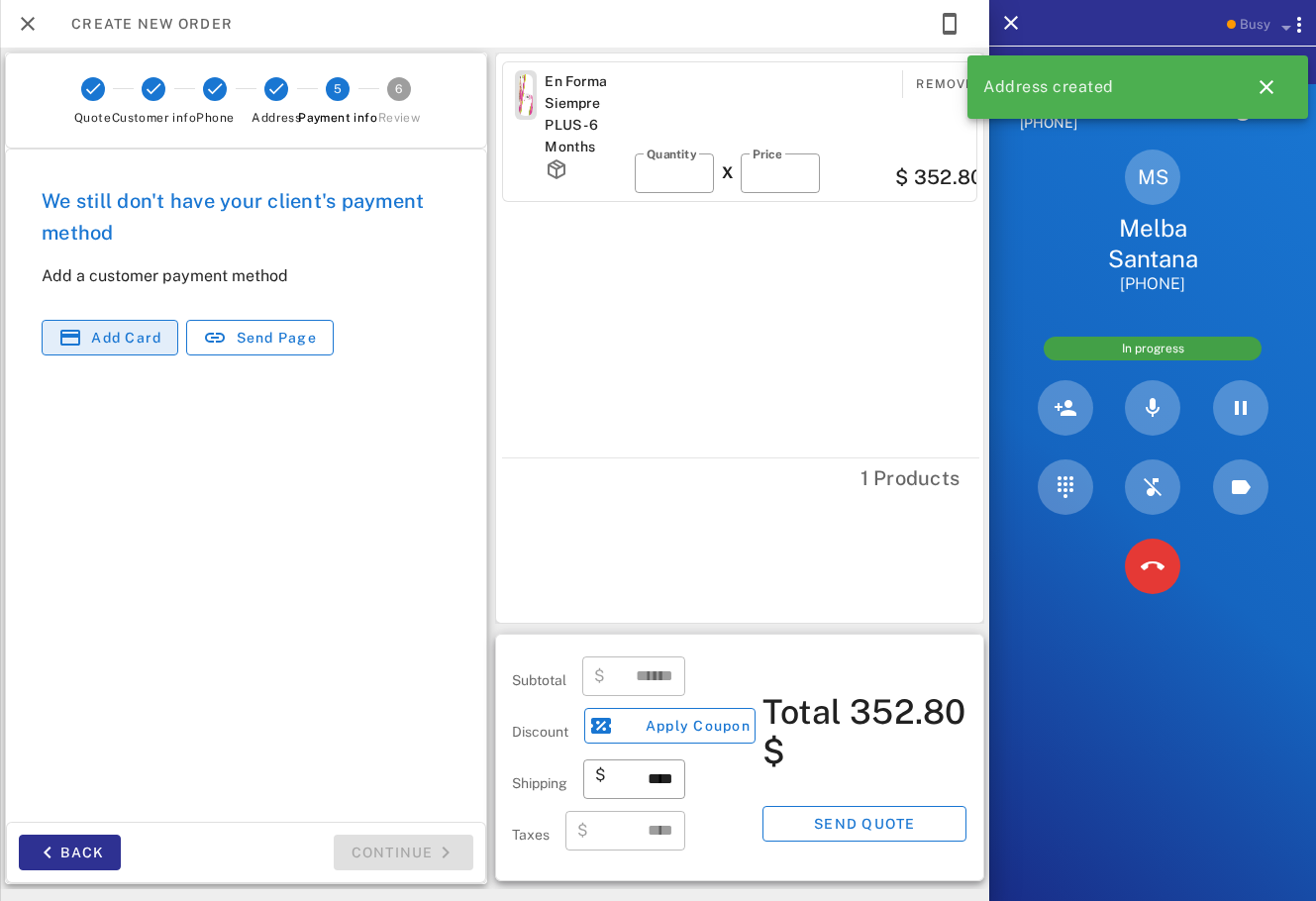 click on "Add card" at bounding box center [126, 338] 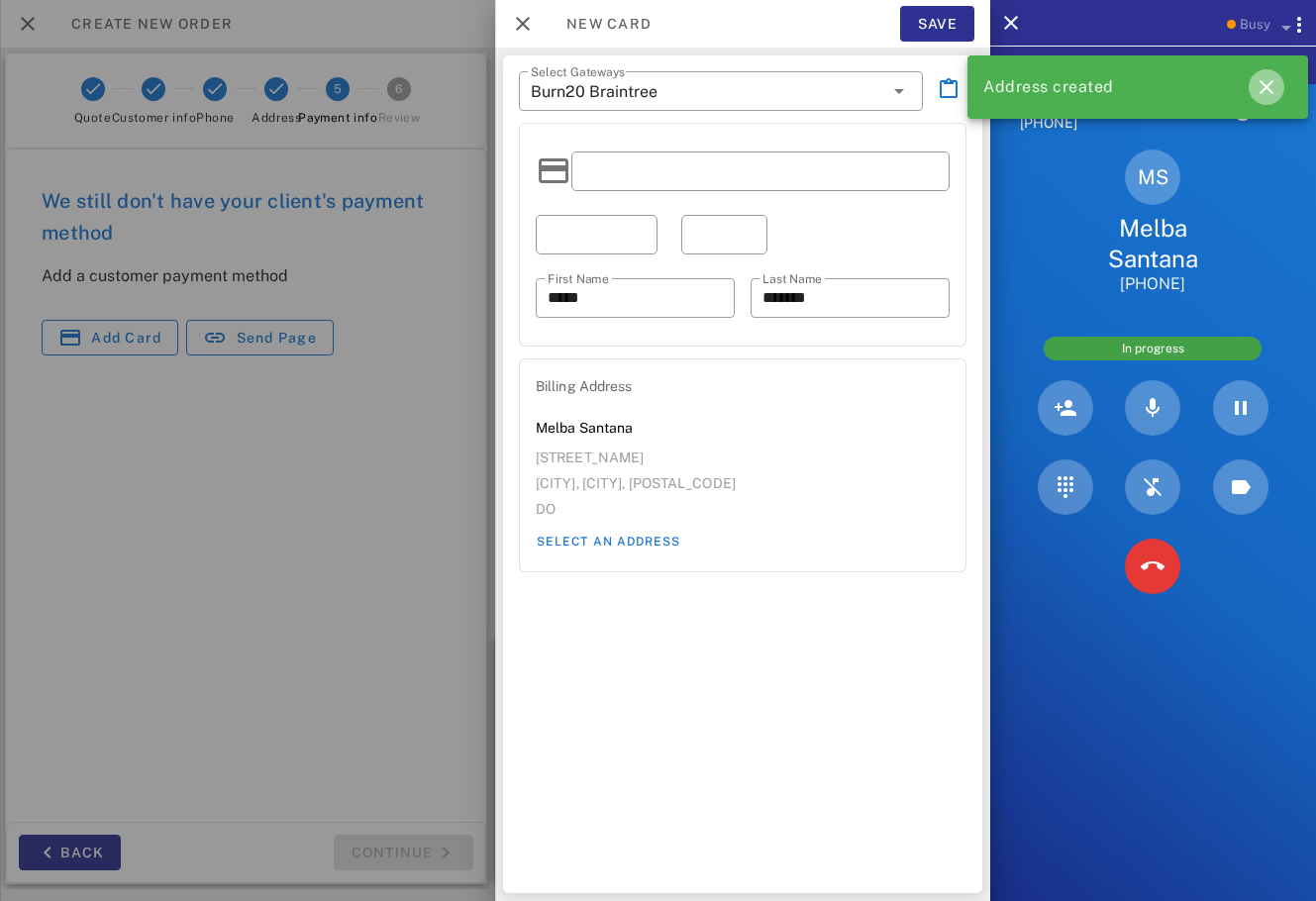 click at bounding box center (1266, 87) 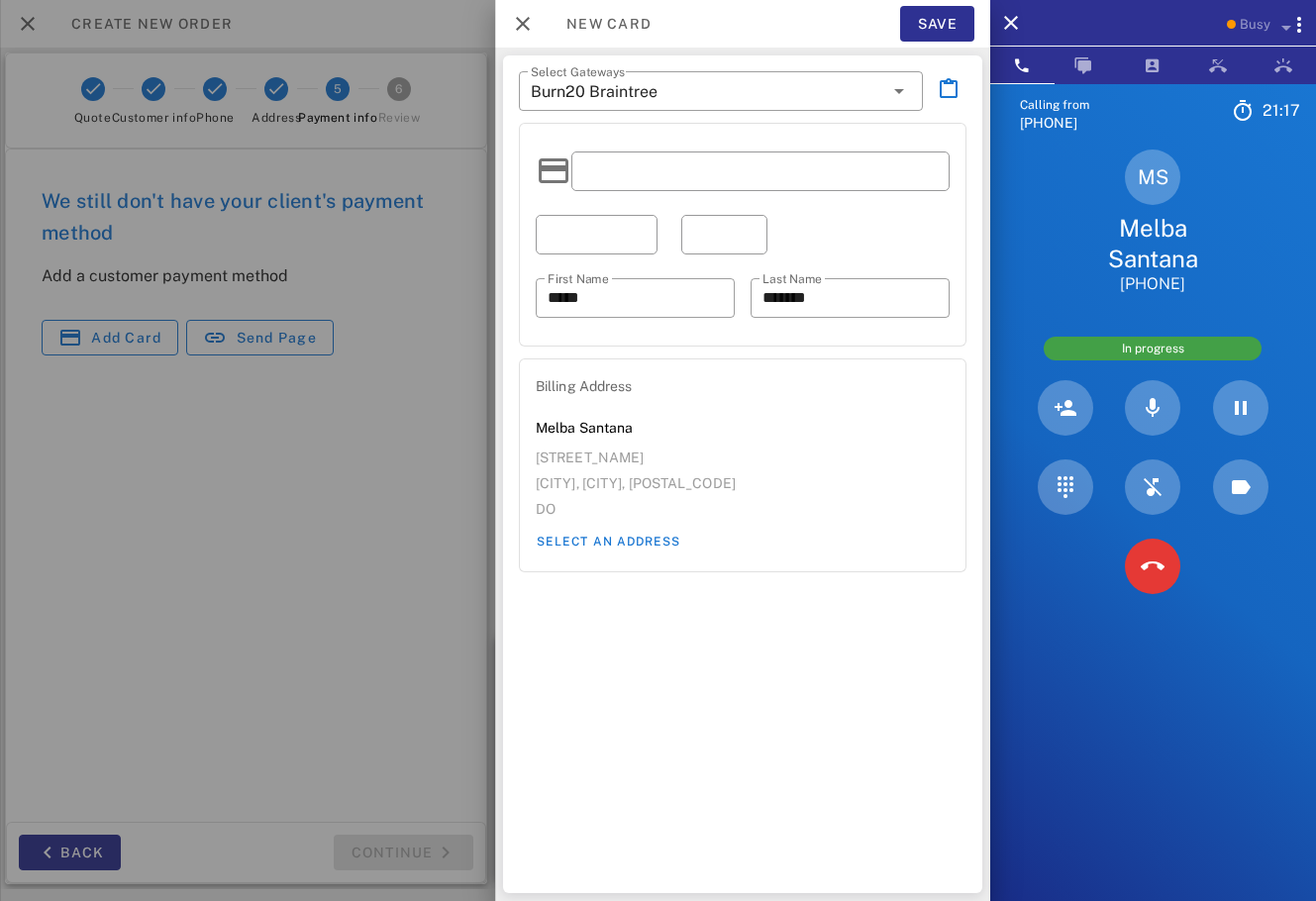 click at bounding box center [554, 171] 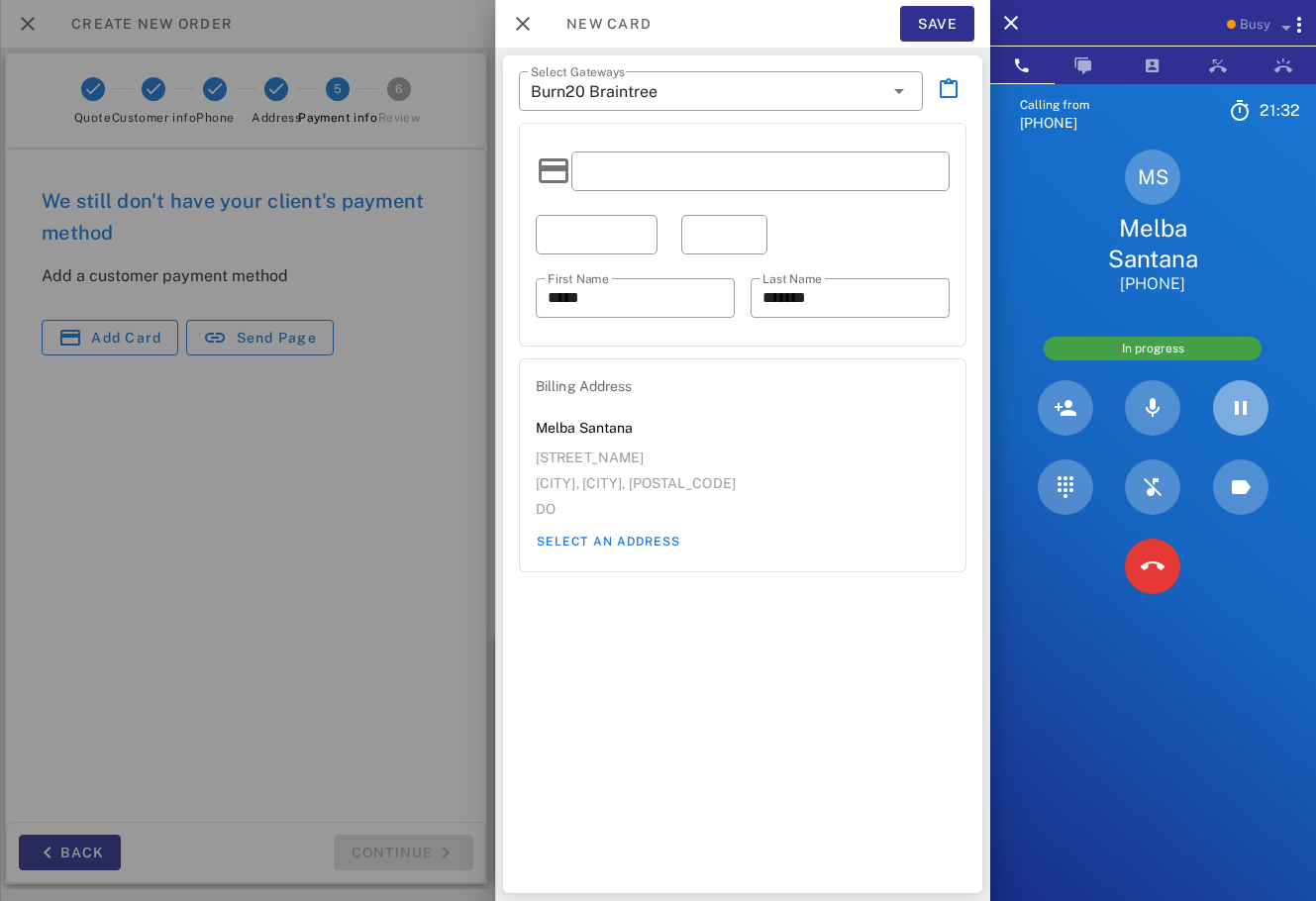 click at bounding box center (1241, 408) 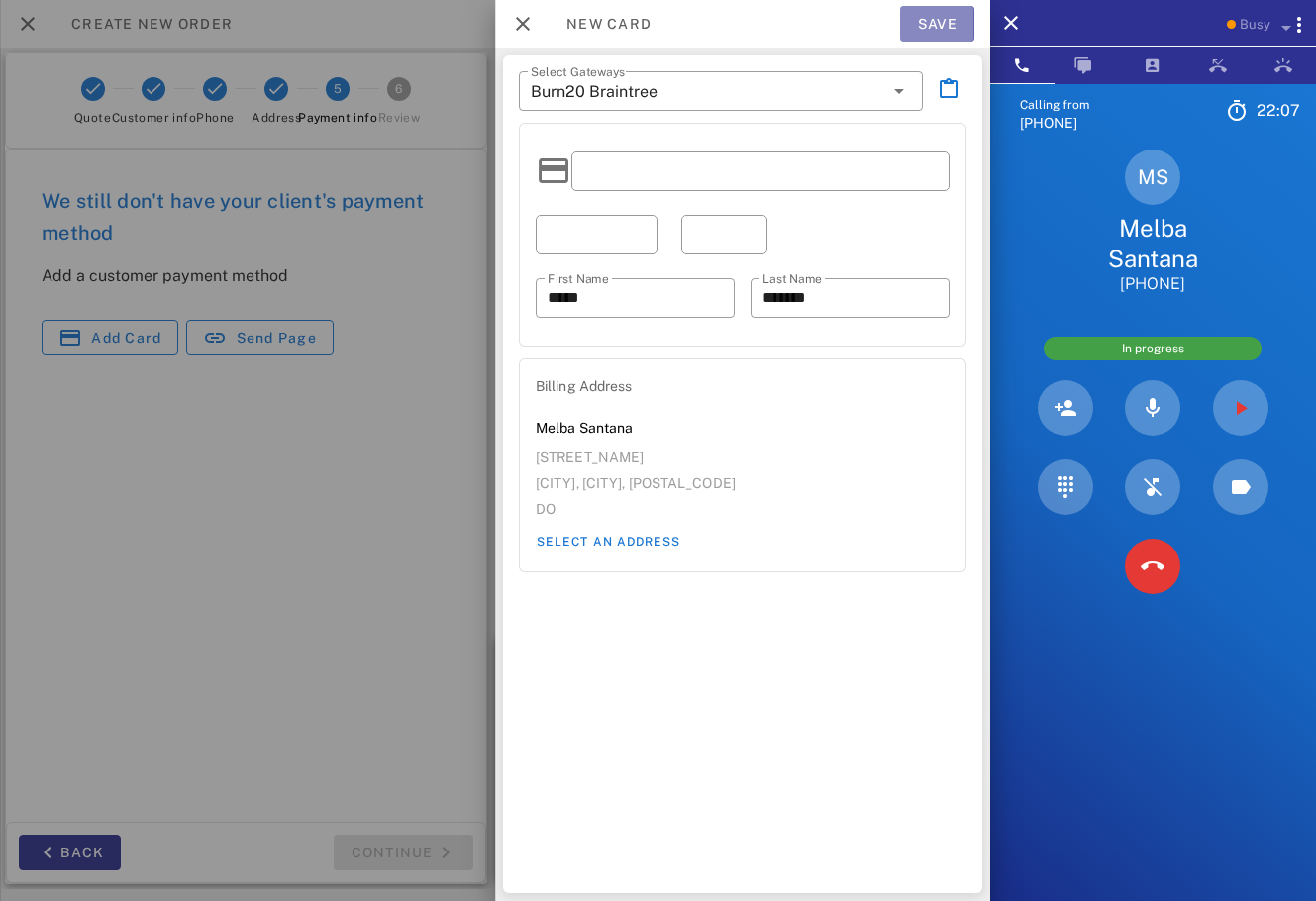click on "Save" at bounding box center [937, 24] 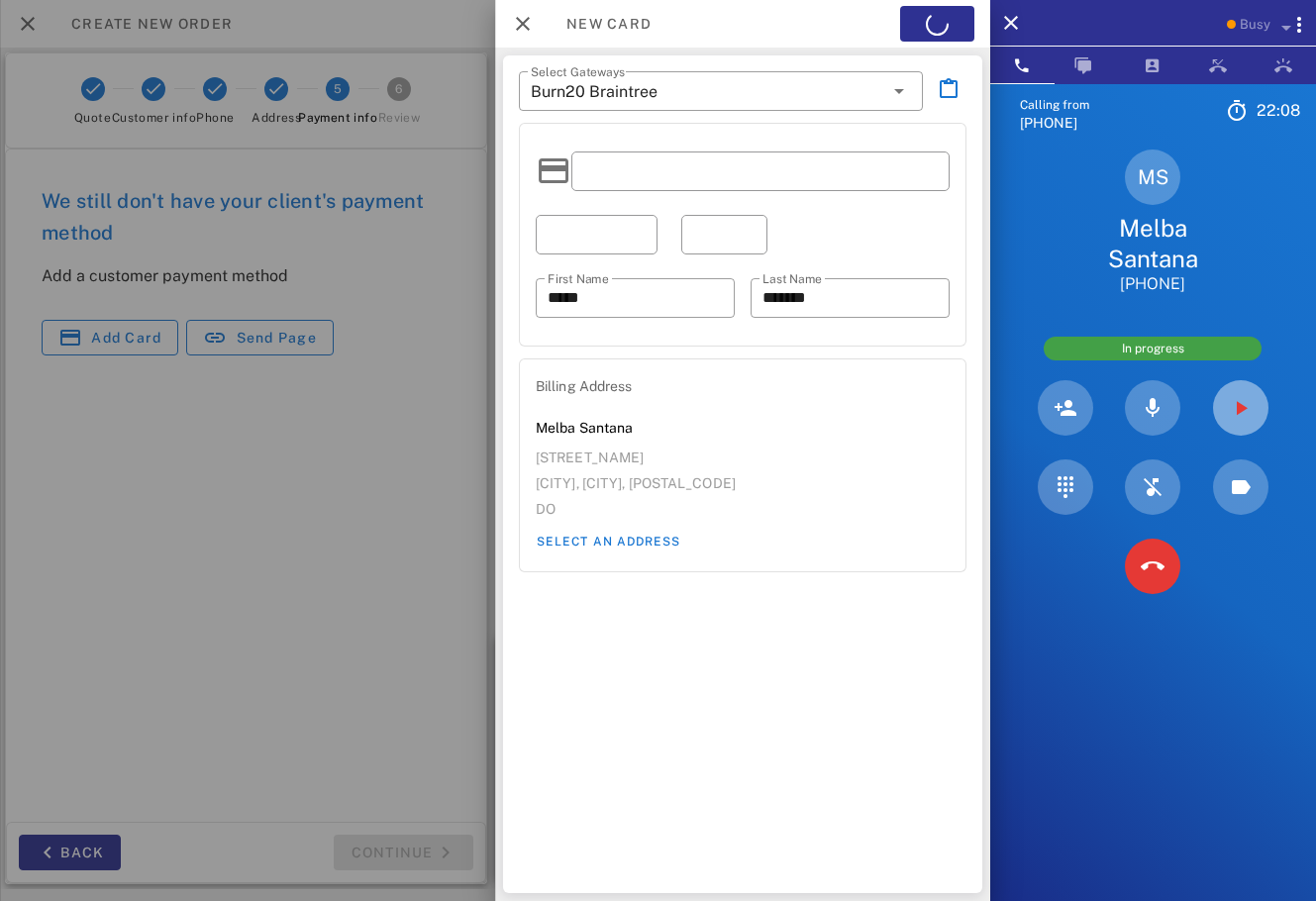 click at bounding box center [1241, 408] 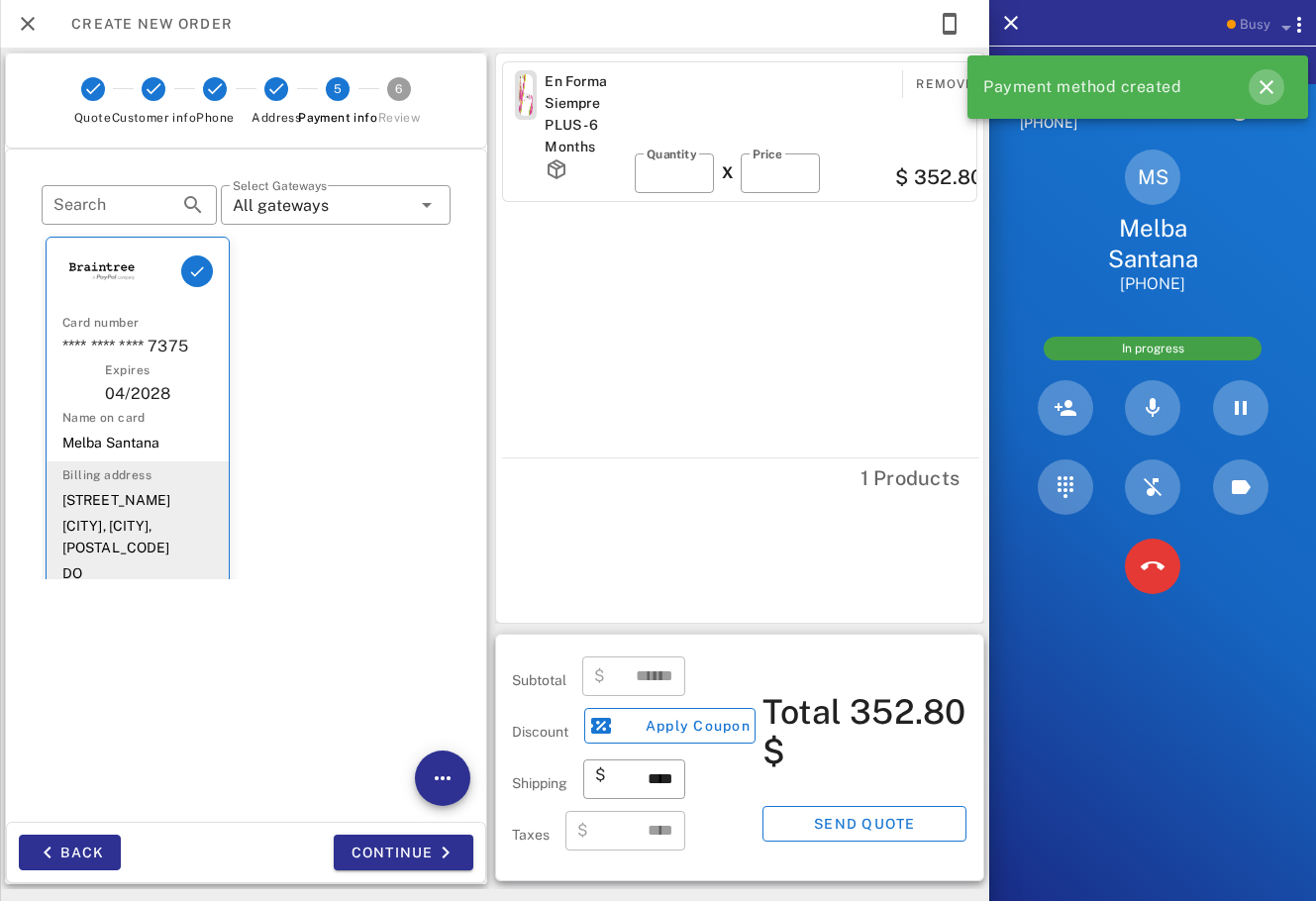 click at bounding box center (1266, 87) 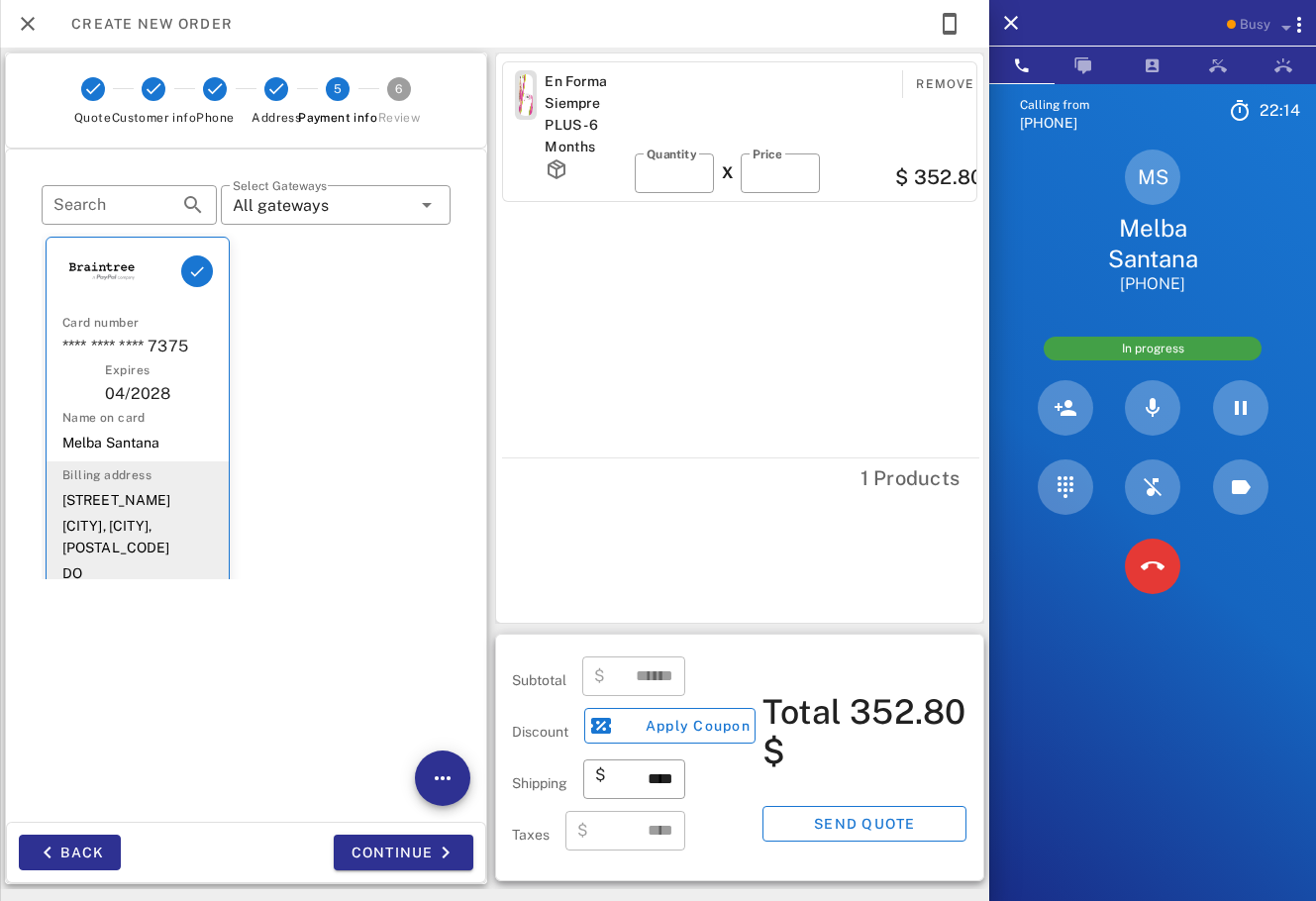 click on "En Forma Siempre PLUS - 6 Months  Remove  ​ Quantity * X ​ Price ******  $ 352.80" at bounding box center [743, 255] 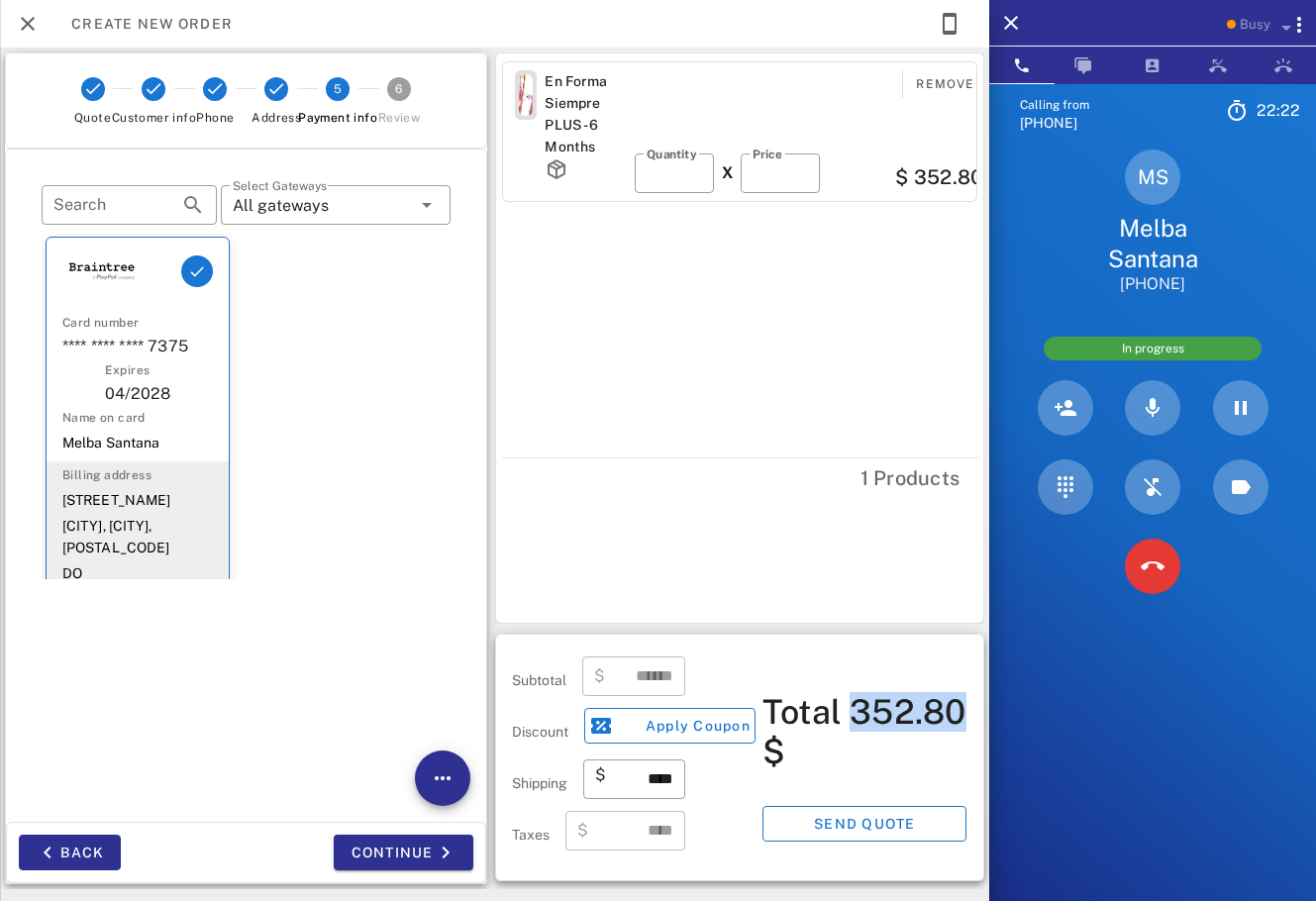 drag, startPoint x: 858, startPoint y: 718, endPoint x: 976, endPoint y: 718, distance: 118 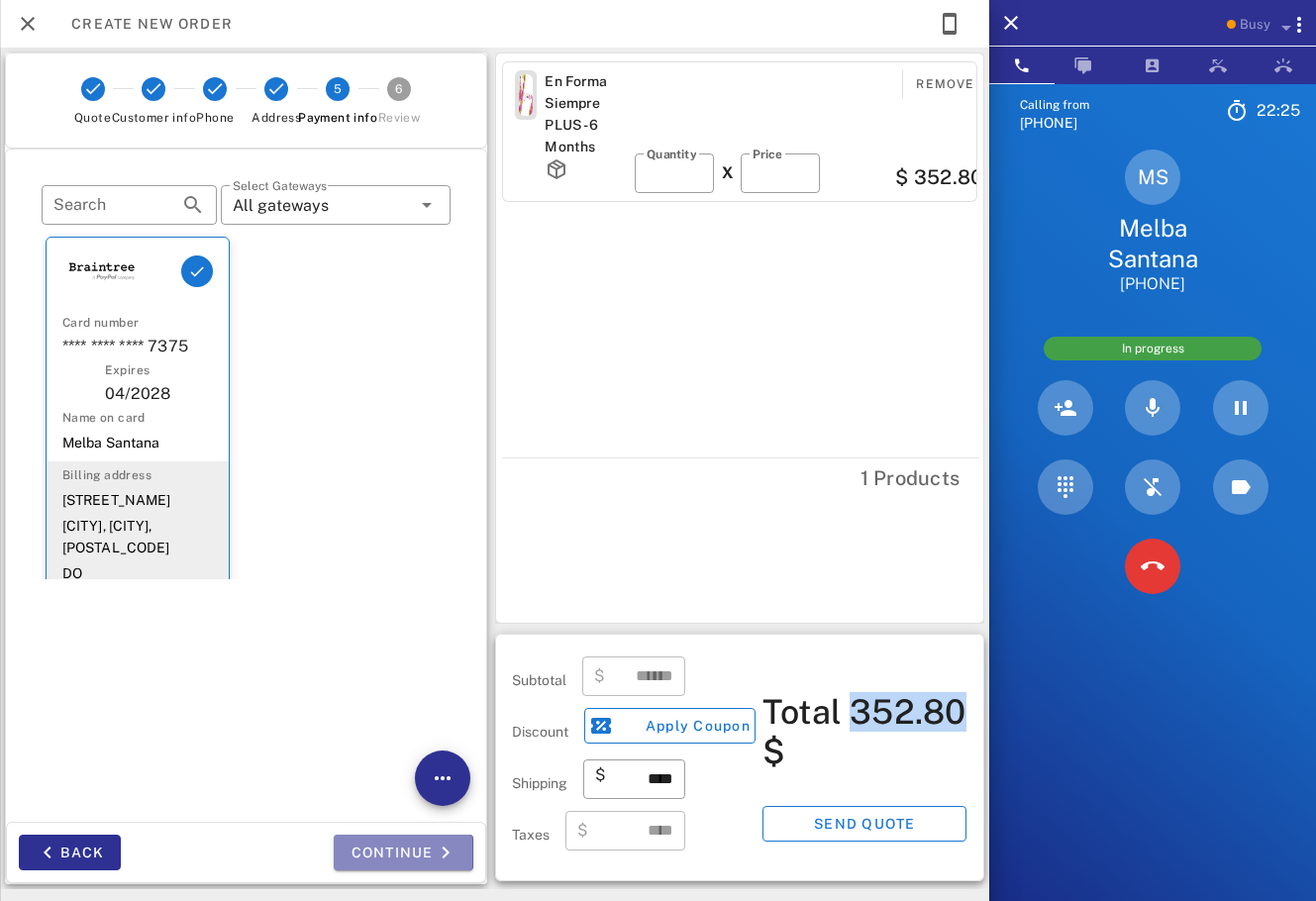 click on "Continue" at bounding box center [403, 852] 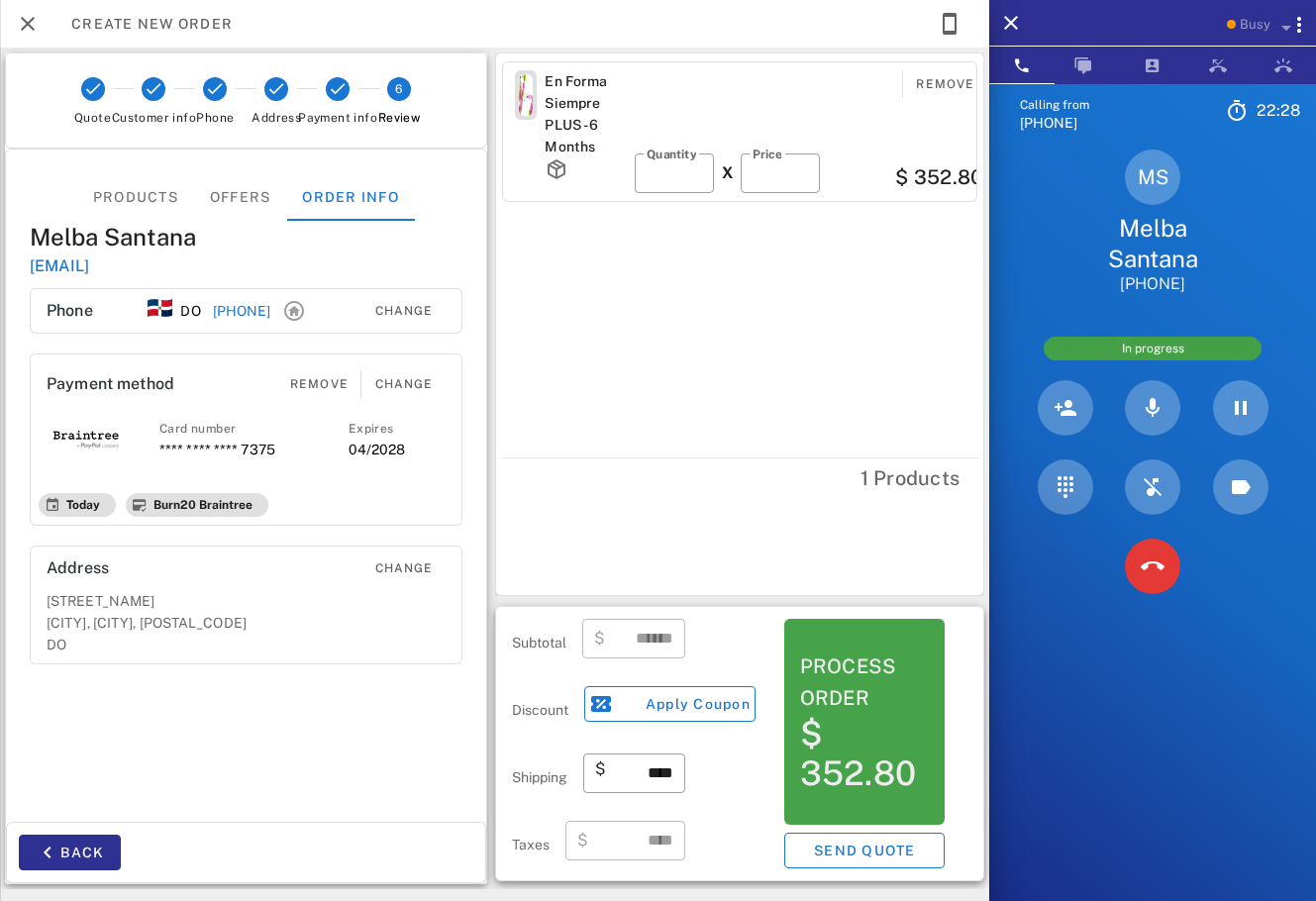 click on "Process order" at bounding box center (864, 682) 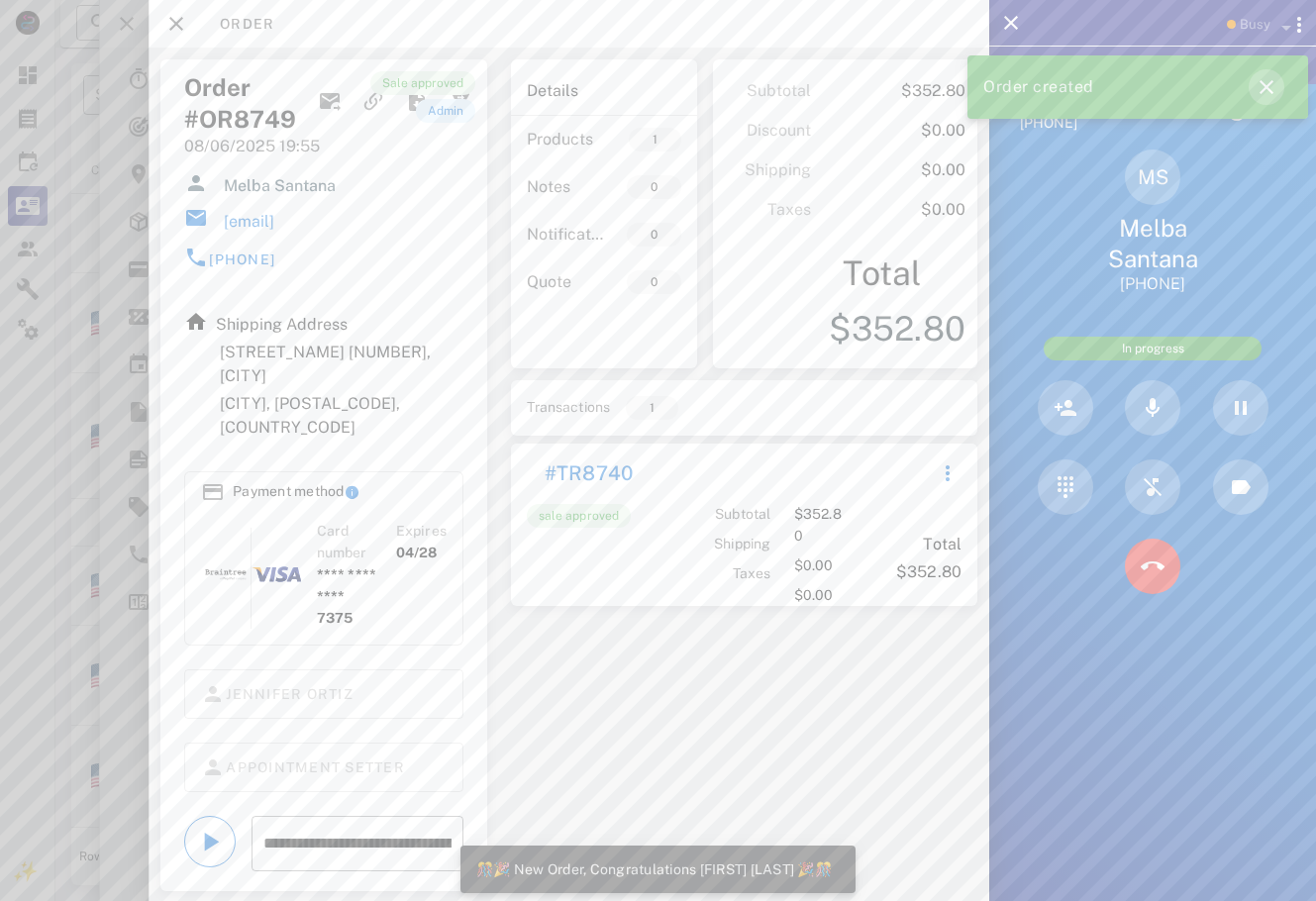 click at bounding box center (1266, 87) 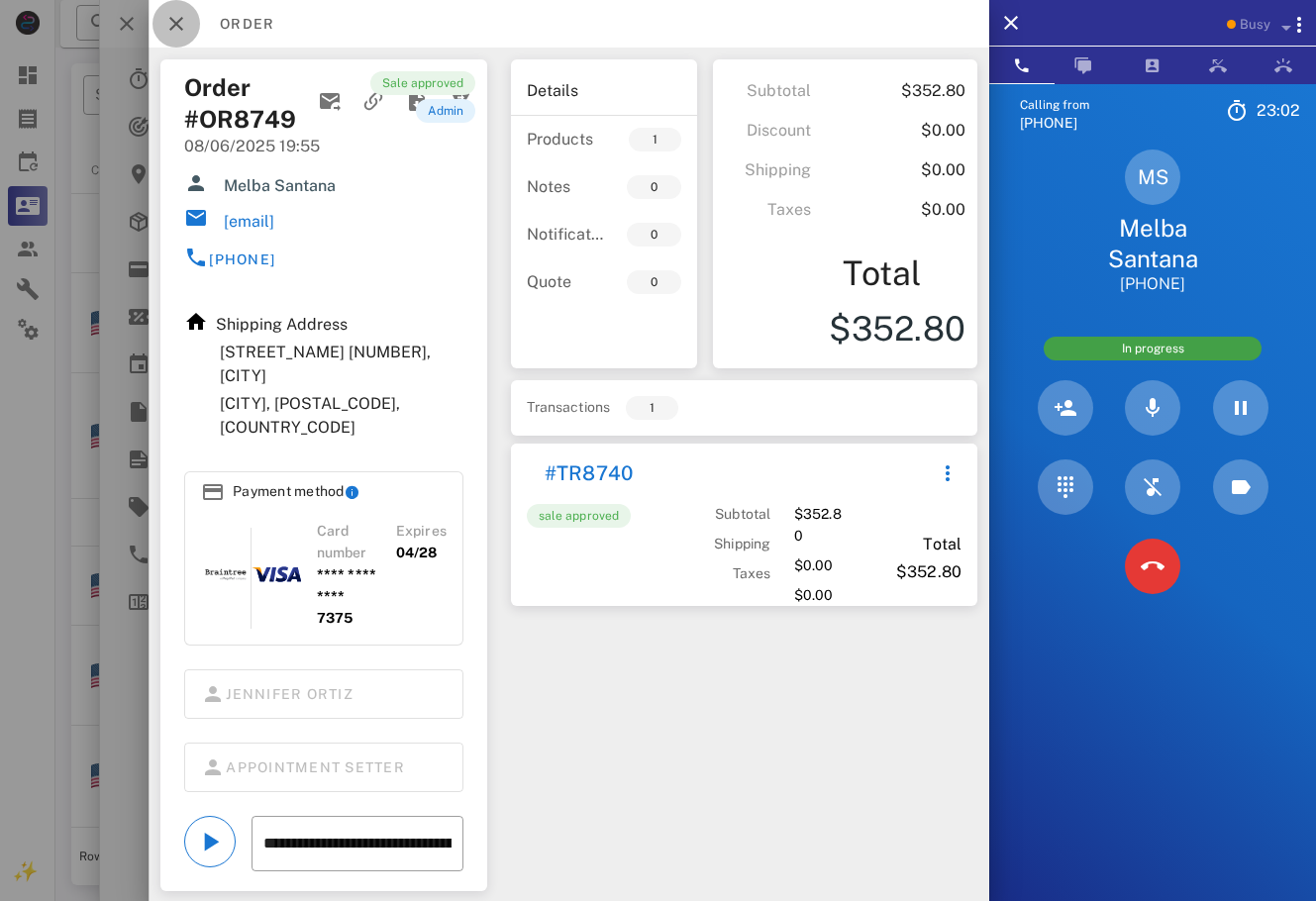 click at bounding box center (176, 24) 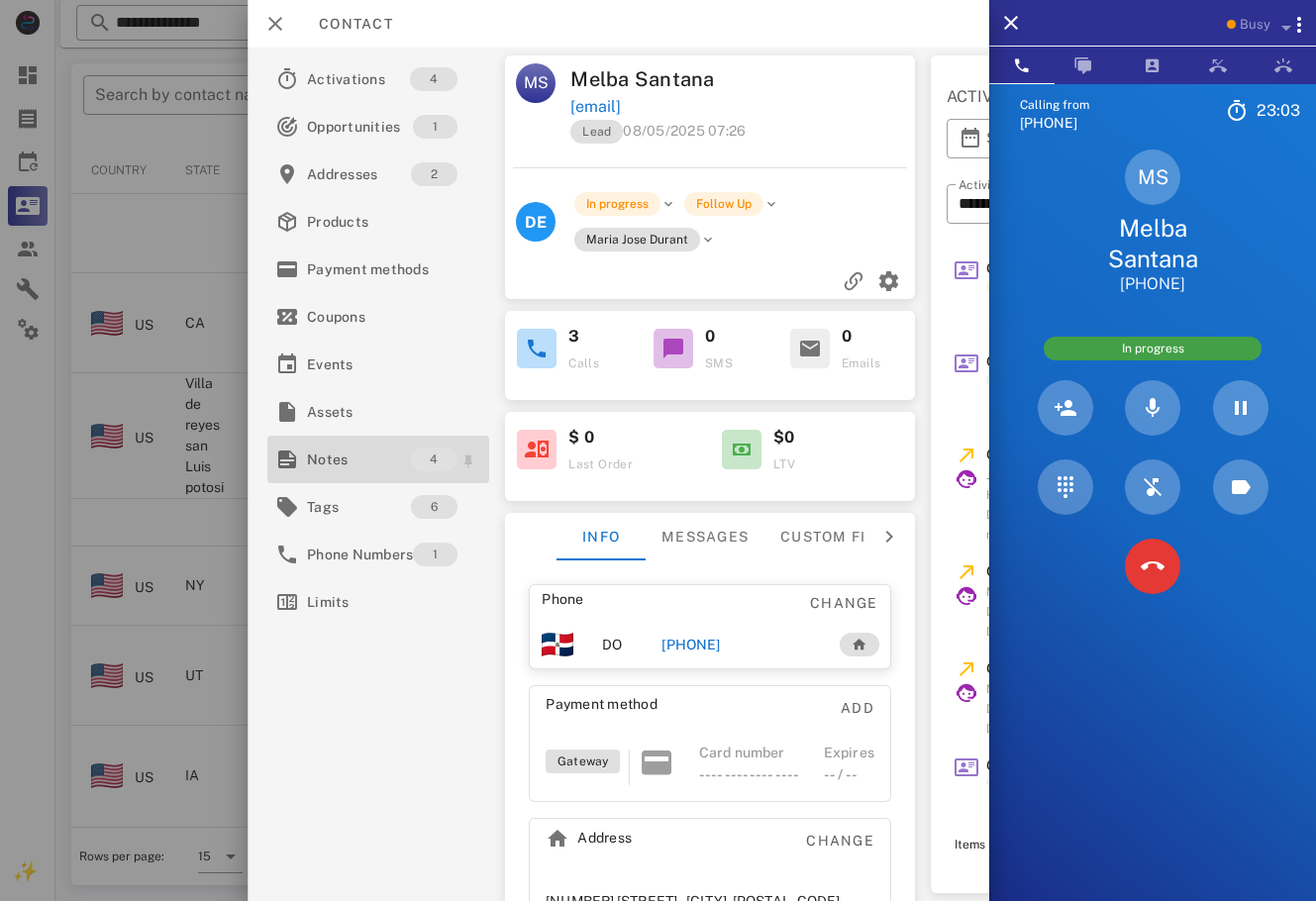 click on "Notes" at bounding box center (358, 459) 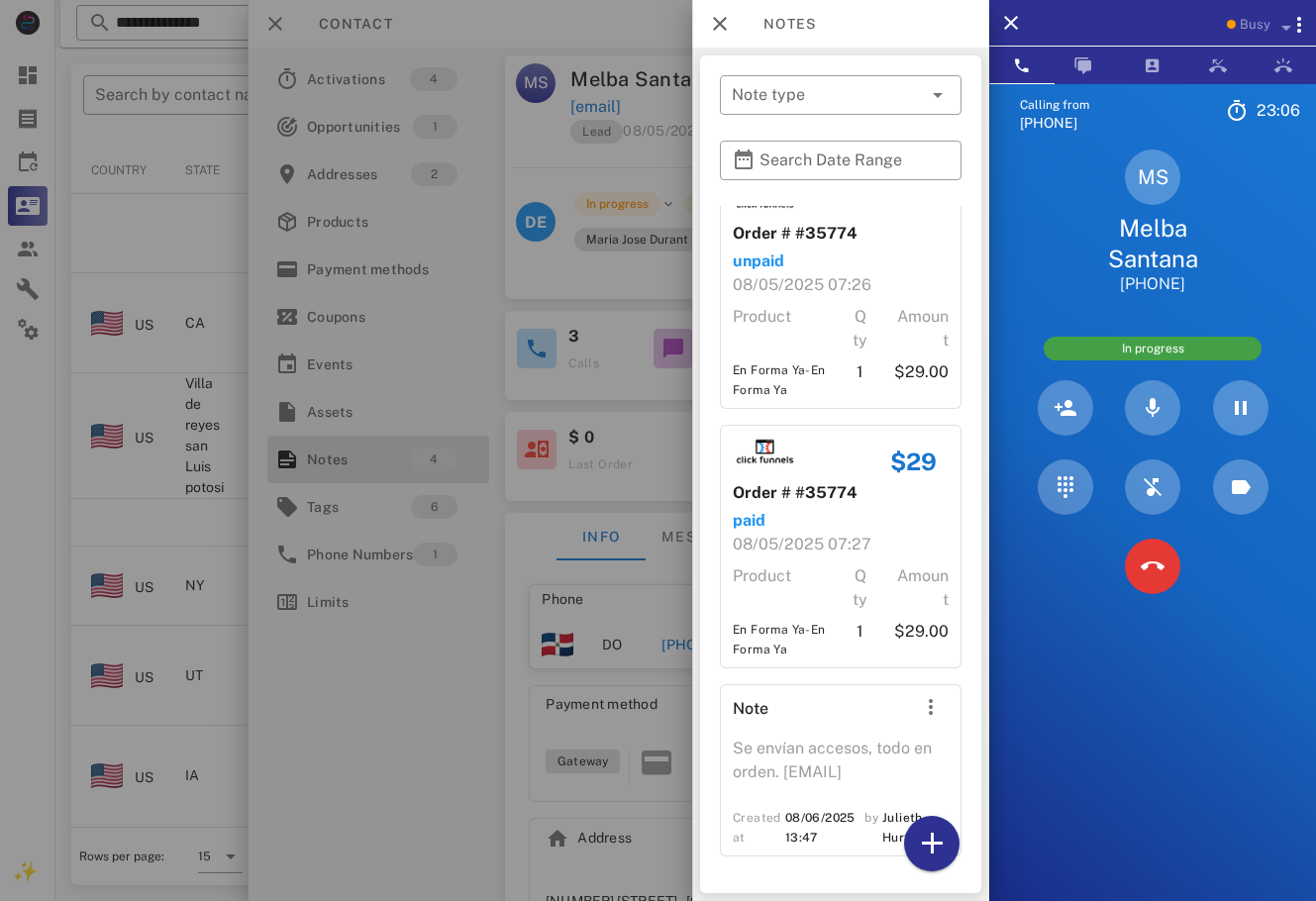scroll, scrollTop: 379, scrollLeft: 0, axis: vertical 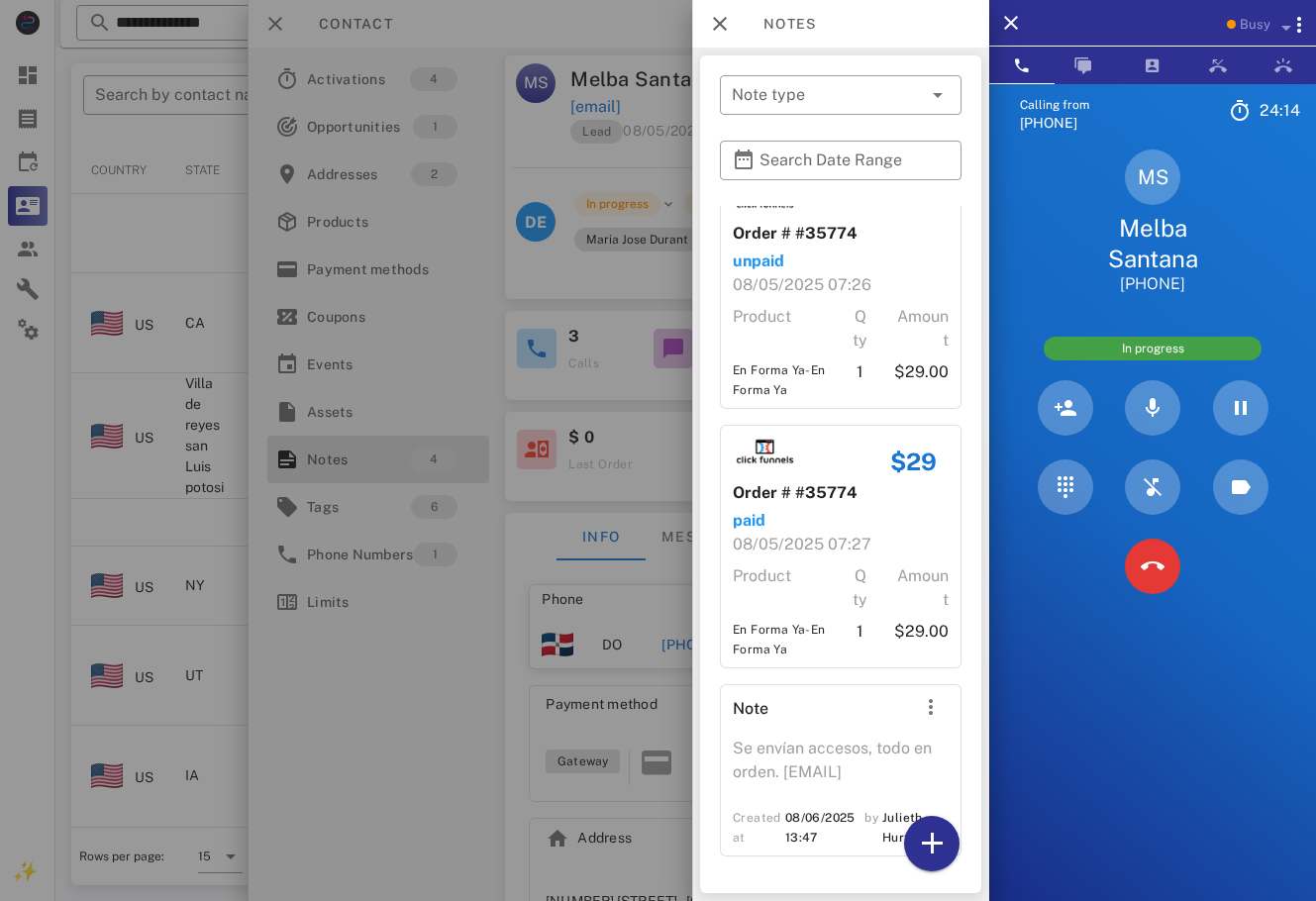 drag, startPoint x: 1083, startPoint y: 714, endPoint x: 1078, endPoint y: 724, distance: 11.18034 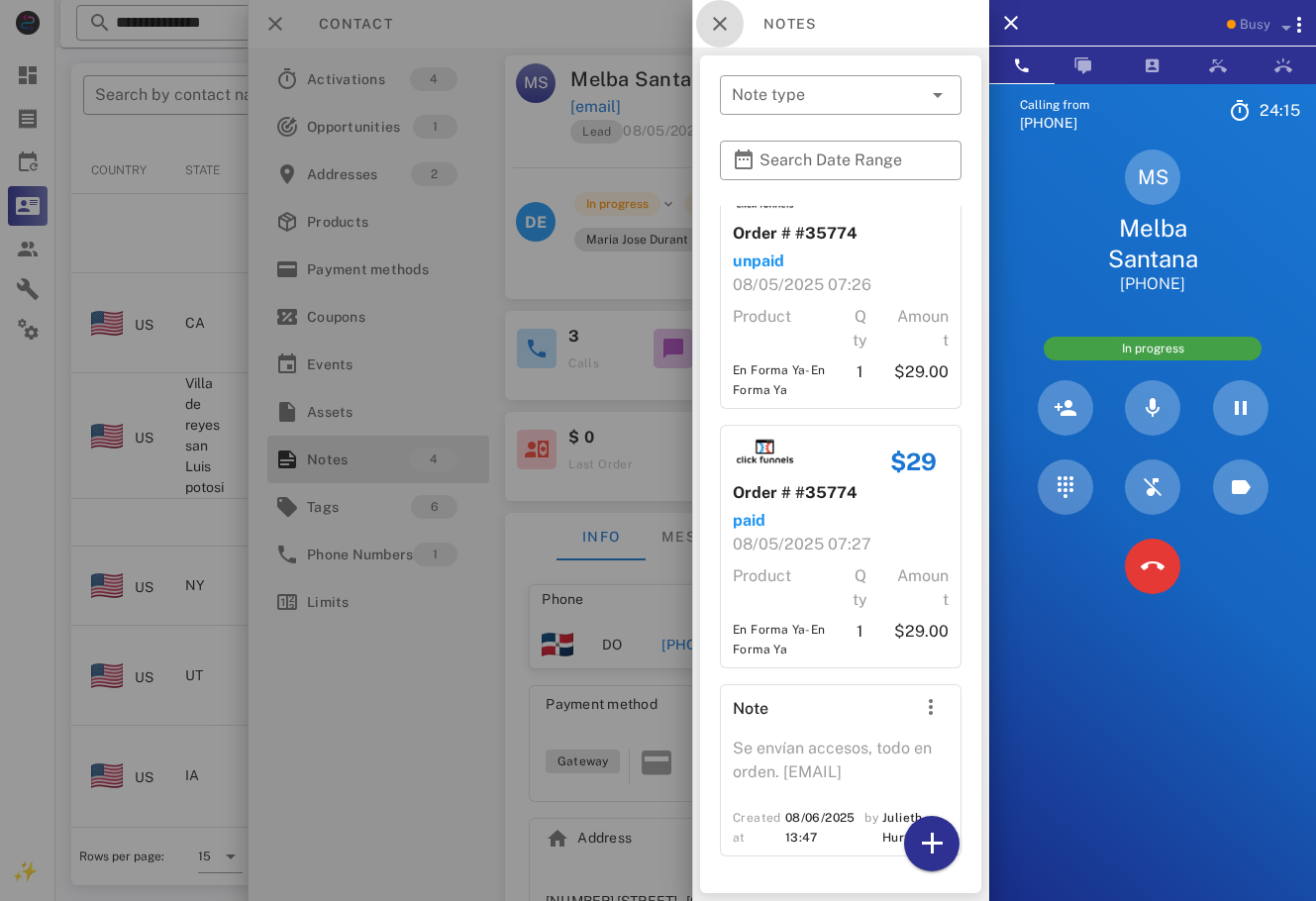 click at bounding box center (720, 24) 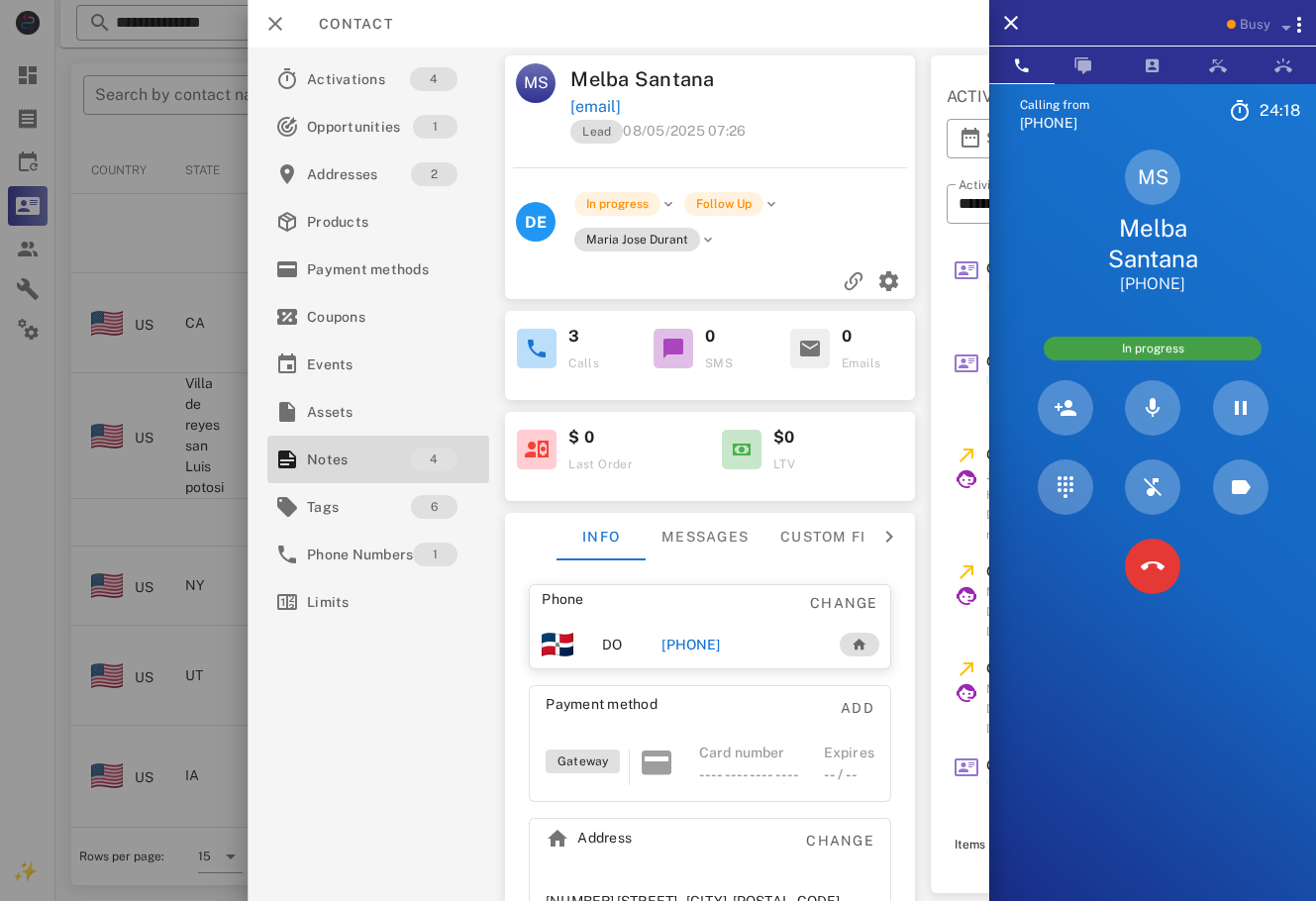 drag, startPoint x: 785, startPoint y: 116, endPoint x: 572, endPoint y: 104, distance: 213.33776 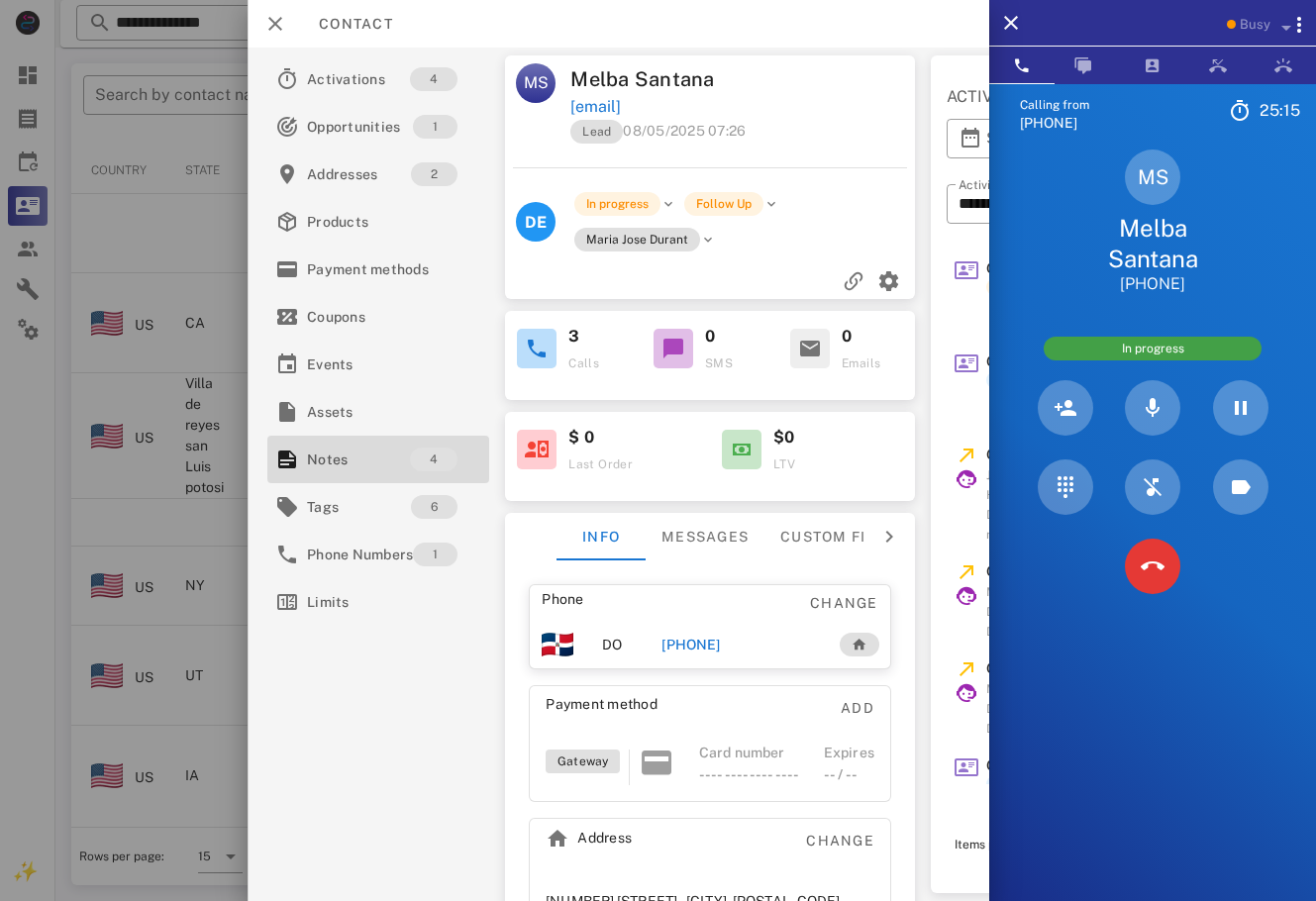 click at bounding box center (832, 79) 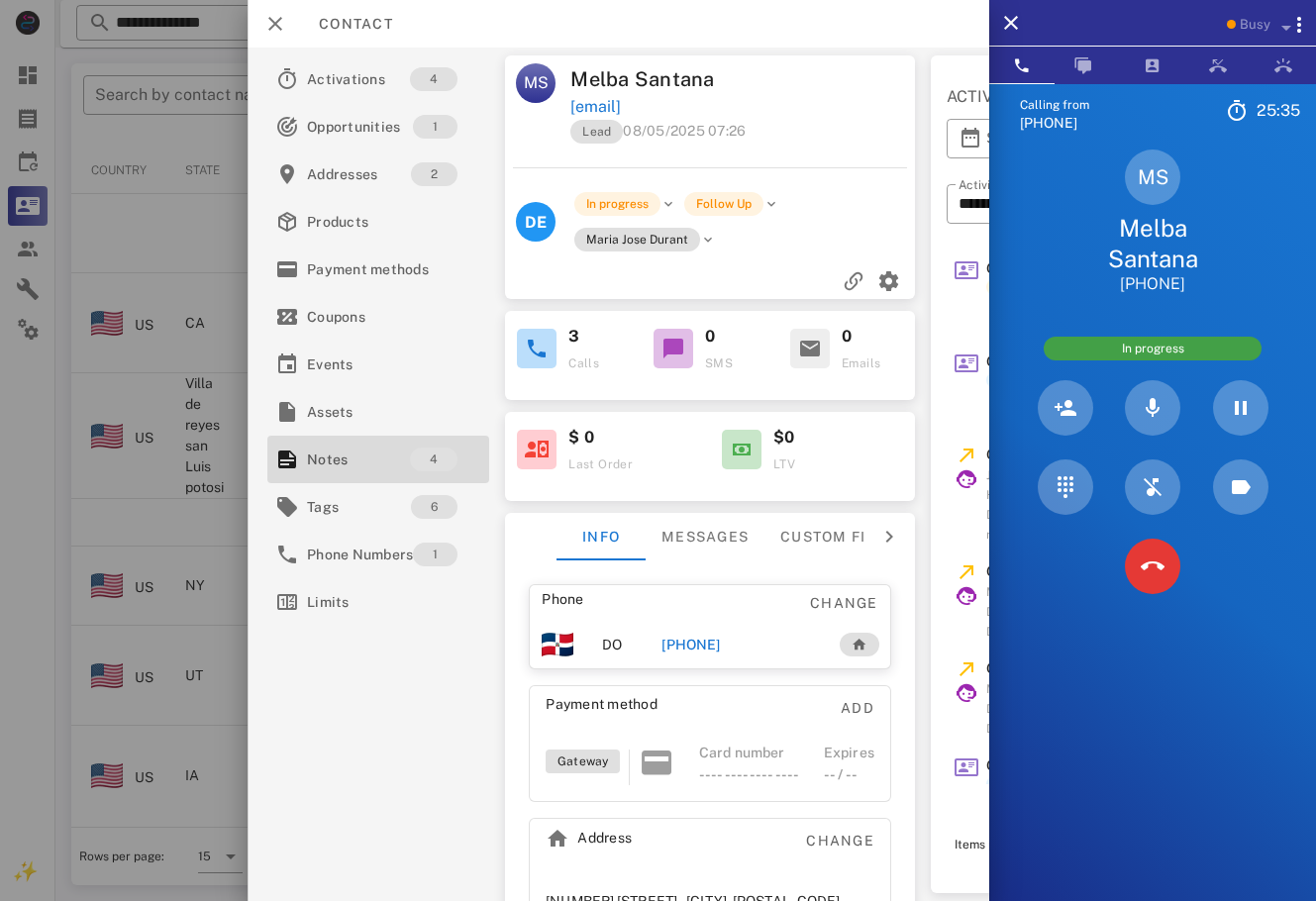 click on "Calling from [PHONE]" at bounding box center (1153, 534) 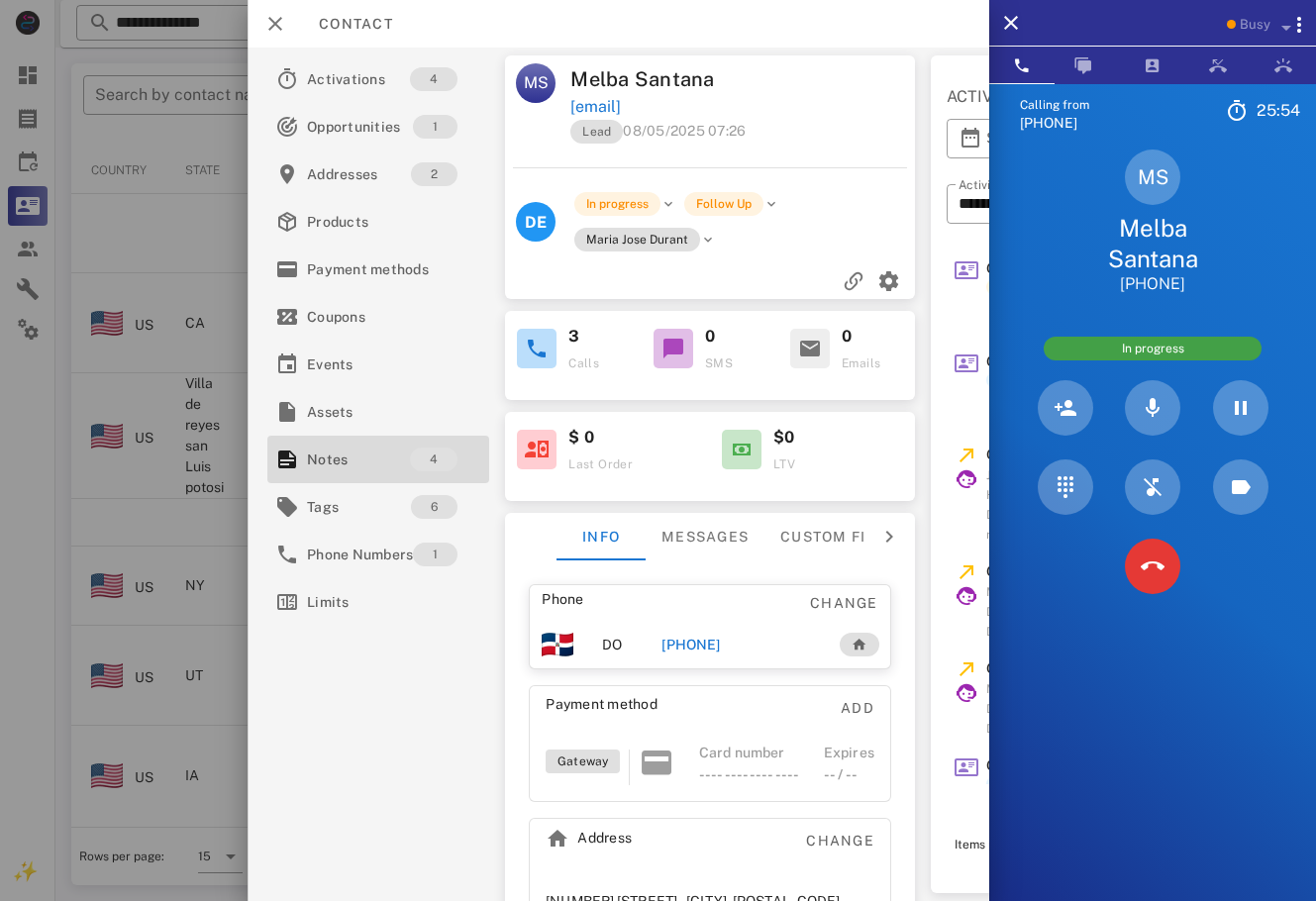 click on "Lead   08/05/2025 07:26" at bounding box center [744, 137] 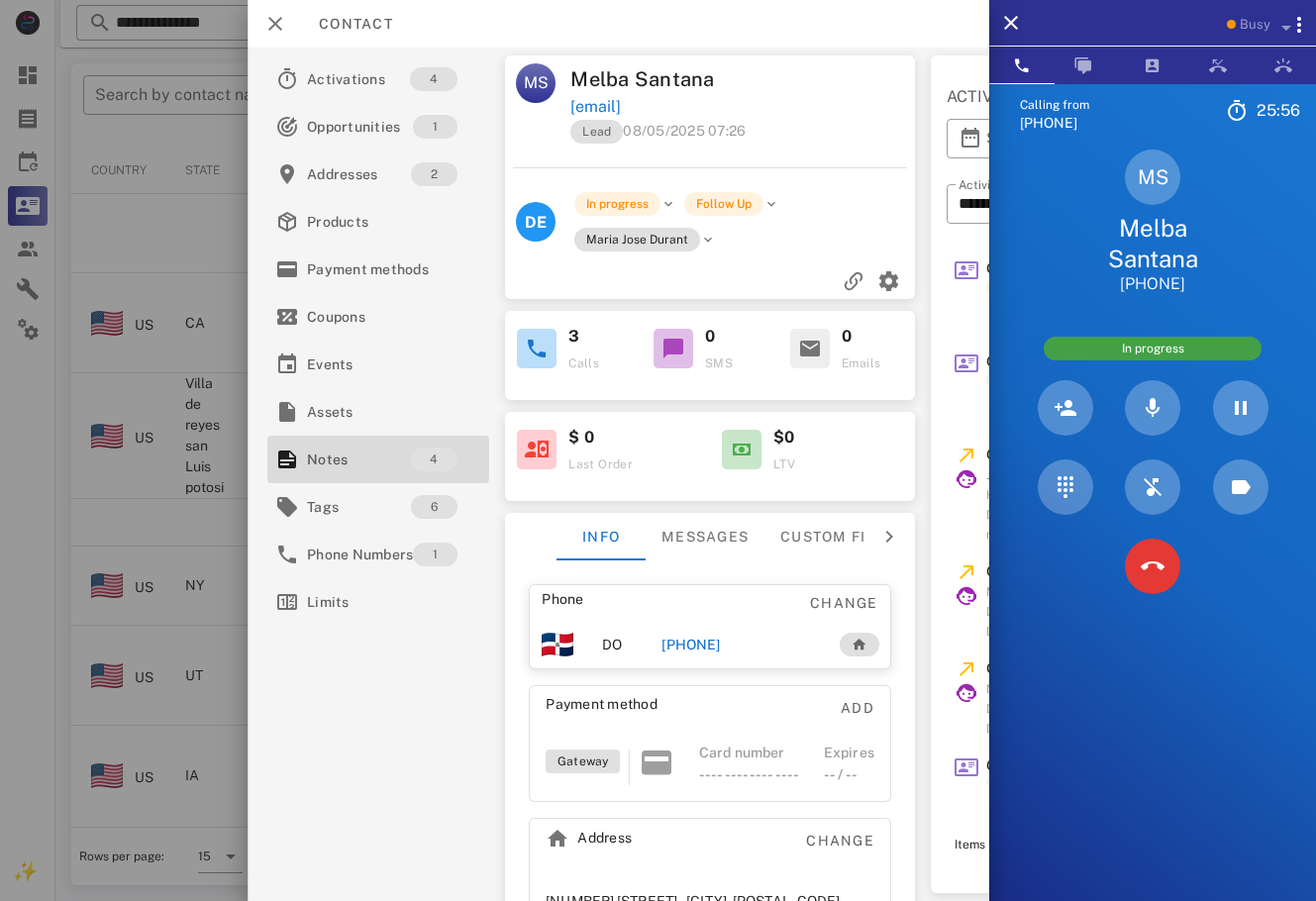 scroll, scrollTop: 0, scrollLeft: 269, axis: horizontal 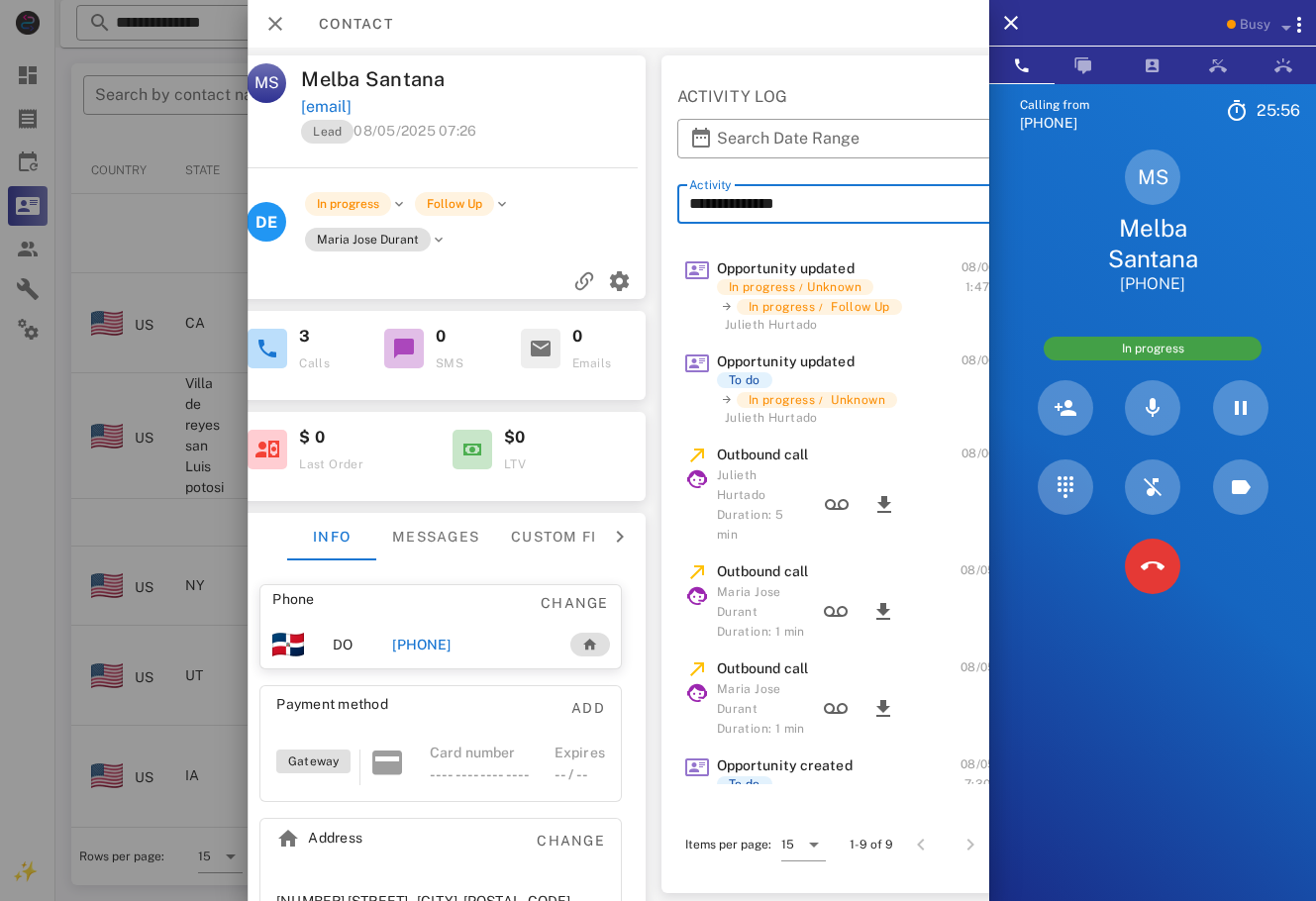 click on "**********" at bounding box center (844, 204) 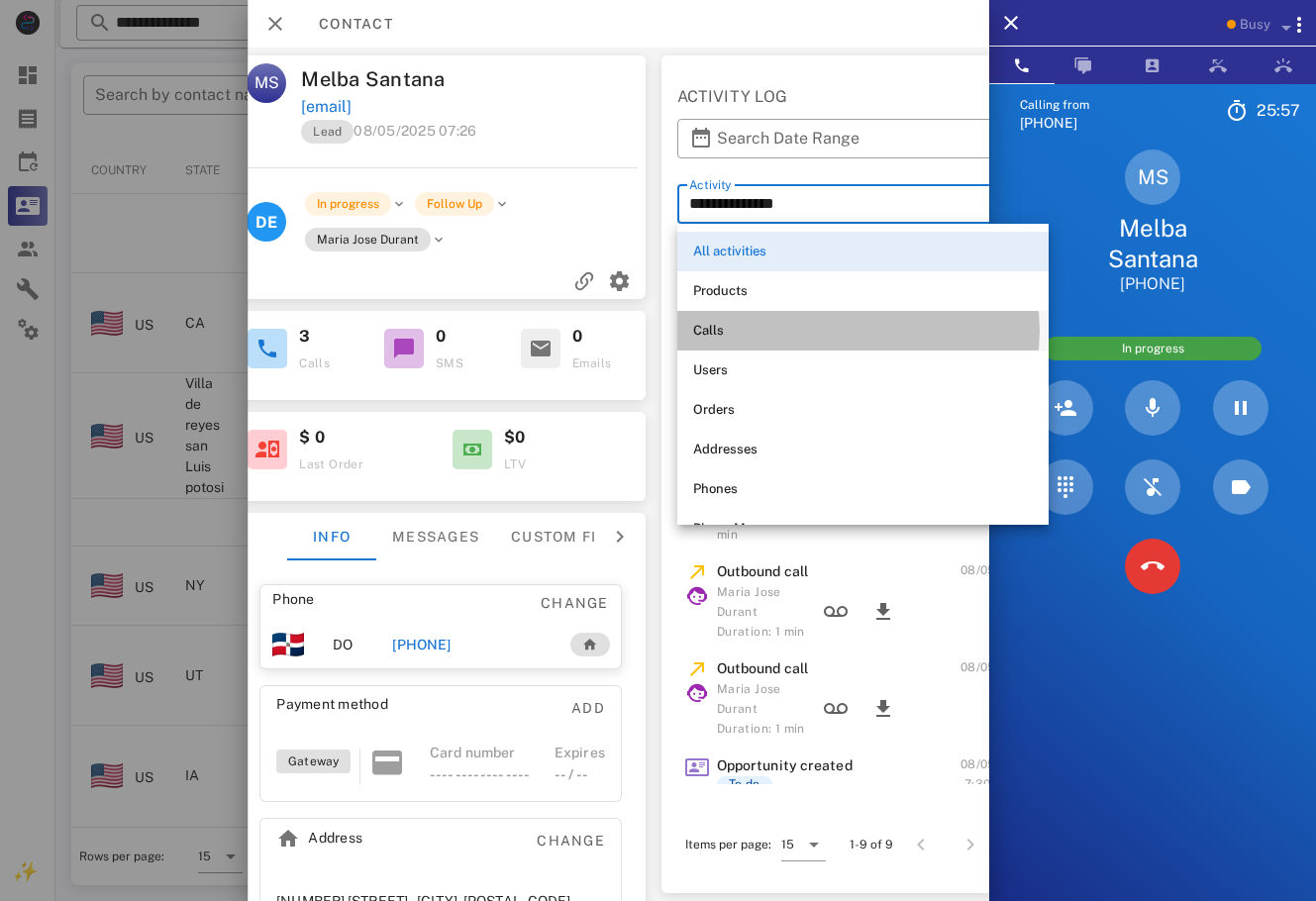 click on "Calls" at bounding box center (862, 331) 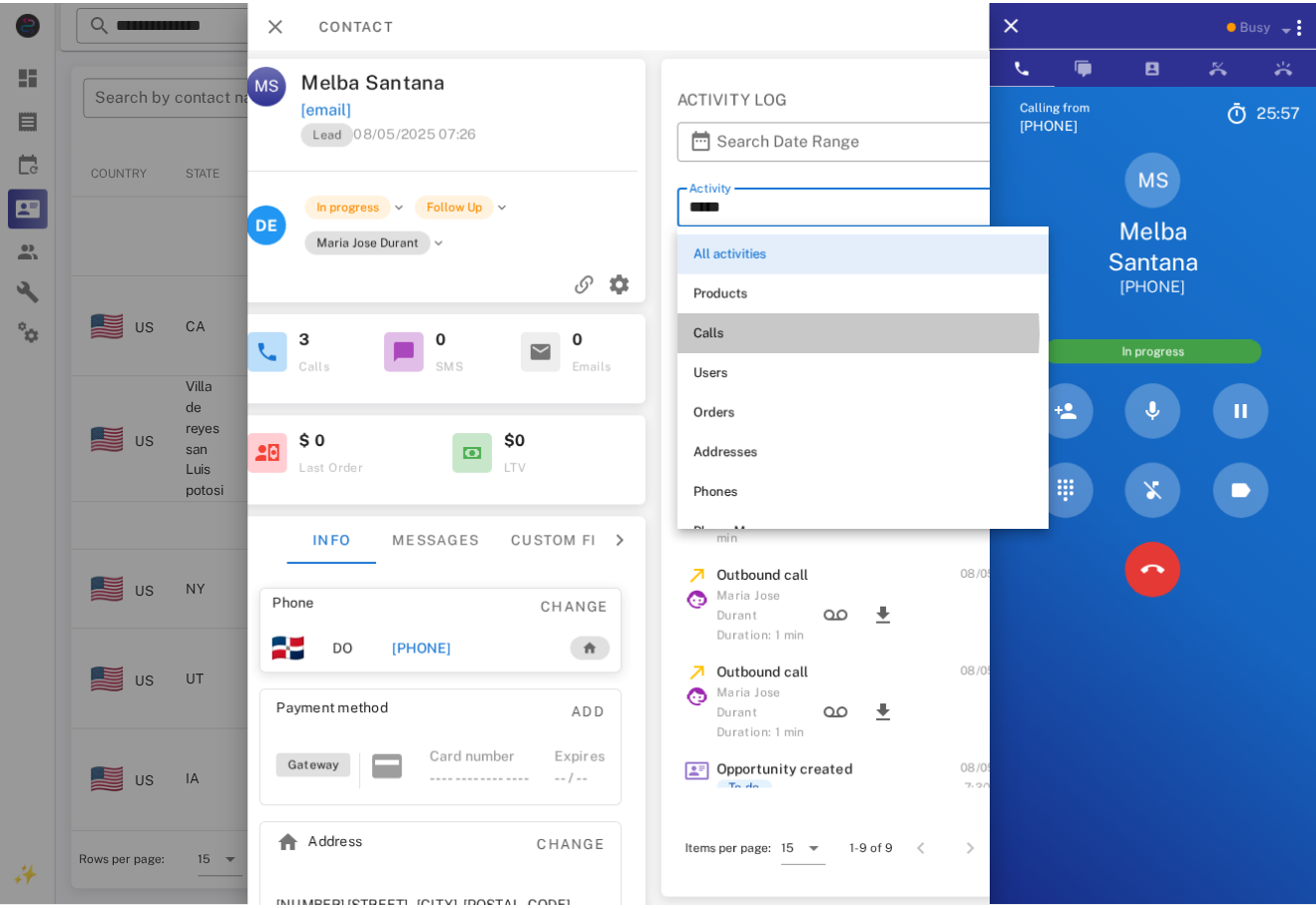 scroll, scrollTop: 0, scrollLeft: 100, axis: horizontal 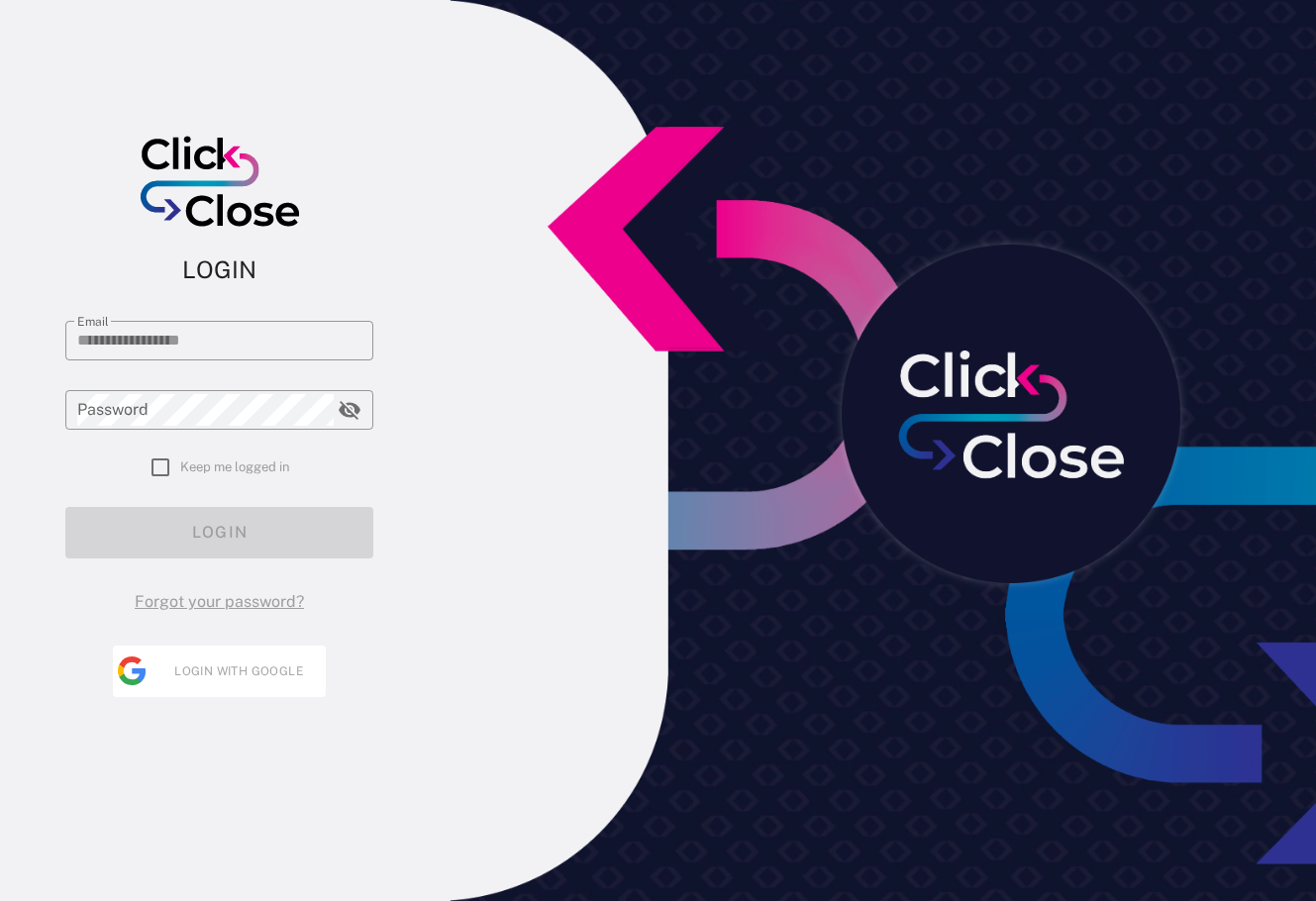 type on "**********" 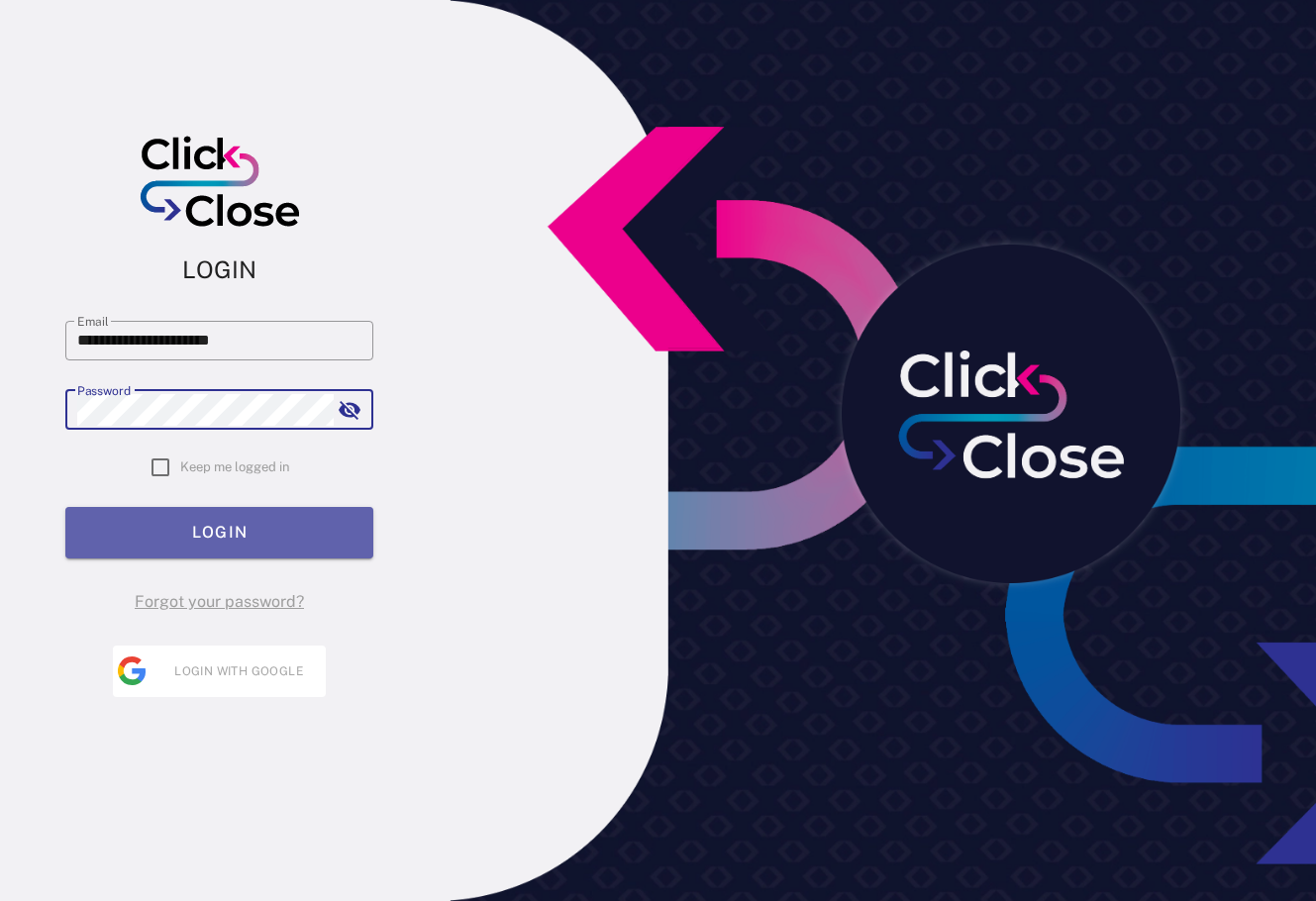 click on "LOGIN" at bounding box center (219, 533) 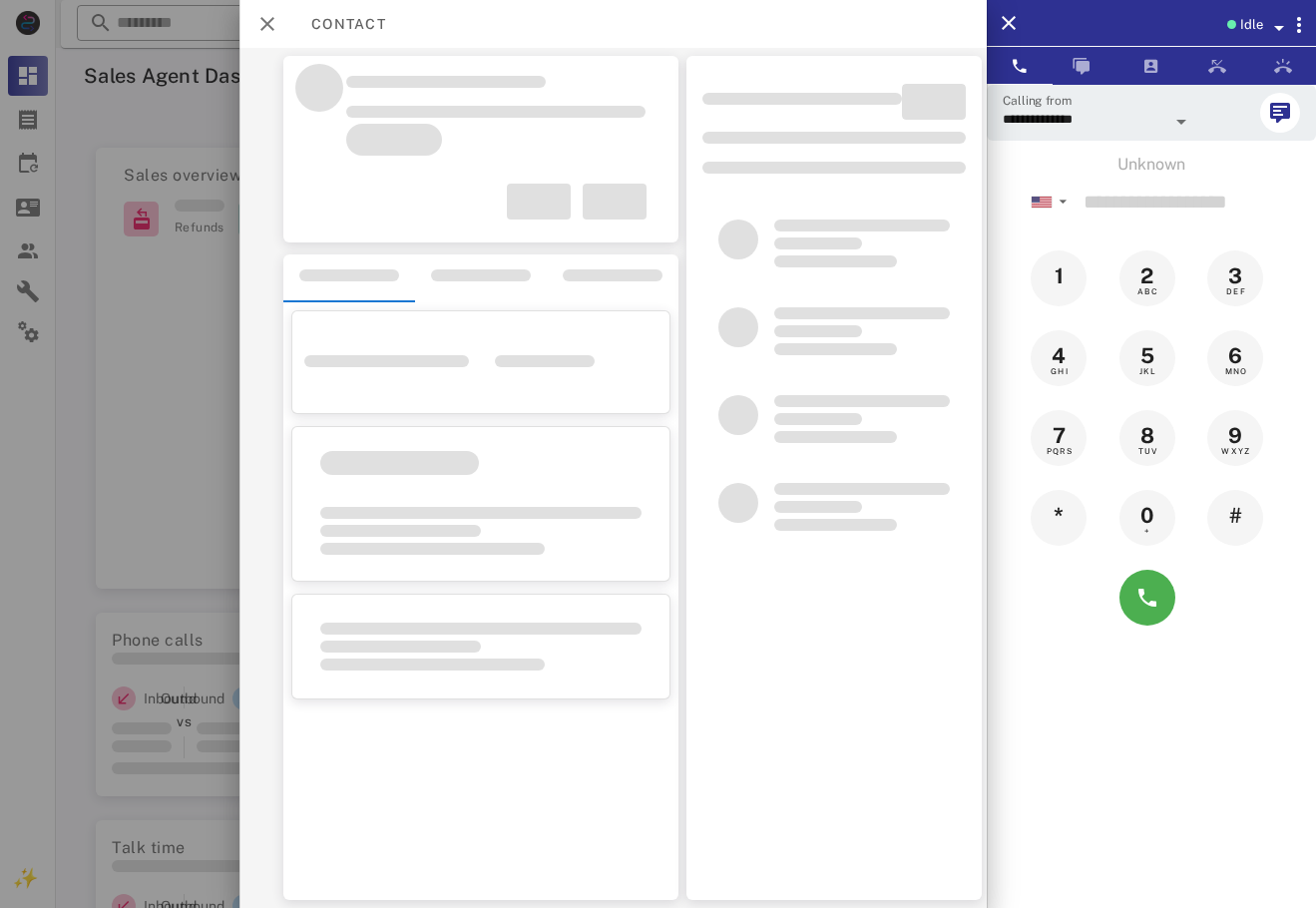 scroll, scrollTop: 0, scrollLeft: 0, axis: both 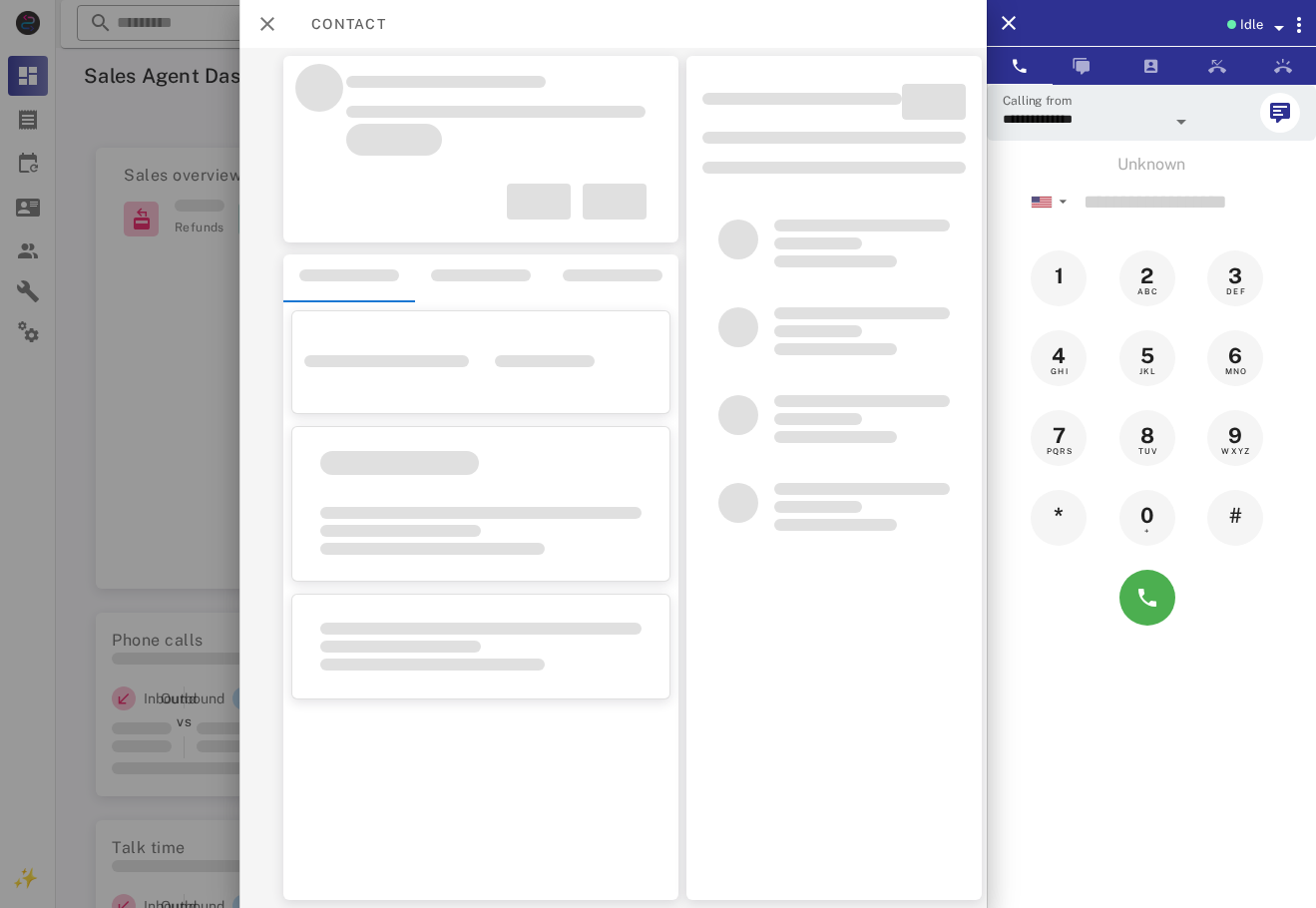 click at bounding box center [834, 478] 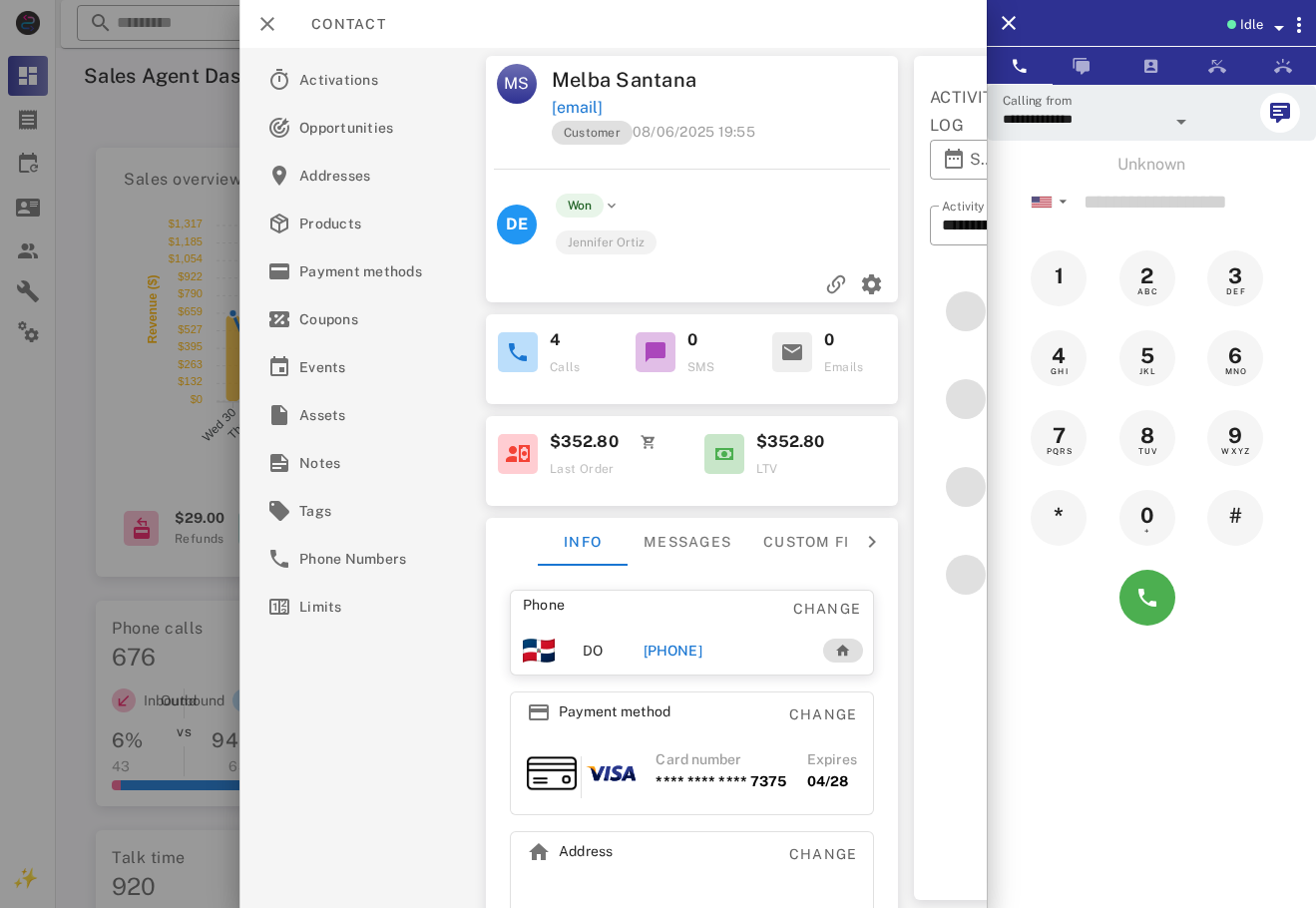 click on "[PHONE]" at bounding box center [672, 651] 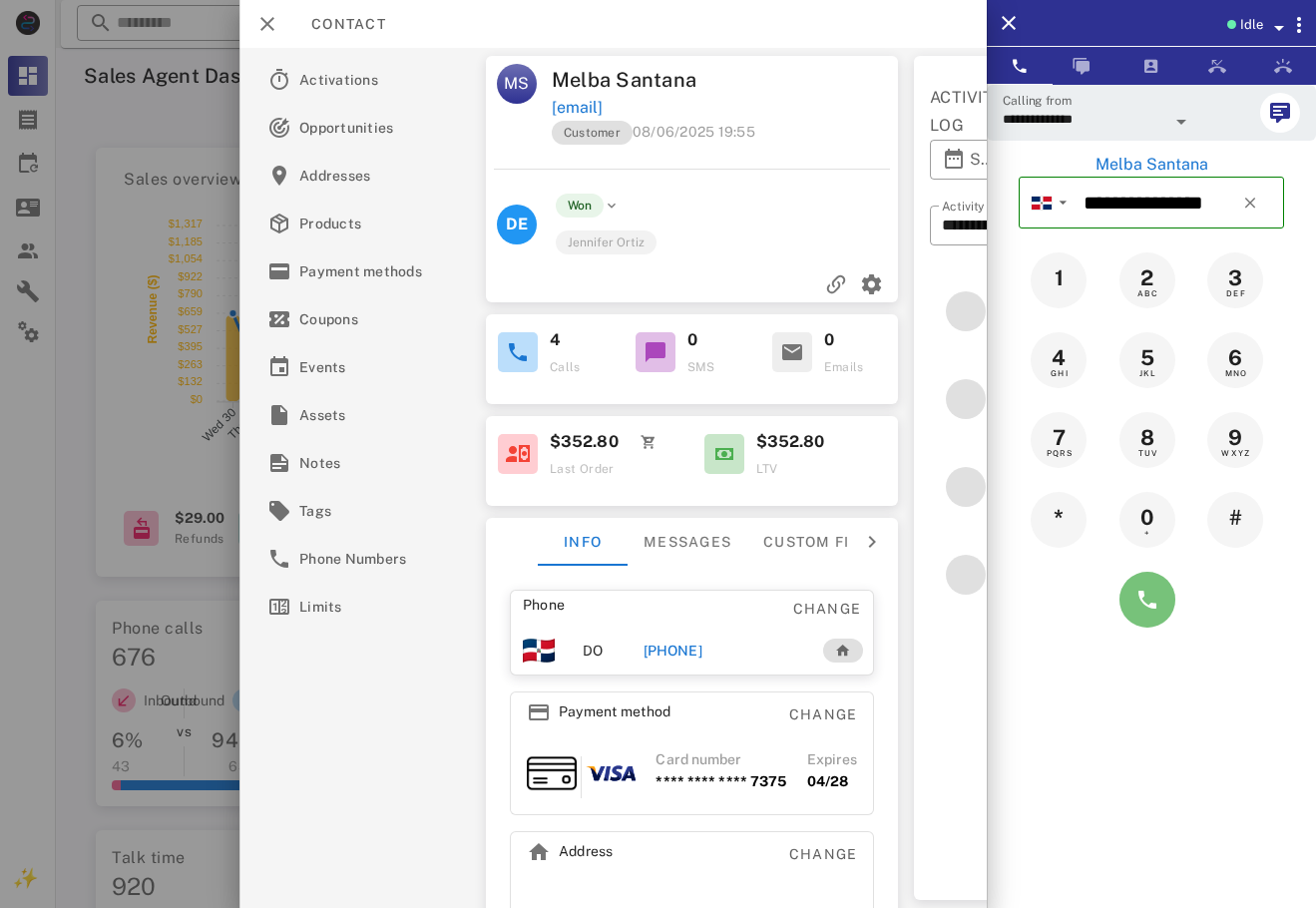 click at bounding box center [1147, 600] 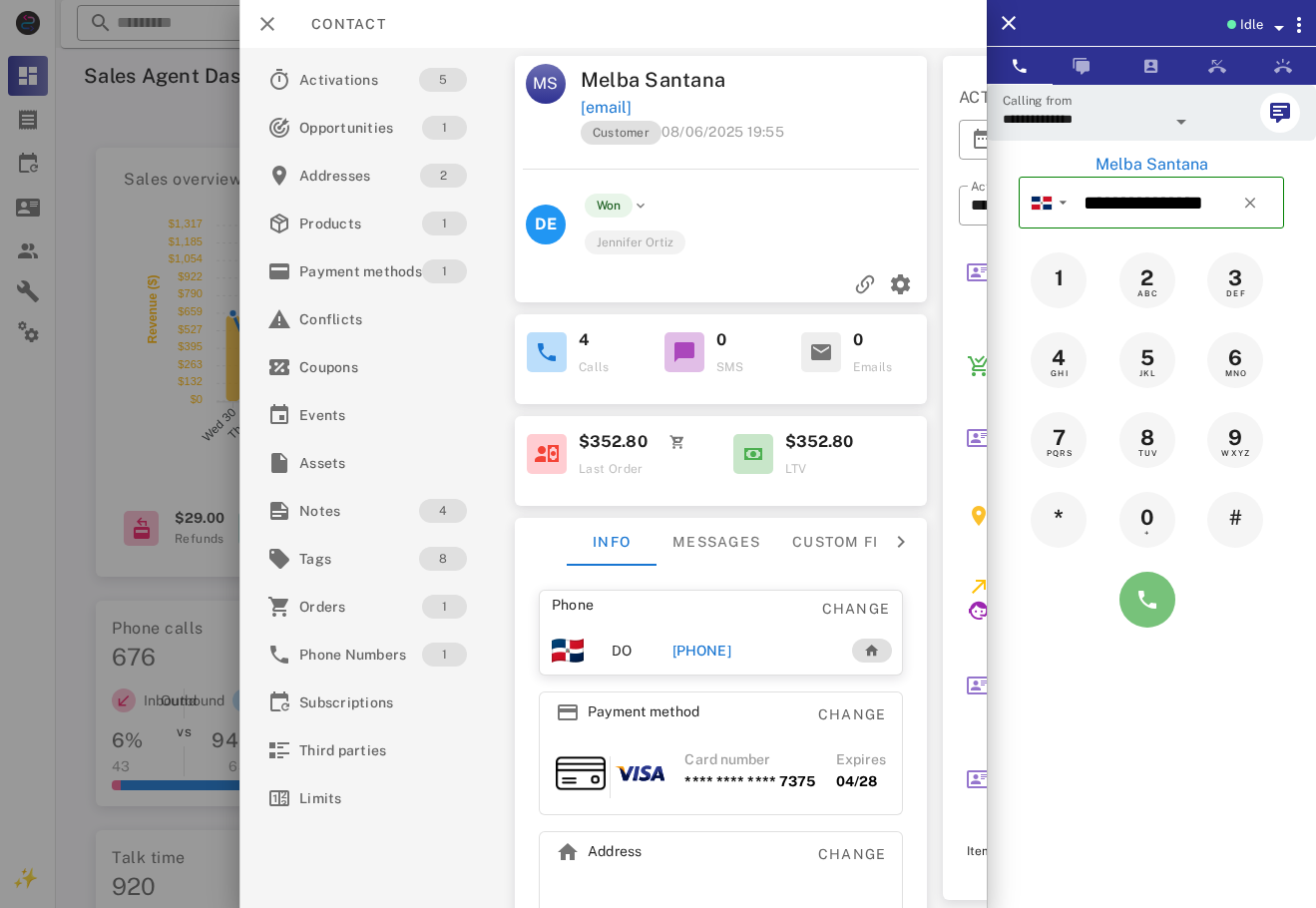 scroll, scrollTop: 0, scrollLeft: 371, axis: horizontal 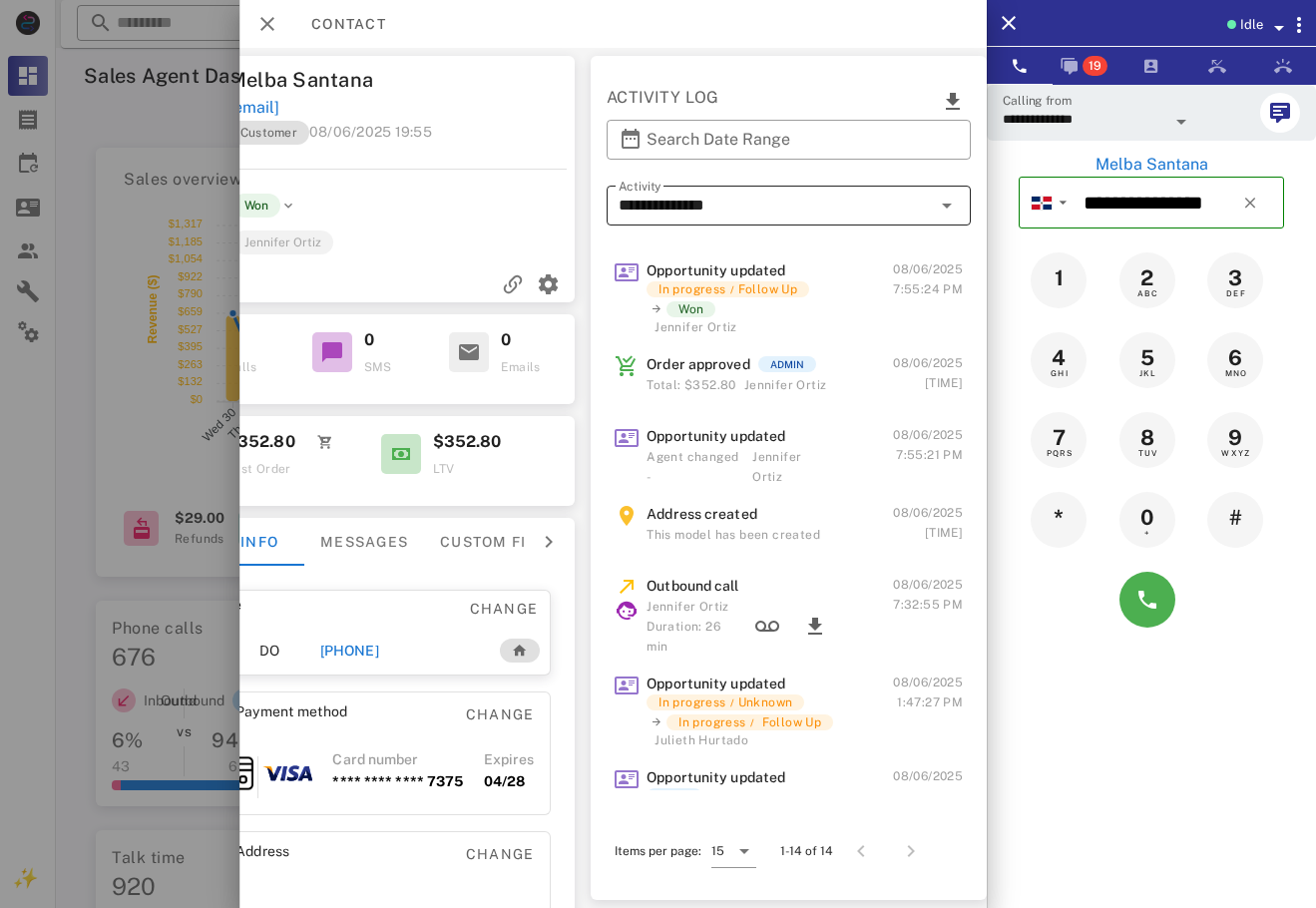 click on "**********" at bounding box center (774, 206) 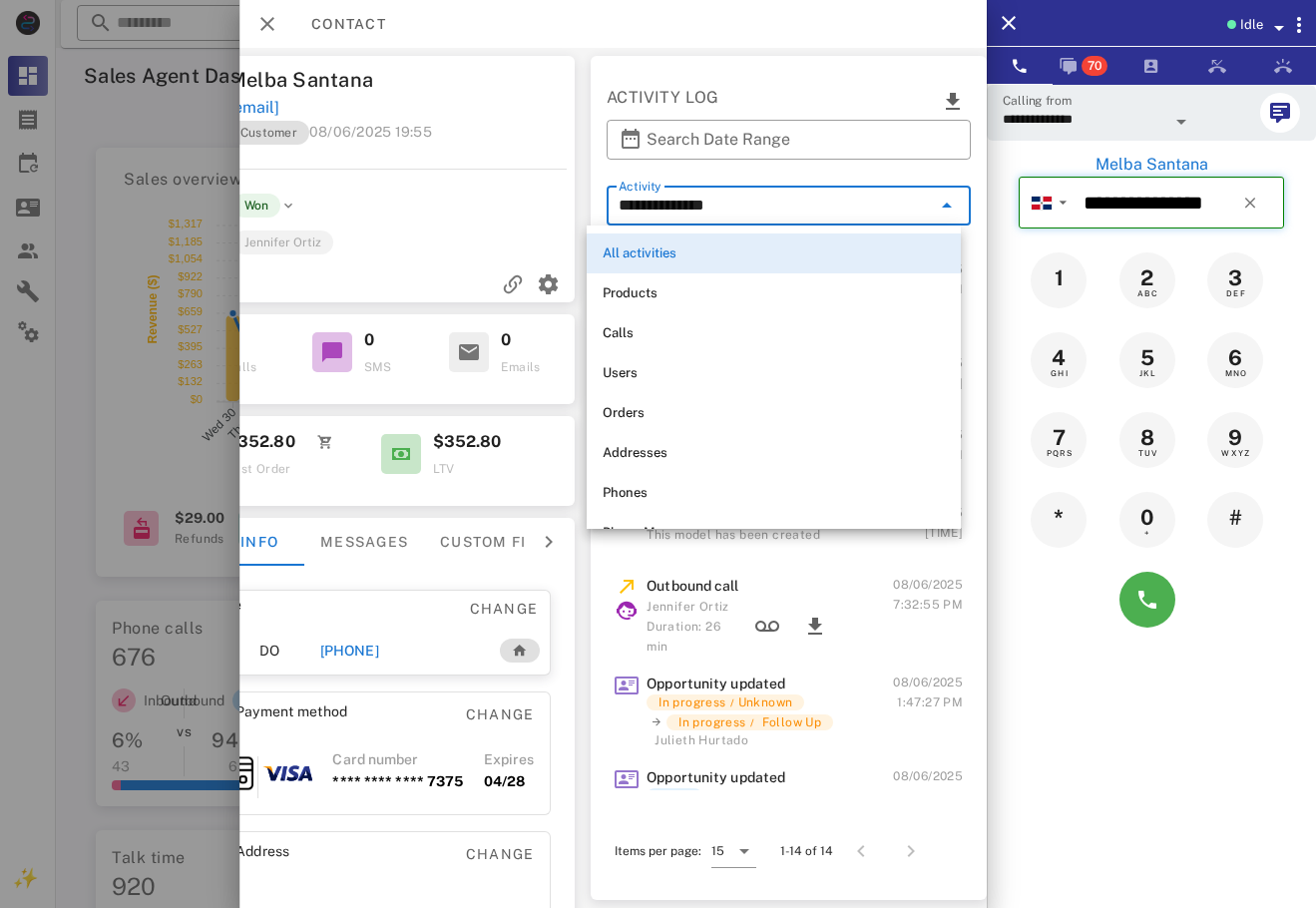 click on "Calls" at bounding box center (773, 333) 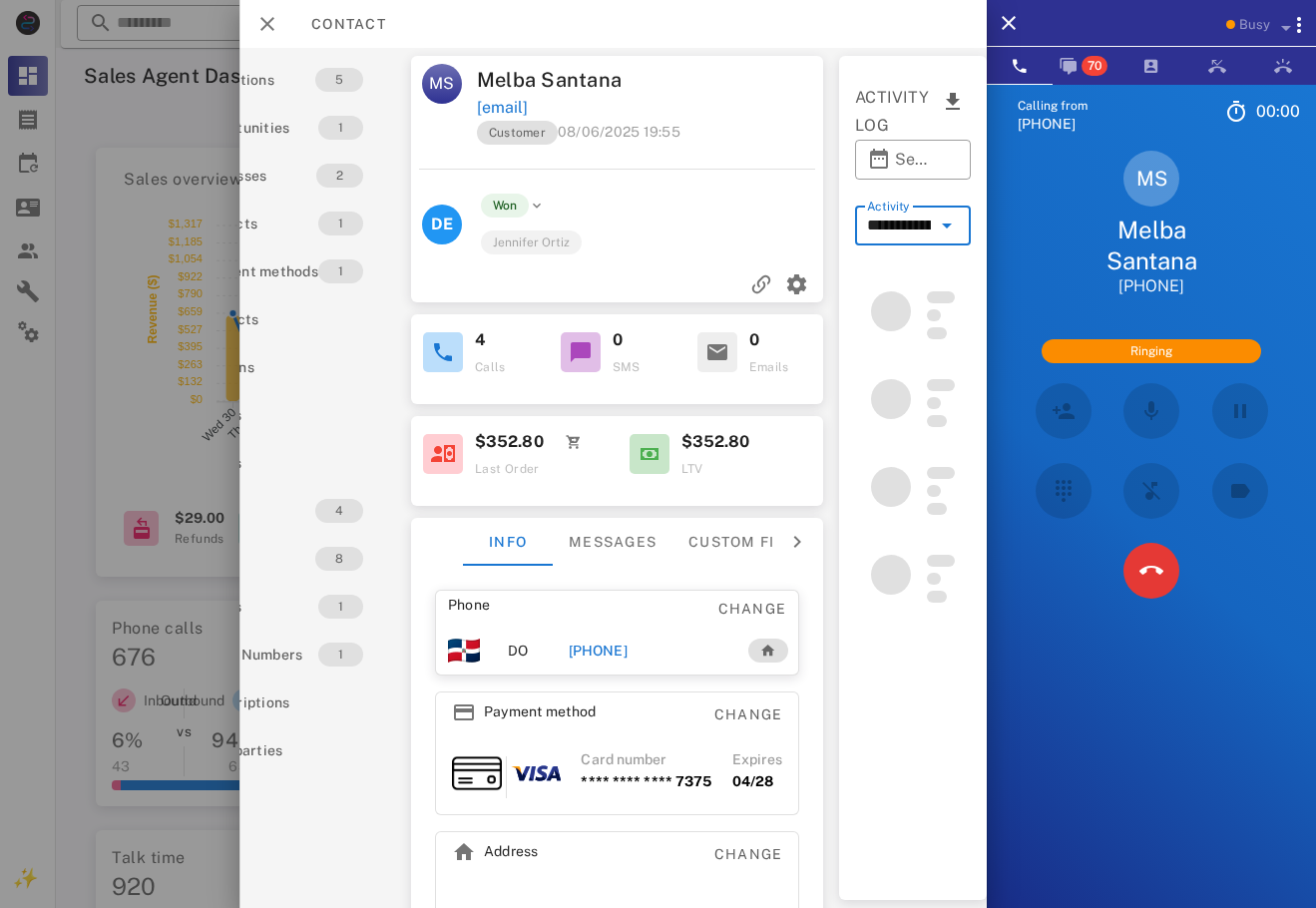 type on "*****" 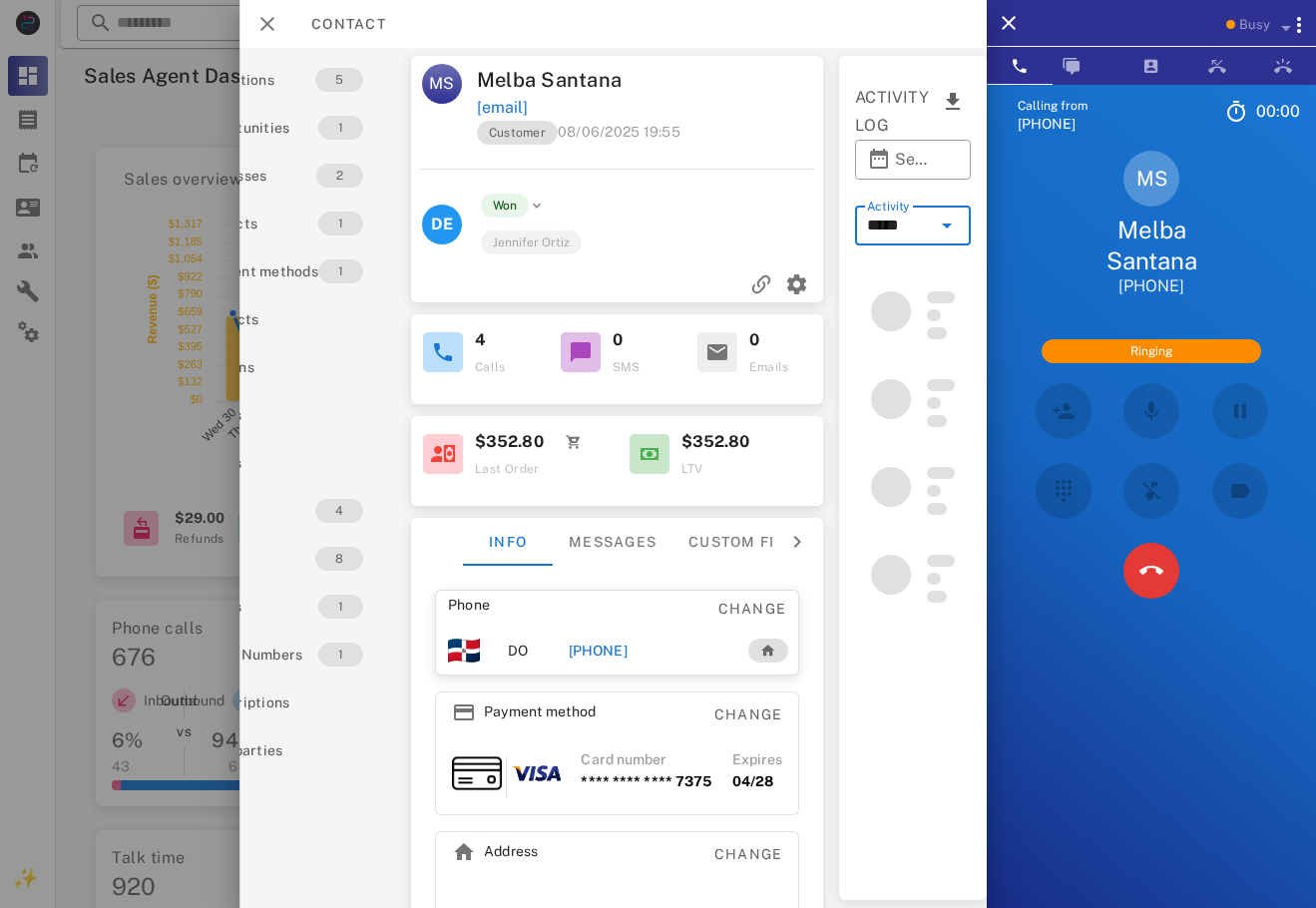 scroll, scrollTop: 0, scrollLeft: 114, axis: horizontal 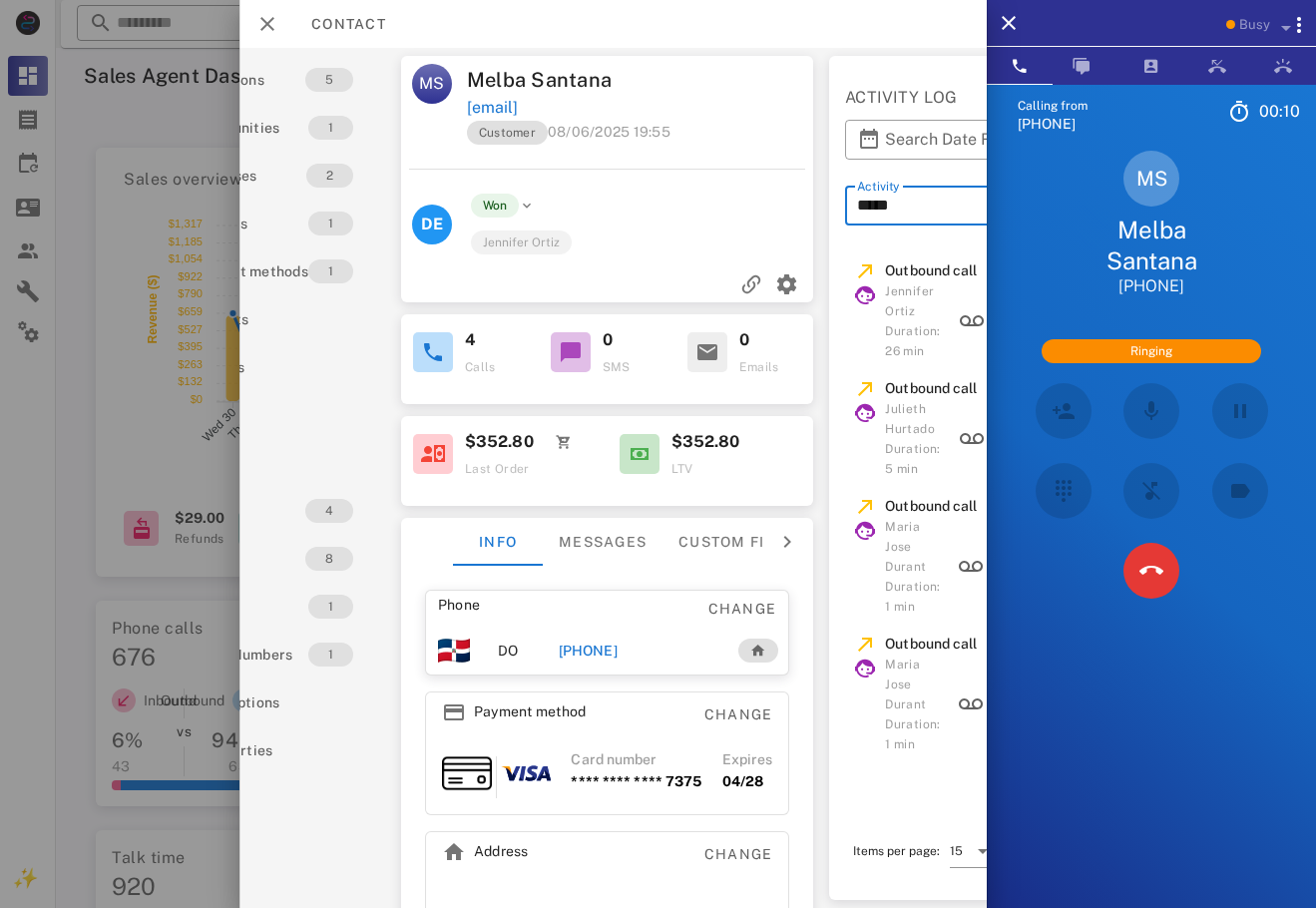 click on "Calling from [PHONE]" at bounding box center (1151, 538) 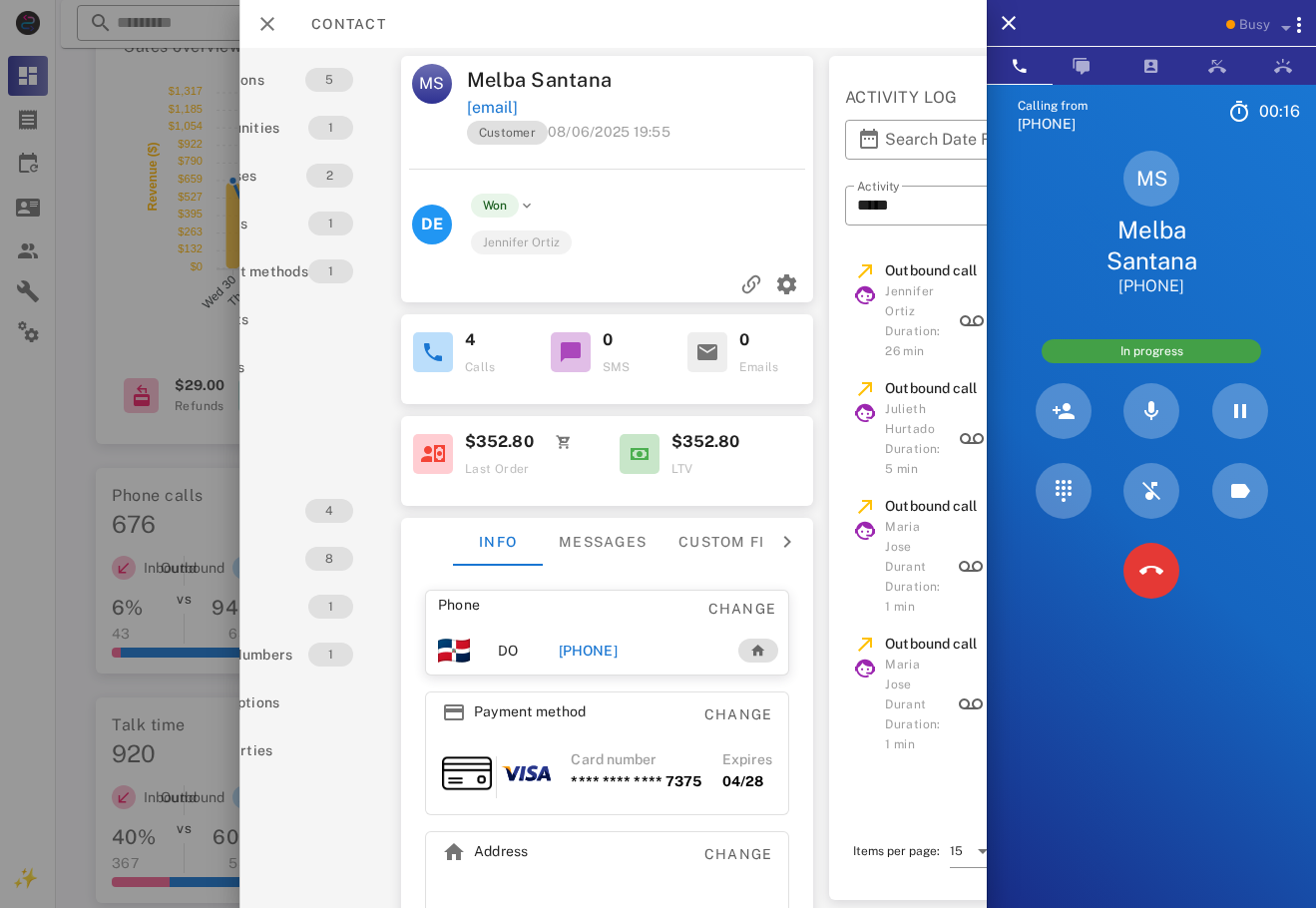 scroll, scrollTop: 0, scrollLeft: 0, axis: both 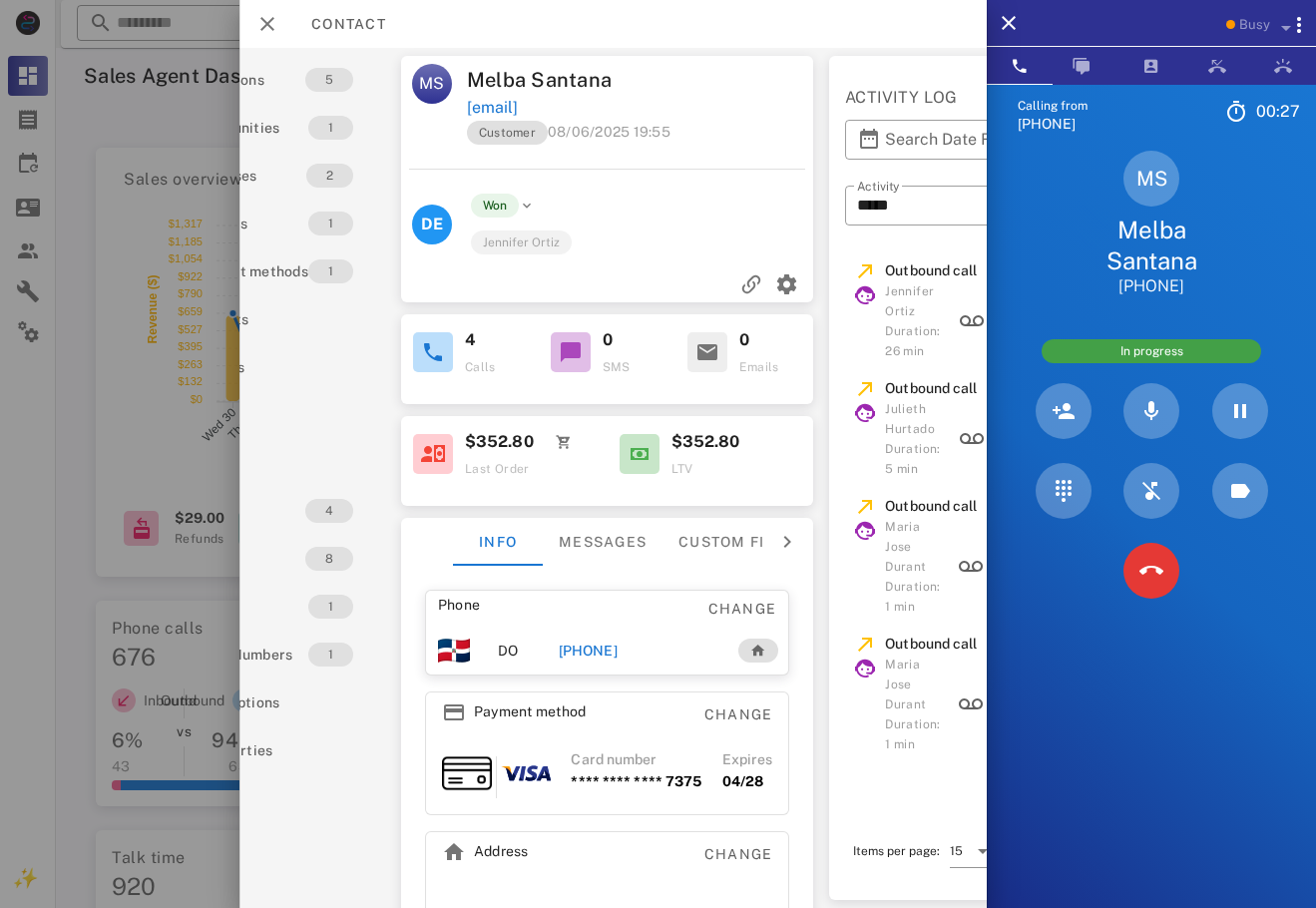 drag, startPoint x: 1126, startPoint y: 128, endPoint x: 999, endPoint y: 124, distance: 127.06298 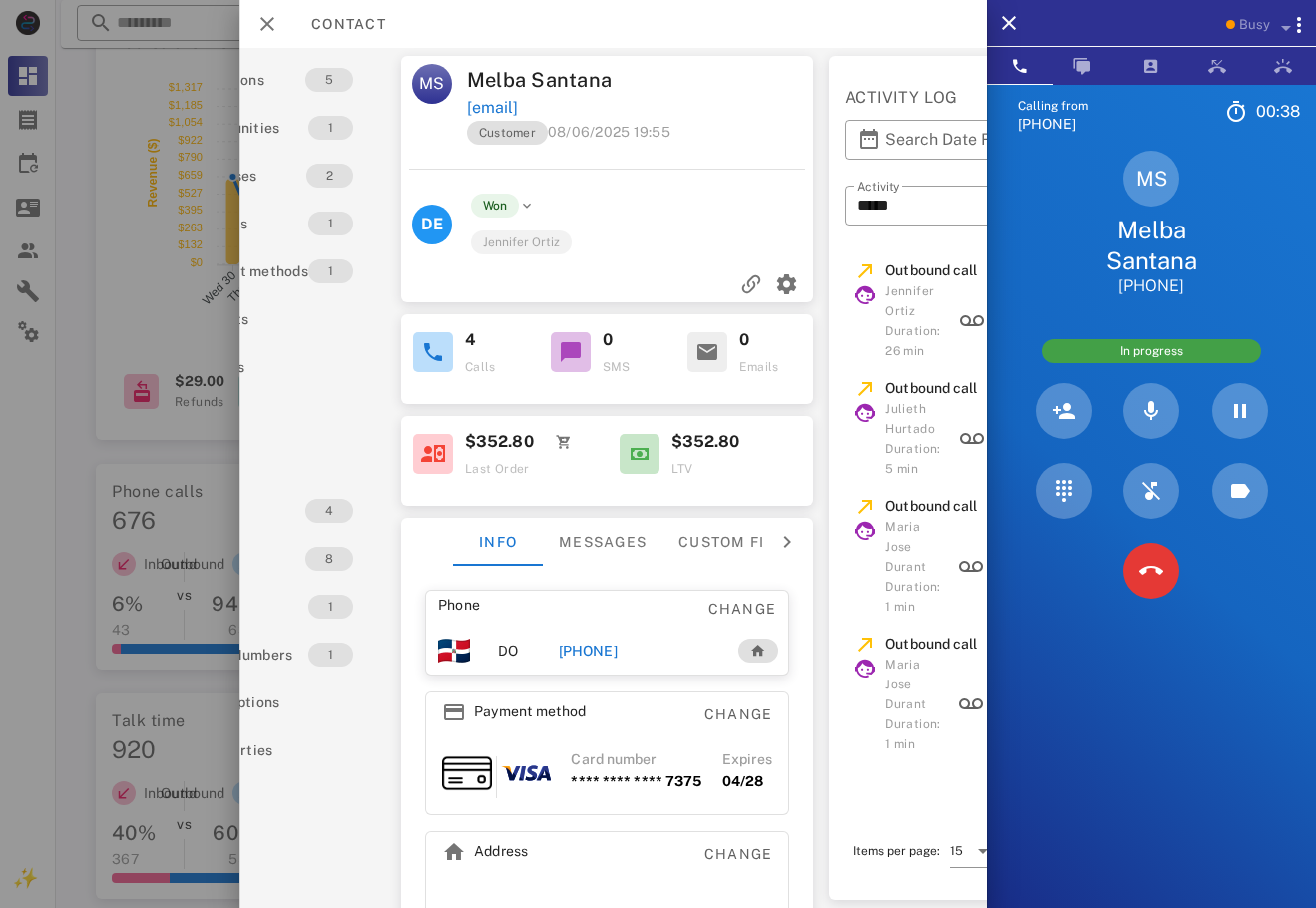 scroll, scrollTop: 0, scrollLeft: 0, axis: both 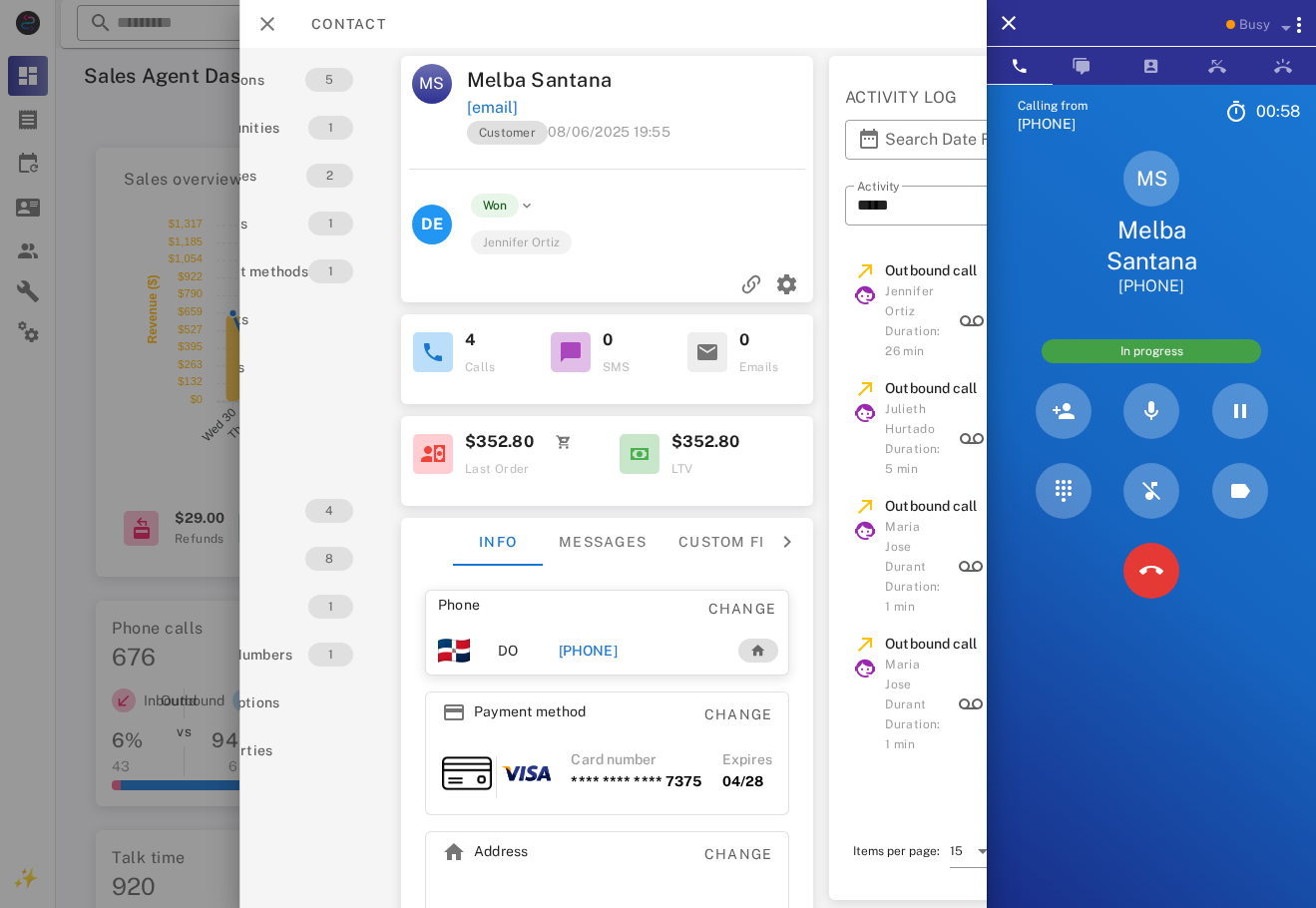 click on "Calling from [PHONE]" at bounding box center (1151, 538) 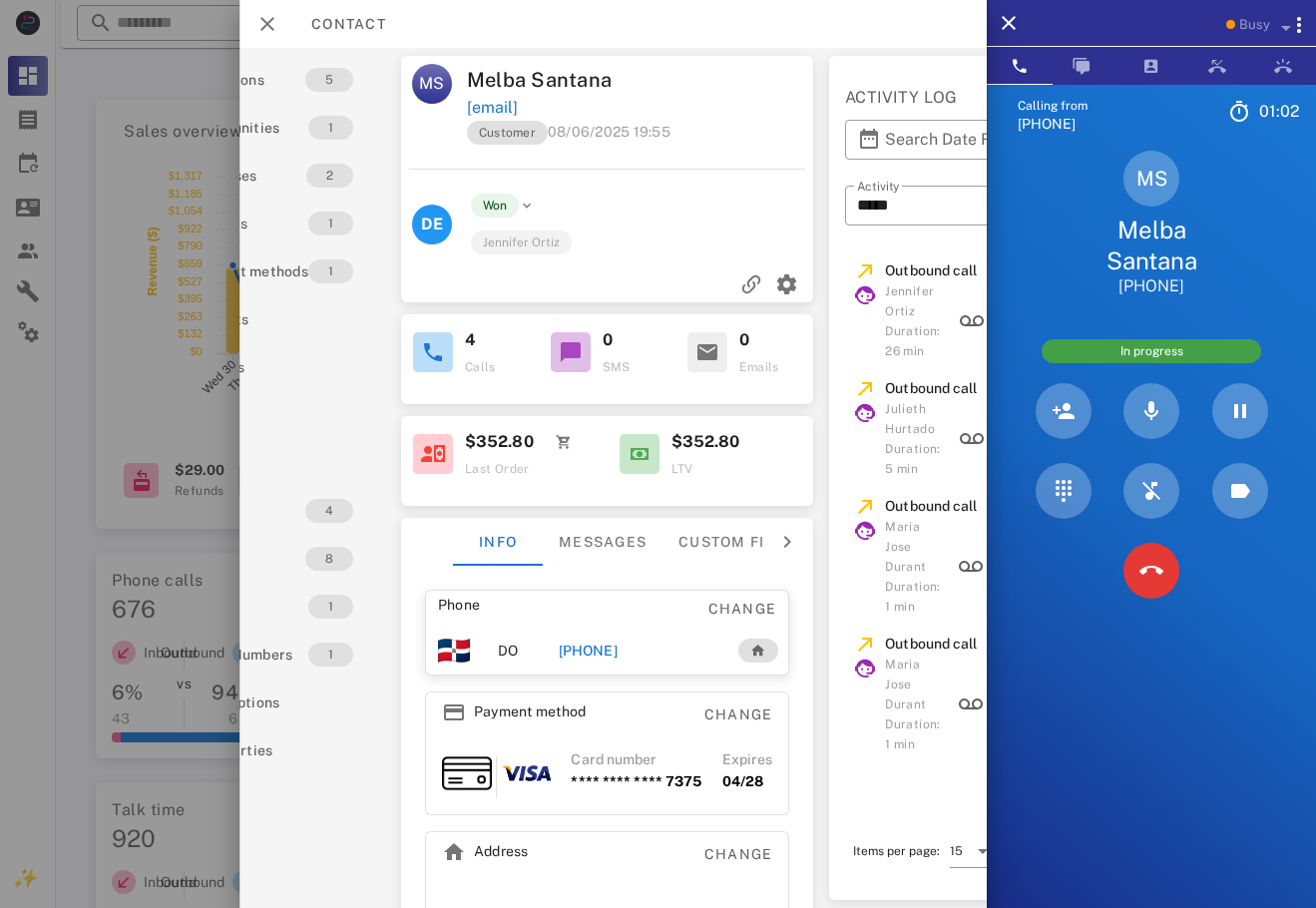 scroll, scrollTop: 0, scrollLeft: 0, axis: both 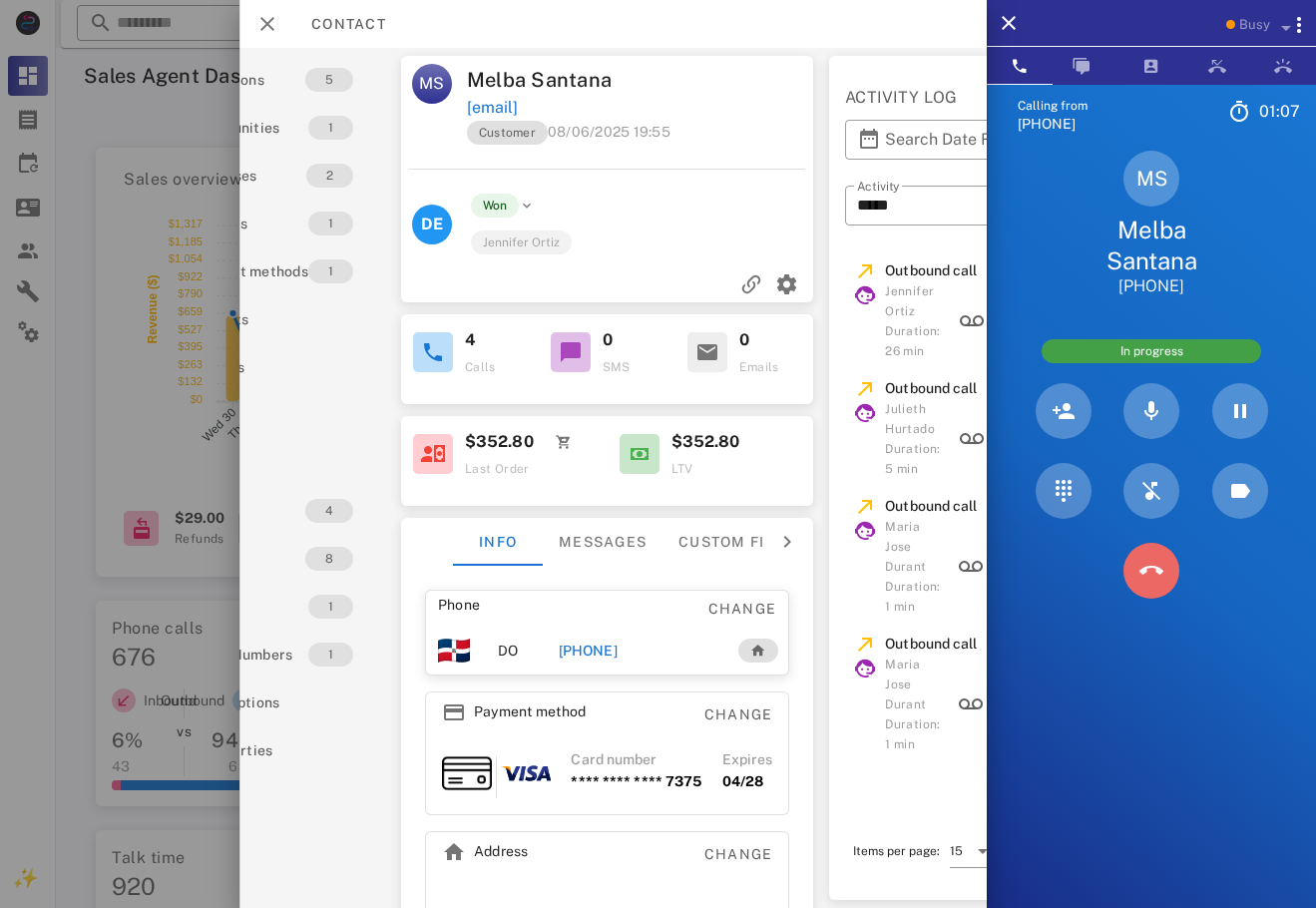click at bounding box center [1151, 571] 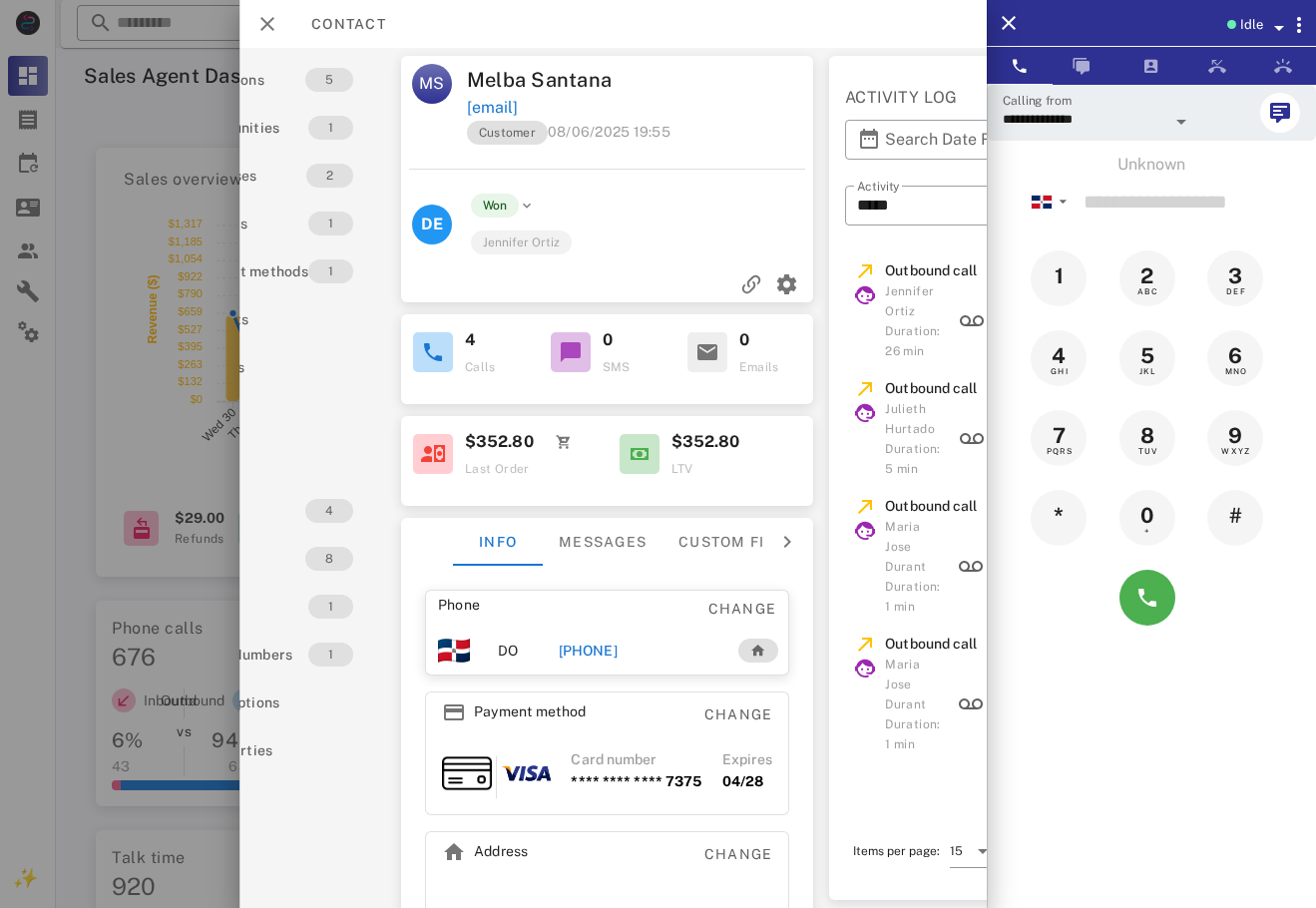 click at bounding box center [608, 169] 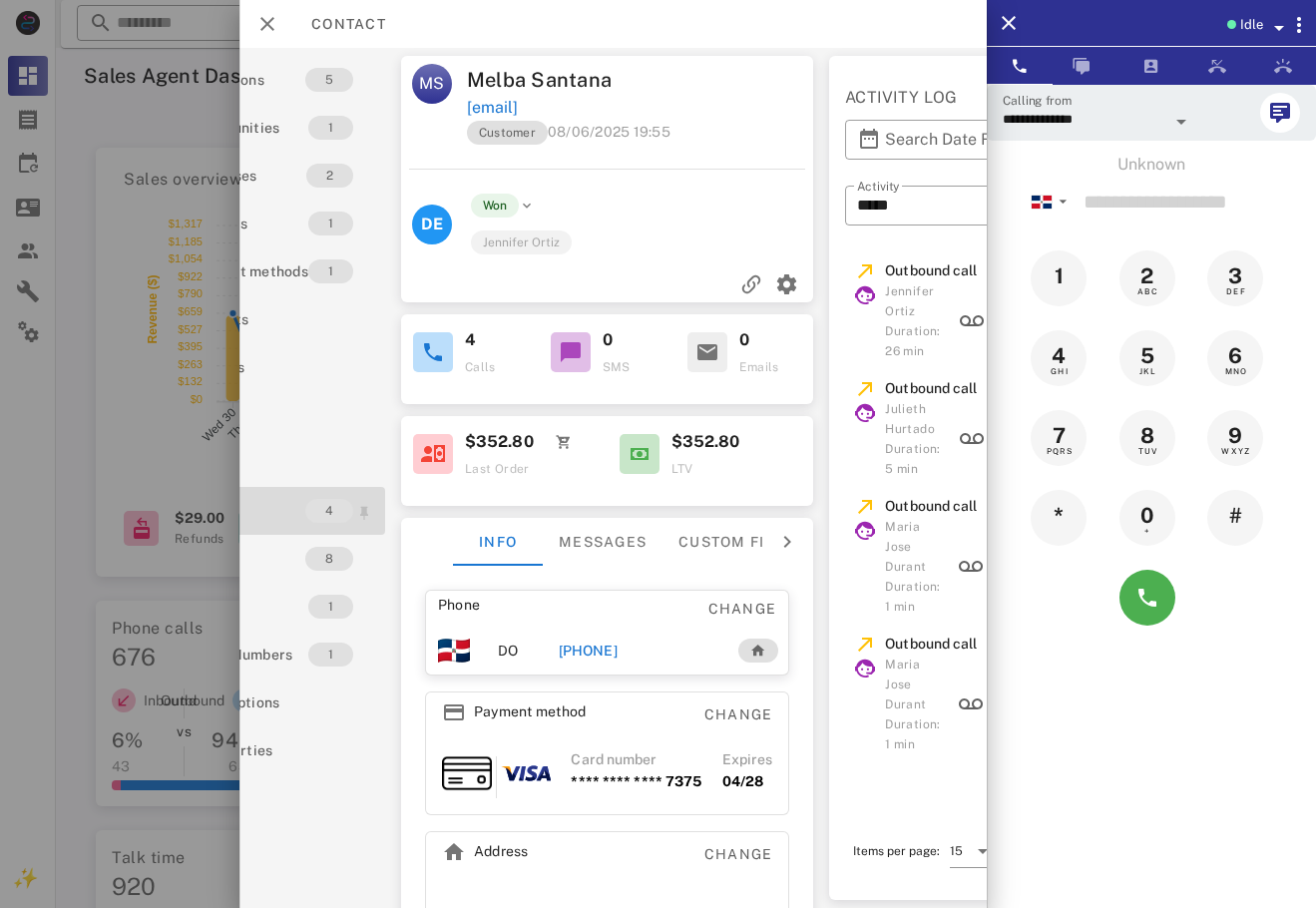 click on "Notes" at bounding box center [245, 511] 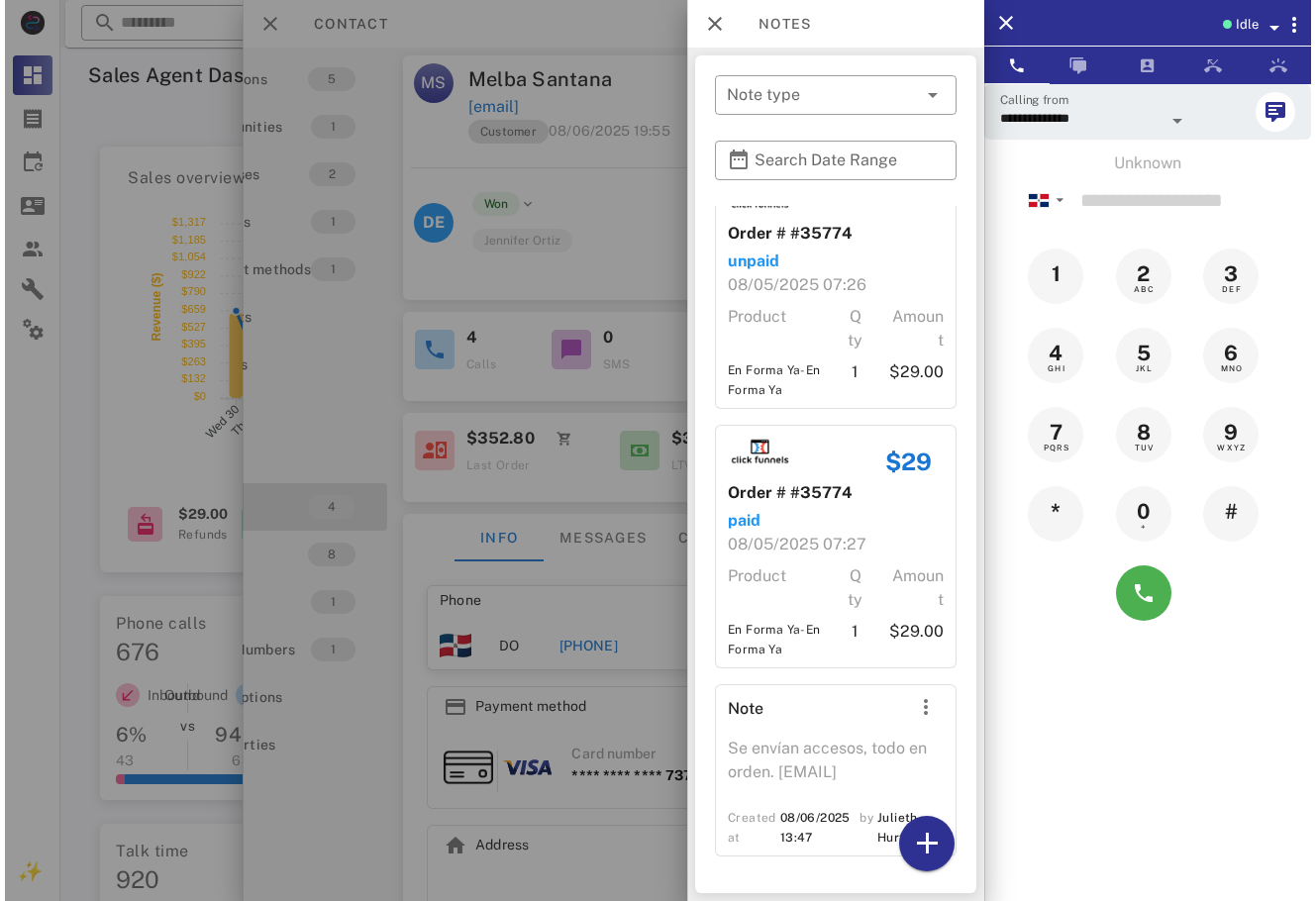 scroll, scrollTop: 0, scrollLeft: 0, axis: both 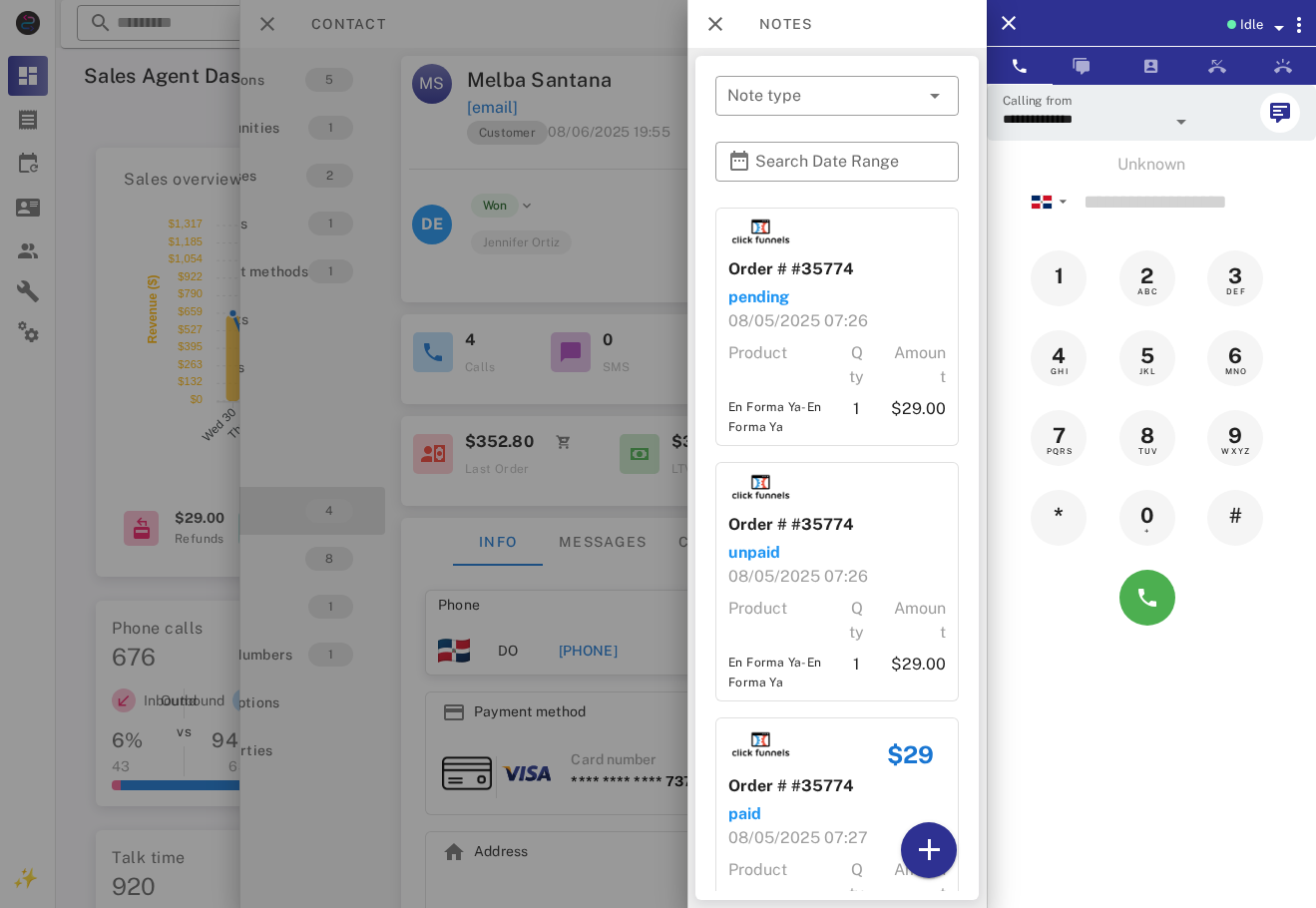 click on "**********" at bounding box center (1151, 538) 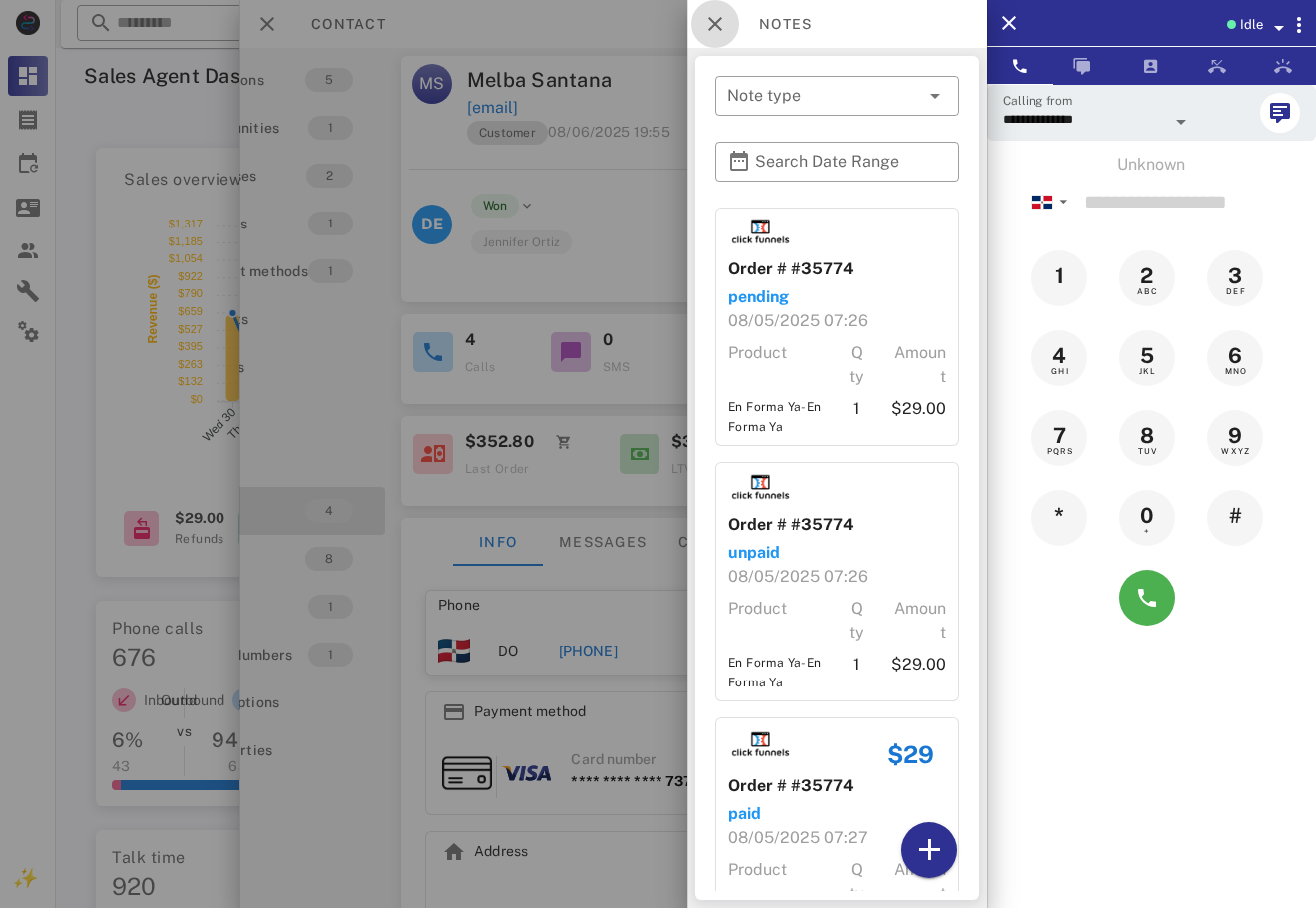 click at bounding box center [715, 24] 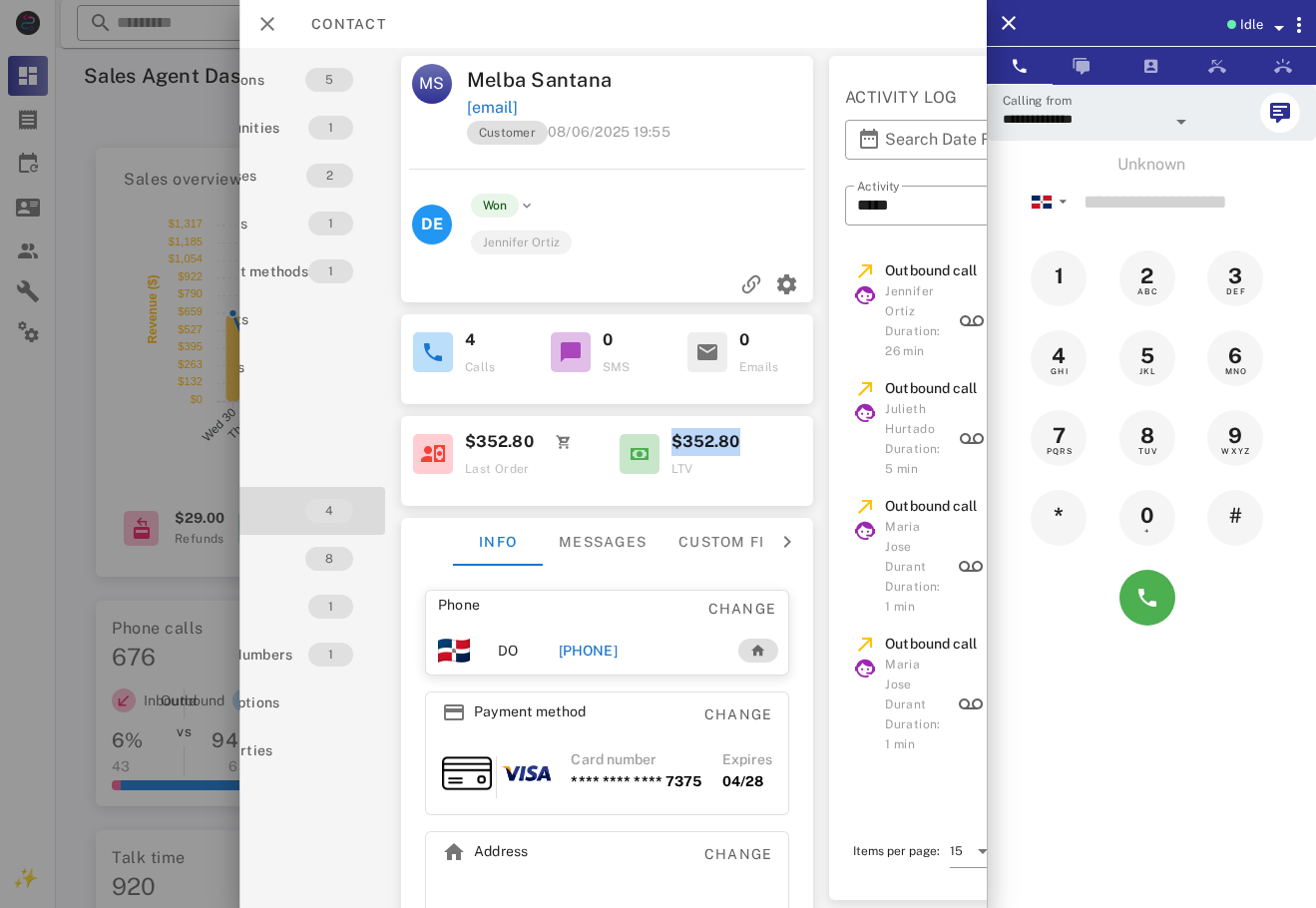drag, startPoint x: 748, startPoint y: 439, endPoint x: 674, endPoint y: 438, distance: 74.00676 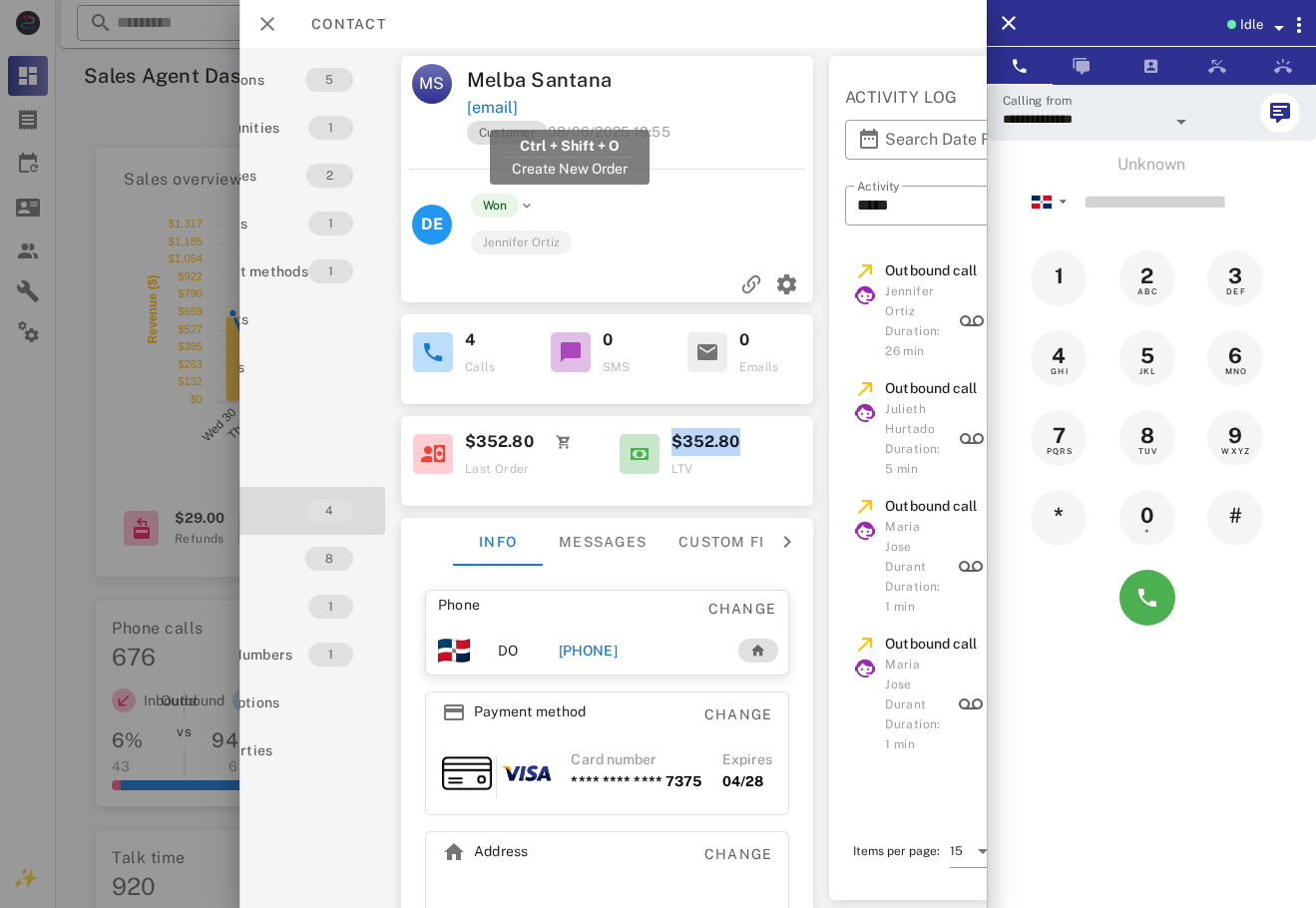 drag, startPoint x: 675, startPoint y: 100, endPoint x: 467, endPoint y: 110, distance: 208.2402 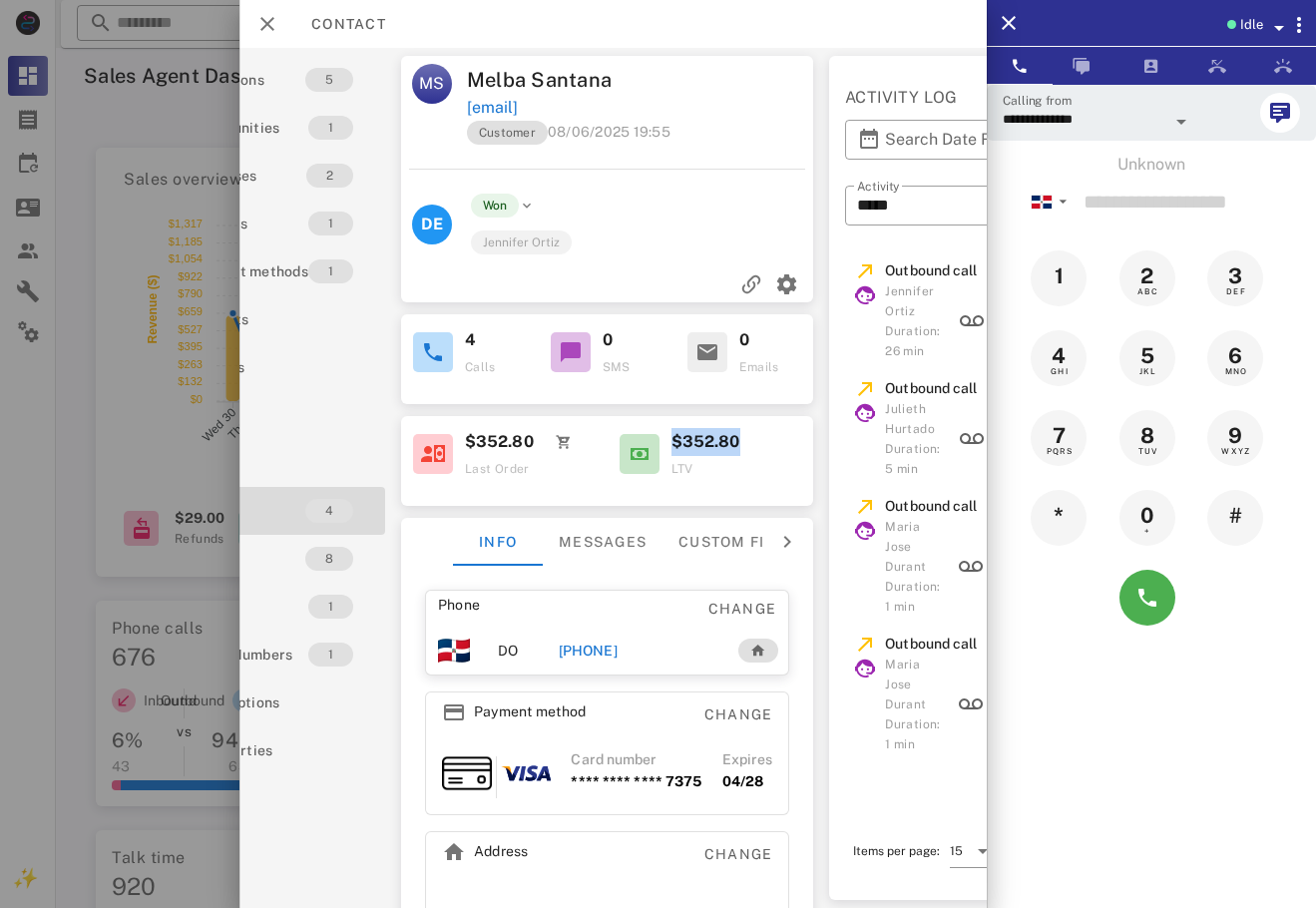 click at bounding box center [658, 454] 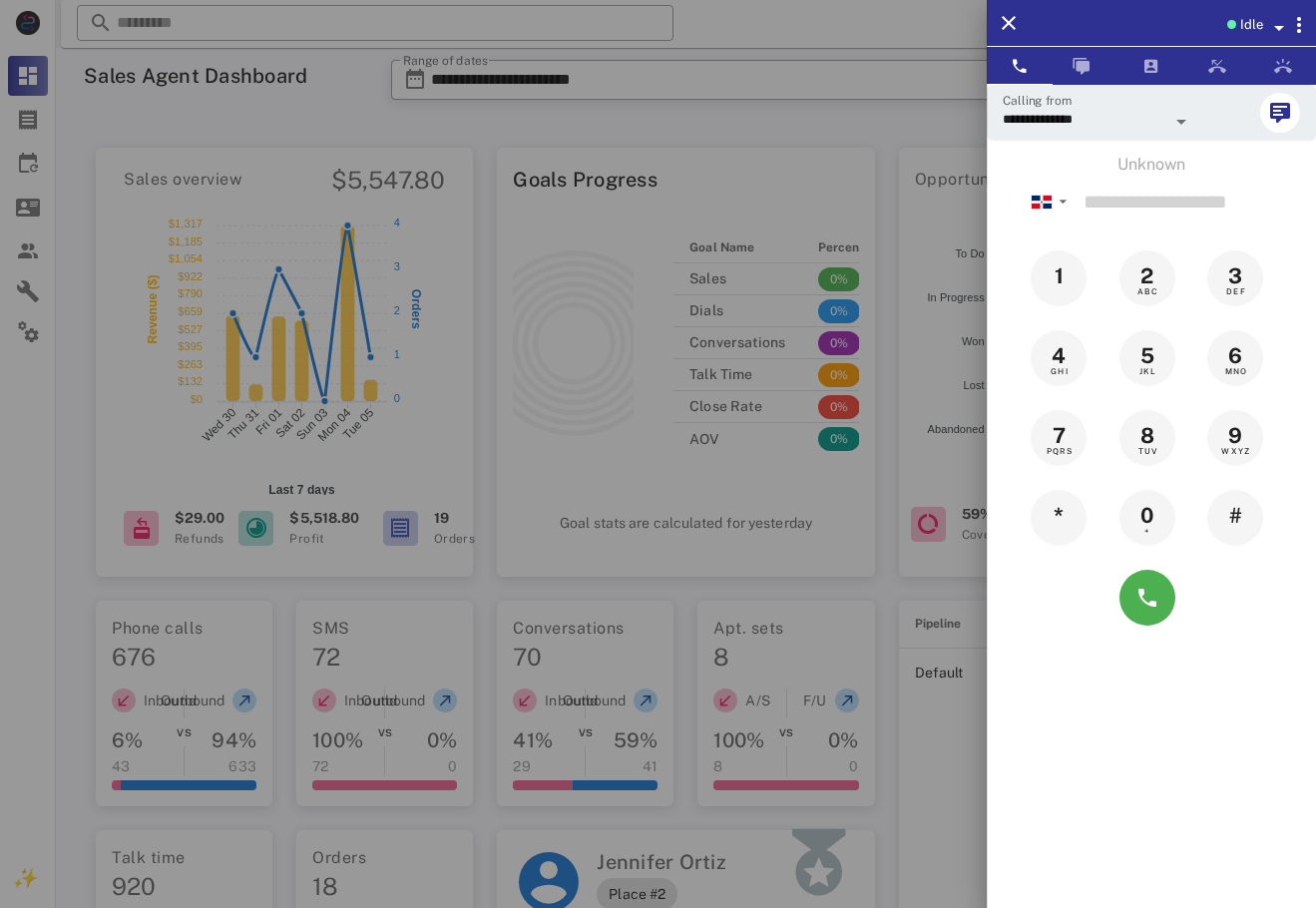 click at bounding box center (658, 454) 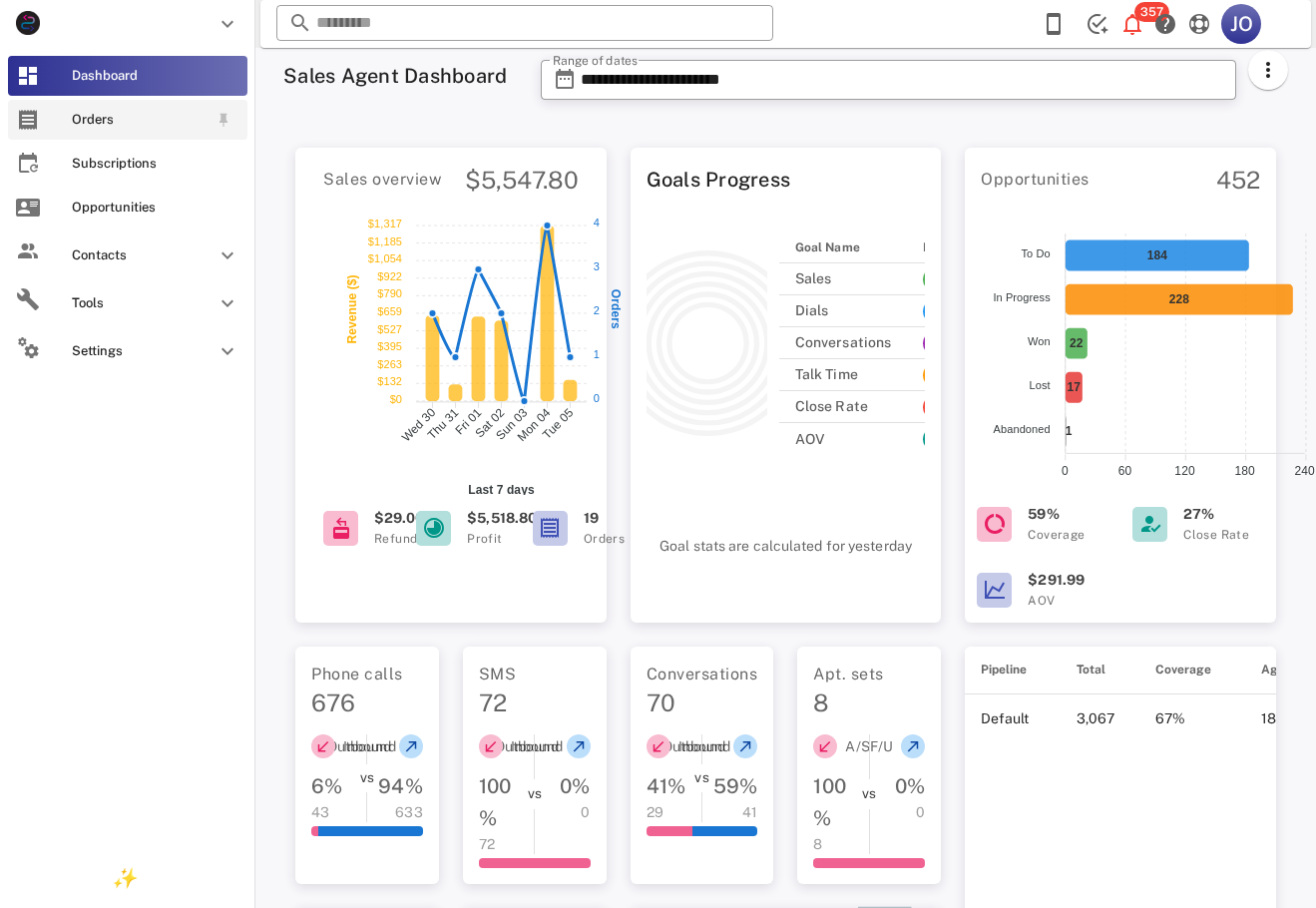 click on "Orders" at bounding box center [128, 120] 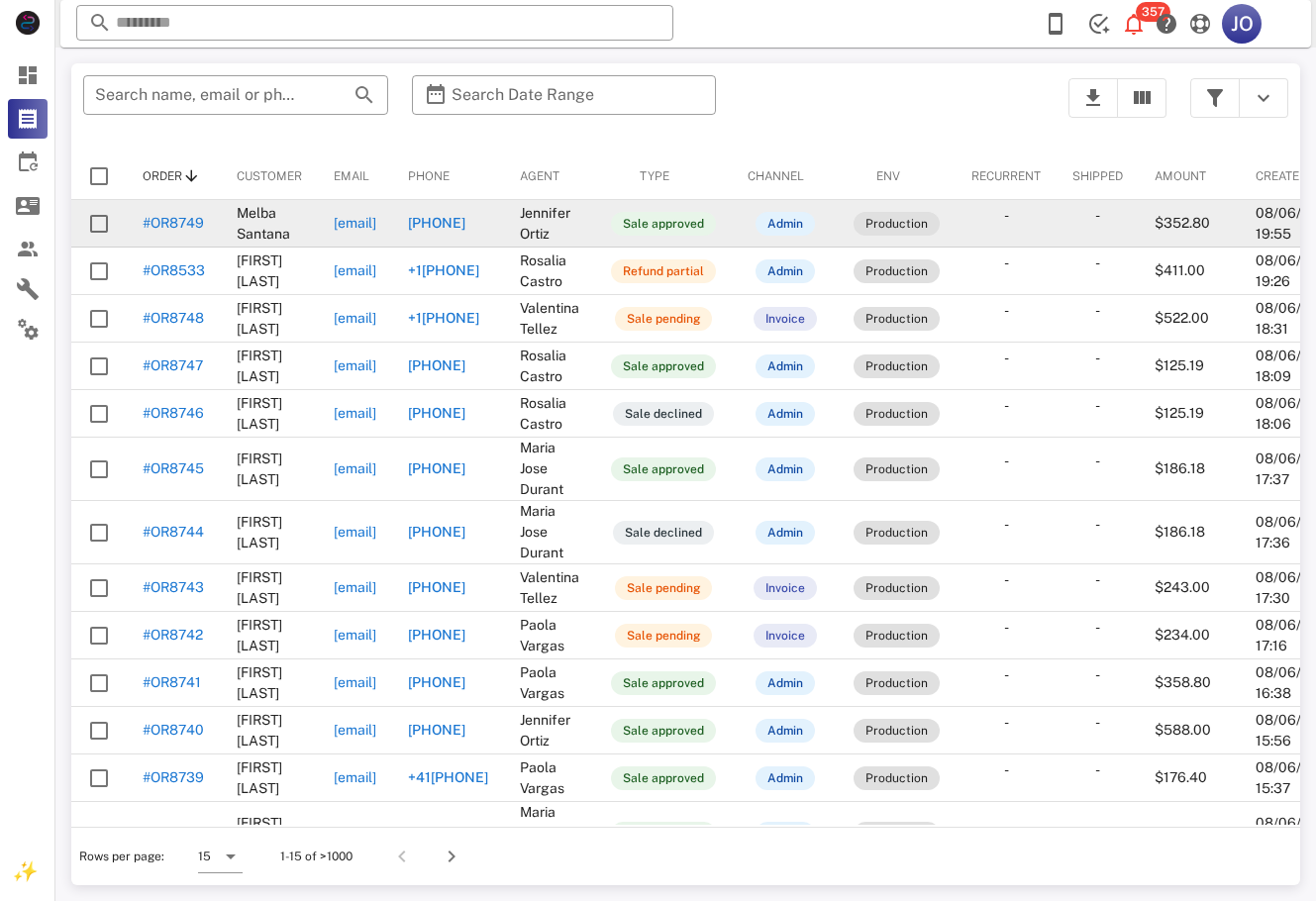 drag, startPoint x: 173, startPoint y: 218, endPoint x: 106, endPoint y: 226, distance: 67.47592 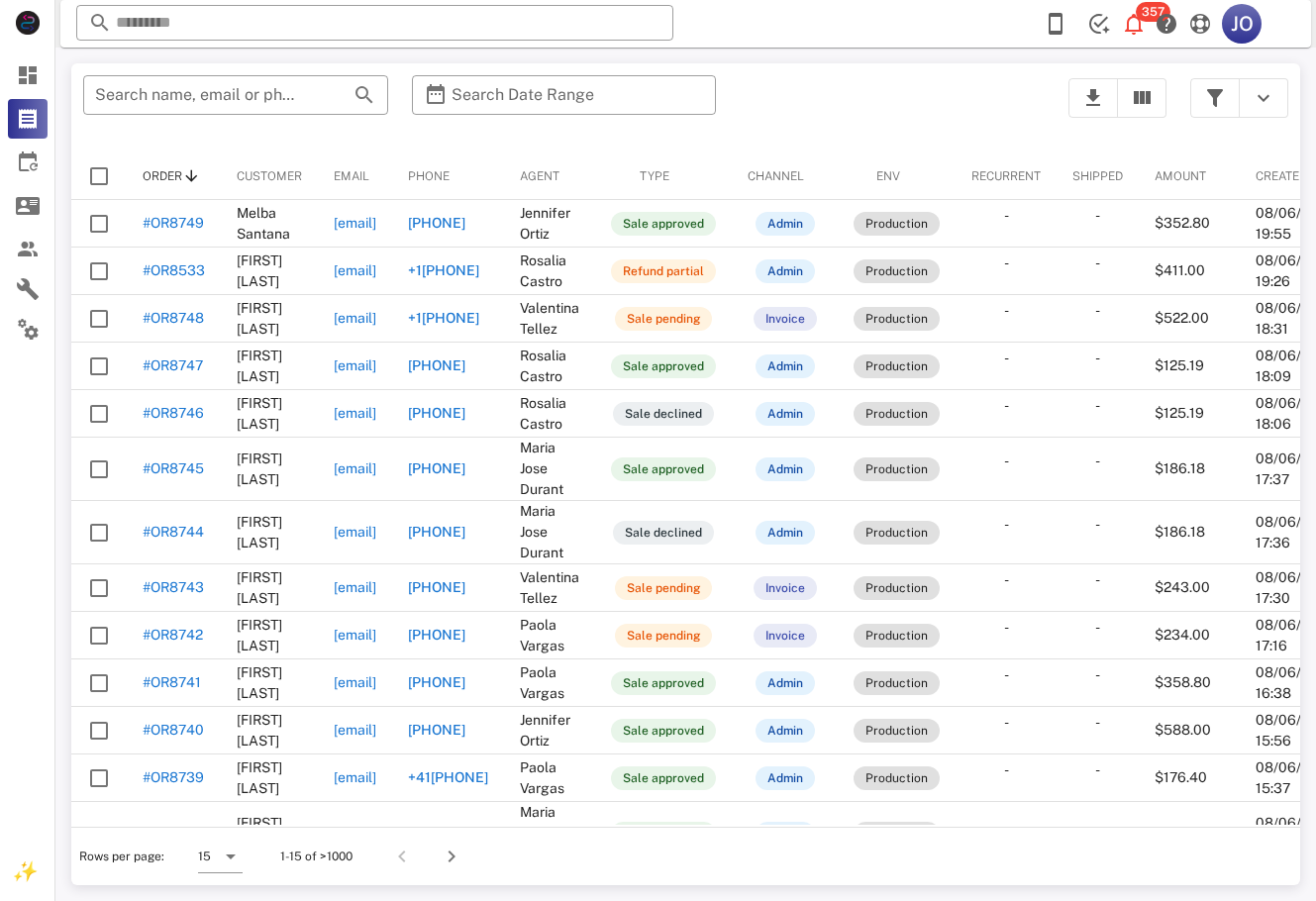 copy on "#OR8749" 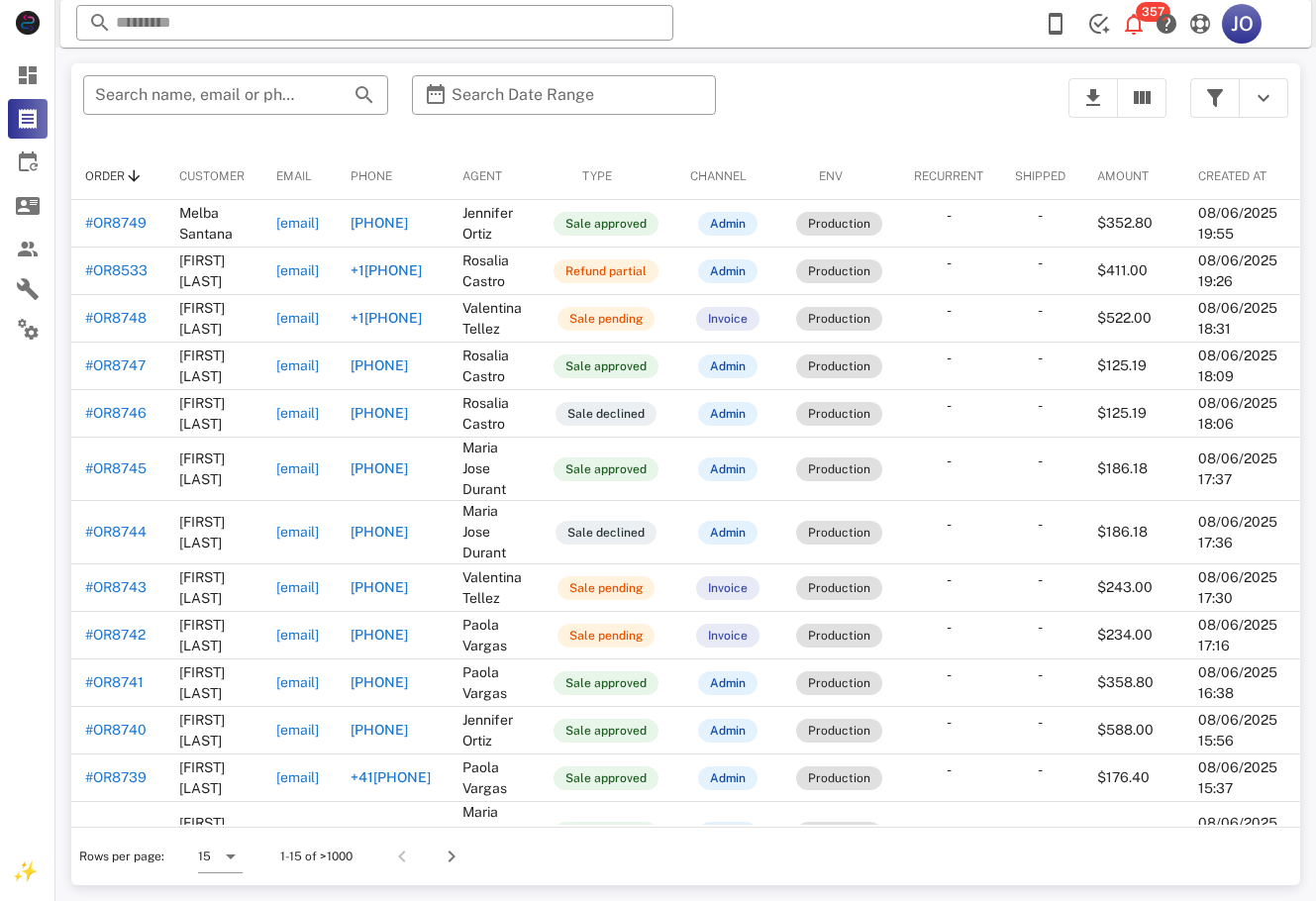 scroll, scrollTop: 0, scrollLeft: 0, axis: both 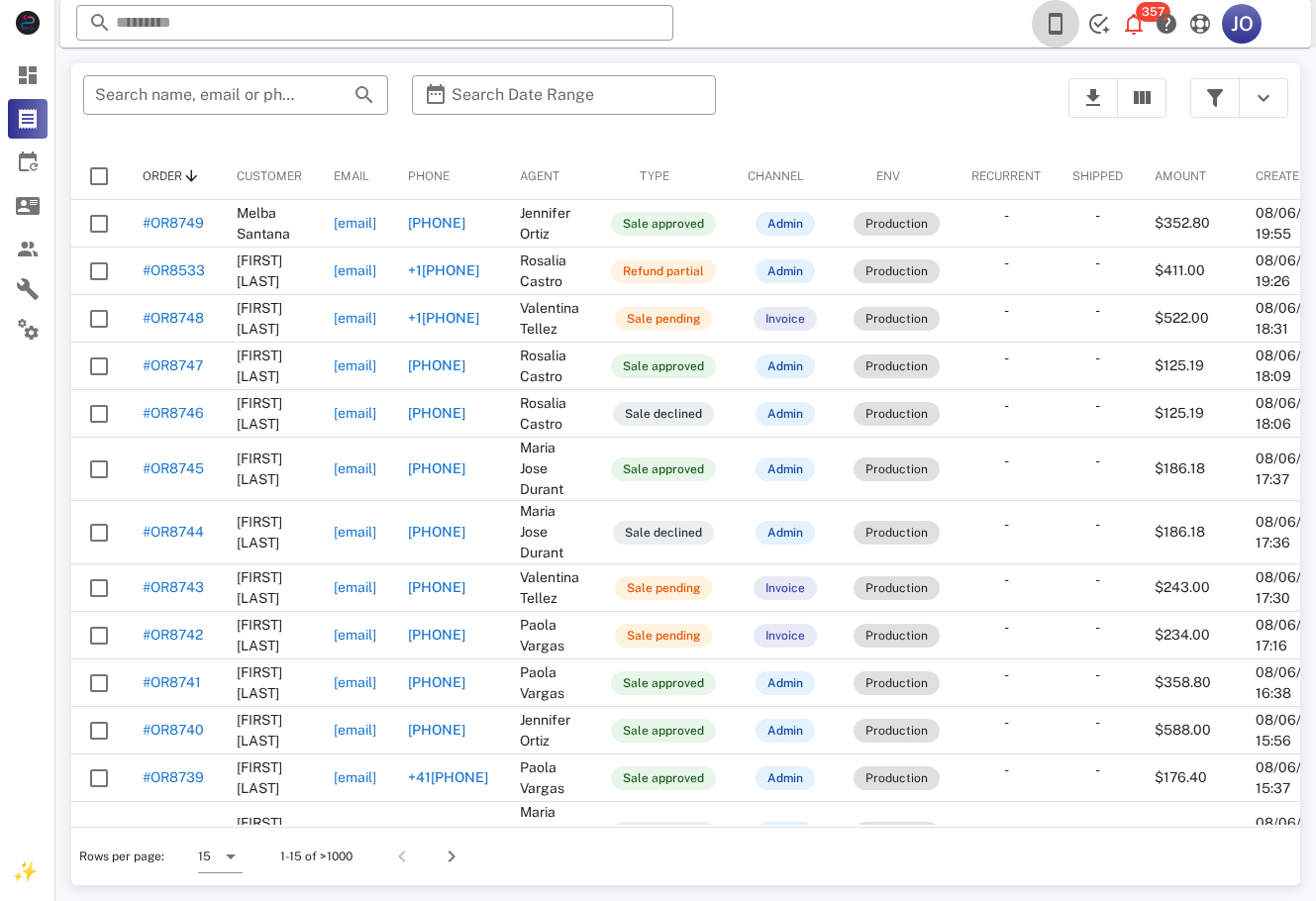 click at bounding box center (1056, 24) 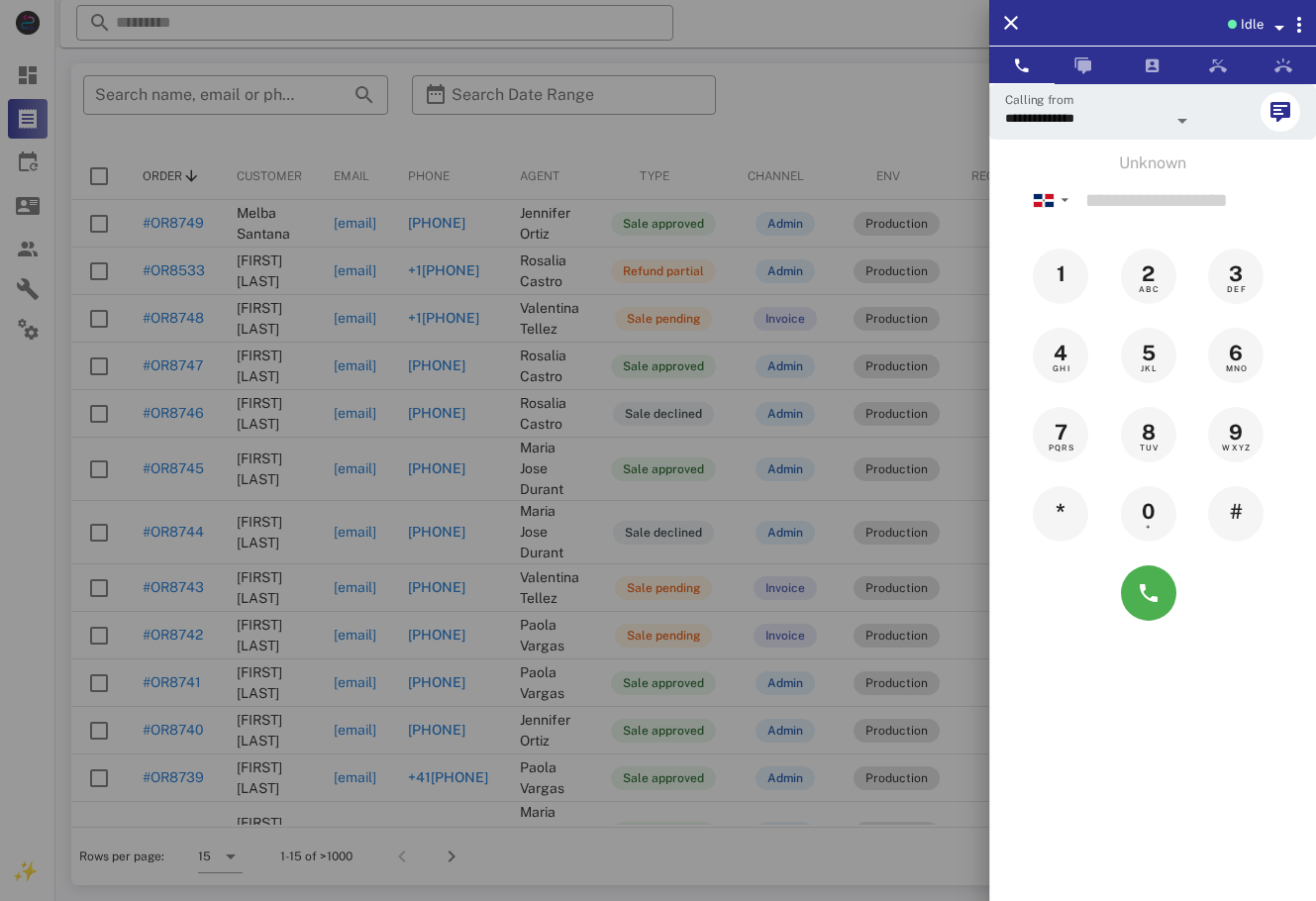 click at bounding box center (1279, 28) 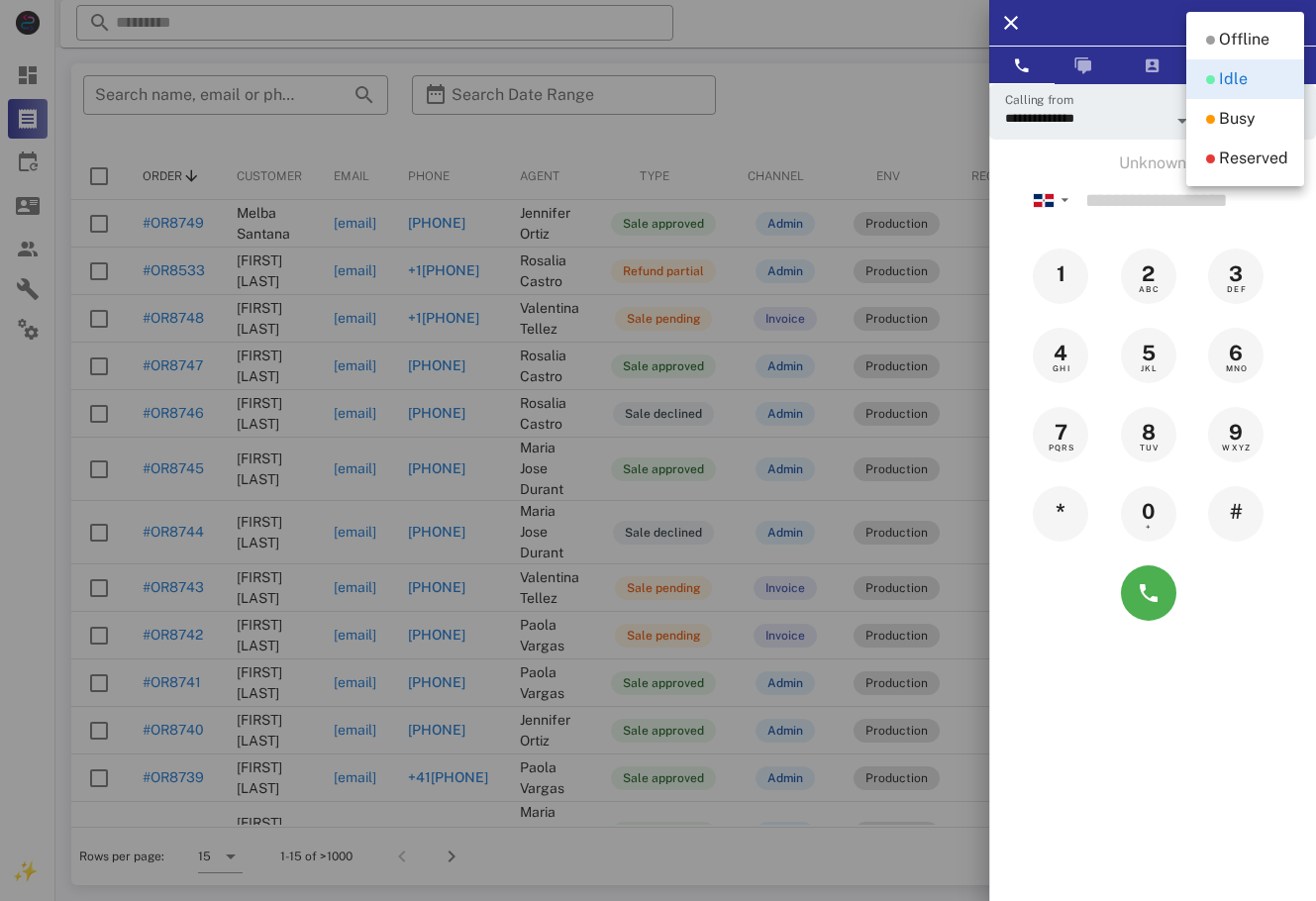 click on "Offline" at bounding box center (1244, 40) 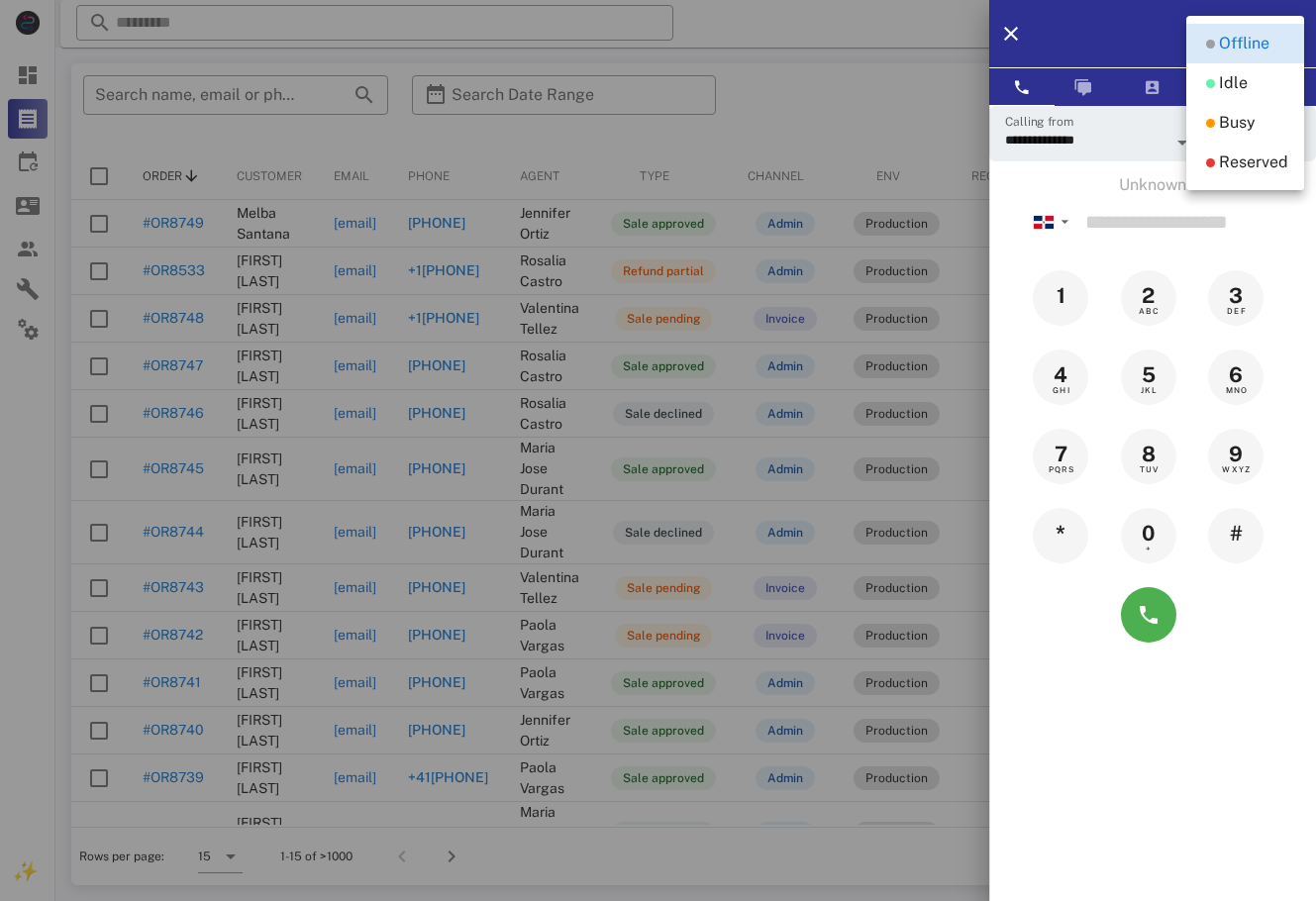 click at bounding box center (658, 450) 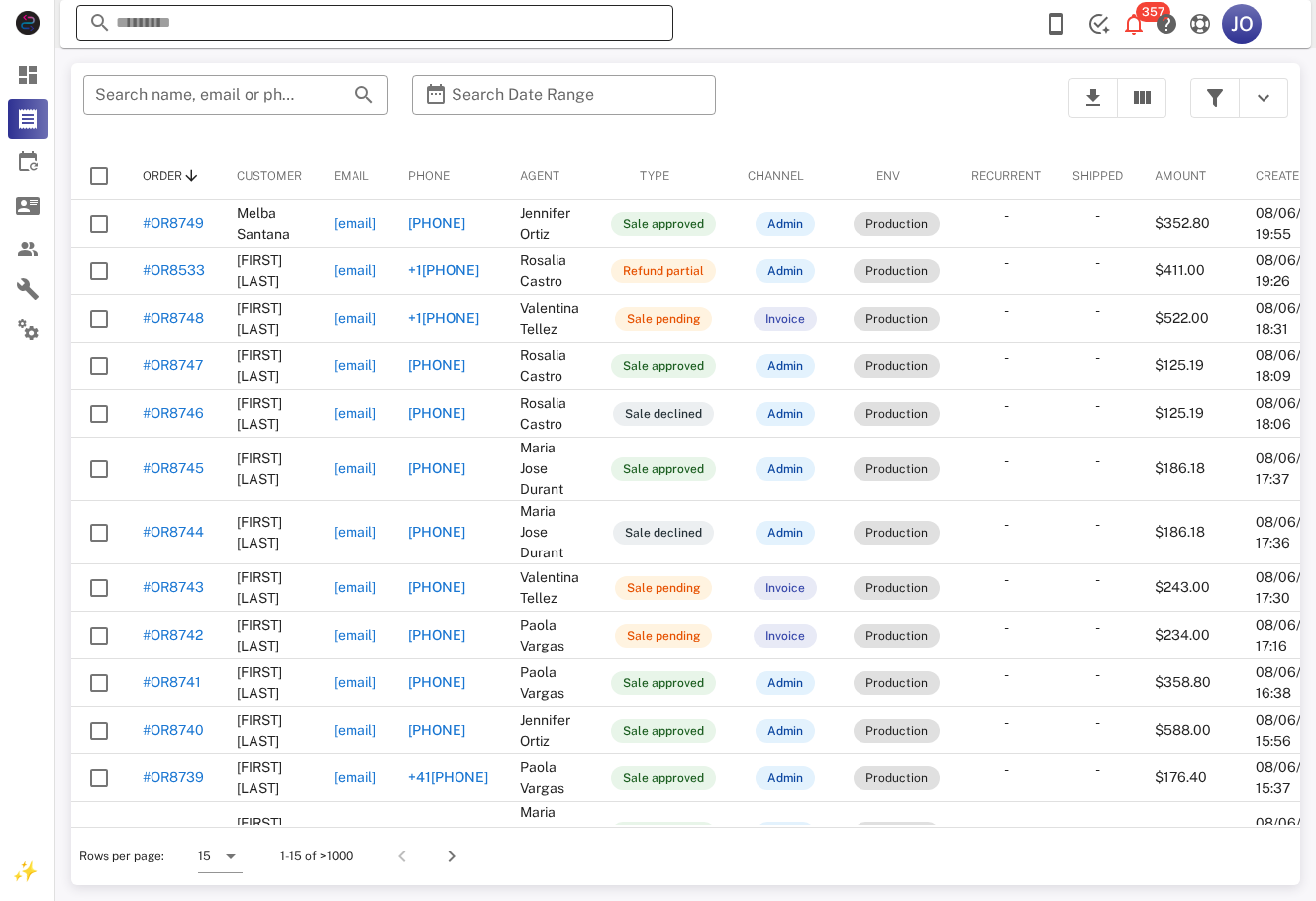 click at bounding box center (374, 23) 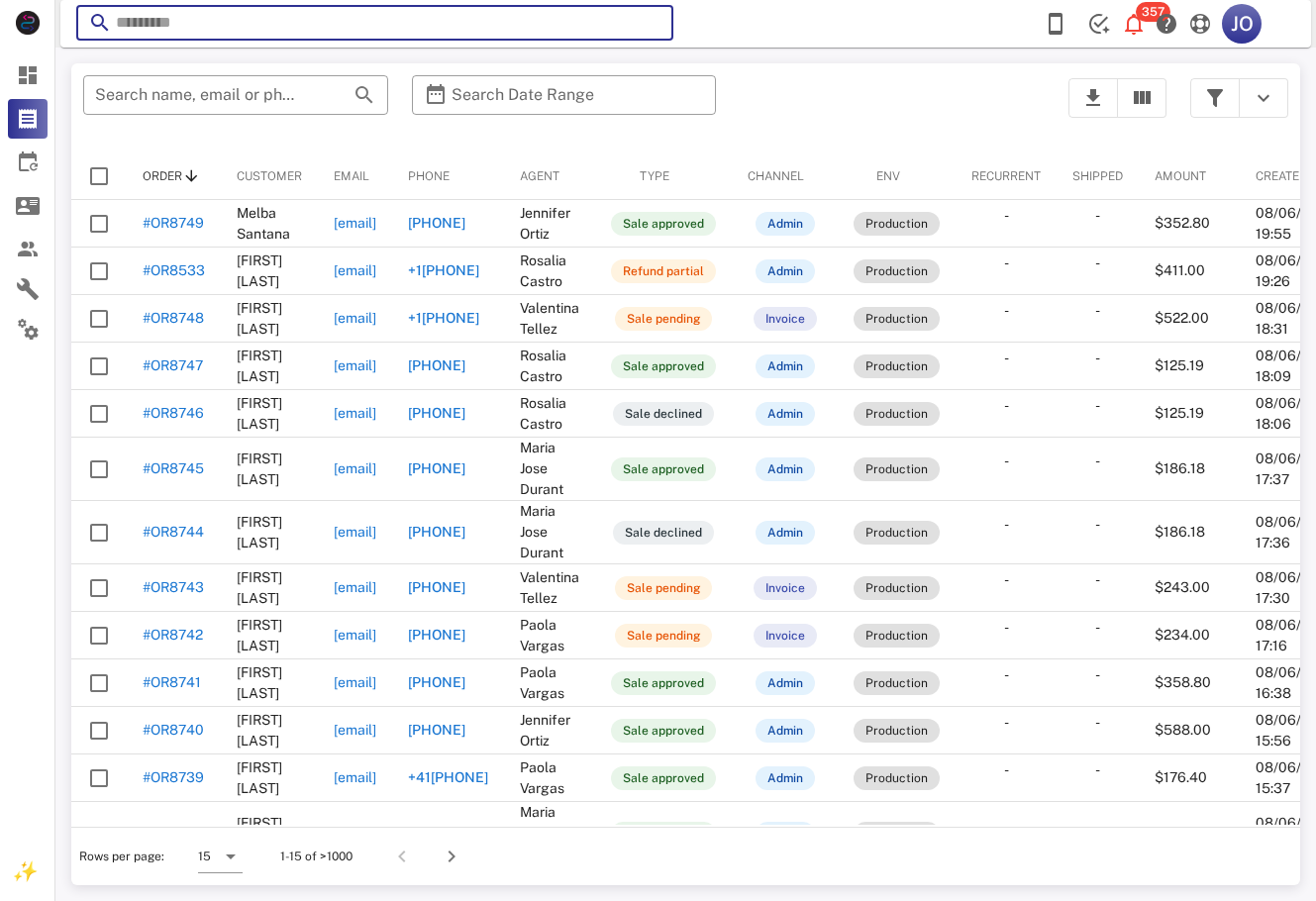 paste on "**********" 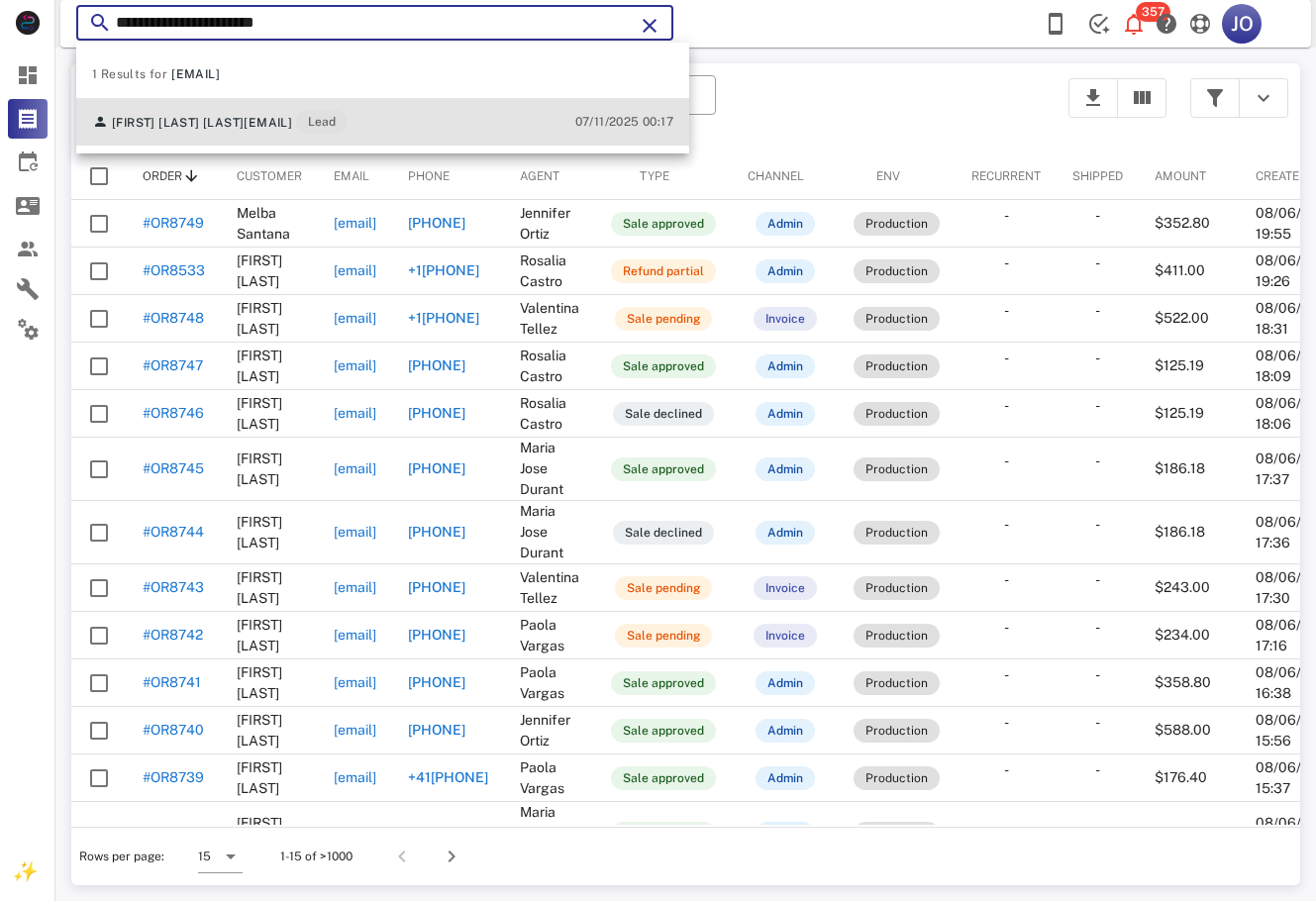 click on "[EMAIL]" at bounding box center [267, 123] 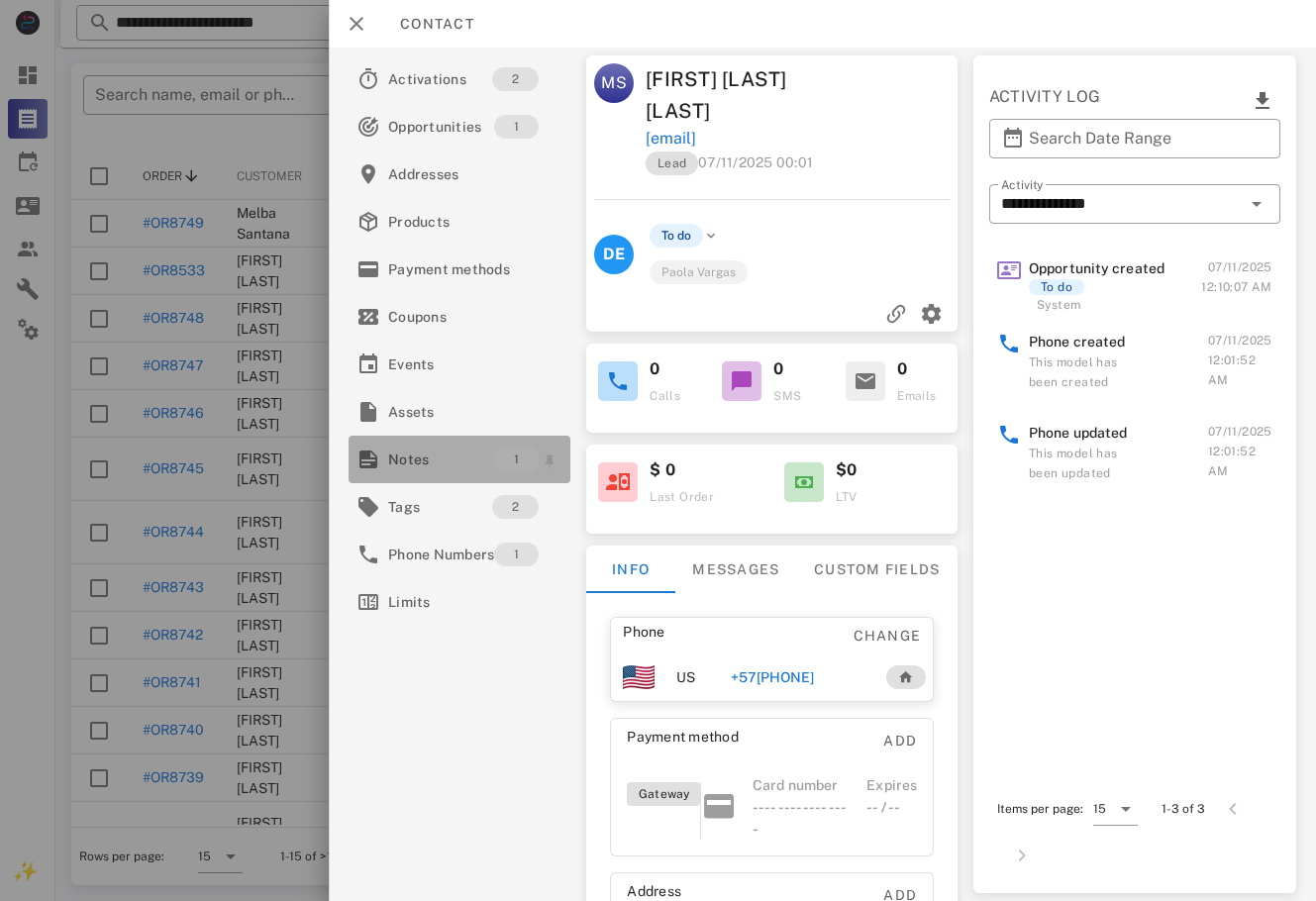 click on "Notes" at bounding box center (441, 459) 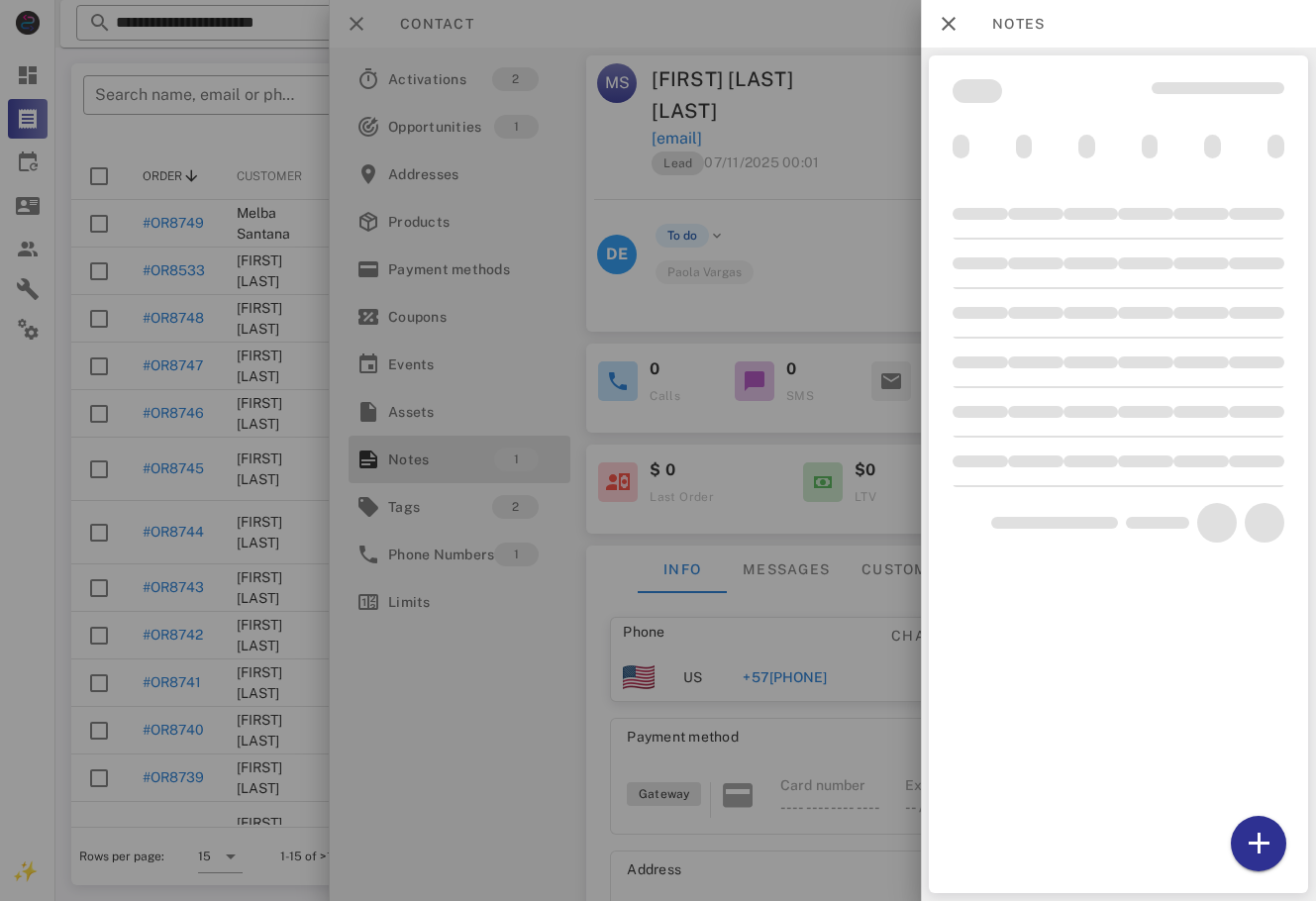 click at bounding box center (658, 450) 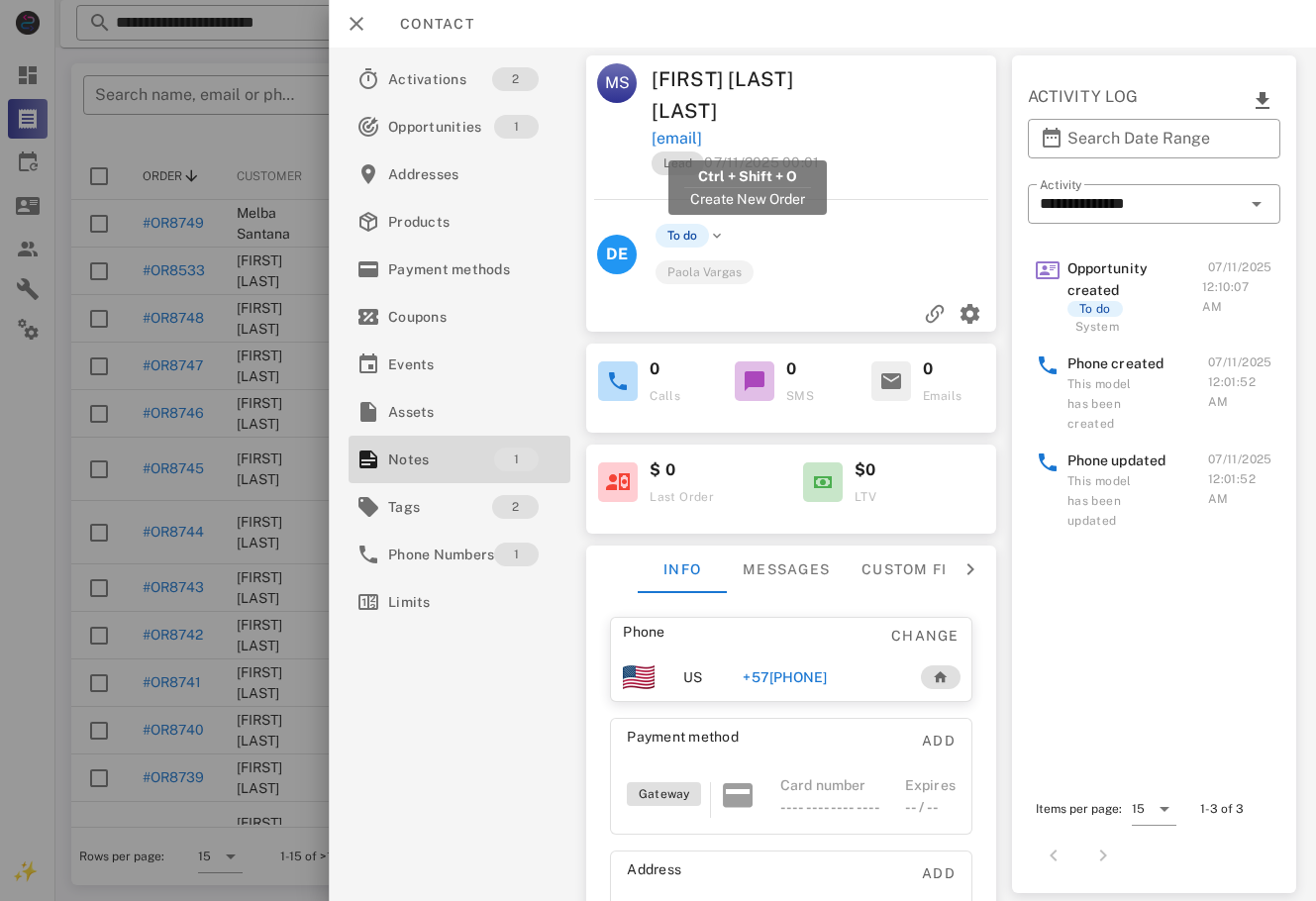 drag, startPoint x: 890, startPoint y: 130, endPoint x: 658, endPoint y: 142, distance: 232.31014 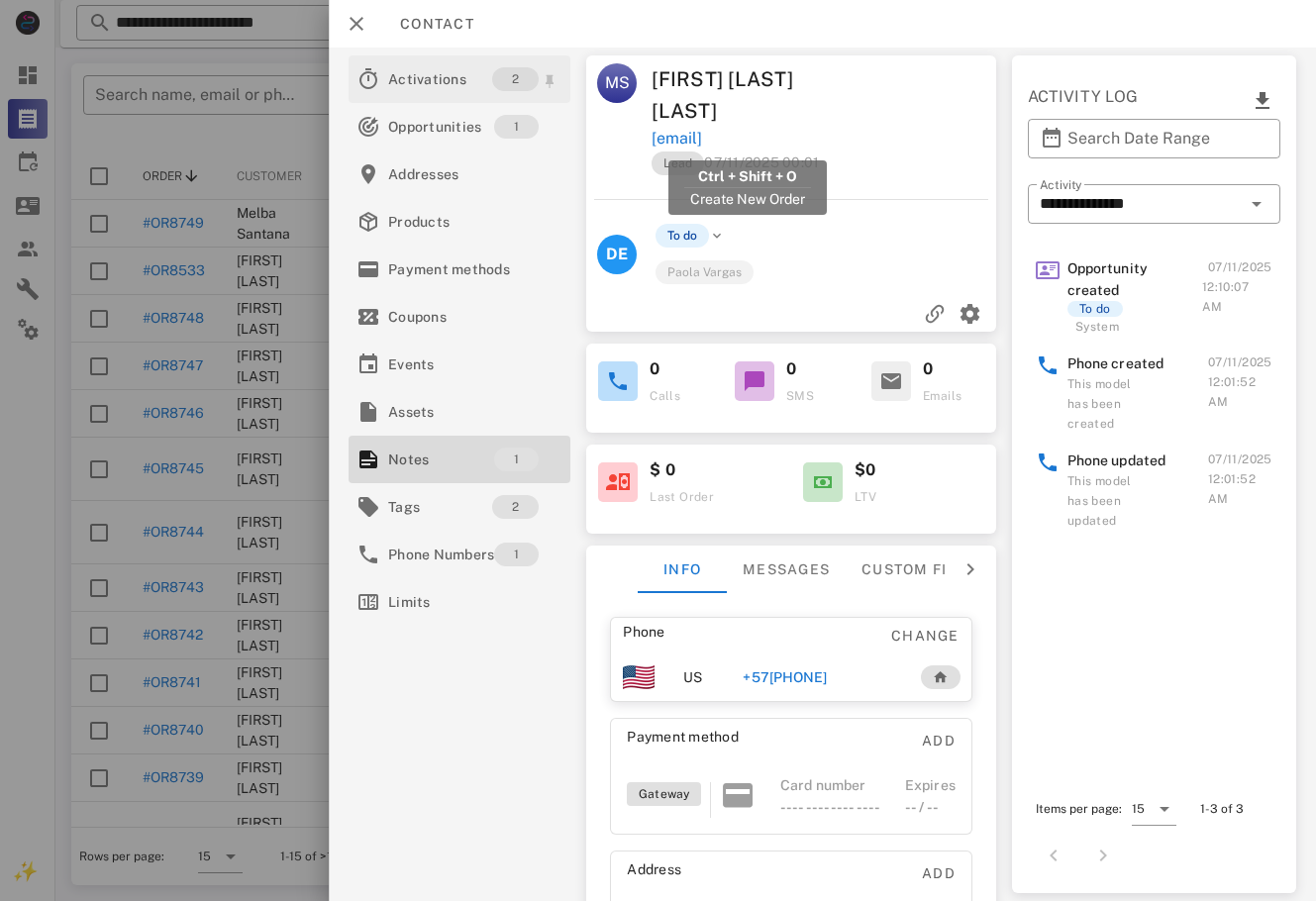 copy on "[EMAIL]" 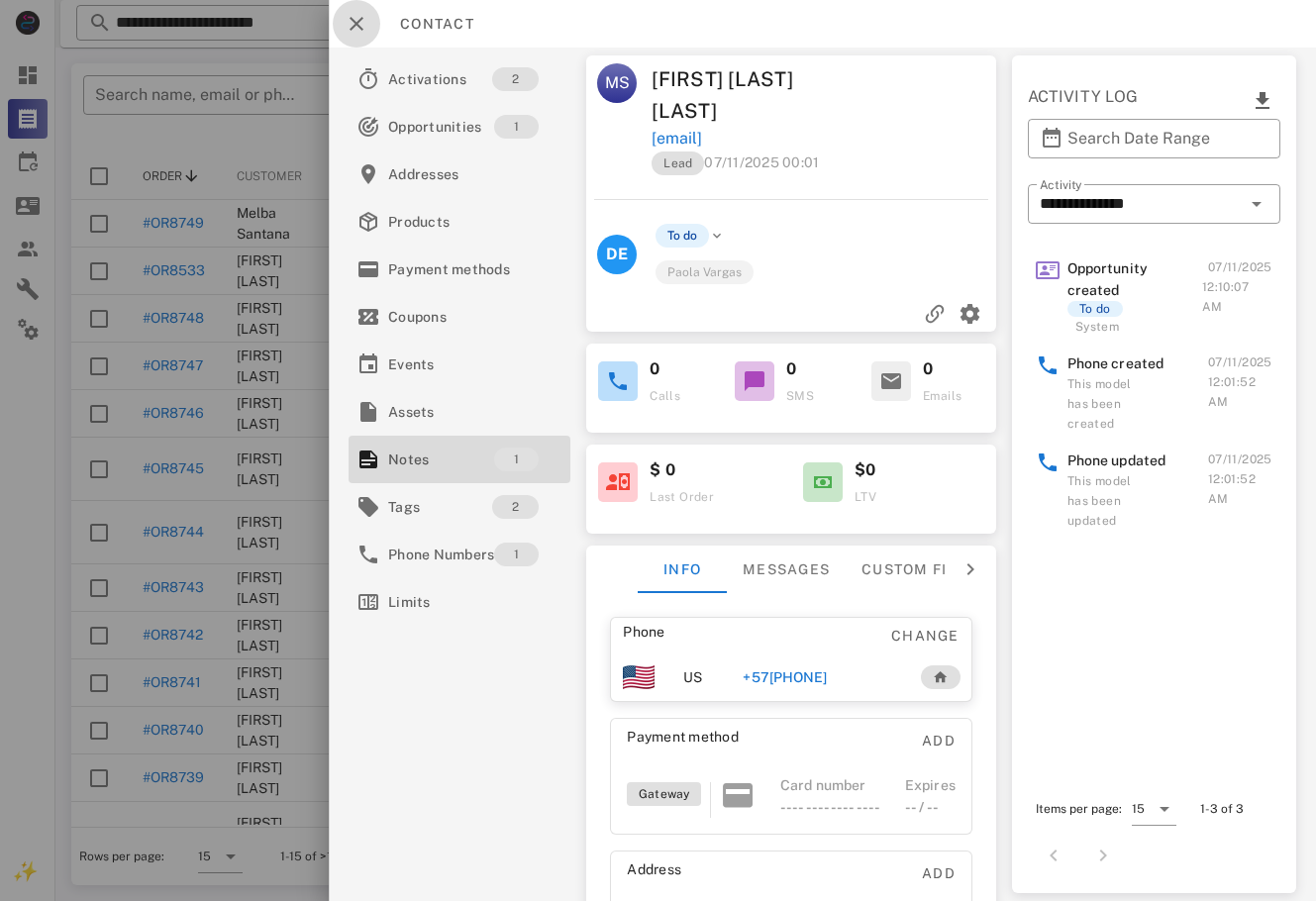 click at bounding box center [356, 24] 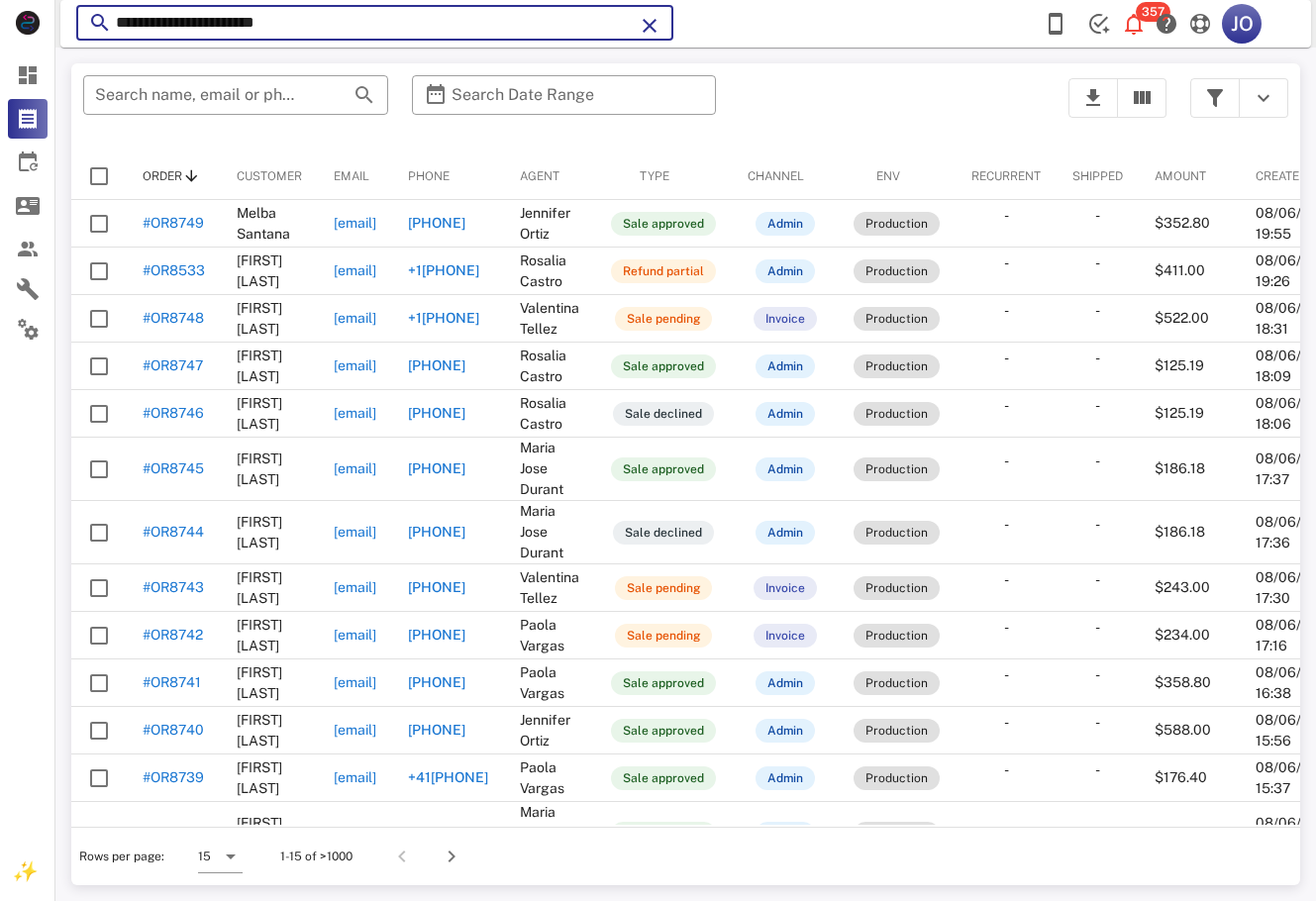 drag, startPoint x: 340, startPoint y: 21, endPoint x: -7, endPoint y: 20, distance: 347.00144 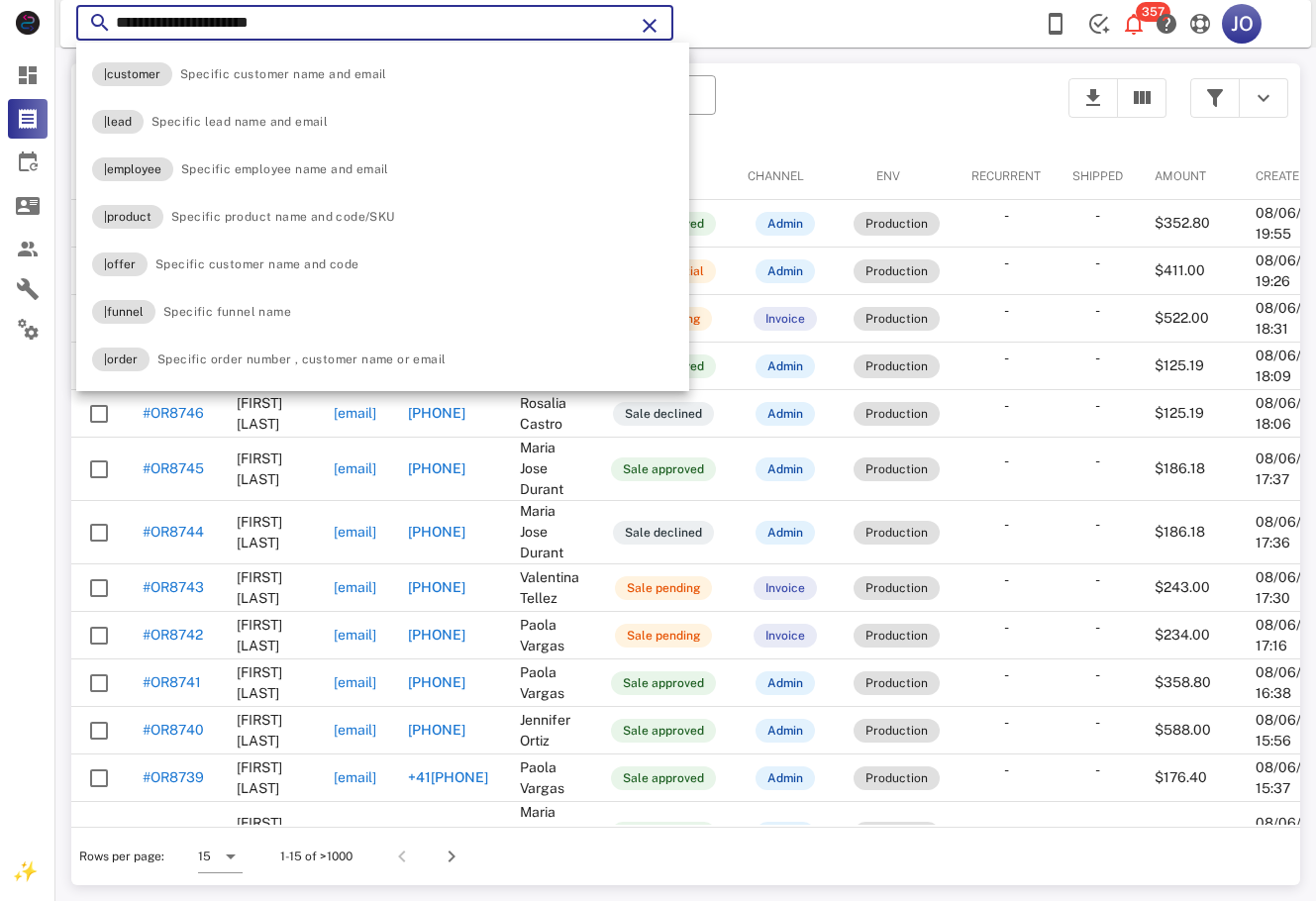 click on "**********" at bounding box center (374, 23) 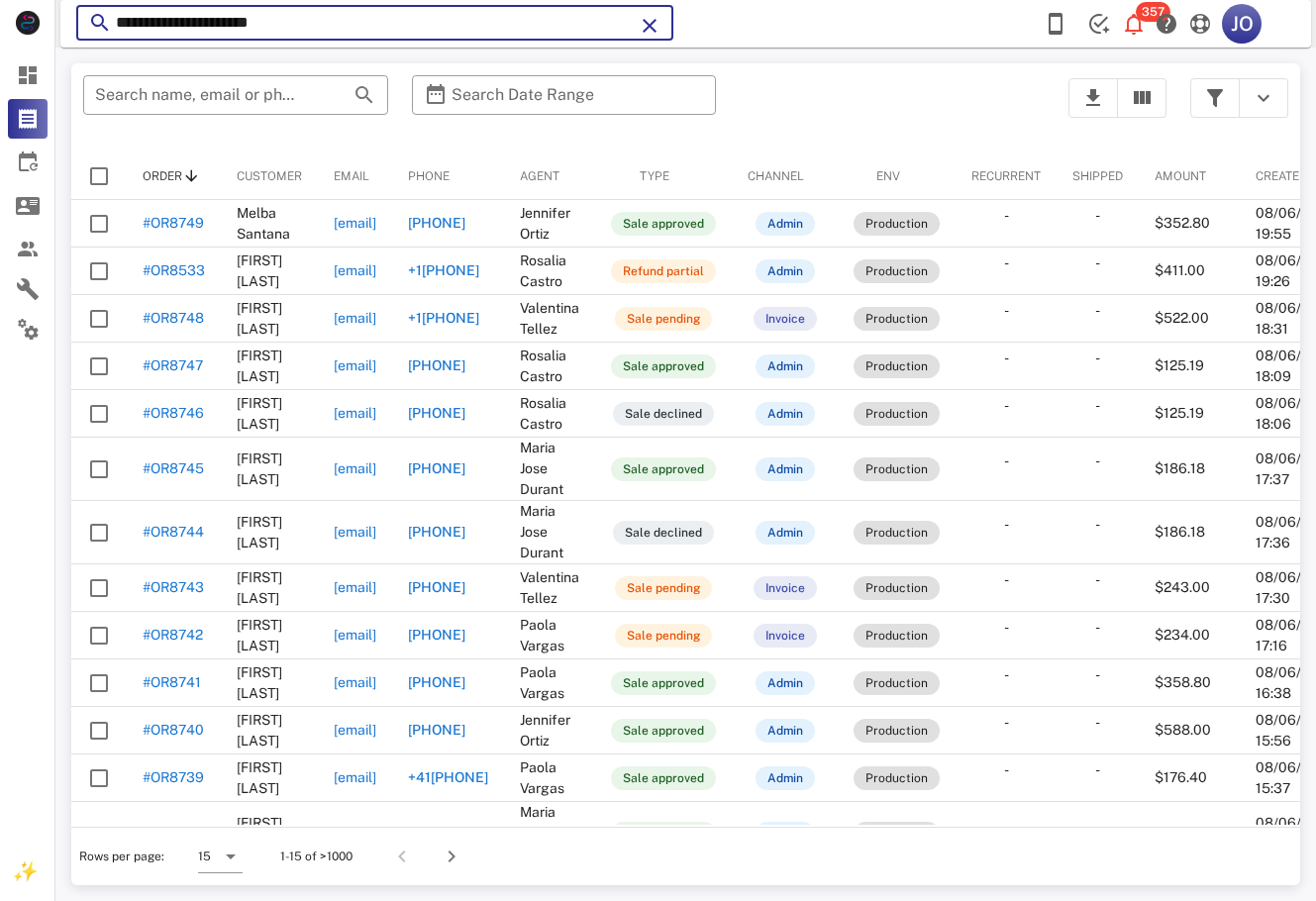 click on "**********" at bounding box center [374, 23] 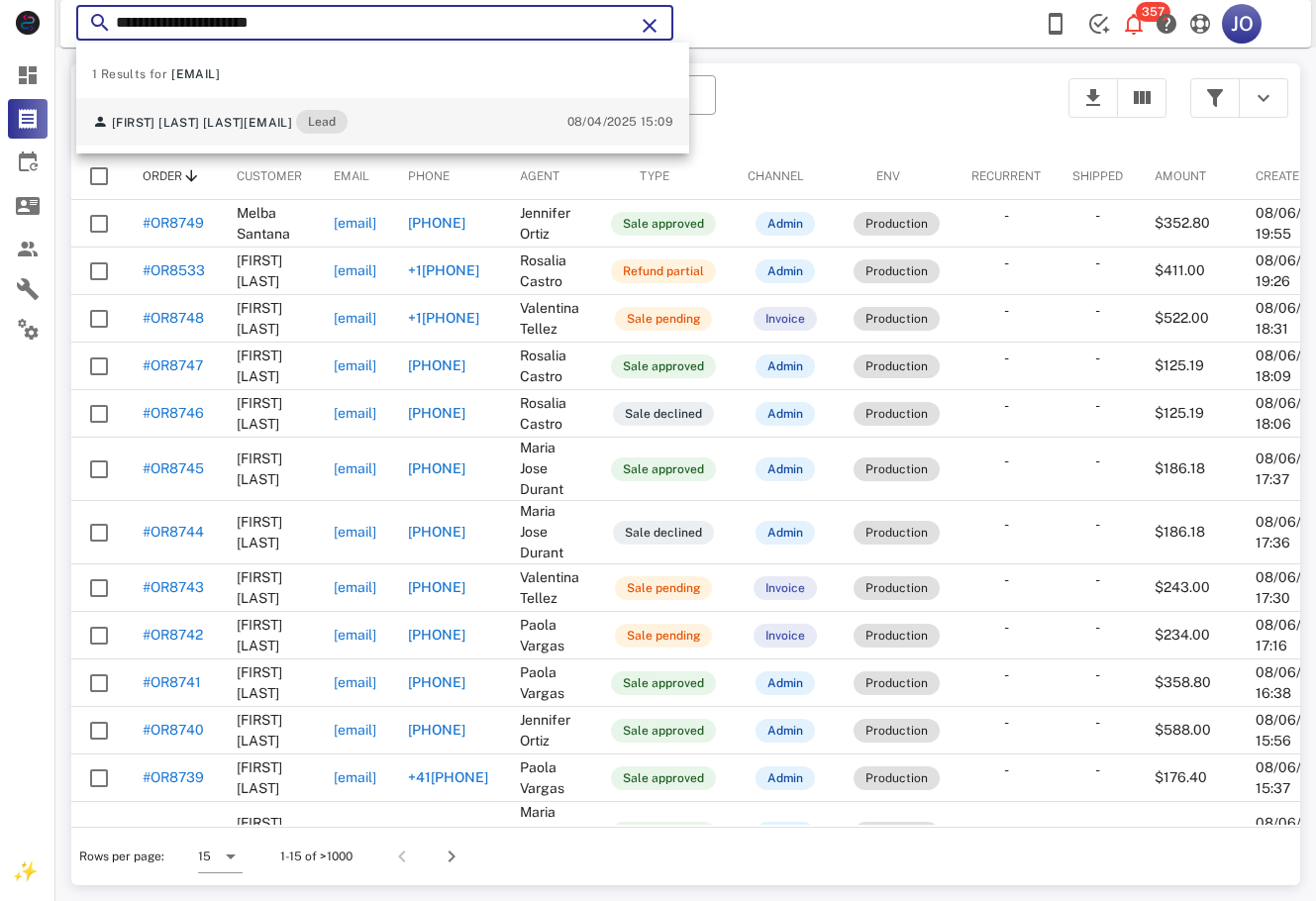 type on "**********" 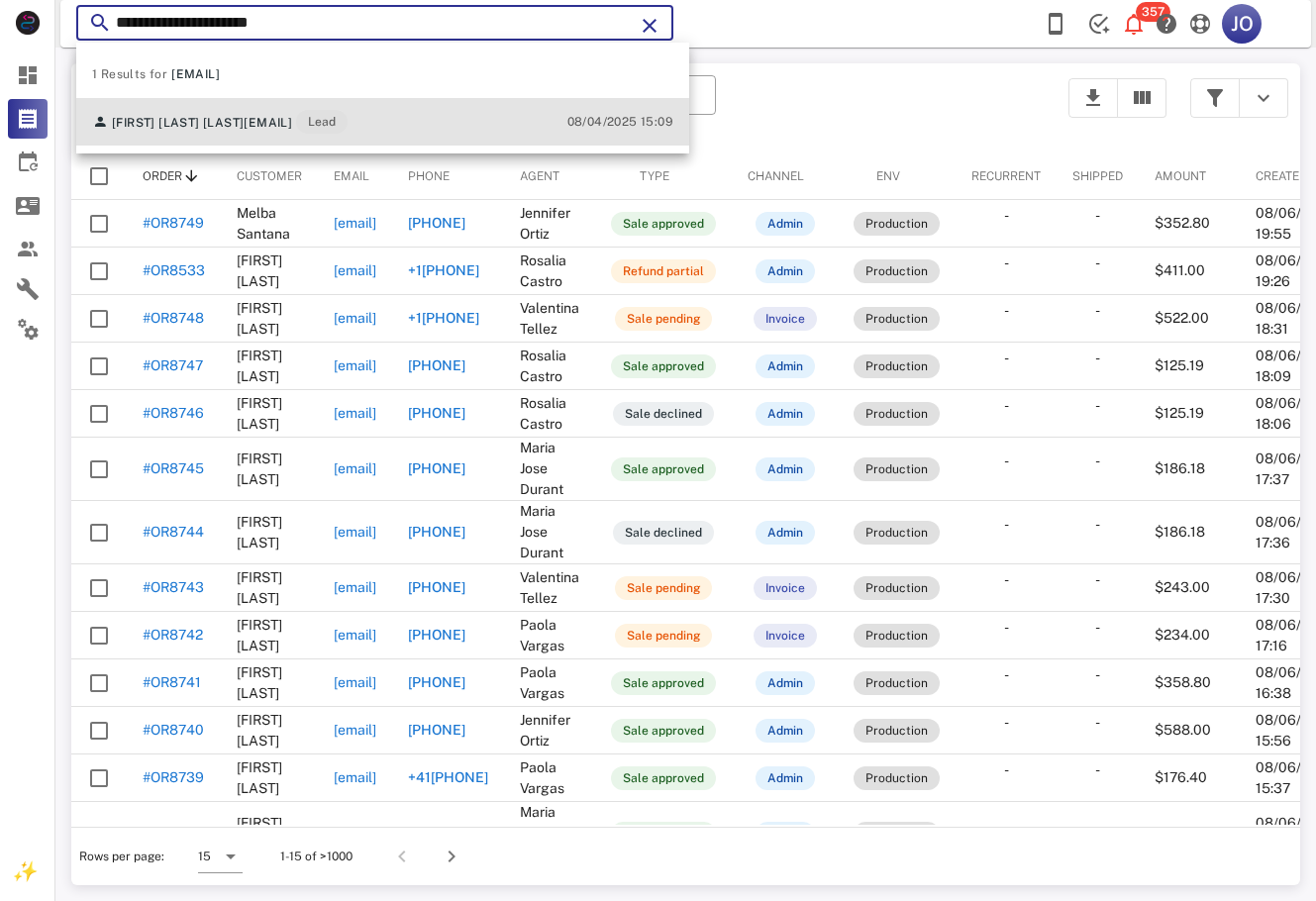 click on "[EMAIL]" at bounding box center (267, 123) 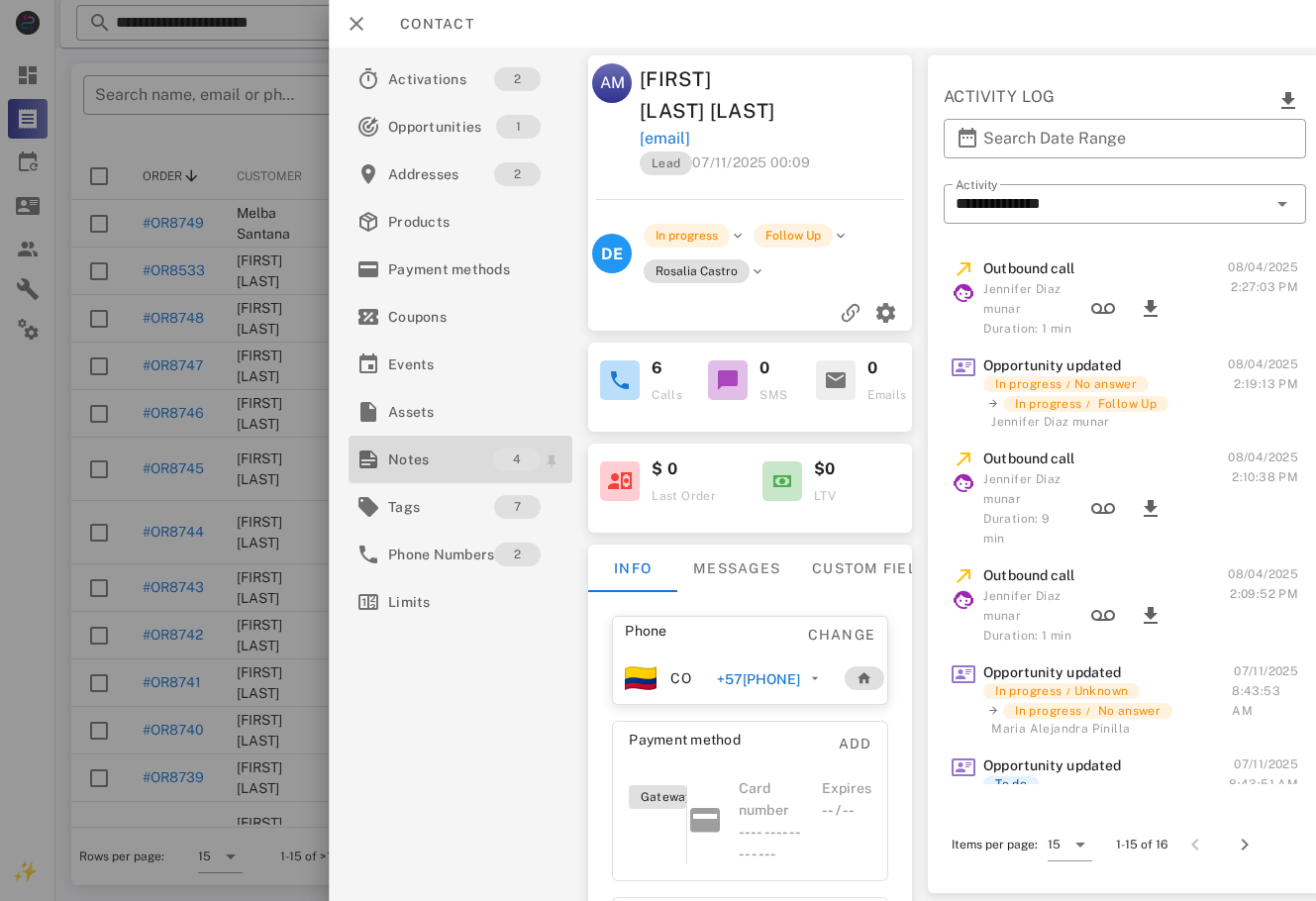 click on "Notes" at bounding box center [441, 459] 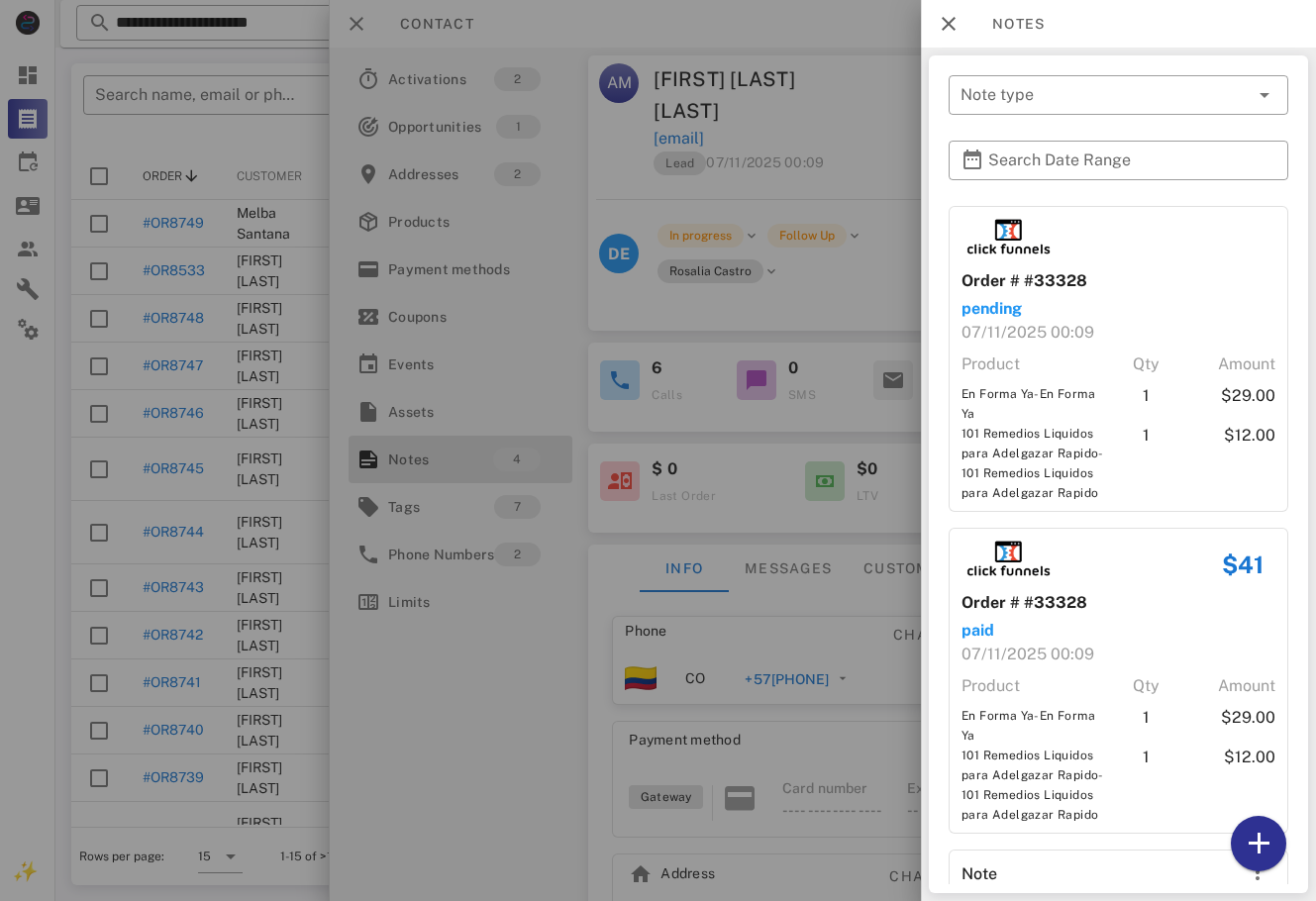 click on "Order # #33328   pending   [DATE] [TIME]   Product Qty Amount  En Forma Ya-En Forma Ya  1 $29.00  101 Remedios Liquidos para Adelgazar Rapido-101 Remedios Liquidos para Adelgazar Rapido  1 $12.00  $41   Order # #33328   paid   [DATE] [TIME]   Product Qty Amount  En Forma Ya-En Forma Ya  1 $29.00  101 Remedios Liquidos para Adelgazar Rapido-101 Remedios Liquidos para Adelgazar Rapido  1 $12.00  Note  No contesta, se envían accesos.  Created at   [DATE] [TIME]   by   [FIRST] [LAST]   Note  Se realiza llamada se aclaran  dudas esta en el dia 2 del reto esta contenta todo va bien  Created at   [DATE] [TIME]   by   [FIRST] [LAST]" at bounding box center [1118, 712] 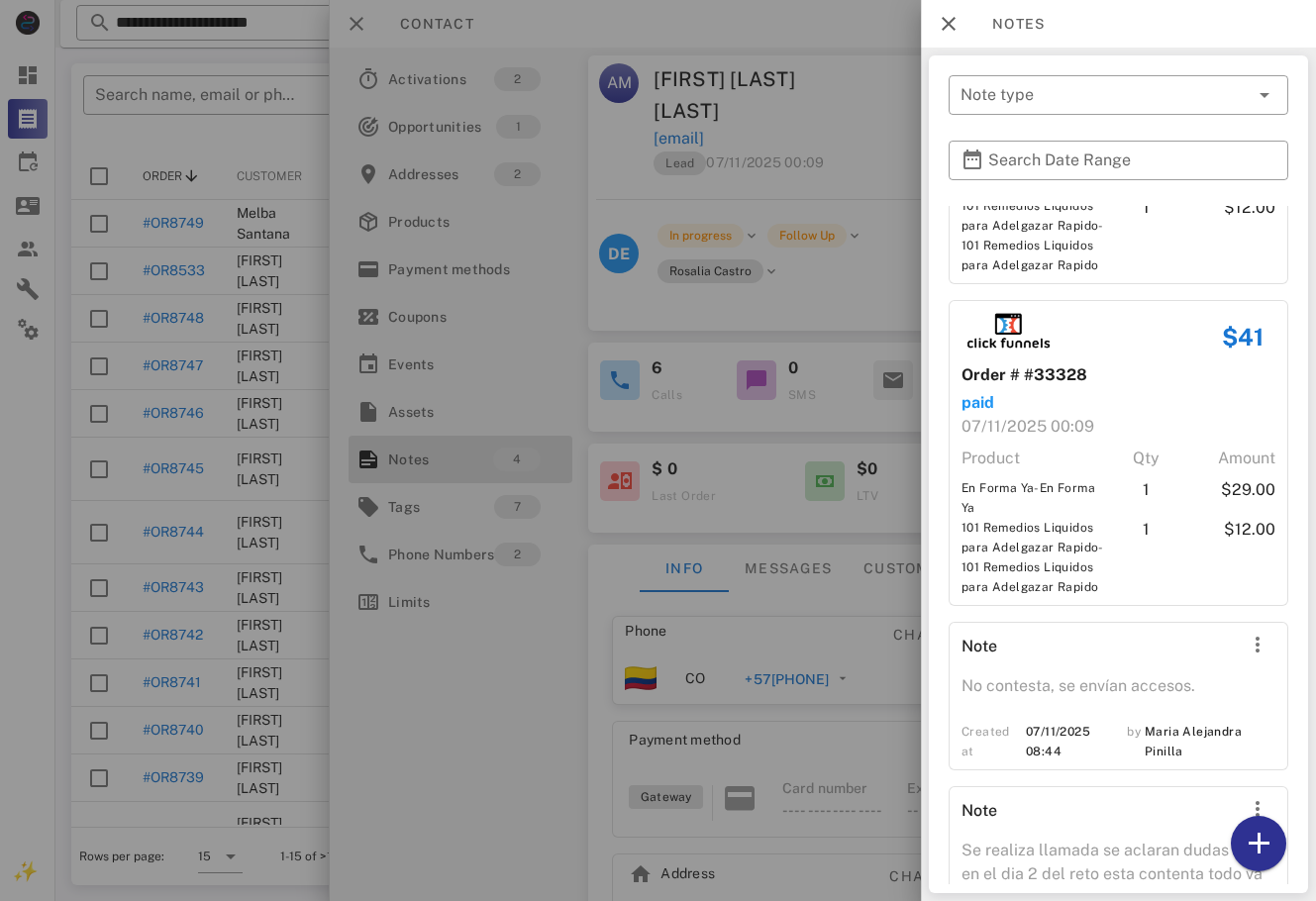 scroll, scrollTop: 350, scrollLeft: 0, axis: vertical 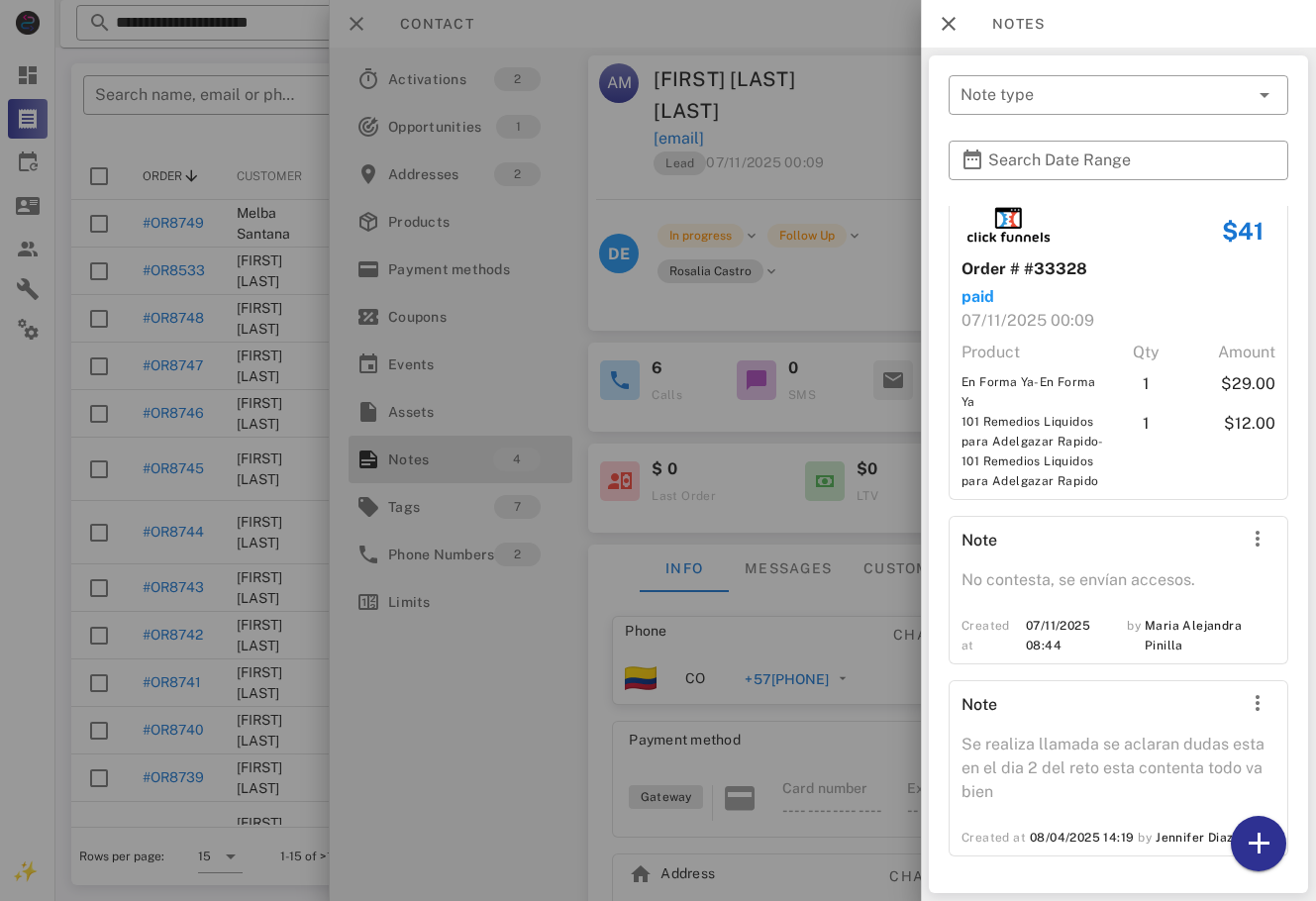 click at bounding box center (658, 450) 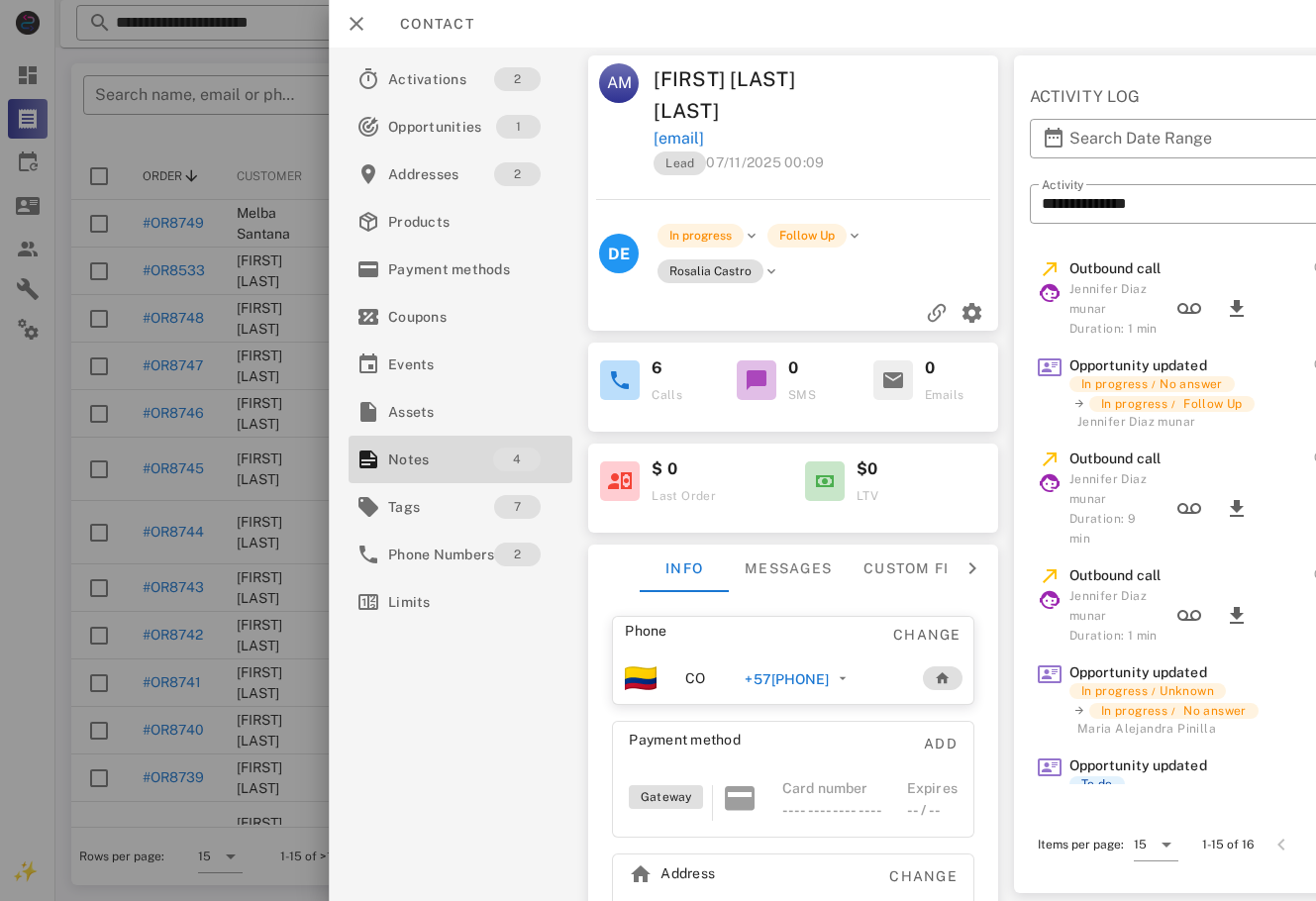 click on "+57[PHONE]" at bounding box center [787, 679] 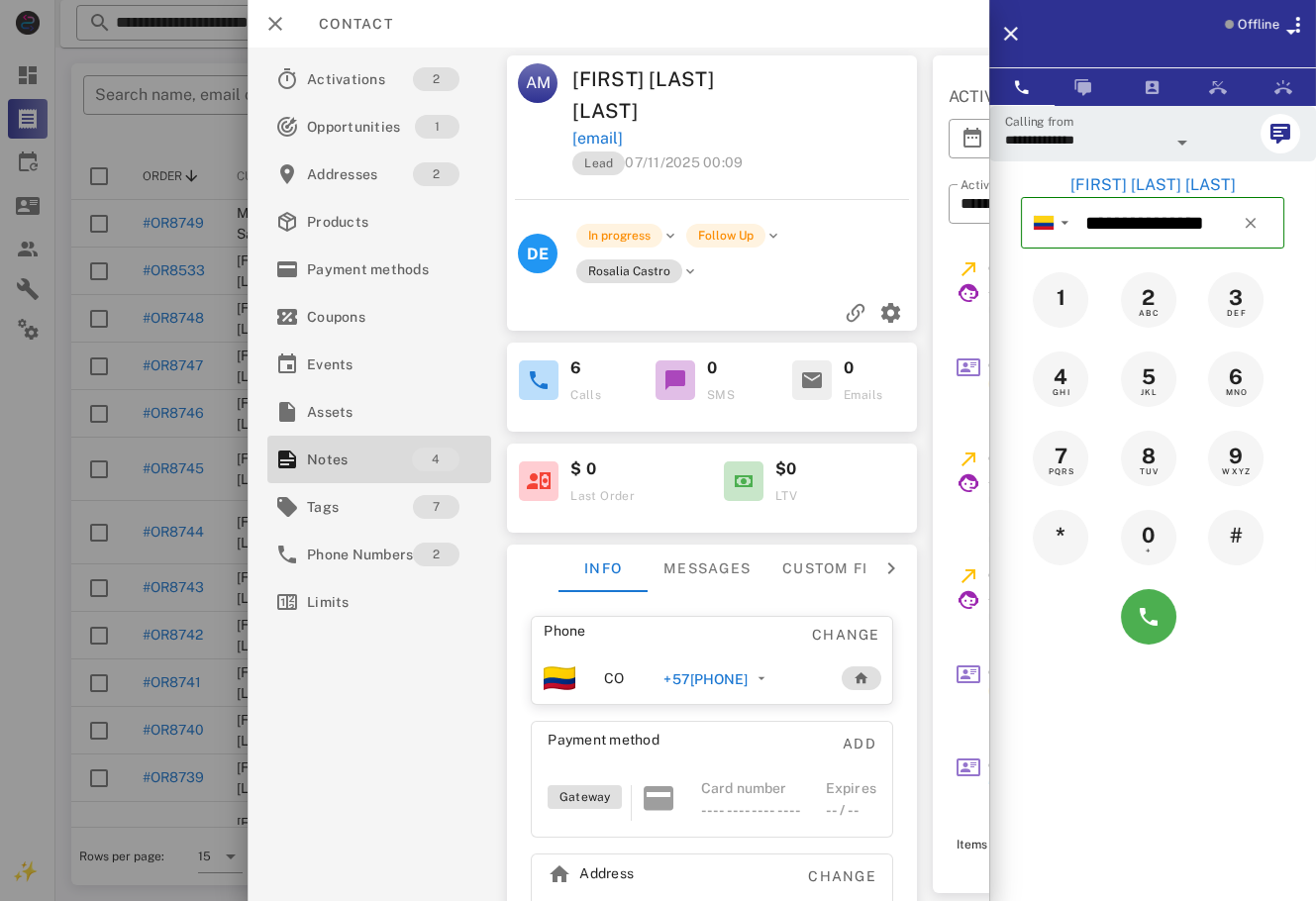 scroll, scrollTop: 135, scrollLeft: 0, axis: vertical 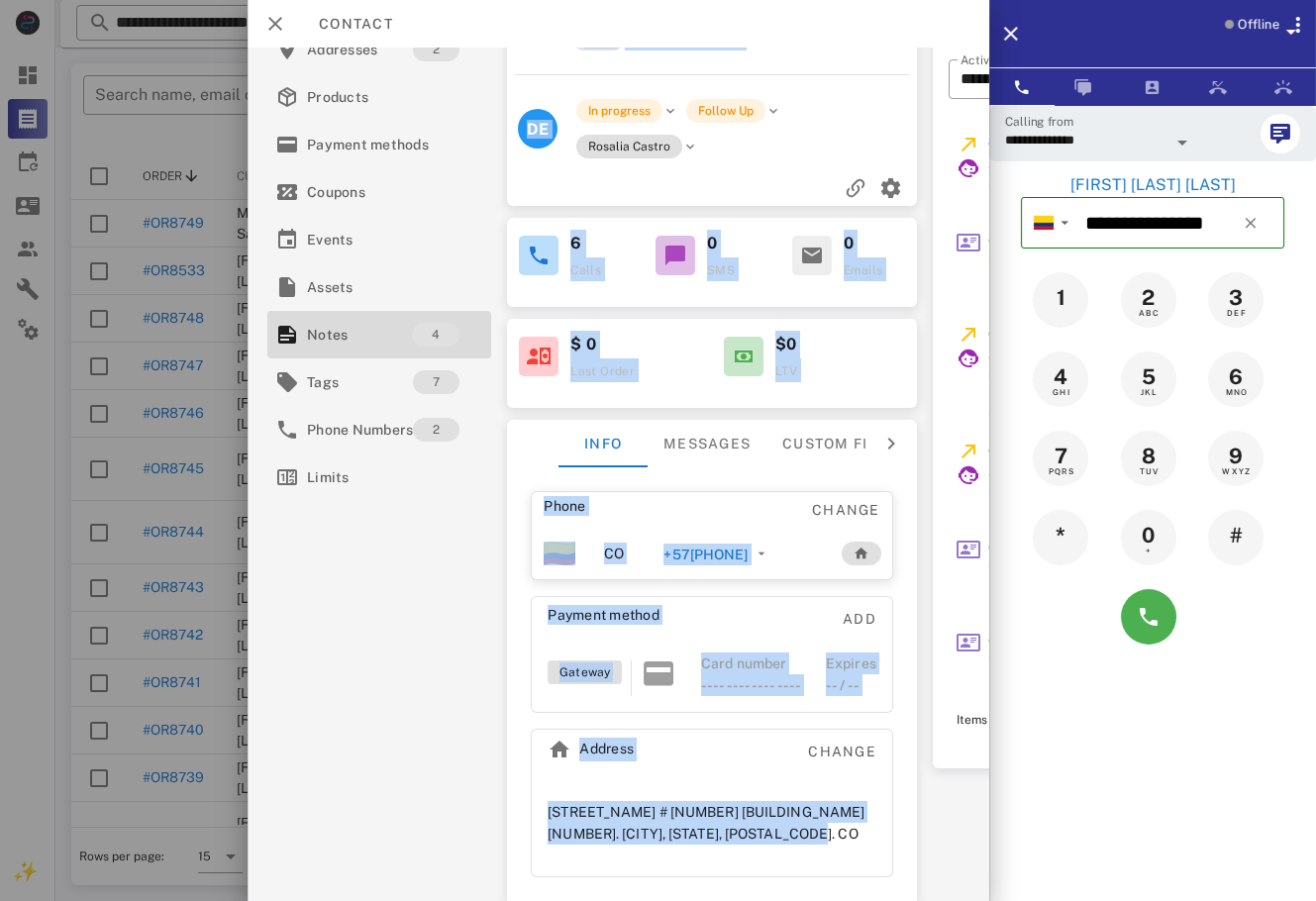 drag, startPoint x: 711, startPoint y: 811, endPoint x: 488, endPoint y: 773, distance: 226.2145 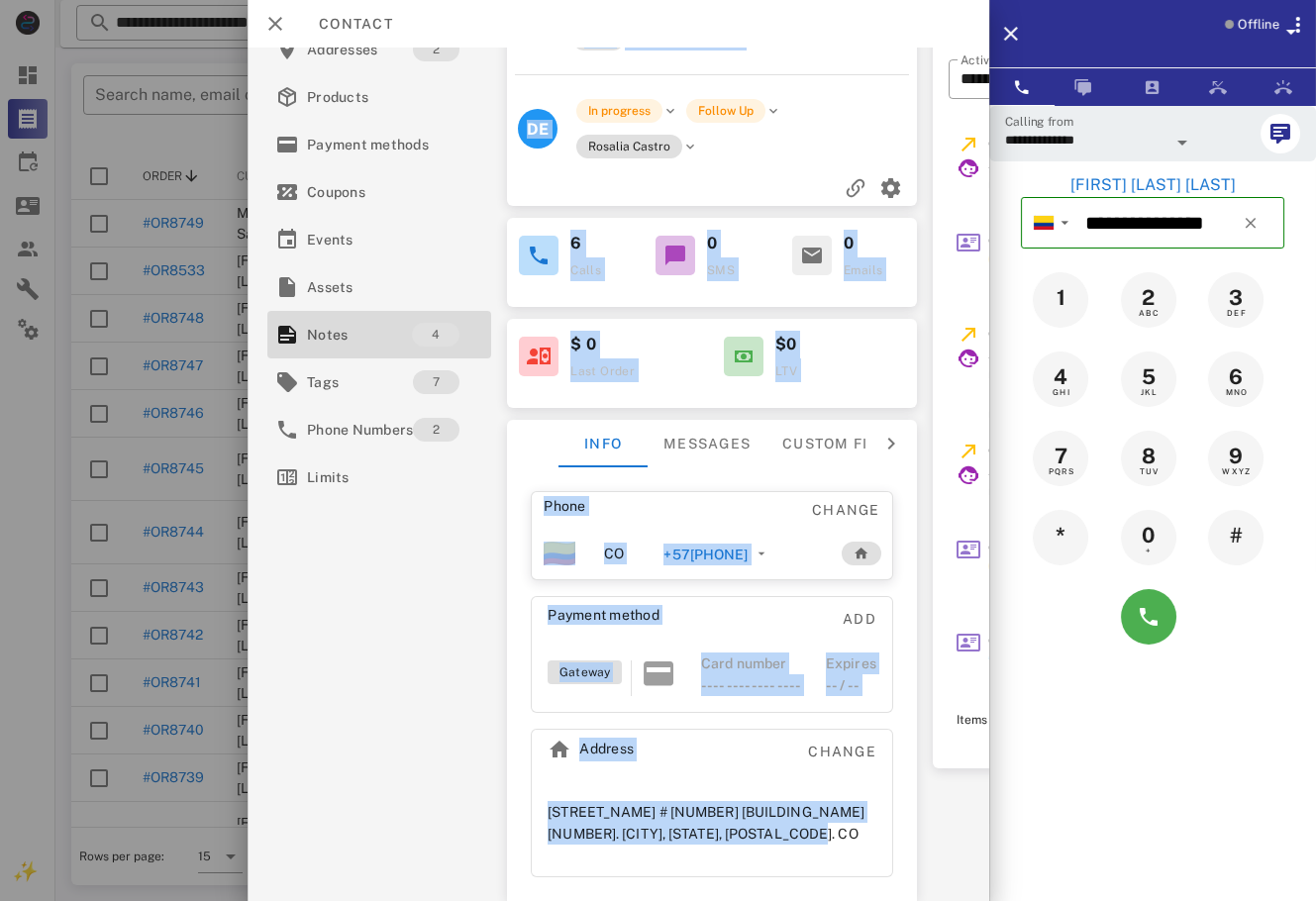 click on "[STREET_NAME] # [NUMBER] [BUILDING_NAME] [NUMBER].
[CITY], [STATE], [POSTAL_CODE].
CO" at bounding box center [712, 823] 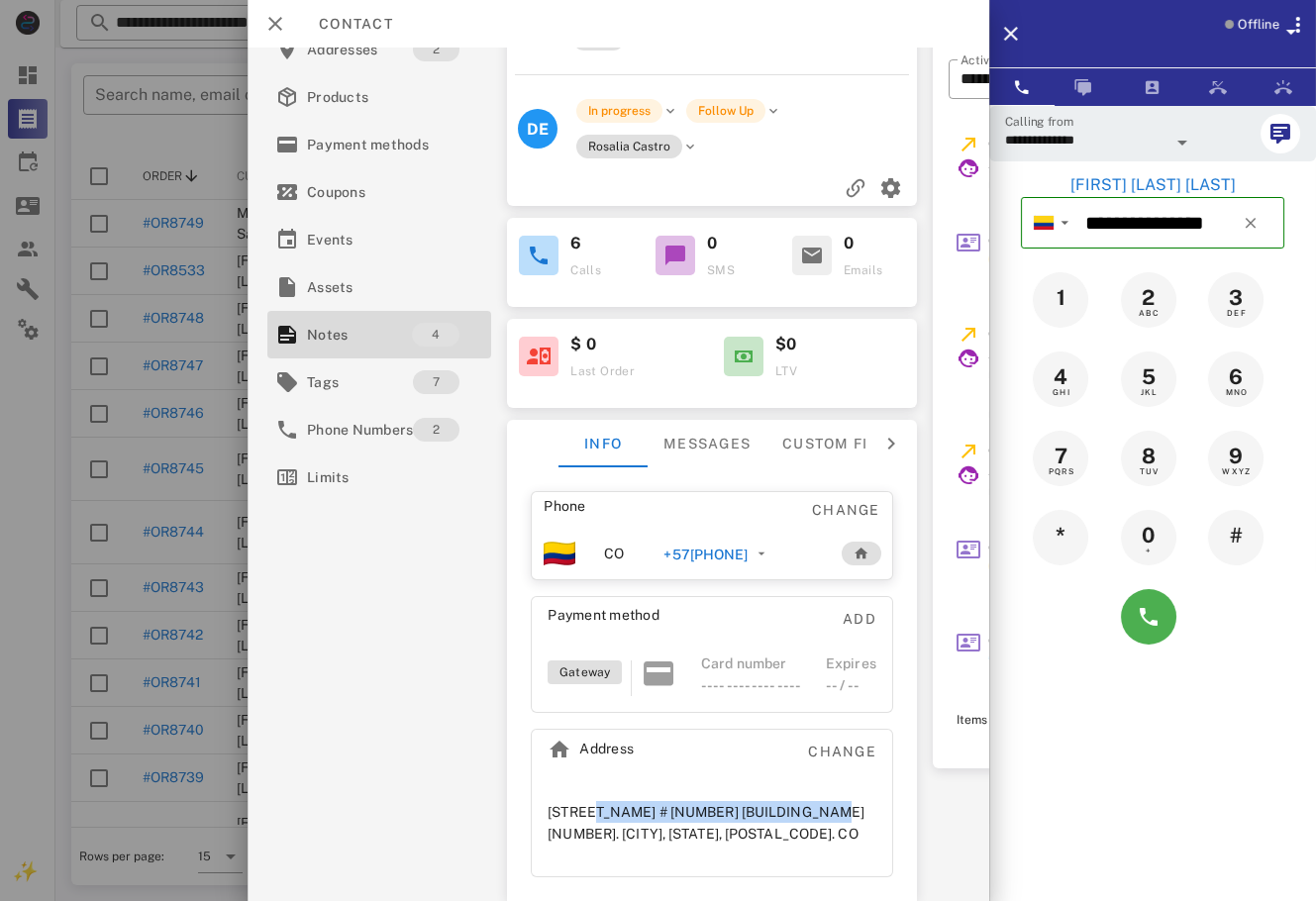 drag, startPoint x: 778, startPoint y: 811, endPoint x: 583, endPoint y: 801, distance: 195.25624 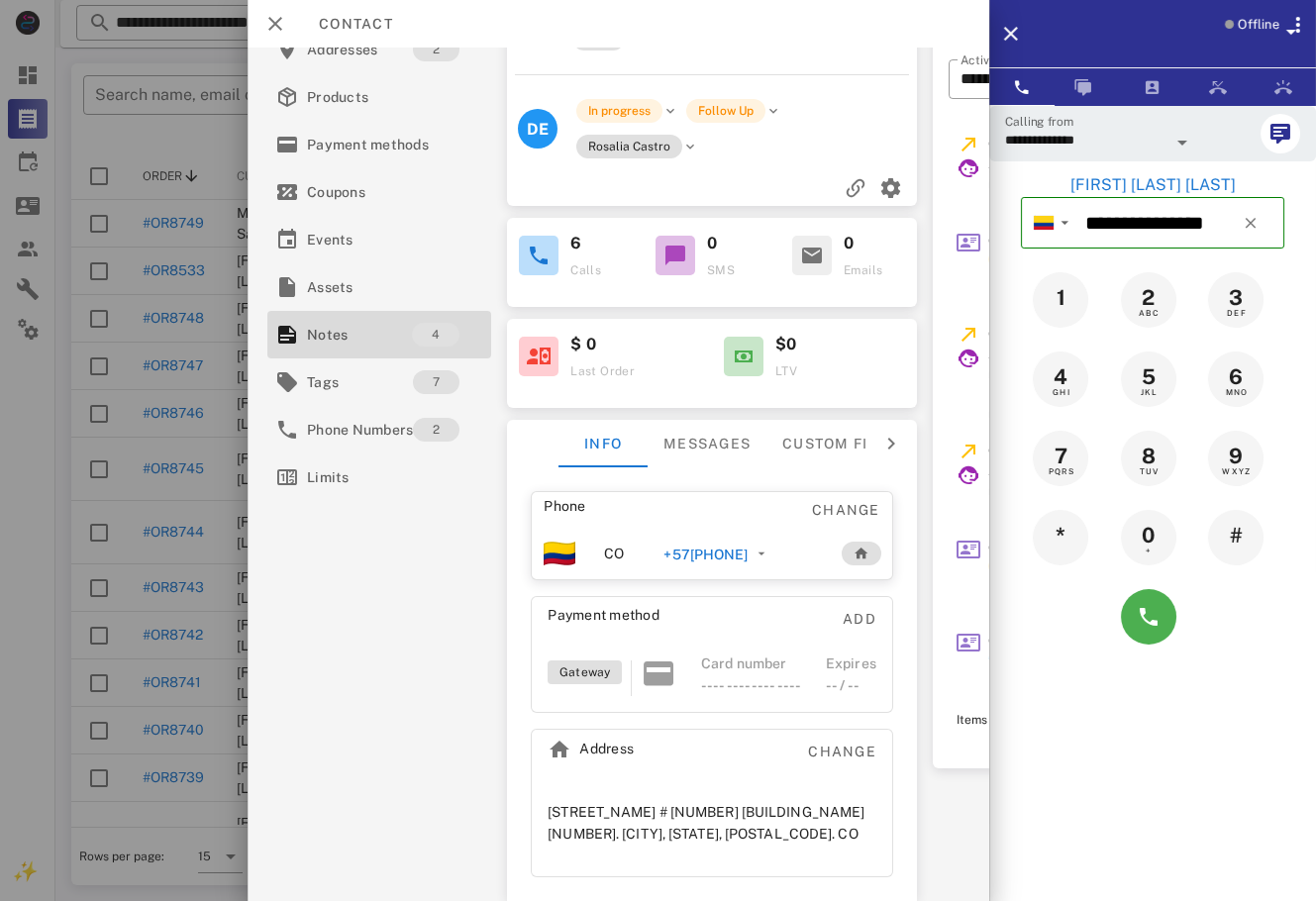 click on "[STREET_NAME] # [NUMBER] [BUILDING_NAME] [NUMBER].
[CITY], [STATE], [POSTAL_CODE].
CO" at bounding box center (712, 823) 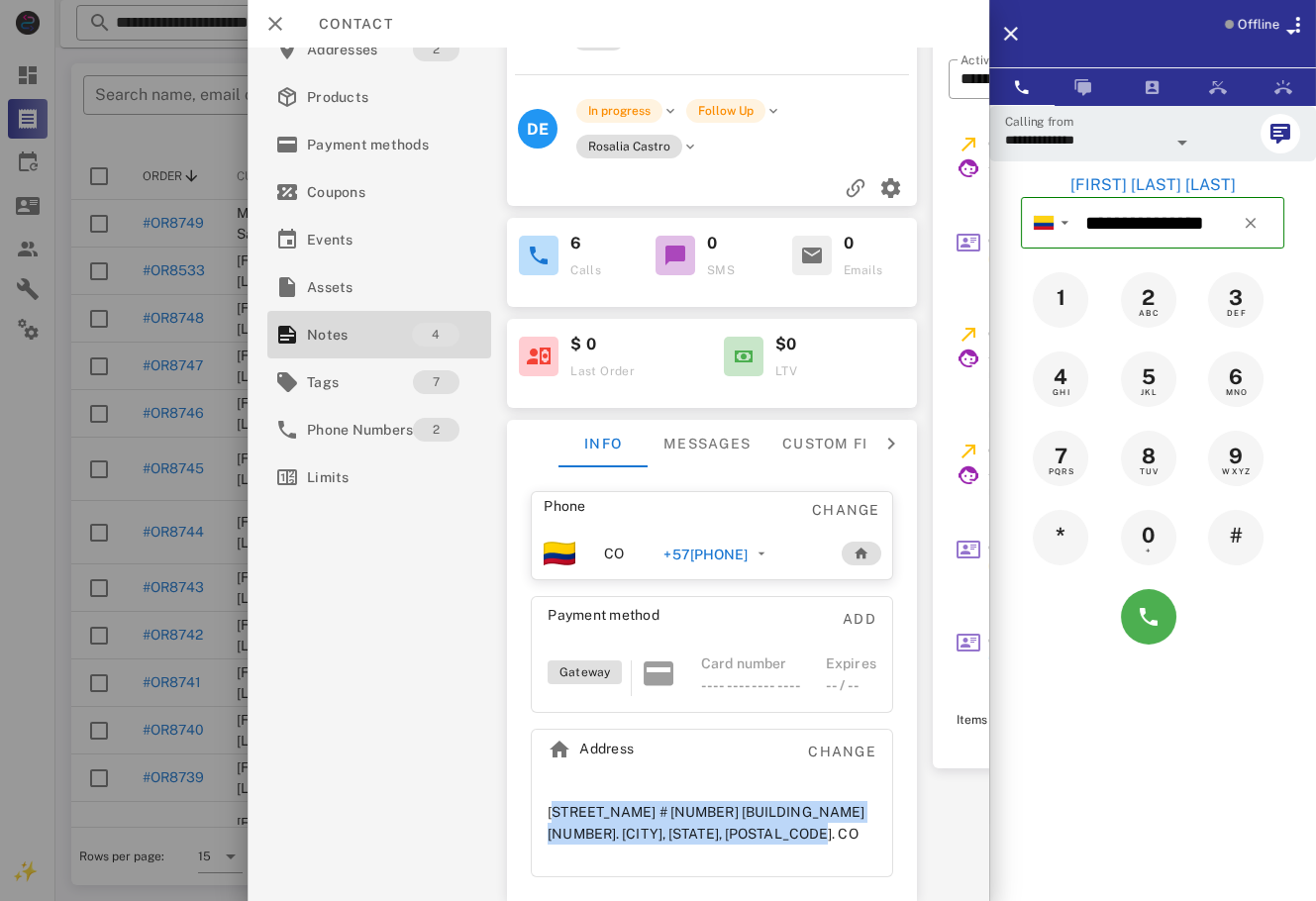 drag, startPoint x: 768, startPoint y: 827, endPoint x: 529, endPoint y: 807, distance: 239.83536 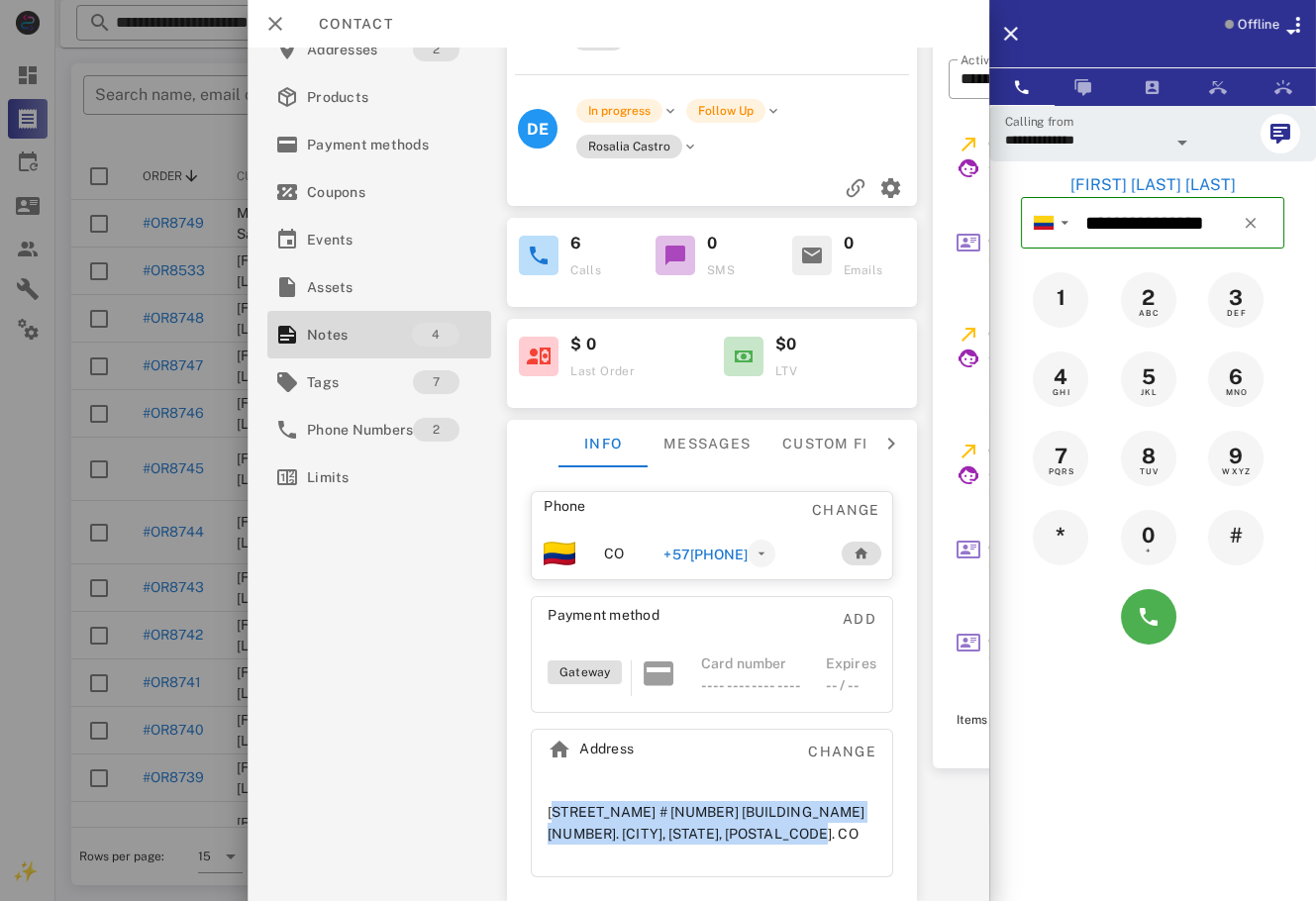 copy on "[STREET_NAME] # [NUMBER] [BUILDING_NAME] [NUMBER].
[CITY], [STATE], [POSTAL_CODE].
CO" 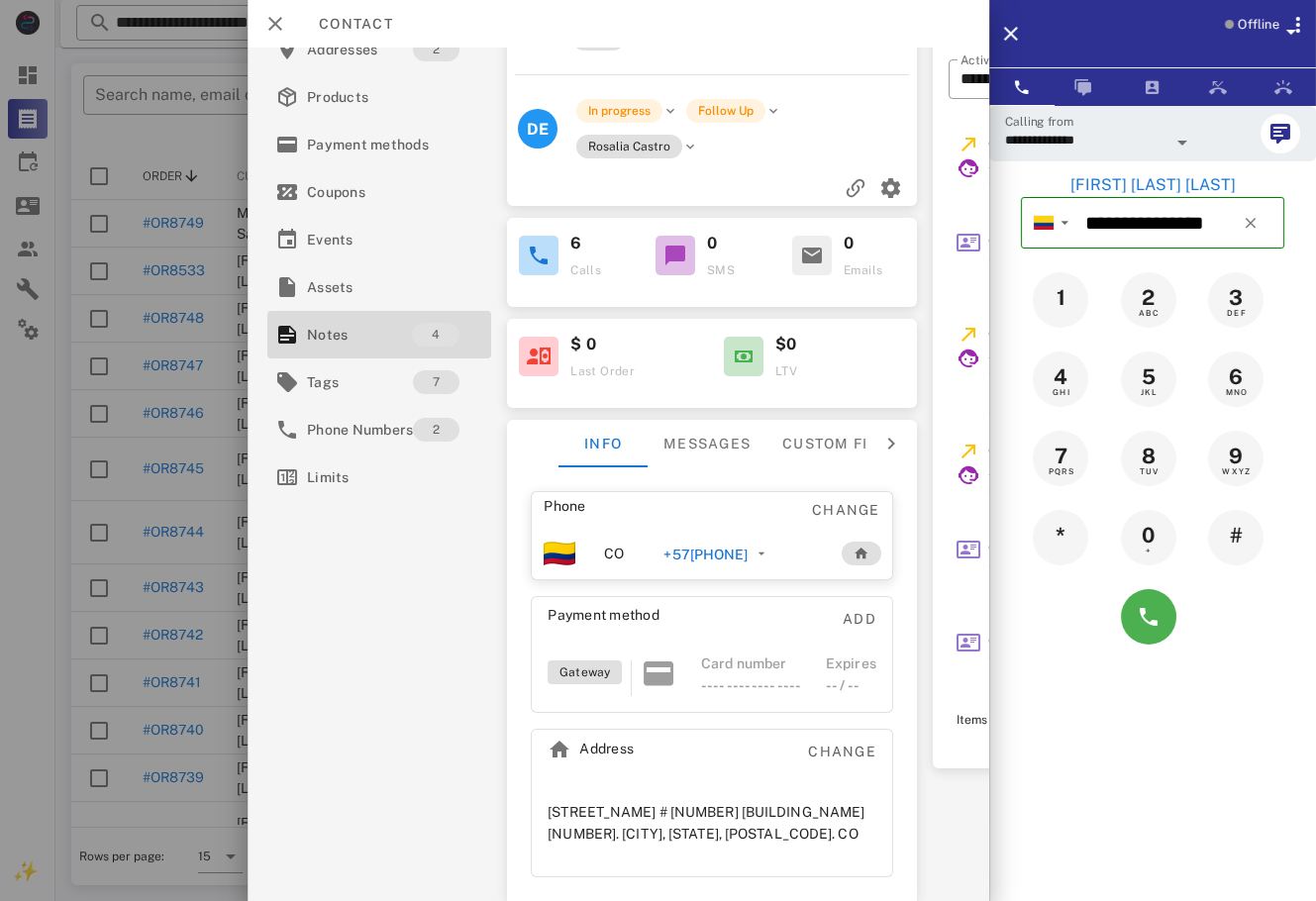 click on "+57[PHONE]" at bounding box center (705, 554) 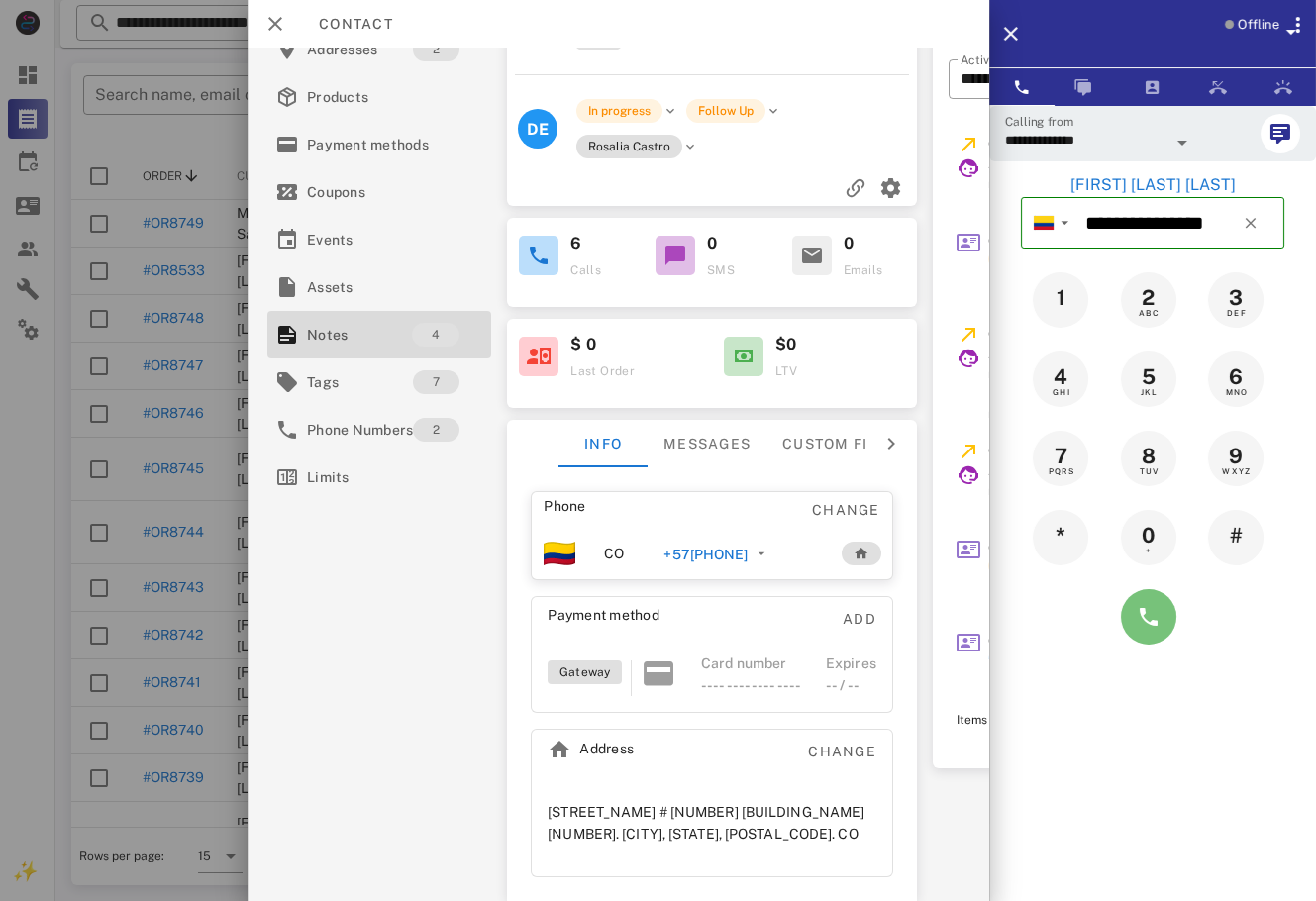 click at bounding box center [1149, 617] 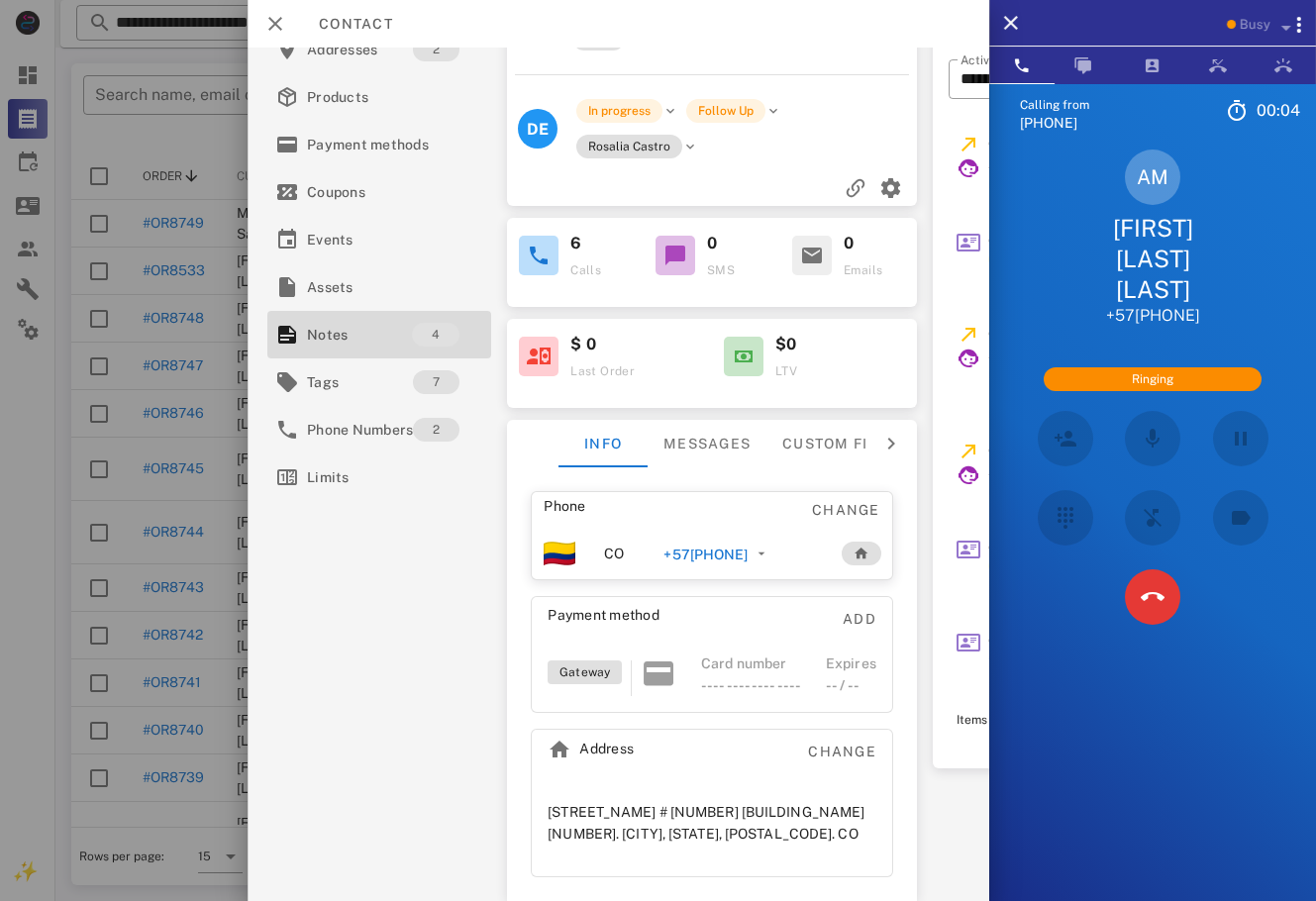 scroll, scrollTop: 135, scrollLeft: 357, axis: both 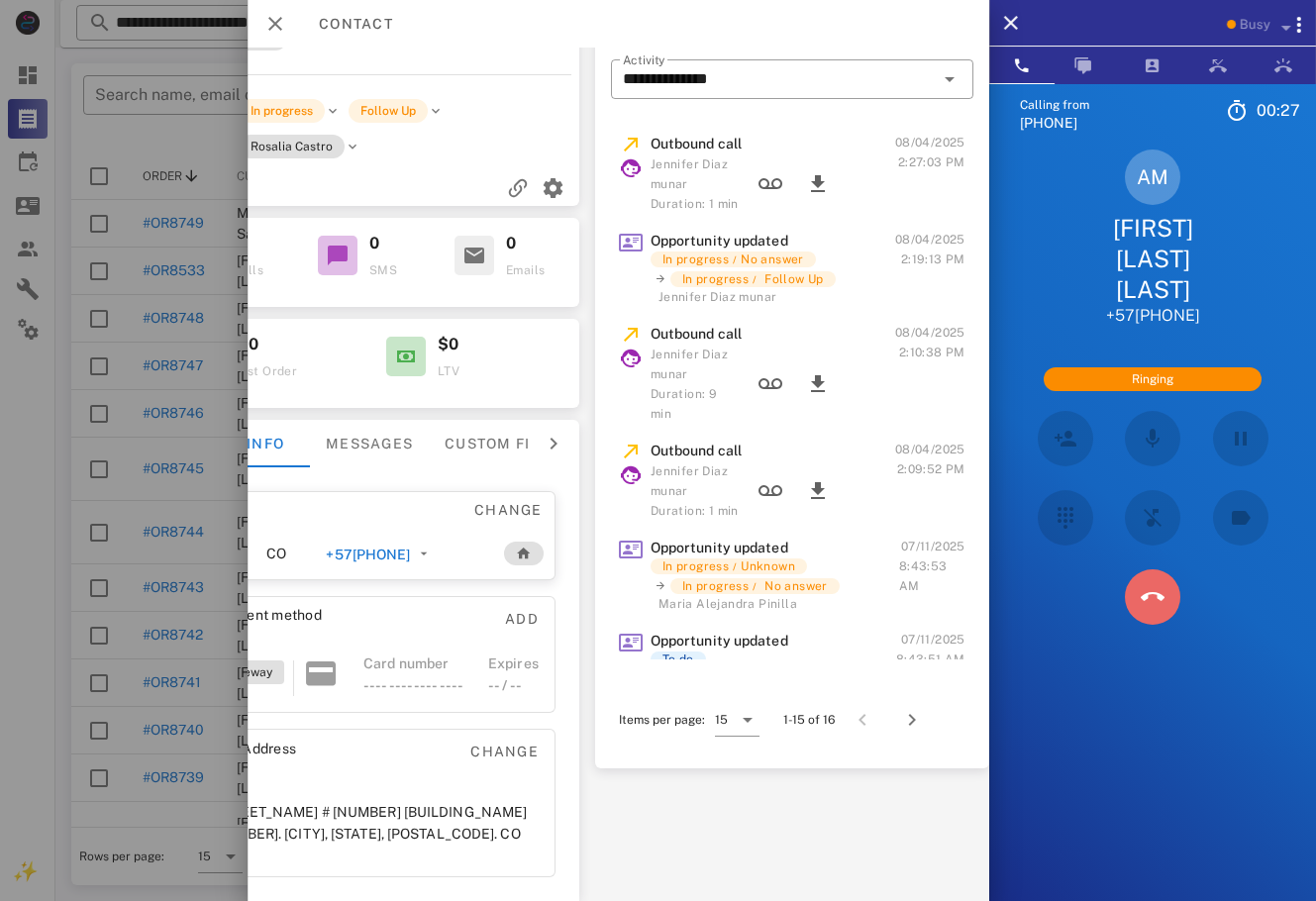 click at bounding box center [1153, 597] 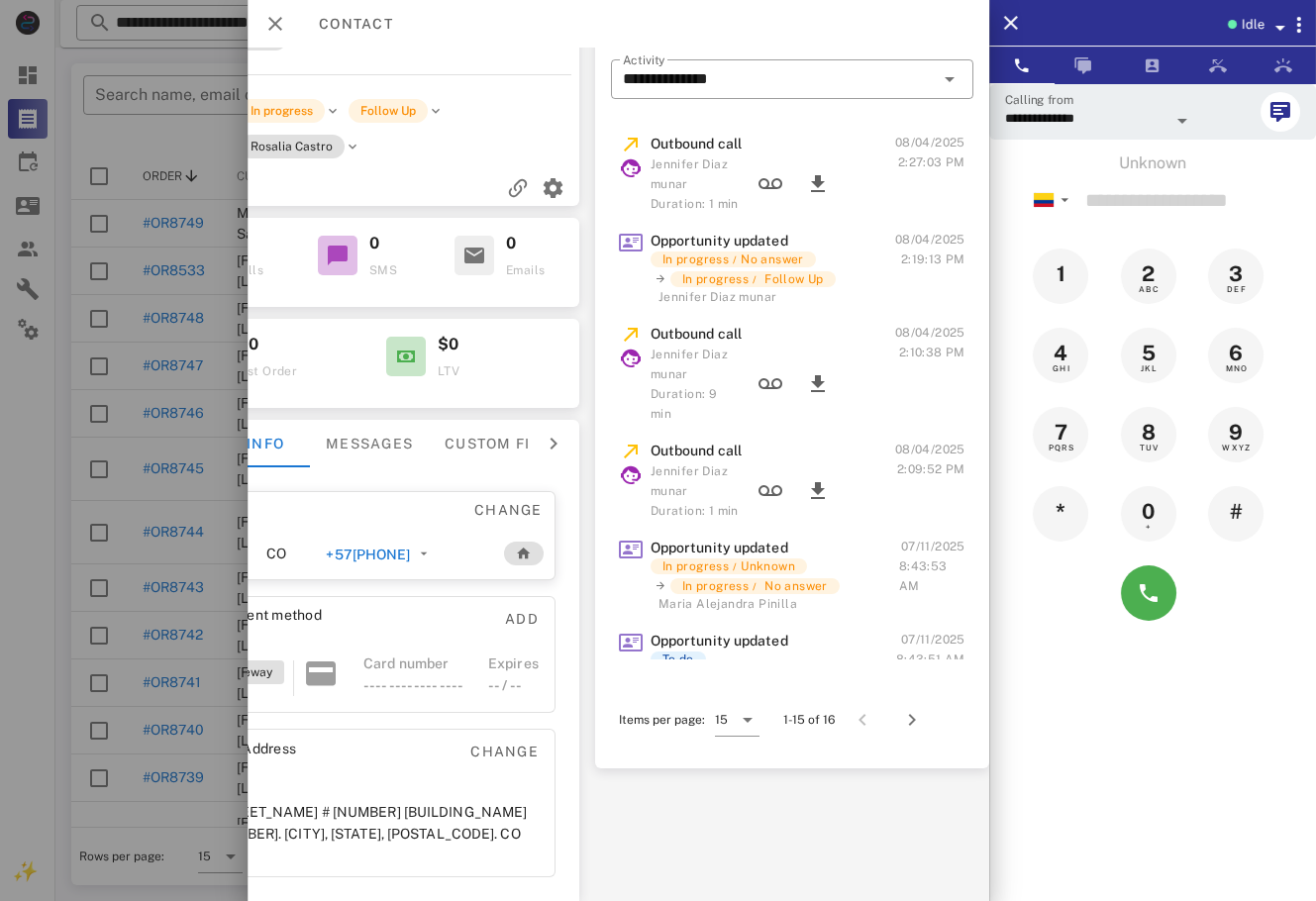 scroll, scrollTop: 135, scrollLeft: 0, axis: vertical 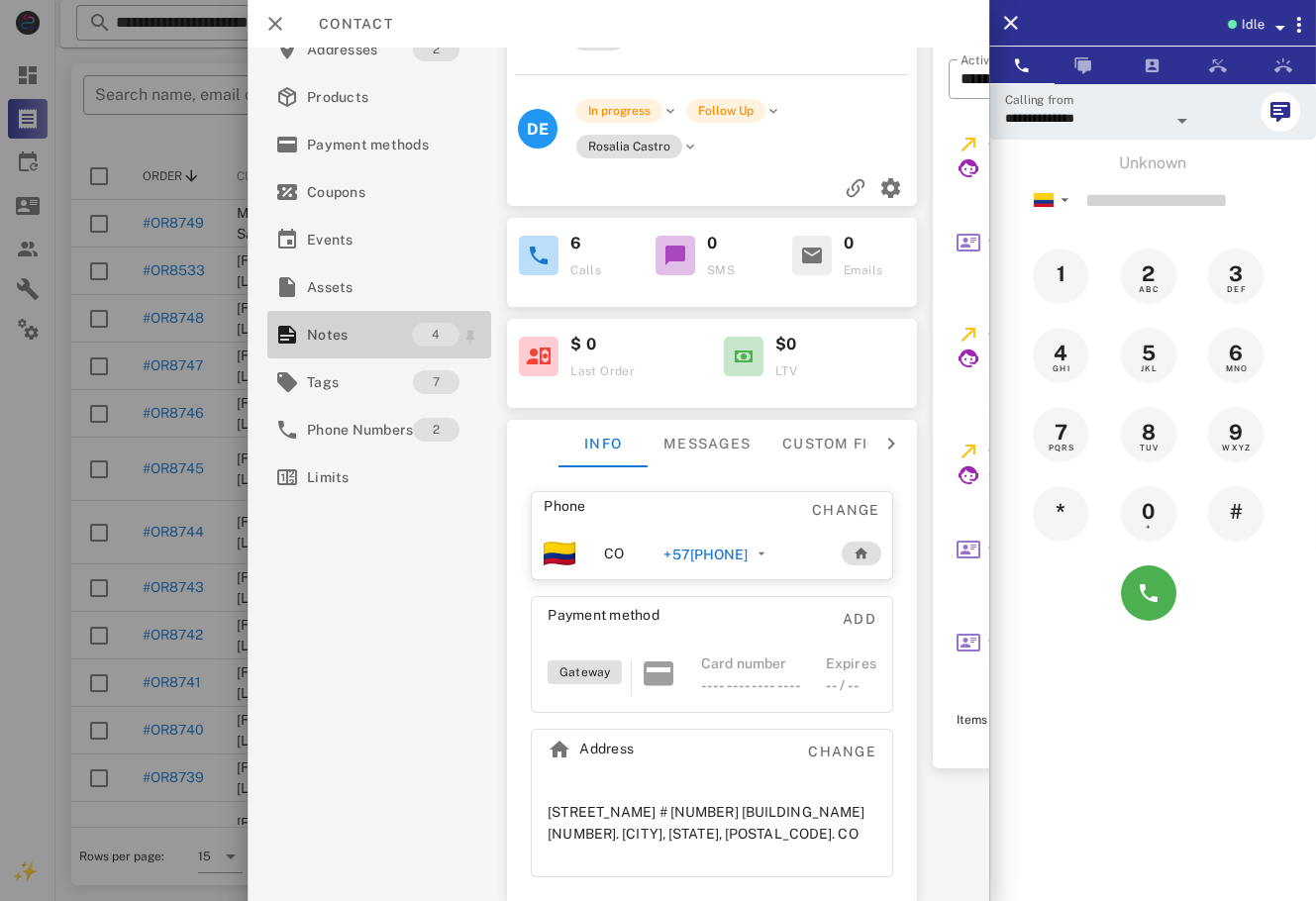 click on "Notes" at bounding box center (359, 335) 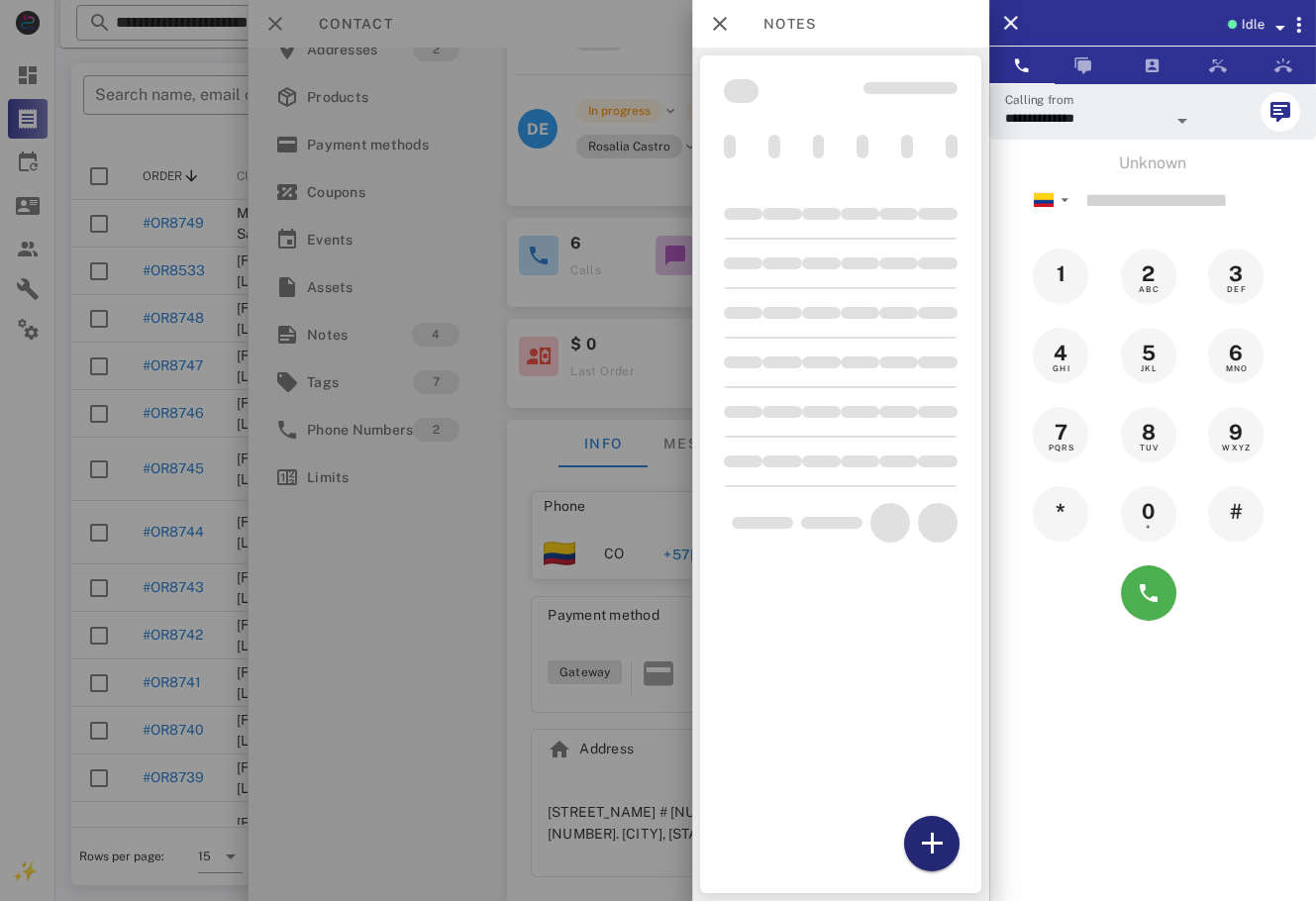 click at bounding box center (932, 844) 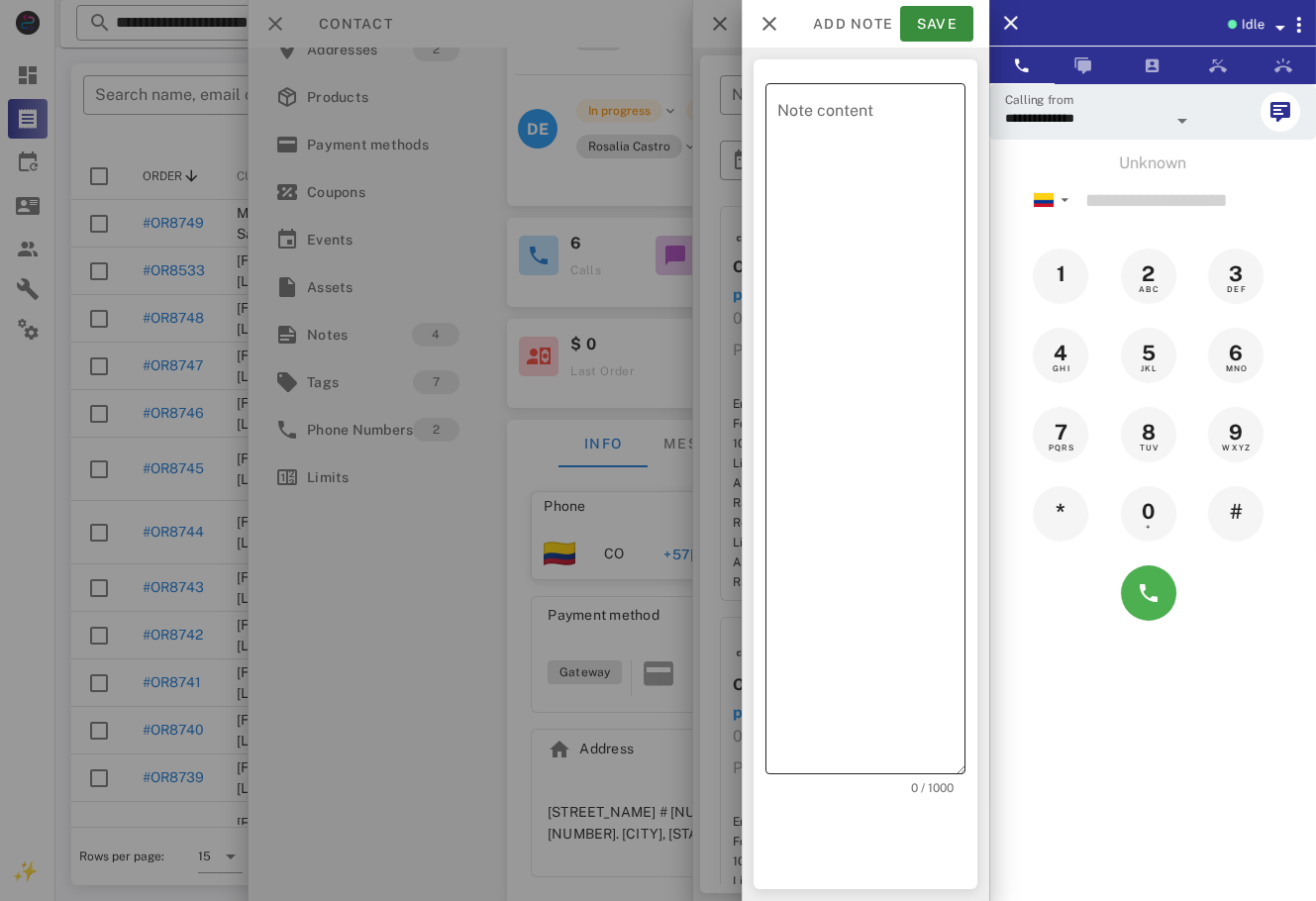 click on "Note content" at bounding box center [871, 434] 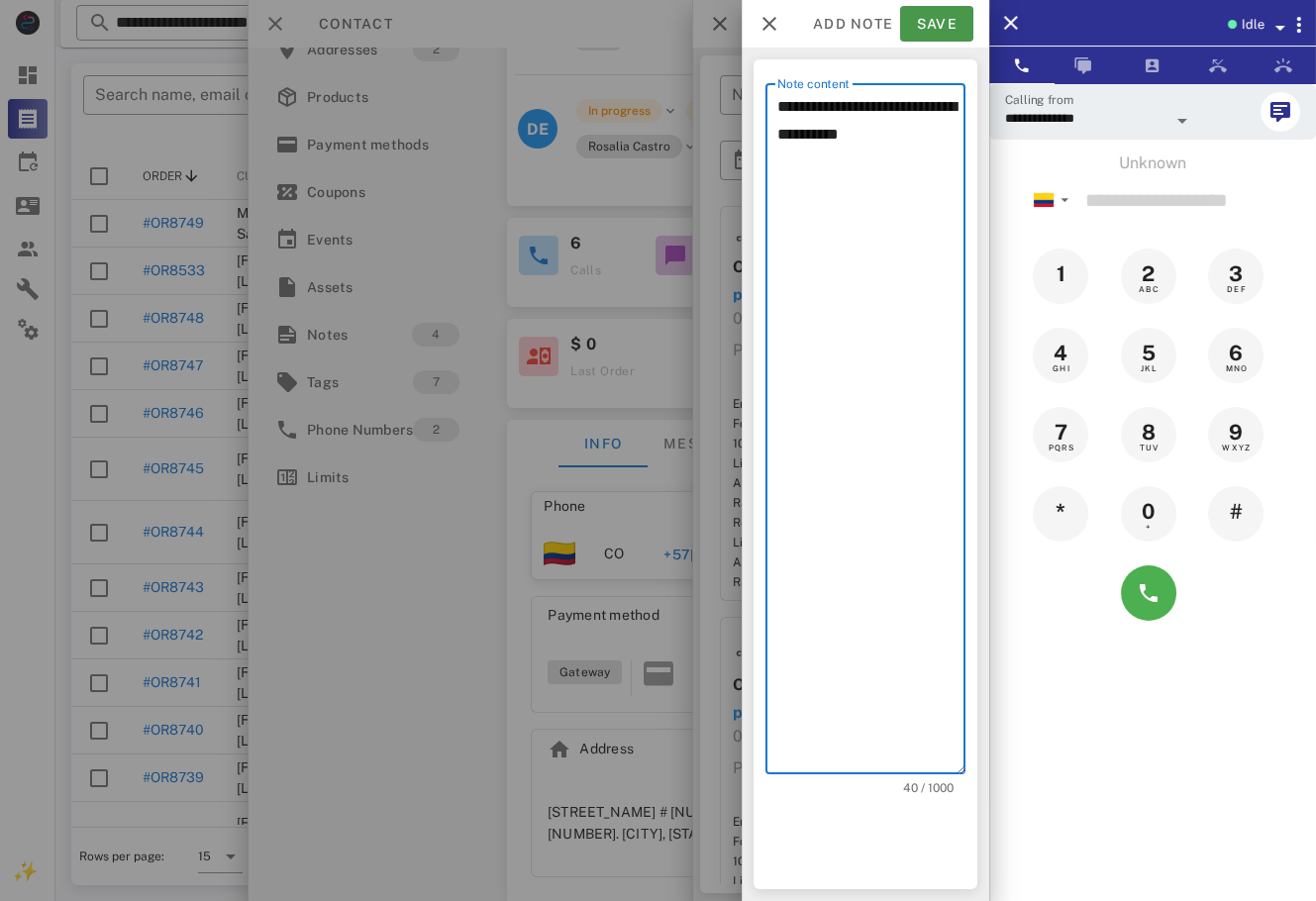 type on "**********" 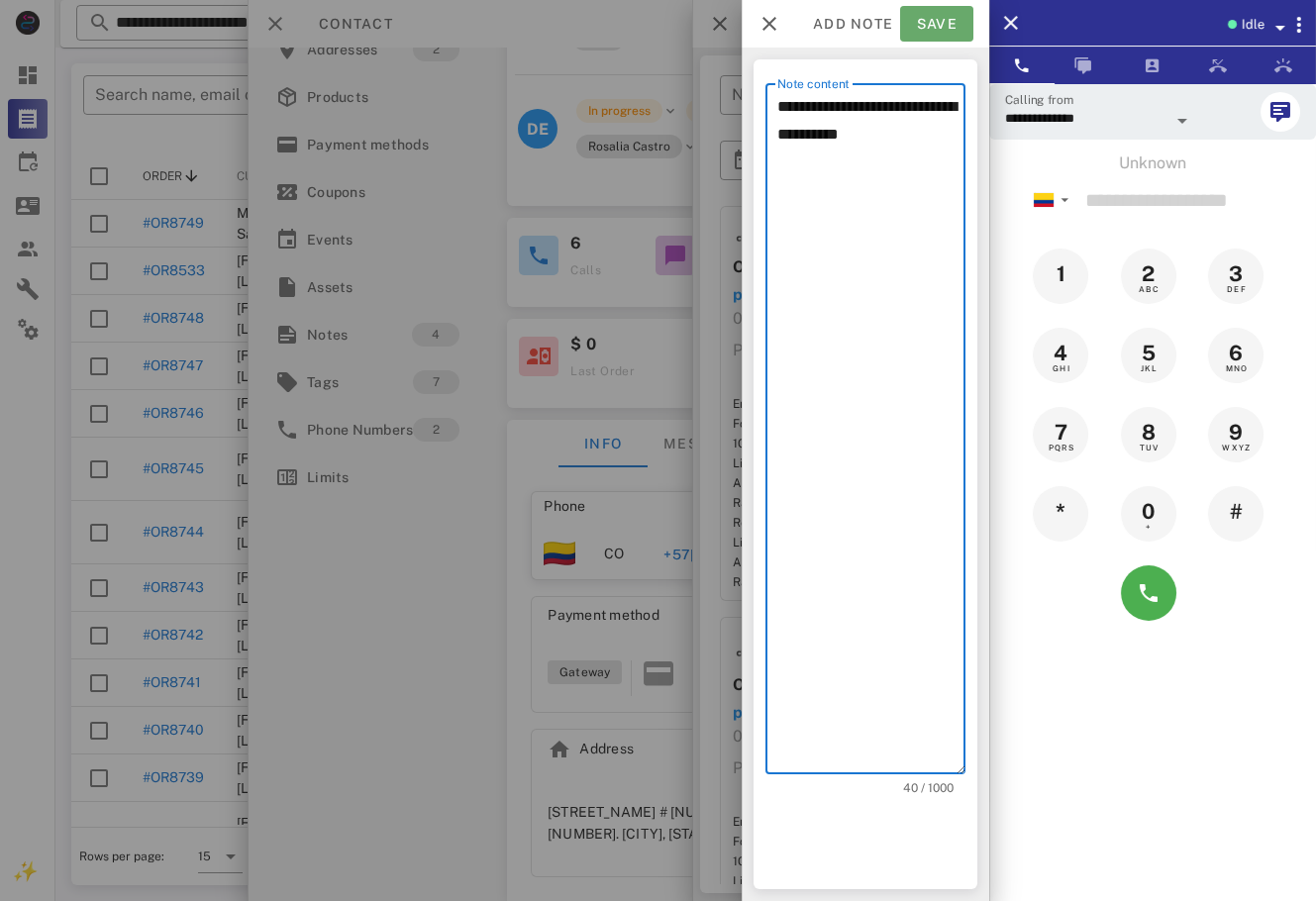 click on "Save" at bounding box center [937, 24] 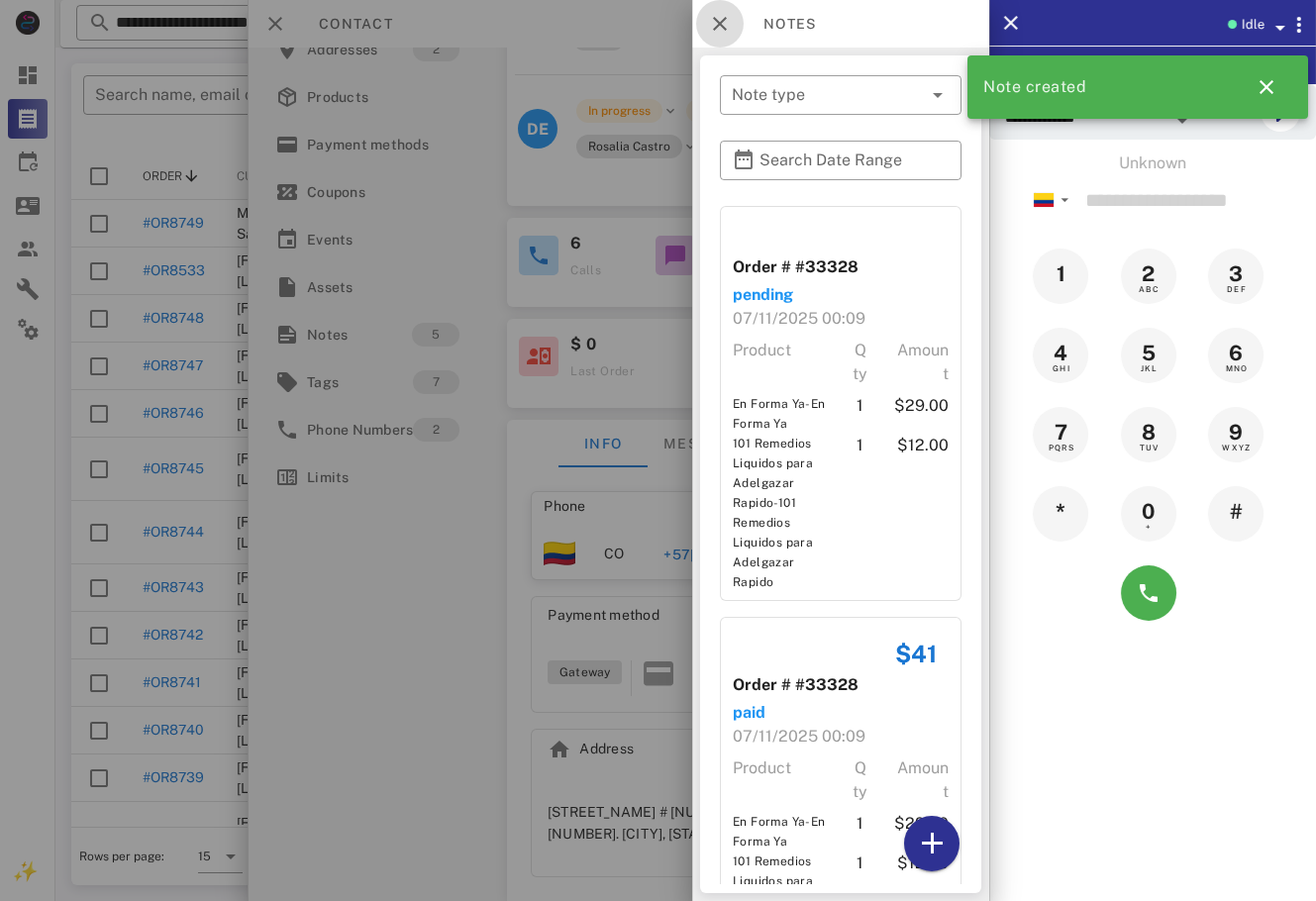click at bounding box center [720, 24] 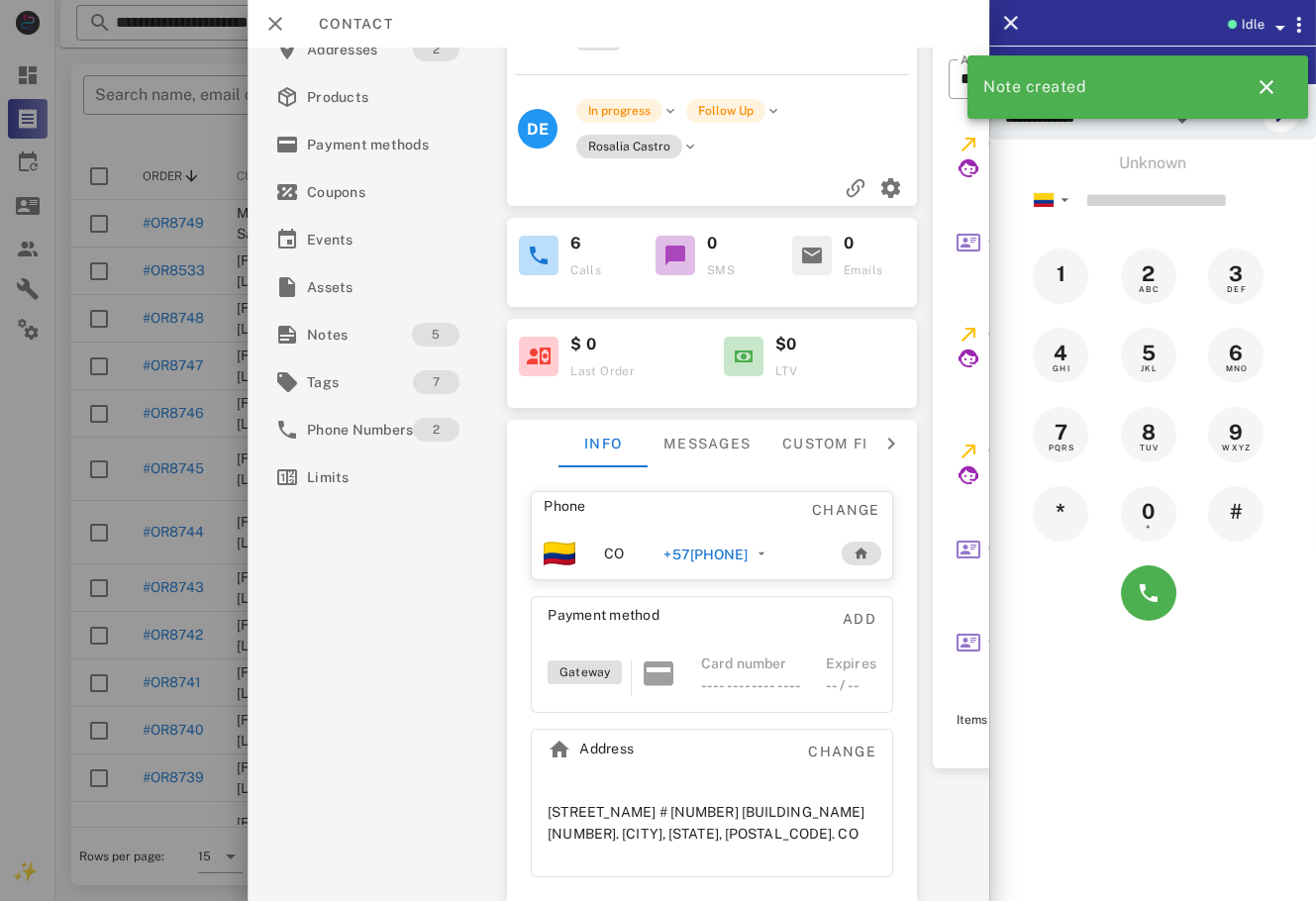 click at bounding box center [712, 74] 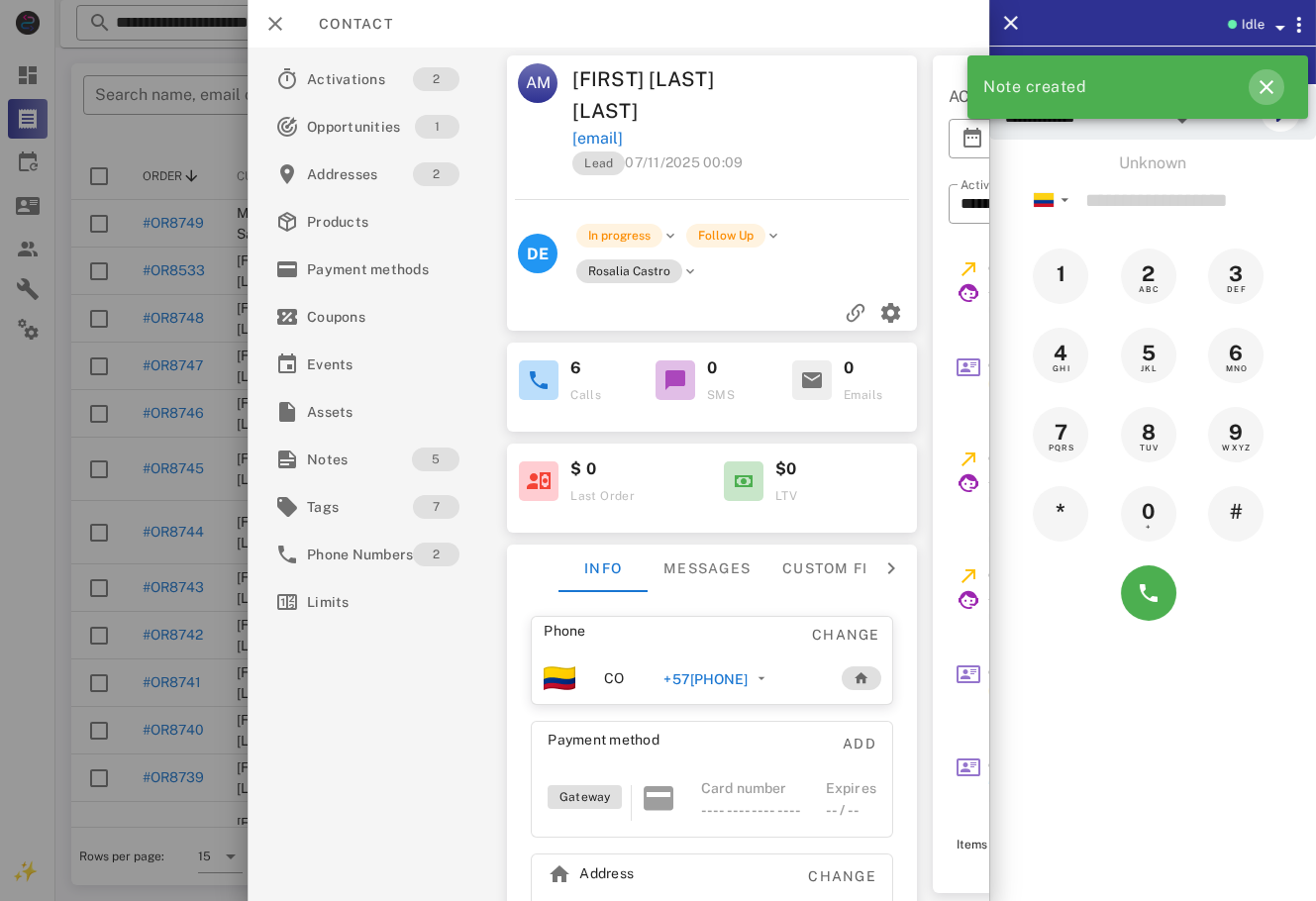 drag, startPoint x: 1256, startPoint y: 78, endPoint x: 1257, endPoint y: 61, distance: 17.029386 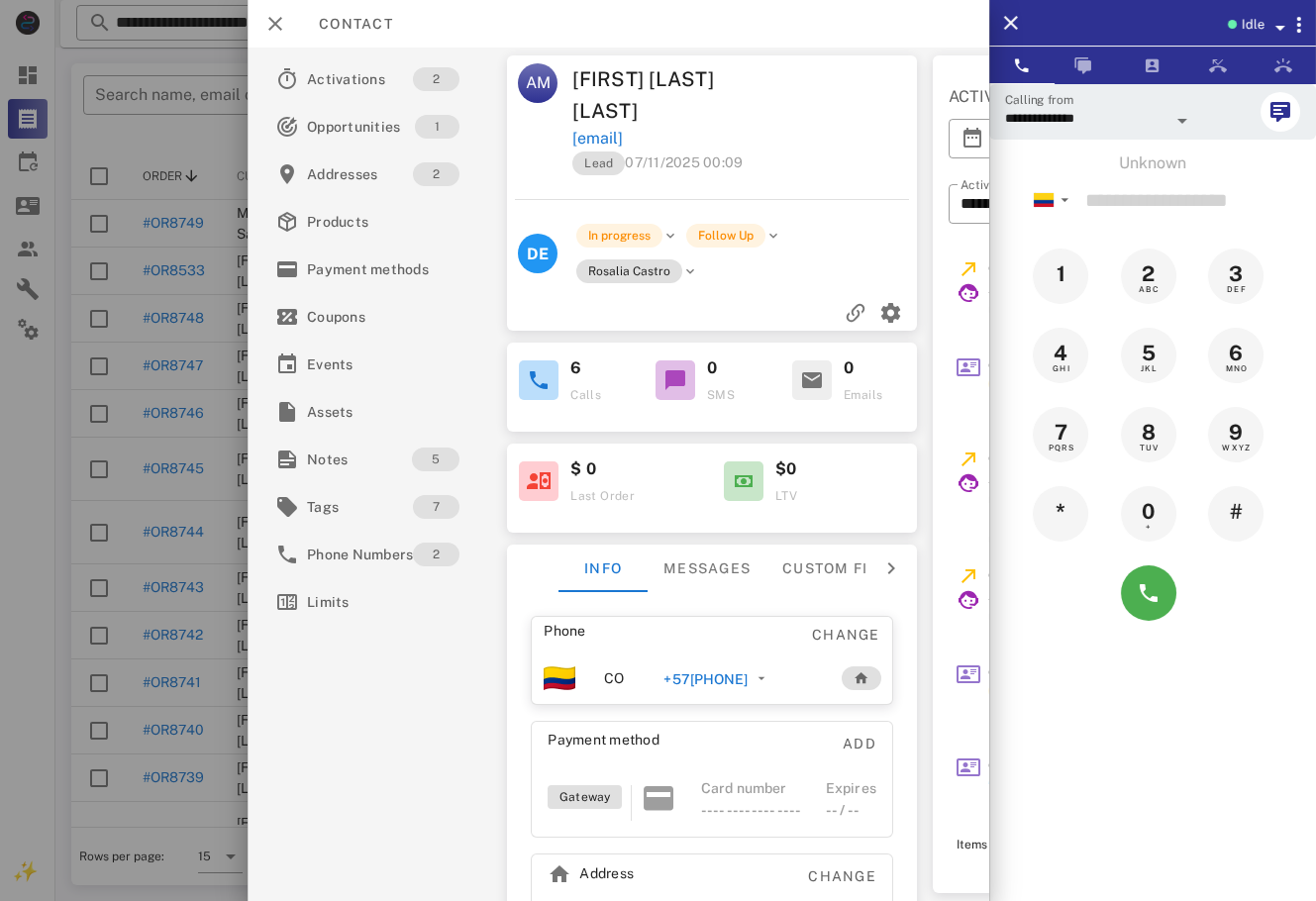 click on "Idle" at bounding box center [1182, 23] 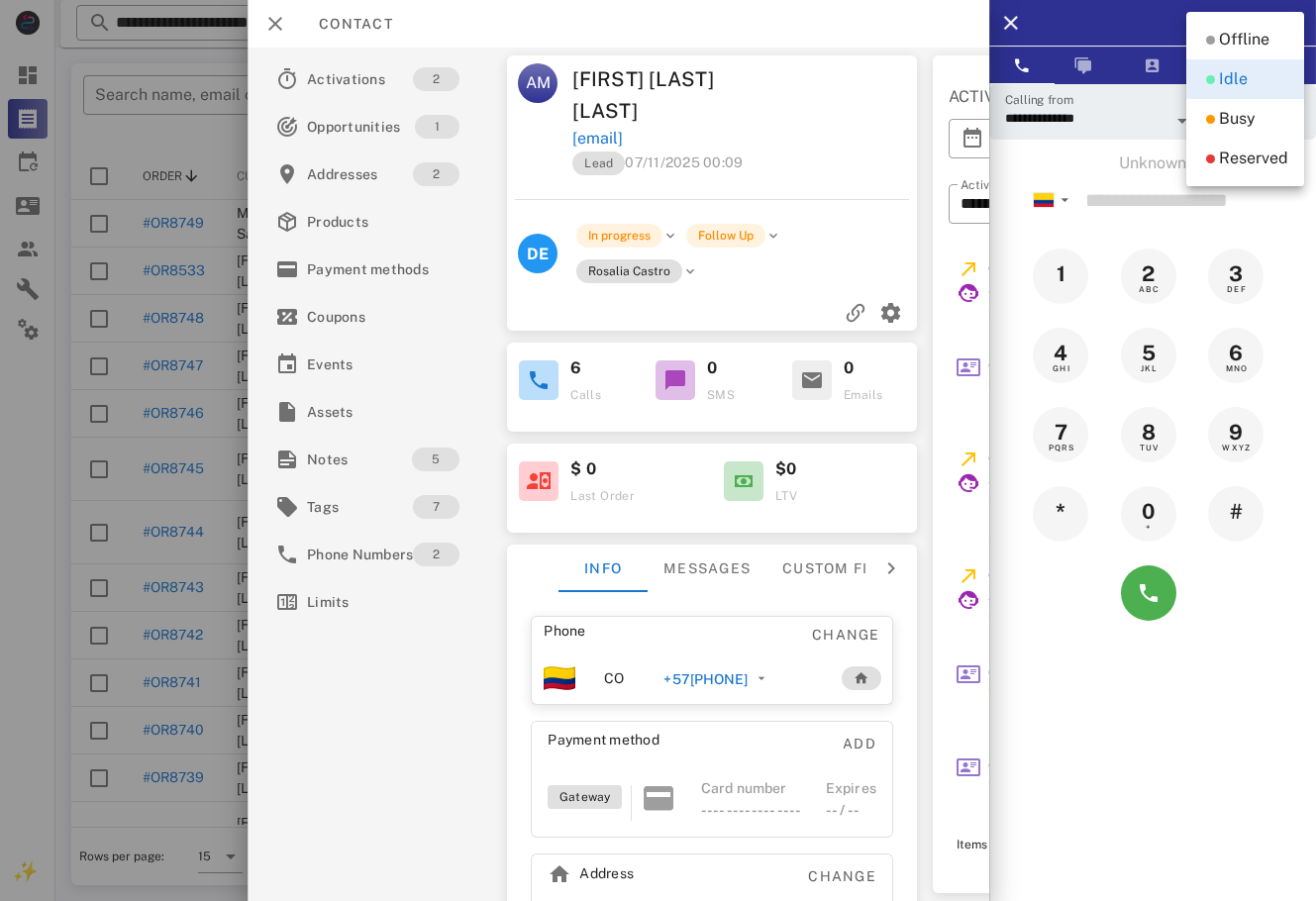 click on "Offline" at bounding box center [1244, 40] 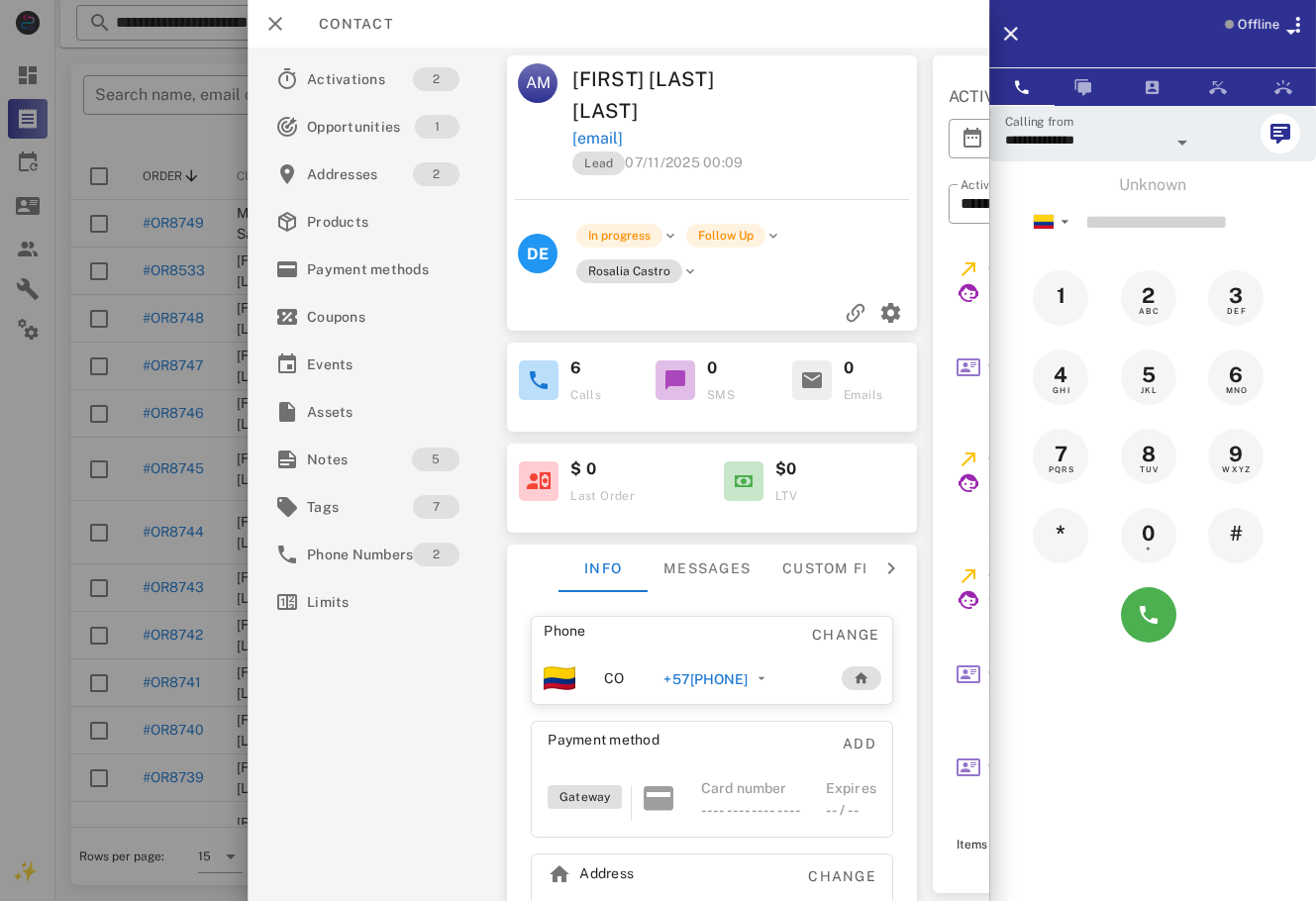 click on "+57[PHONE]" at bounding box center [705, 679] 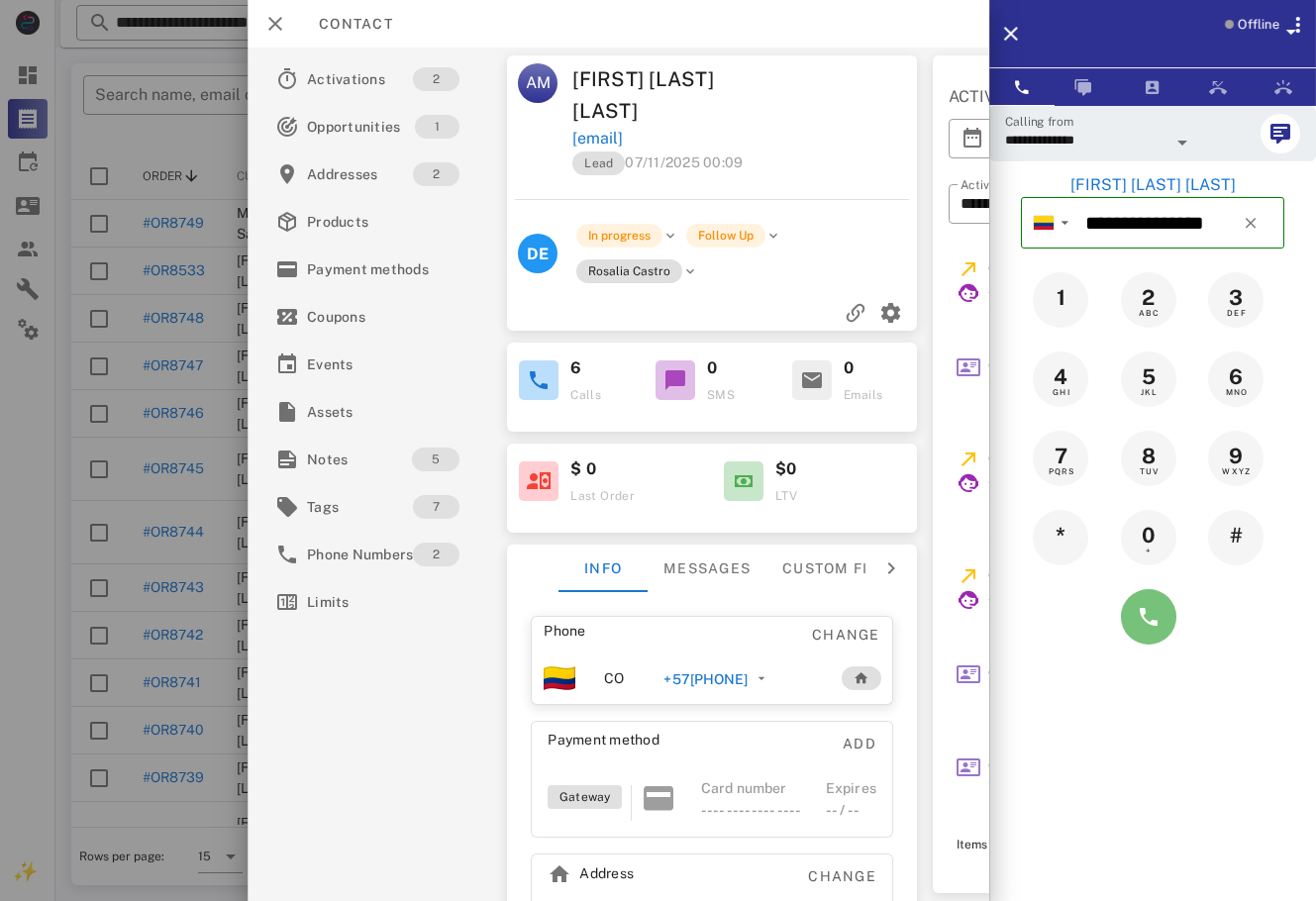 click at bounding box center [1149, 617] 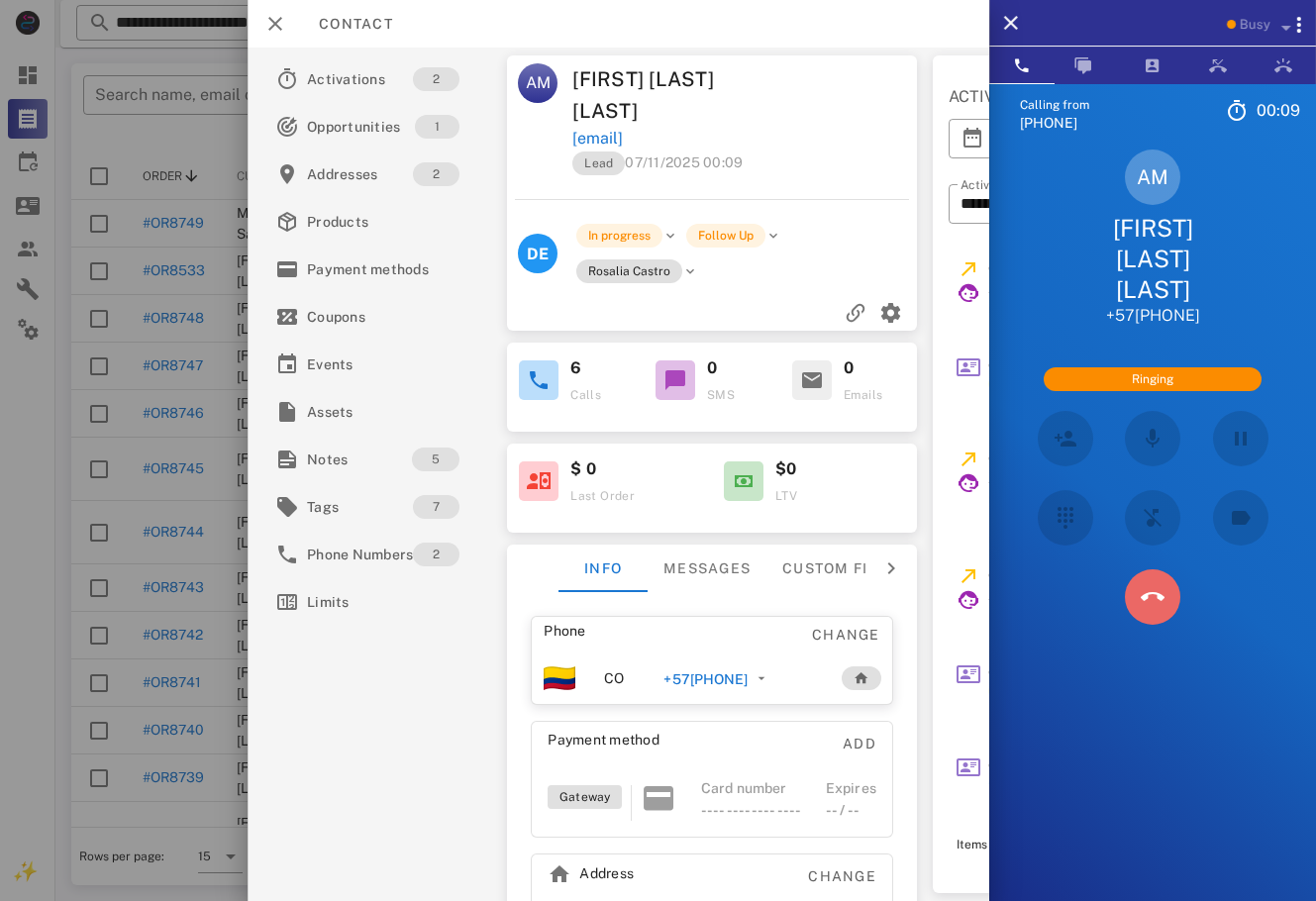 click at bounding box center [1153, 597] 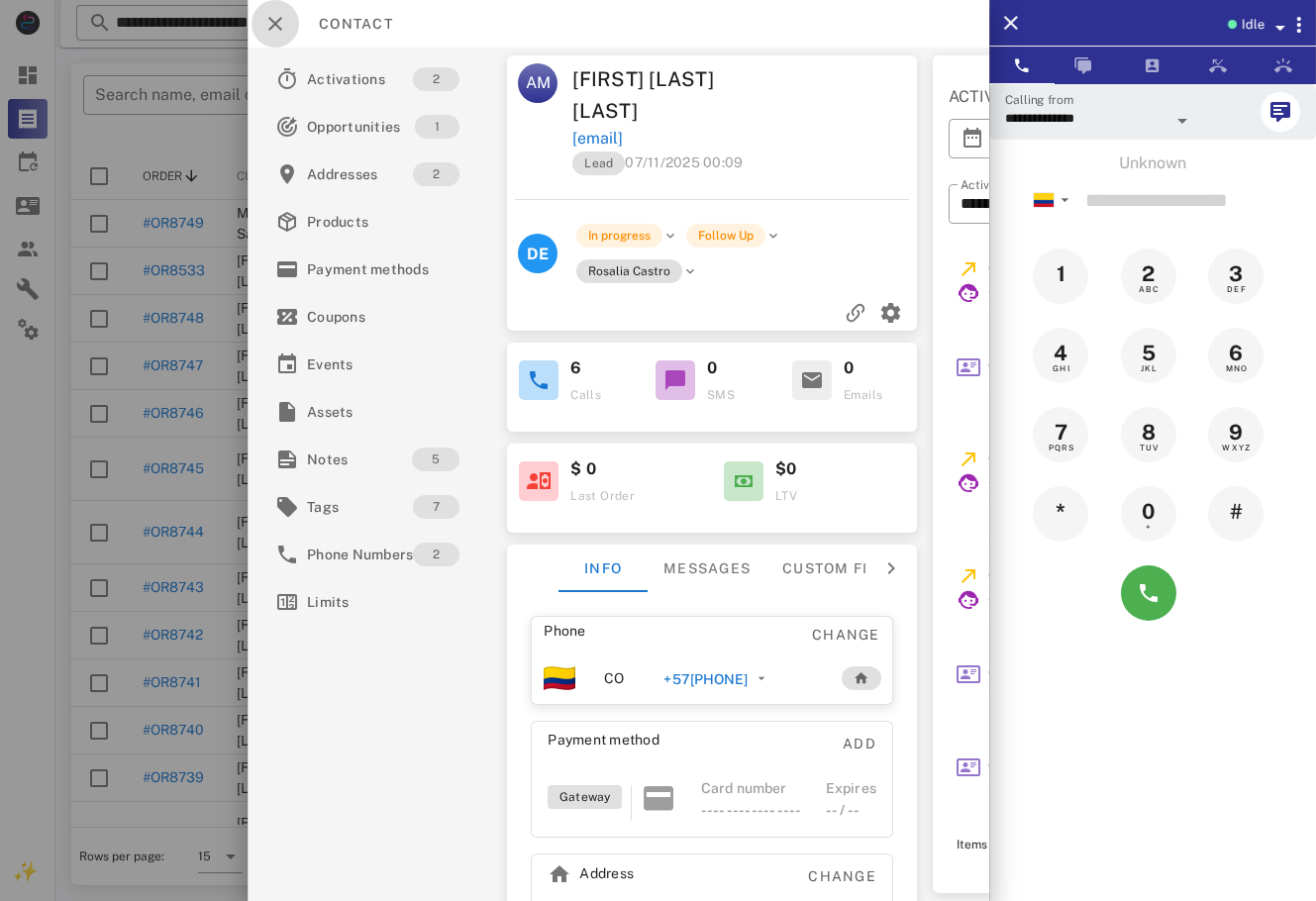 click at bounding box center [275, 24] 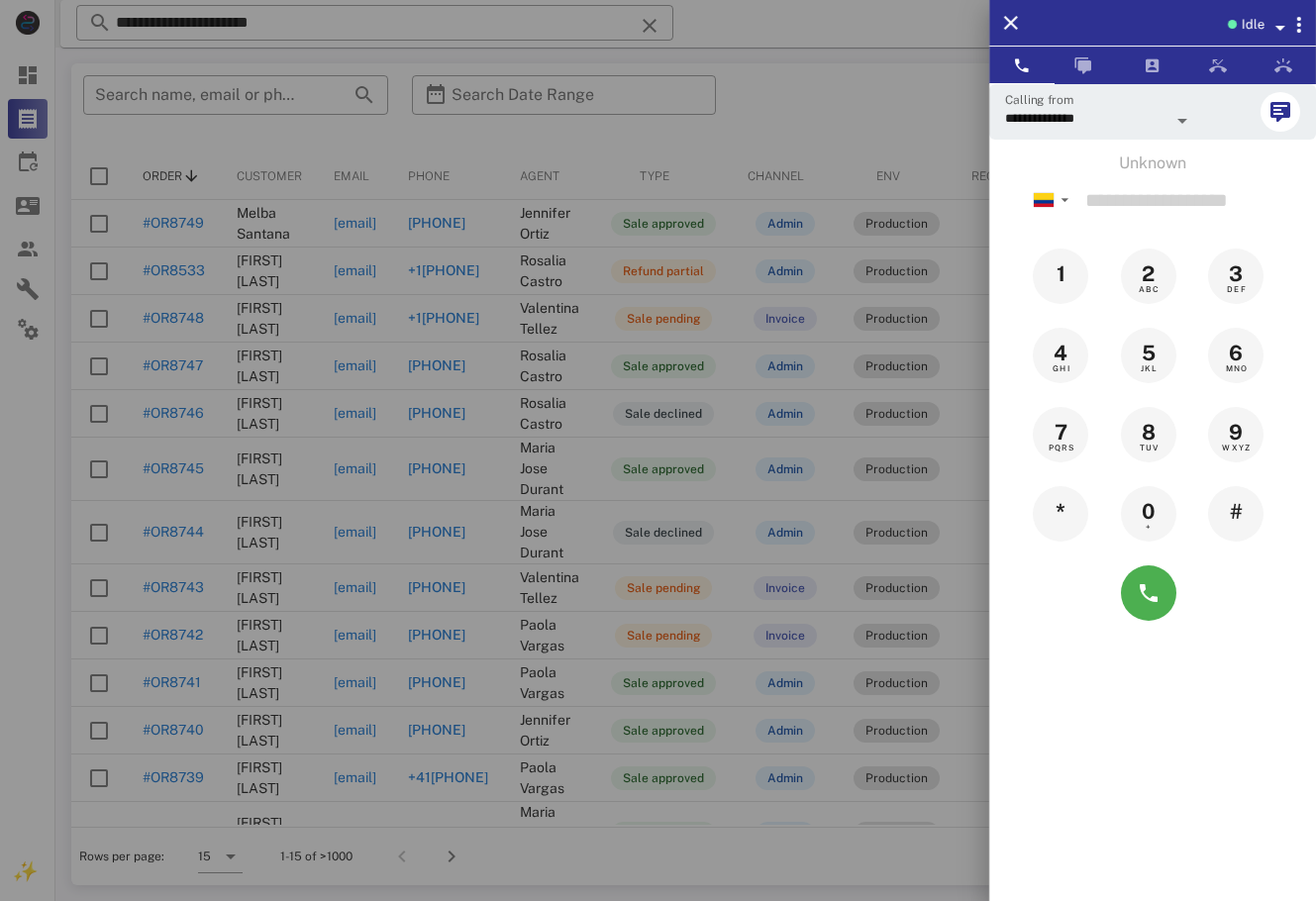 click at bounding box center [658, 450] 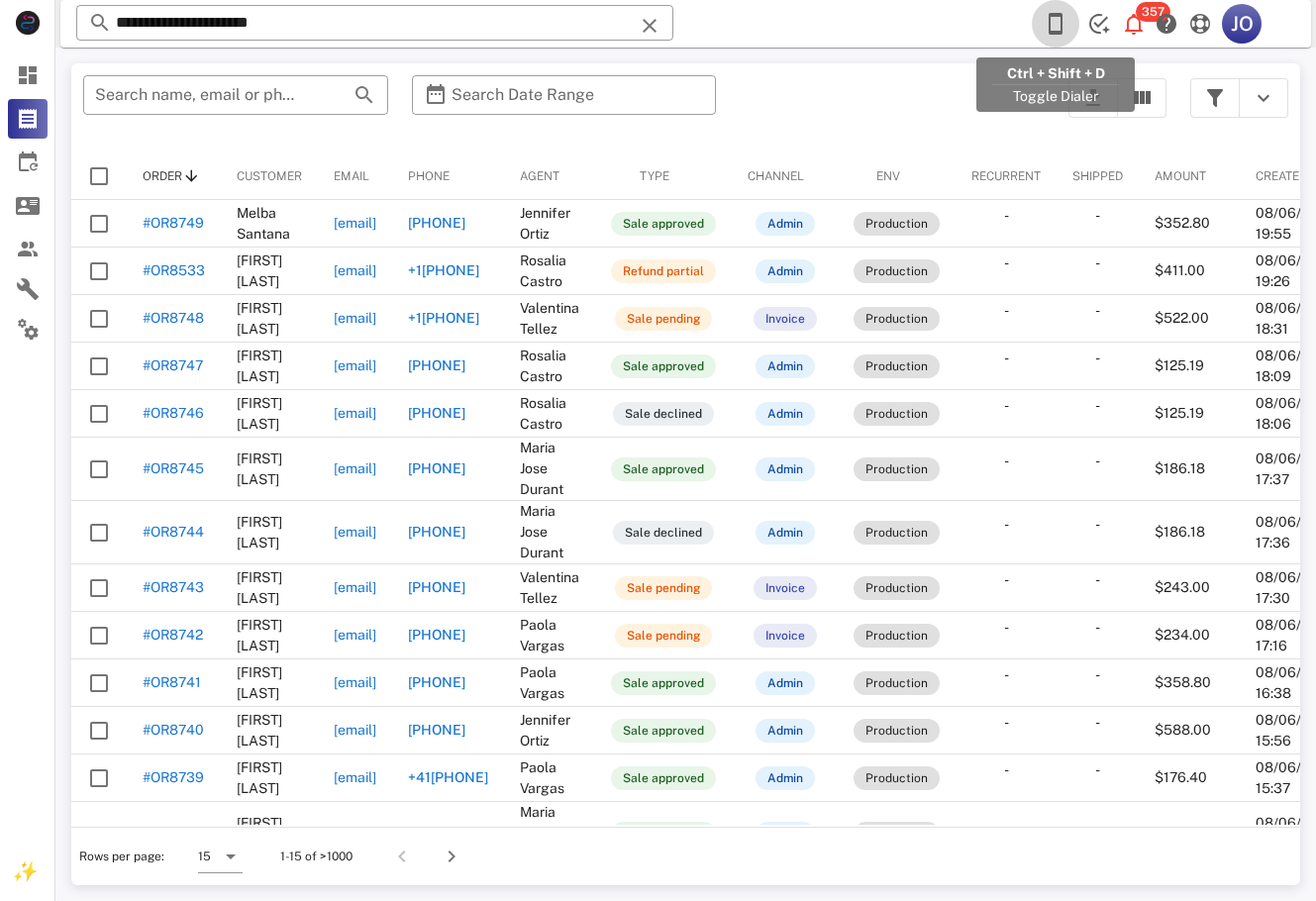 click at bounding box center (1056, 24) 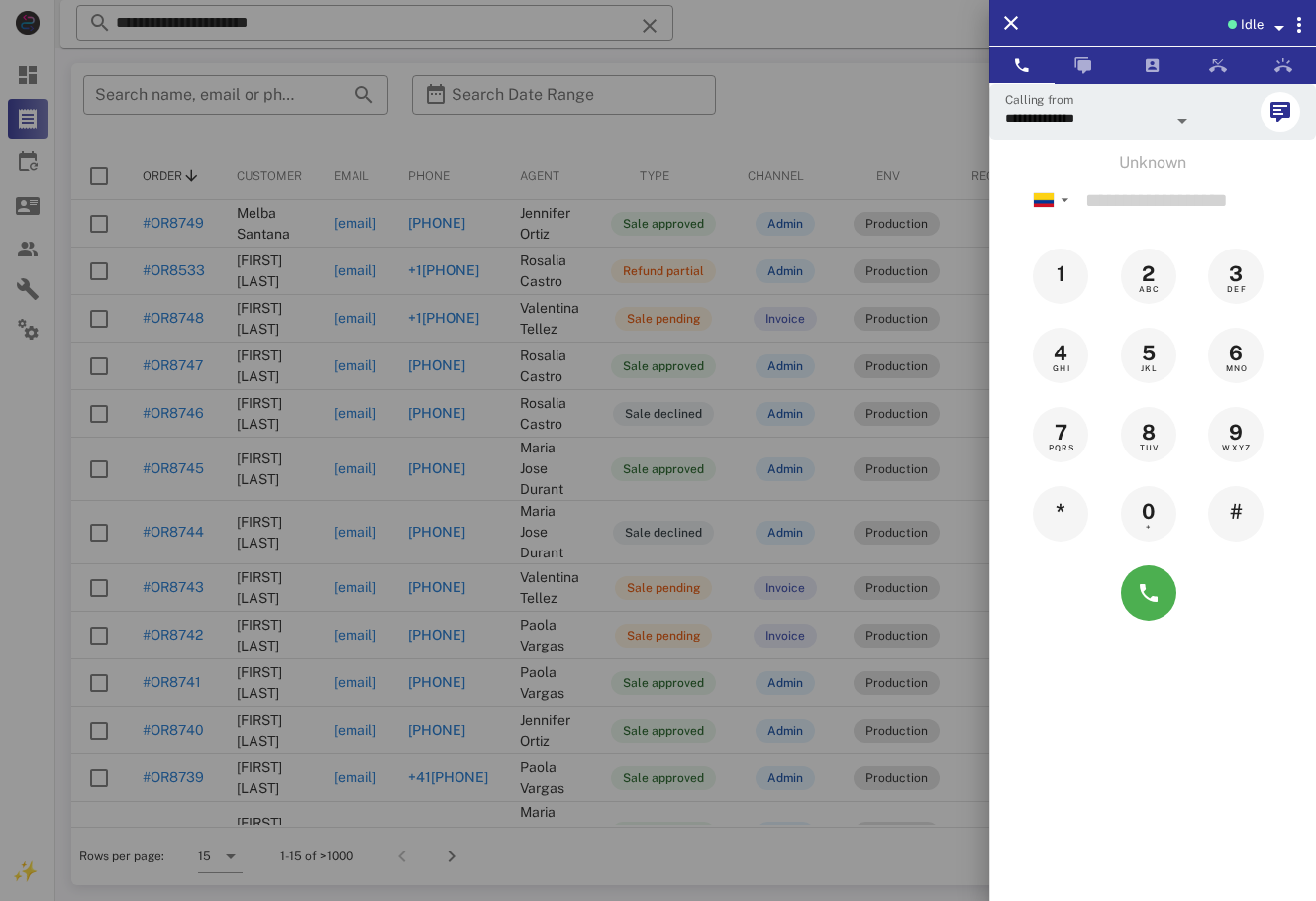 click on "Idle" at bounding box center [1256, 25] 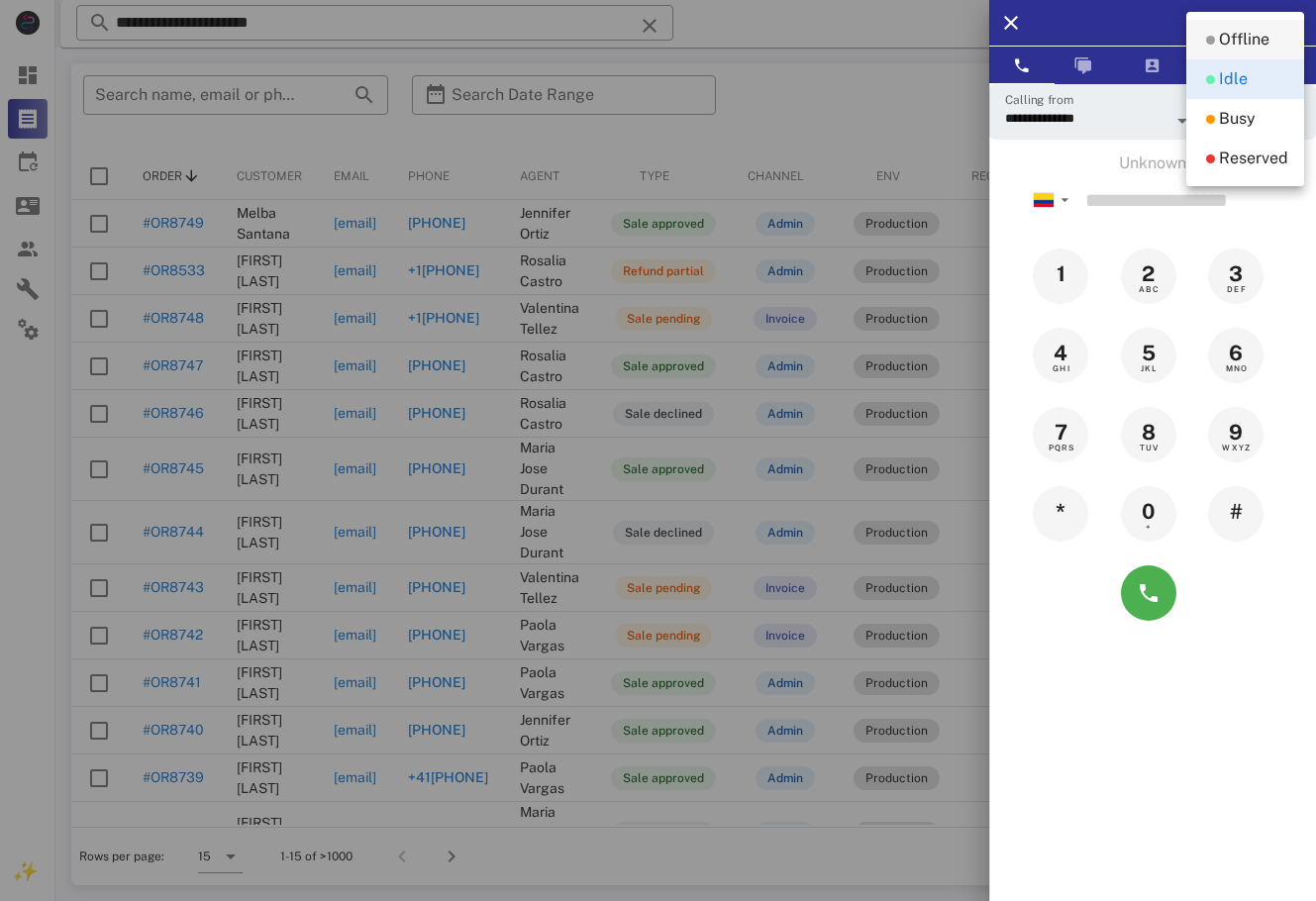 click on "Offline" at bounding box center [1245, 40] 